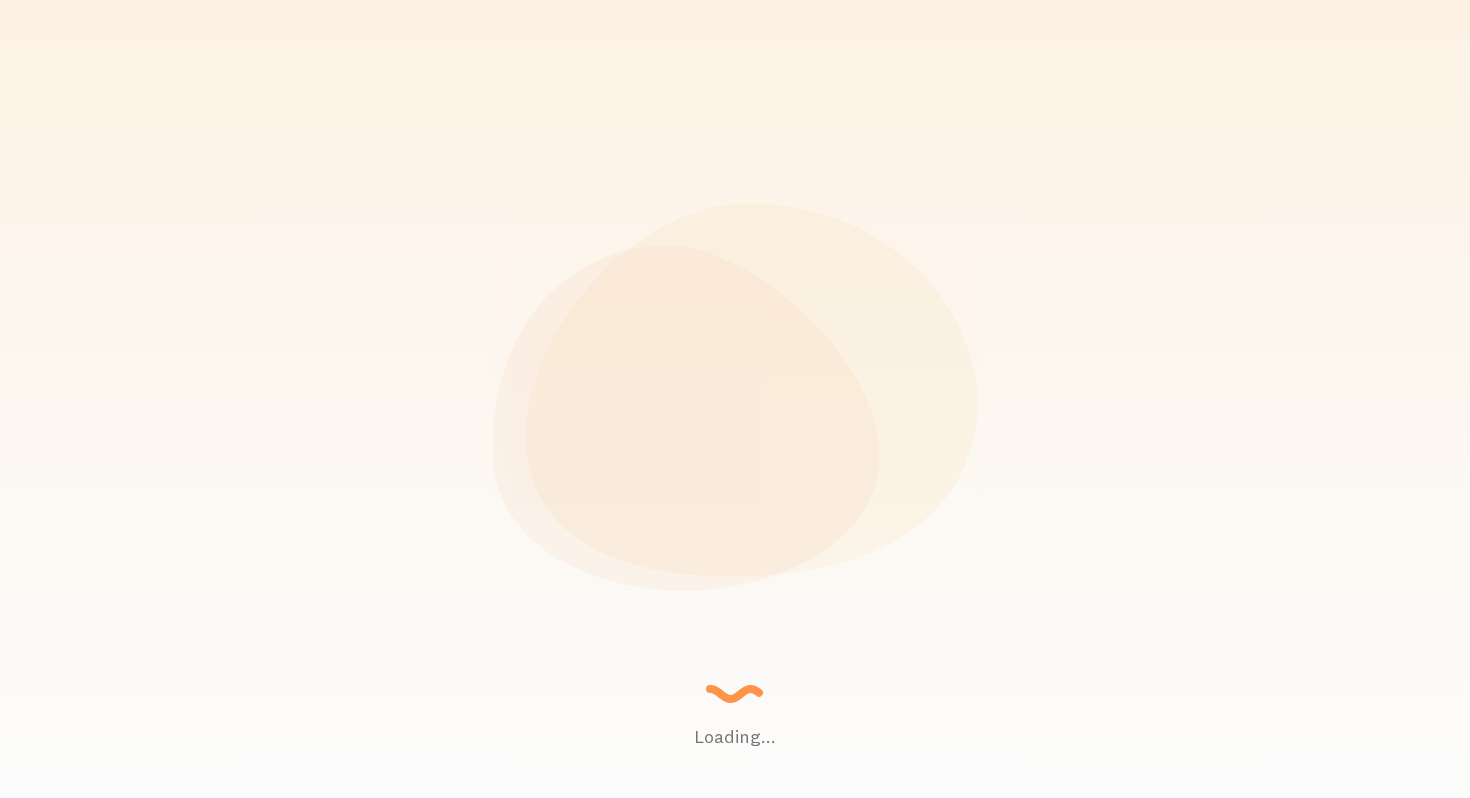 scroll, scrollTop: 0, scrollLeft: 0, axis: both 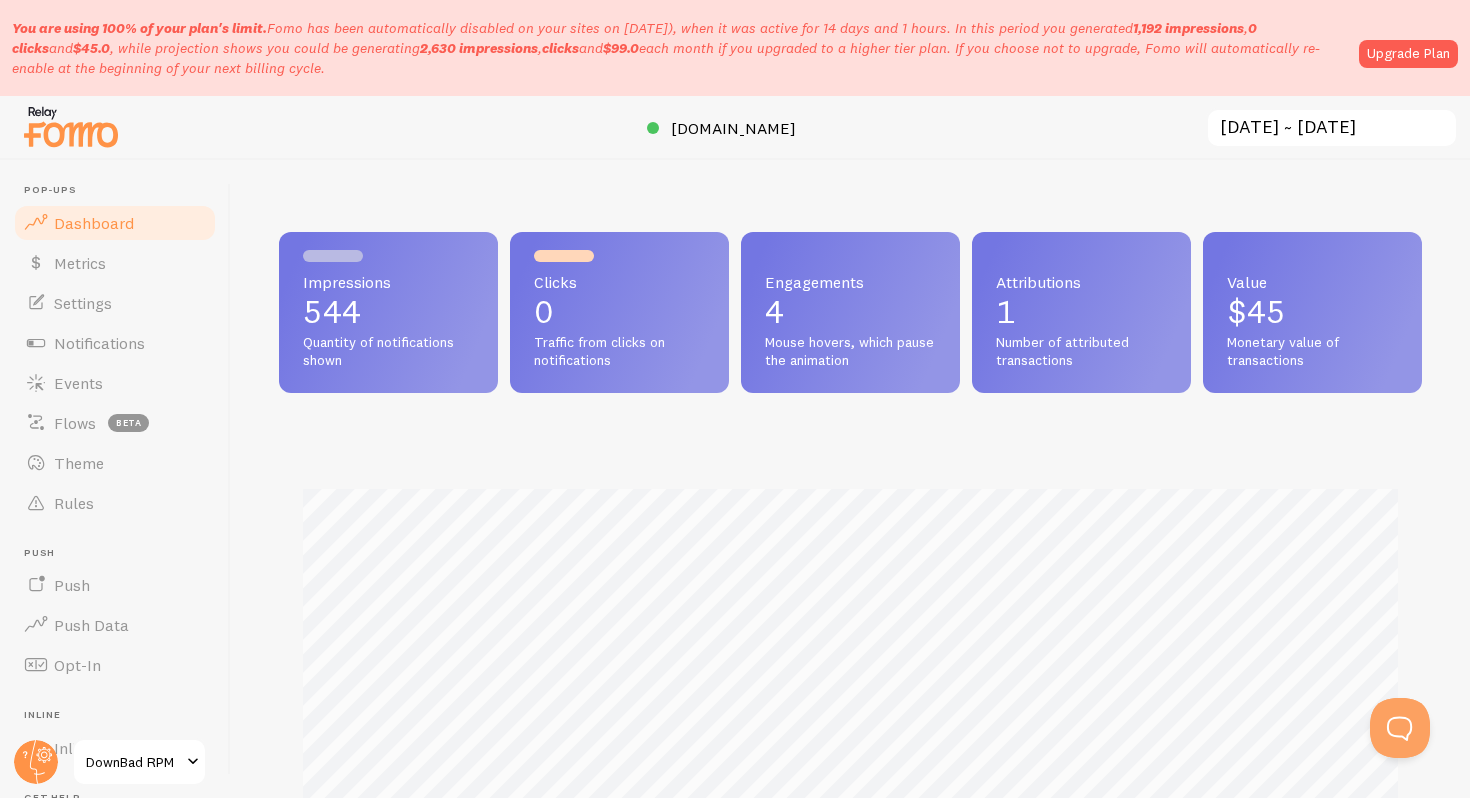 drag, startPoint x: 288, startPoint y: 28, endPoint x: 820, endPoint y: 64, distance: 533.2167 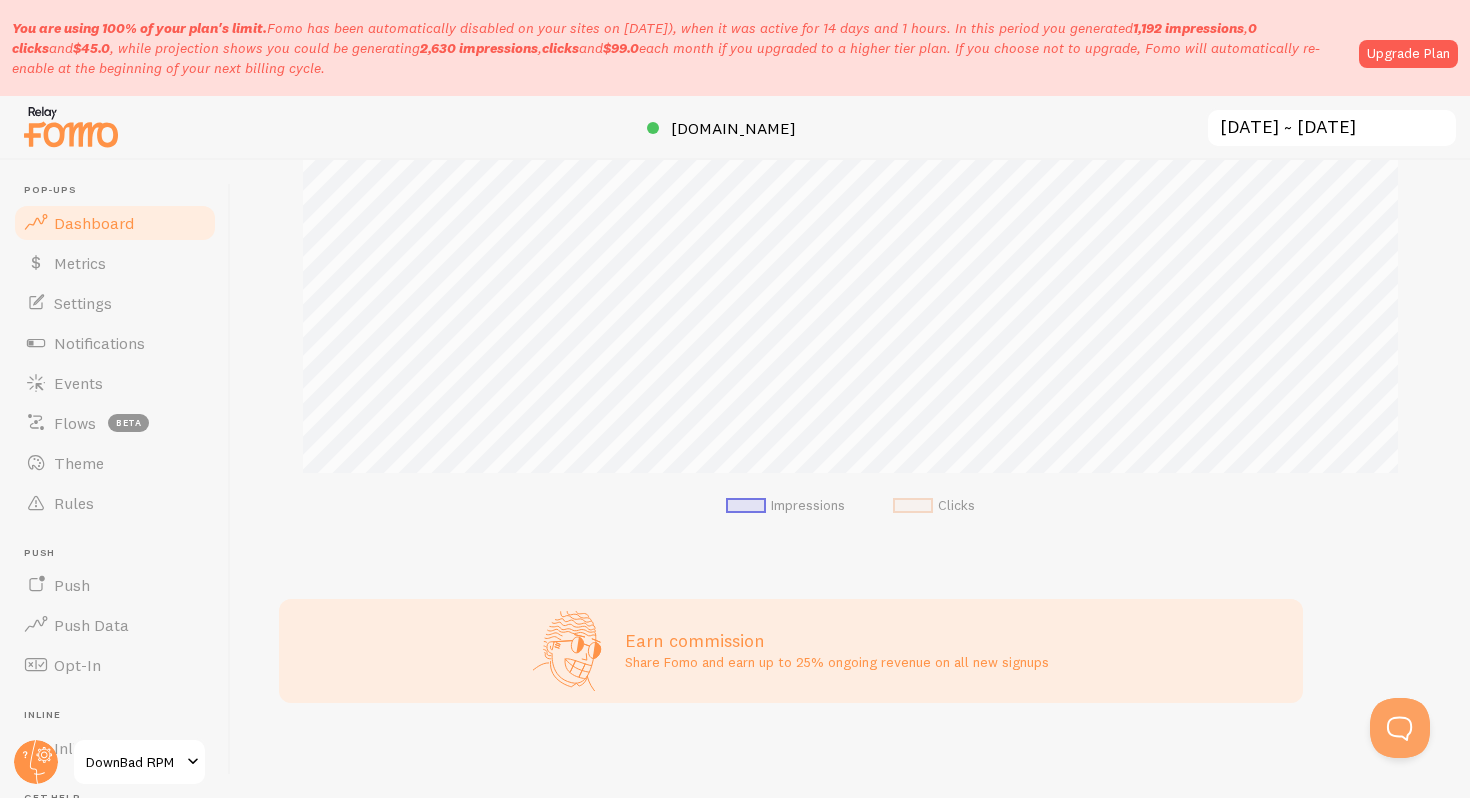 scroll, scrollTop: 0, scrollLeft: 0, axis: both 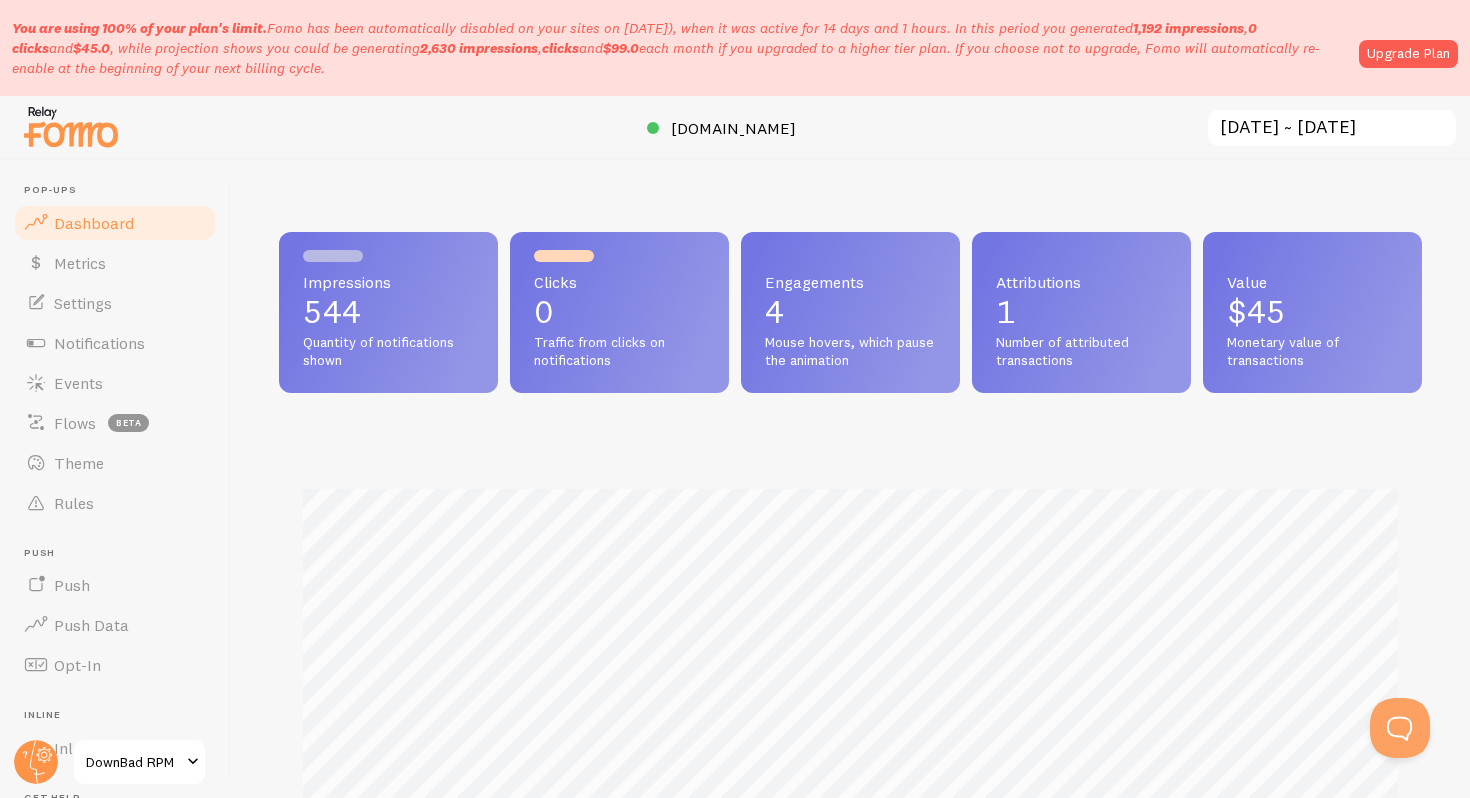 click on "Traffic from clicks on notifications" at bounding box center (619, 351) 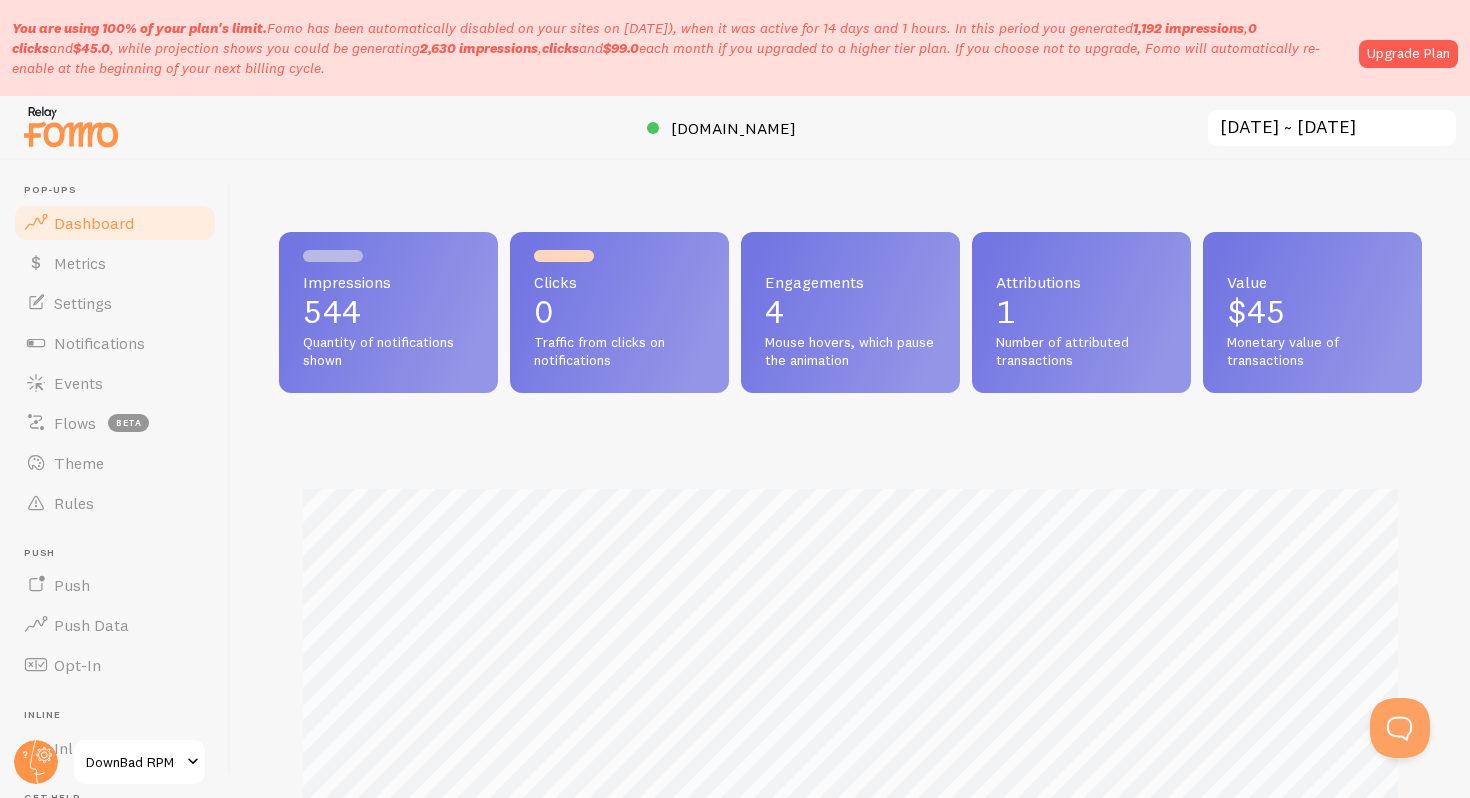 click on "You are using
100% of your plan's limit.
Fomo has been automatically disabled on your sites on
14th Jul), when it was active for
14 days and 1 hours. In this period you generated
1,192 impressions ,  0 clicks  and  $45.0 , while projection shows you could be generating
2,630 impressions ,   clicks  and  $99.0
each month if you upgraded to a higher tier plan. If you choose
not to upgrade, Fomo will automatically re-enable at the beginning
of your next billing cycle.
Upgrade Plan" at bounding box center (735, 48) 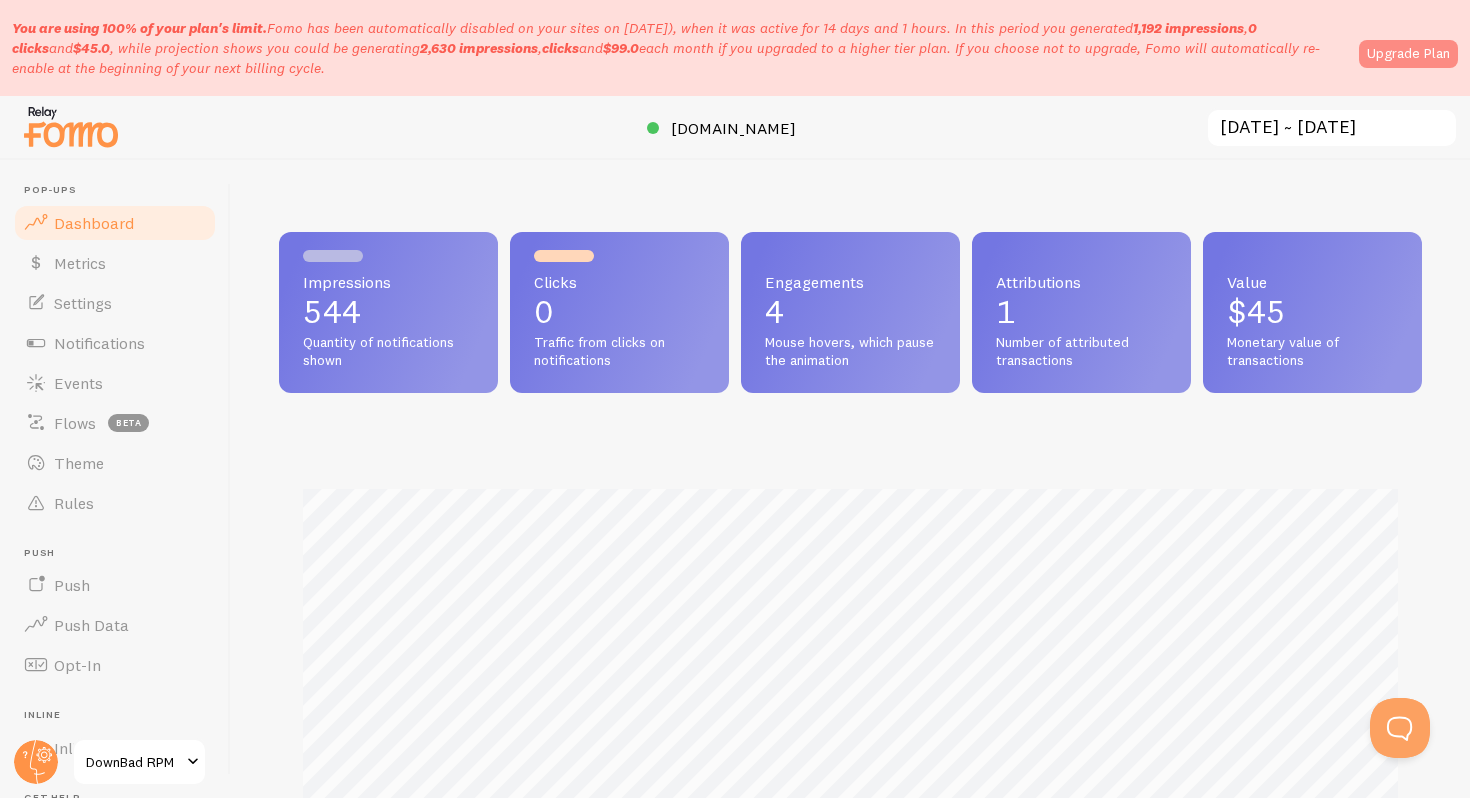 click on "Upgrade Plan" at bounding box center [1408, 54] 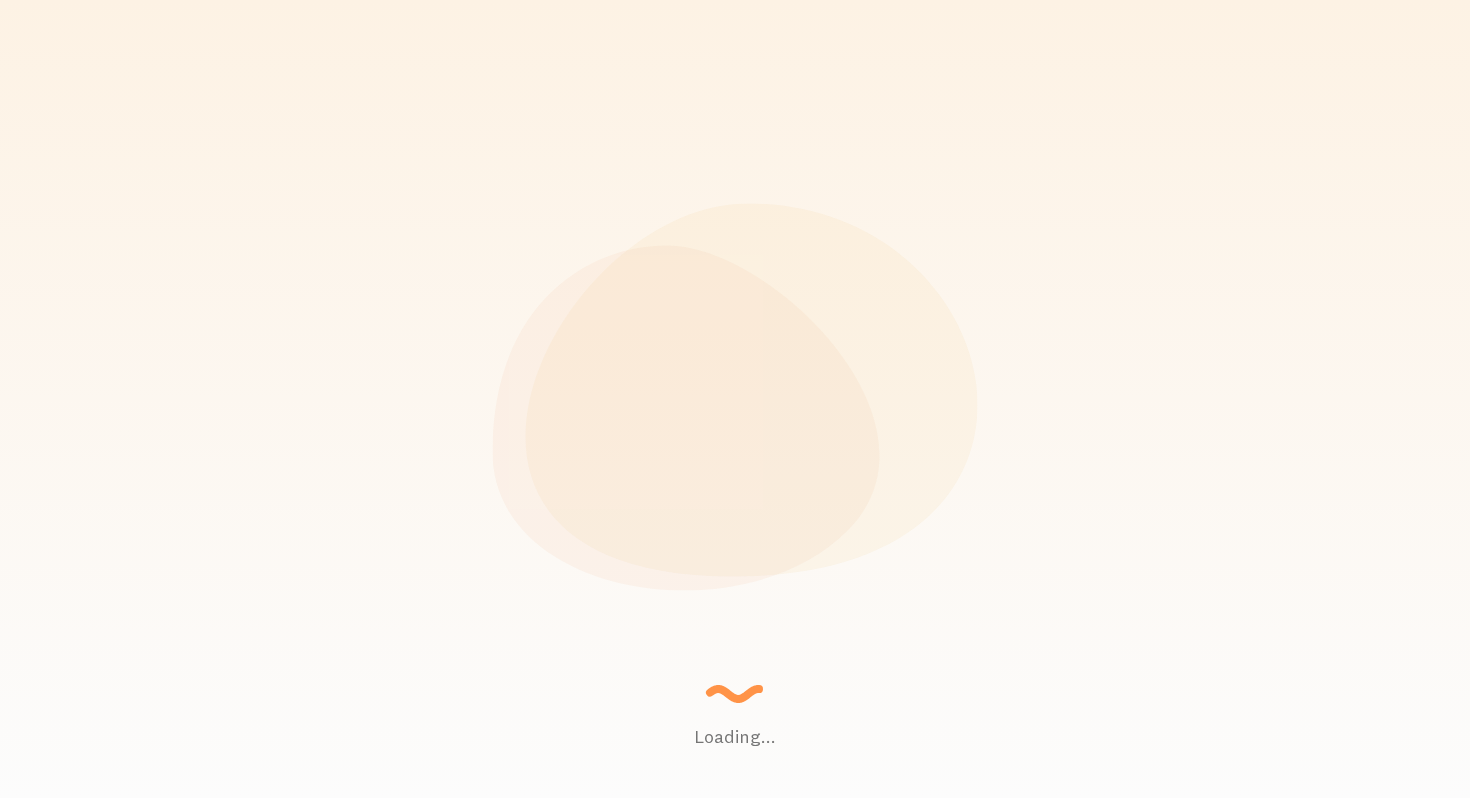 scroll, scrollTop: 0, scrollLeft: 0, axis: both 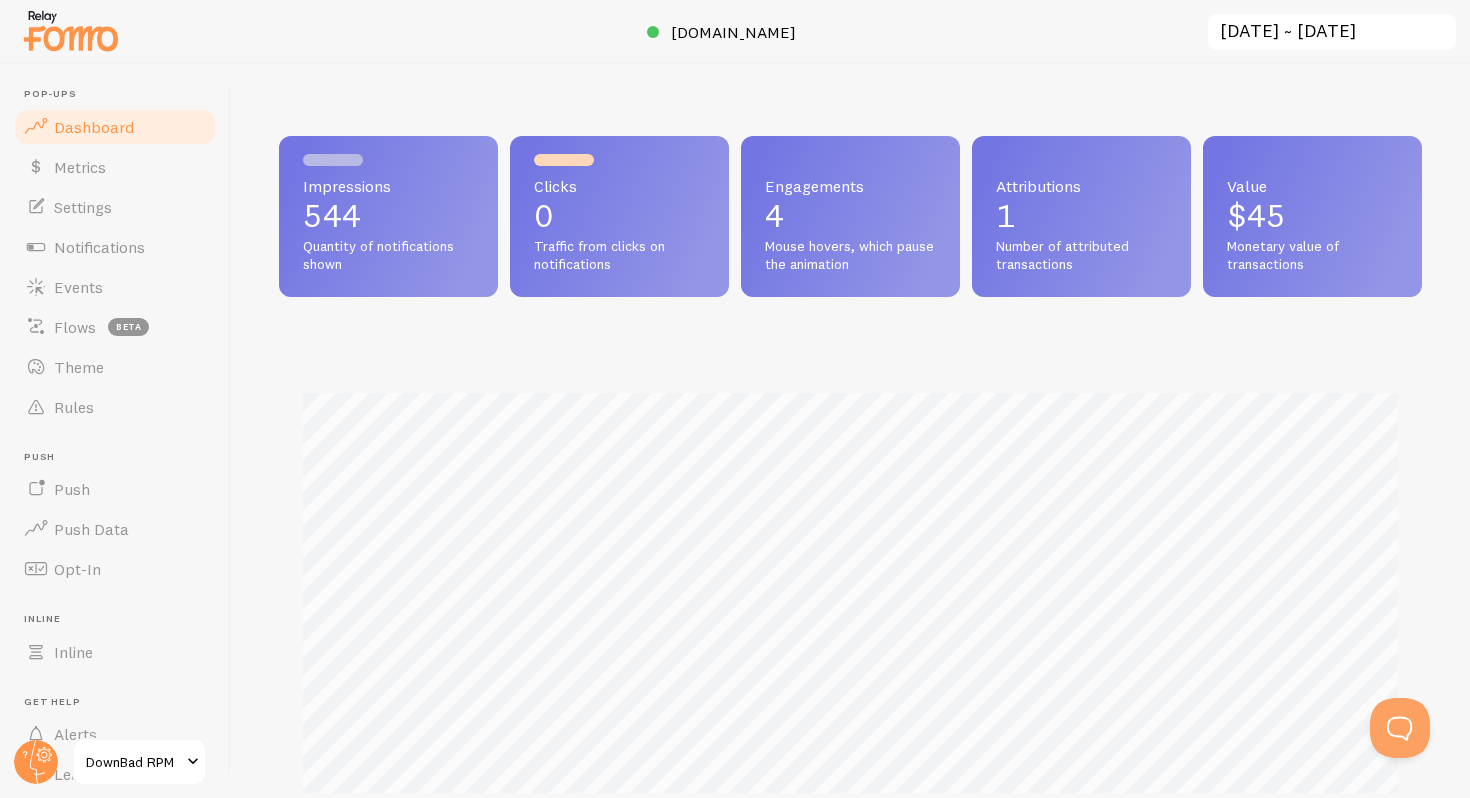 click at bounding box center (71, 30) 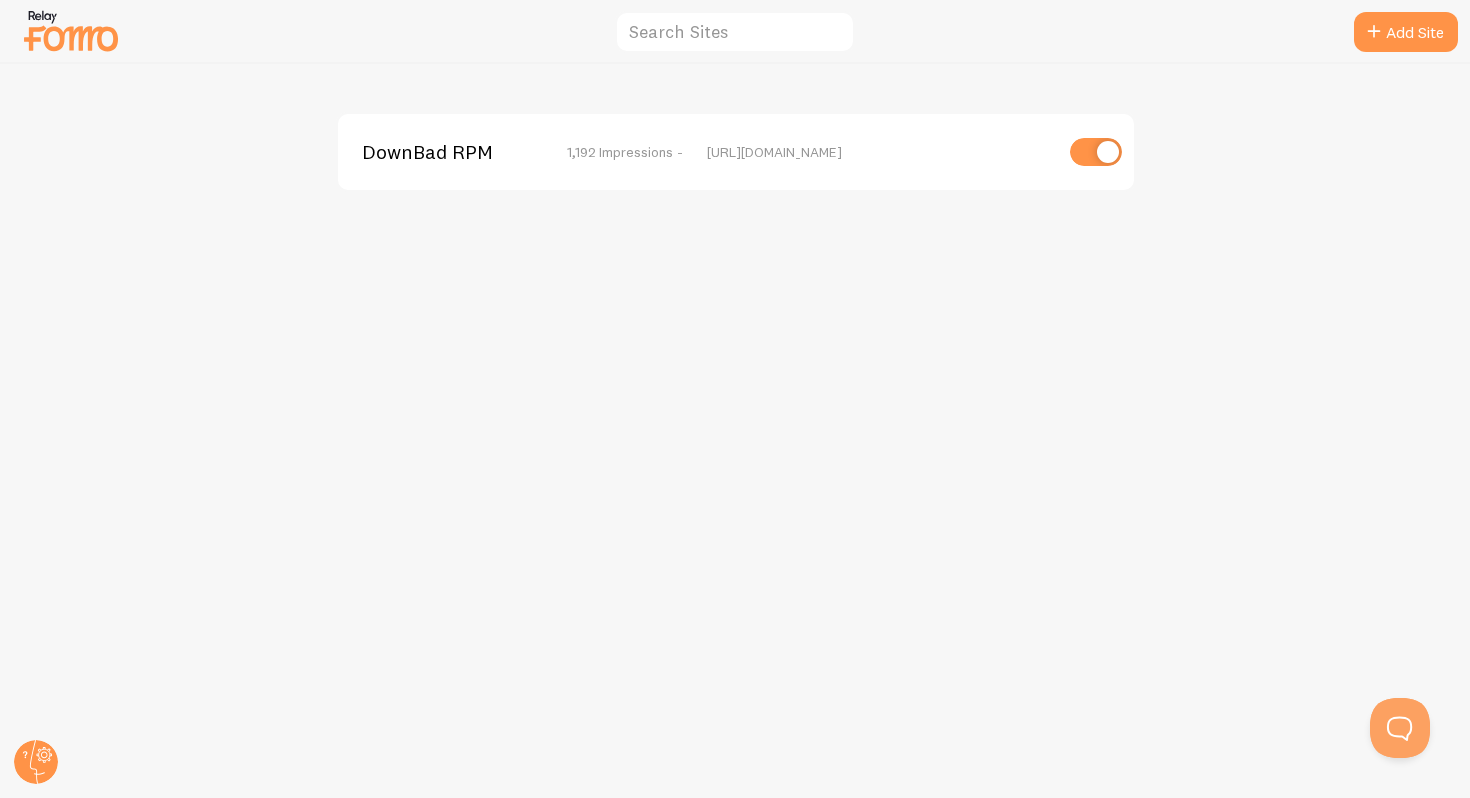 click on "DownBad RPM" at bounding box center [442, 152] 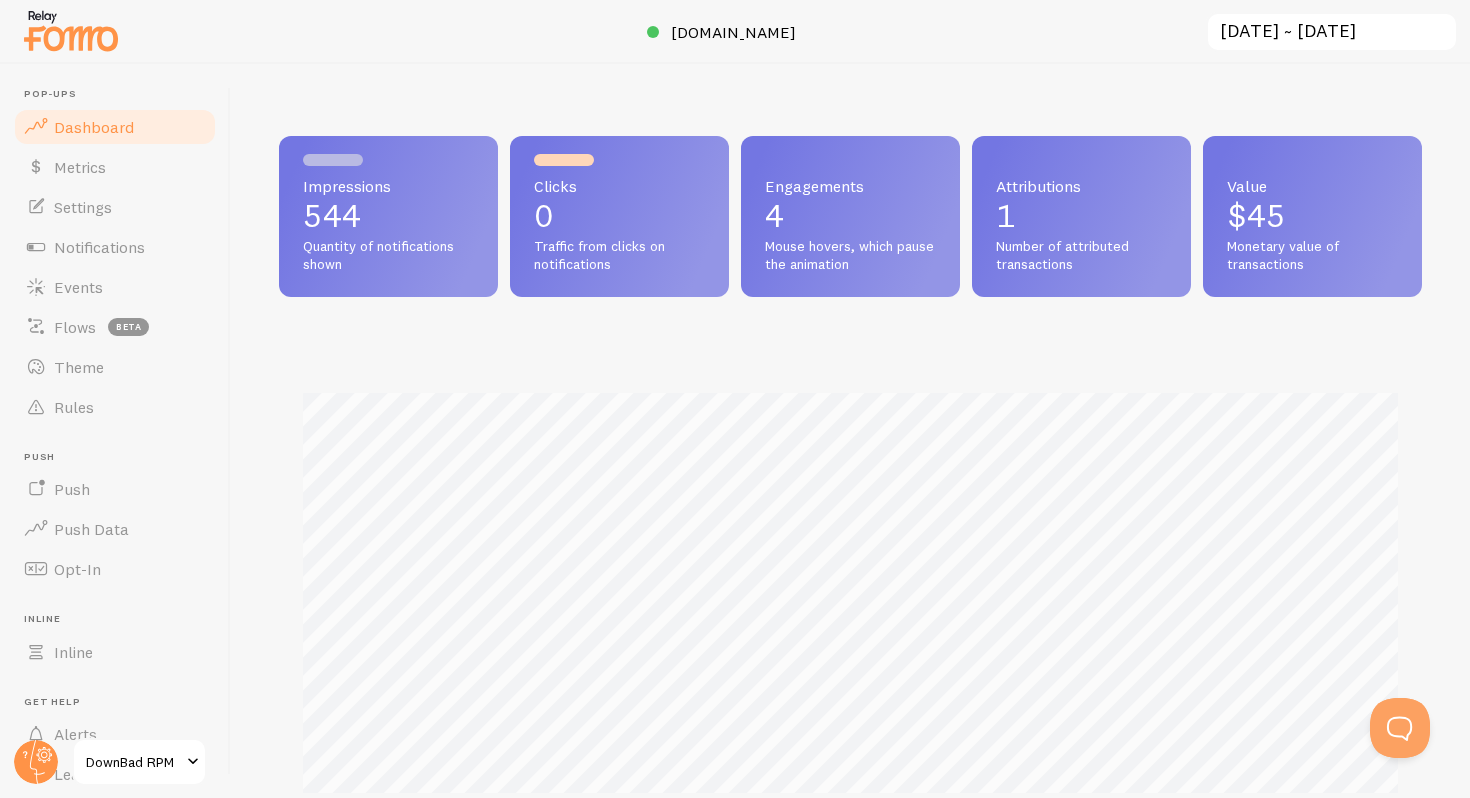 scroll, scrollTop: 999474, scrollLeft: 998857, axis: both 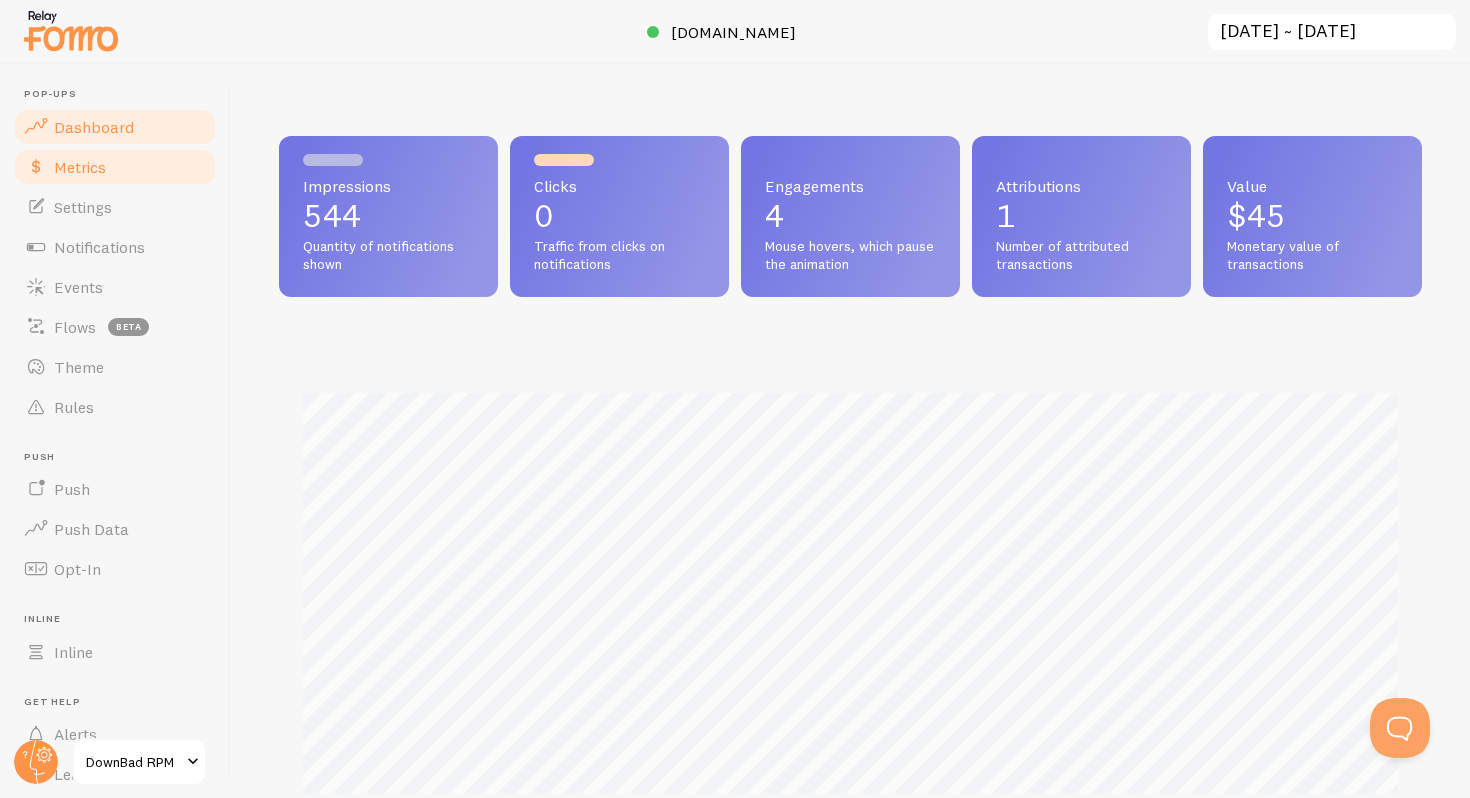 click on "Metrics" at bounding box center [80, 167] 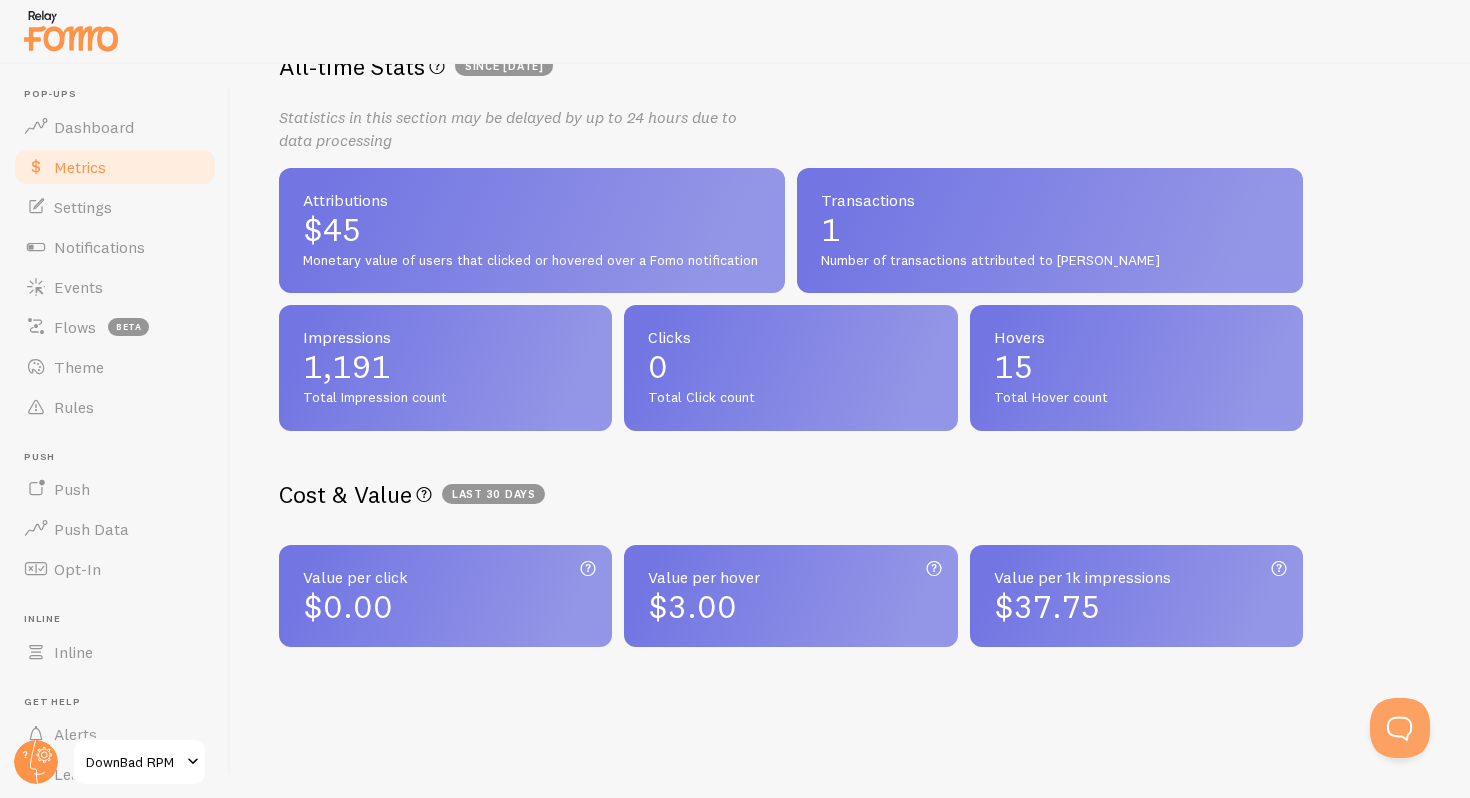 scroll, scrollTop: 377, scrollLeft: 0, axis: vertical 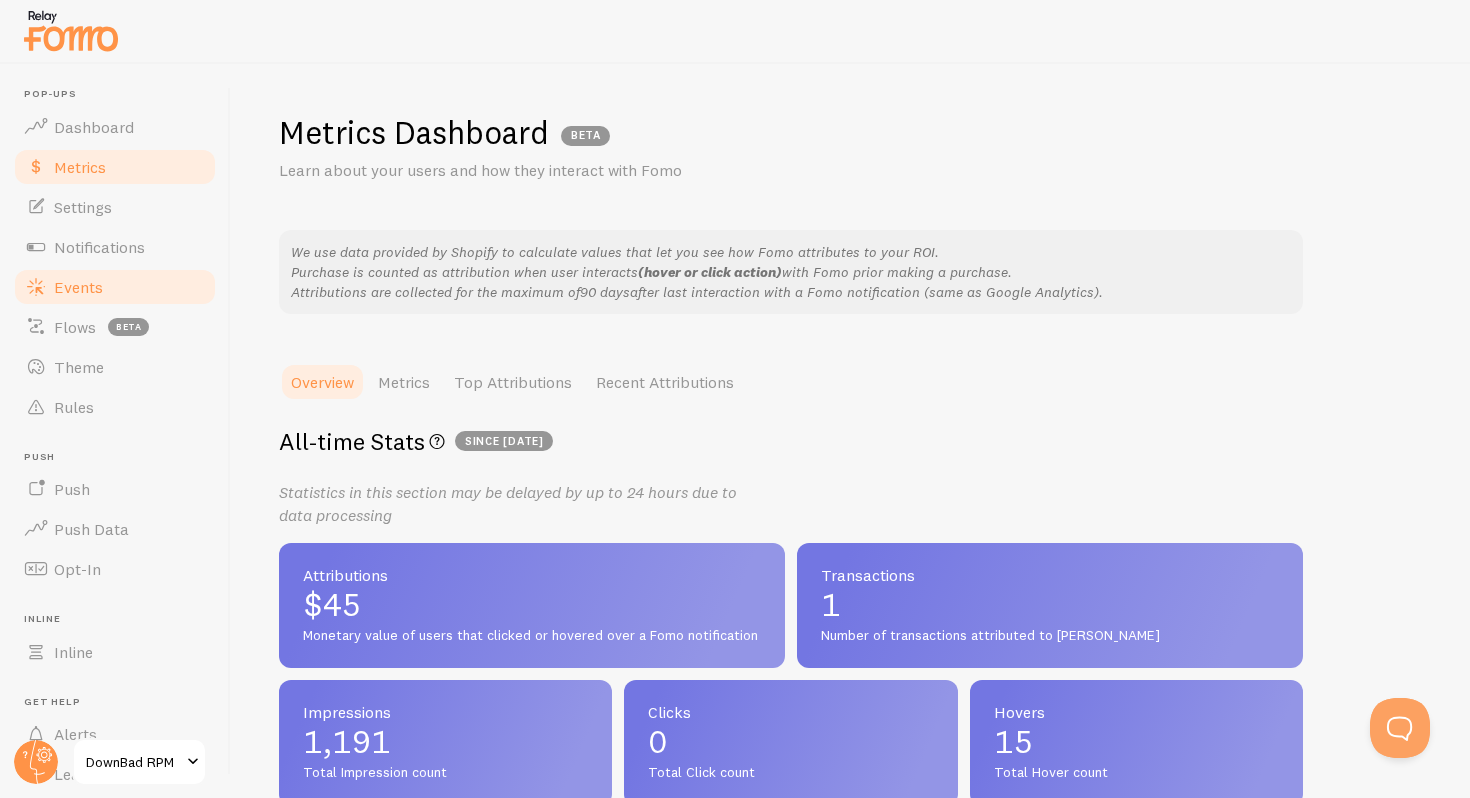 click on "Events" at bounding box center [78, 287] 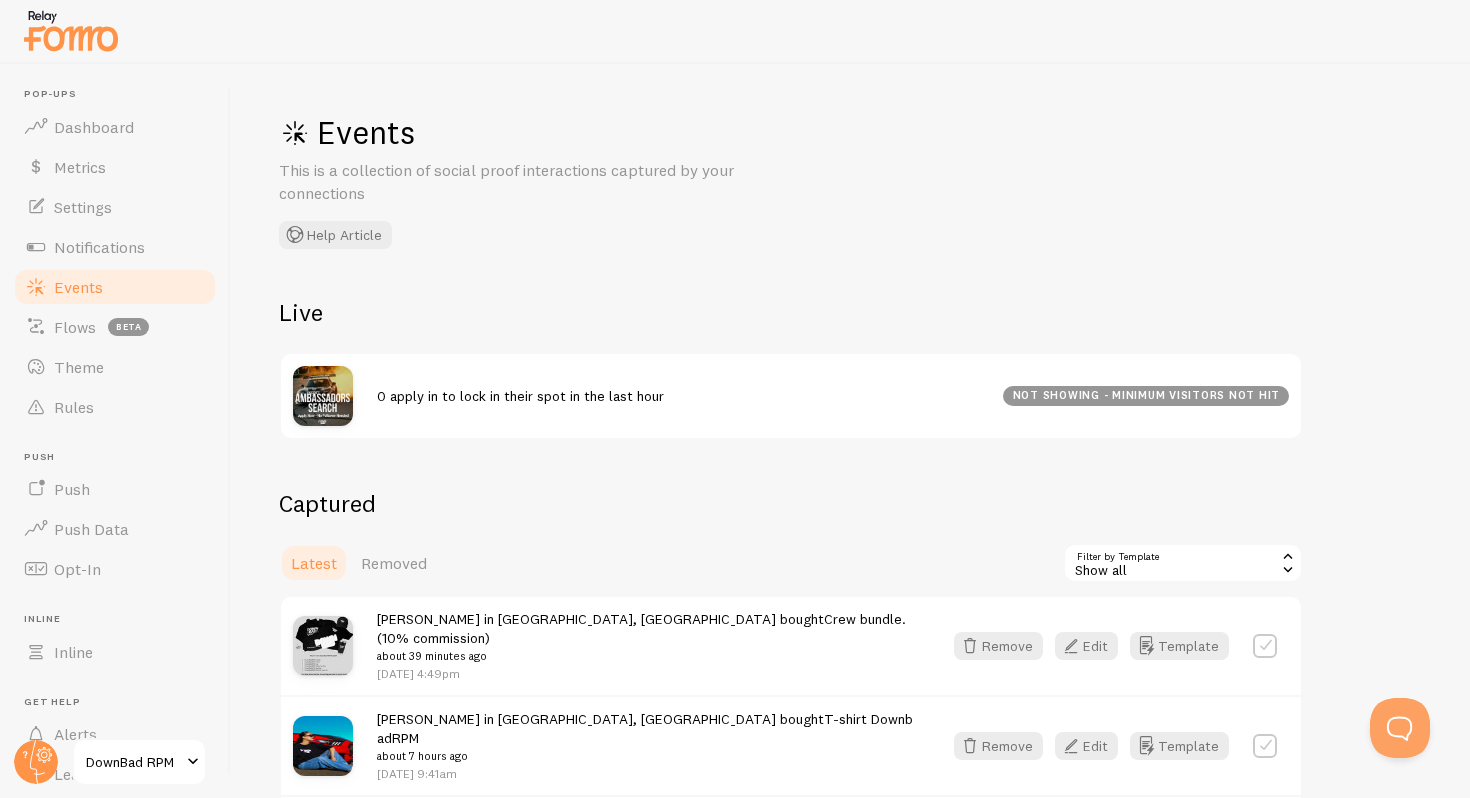 click at bounding box center [323, 396] 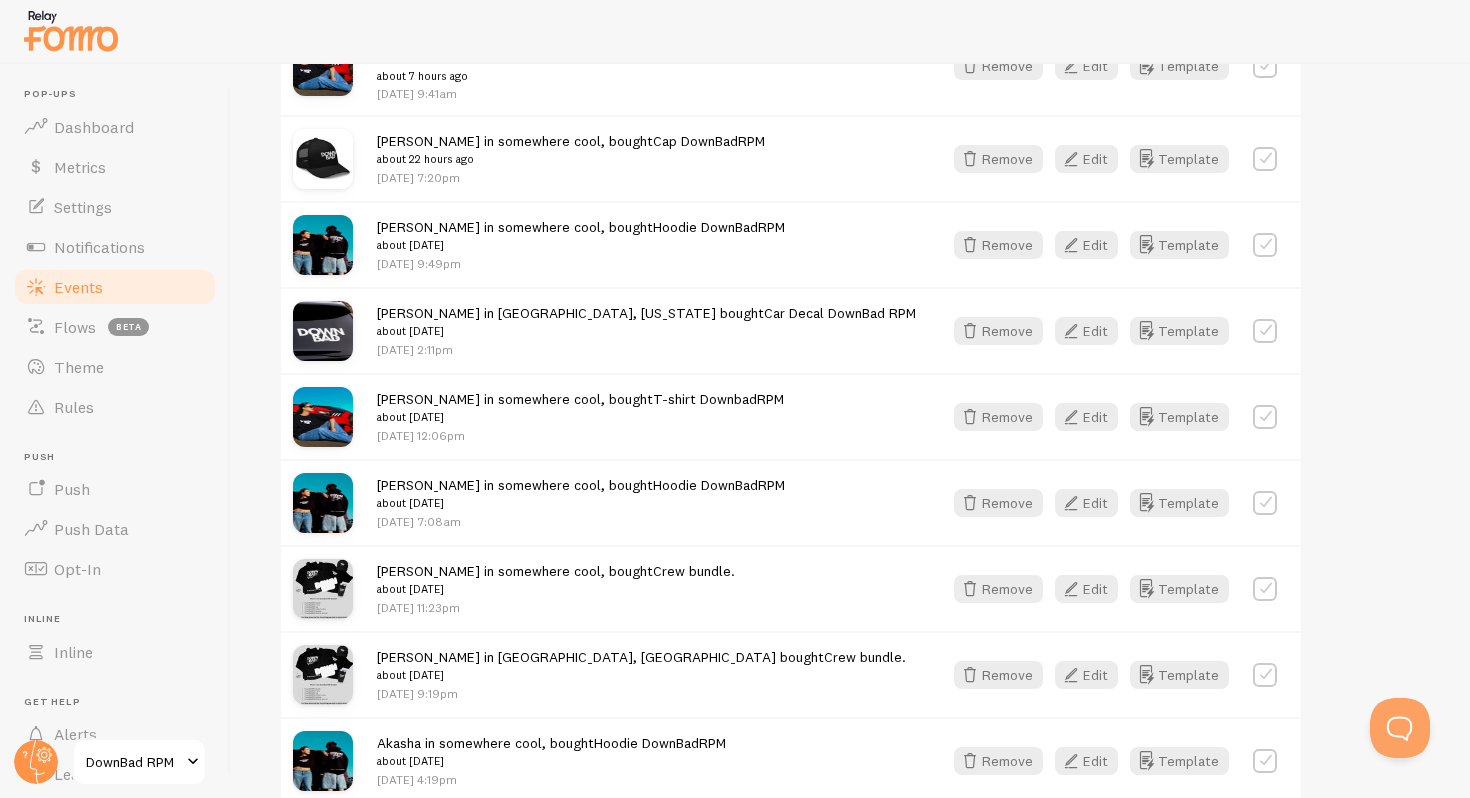 scroll, scrollTop: 0, scrollLeft: 0, axis: both 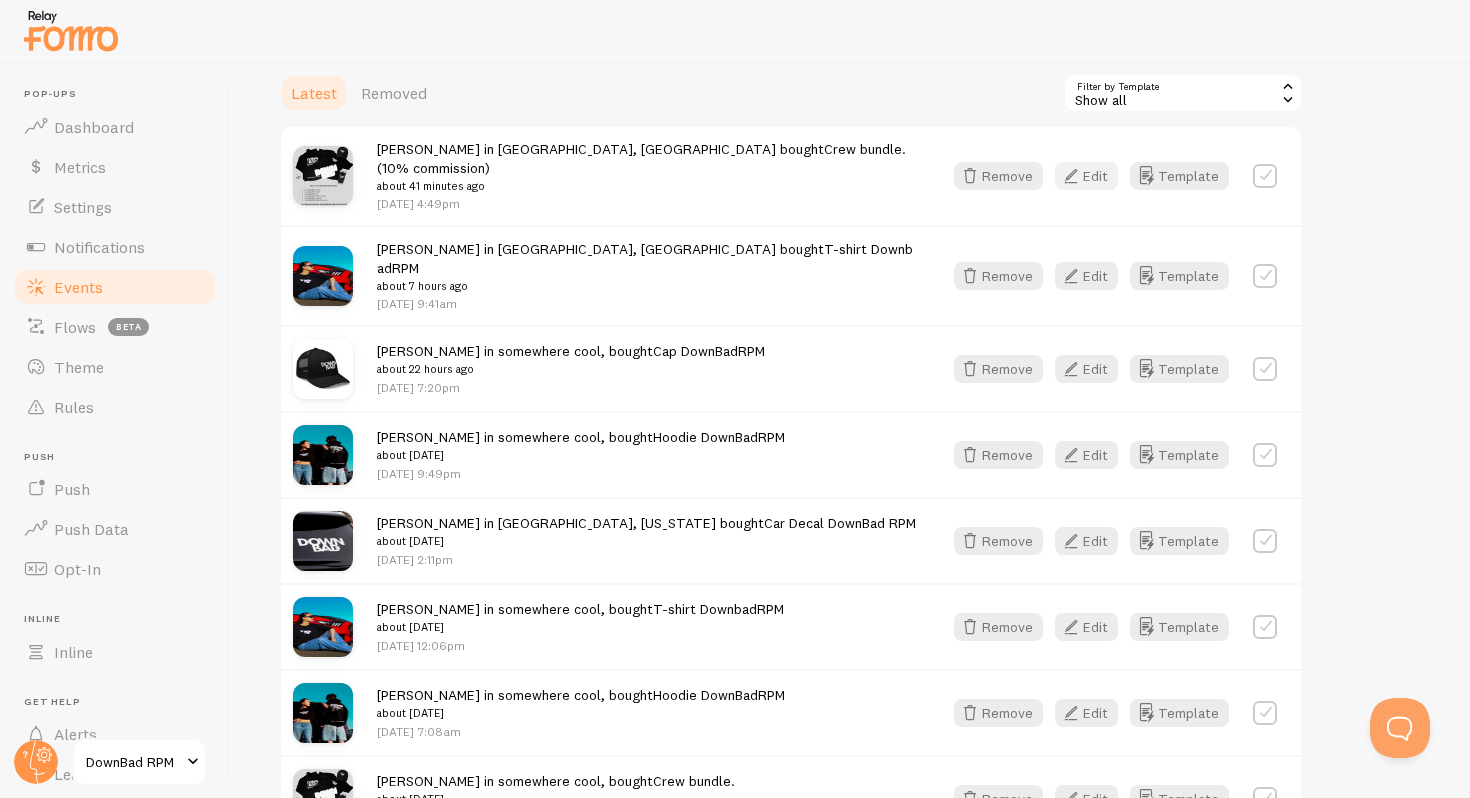 click on "Edit" at bounding box center (1086, 176) 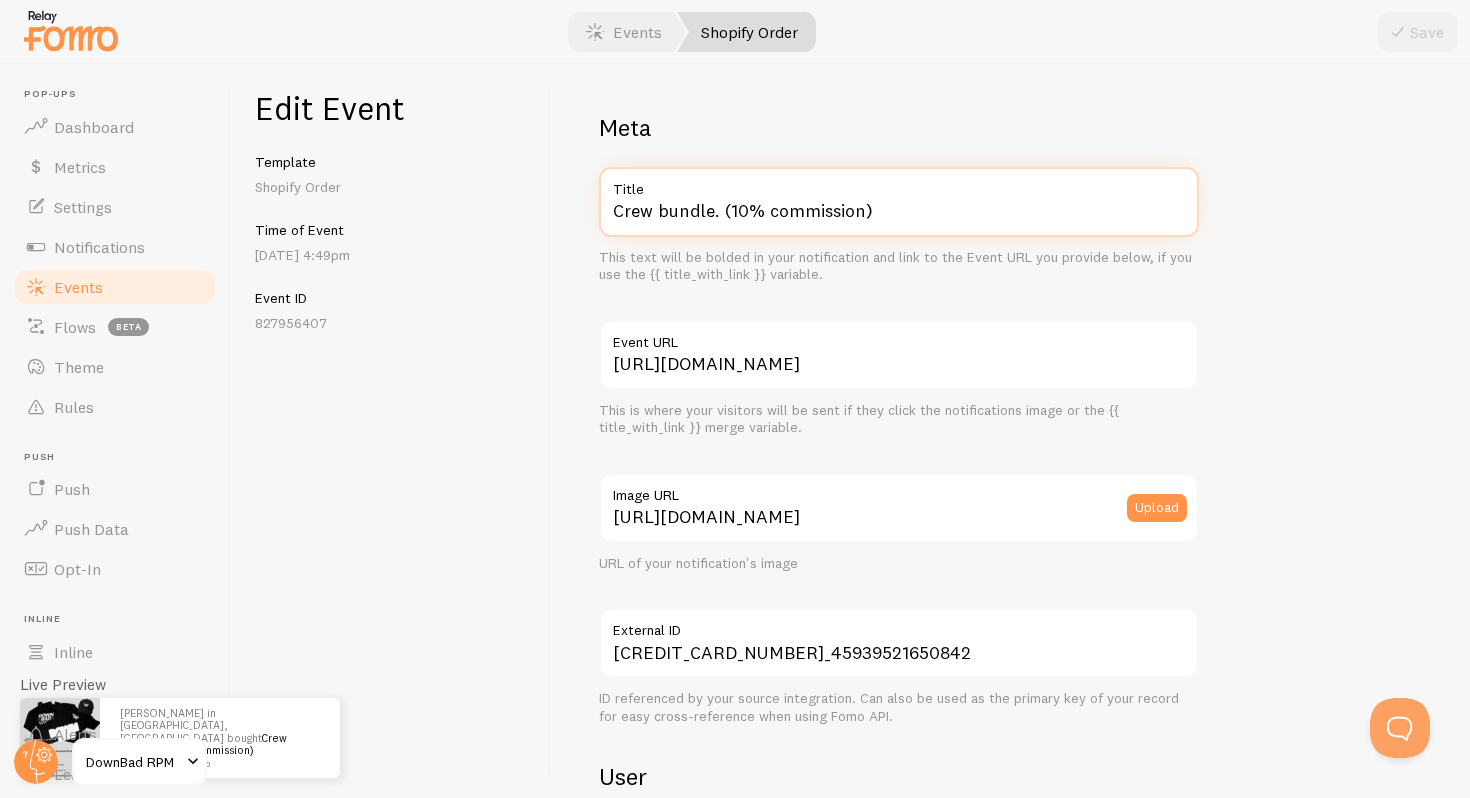 drag, startPoint x: 908, startPoint y: 210, endPoint x: 722, endPoint y: 210, distance: 186 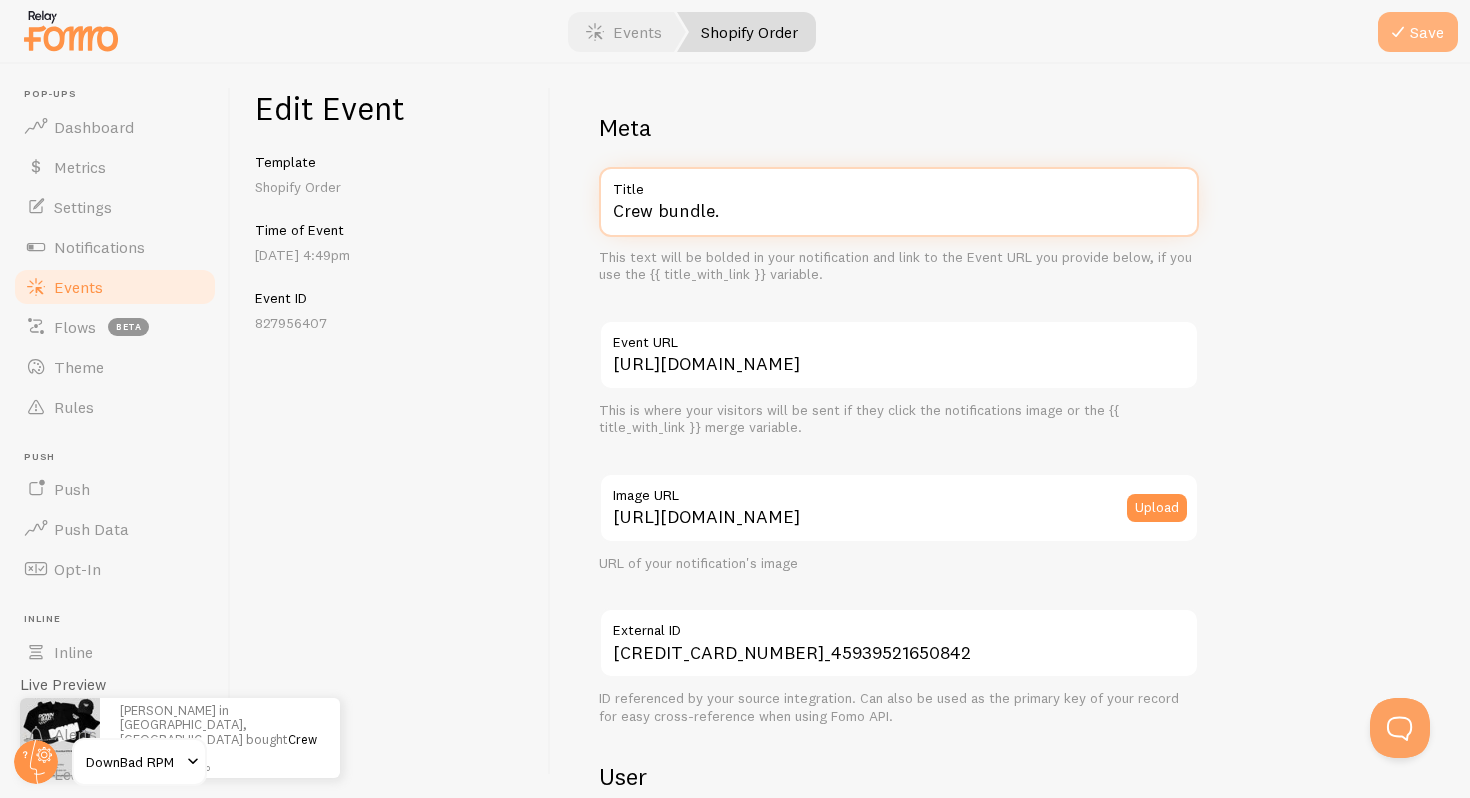 type on "Crew bundle." 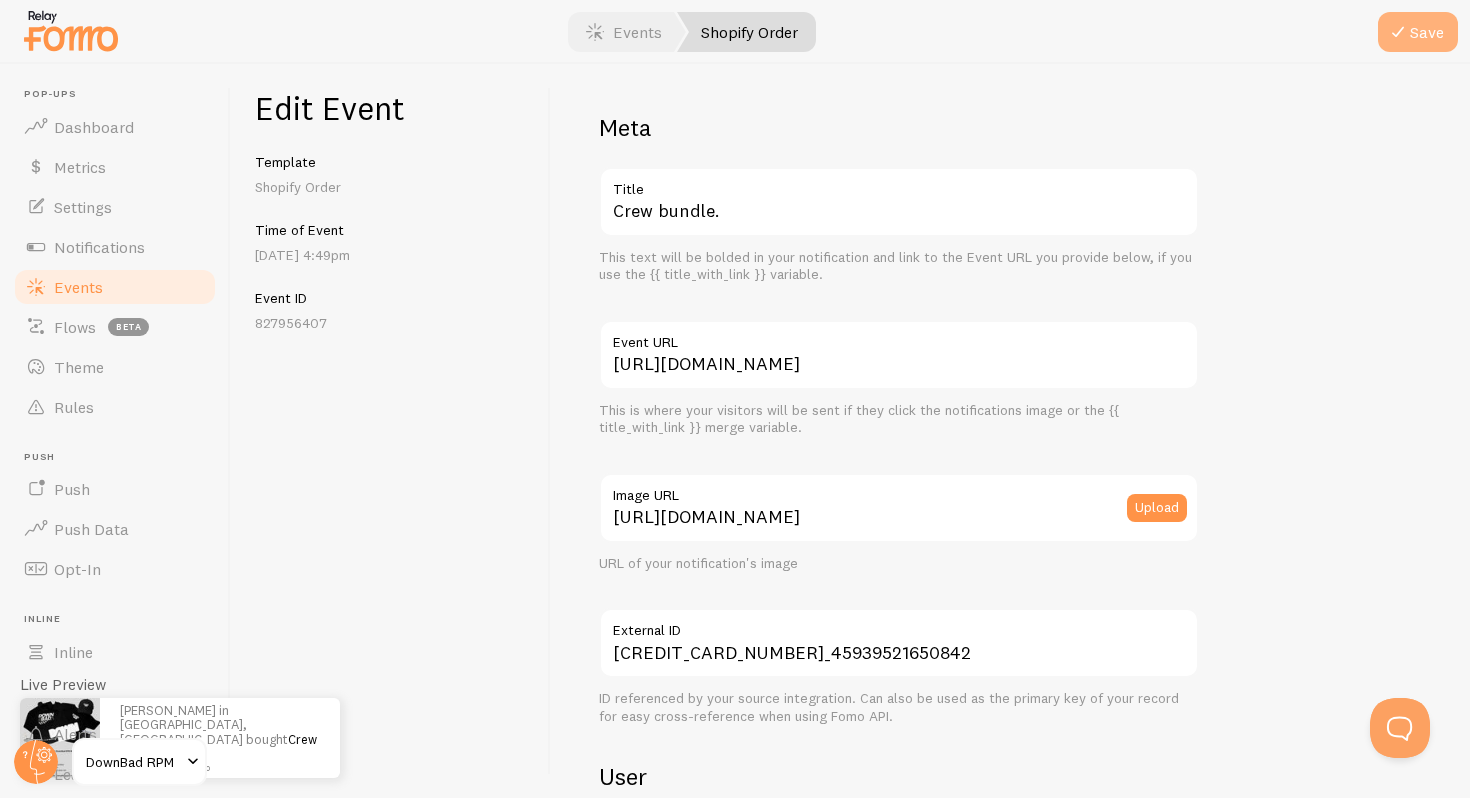 click on "Save" at bounding box center (1418, 32) 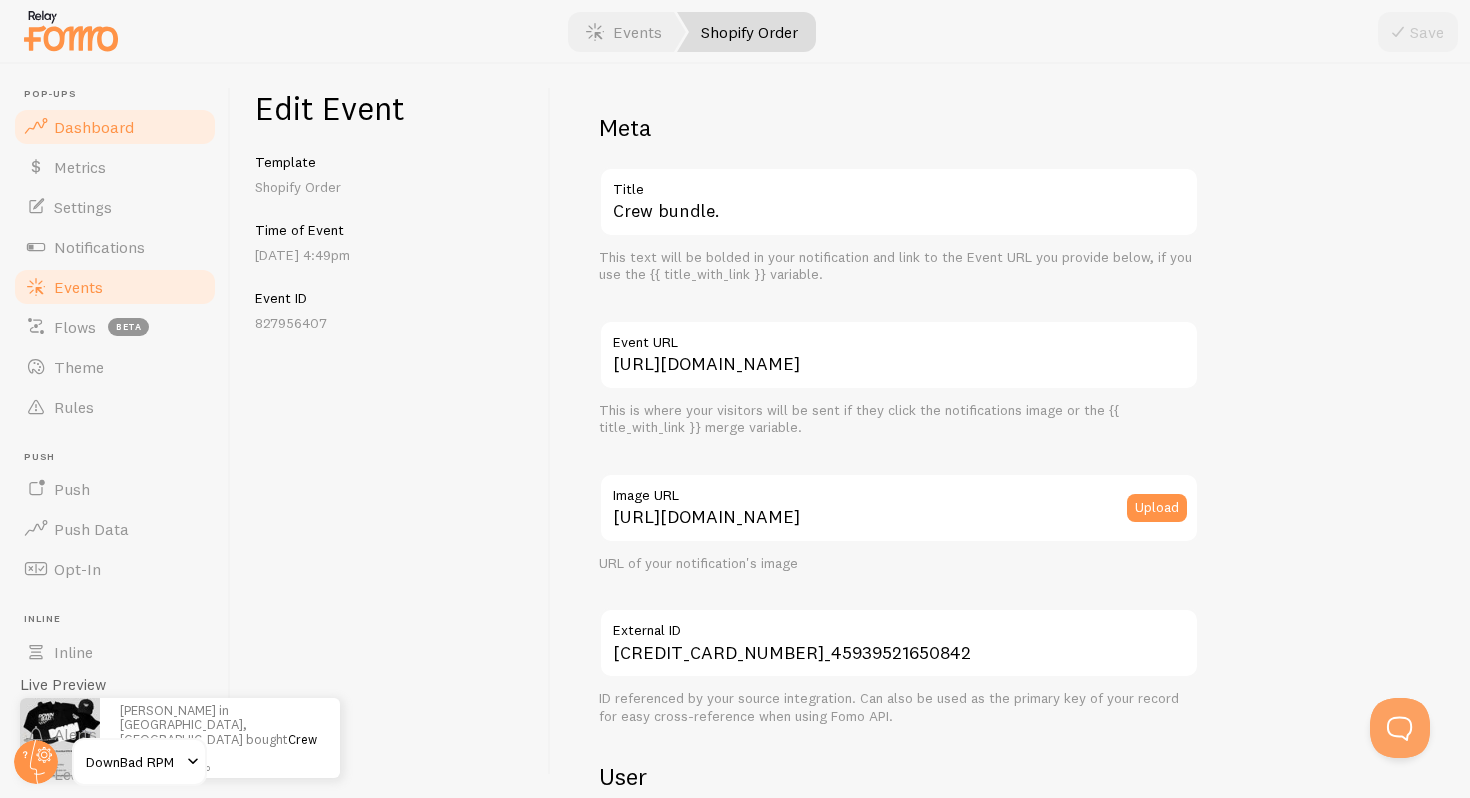 click on "Dashboard" at bounding box center [94, 127] 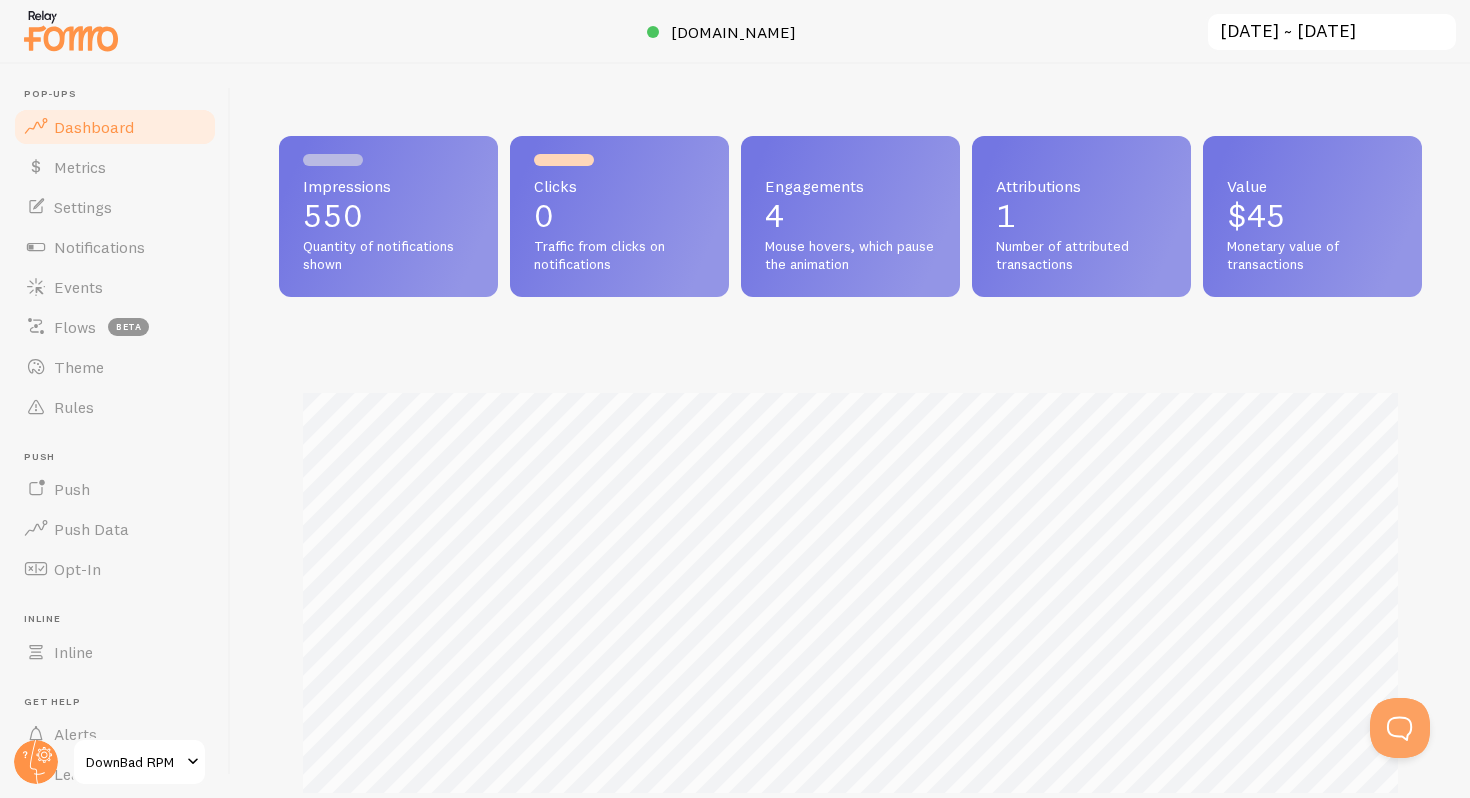 scroll, scrollTop: 999474, scrollLeft: 998857, axis: both 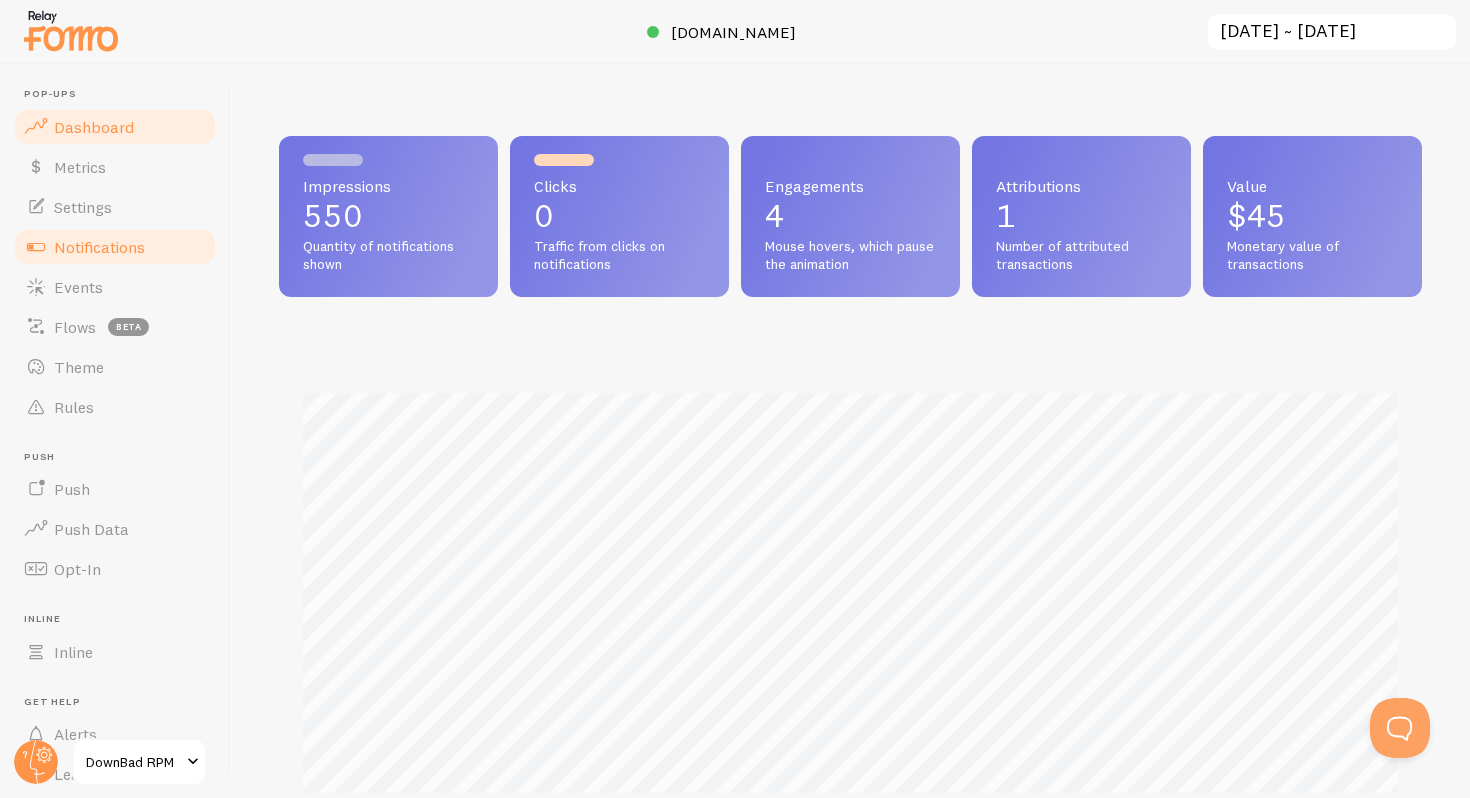 click on "Notifications" at bounding box center (99, 247) 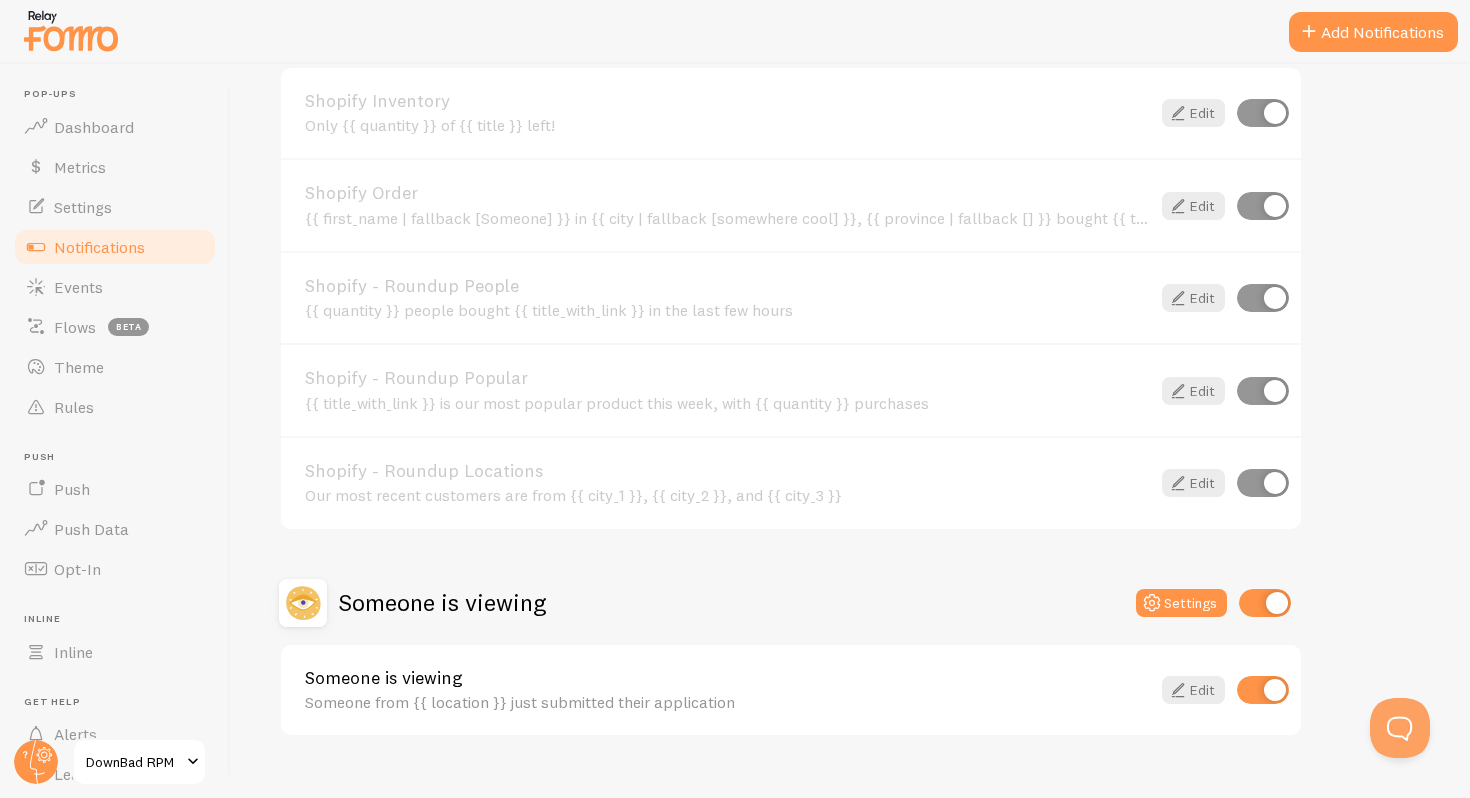 scroll, scrollTop: 813, scrollLeft: 0, axis: vertical 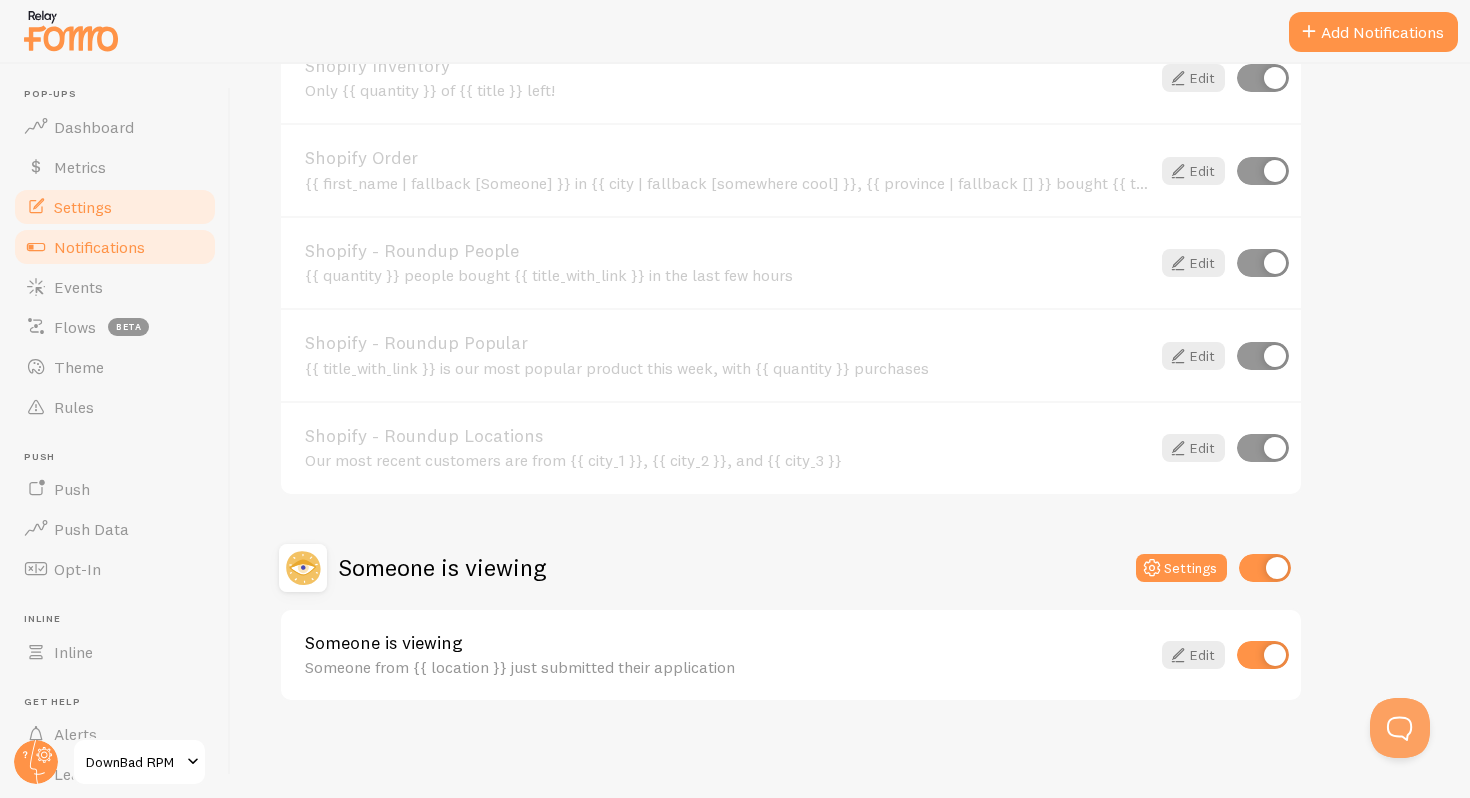 click on "Settings" at bounding box center (115, 207) 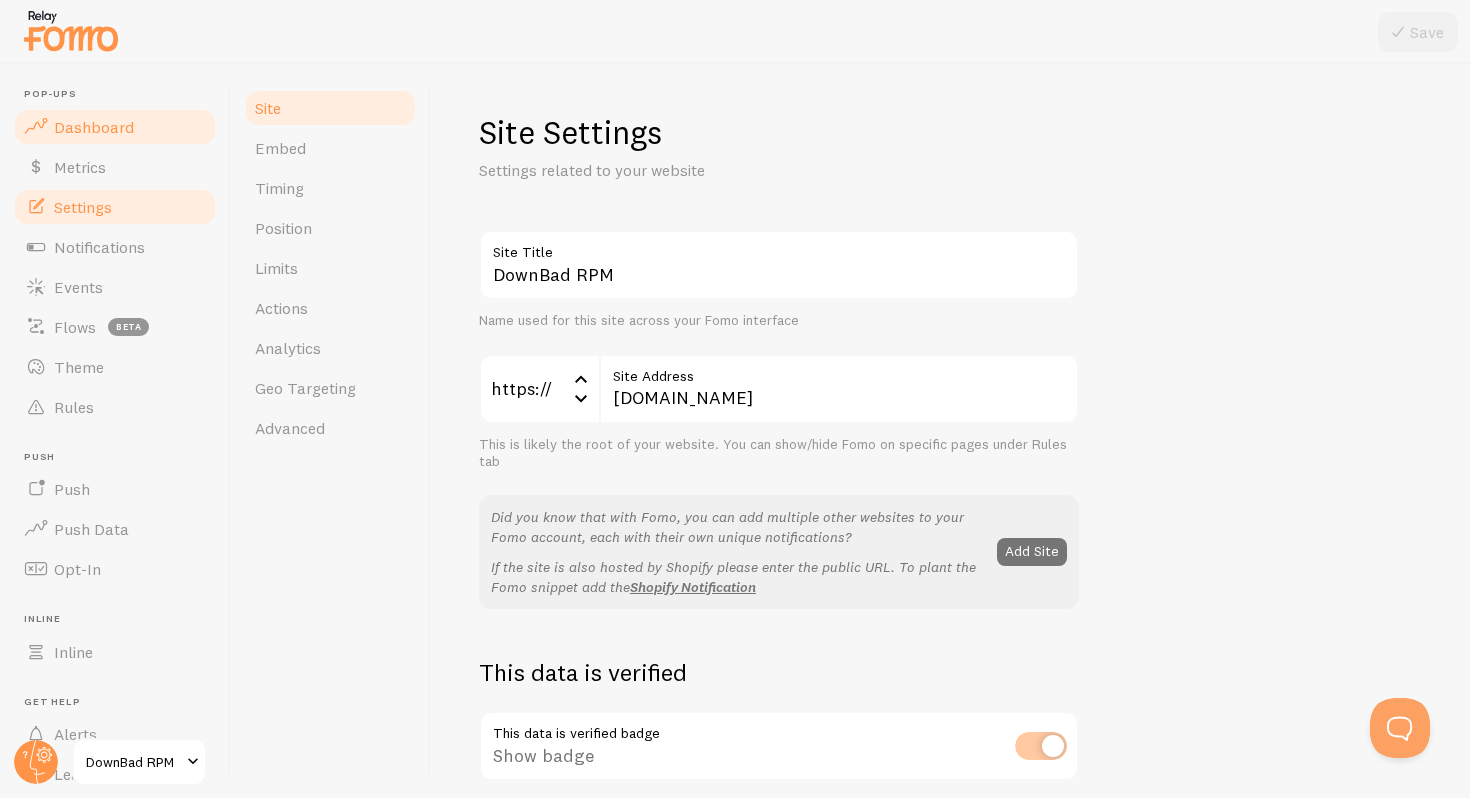 click on "Dashboard" at bounding box center (94, 127) 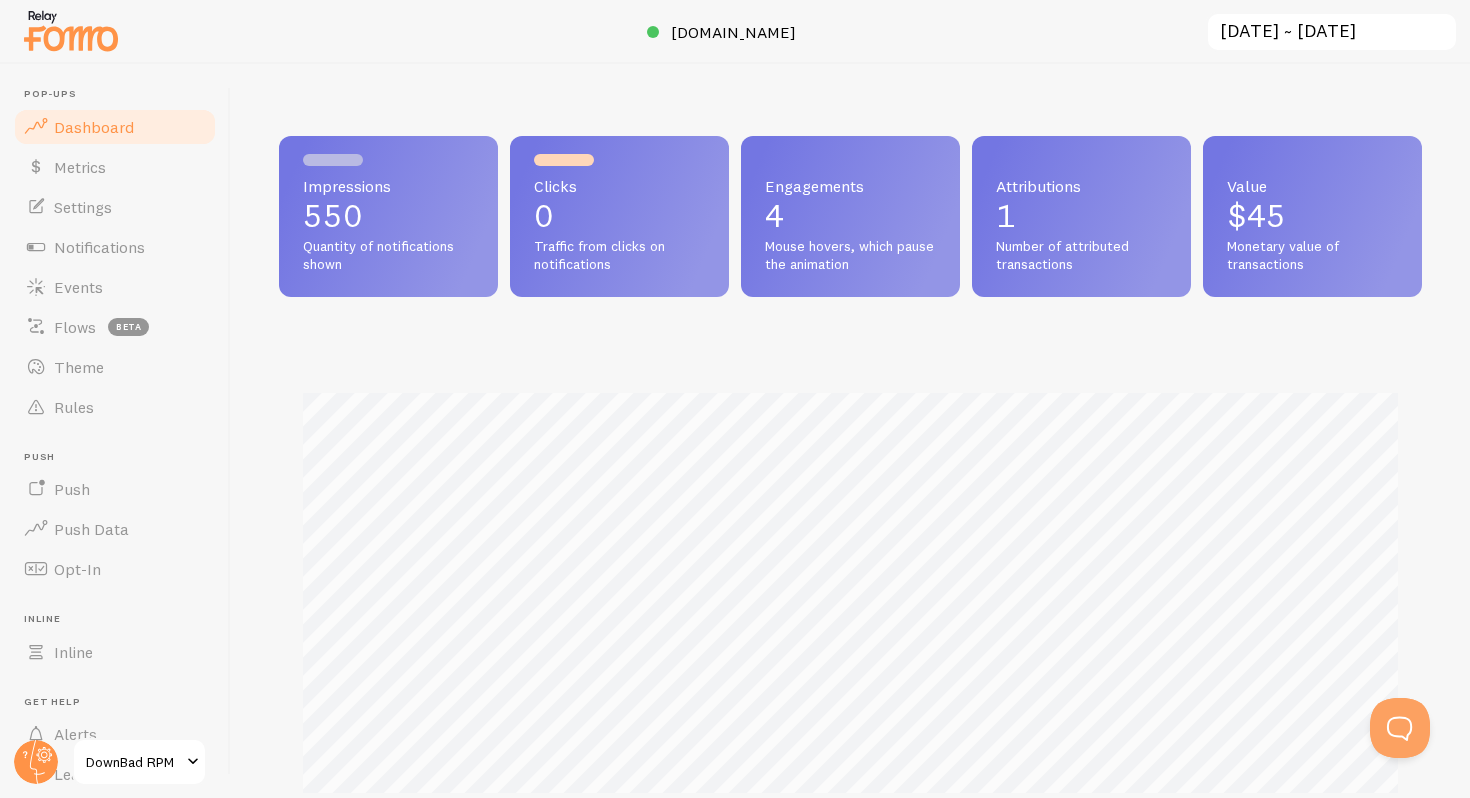 scroll, scrollTop: 999474, scrollLeft: 998857, axis: both 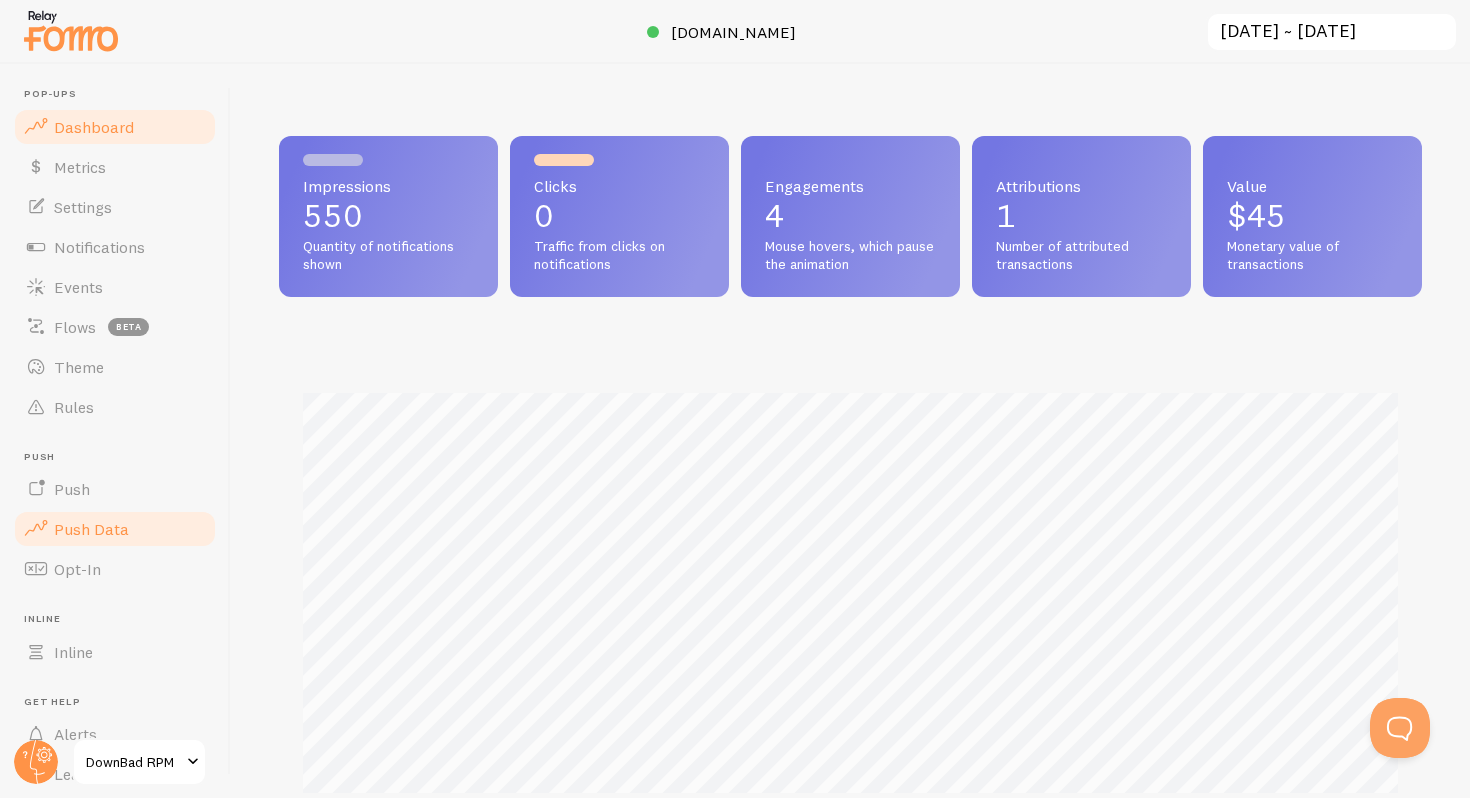 click on "Push Data" at bounding box center (115, 529) 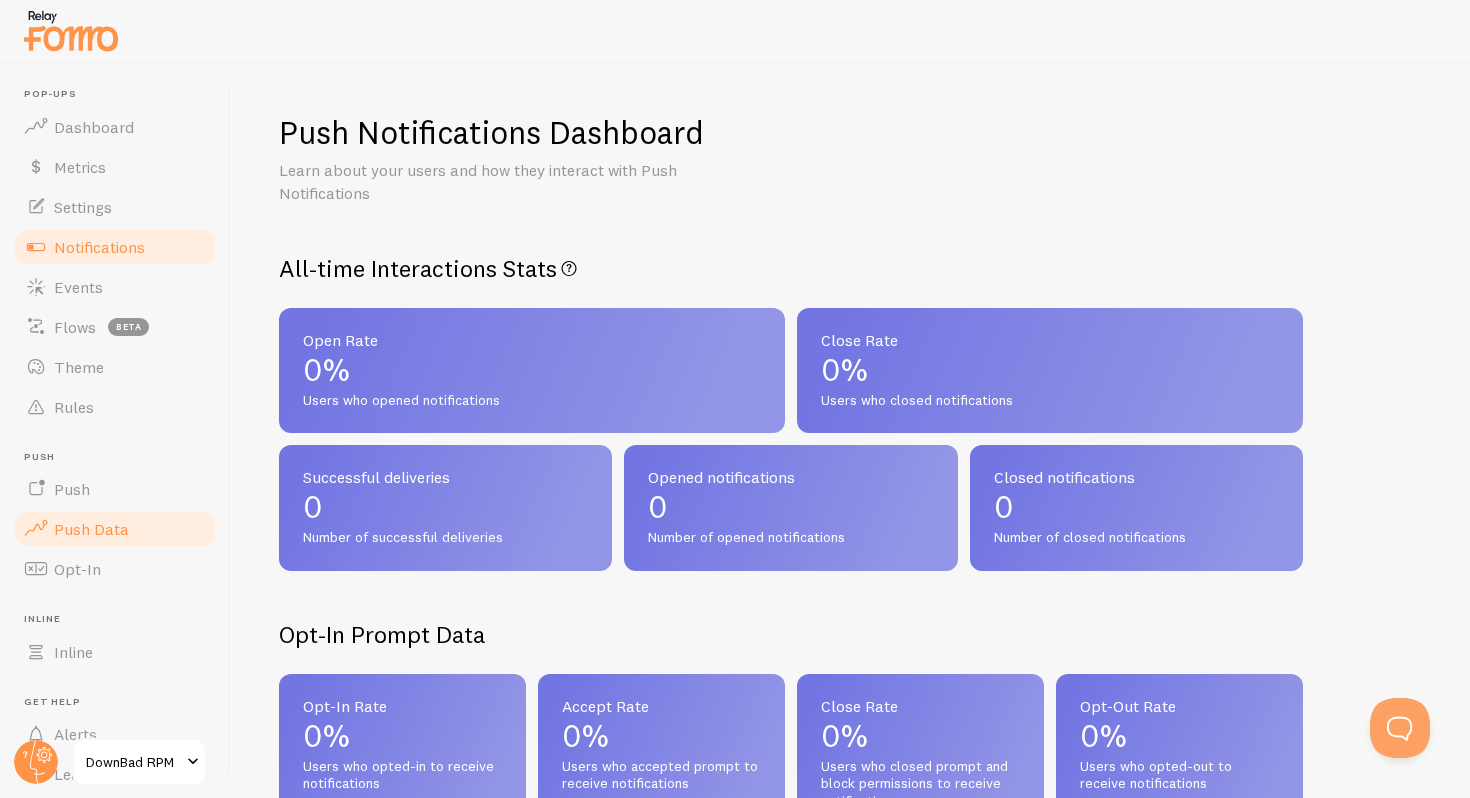 click on "Notifications" at bounding box center [99, 247] 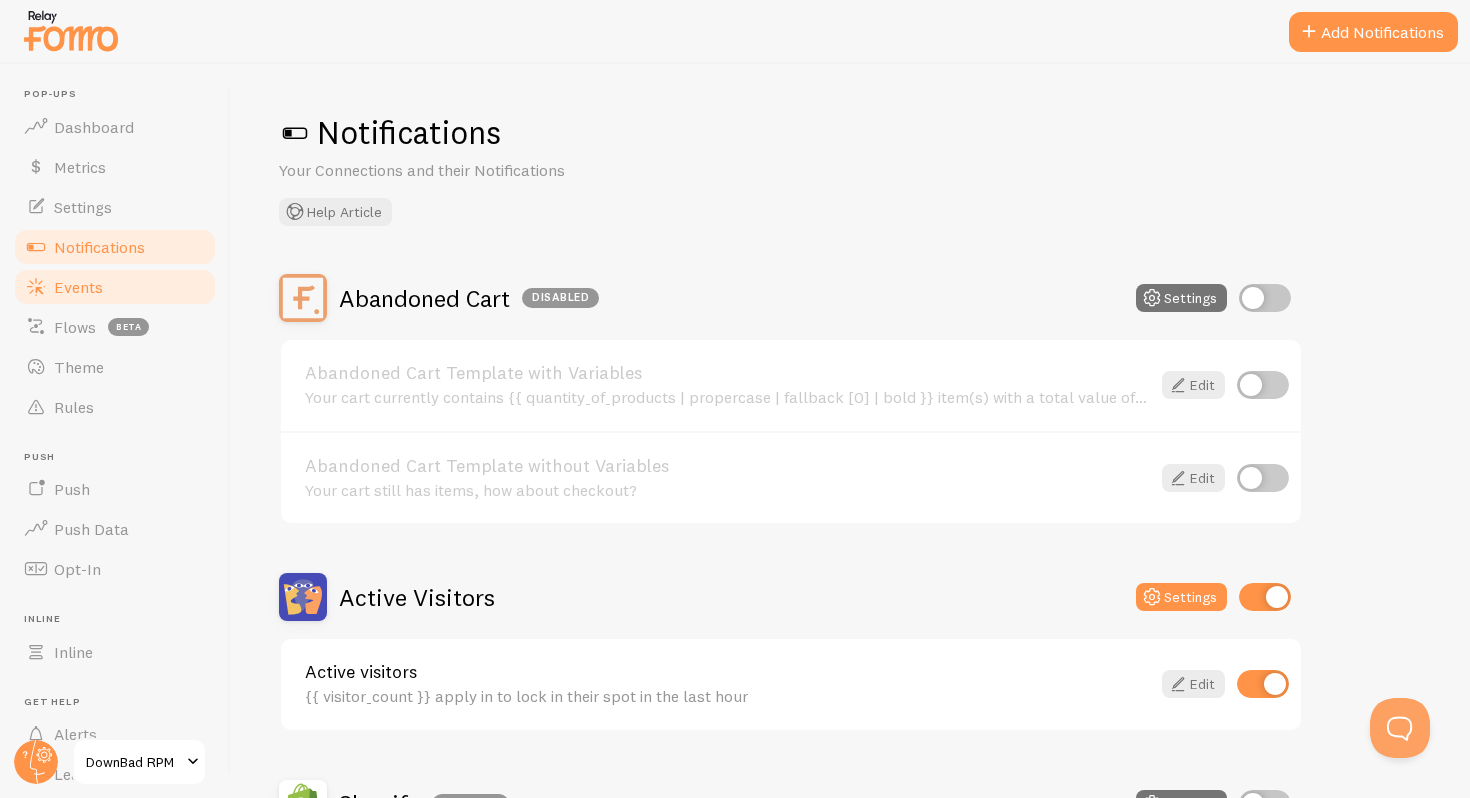 click on "Events" at bounding box center (115, 287) 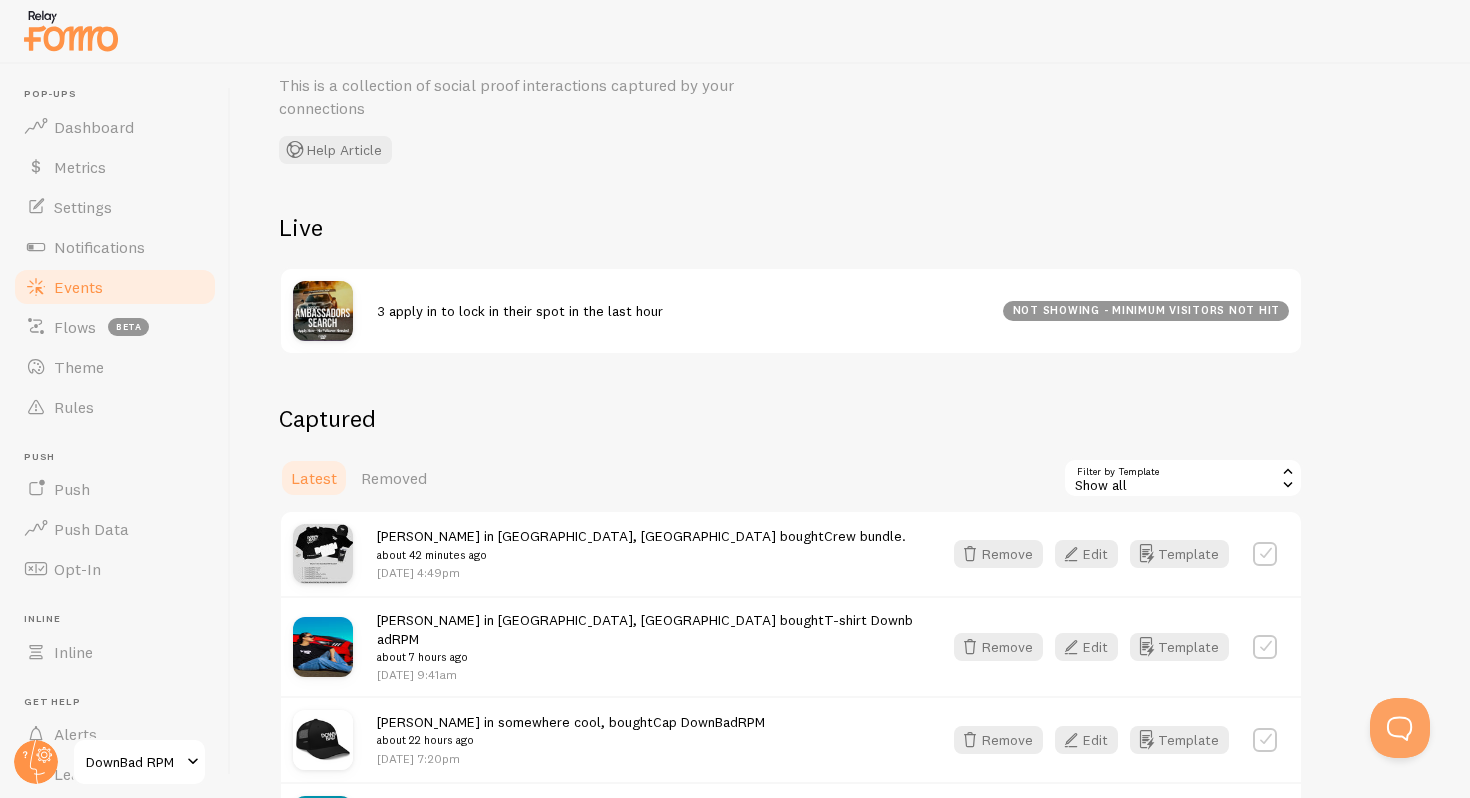 scroll, scrollTop: 0, scrollLeft: 0, axis: both 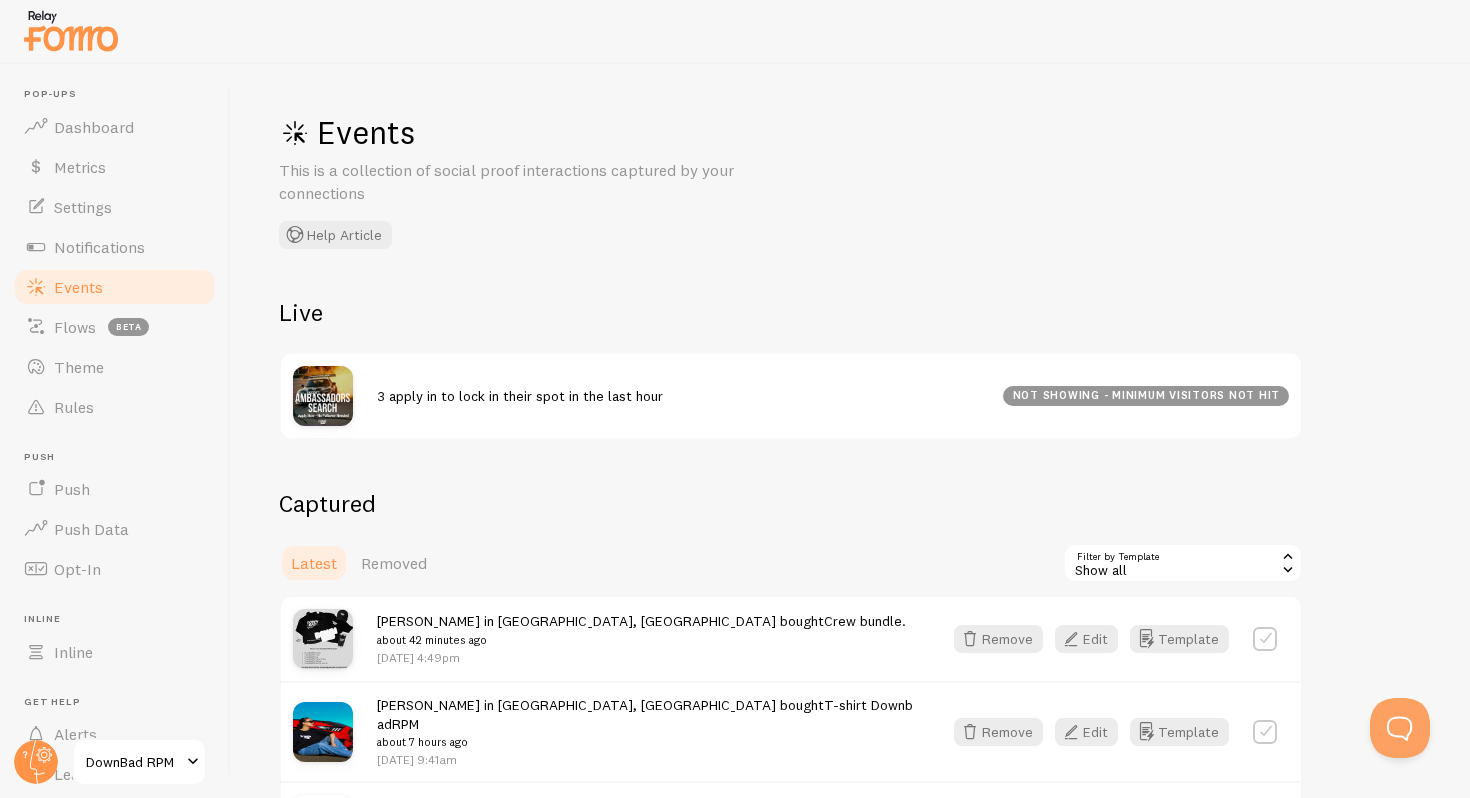 click on "3 apply in to lock in their spot in the last hour
not showing - minimum visitors not hit" at bounding box center (791, 396) 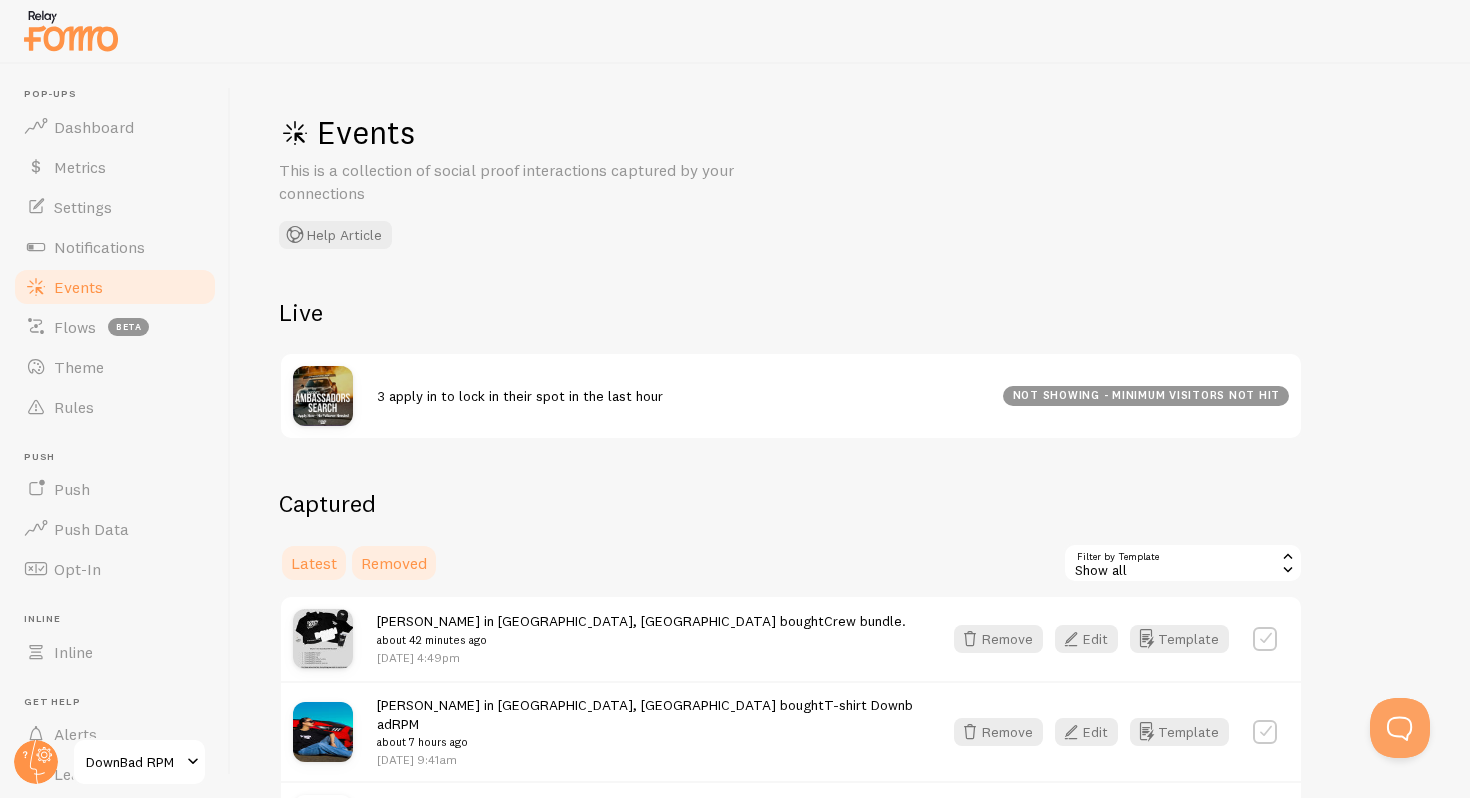 click on "Removed" at bounding box center (394, 563) 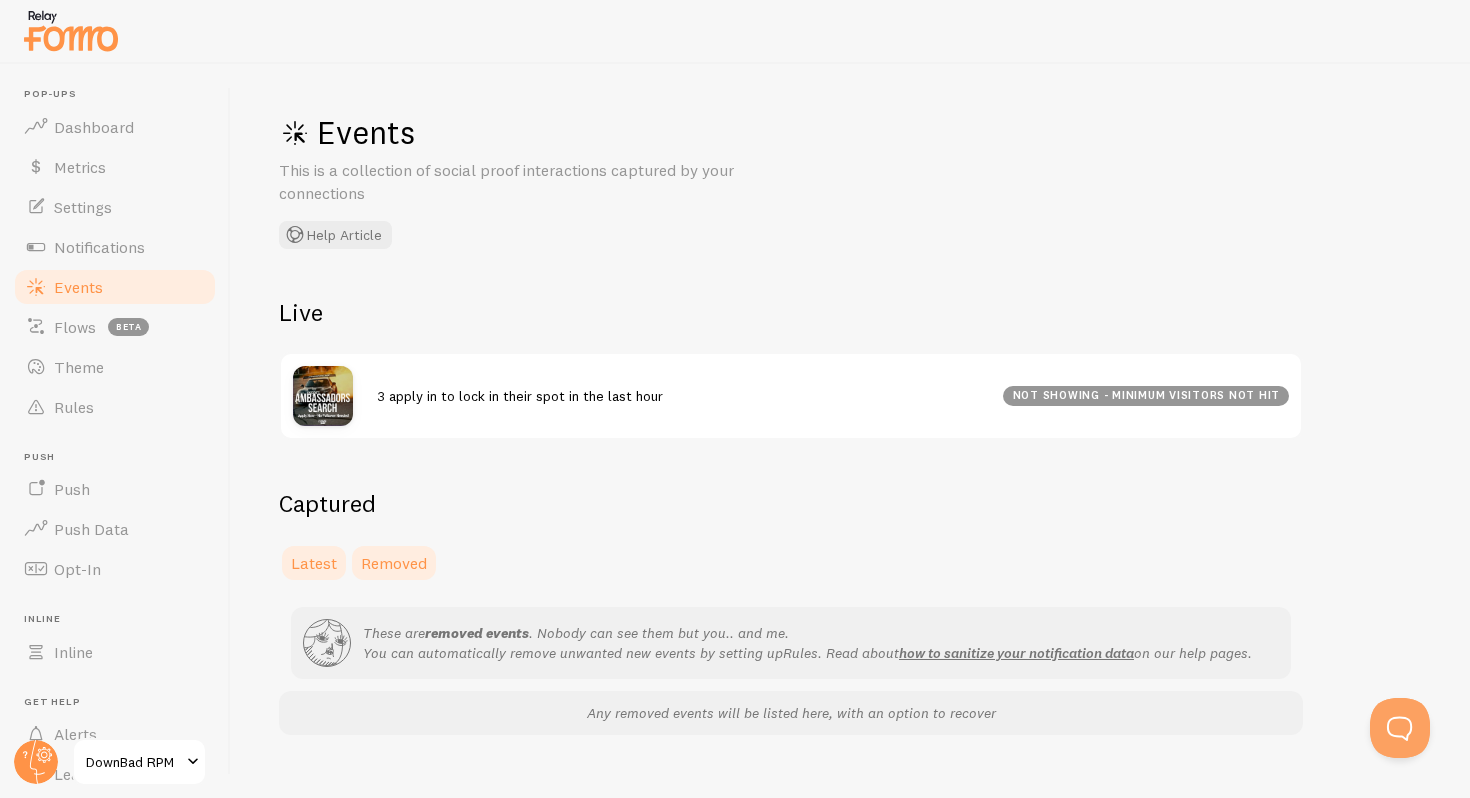 click on "Latest" at bounding box center [314, 563] 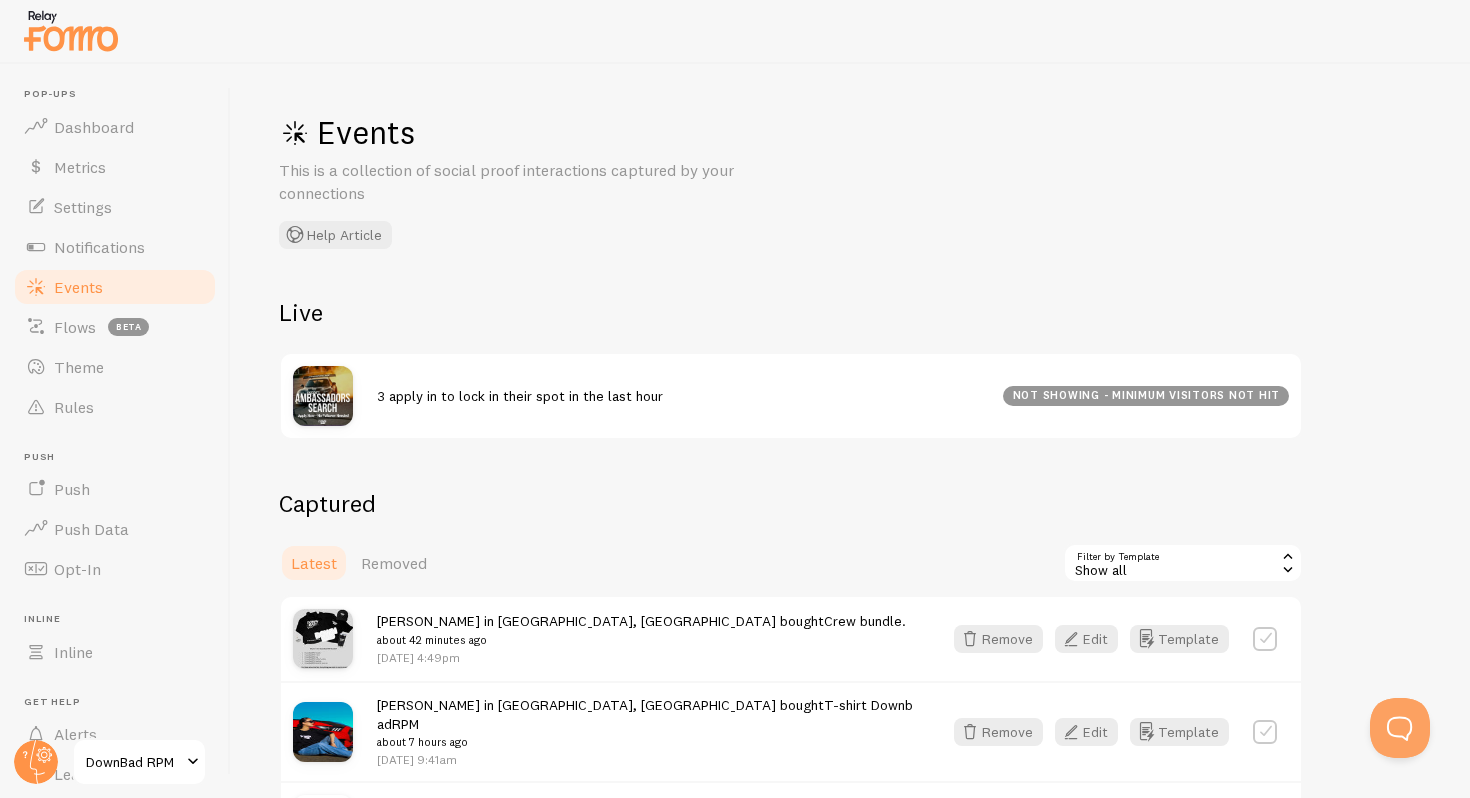 click on "3 apply in to lock in their spot in the last hour" at bounding box center (520, 396) 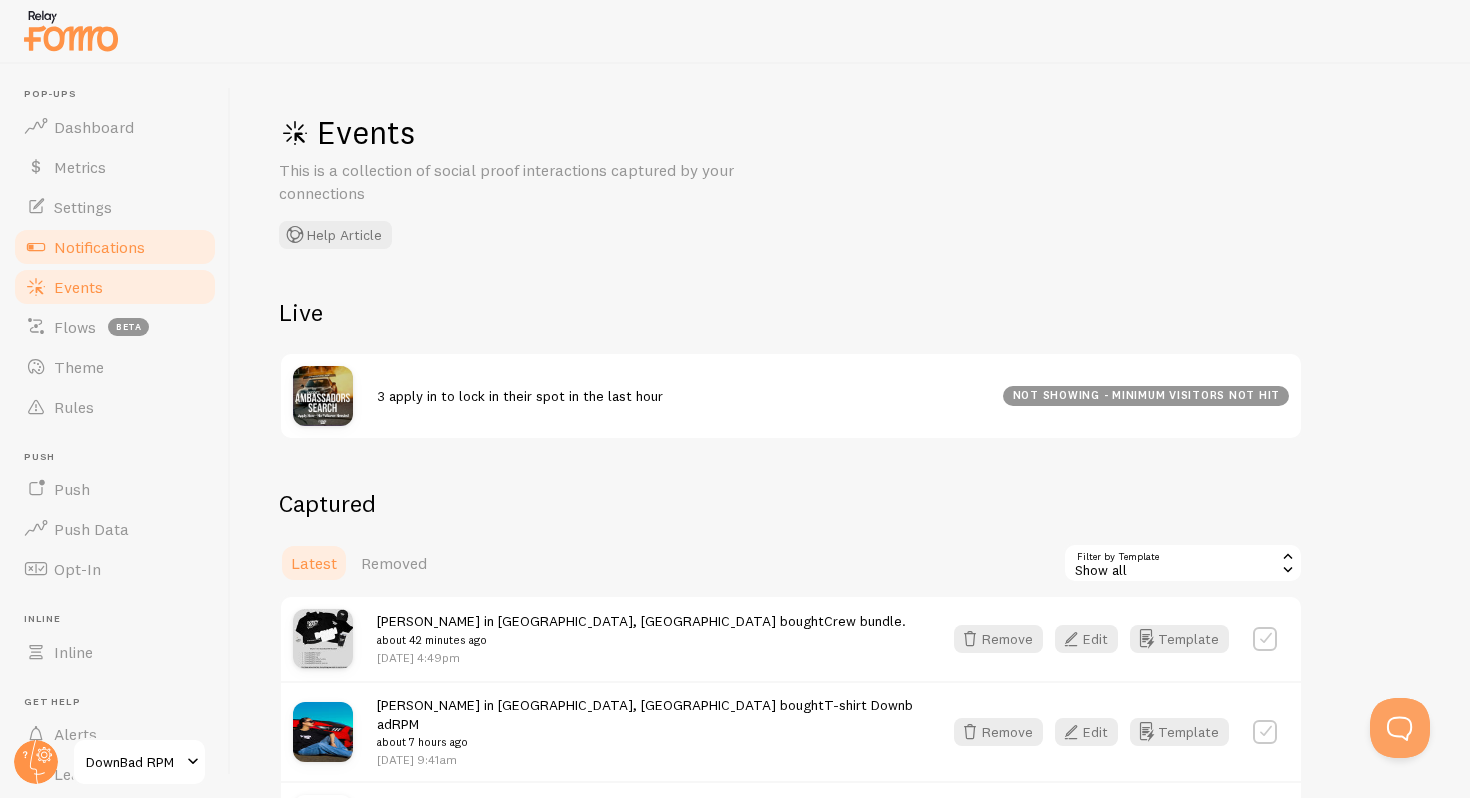 click on "Notifications" at bounding box center (99, 247) 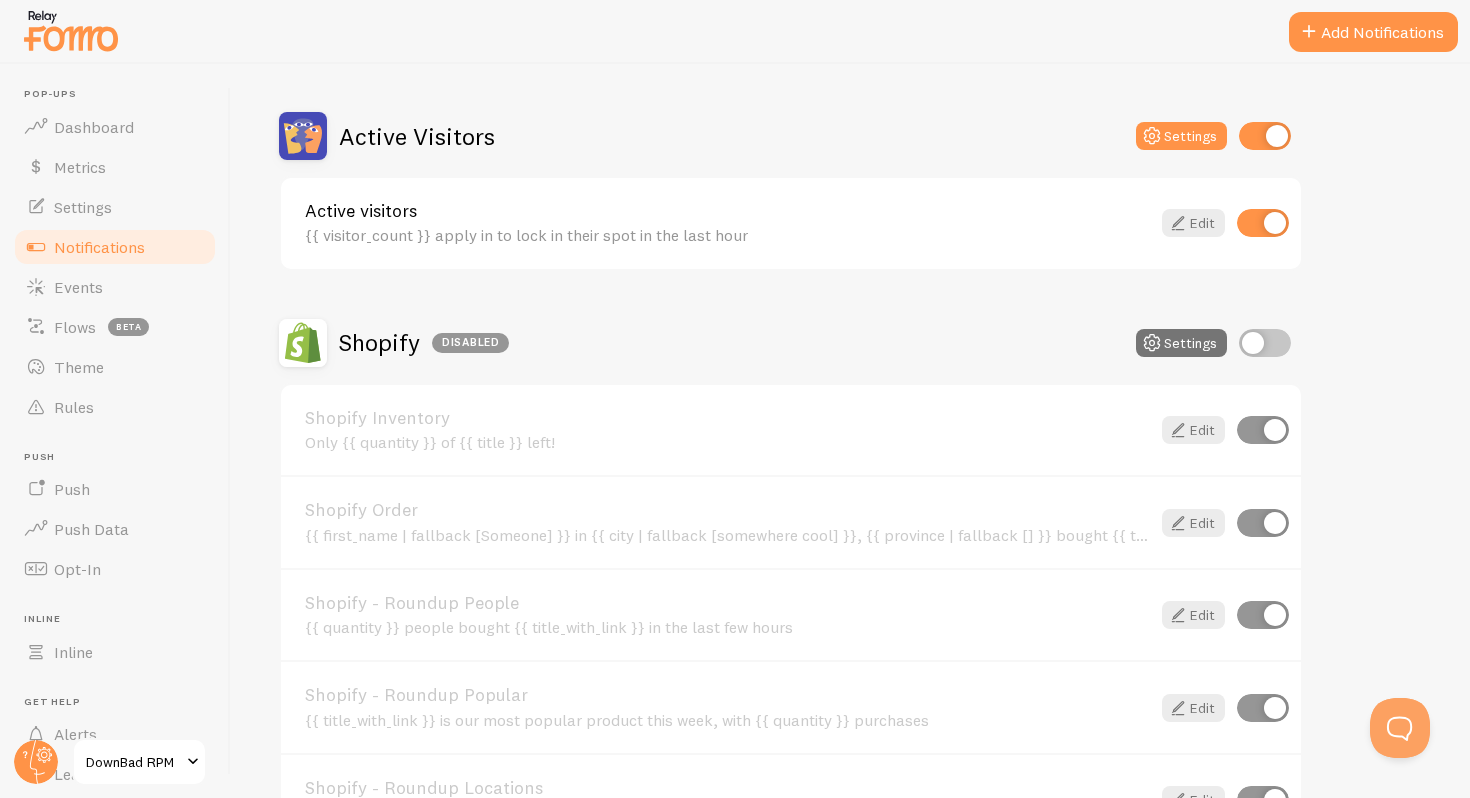 scroll, scrollTop: 418, scrollLeft: 0, axis: vertical 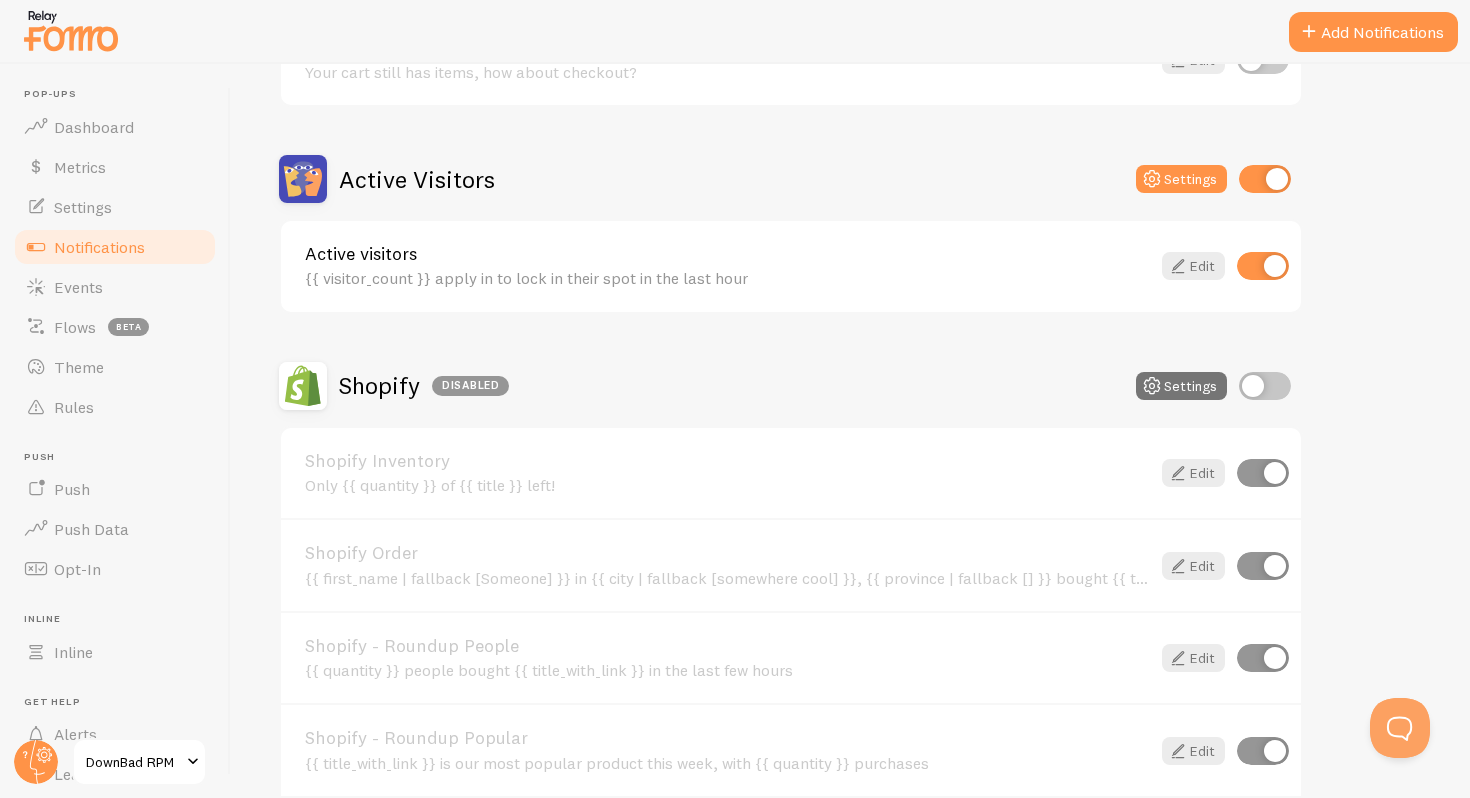 click on "Active visitors" at bounding box center [727, 254] 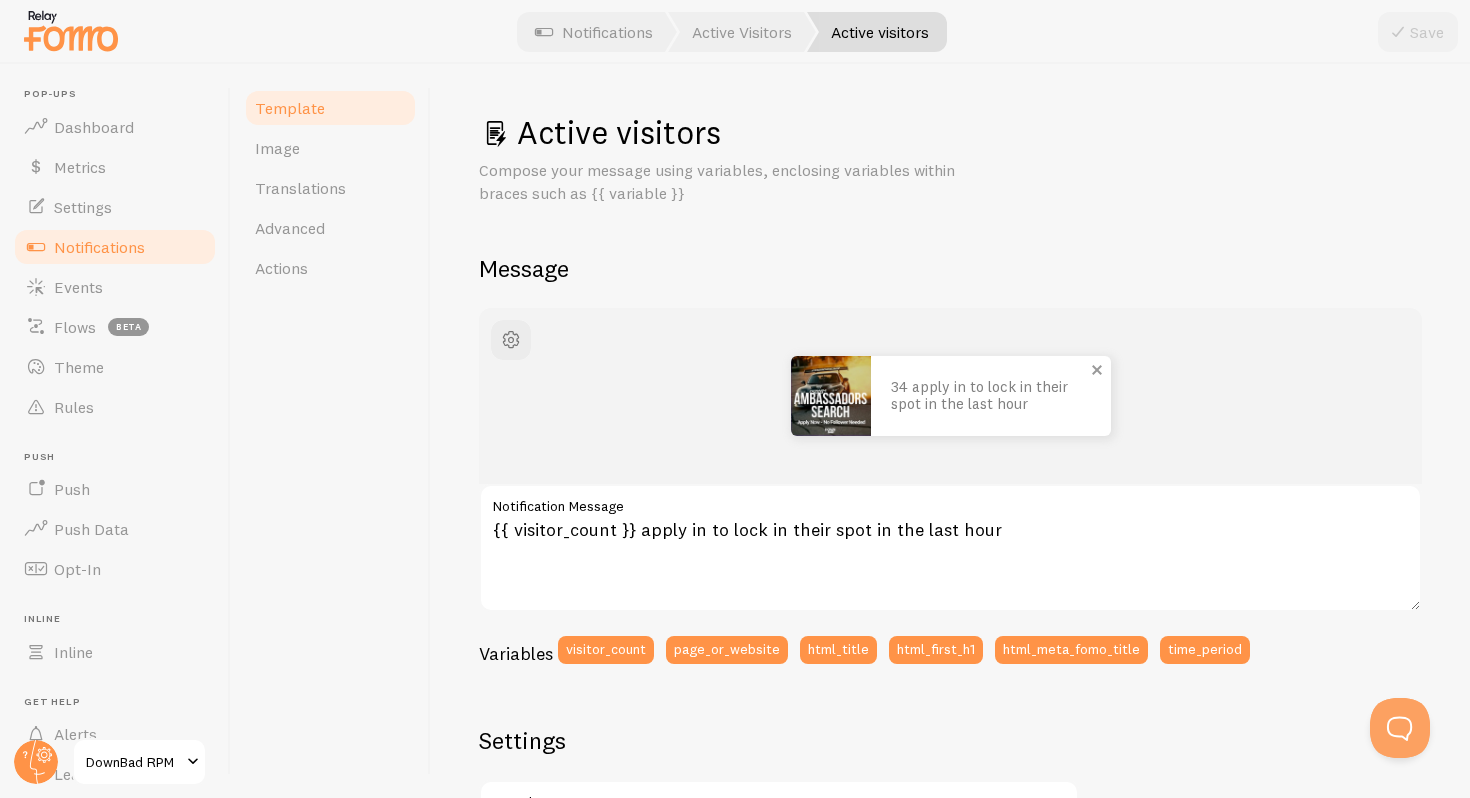 click on "34 apply in to lock in their spot in the last hour" at bounding box center (991, 396) 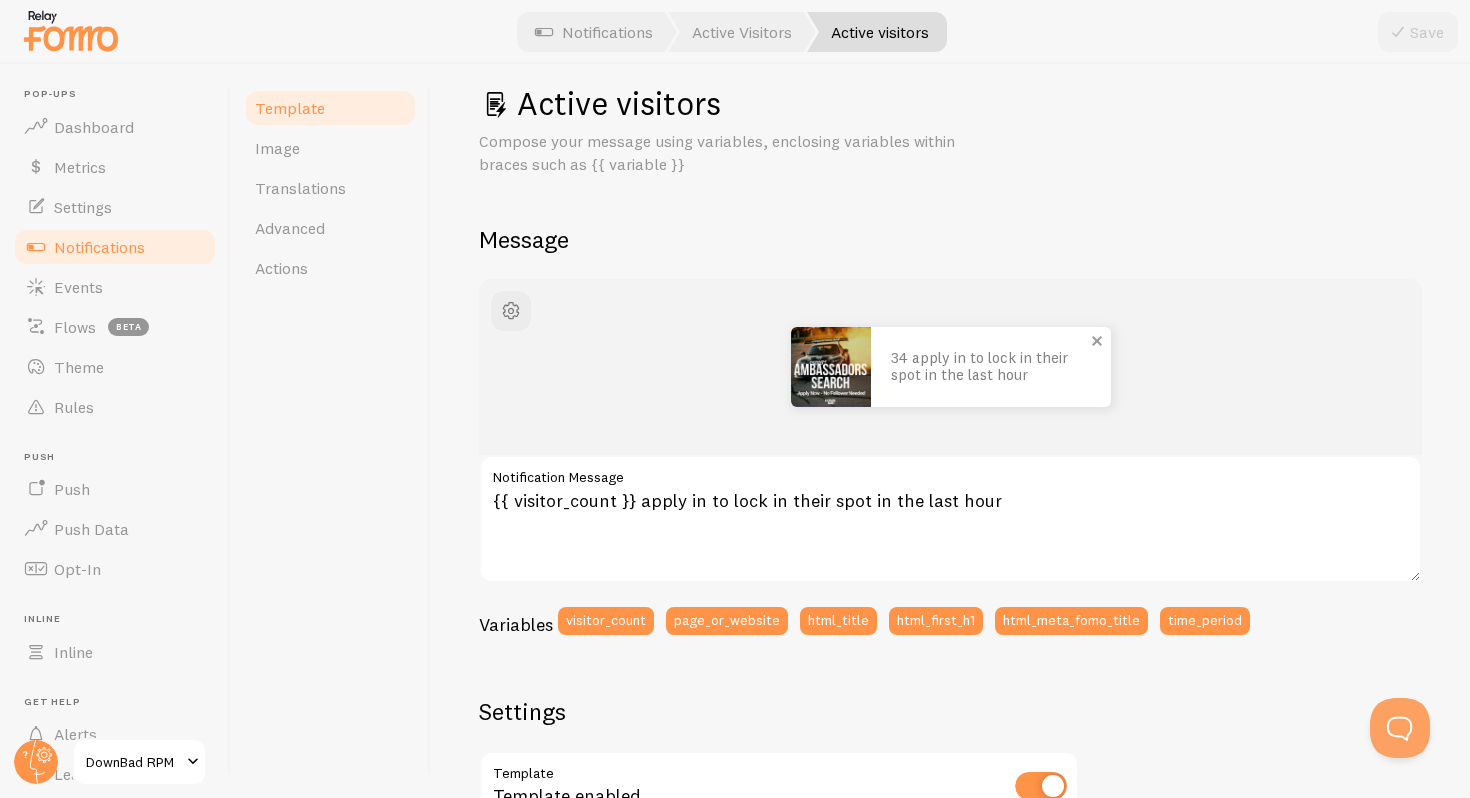scroll, scrollTop: 0, scrollLeft: 0, axis: both 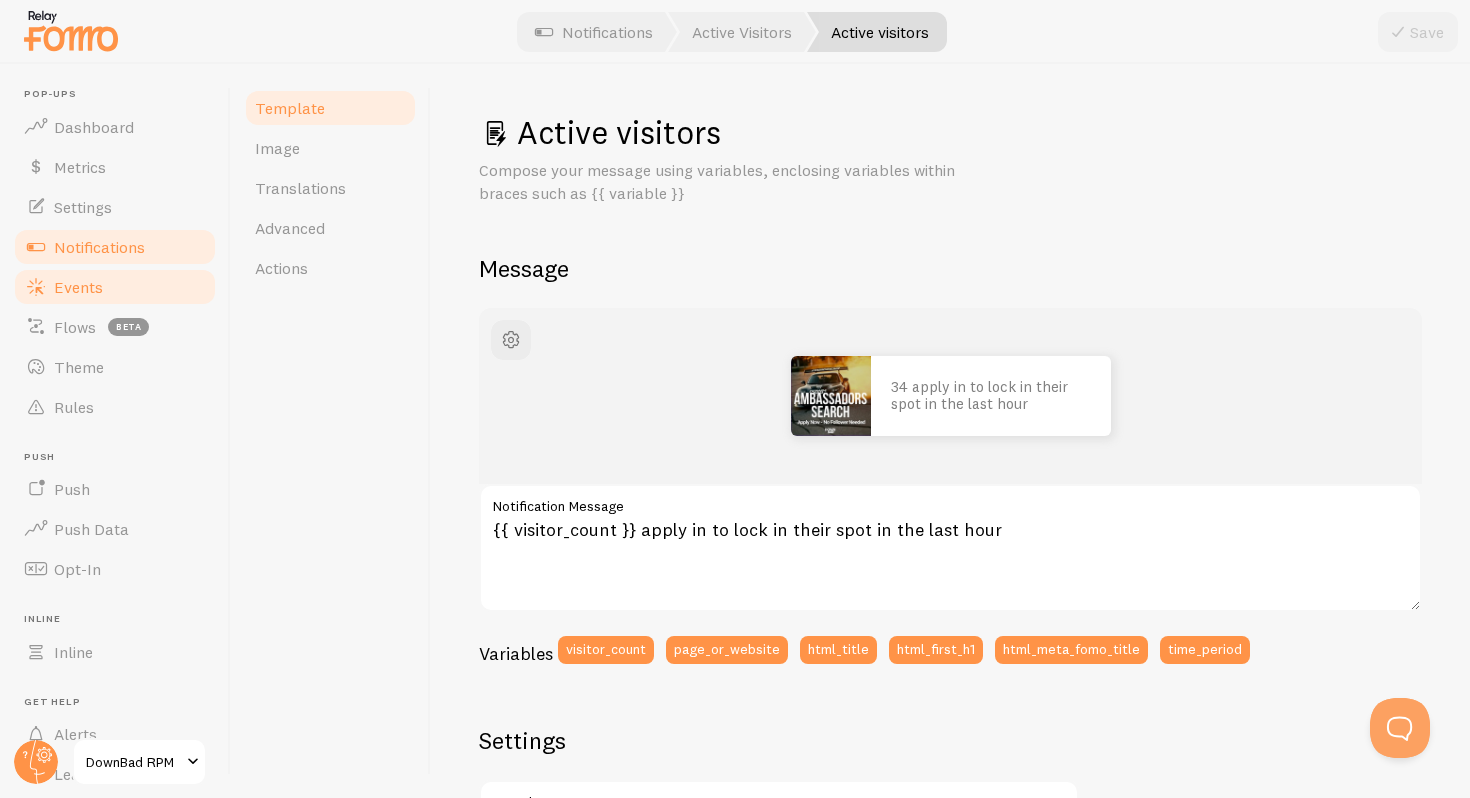 click on "Events" at bounding box center [115, 287] 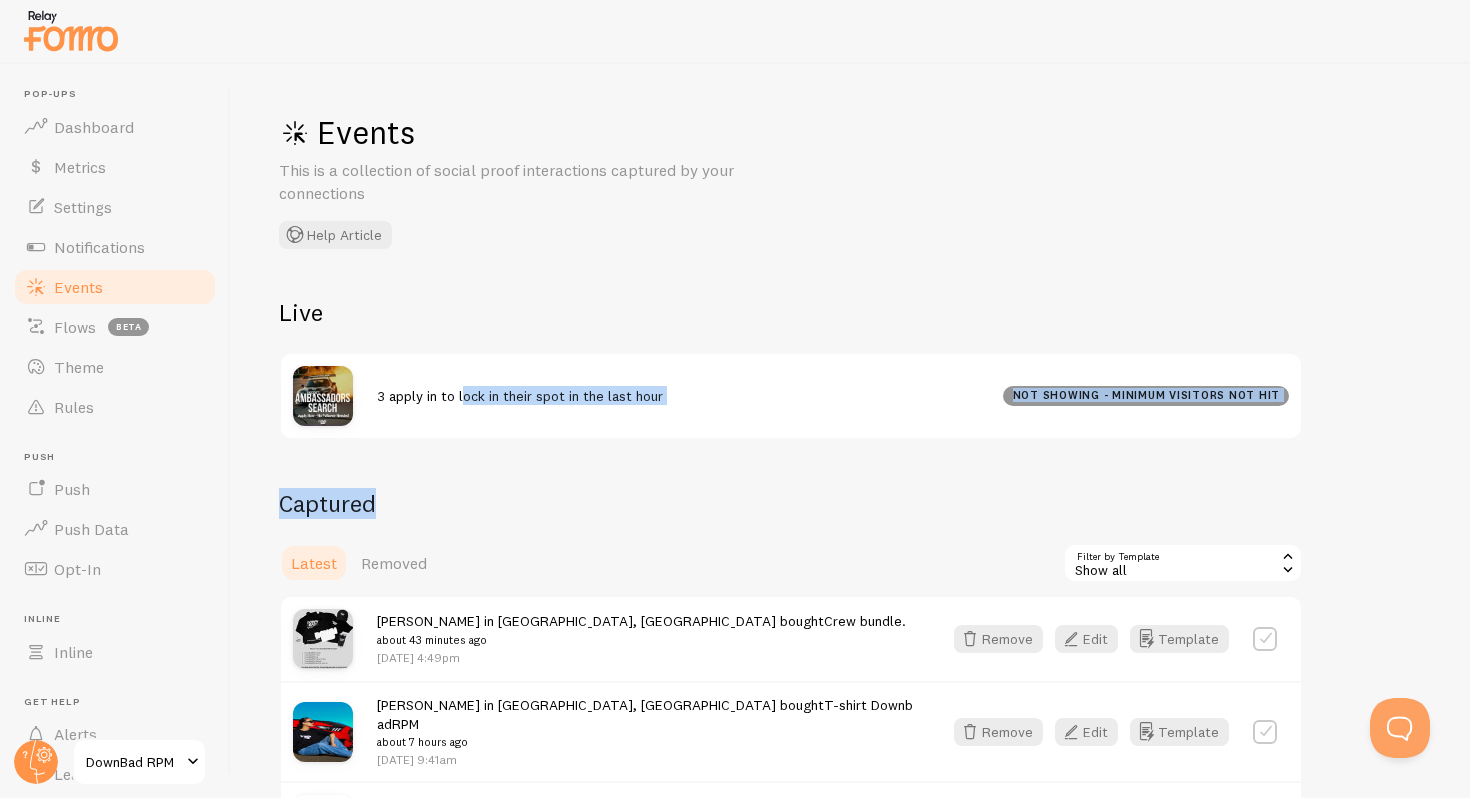 drag, startPoint x: 460, startPoint y: 401, endPoint x: 449, endPoint y: 491, distance: 90.66973 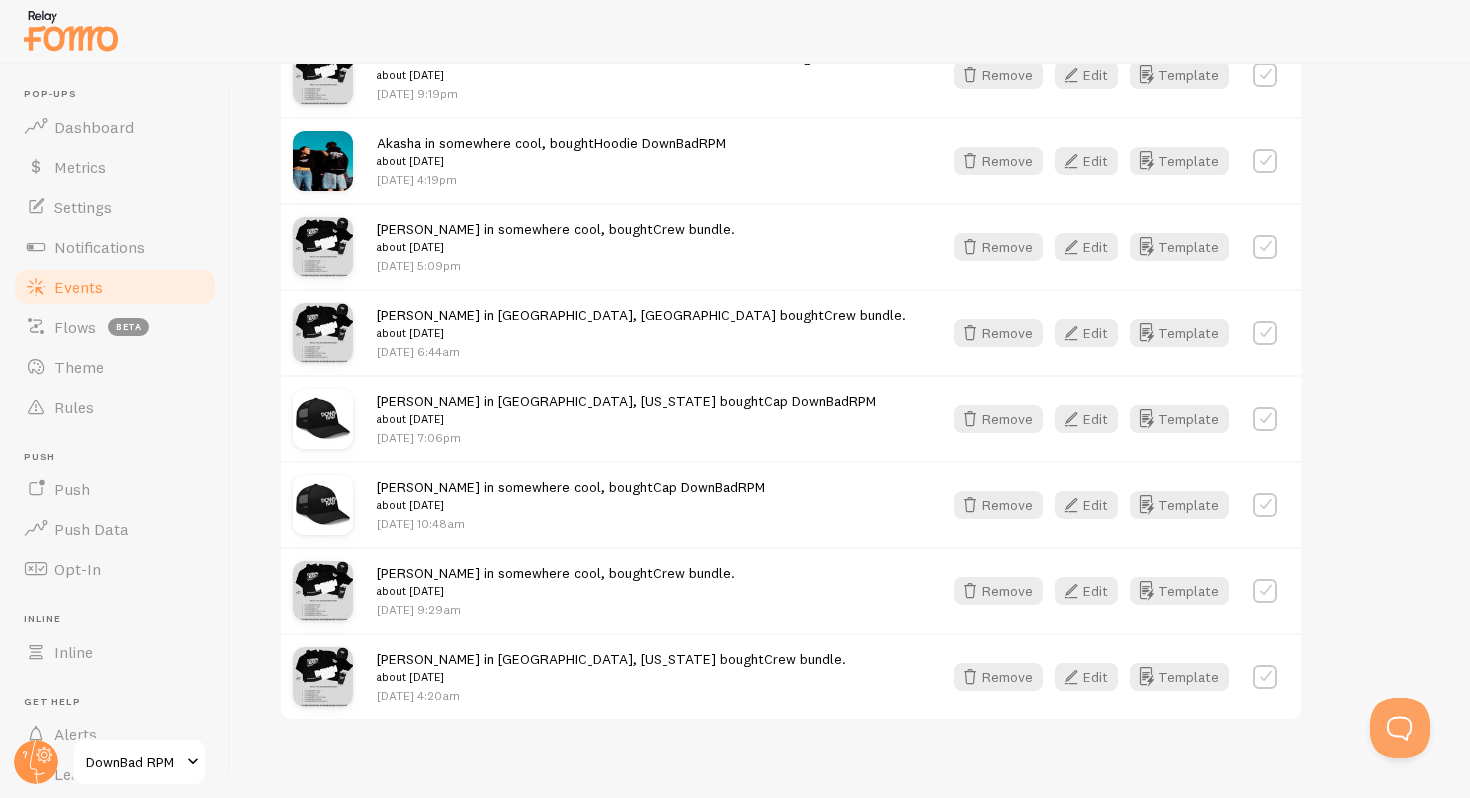 scroll, scrollTop: 1270, scrollLeft: 0, axis: vertical 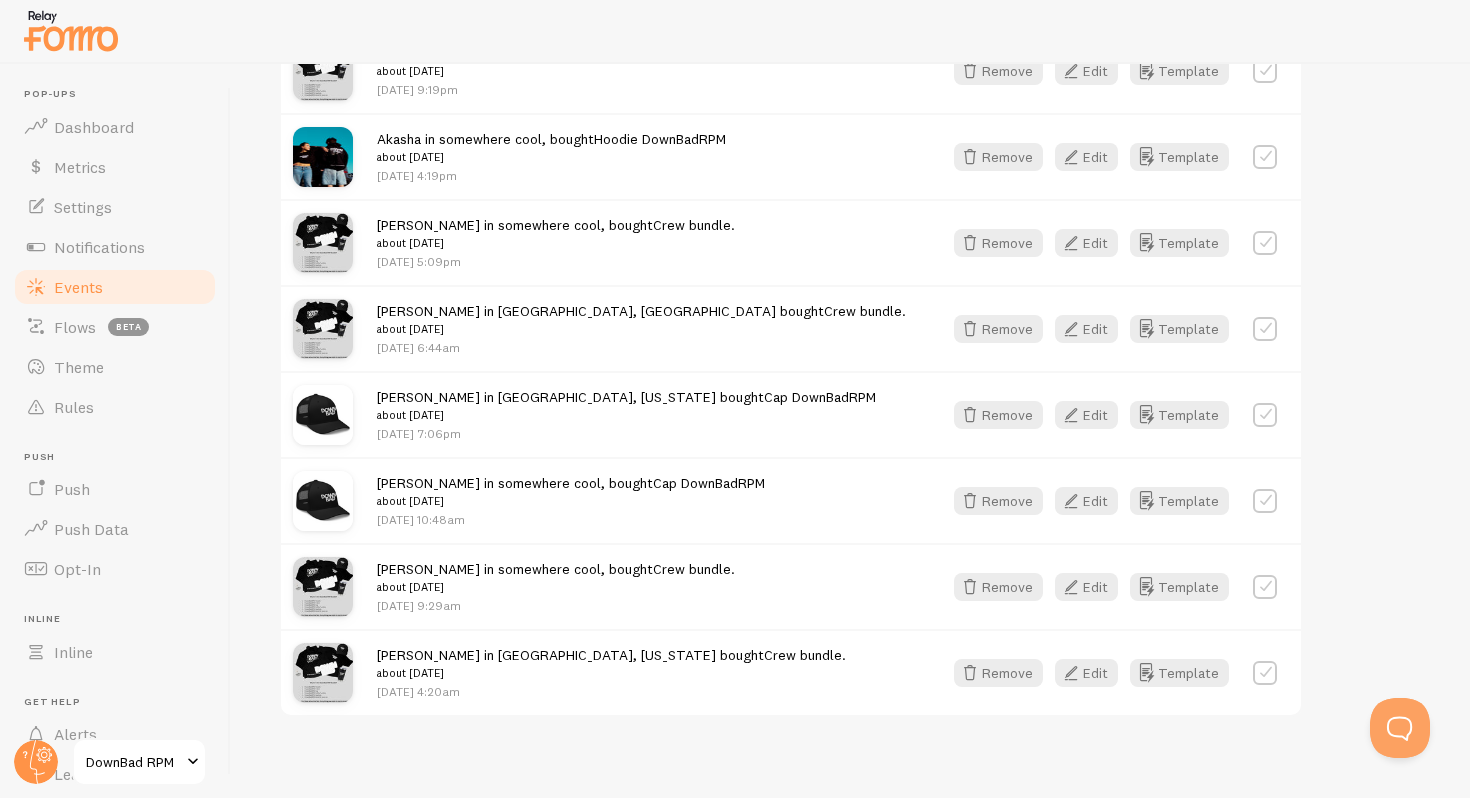 drag, startPoint x: 336, startPoint y: 691, endPoint x: 338, endPoint y: 652, distance: 39.051247 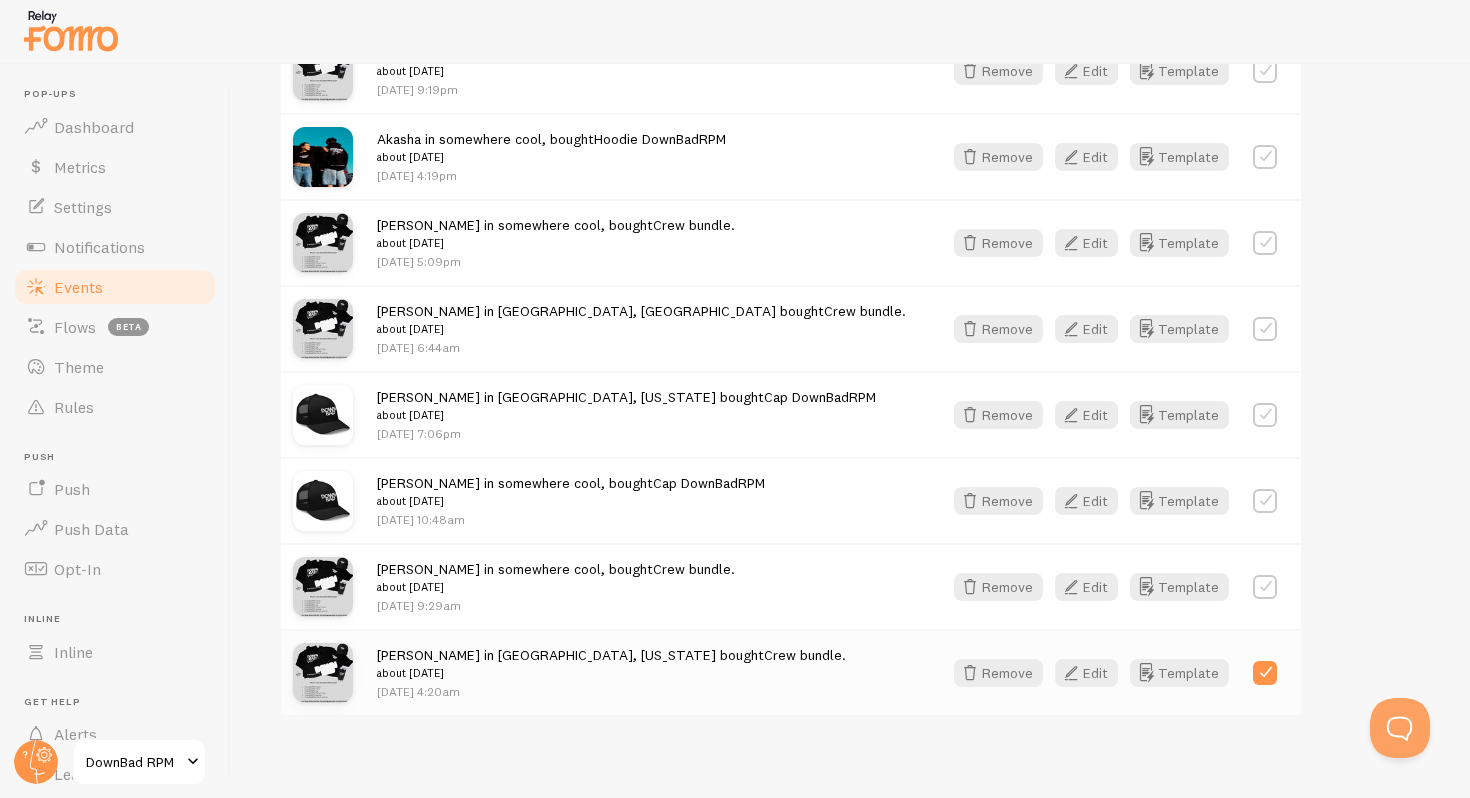 click at bounding box center [1265, 673] 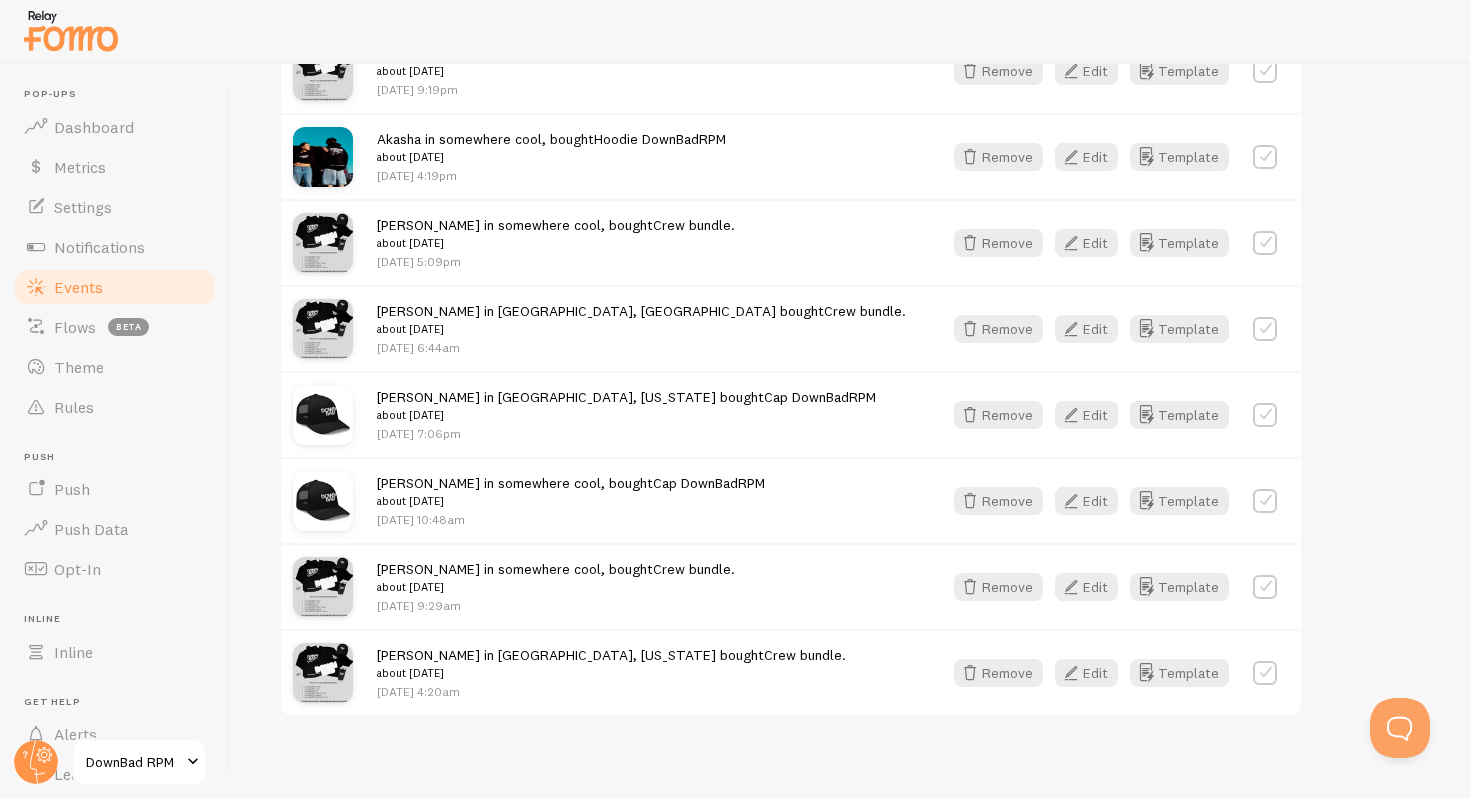 checkbox on "false" 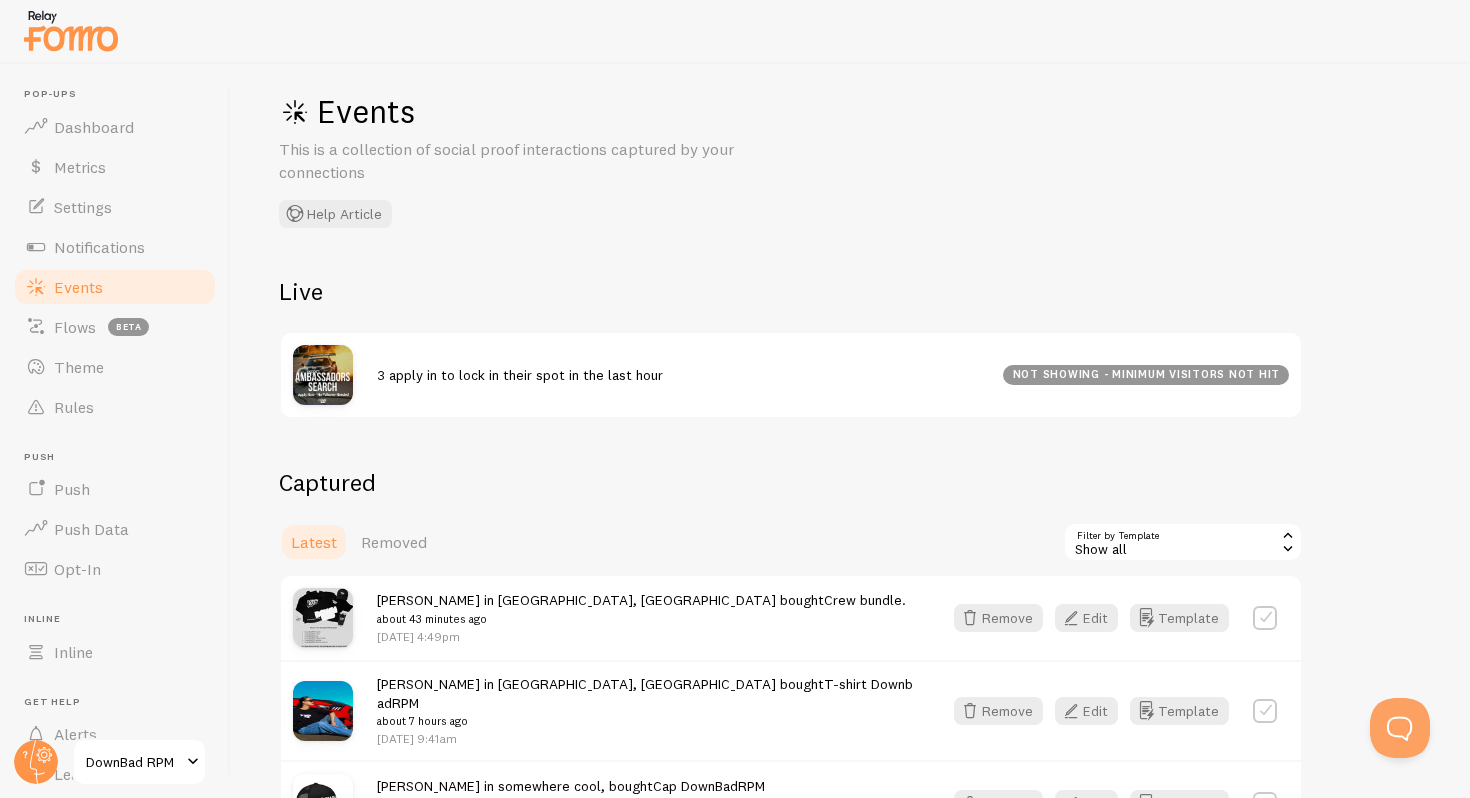 scroll, scrollTop: 0, scrollLeft: 0, axis: both 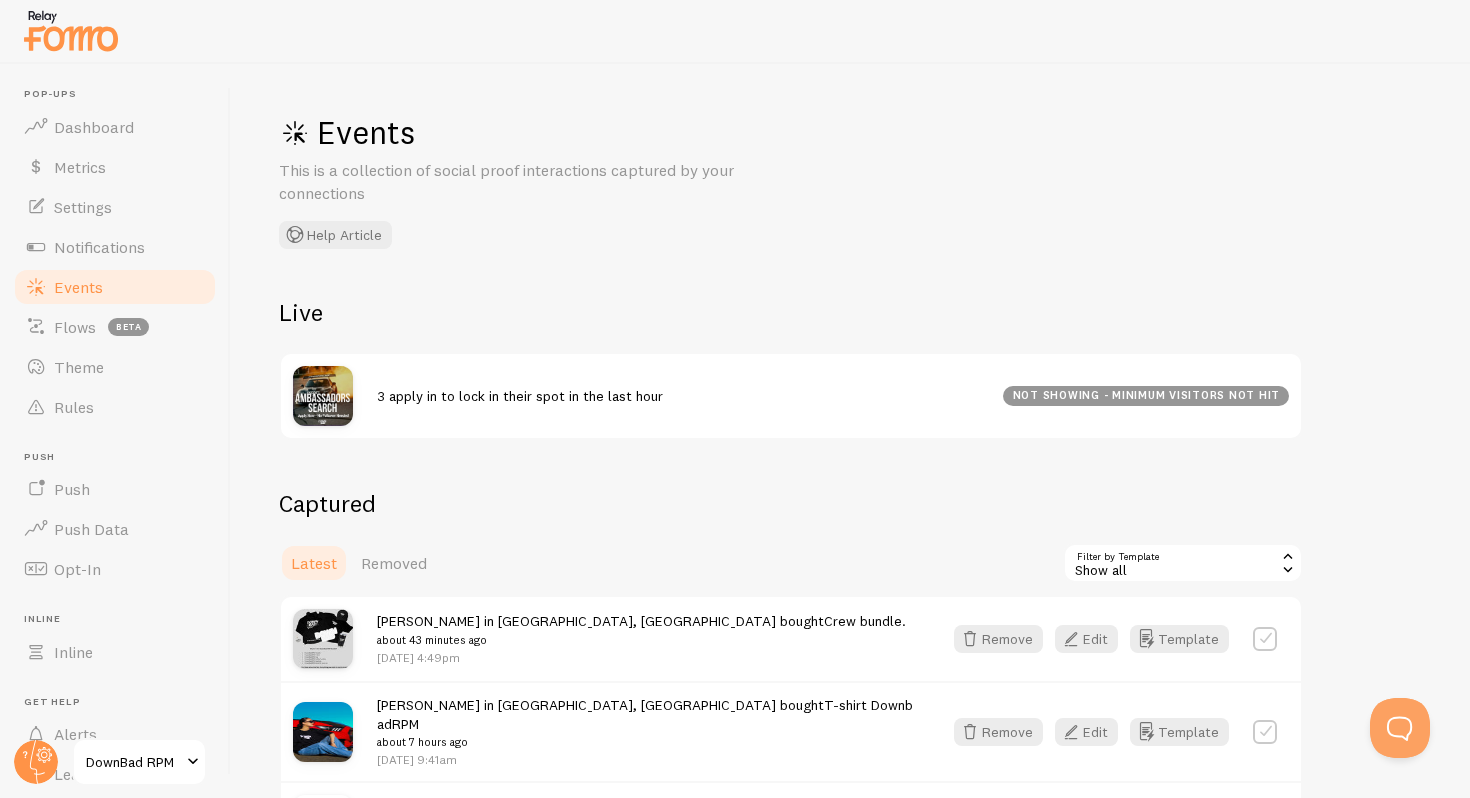 click on "Show all" at bounding box center (1183, 563) 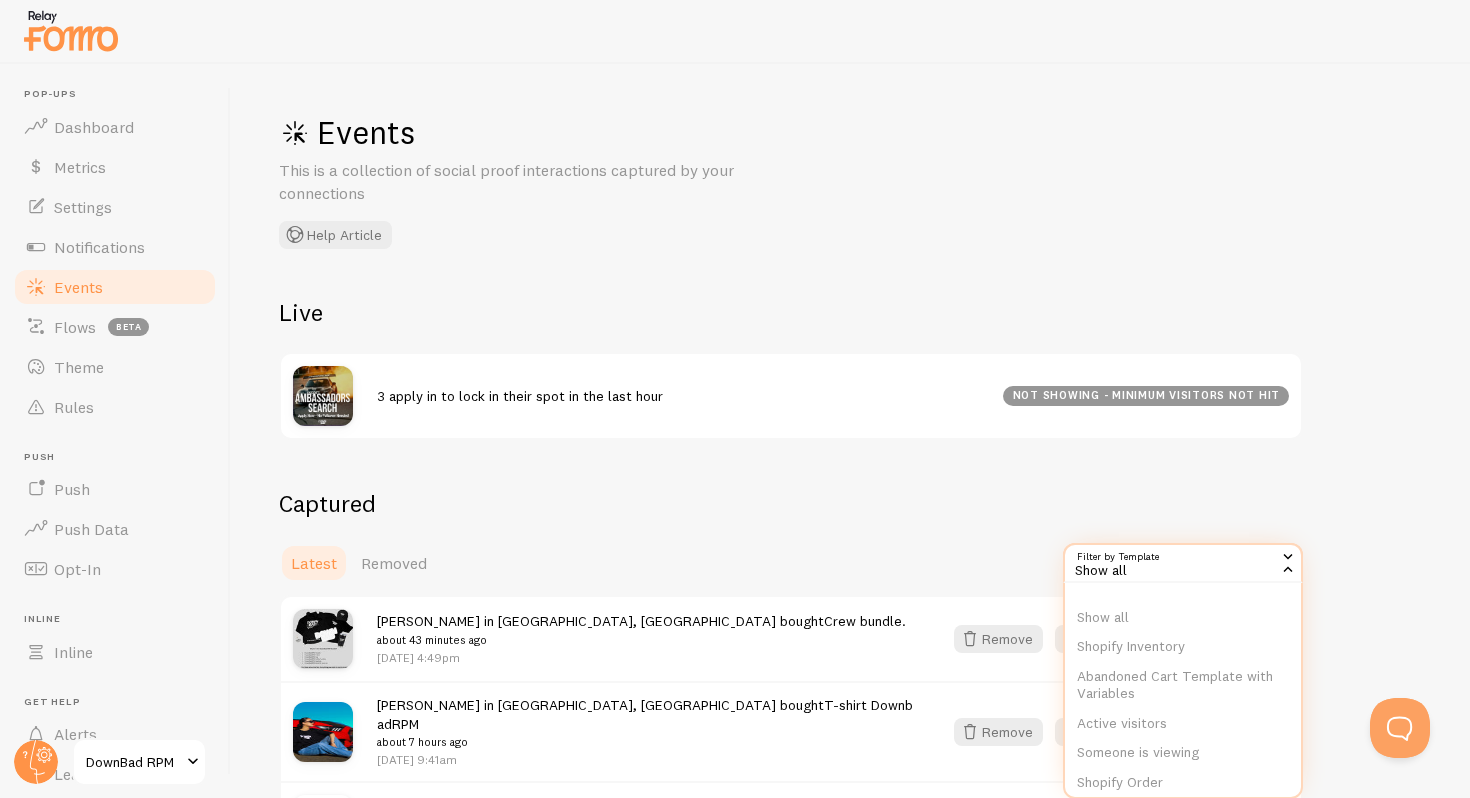 click on "Captured
Latest
Removed
Filter by Template   all   Show all       Show all  Shopify Inventory  Abandoned Cart Template with Variables  Active visitors  Someone is viewing  Shopify Order  Shopify - Roundup People  Shopify - Roundup Popular  Shopify - Roundup Locations  Abandoned Cart Template without Variables            Giovanni in Edmonton, Alberta bought  Crew bundle.    about 43 minutes ago
Jul 20th @ 4:49pm
Remove     Edit     Template              Mathieu in Orillia, Ontario bought  T-shirt DownbadRPM   about 7 hours ago
Jul 20th @ 9:41am
Remove     Edit     Template              Todd in somewhere cool,  bought  Cap DownBadRPM   about 22 hours ago
Jul 19th @ 7:20pm
Remove     Edit     Template              Ashley in somewhere cool,  bought" at bounding box center [791, 1237] 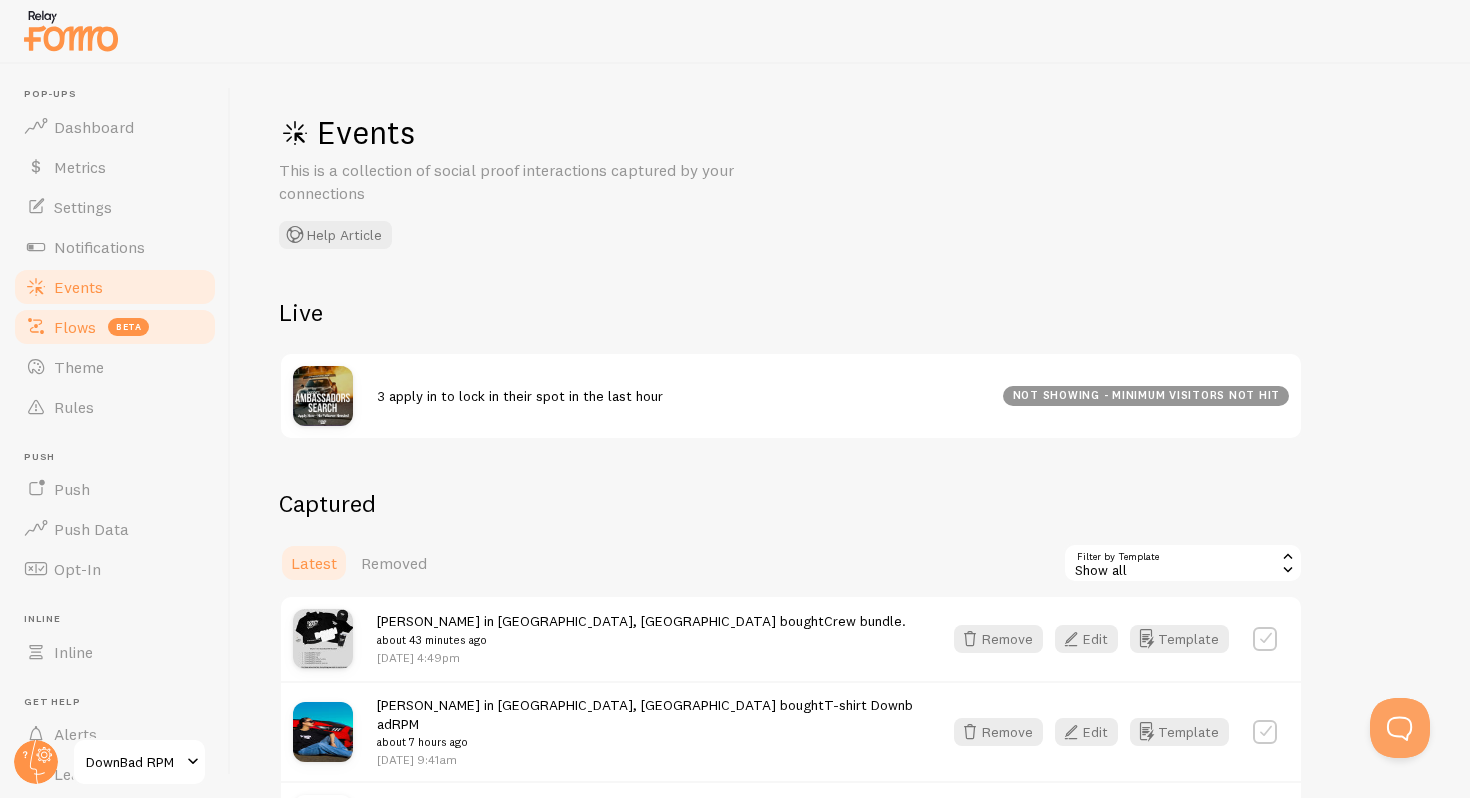 click on "Flows" at bounding box center (75, 327) 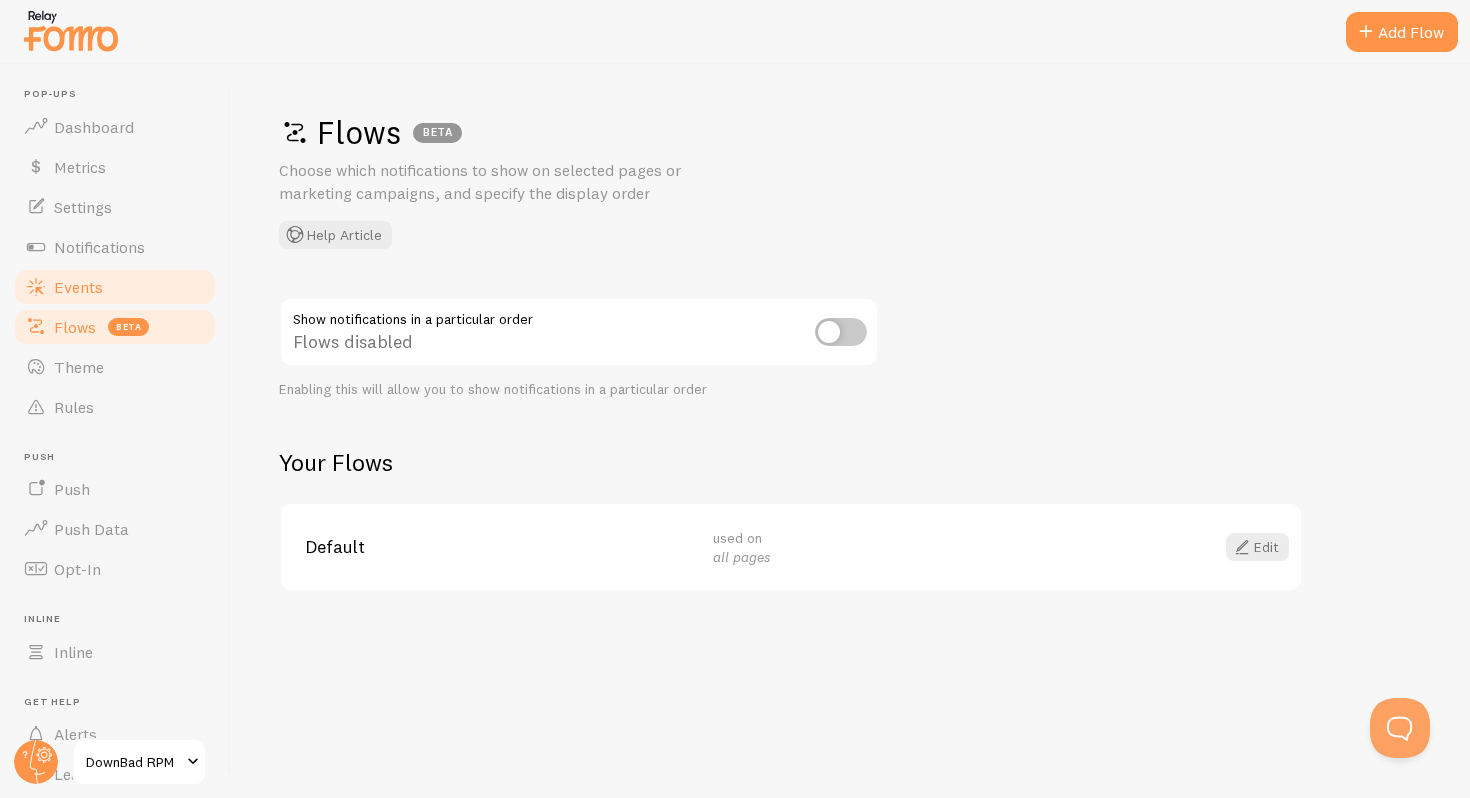 click on "Events" at bounding box center (115, 287) 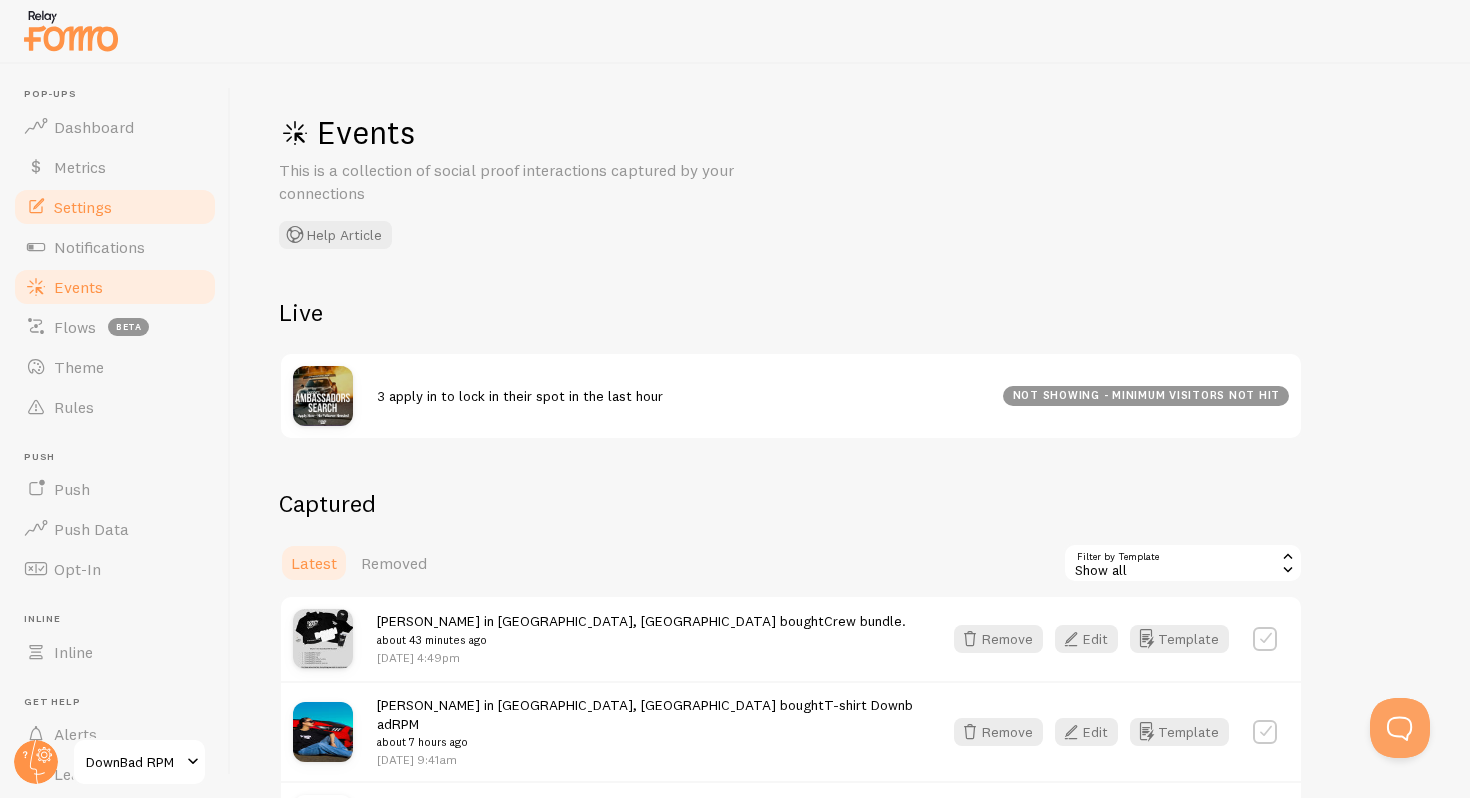 click on "Settings" at bounding box center [115, 207] 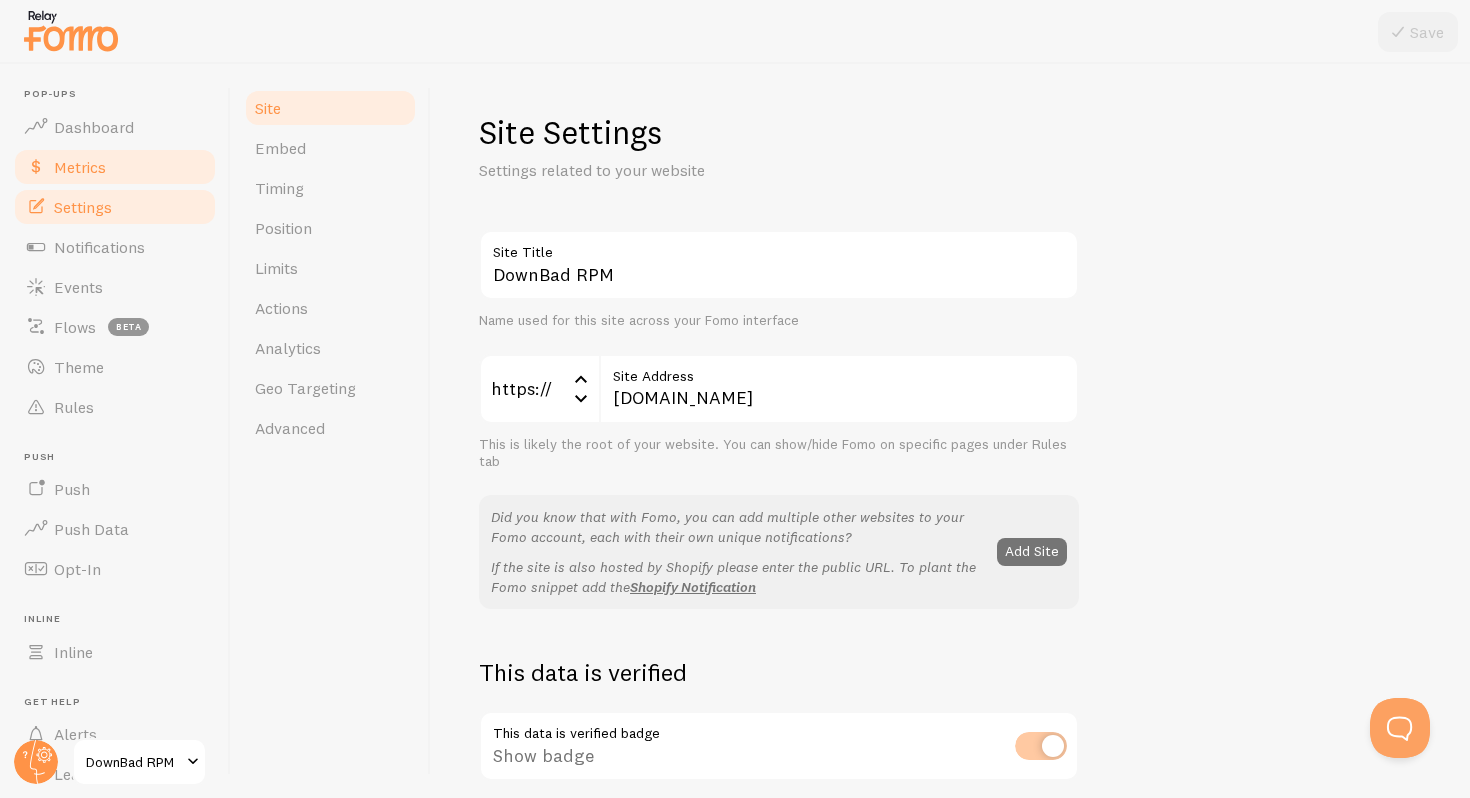 click on "Metrics" at bounding box center (115, 167) 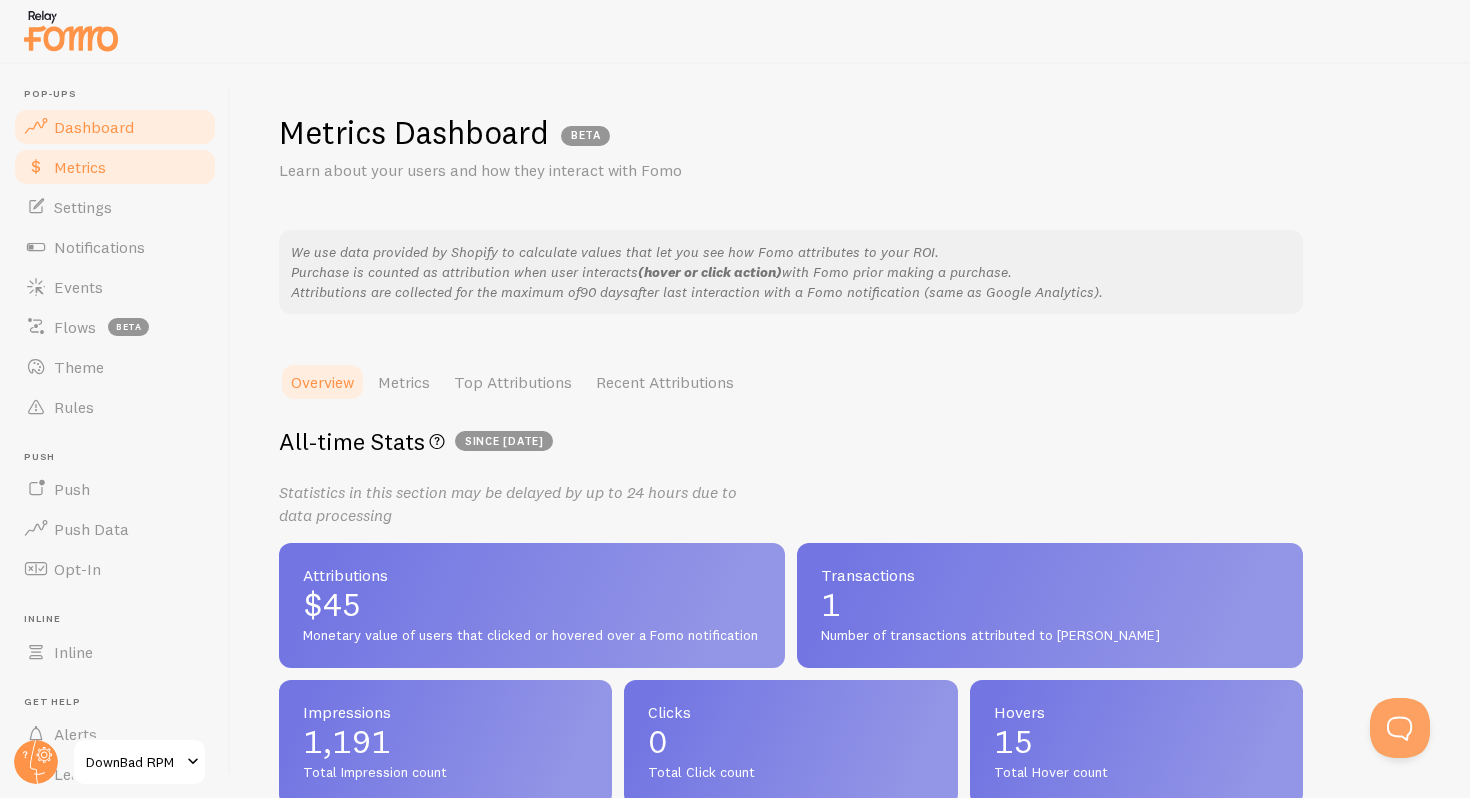 click on "Dashboard" at bounding box center [115, 127] 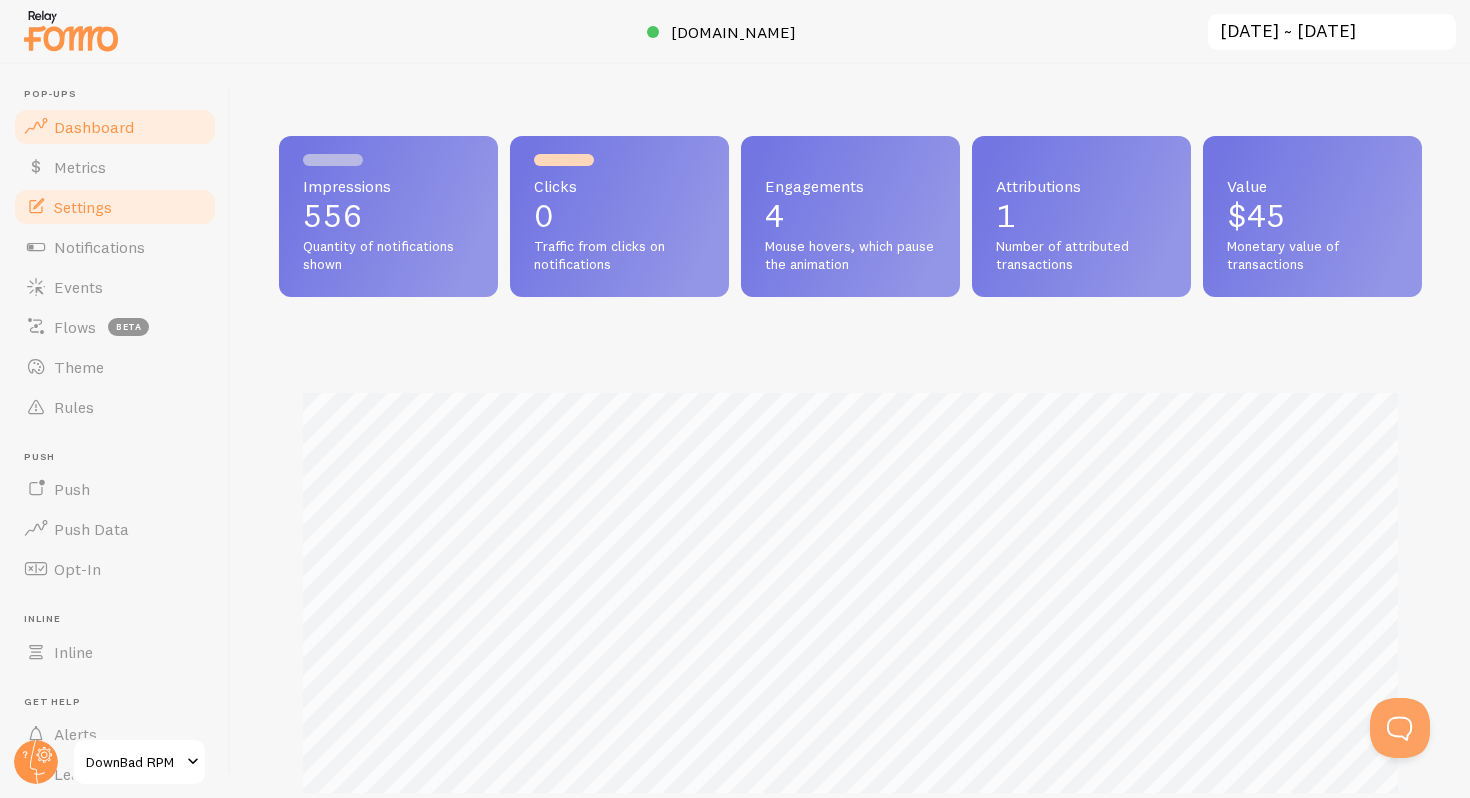 scroll, scrollTop: 999474, scrollLeft: 998857, axis: both 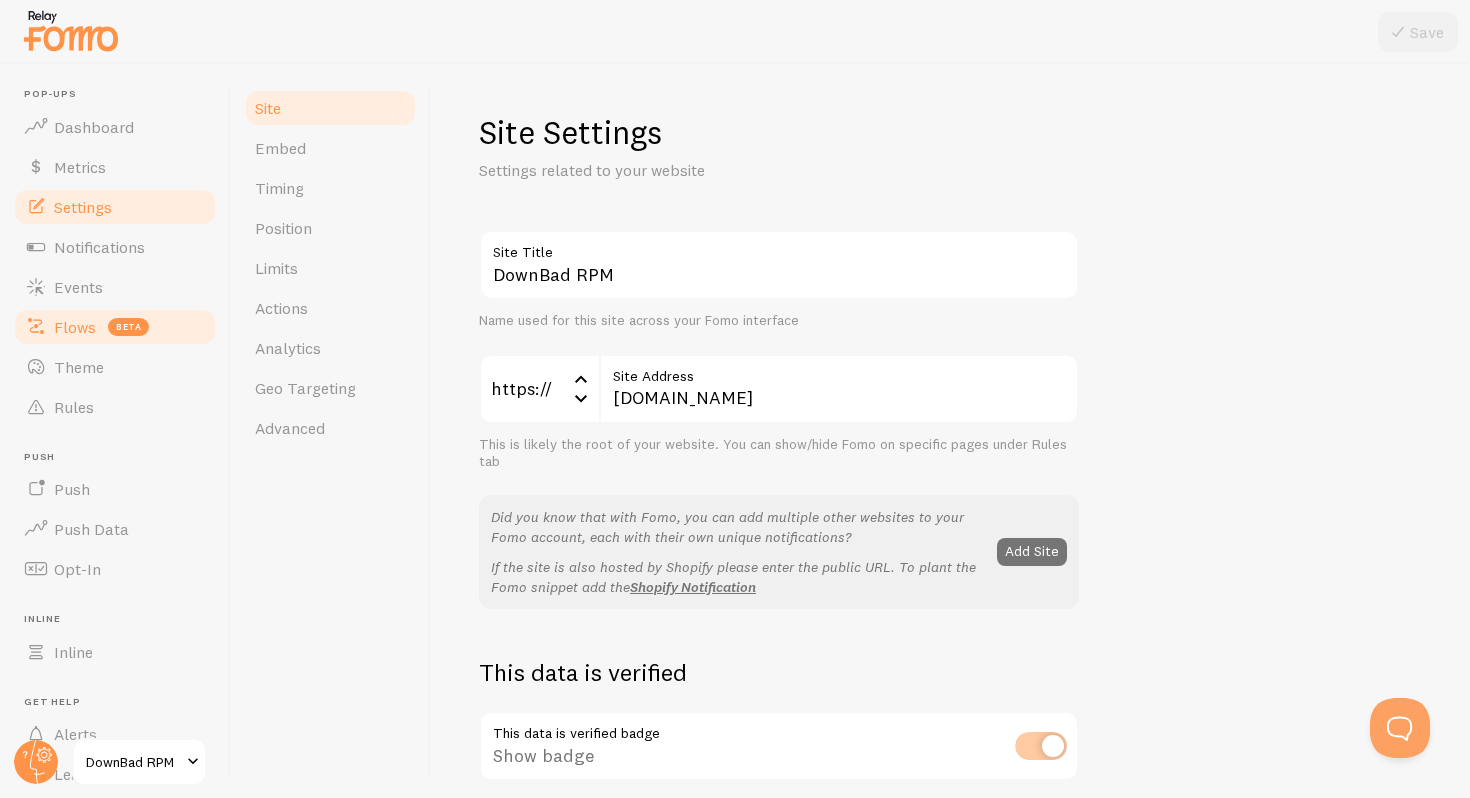 click on "Flows
beta" at bounding box center (115, 327) 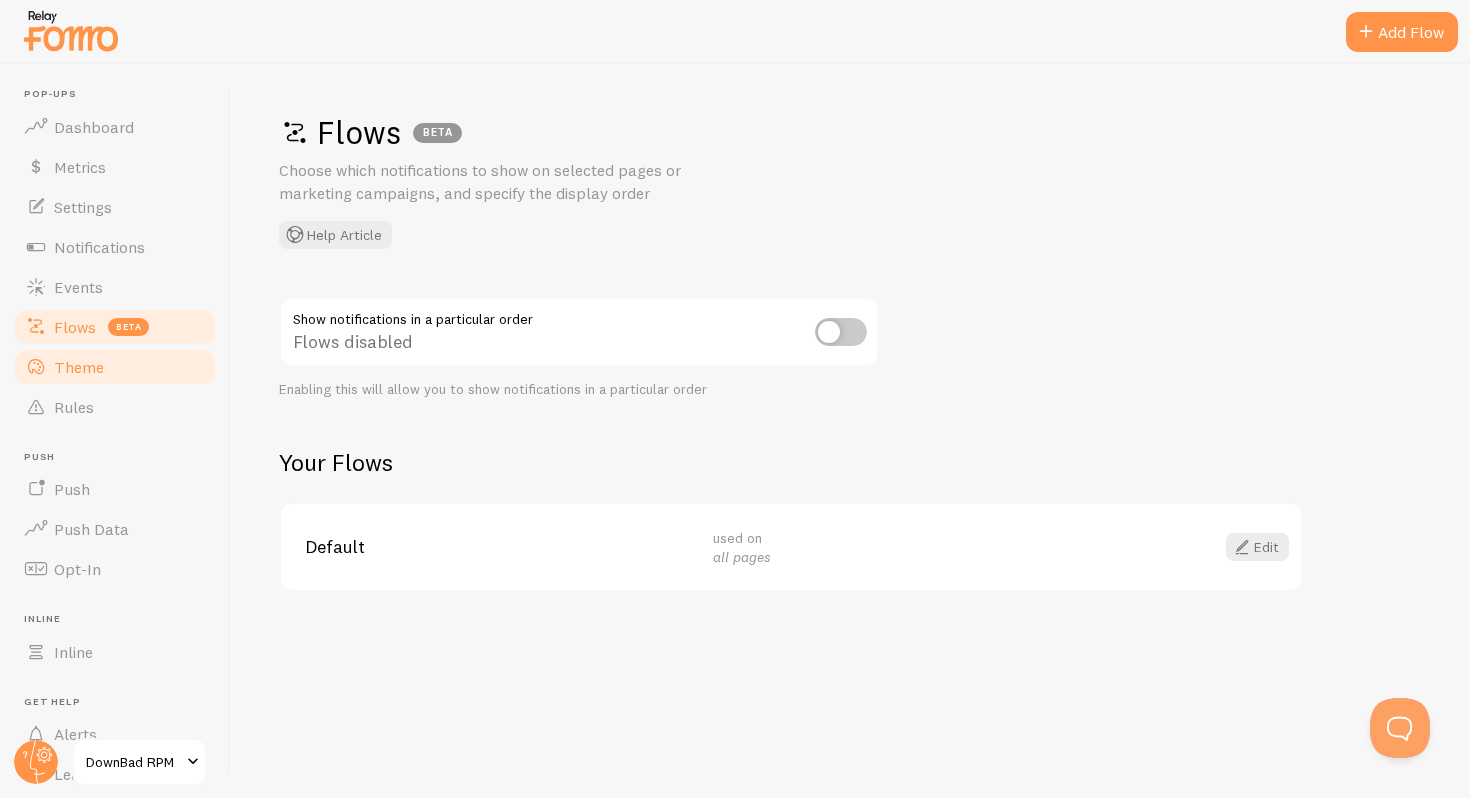 click on "Theme" at bounding box center [79, 367] 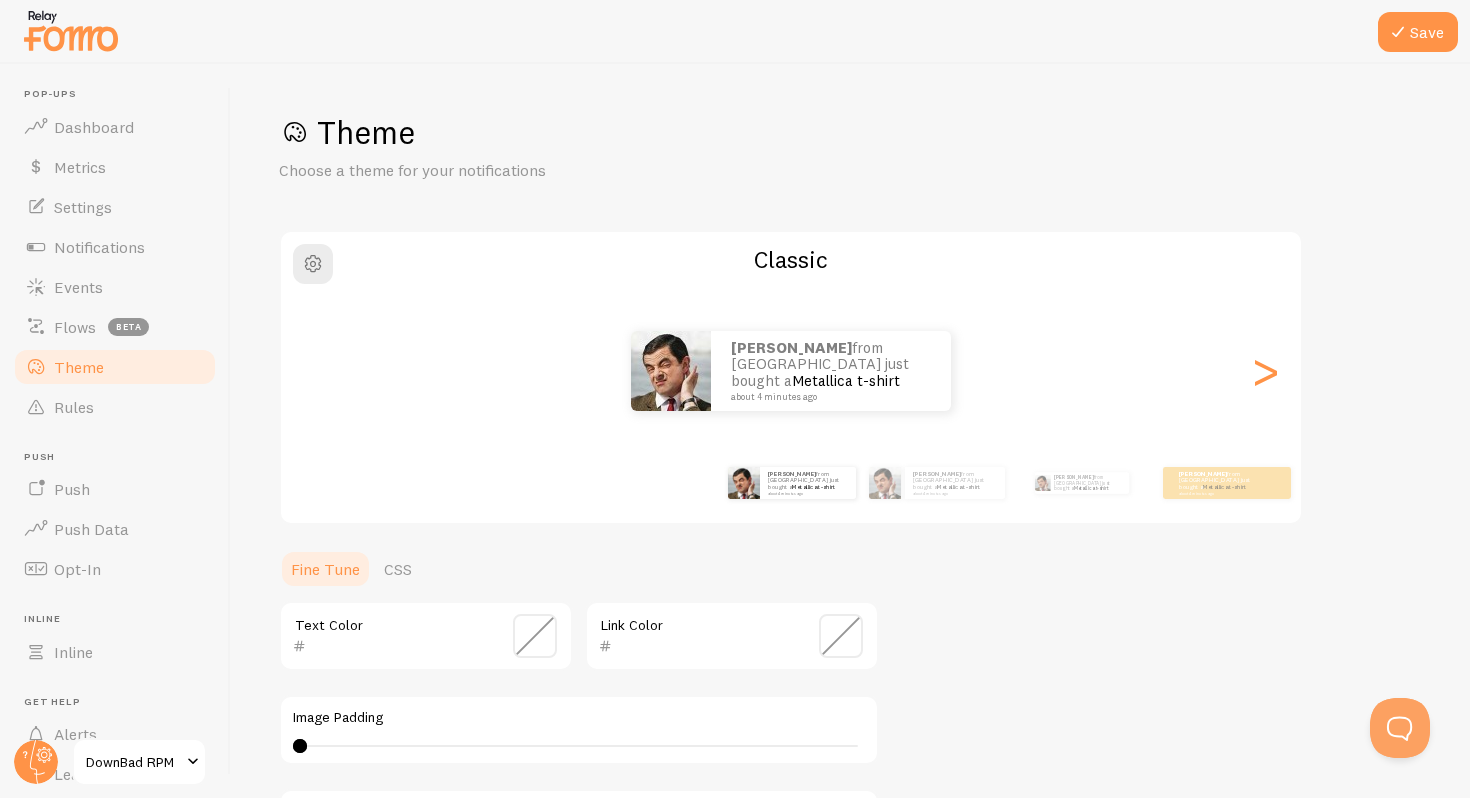click on "Pop-ups
Dashboard
Metrics
Settings
Notifications
Events
Flows
beta
Theme
Rules
Push
Push
Push Data
Opt-In
Inline
Inline
Get Help
Alerts
Learn
Support" at bounding box center [115, 461] 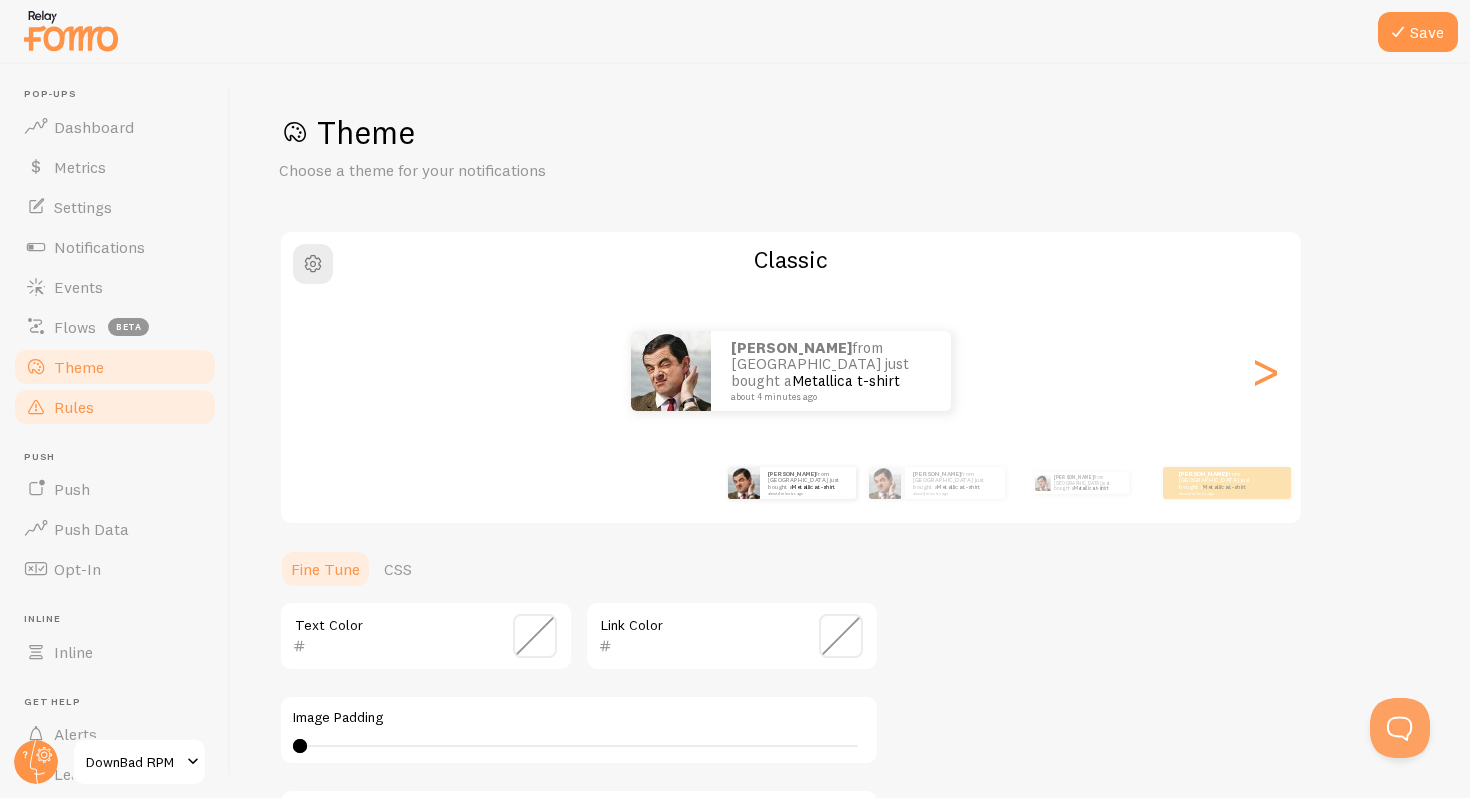 click on "Rules" at bounding box center [115, 407] 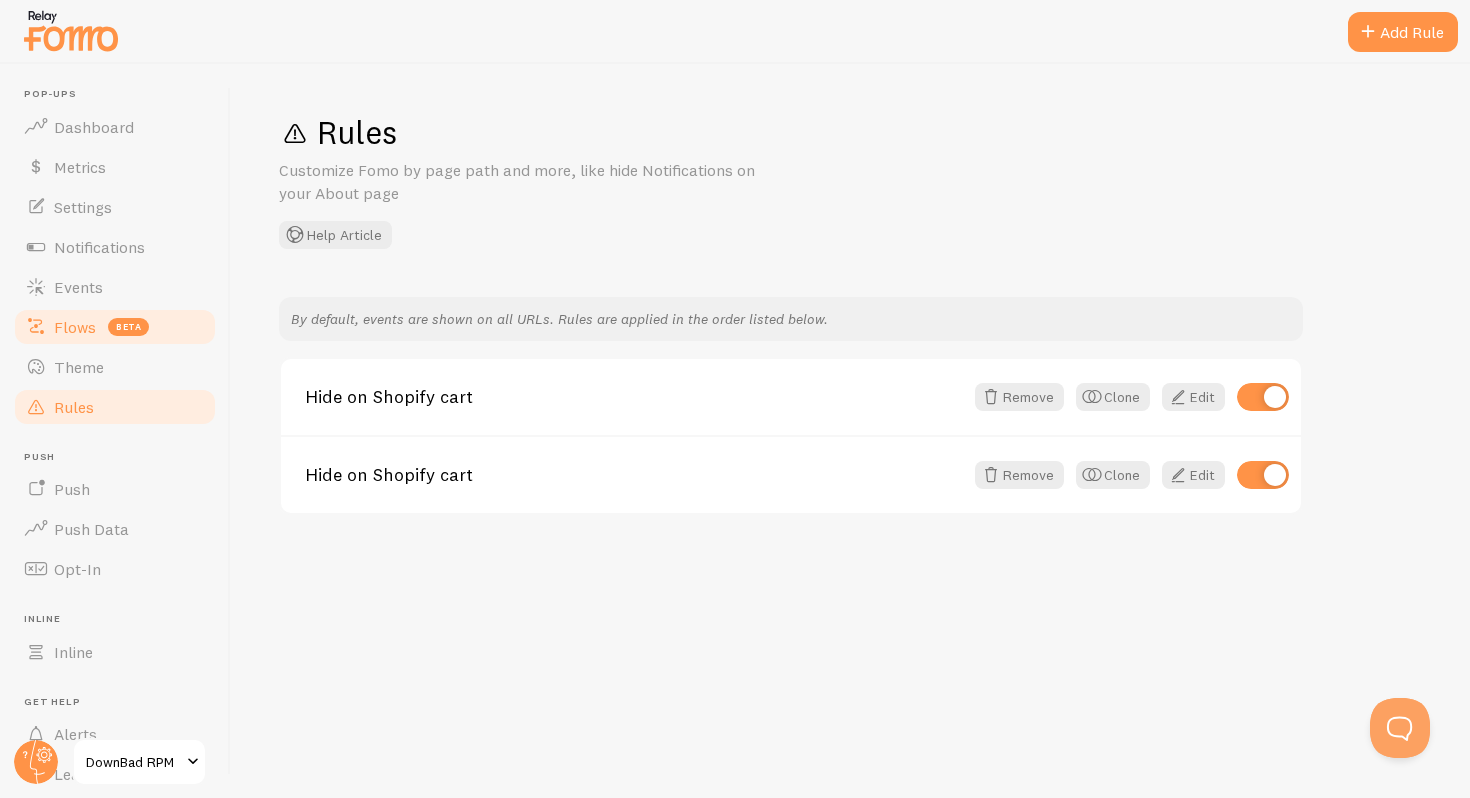click on "Flows" at bounding box center [75, 327] 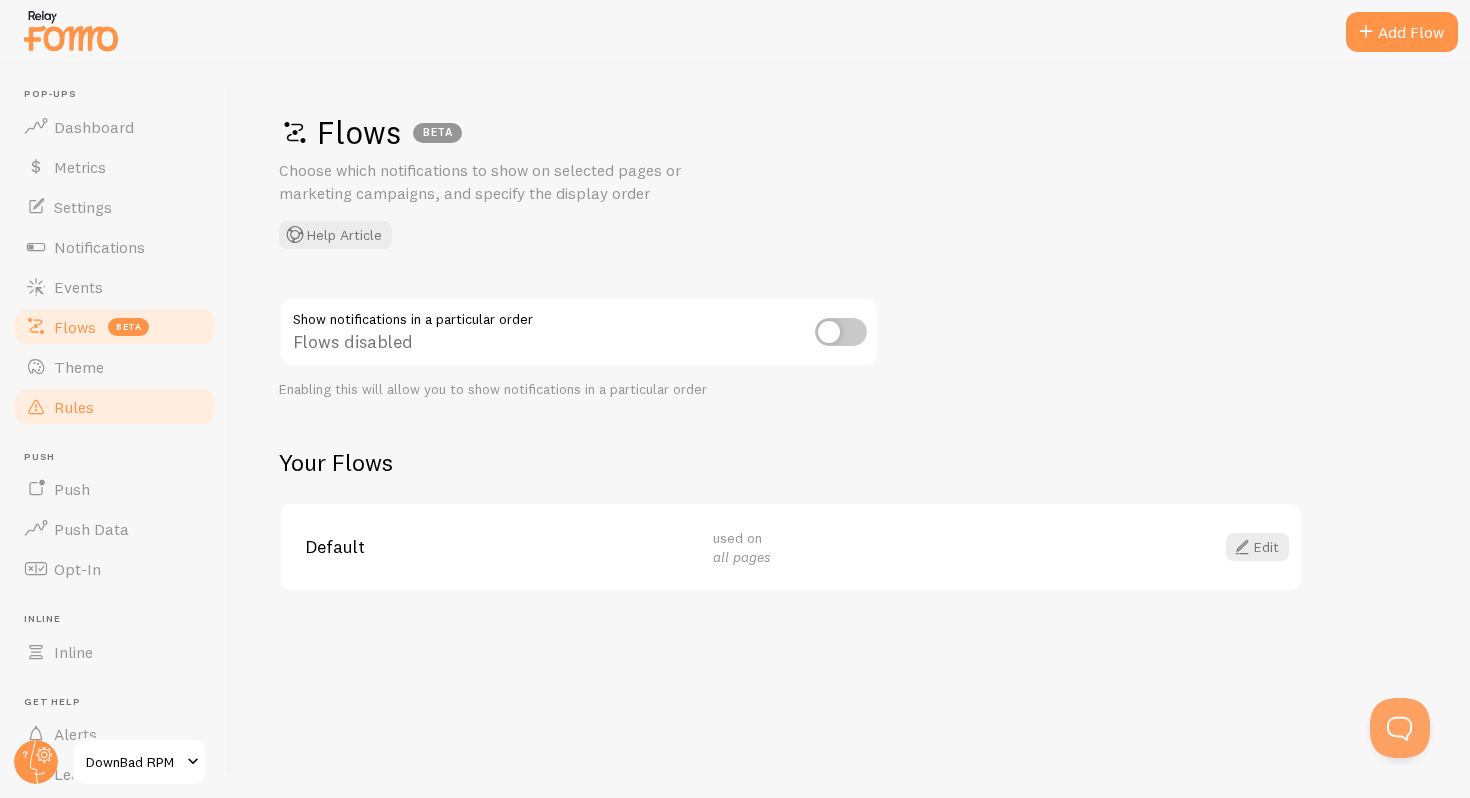 click on "Rules" at bounding box center (74, 407) 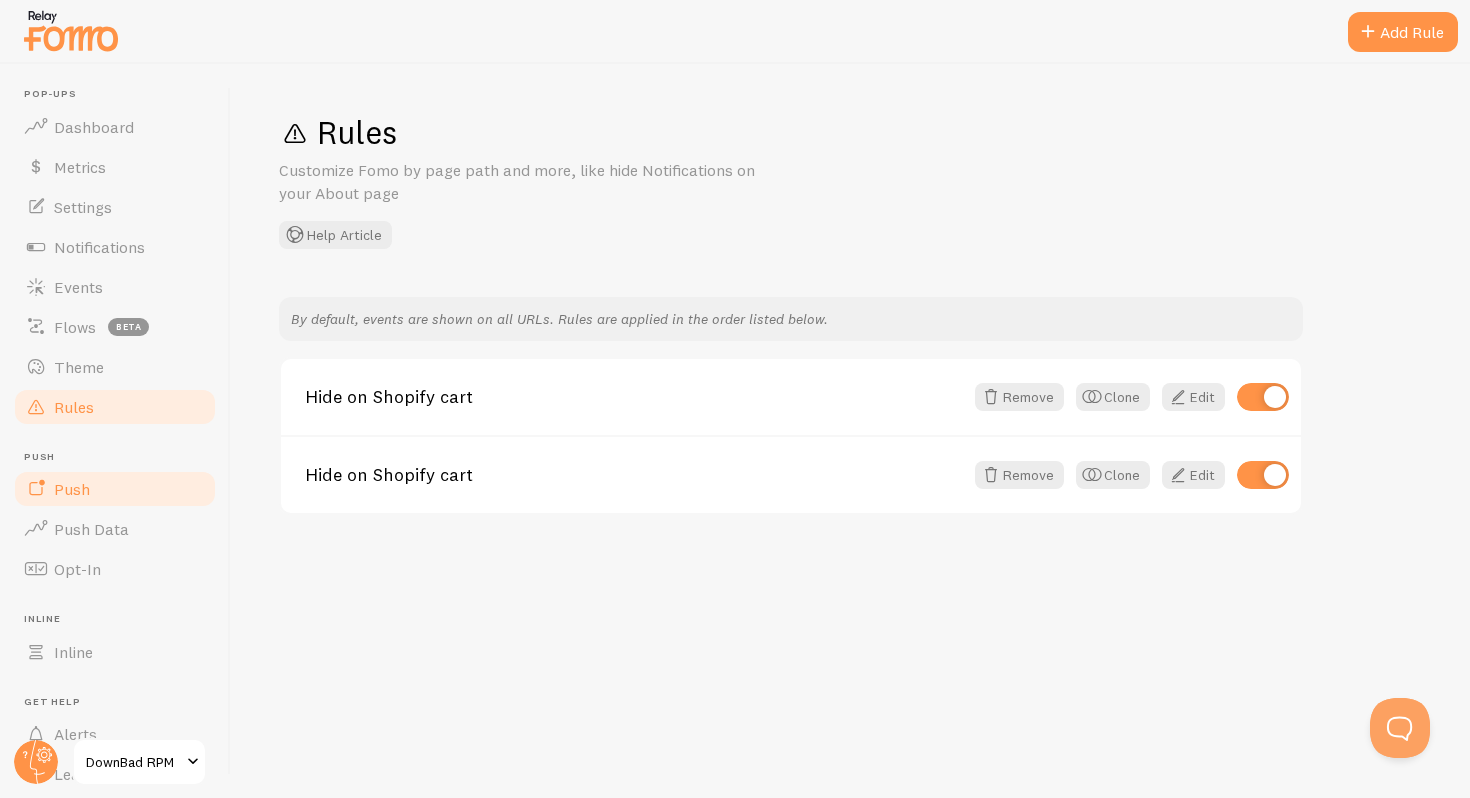 click on "Push" at bounding box center (115, 489) 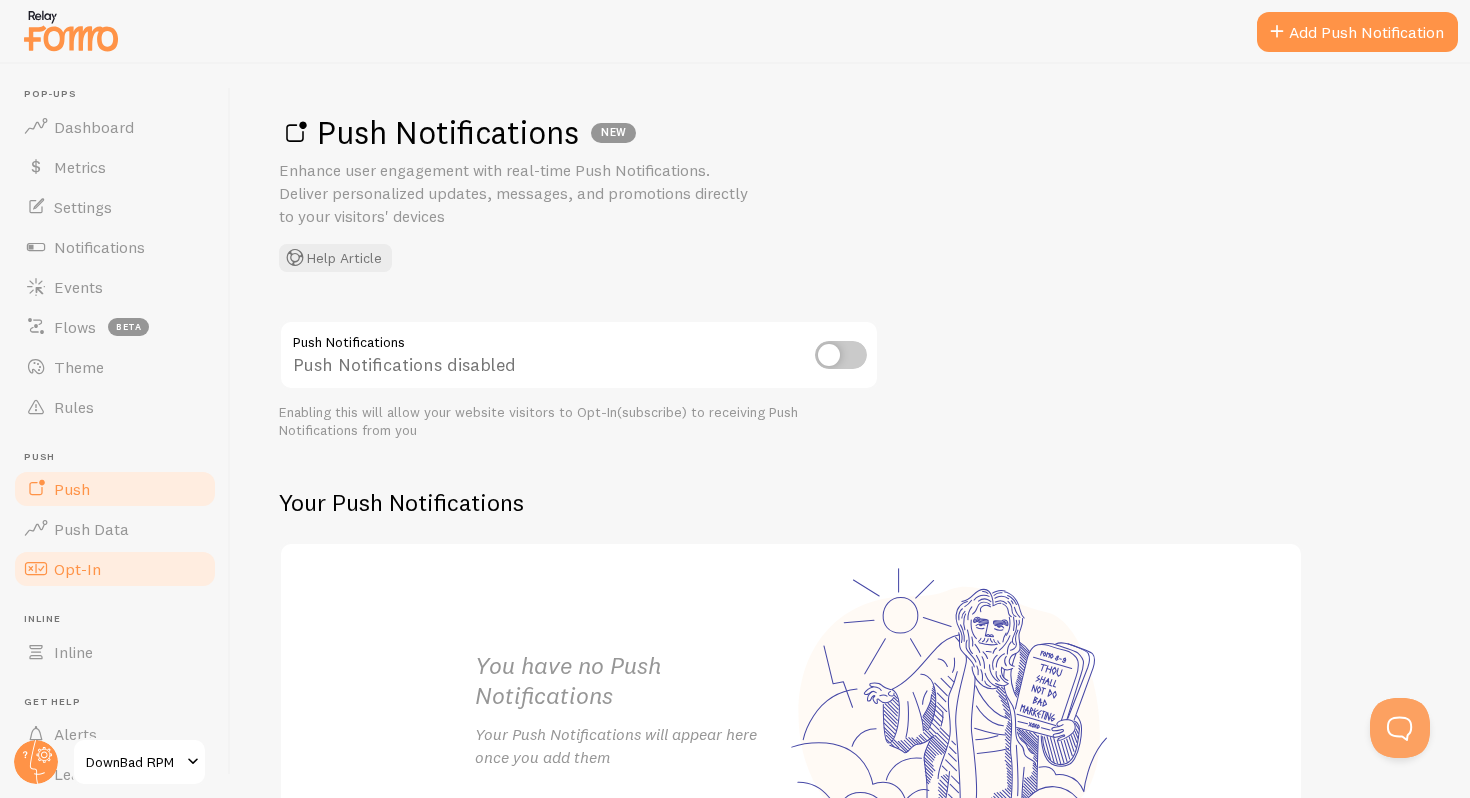 click on "Opt-In" at bounding box center [115, 569] 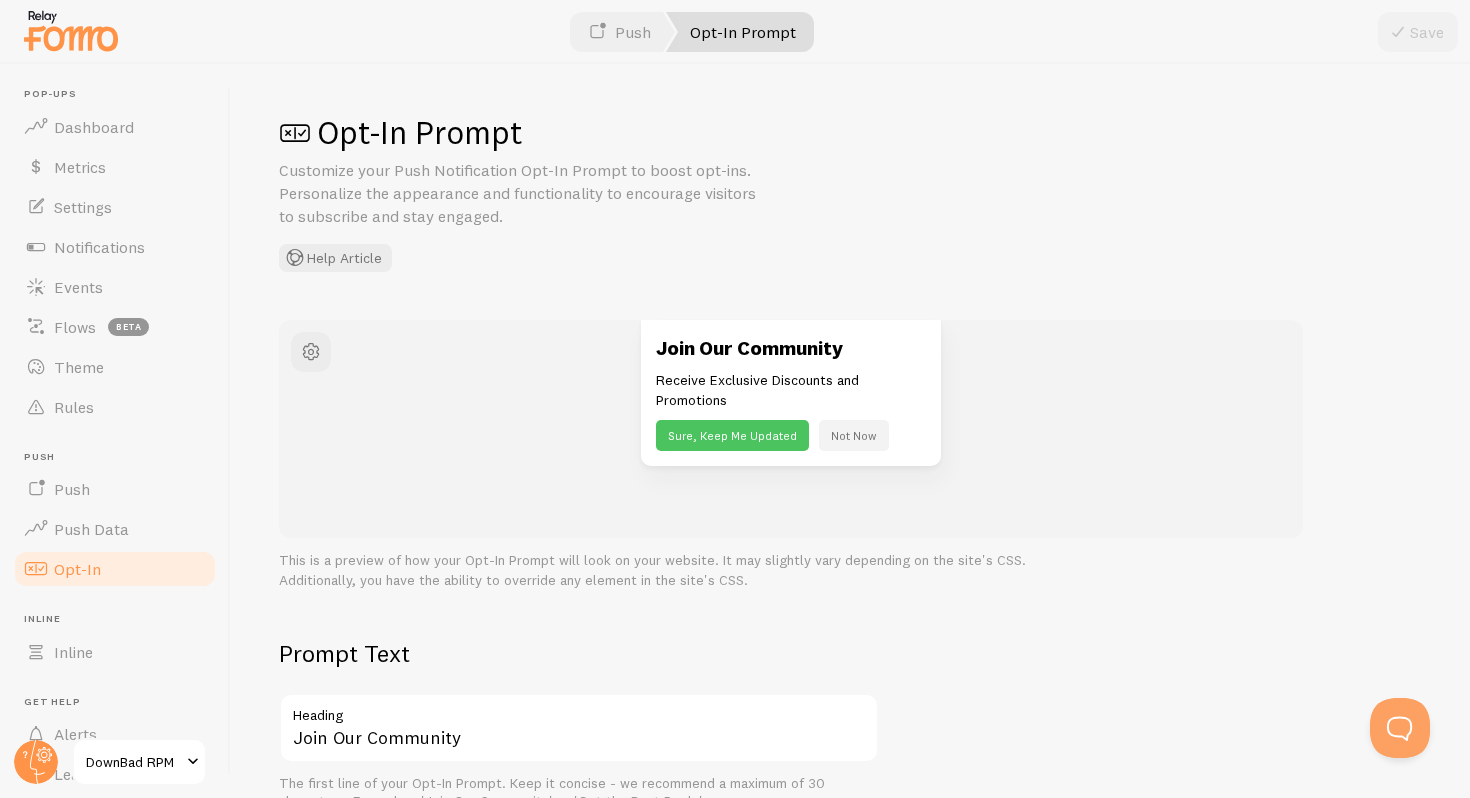click on "Opt-In" at bounding box center (77, 569) 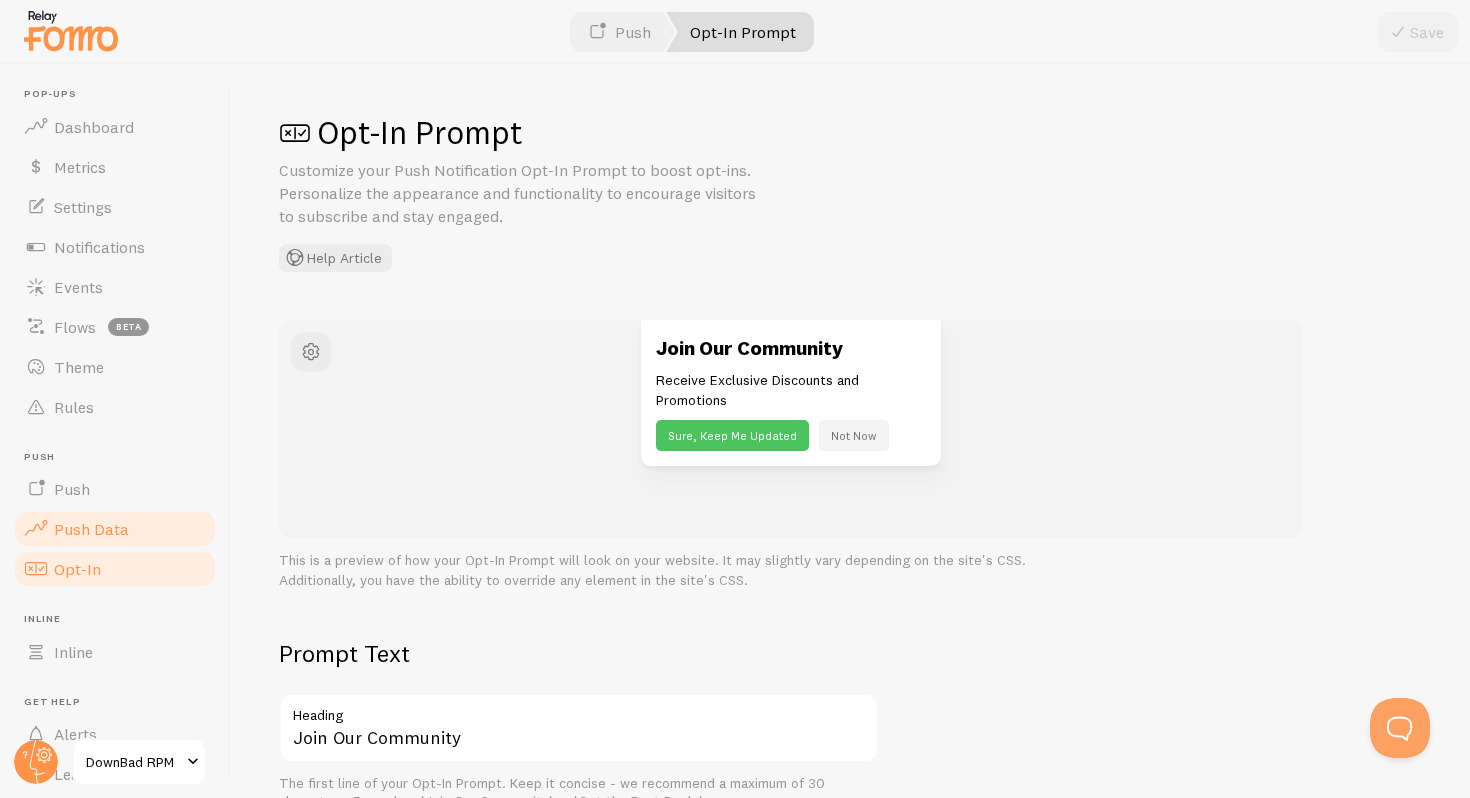 click on "Push Data" at bounding box center [115, 529] 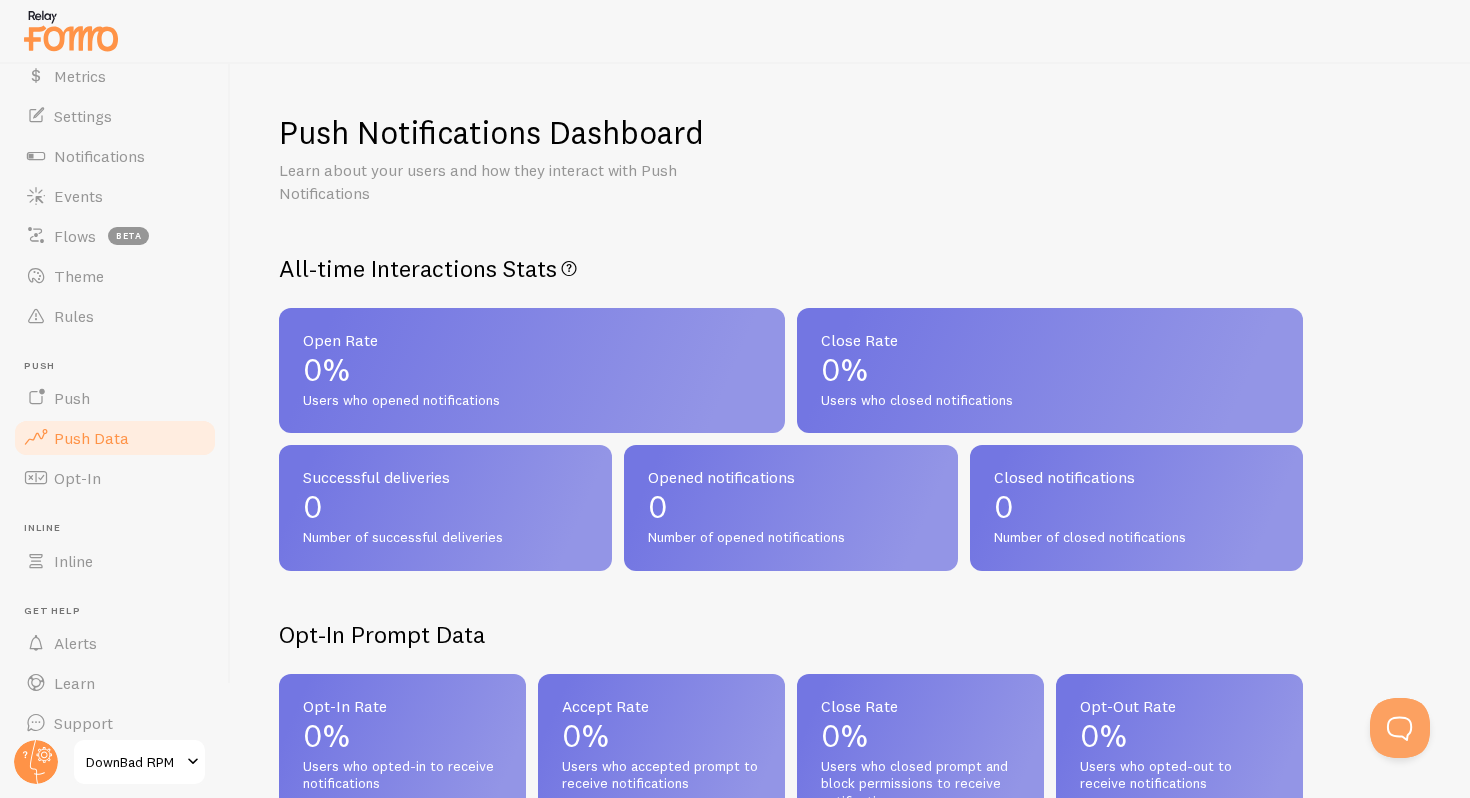 scroll, scrollTop: 108, scrollLeft: 0, axis: vertical 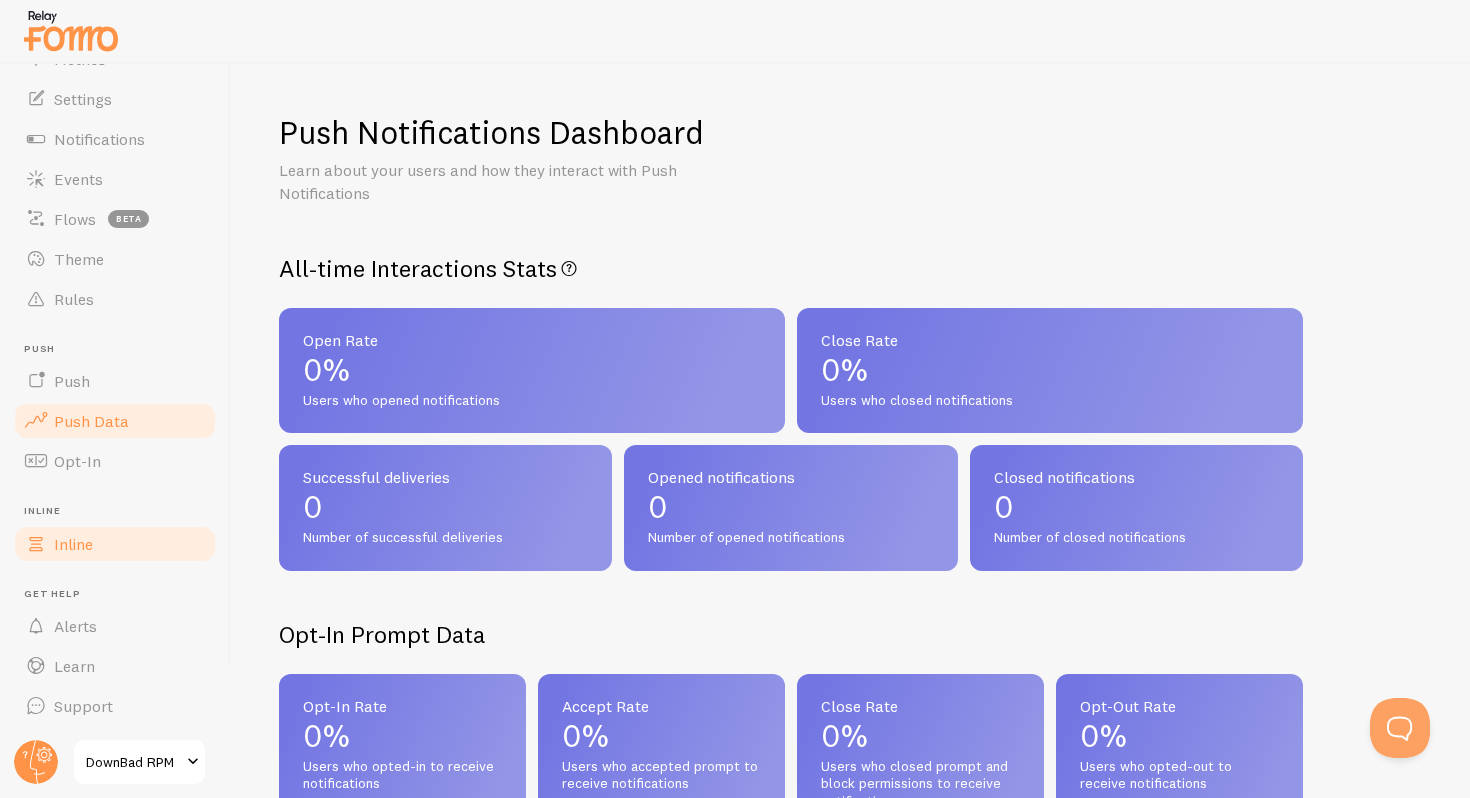 click on "Inline" at bounding box center (115, 544) 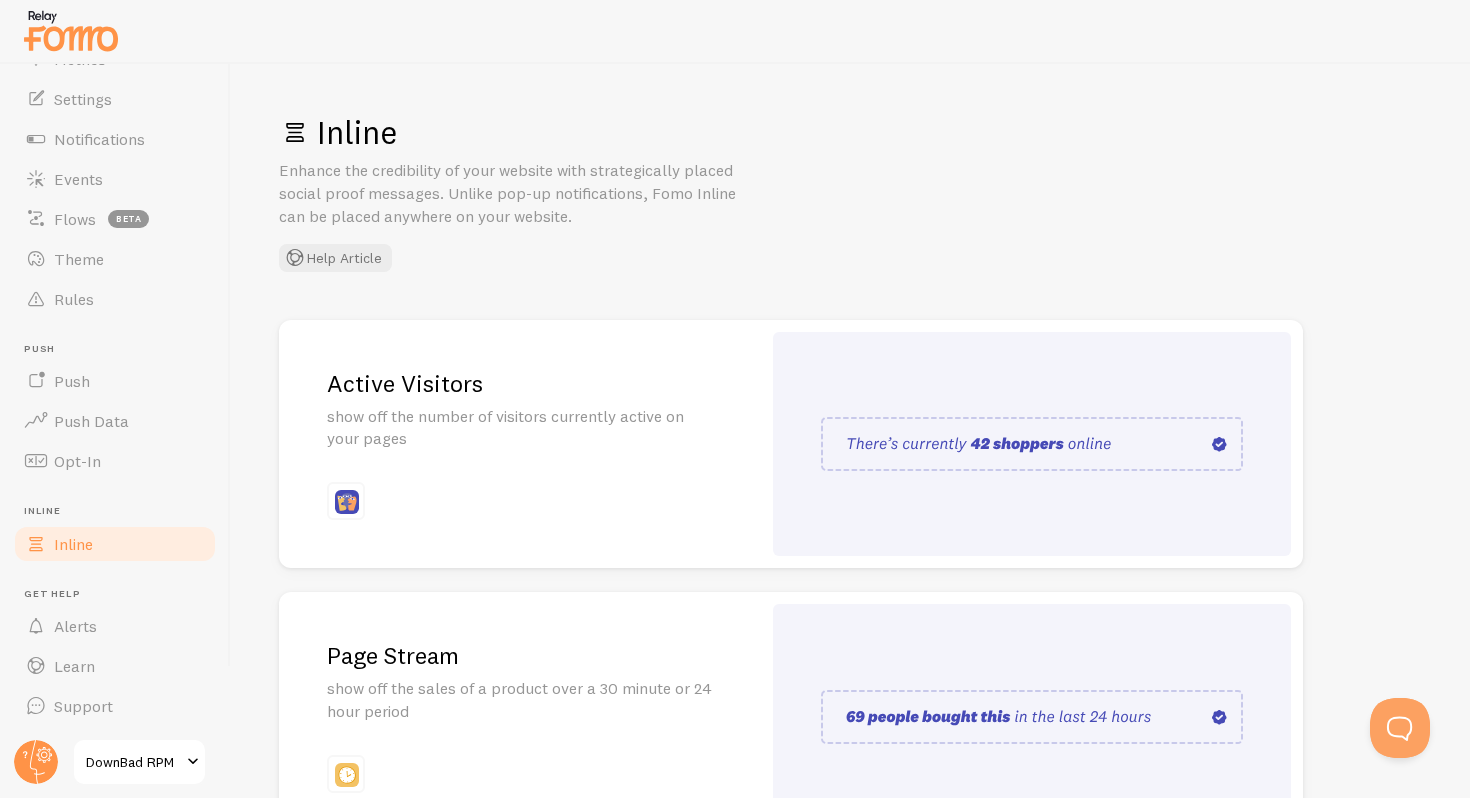 click on "Active Visitors   show off the number of visitors currently active on your pages" at bounding box center (520, 444) 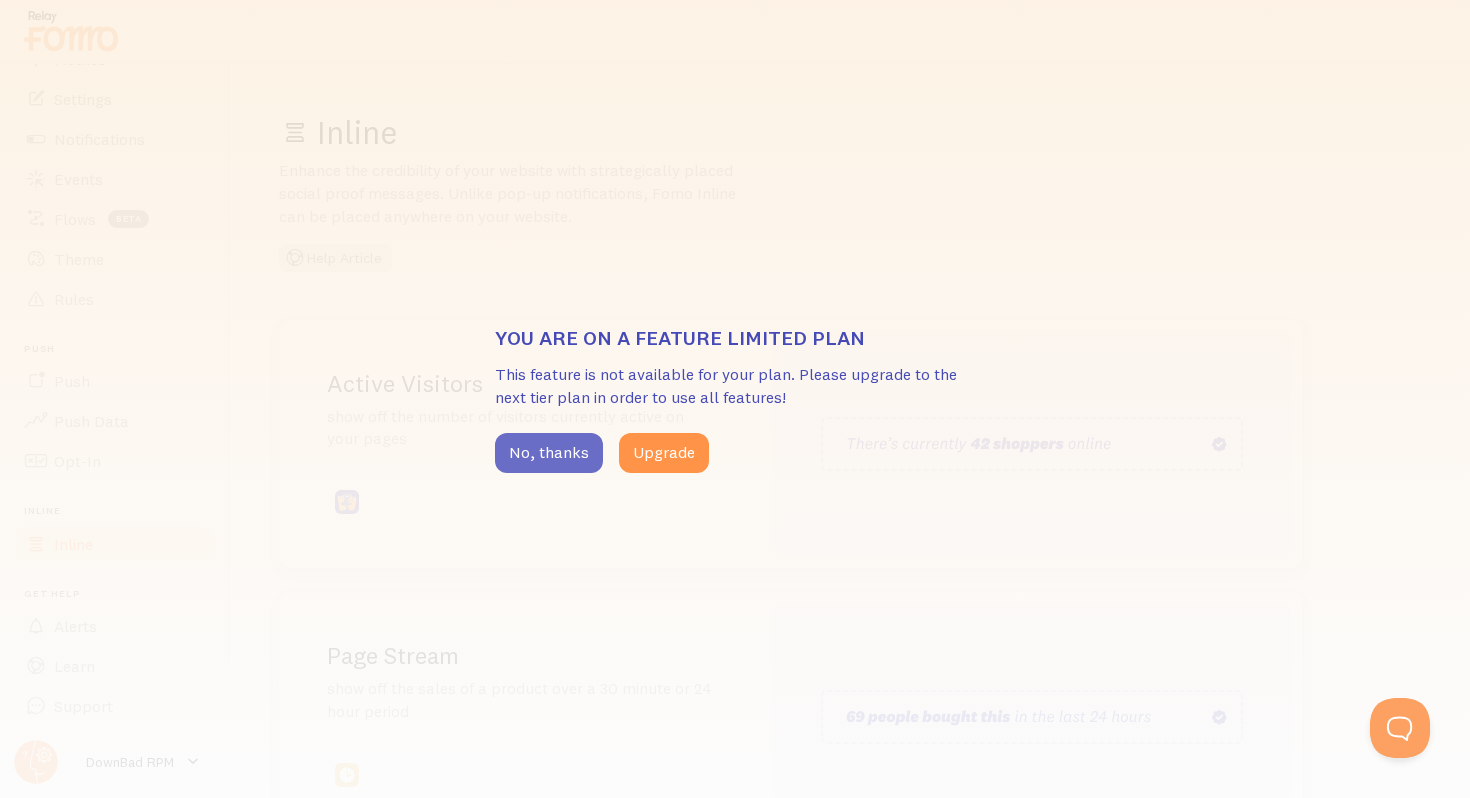 click on "No, thanks" at bounding box center (549, 453) 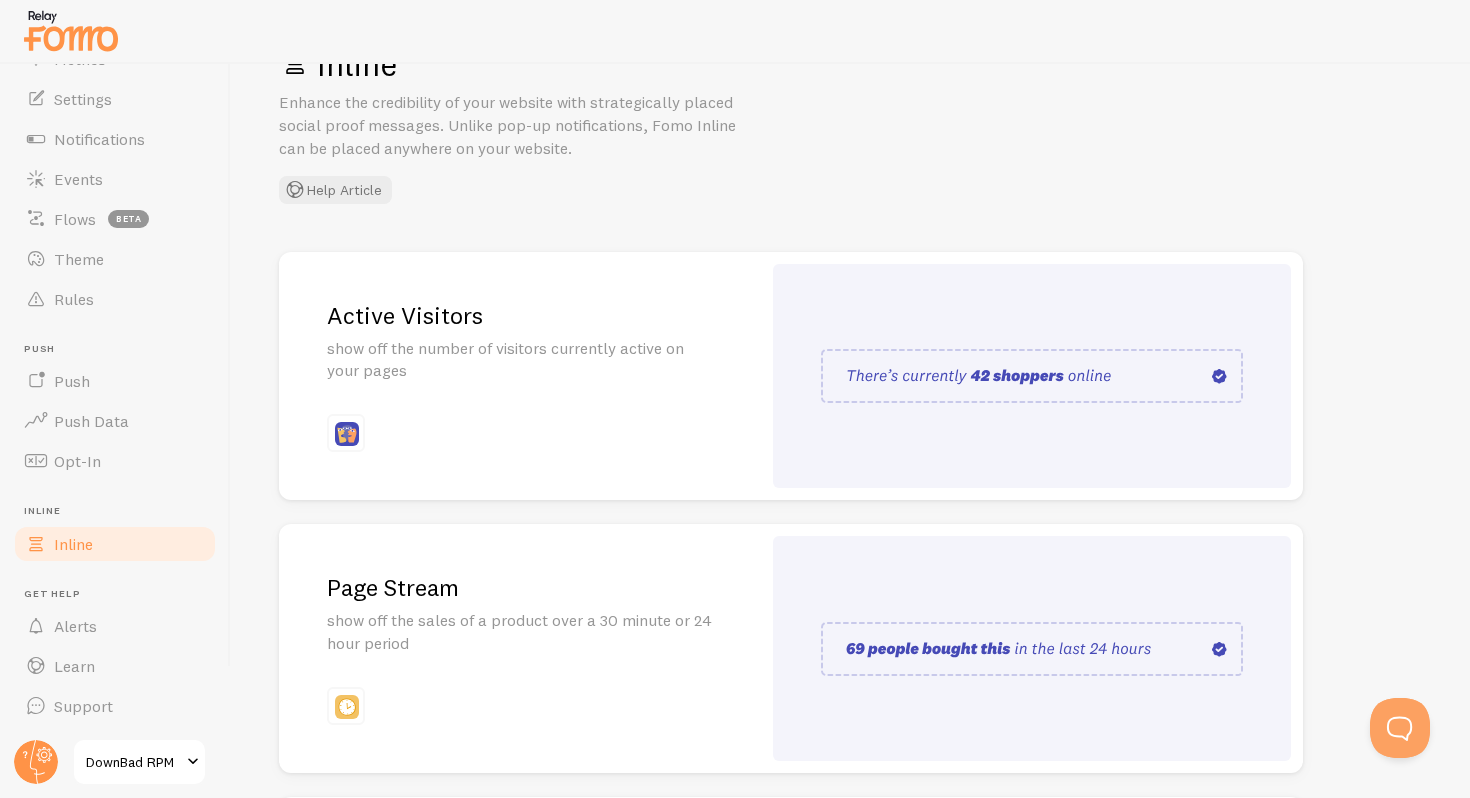 scroll, scrollTop: 73, scrollLeft: 0, axis: vertical 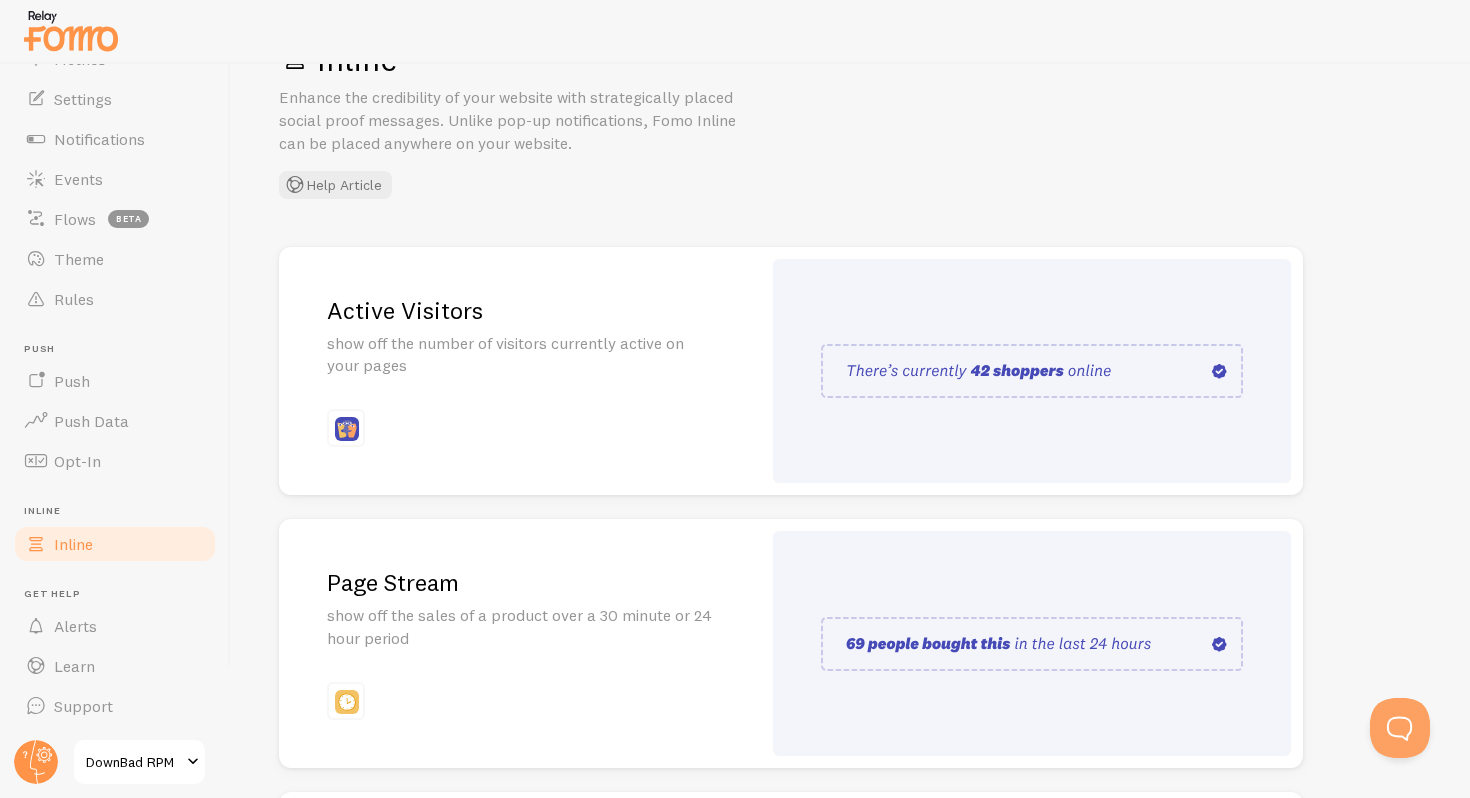 click on "Active Visitors   show off the number of visitors currently active on your pages" at bounding box center [520, 371] 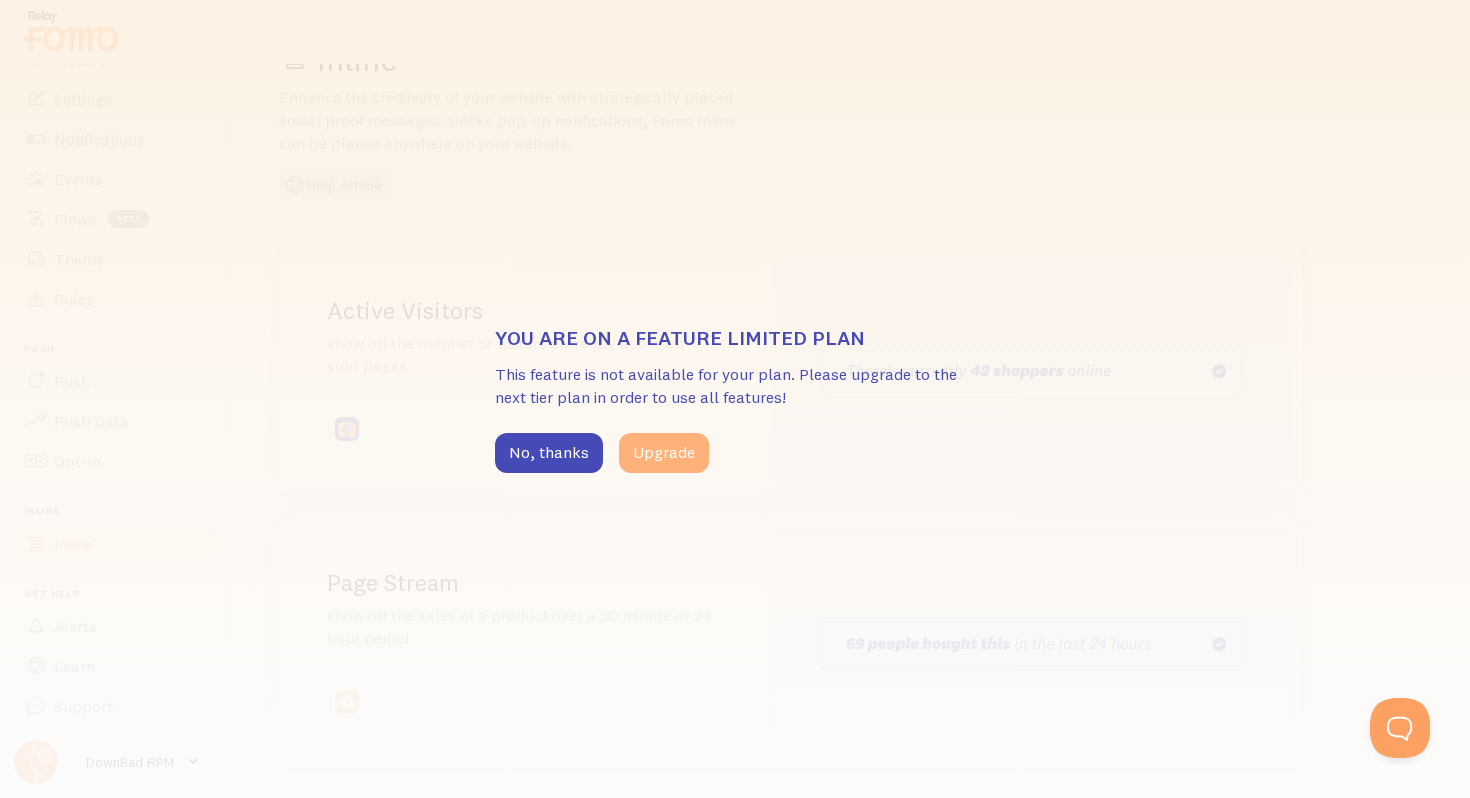 click on "Upgrade" at bounding box center (664, 453) 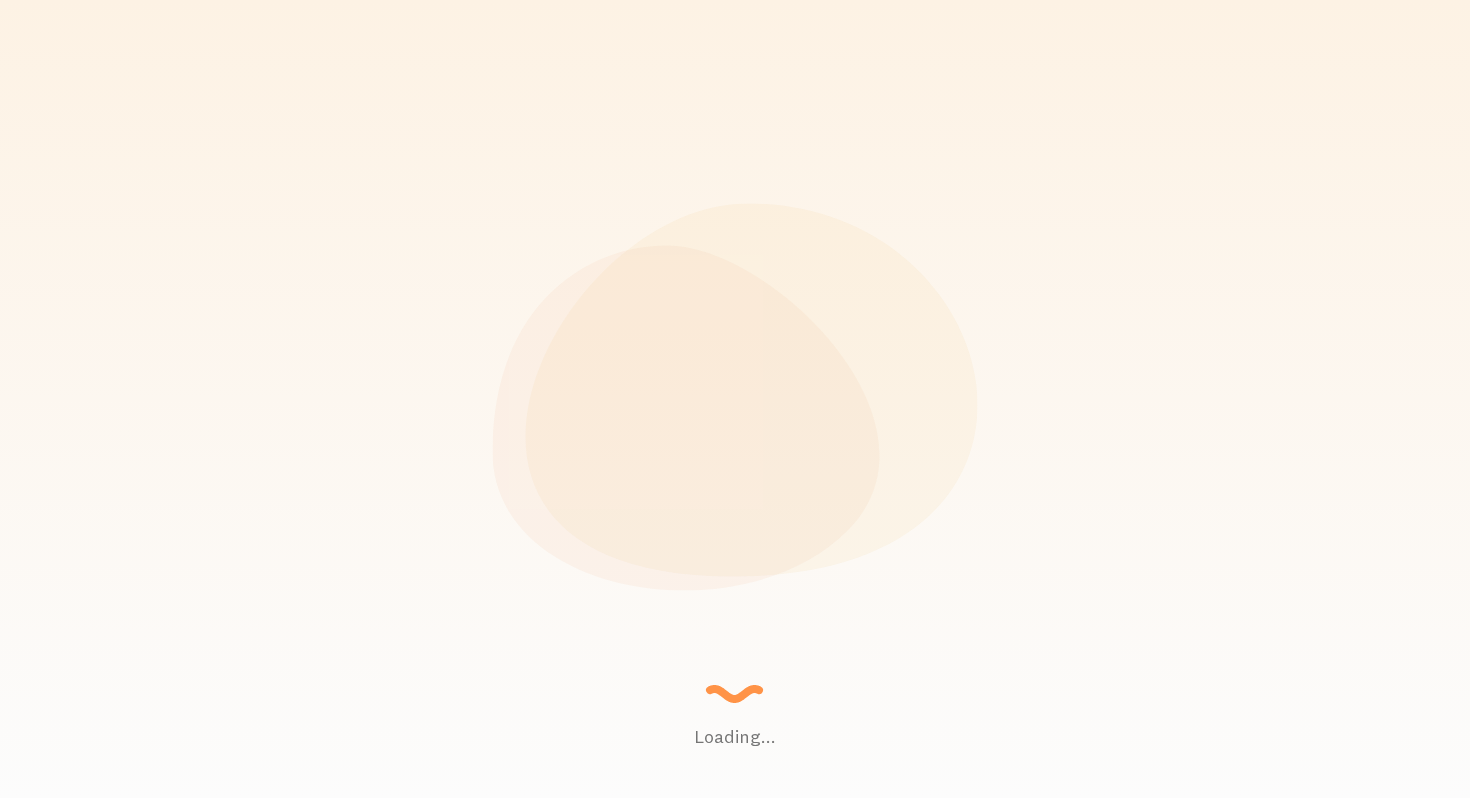 scroll, scrollTop: 0, scrollLeft: 0, axis: both 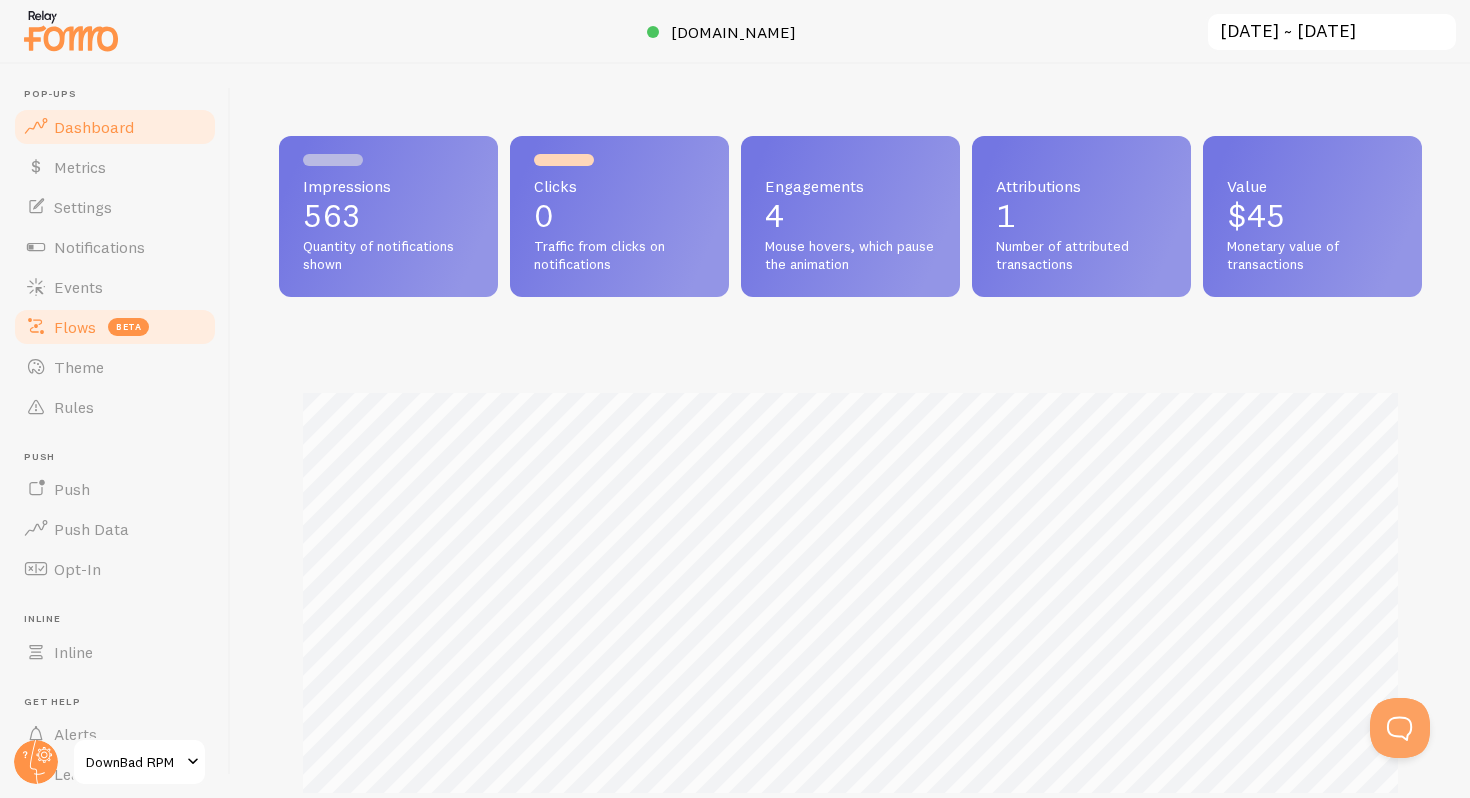 click on "Flows" at bounding box center (75, 327) 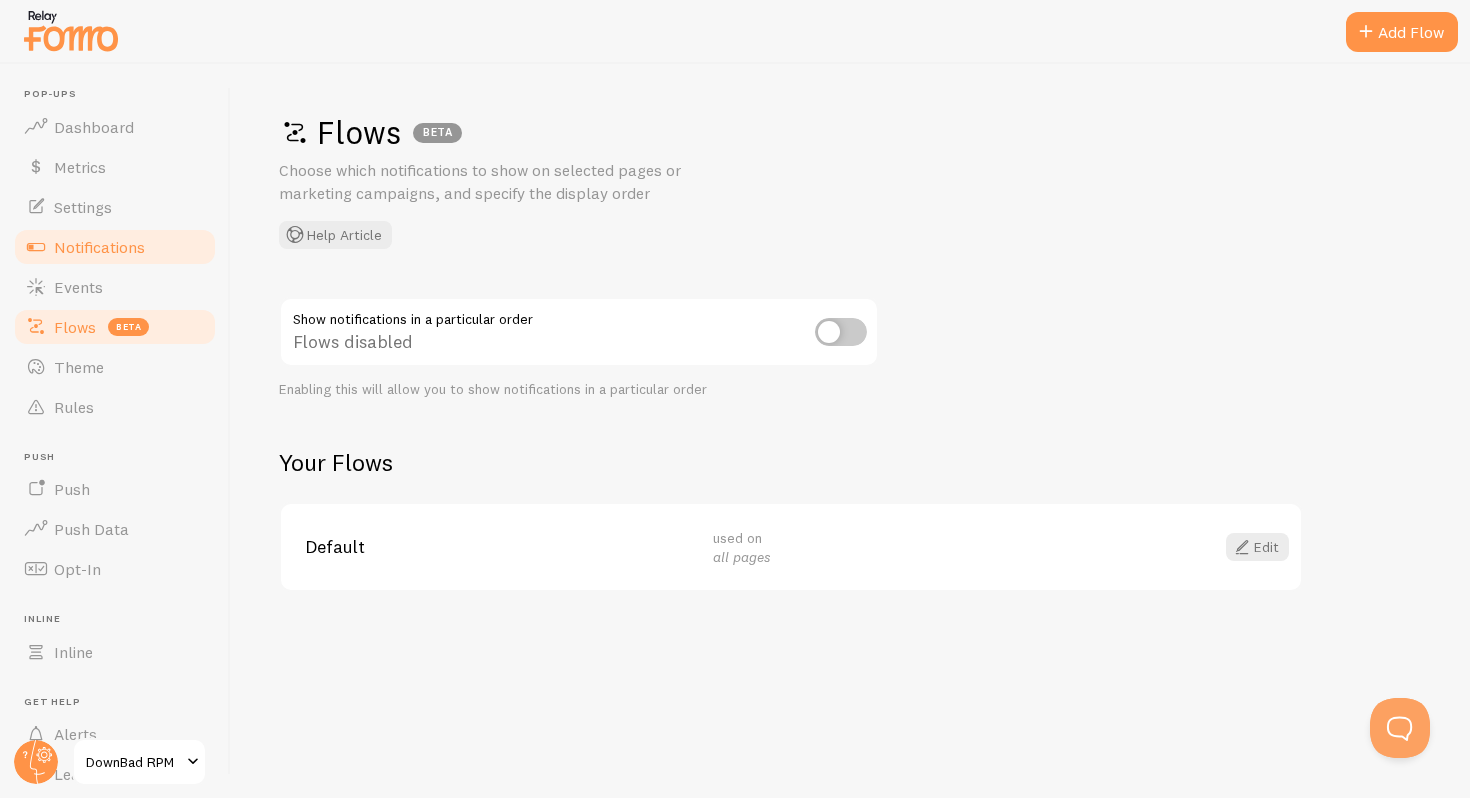 click on "Notifications" at bounding box center (99, 247) 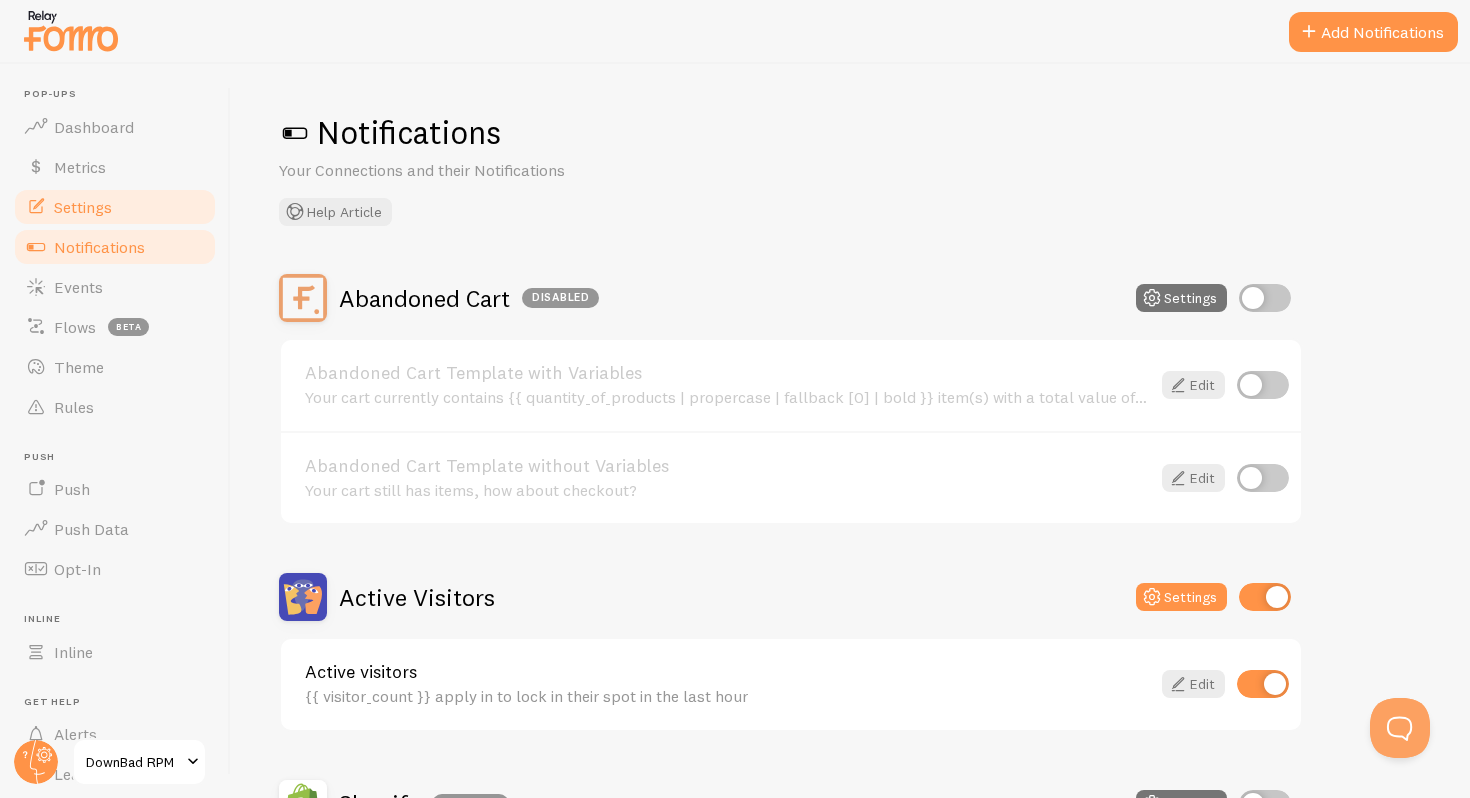 click on "Settings" at bounding box center (83, 207) 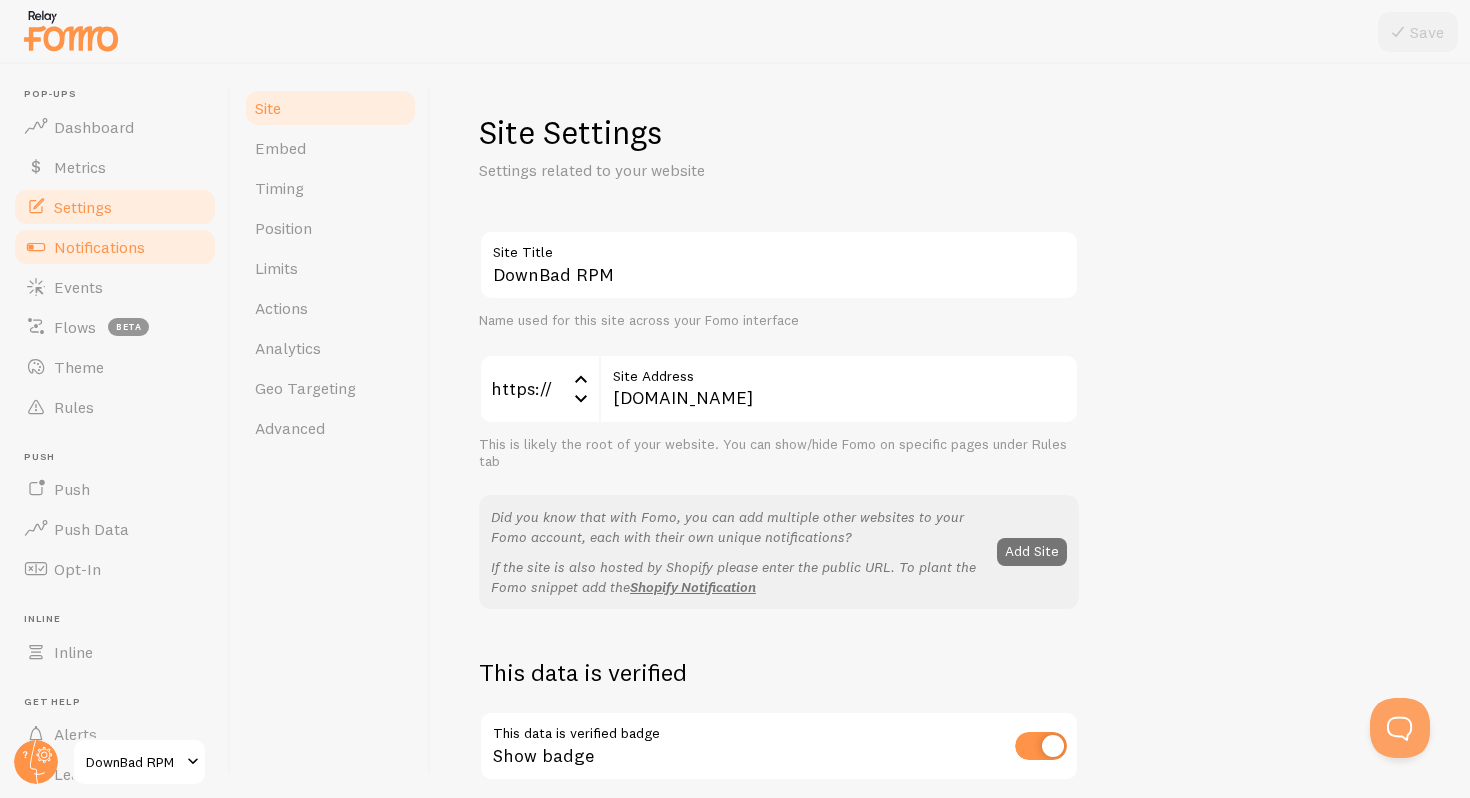 click on "Notifications" at bounding box center (115, 247) 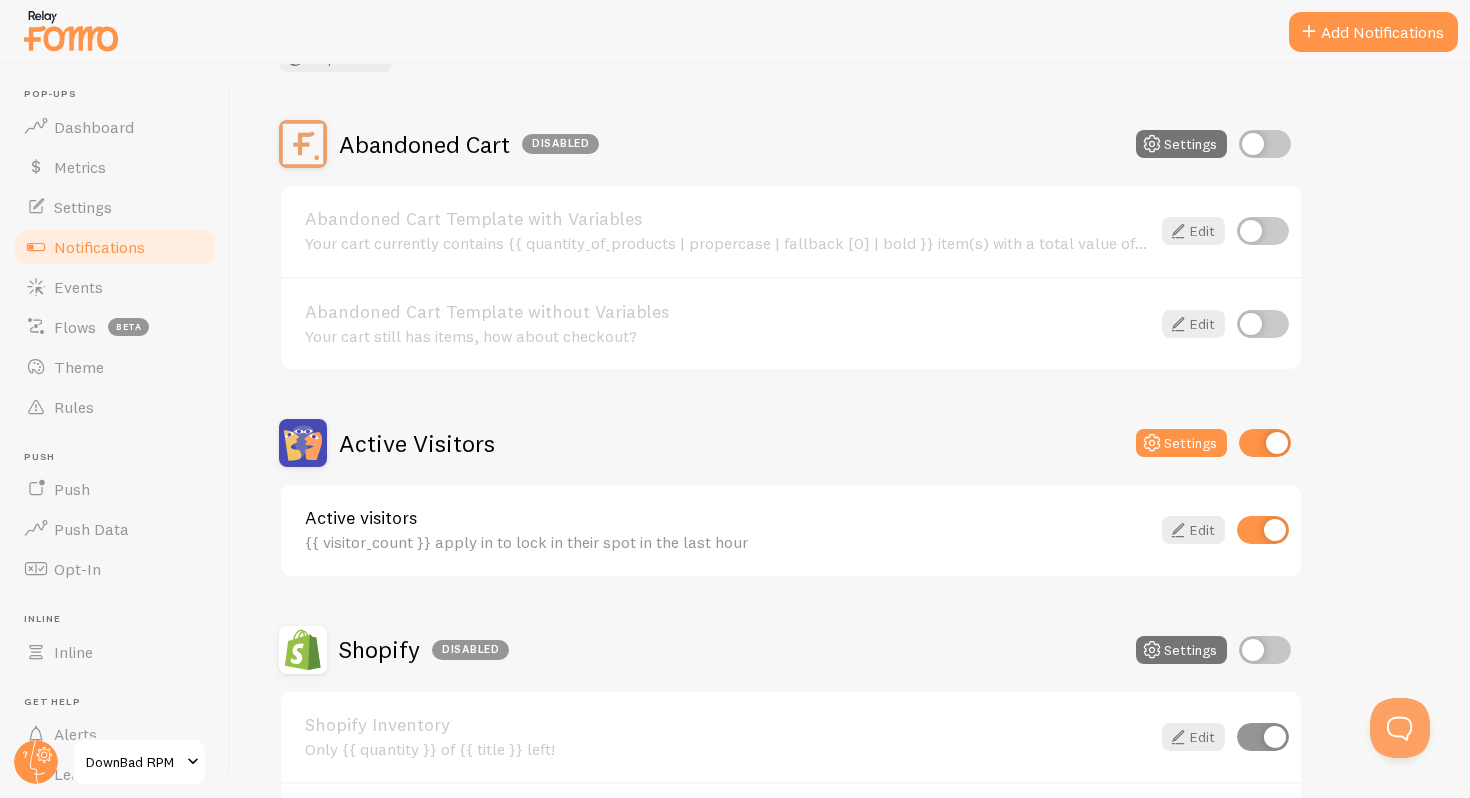 scroll, scrollTop: 179, scrollLeft: 0, axis: vertical 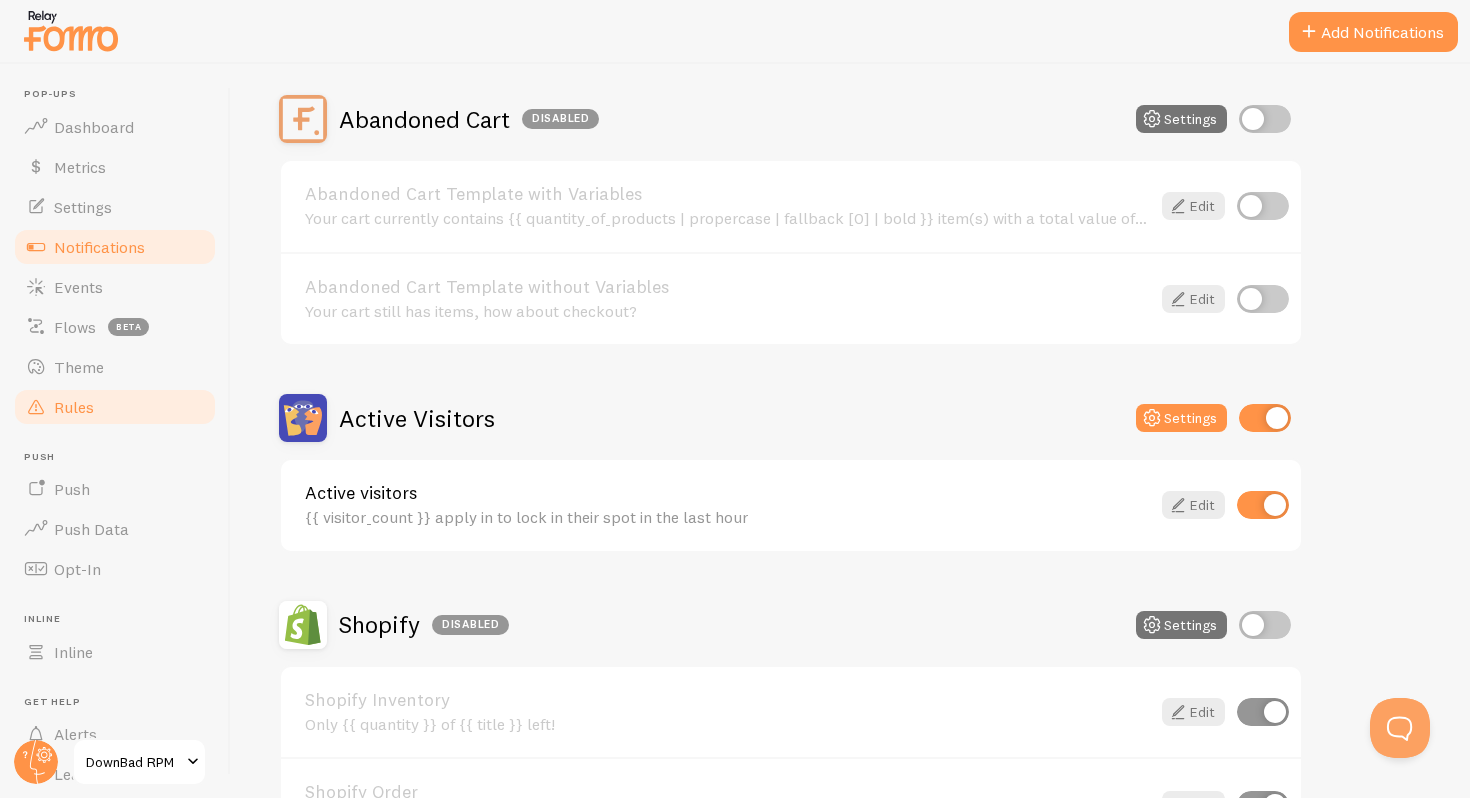 click at bounding box center [36, 407] 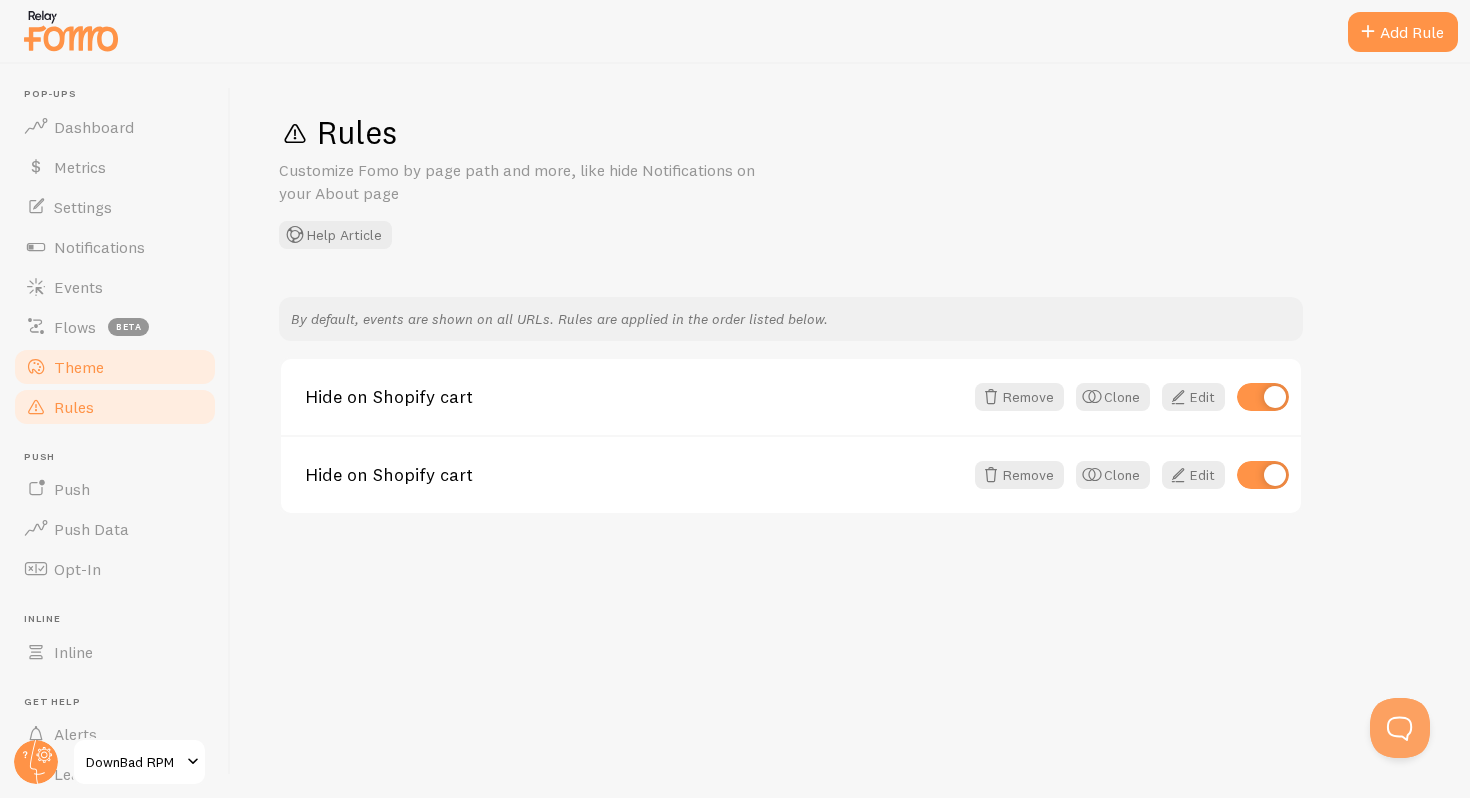 click on "Theme" at bounding box center (79, 367) 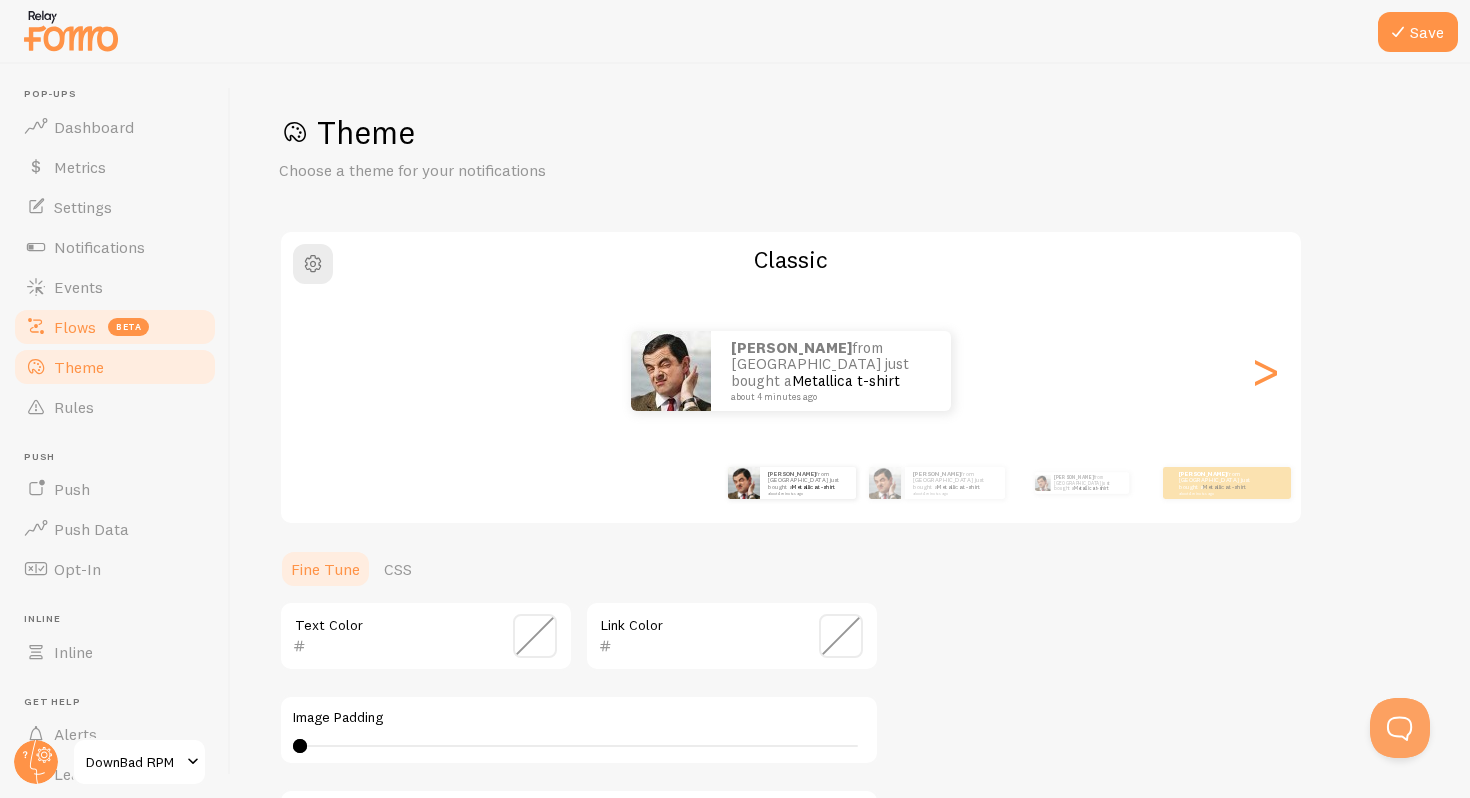click on "Flows
beta" at bounding box center (115, 327) 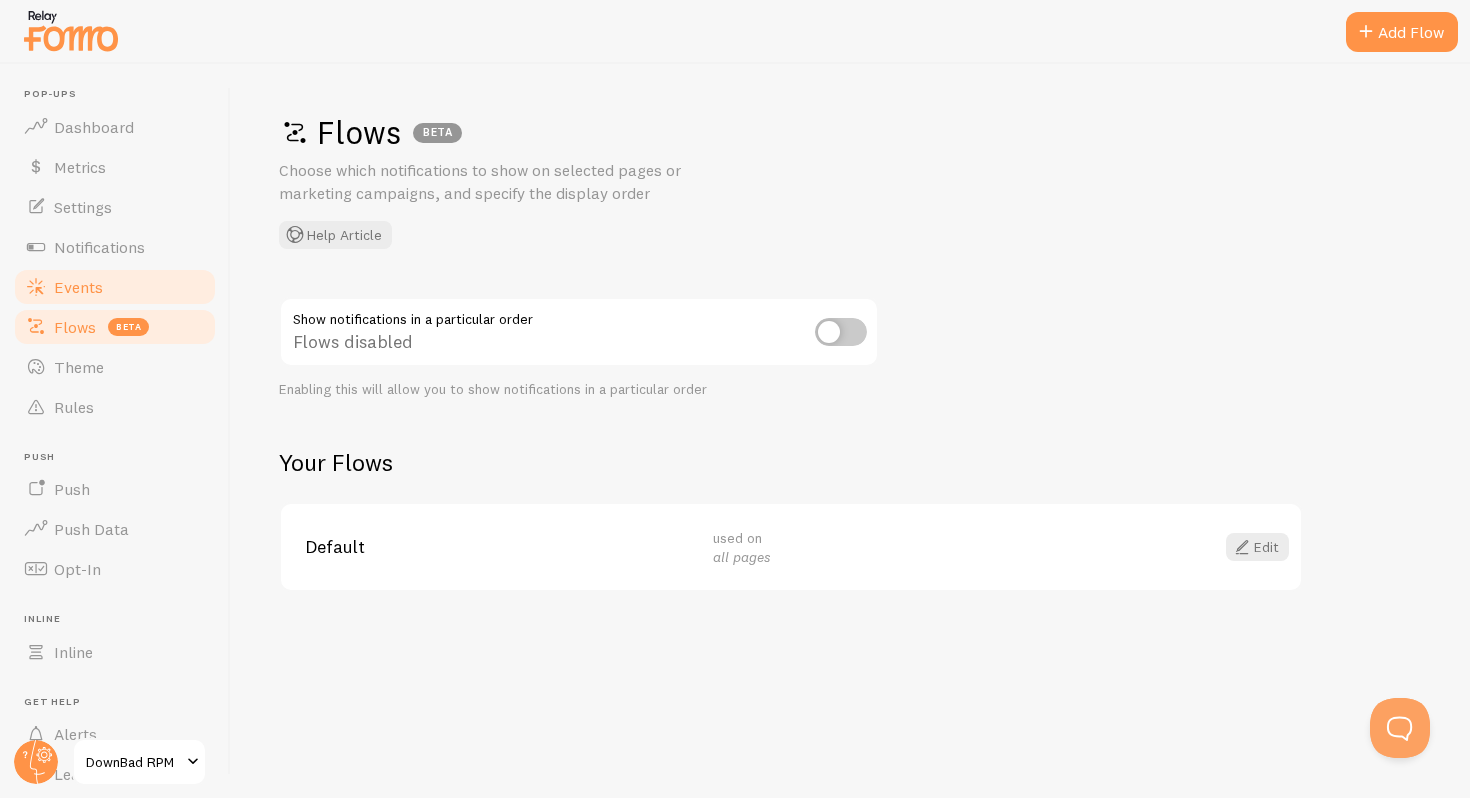 click on "Events" at bounding box center [115, 287] 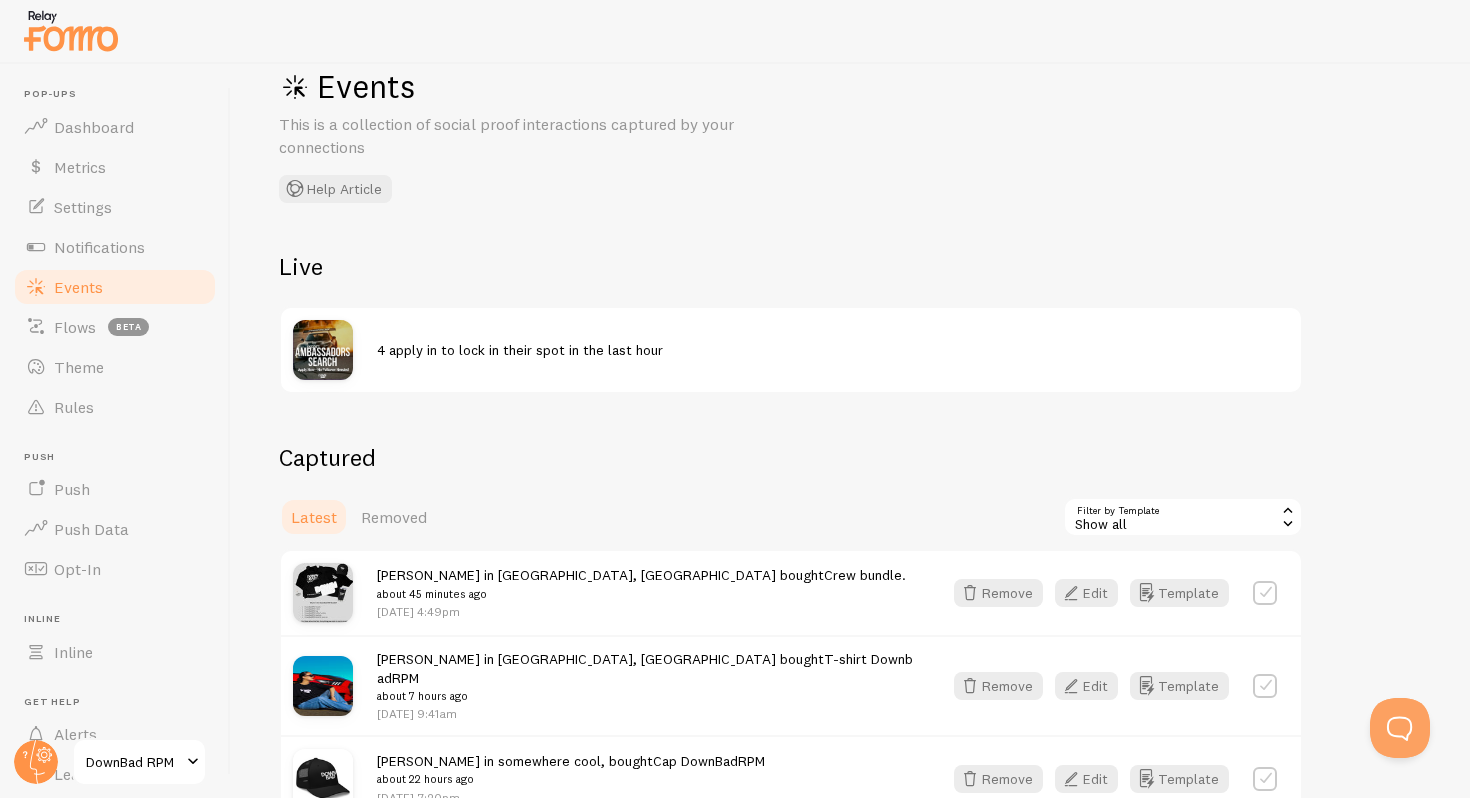 scroll, scrollTop: 51, scrollLeft: 0, axis: vertical 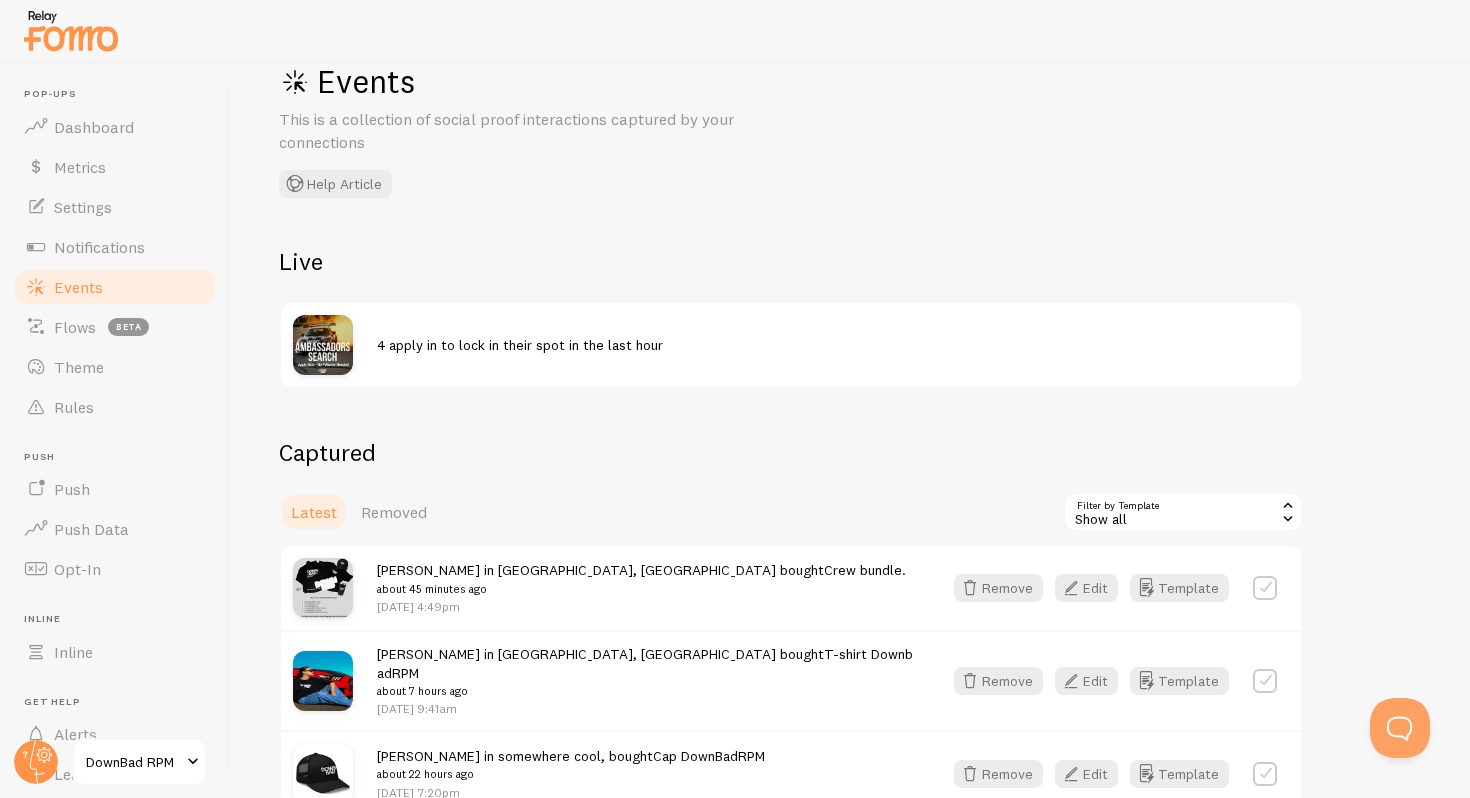 click at bounding box center [323, 345] 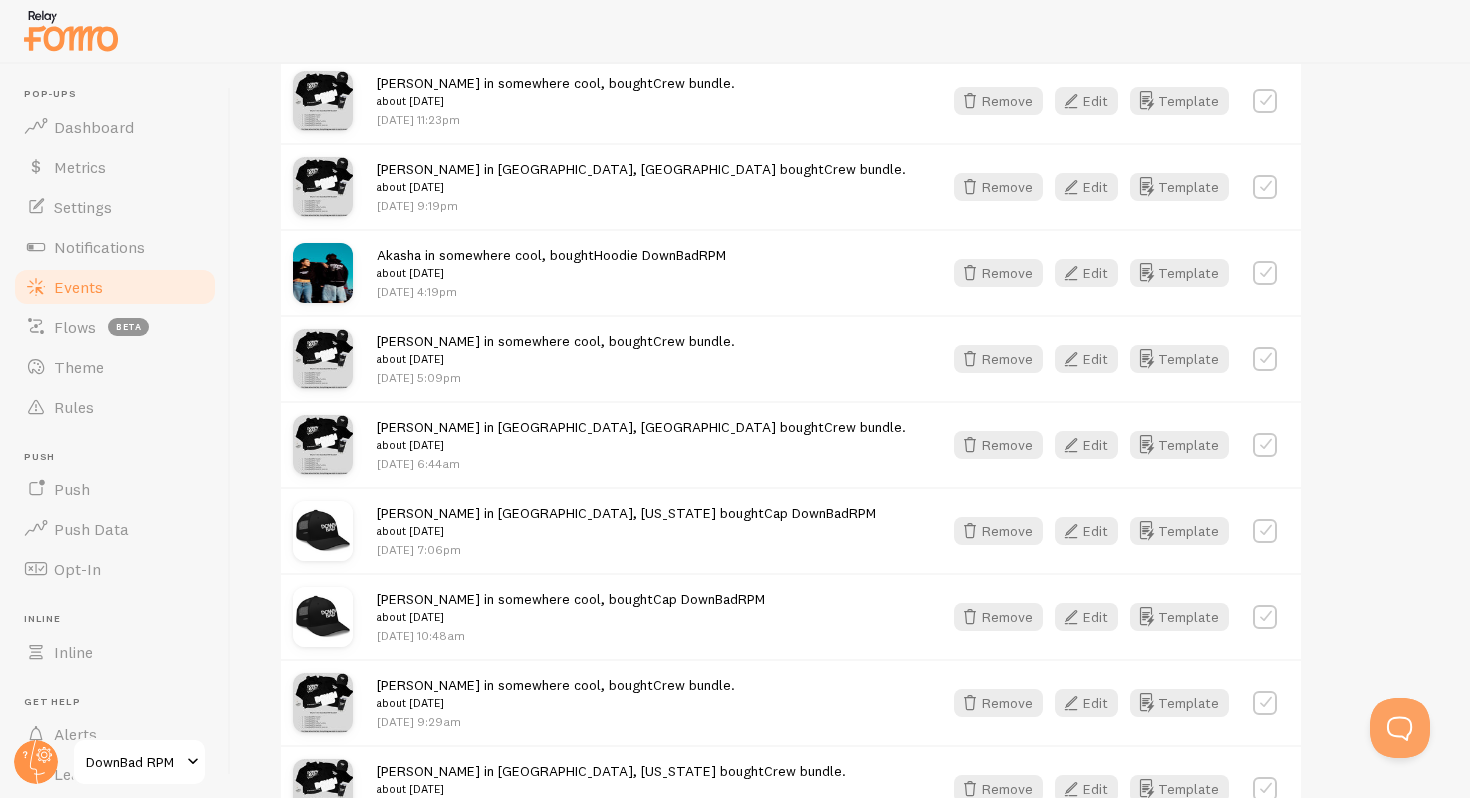 scroll, scrollTop: 1157, scrollLeft: 0, axis: vertical 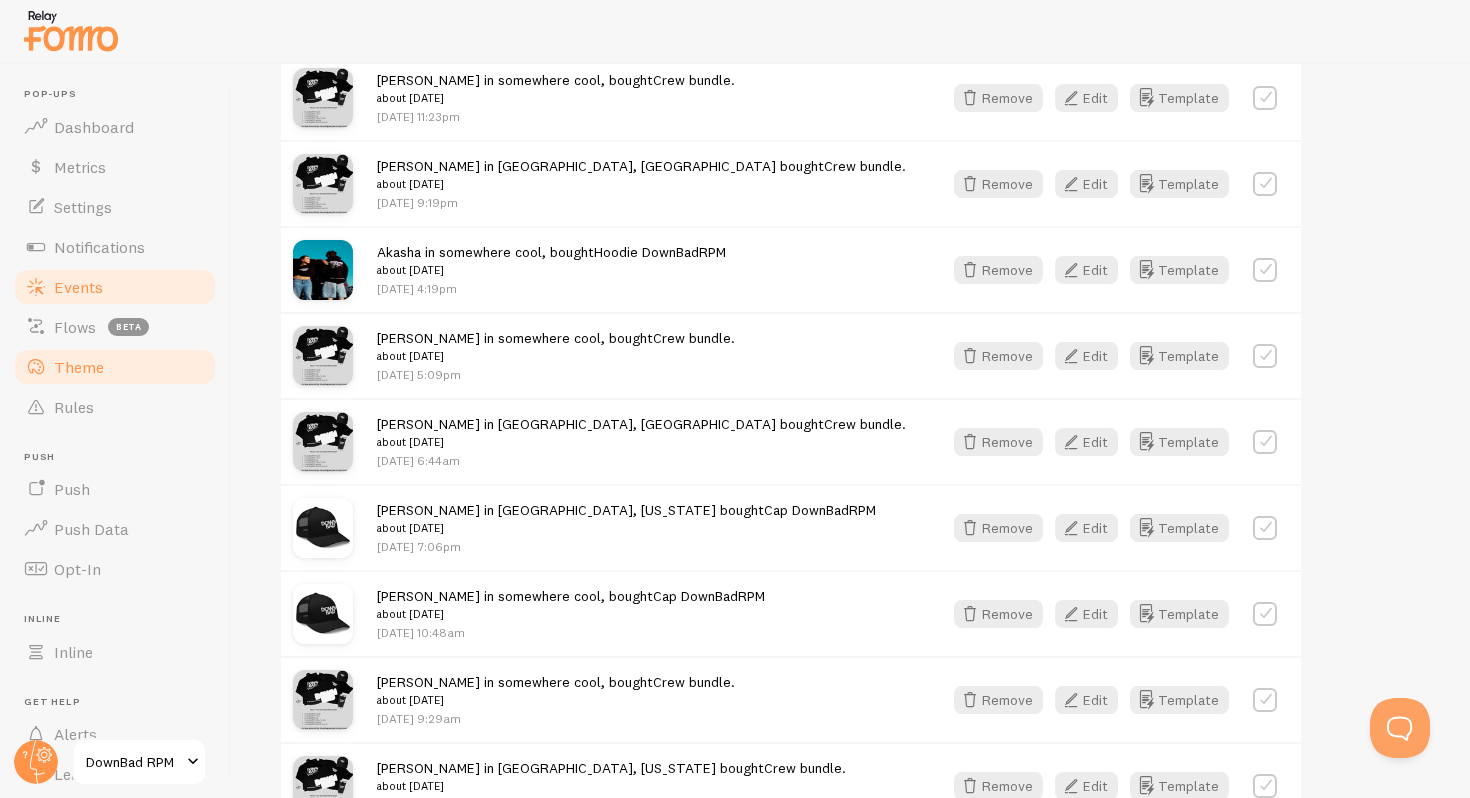 click on "Theme" at bounding box center (79, 367) 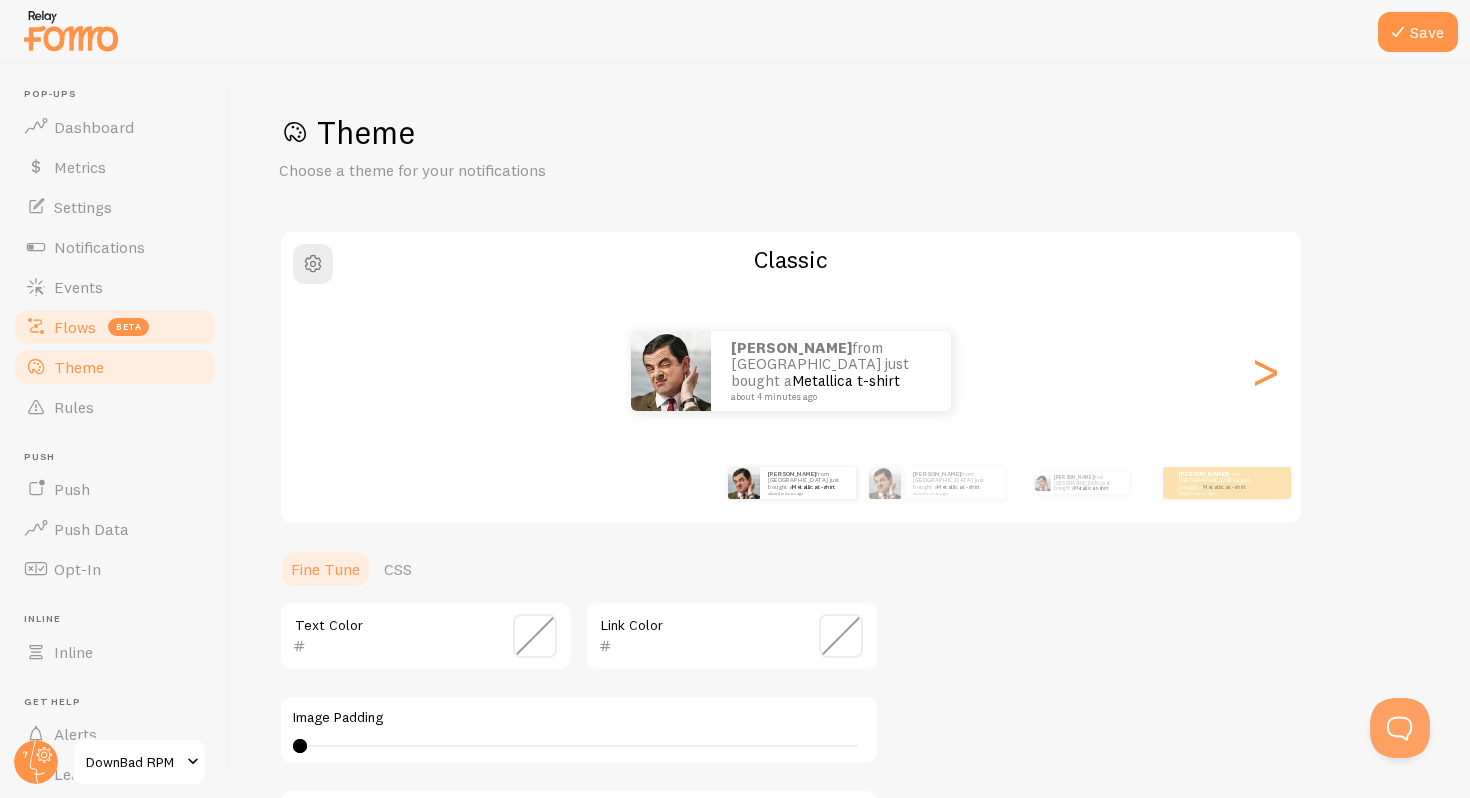 click on "Flows" at bounding box center (75, 327) 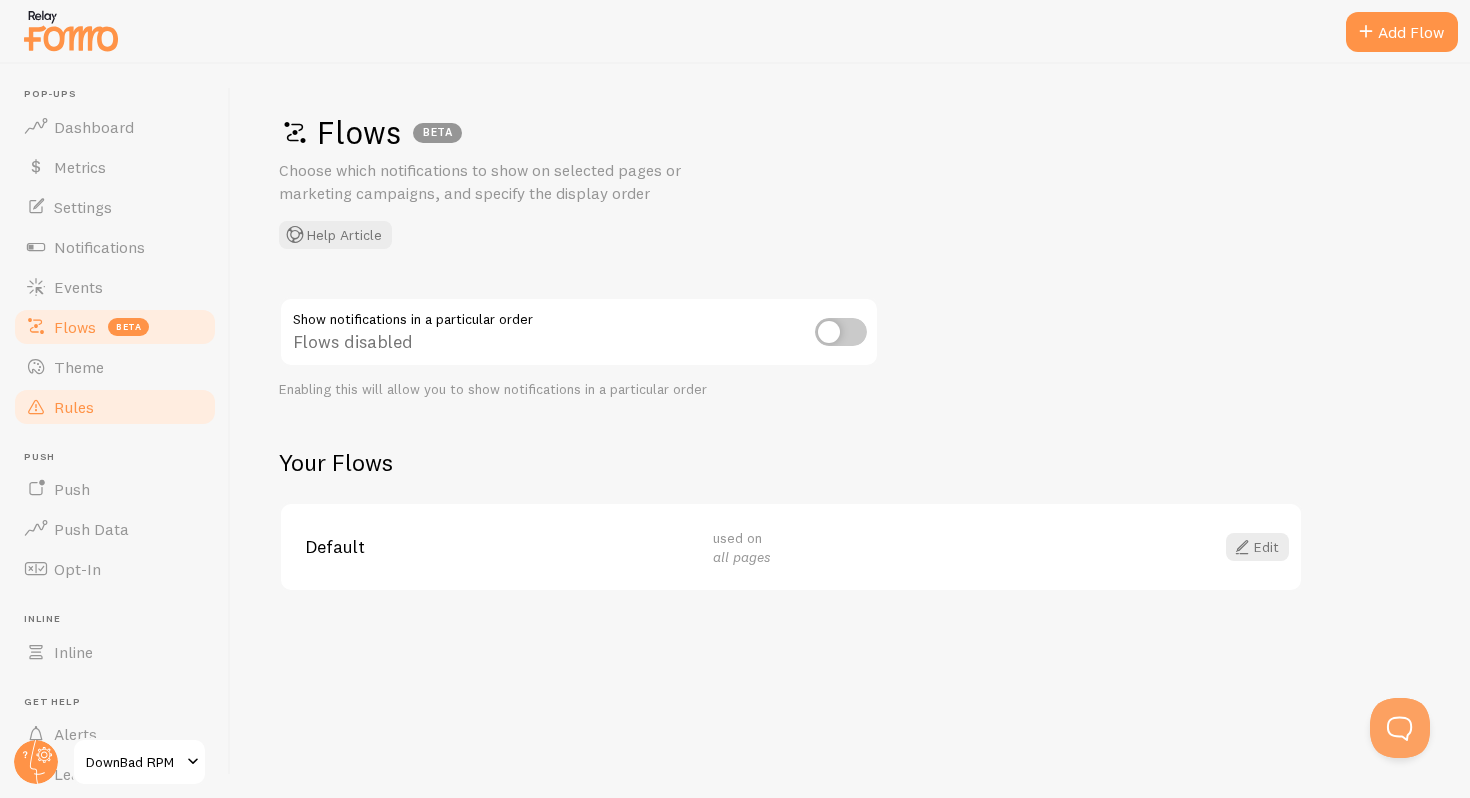 click on "Rules" at bounding box center [115, 407] 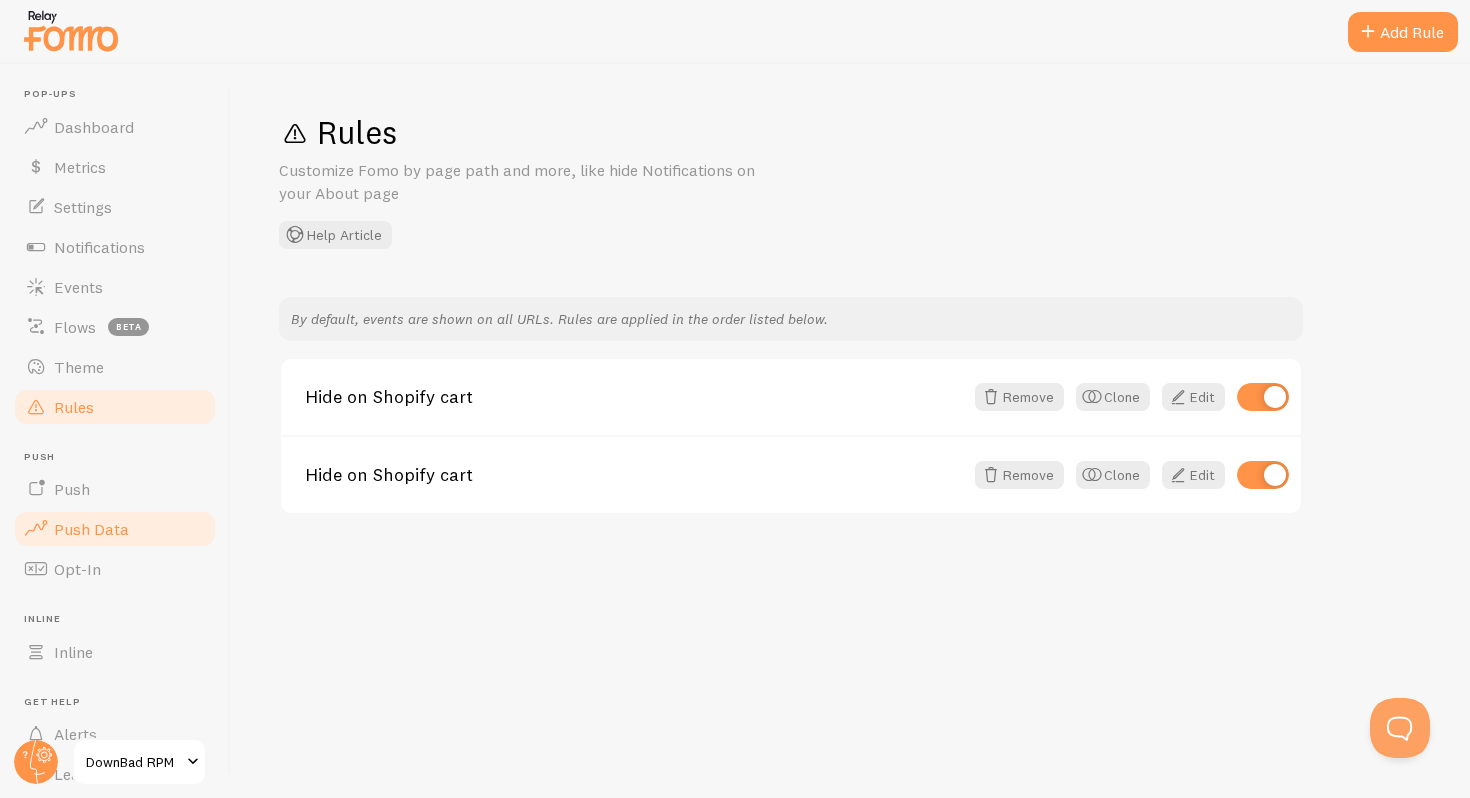 click at bounding box center (36, 529) 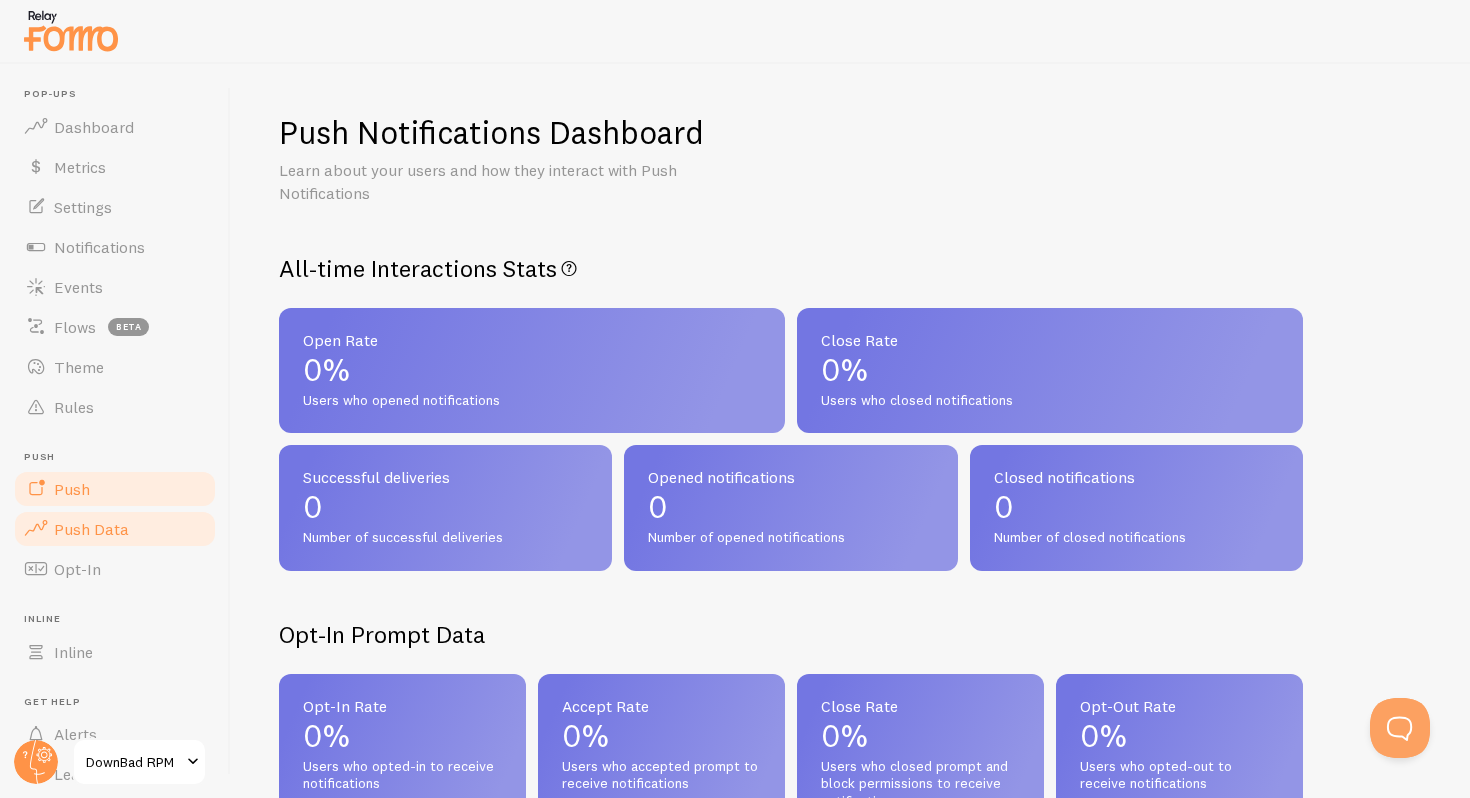 click on "Push" at bounding box center (115, 489) 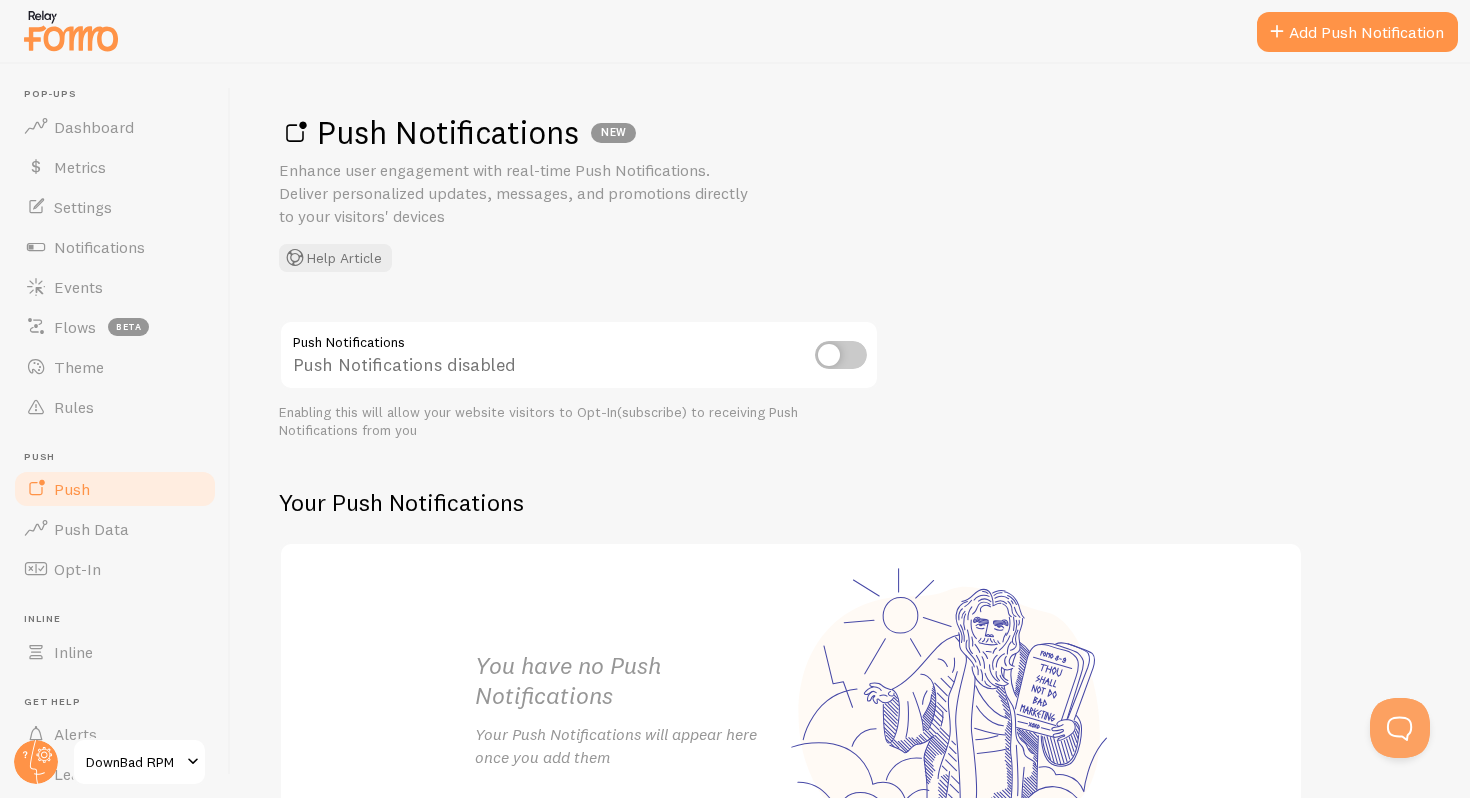 click on "Pop-ups
Dashboard
Metrics
Settings
Notifications
Events
Flows
beta
Theme
Rules
Push
Push
Push Data
Opt-In
Inline
Inline
Get Help
Alerts
Learn
Support" at bounding box center (115, 461) 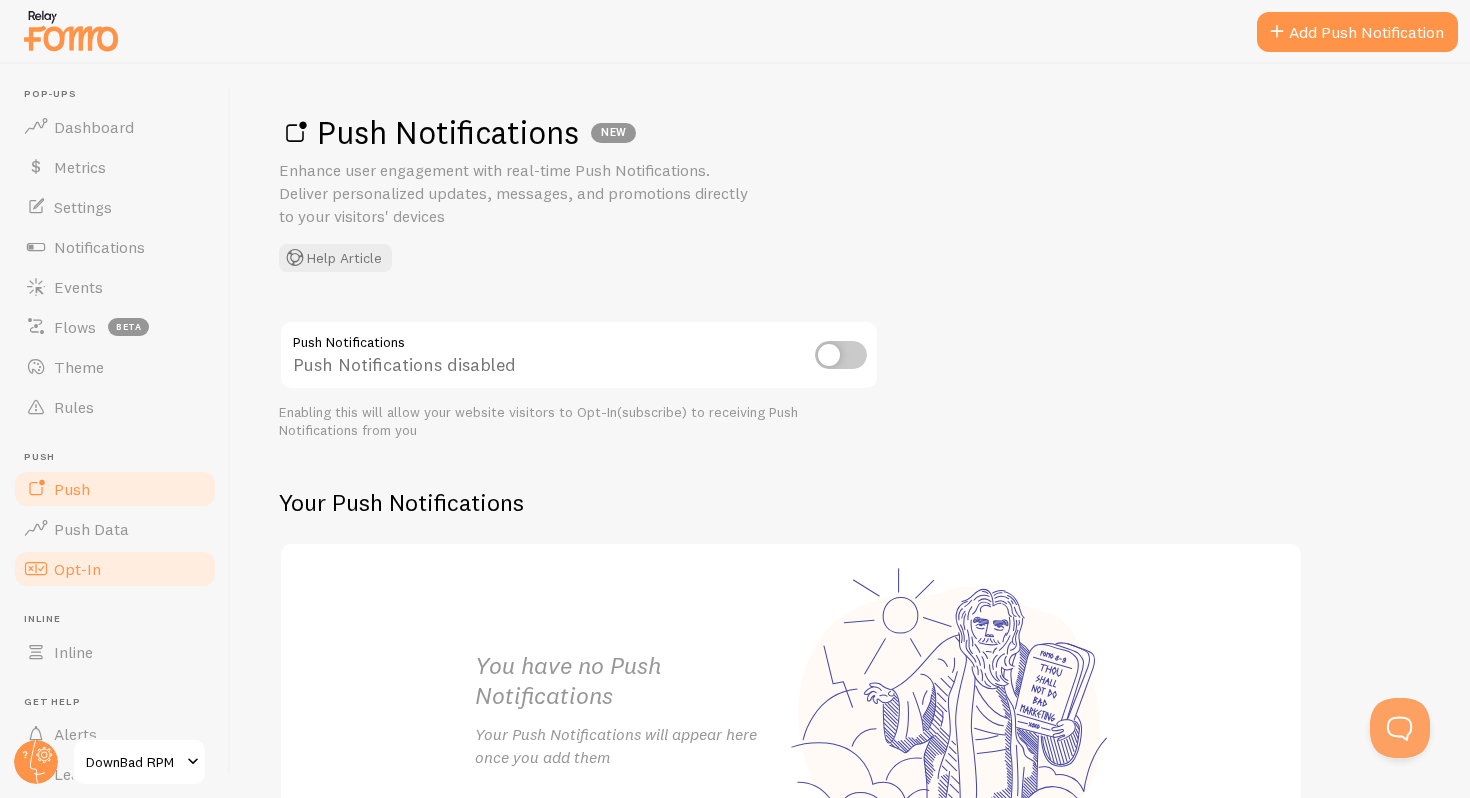 click on "Opt-In" at bounding box center [115, 569] 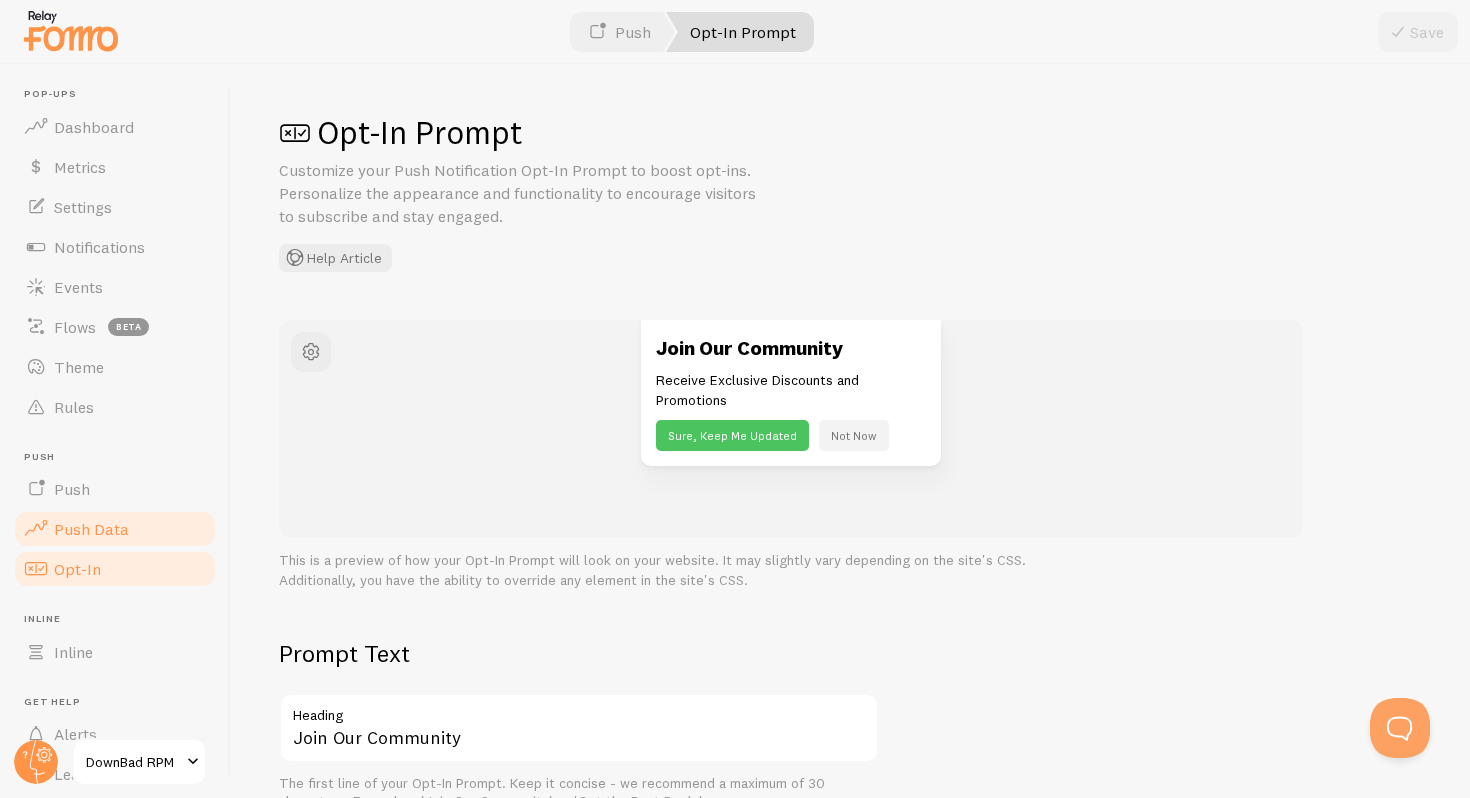 click on "Push Data" at bounding box center [91, 529] 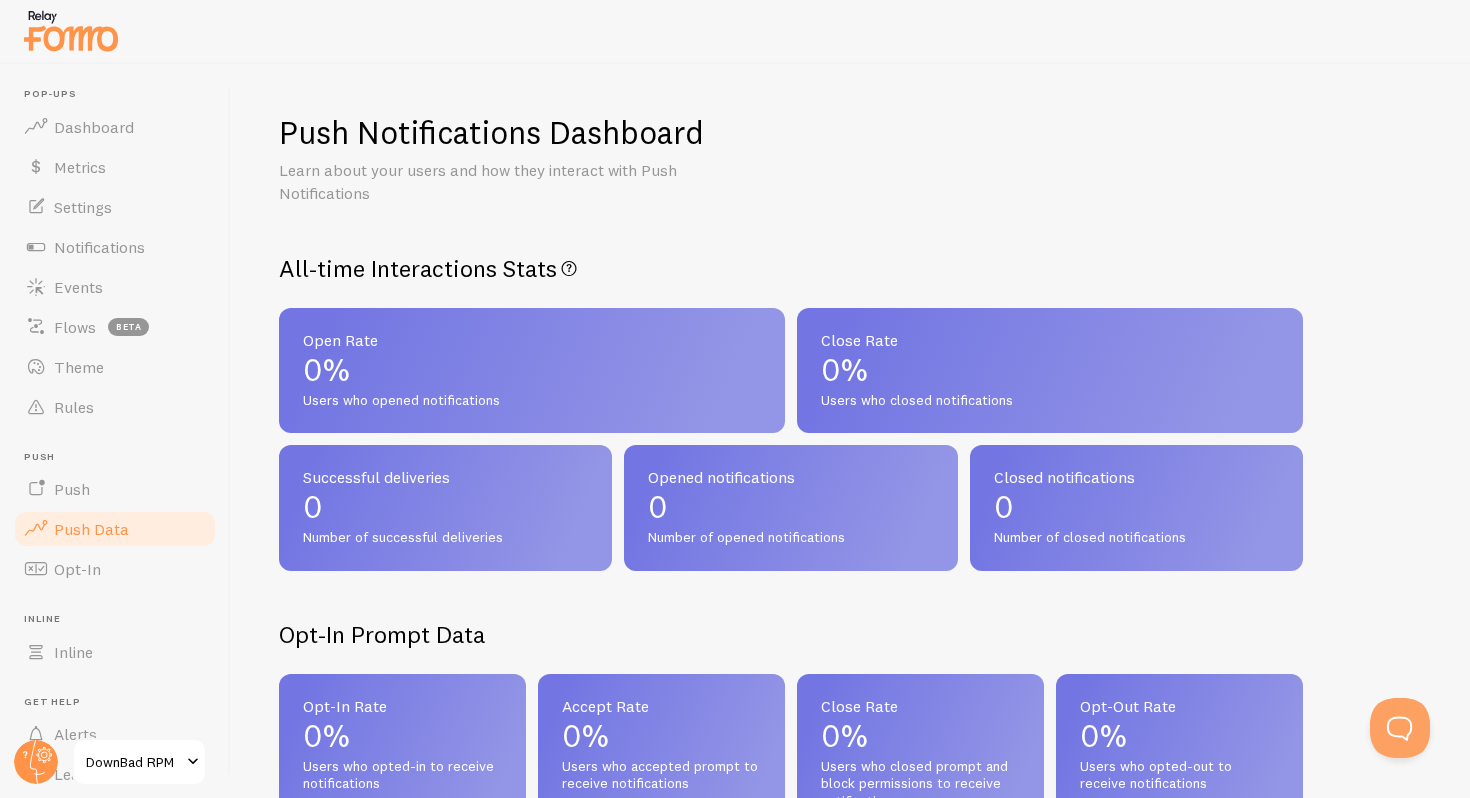 scroll, scrollTop: 108, scrollLeft: 0, axis: vertical 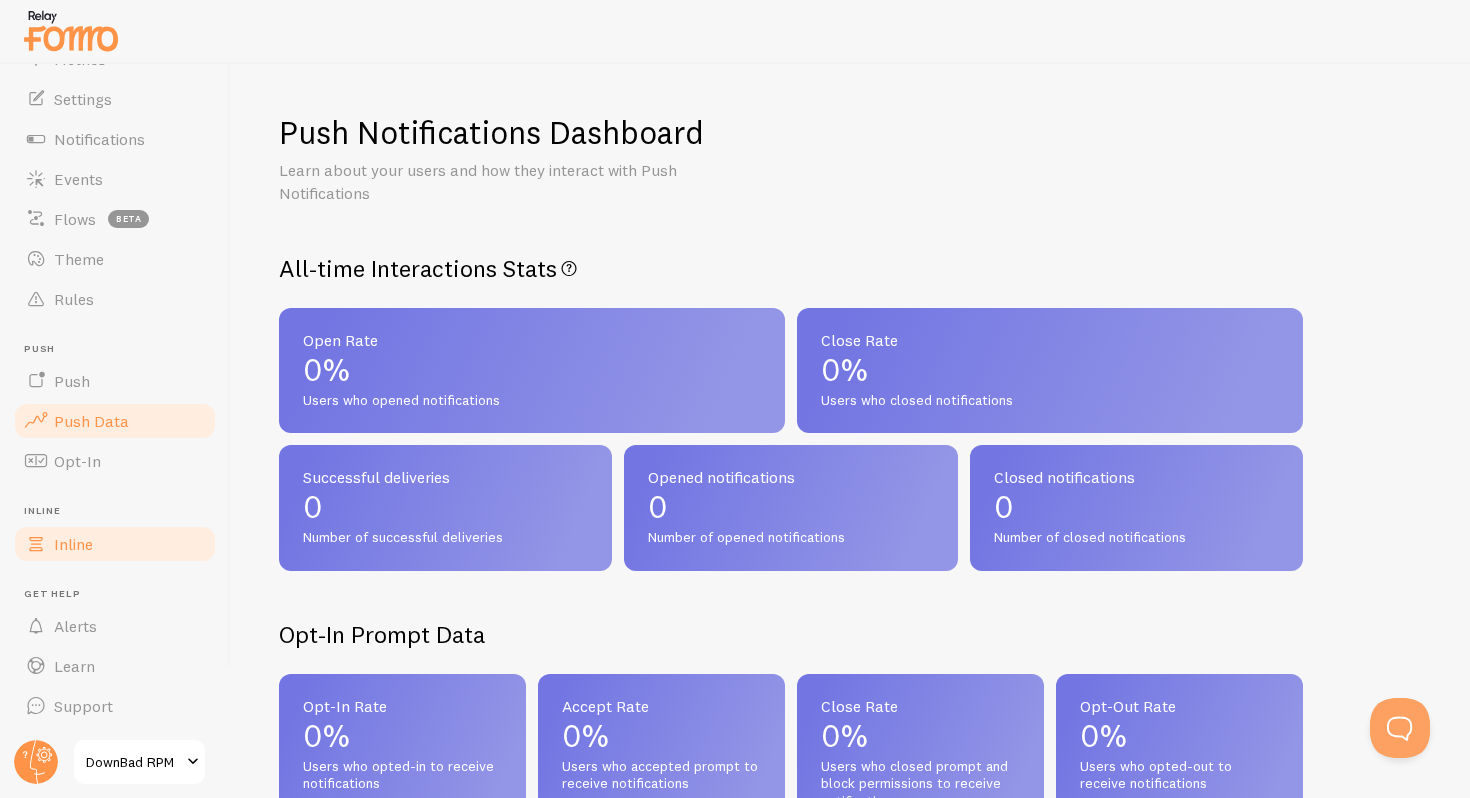 click on "Inline" at bounding box center [73, 544] 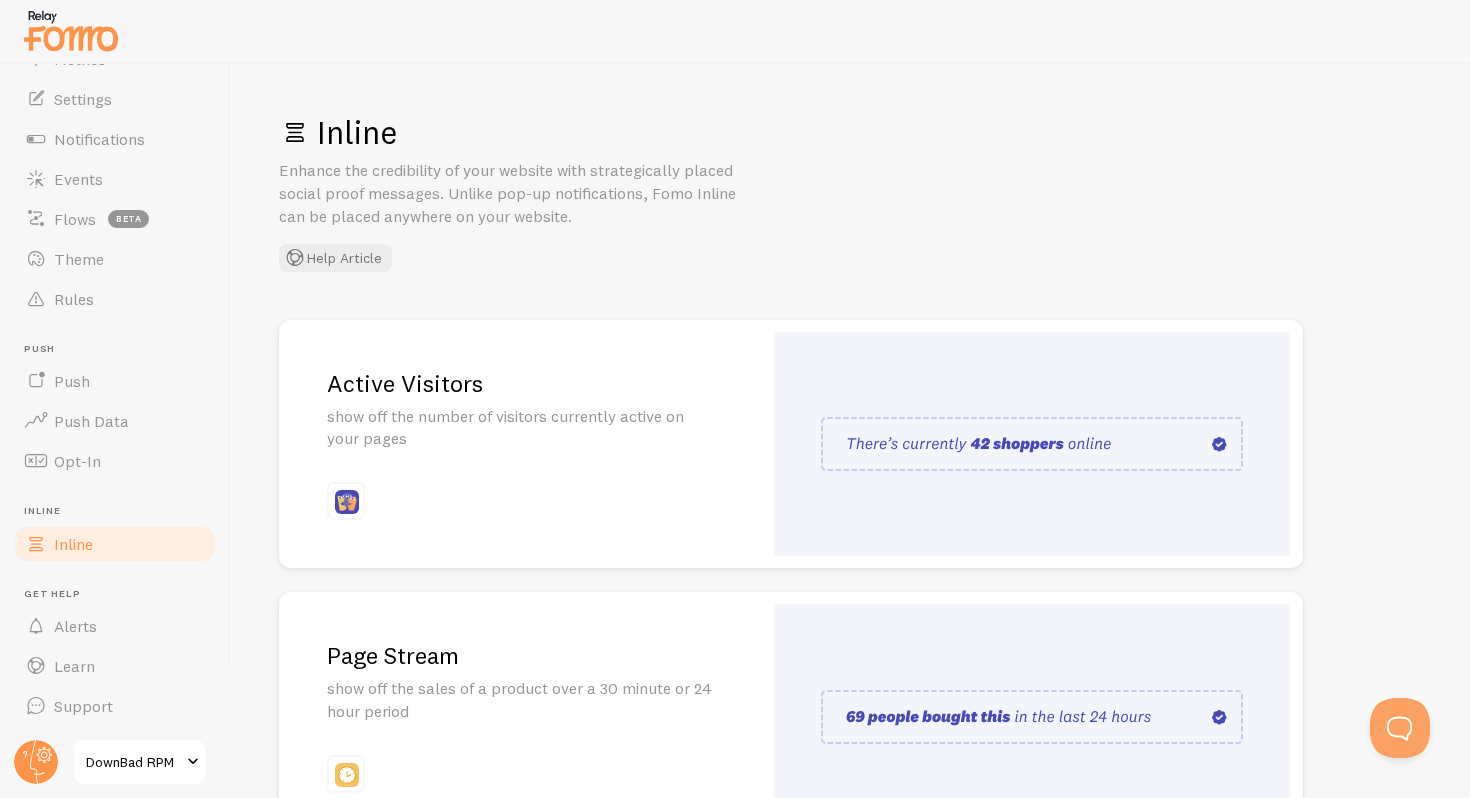 click on "show off the number of visitors currently active on your pages" at bounding box center (520, 428) 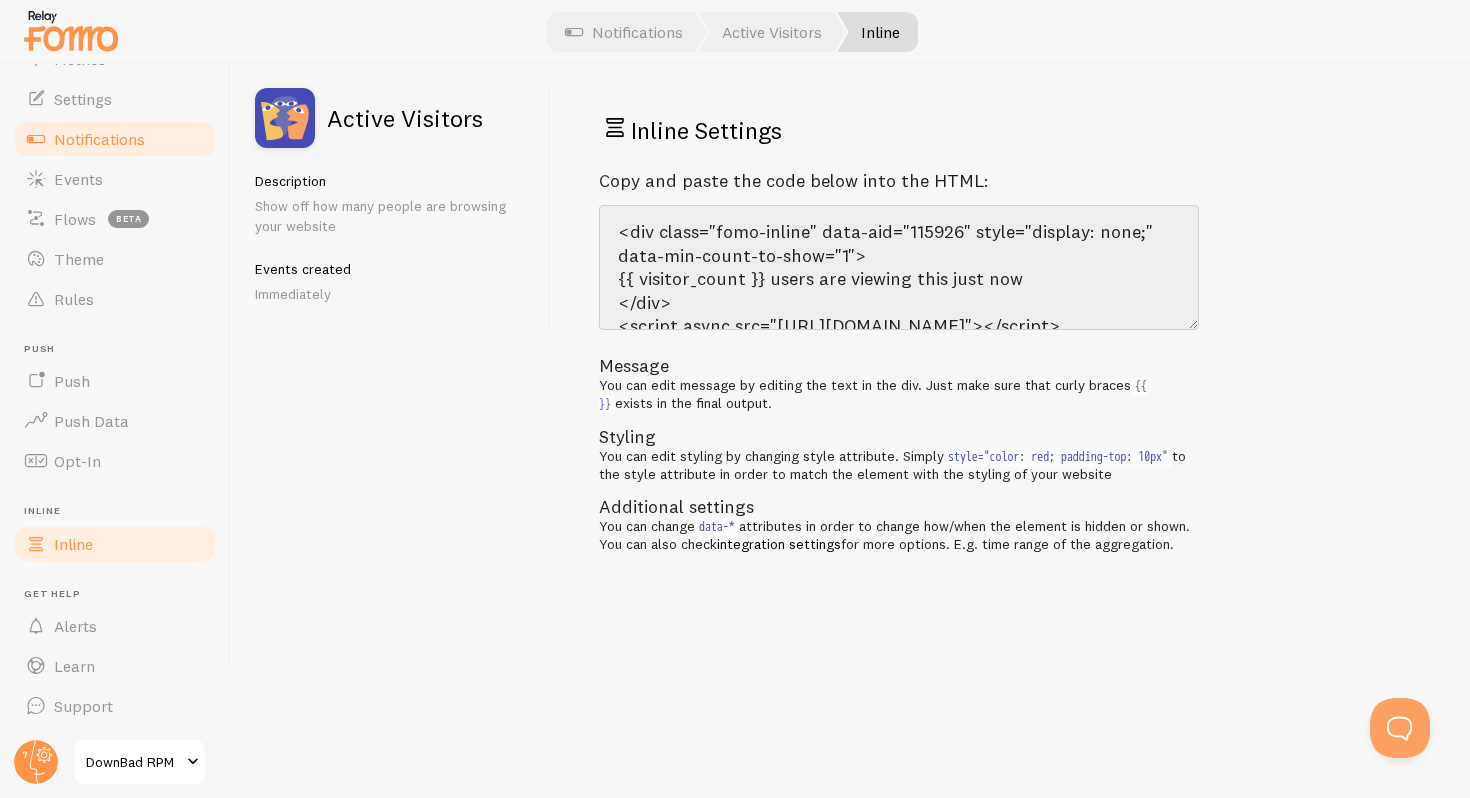 click on "Inline" at bounding box center [73, 544] 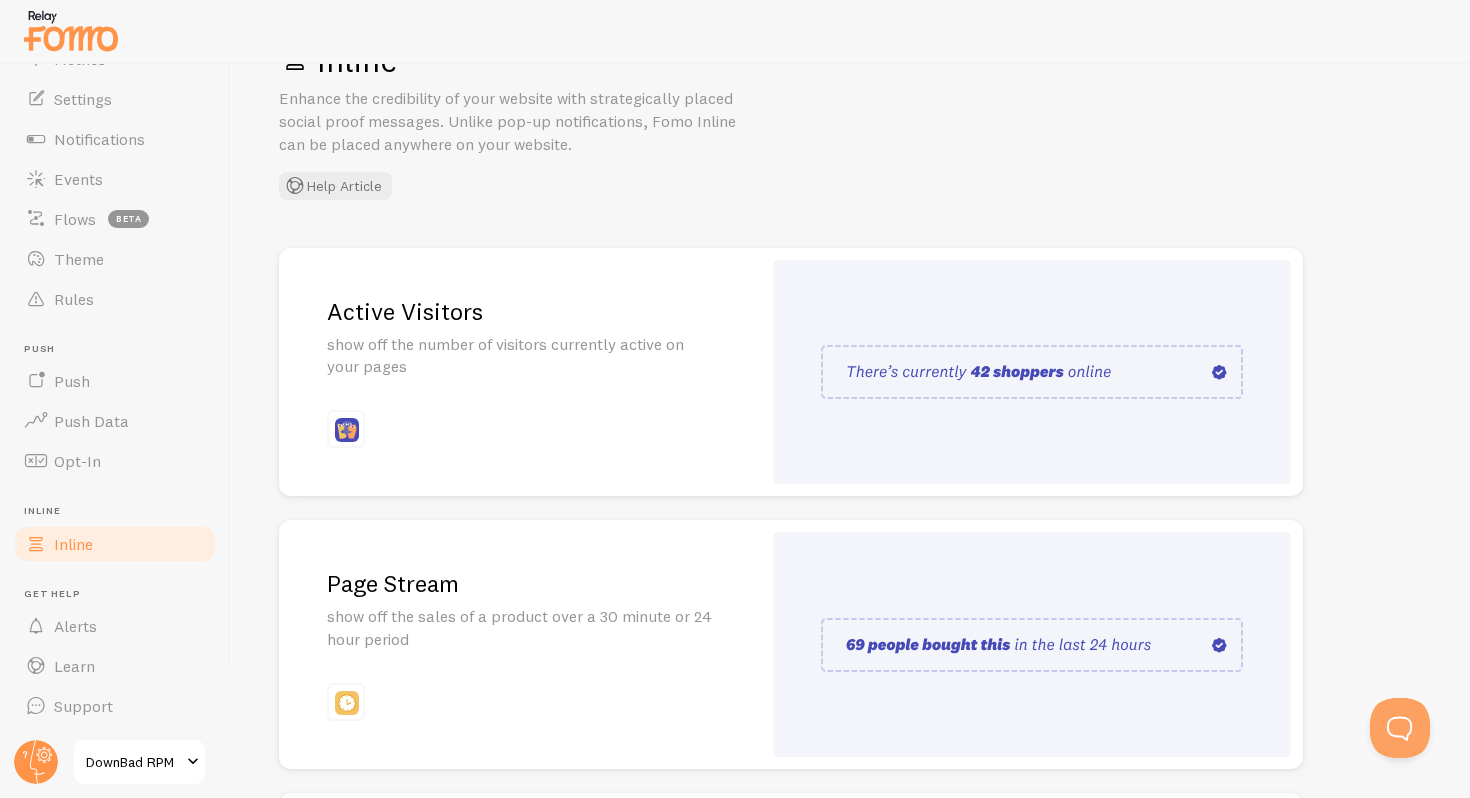scroll, scrollTop: 81, scrollLeft: 0, axis: vertical 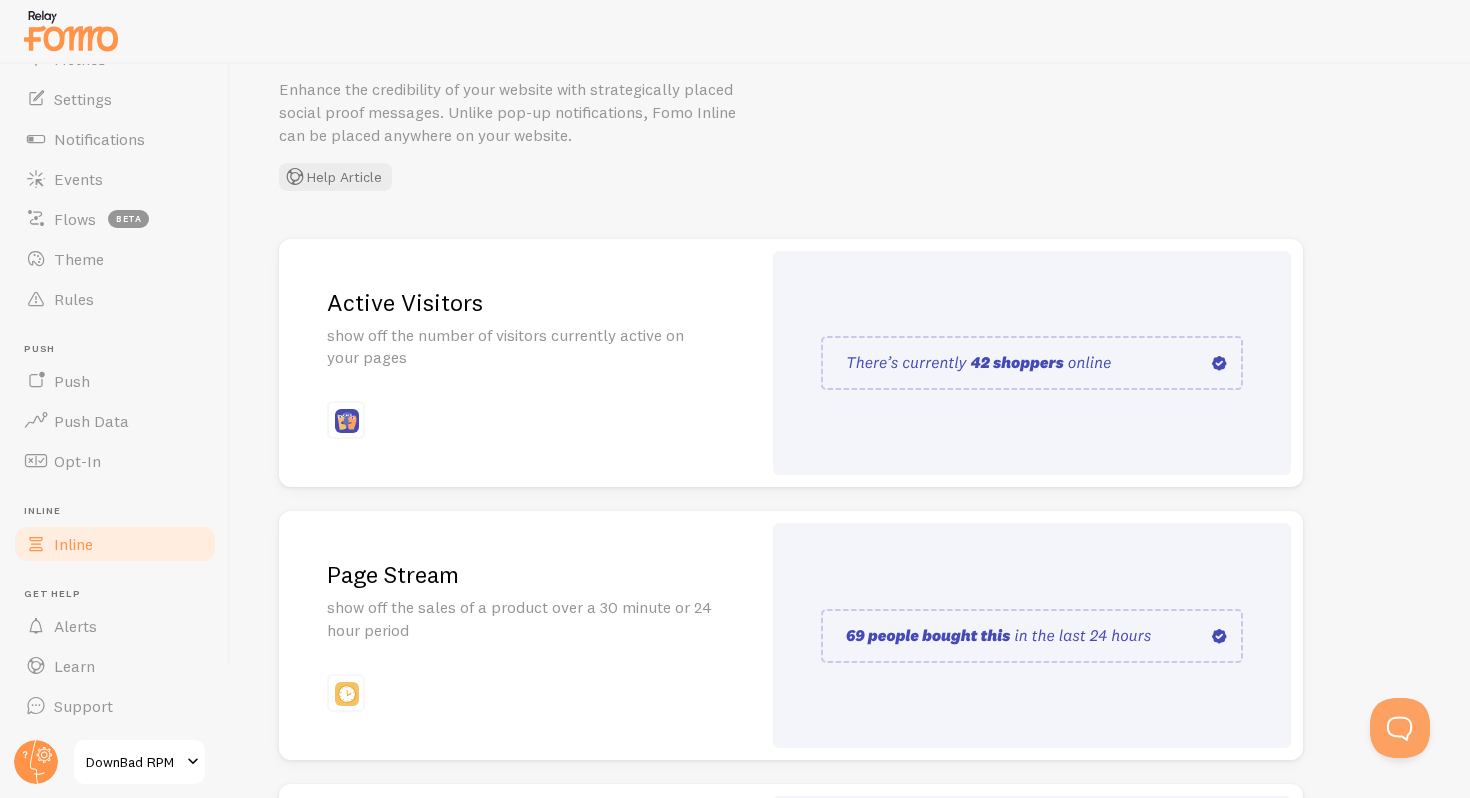 click at bounding box center (1032, 363) 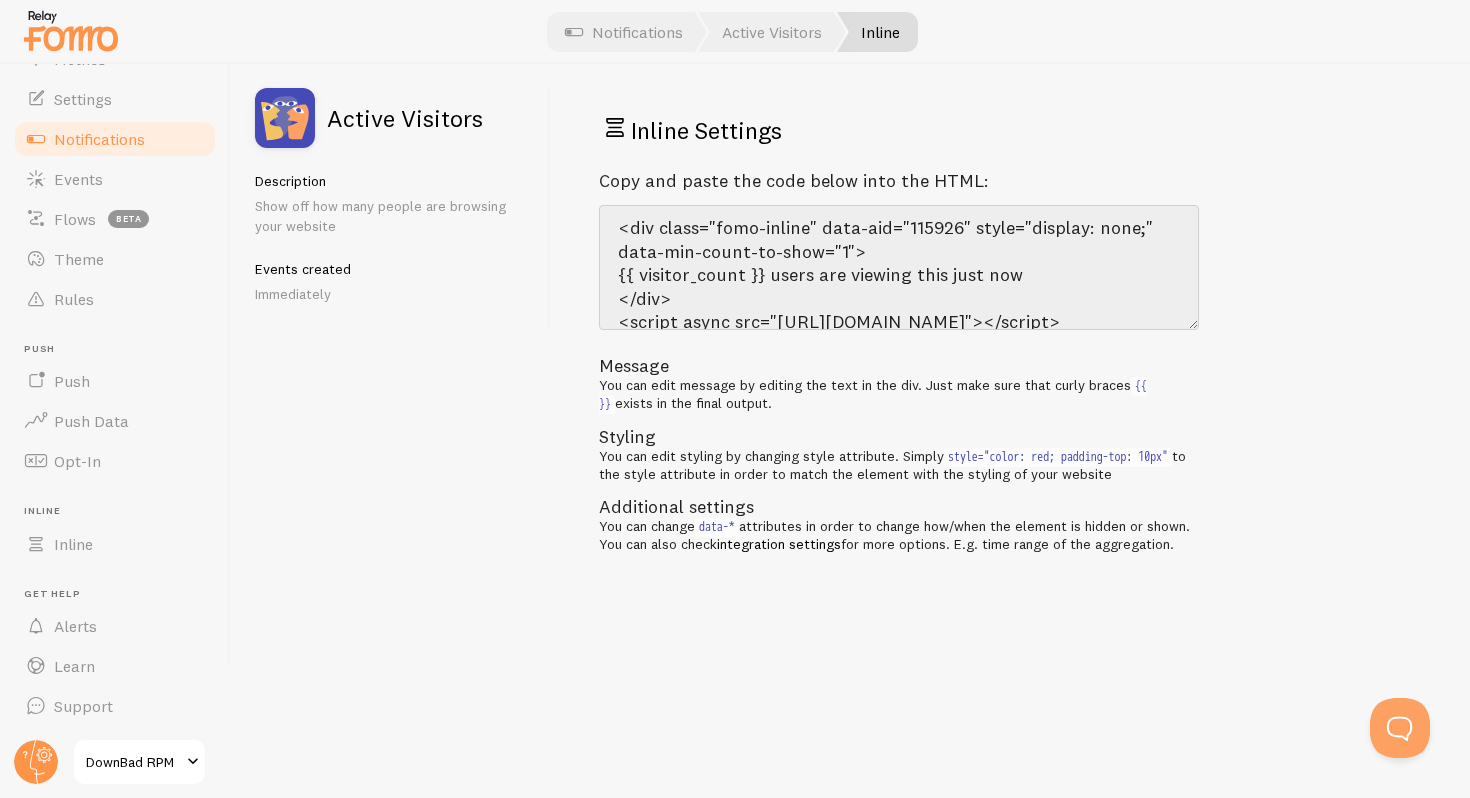 scroll, scrollTop: 0, scrollLeft: 0, axis: both 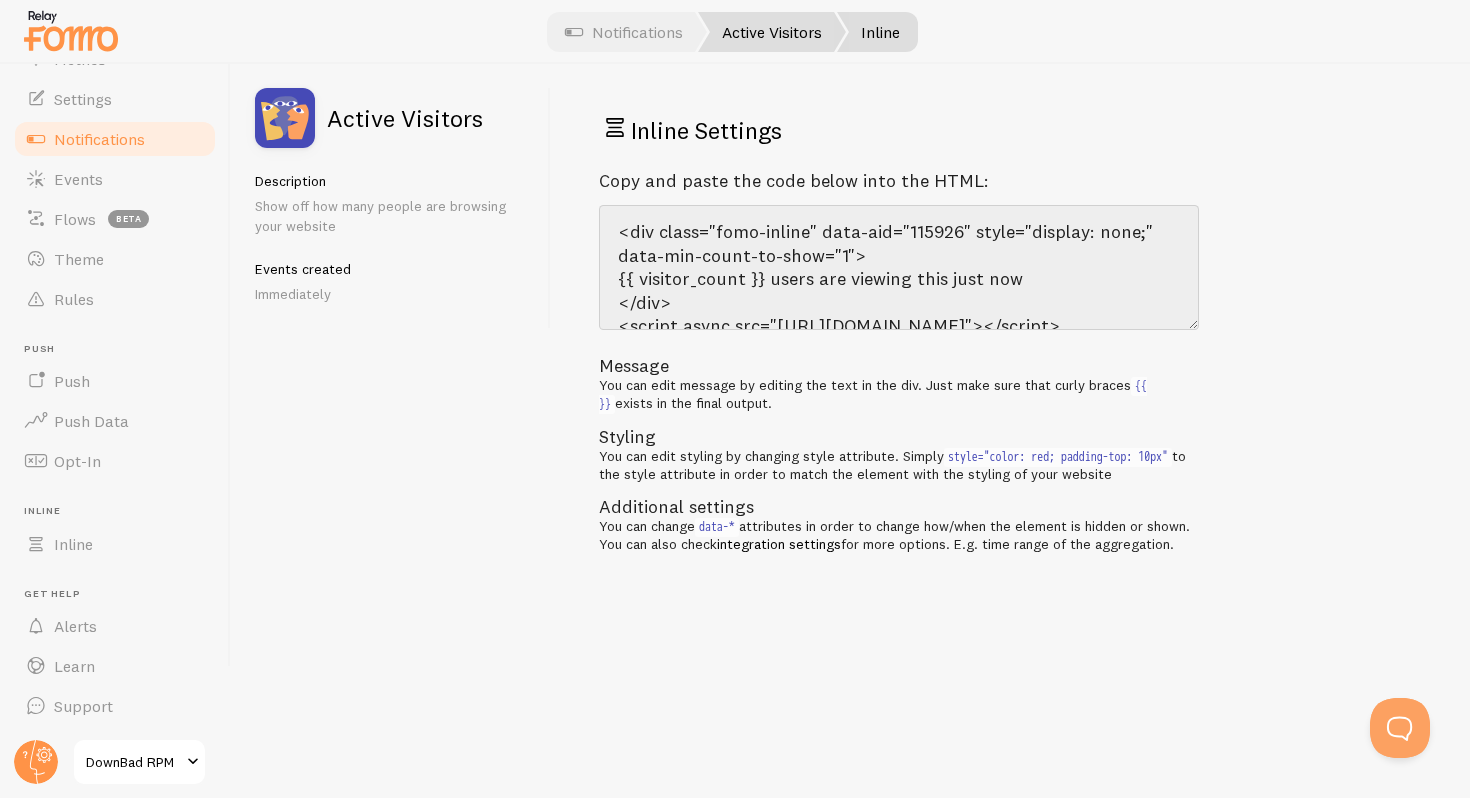 click on "Active Visitors" at bounding box center (772, 32) 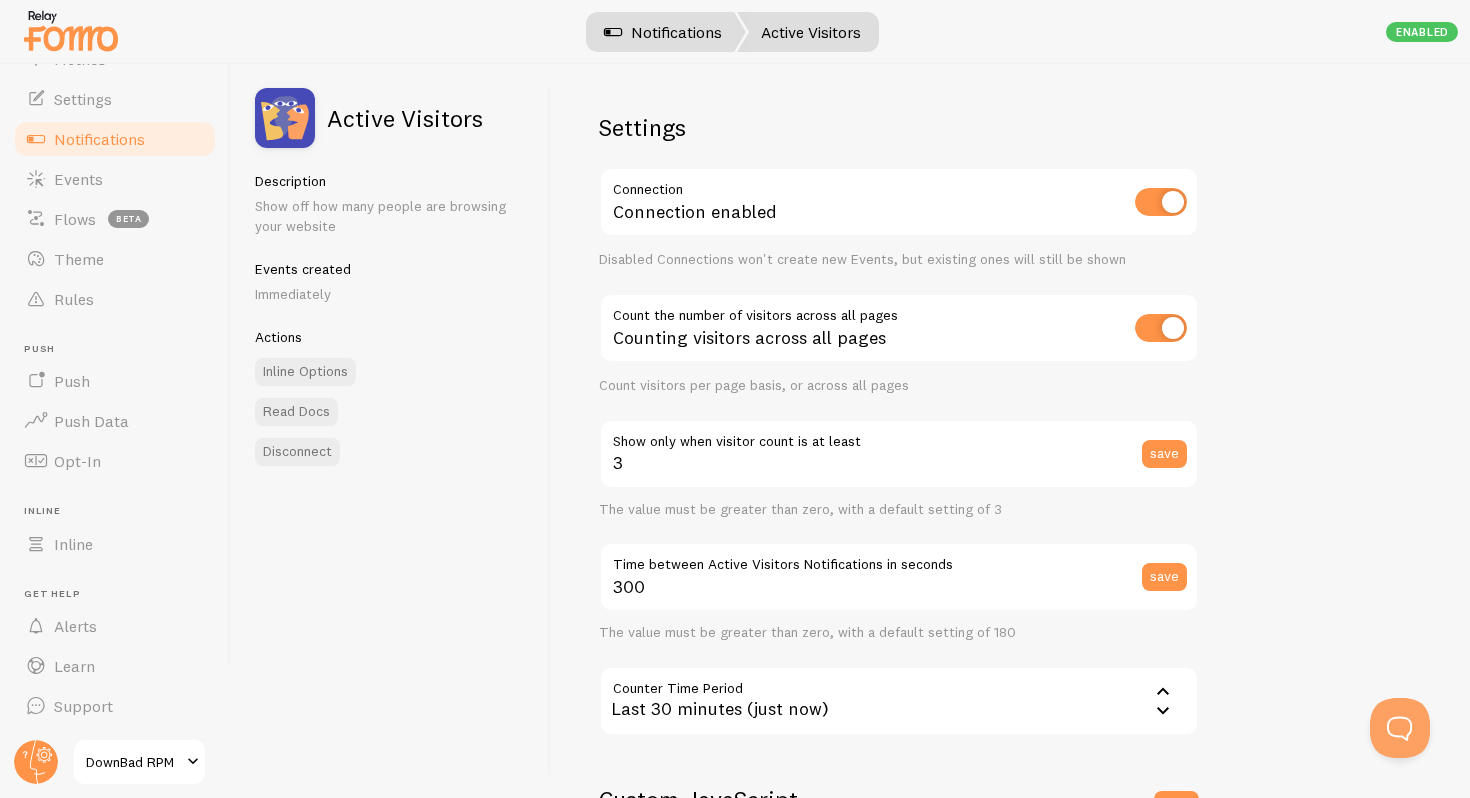 click on "Notifications" at bounding box center (663, 32) 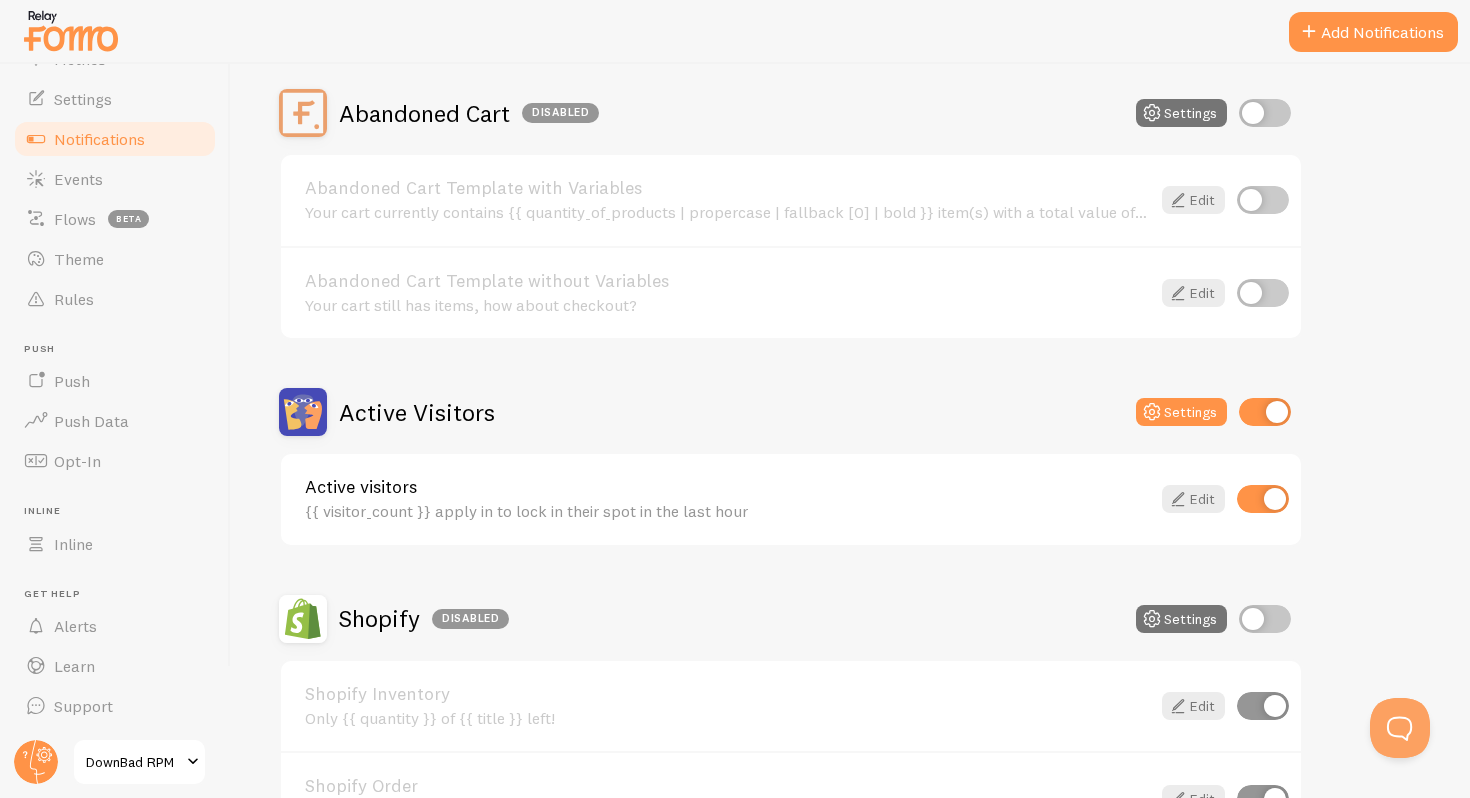 scroll, scrollTop: 284, scrollLeft: 0, axis: vertical 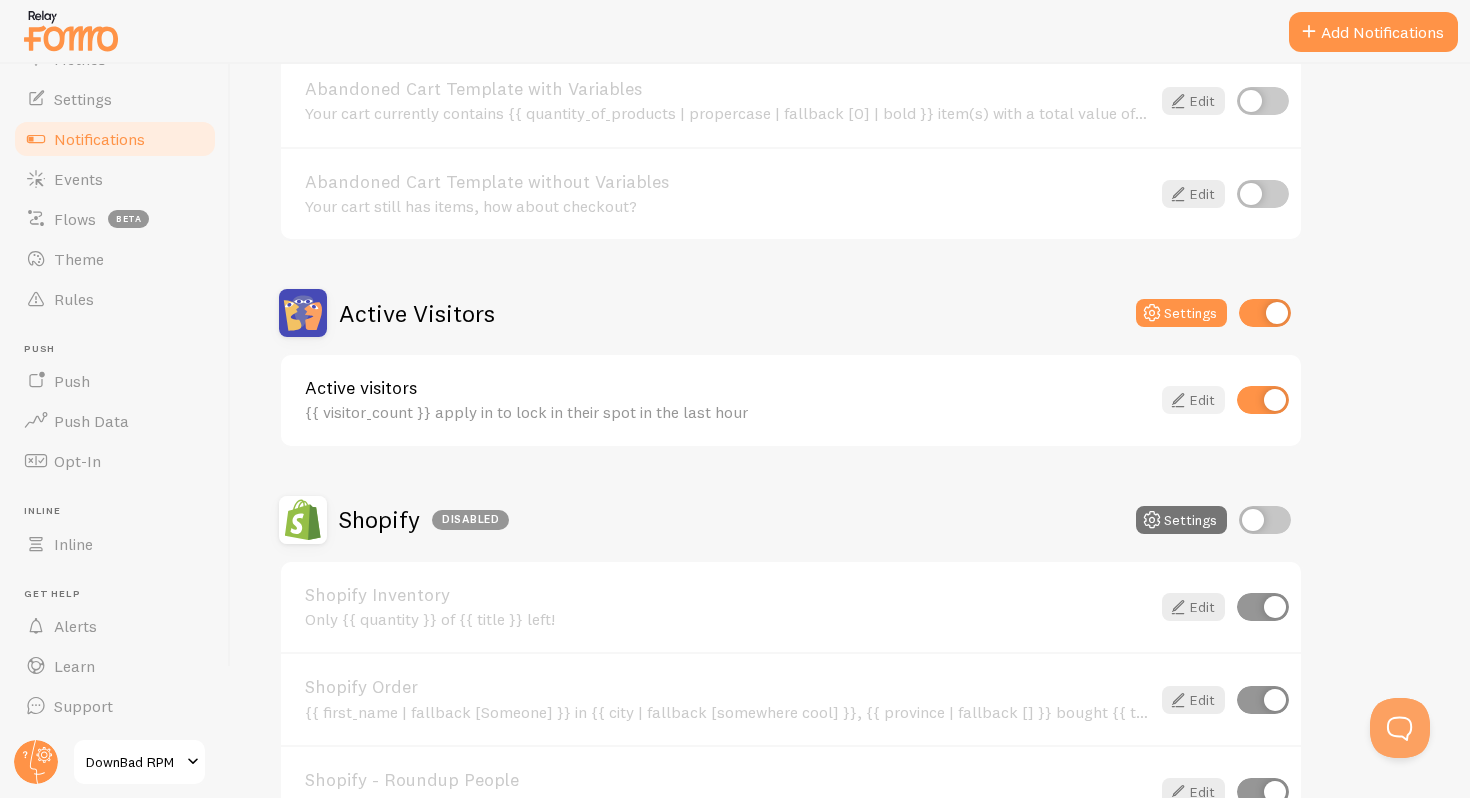 click on "Edit" at bounding box center [1193, 400] 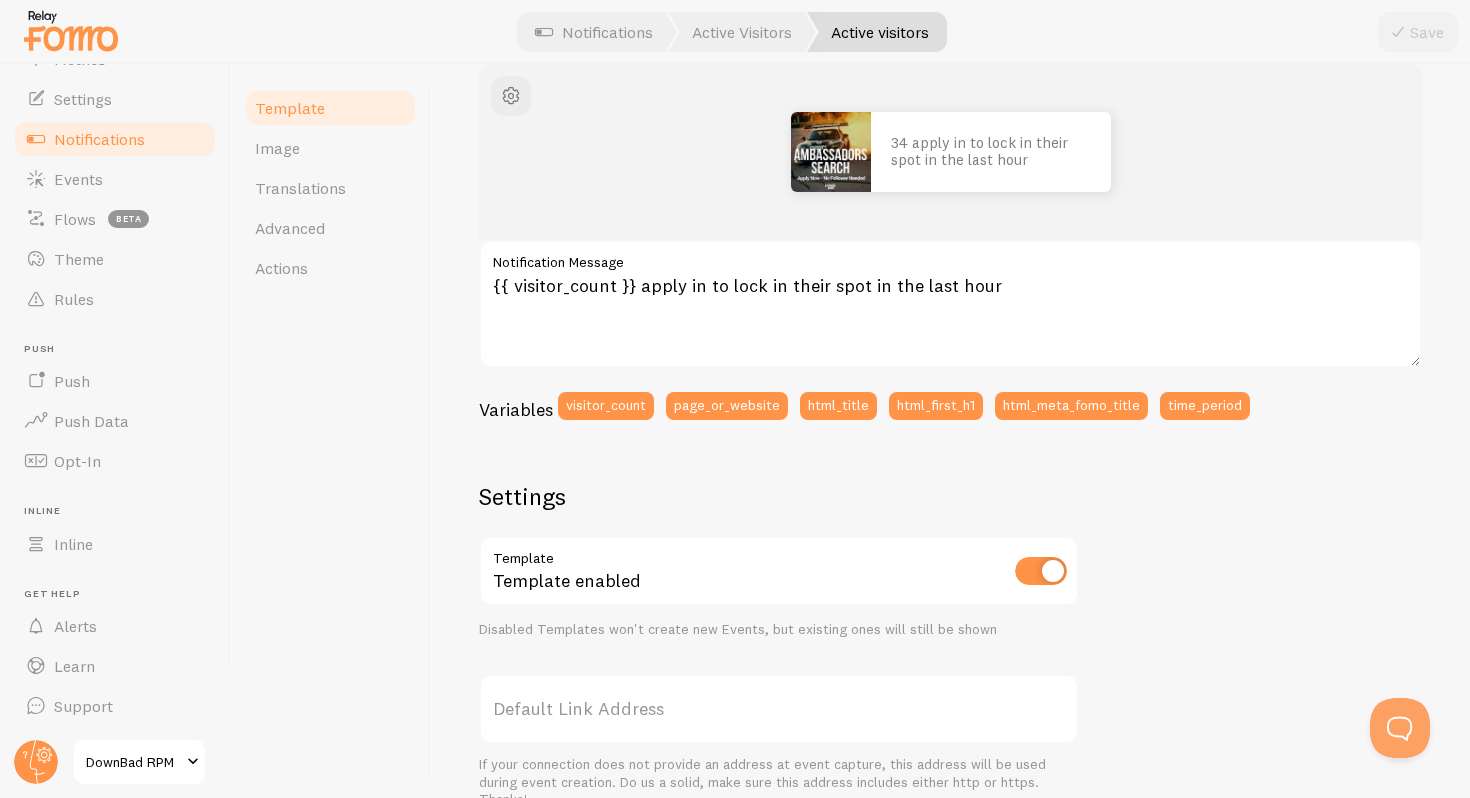 scroll, scrollTop: 0, scrollLeft: 0, axis: both 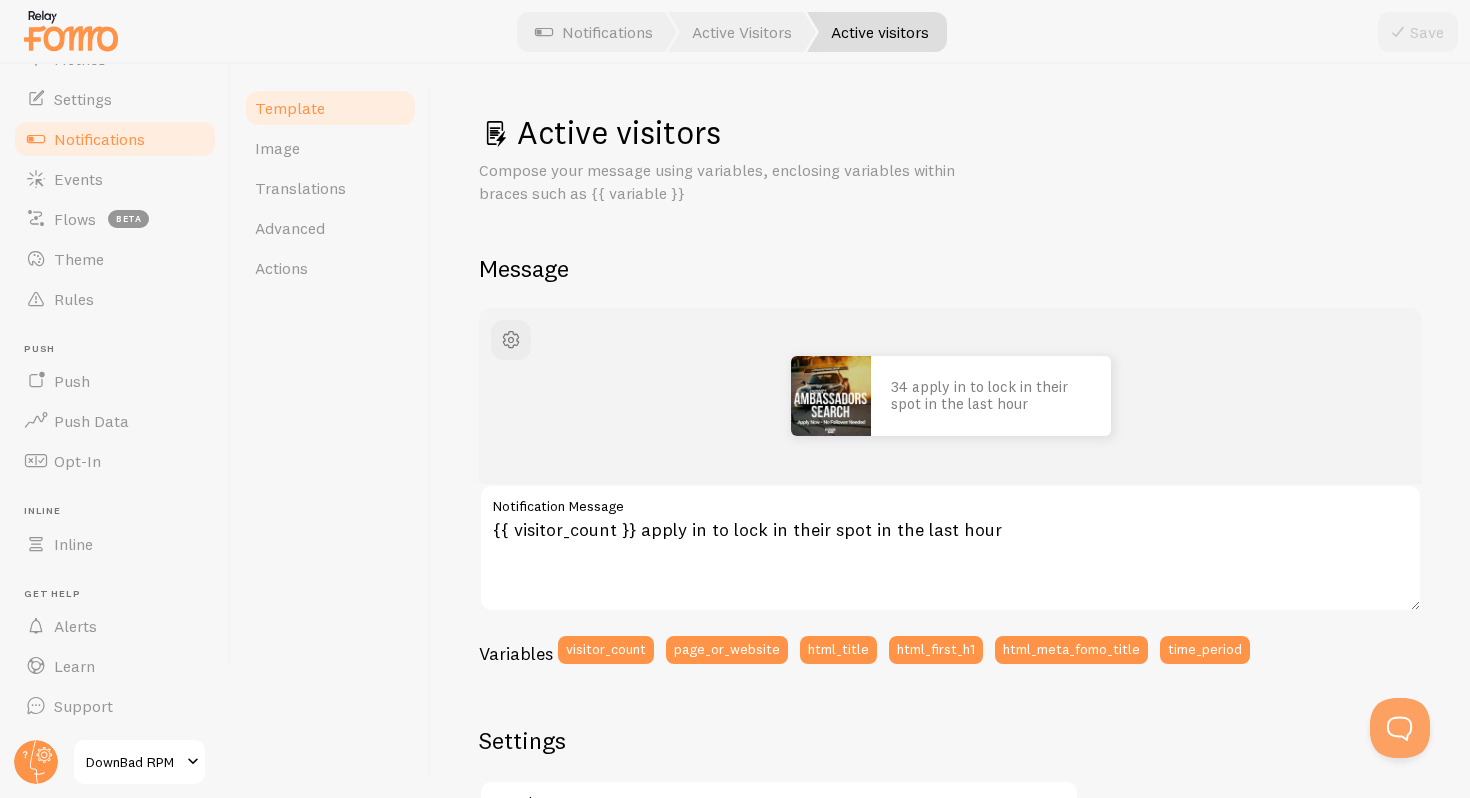click on "Pop-ups
Dashboard
Metrics
Settings
Notifications
Events
Flows
beta
Theme
Rules
Push
Push
Push Data
Opt-In
Inline
Inline
Get Help
Alerts
Learn
Support" at bounding box center (115, 353) 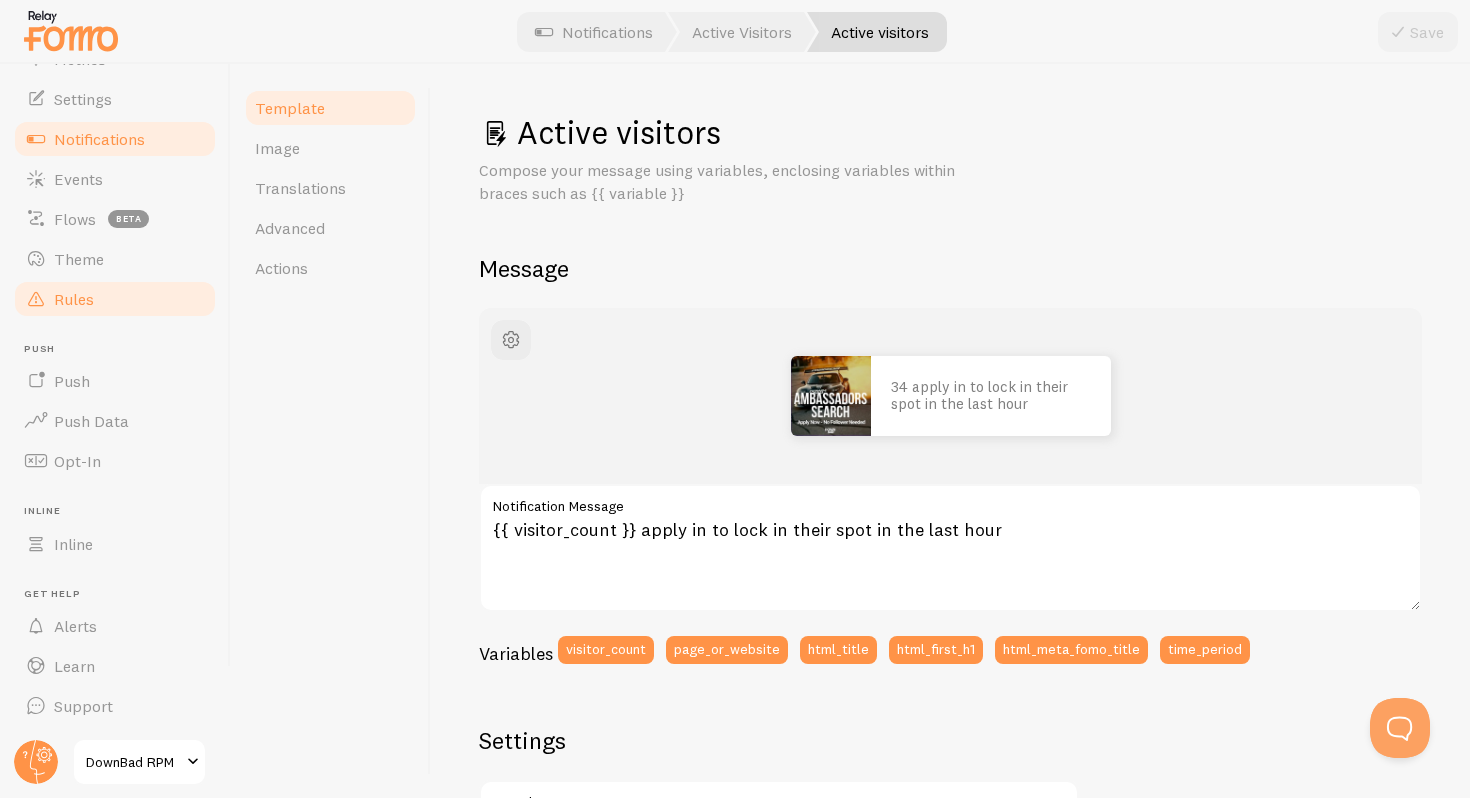 click on "Rules" at bounding box center [115, 299] 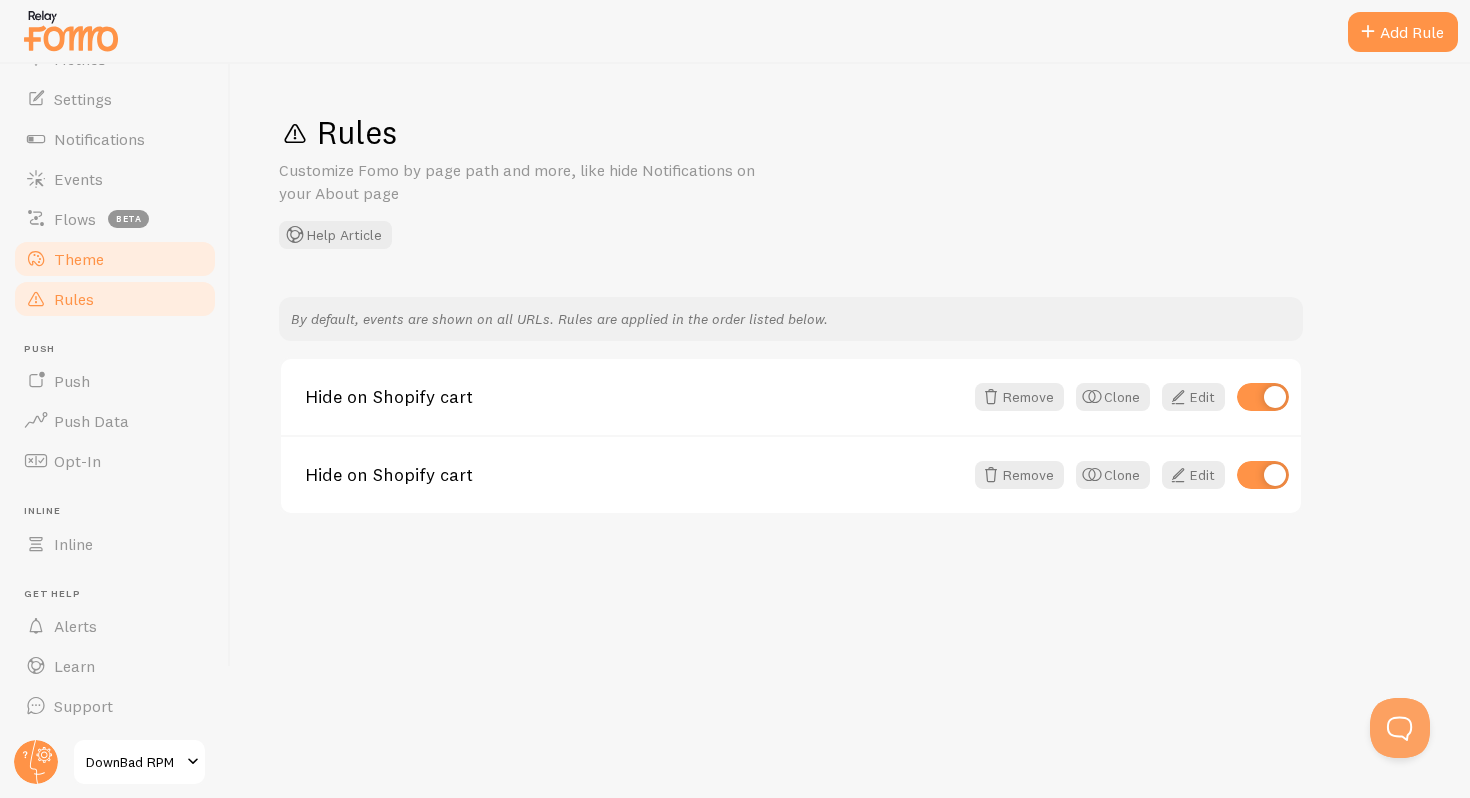 click on "Theme" at bounding box center [79, 259] 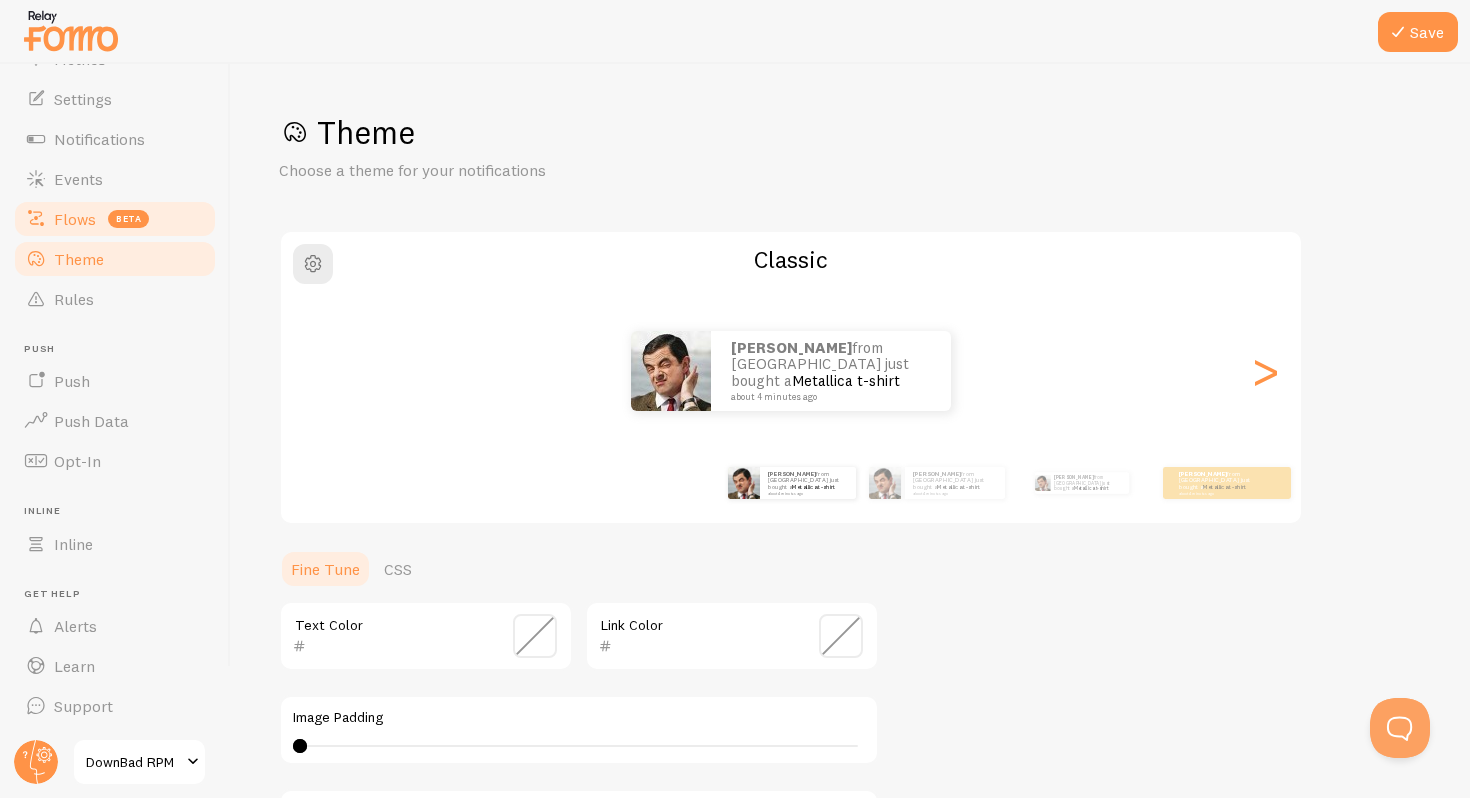 click on "Flows
beta" at bounding box center (115, 219) 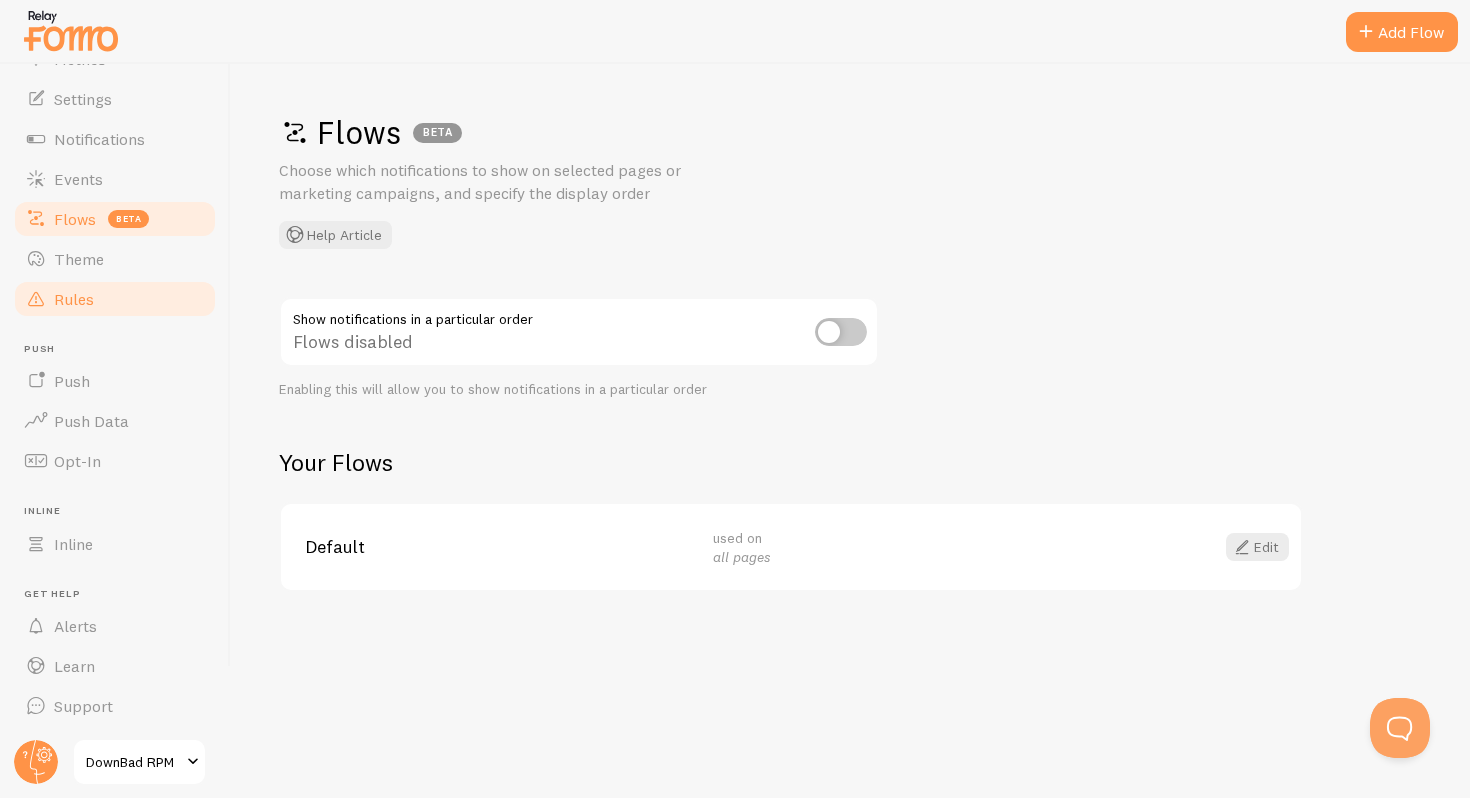click on "Rules" at bounding box center [115, 299] 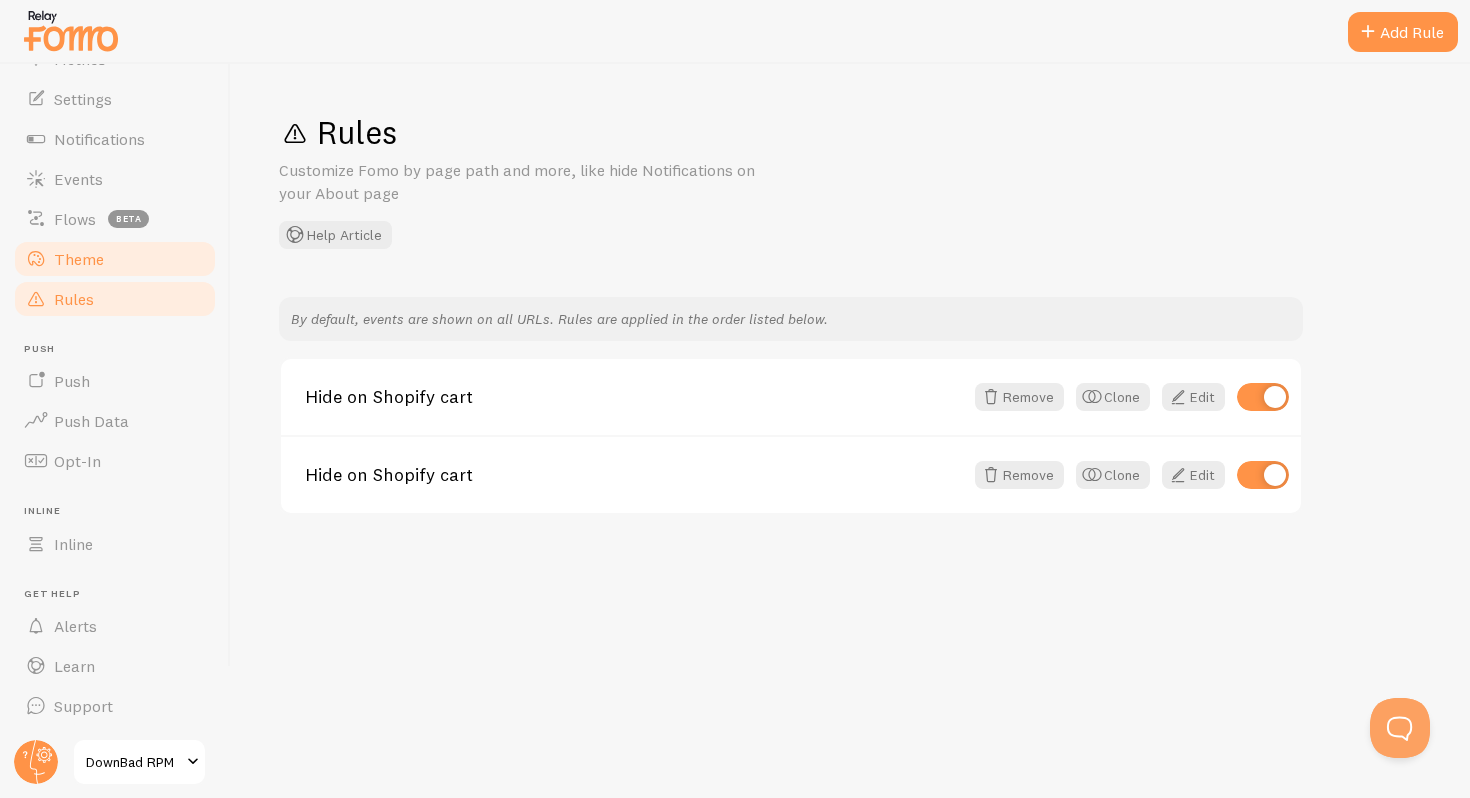 click on "Theme" at bounding box center (79, 259) 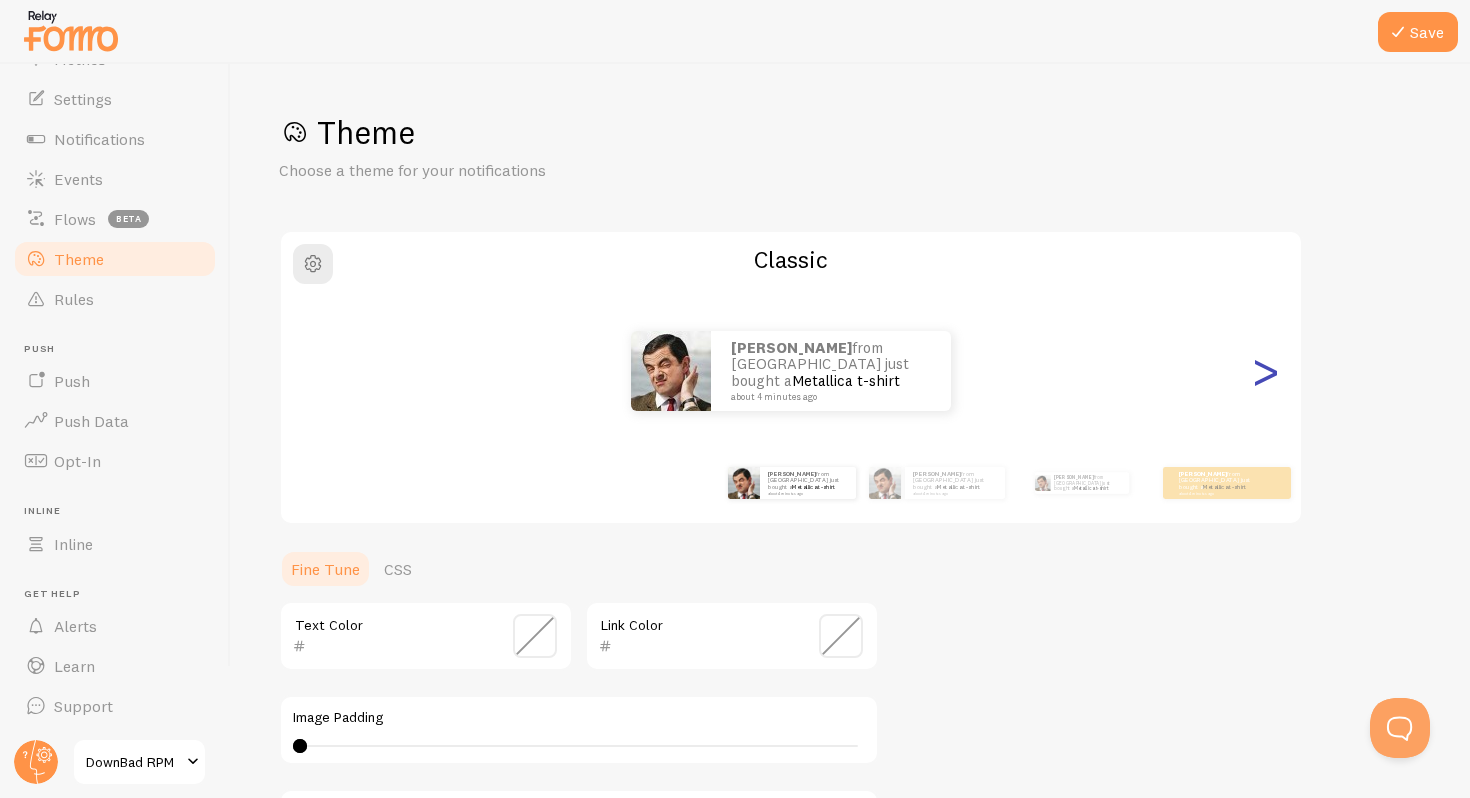 click on ">" at bounding box center (1265, 371) 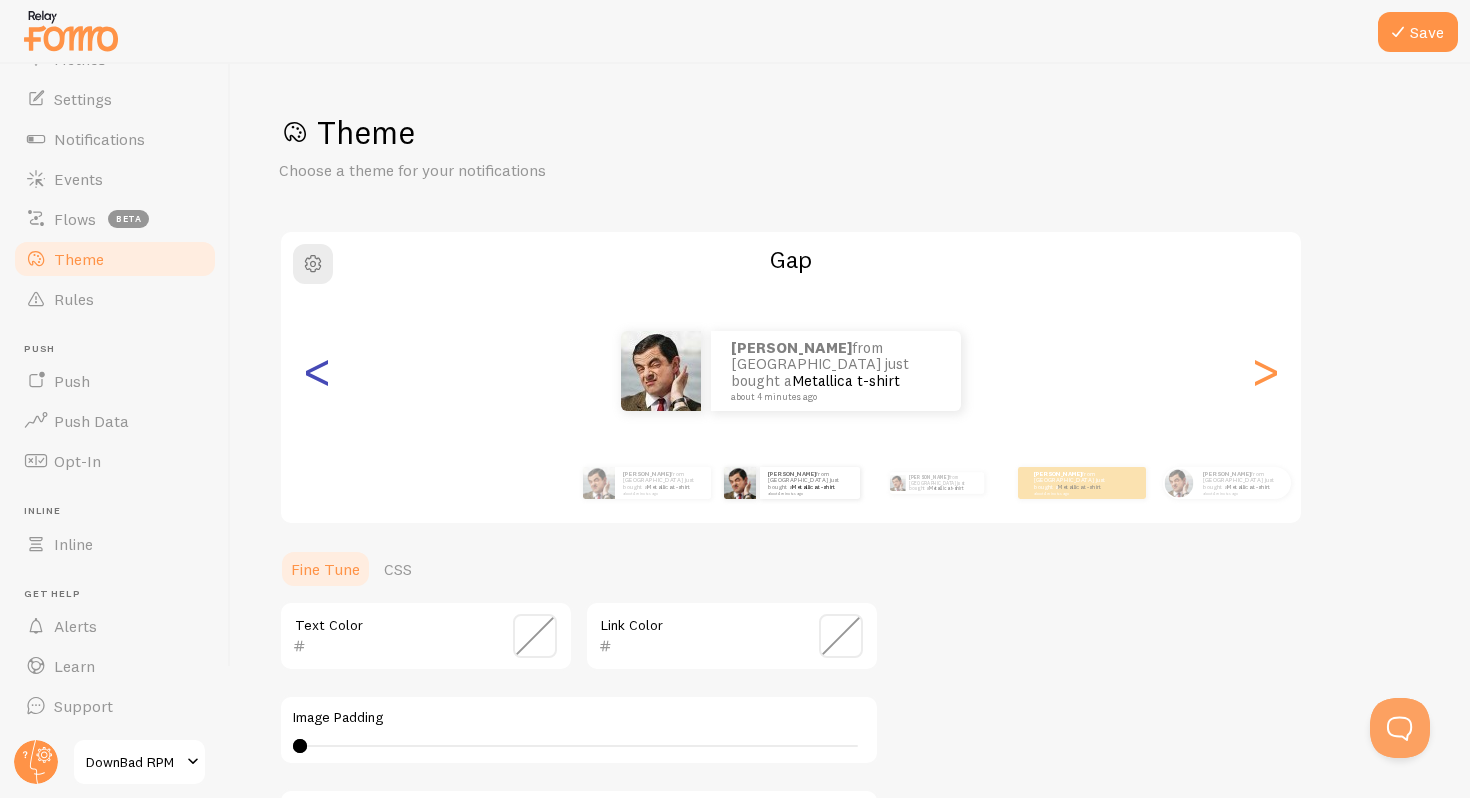 click on "<" at bounding box center [317, 371] 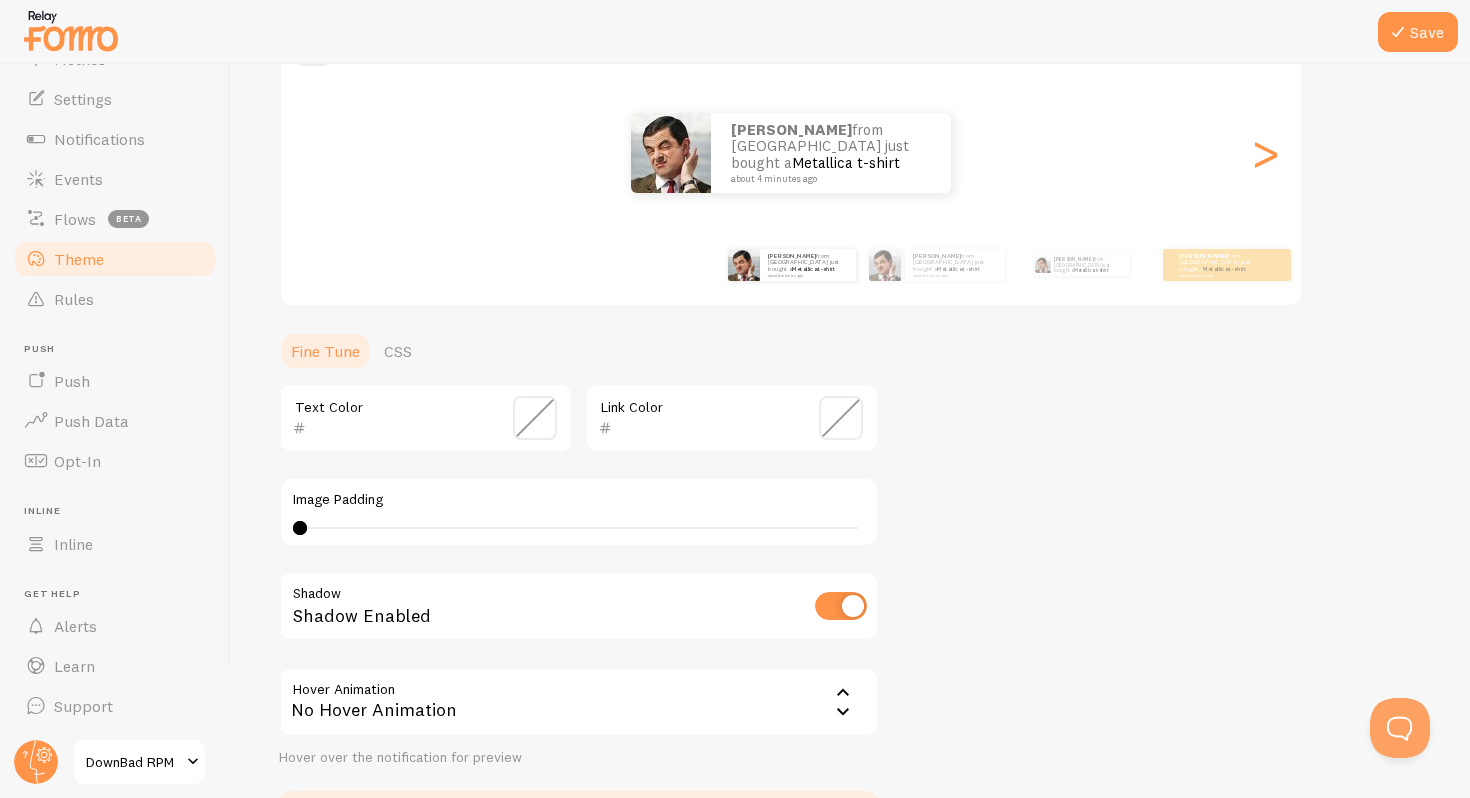 scroll, scrollTop: 359, scrollLeft: 0, axis: vertical 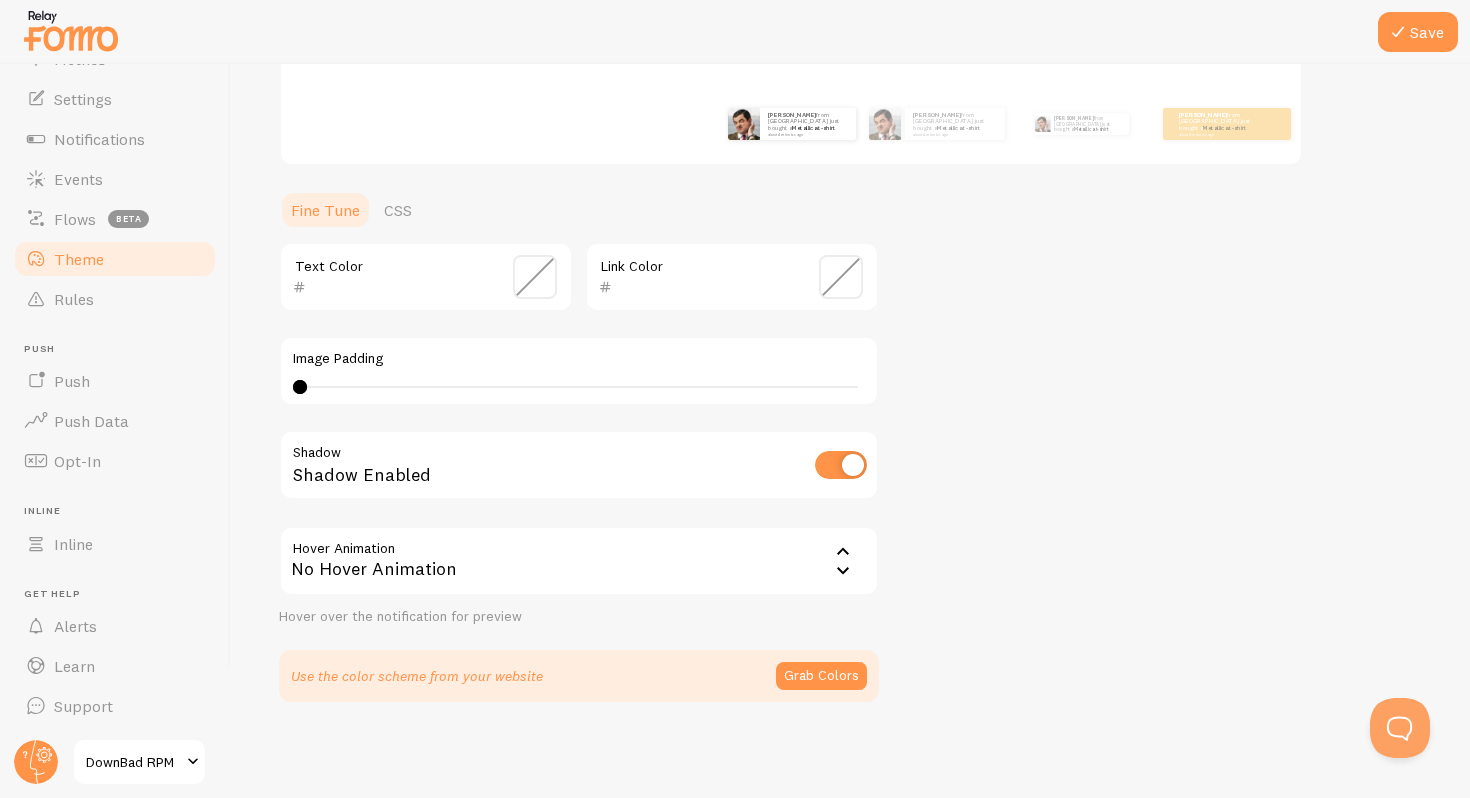 drag, startPoint x: 358, startPoint y: 380, endPoint x: 438, endPoint y: 392, distance: 80.895 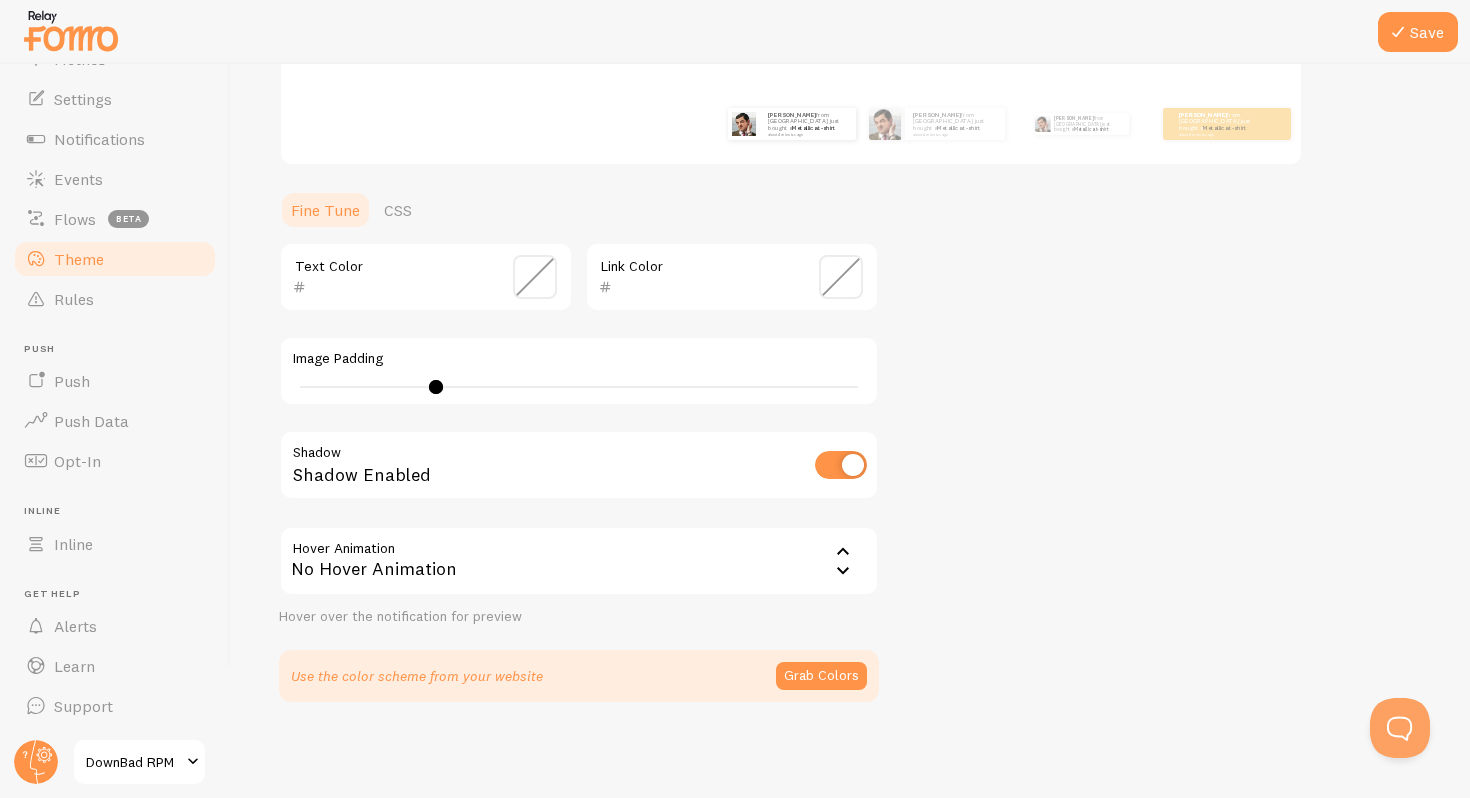 type on "0" 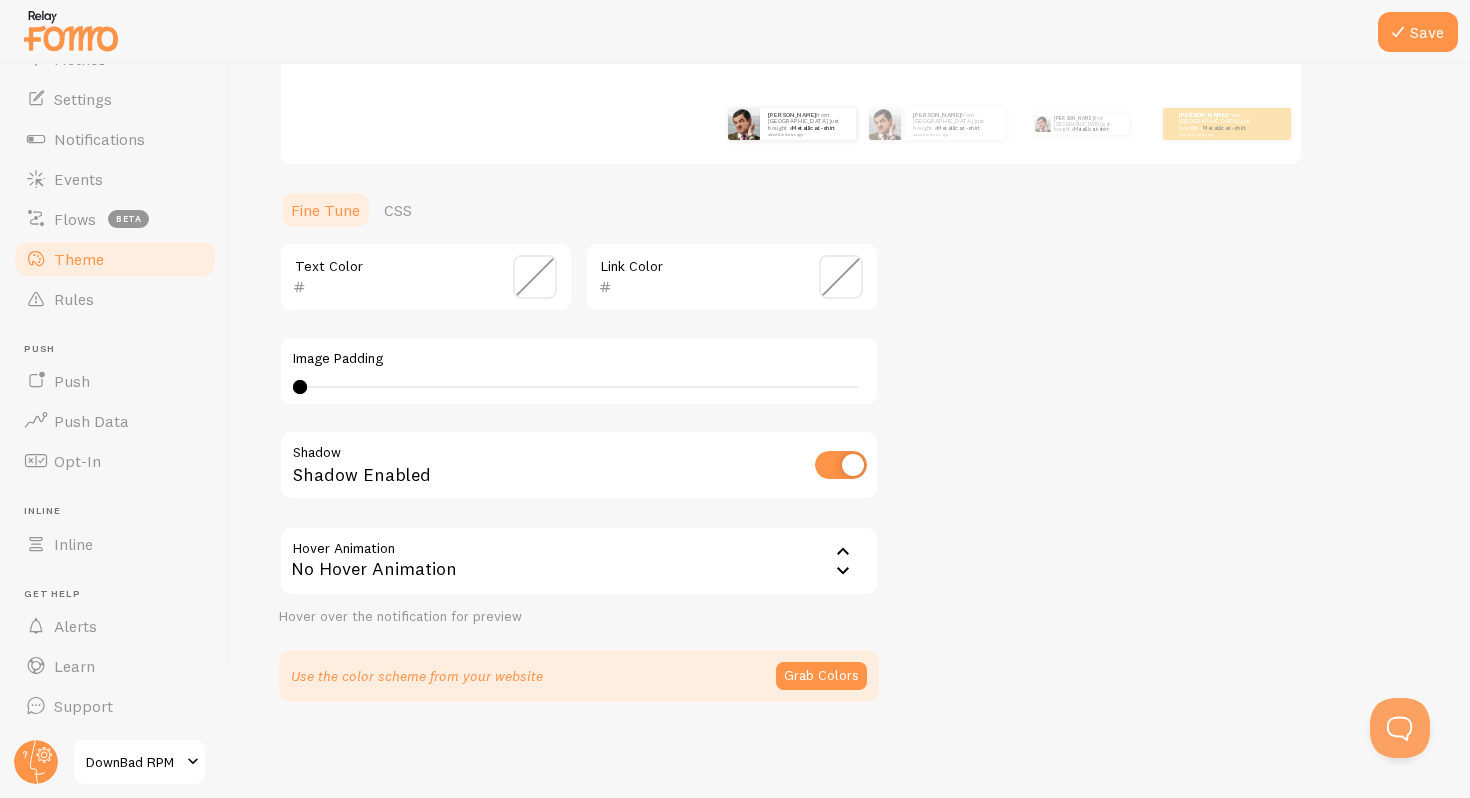 drag, startPoint x: 440, startPoint y: 386, endPoint x: 266, endPoint y: 380, distance: 174.10342 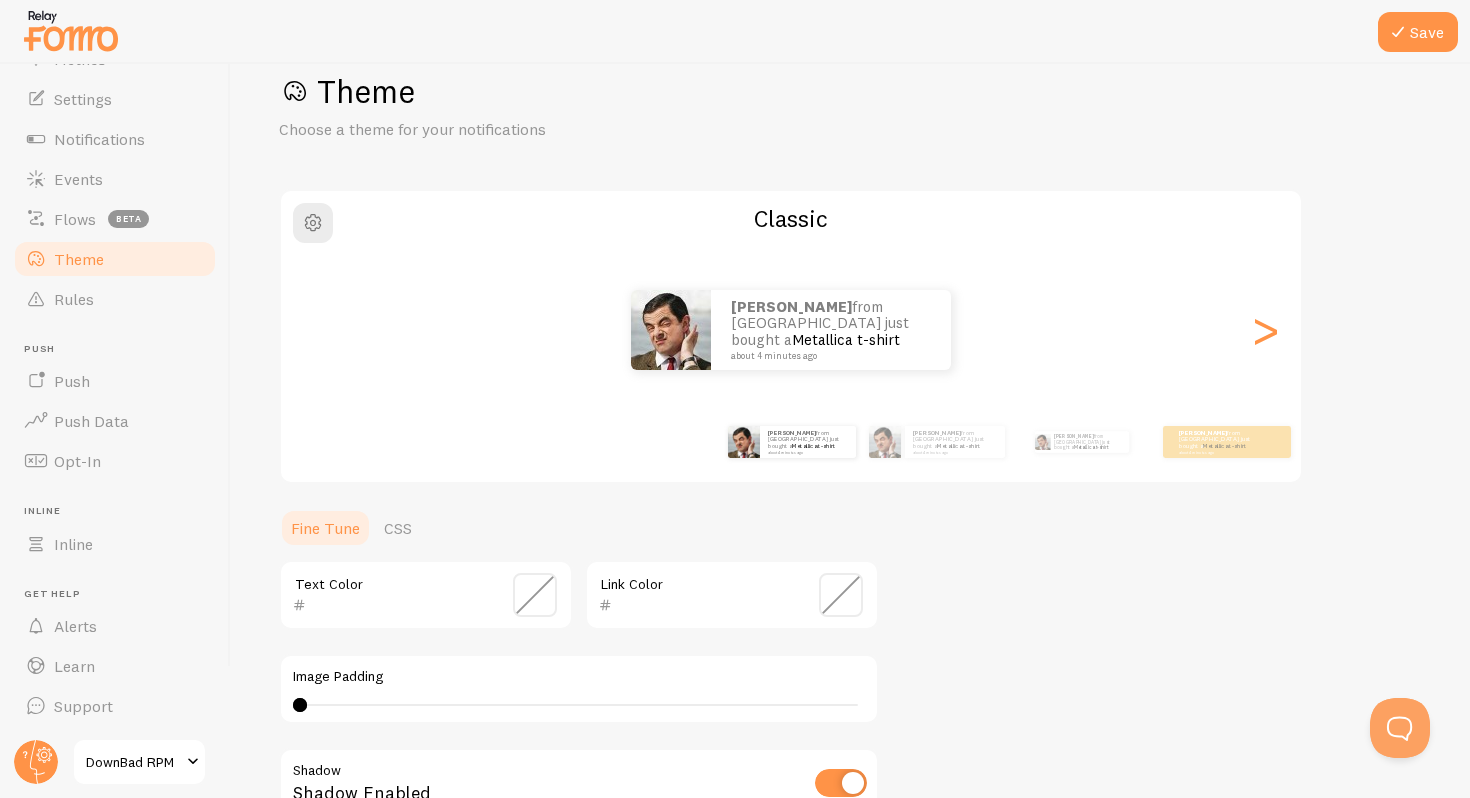 scroll, scrollTop: 0, scrollLeft: 0, axis: both 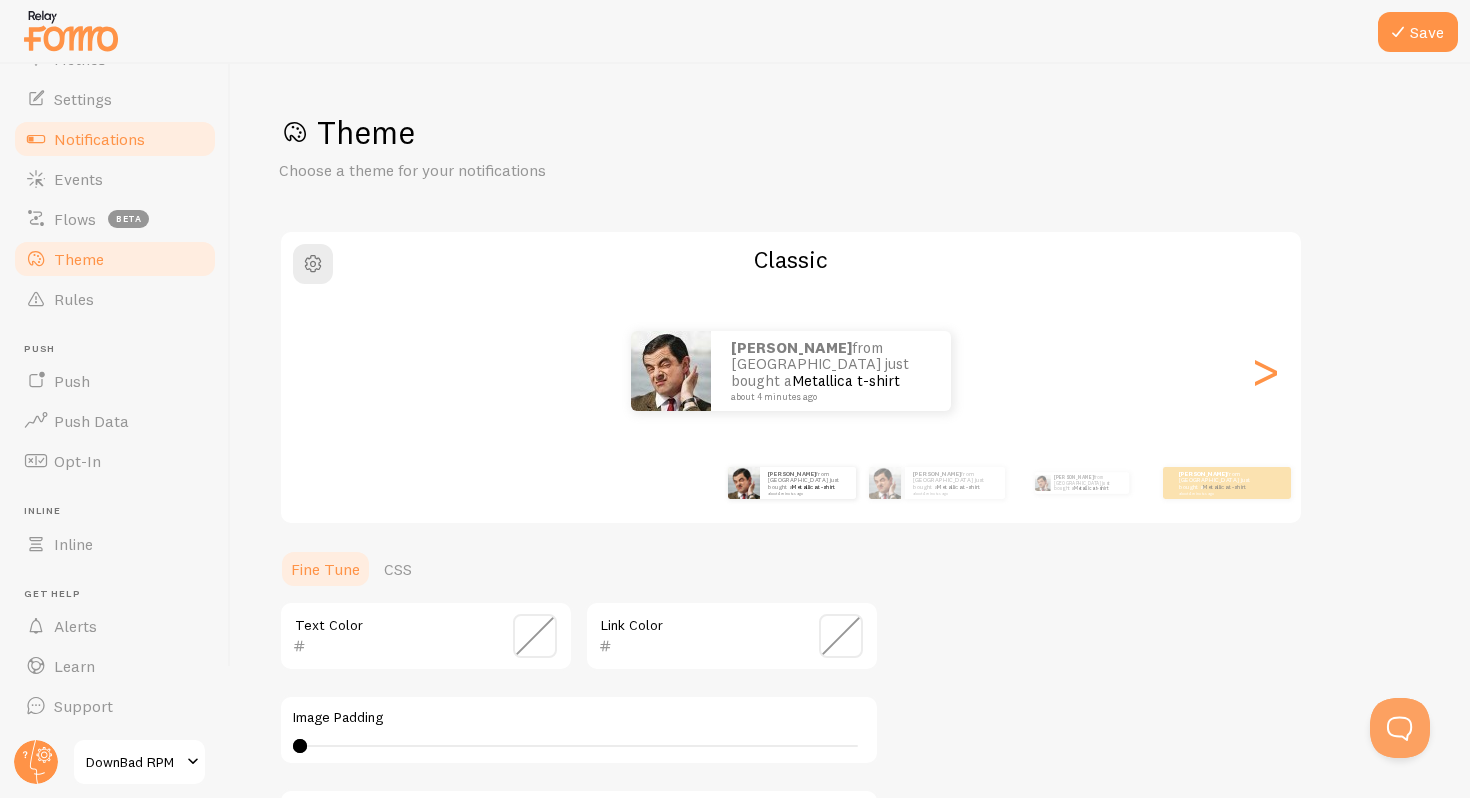 click on "Notifications" at bounding box center (115, 139) 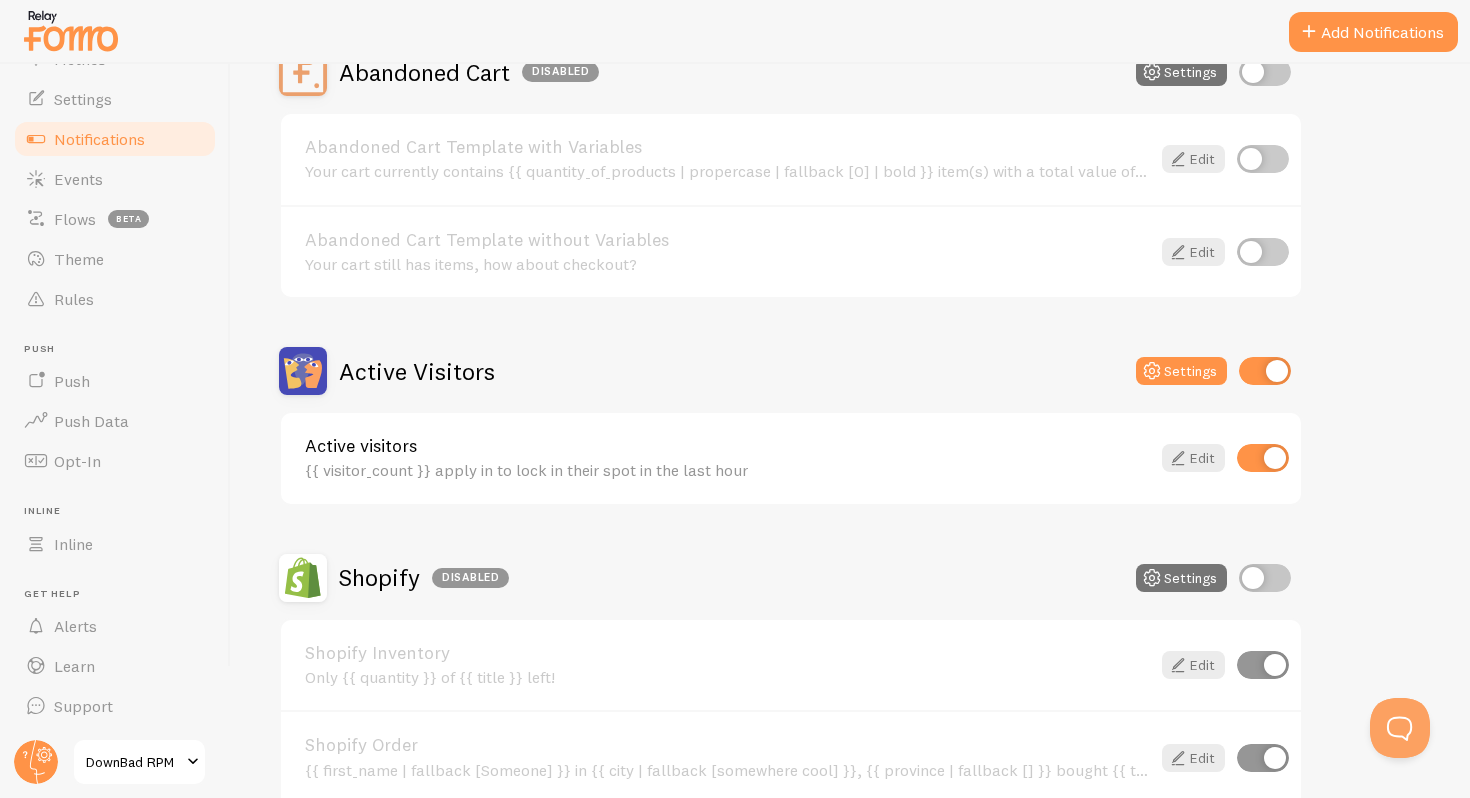 scroll, scrollTop: 0, scrollLeft: 0, axis: both 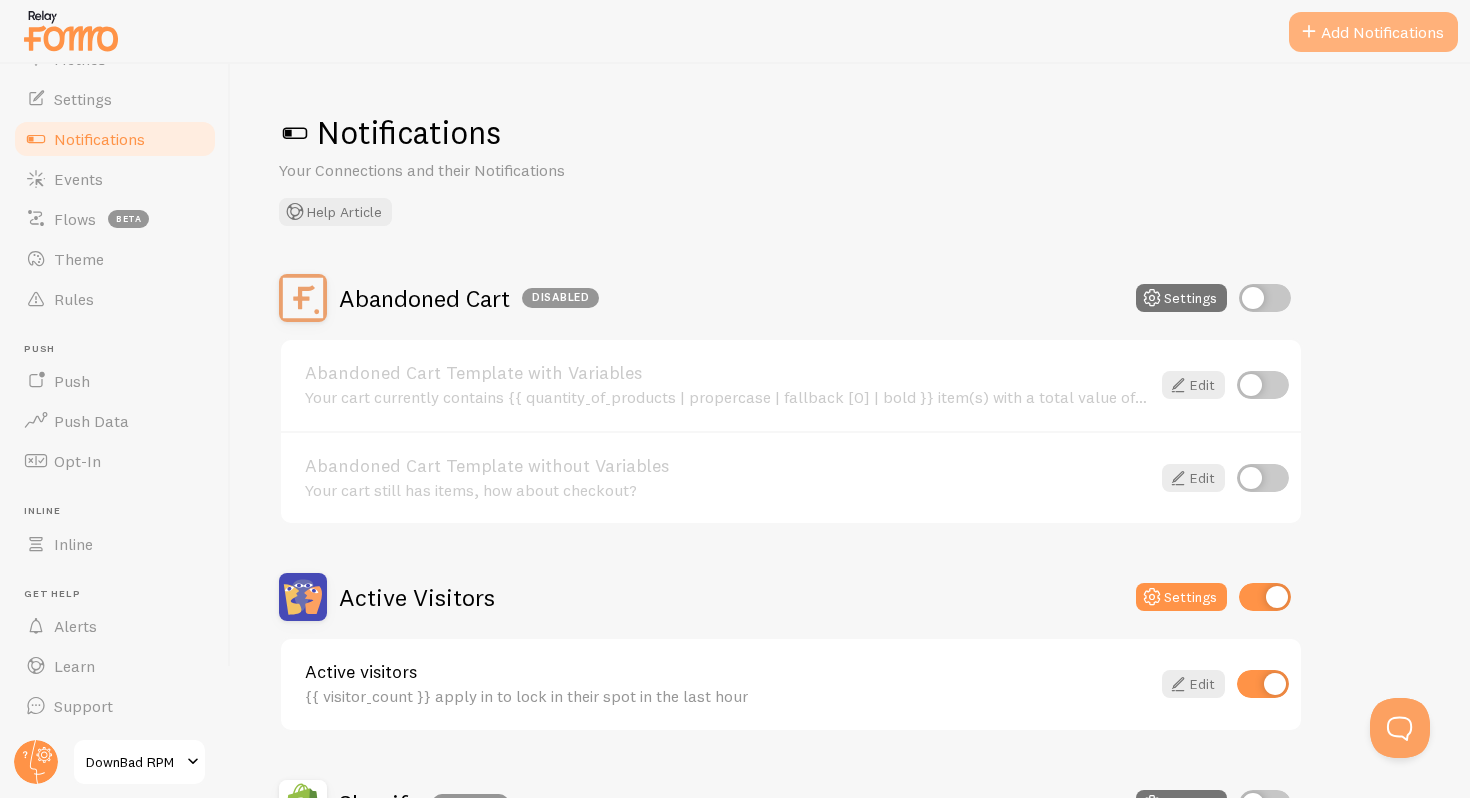 click on "Add Notifications" at bounding box center (1373, 32) 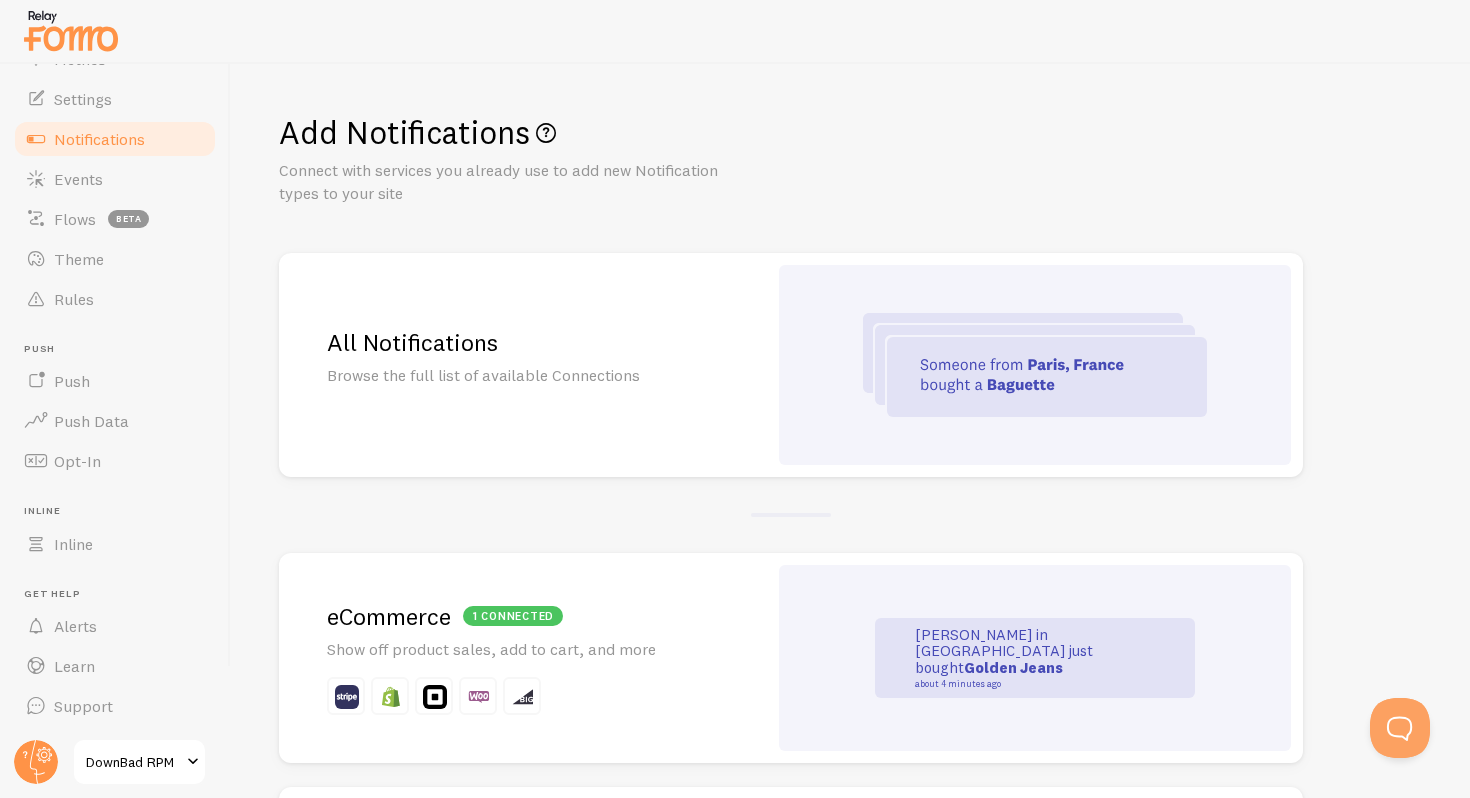 click on "All Notifications
Browse the full list of available Connections" at bounding box center [523, 365] 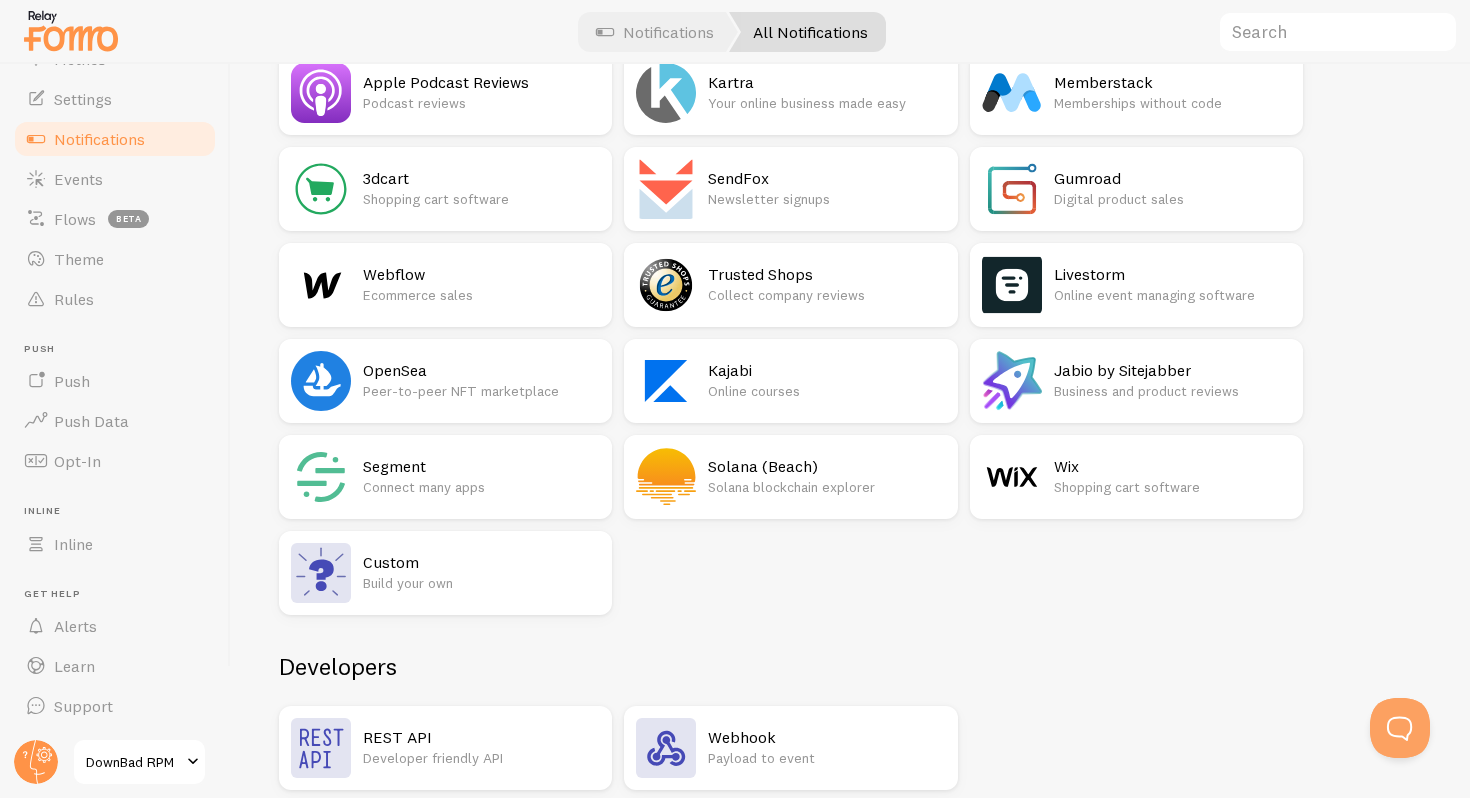 scroll, scrollTop: 3280, scrollLeft: 0, axis: vertical 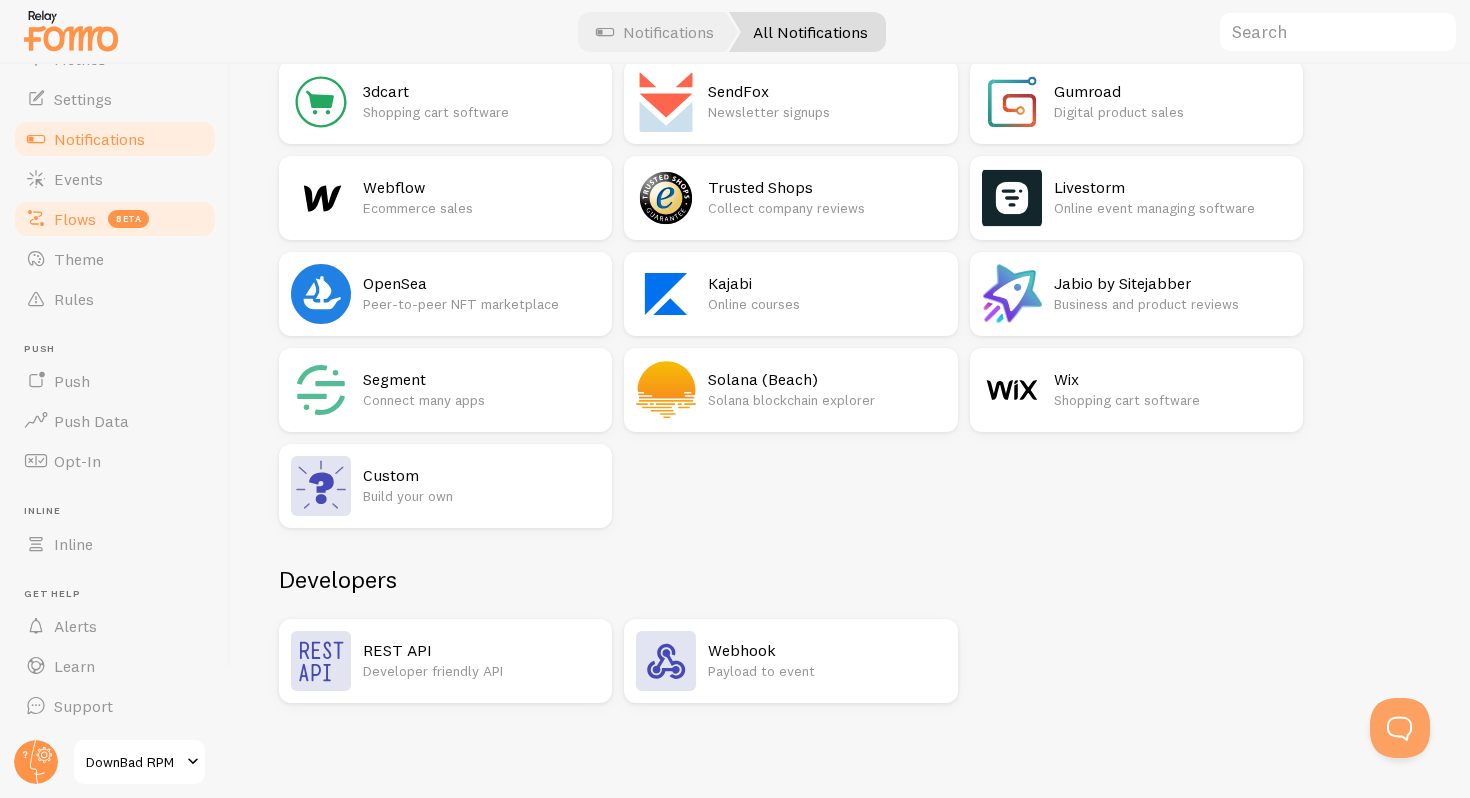 click on "Flows
beta" at bounding box center (115, 219) 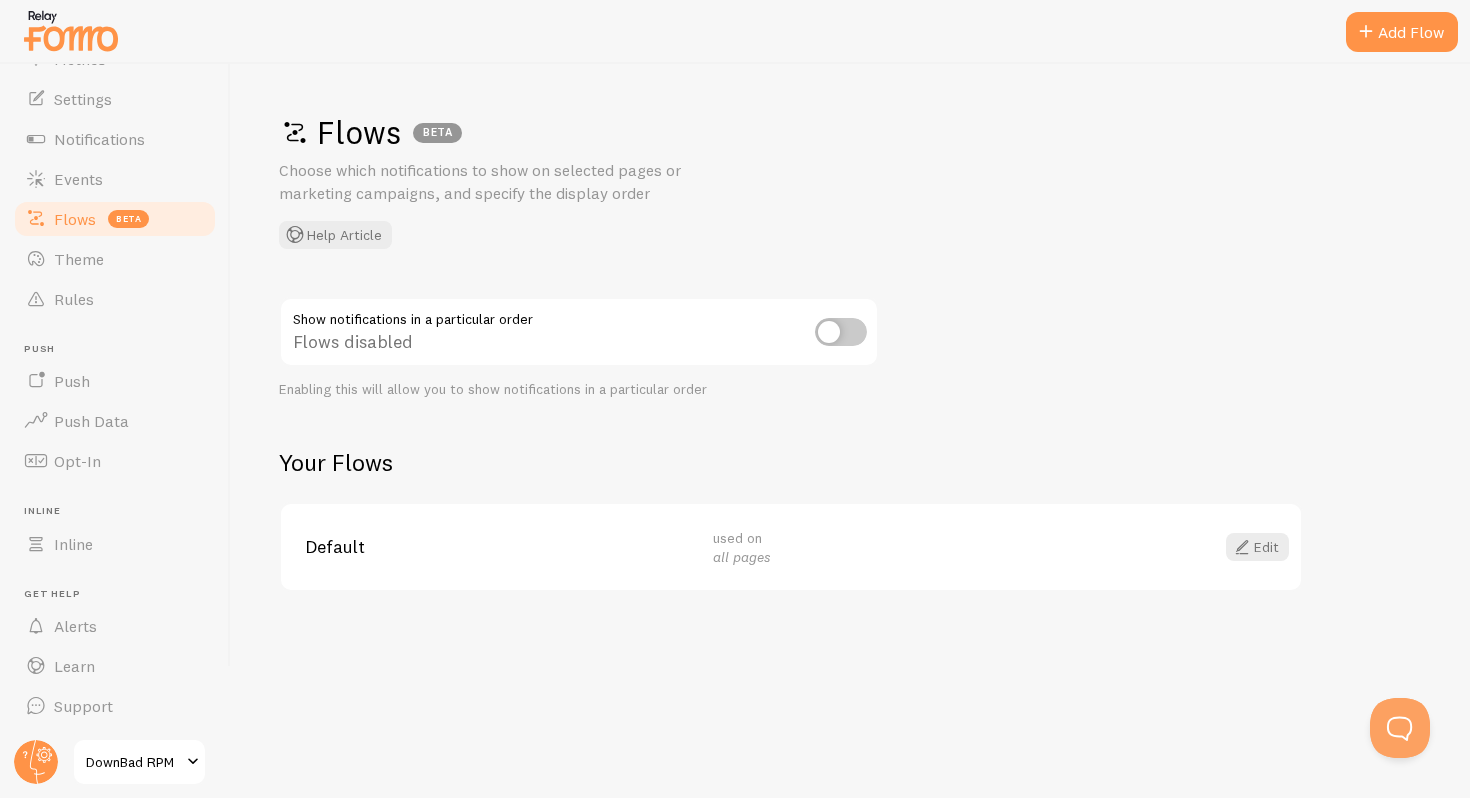 click at bounding box center (841, 332) 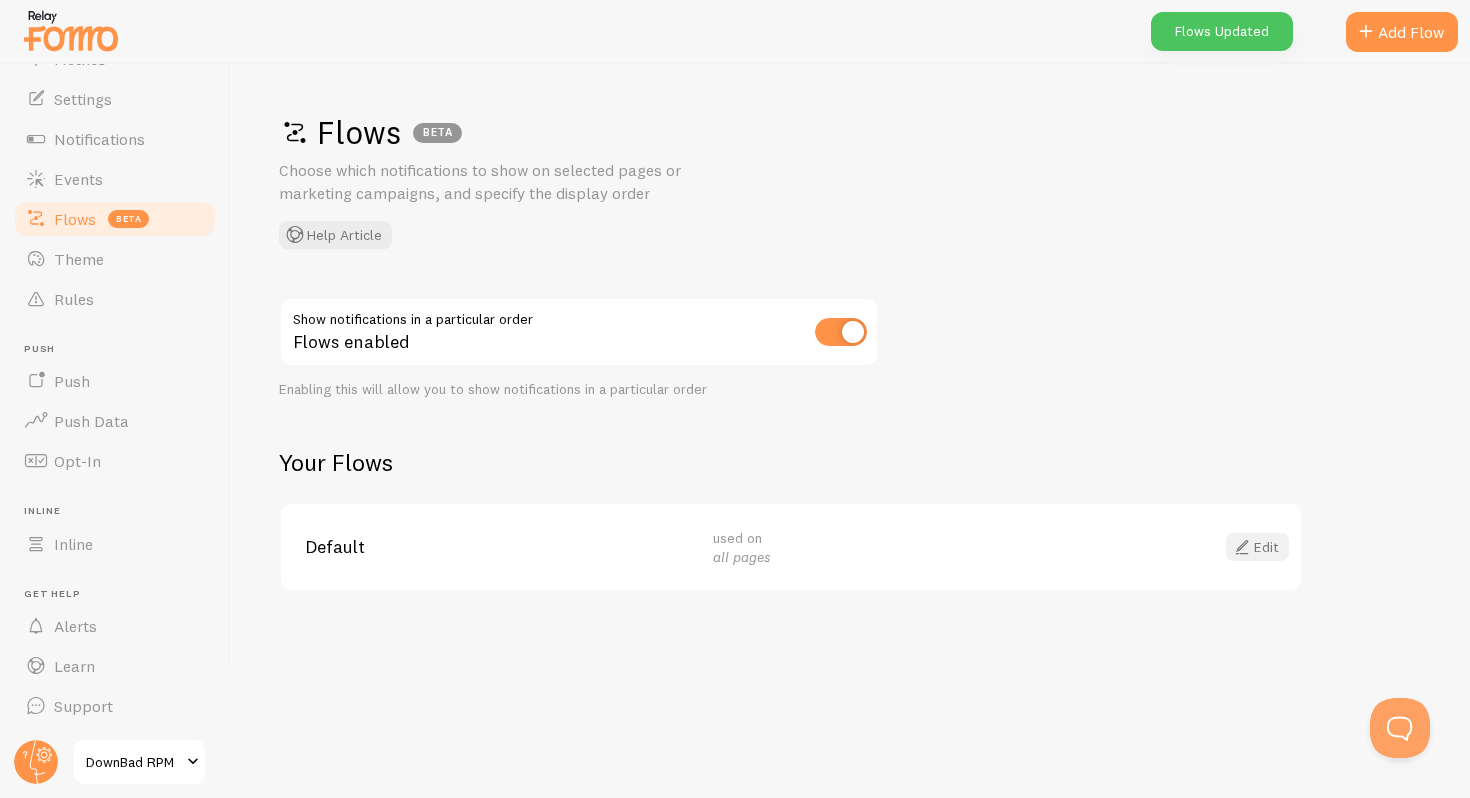 click on "Edit" at bounding box center [1257, 547] 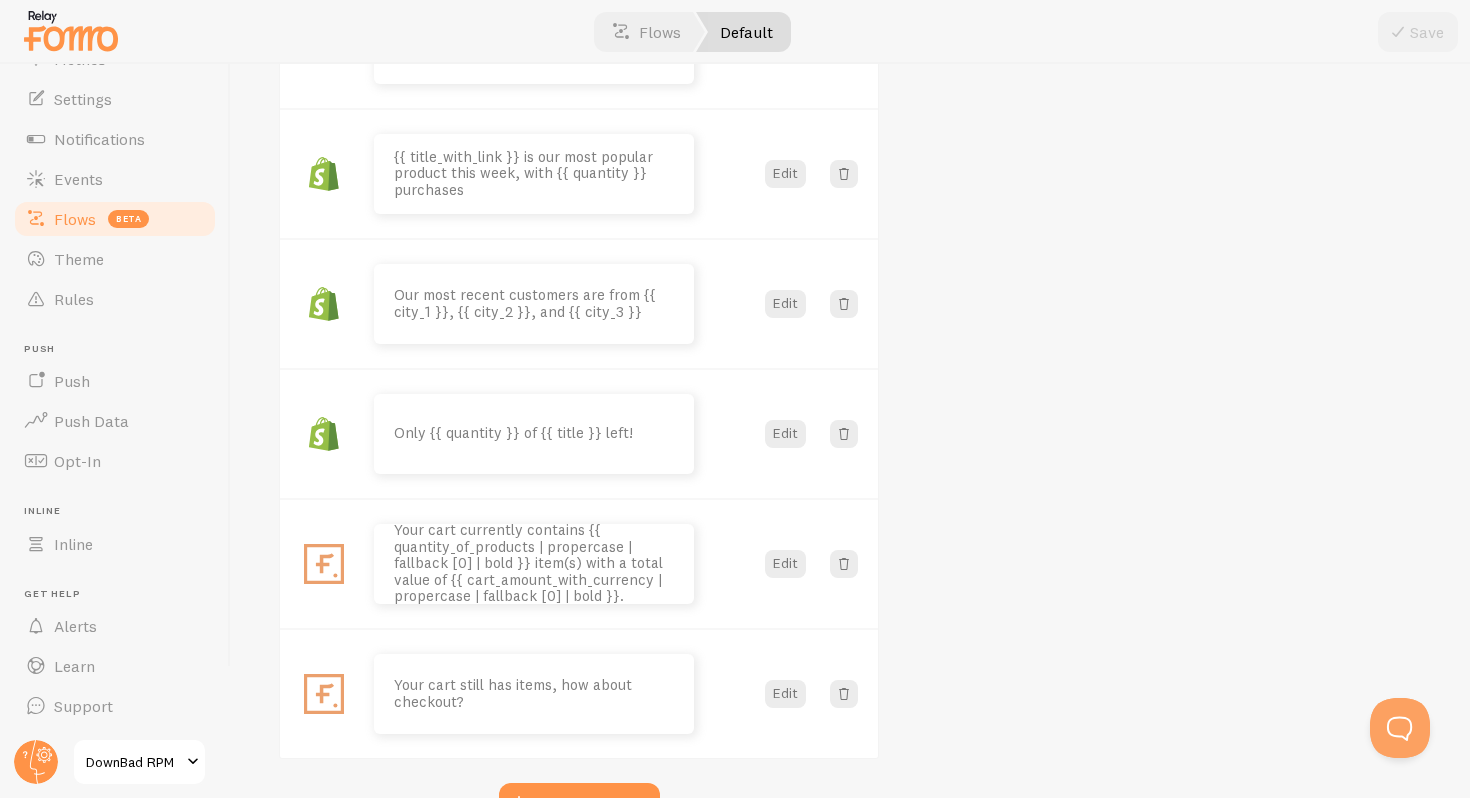 scroll, scrollTop: 722, scrollLeft: 0, axis: vertical 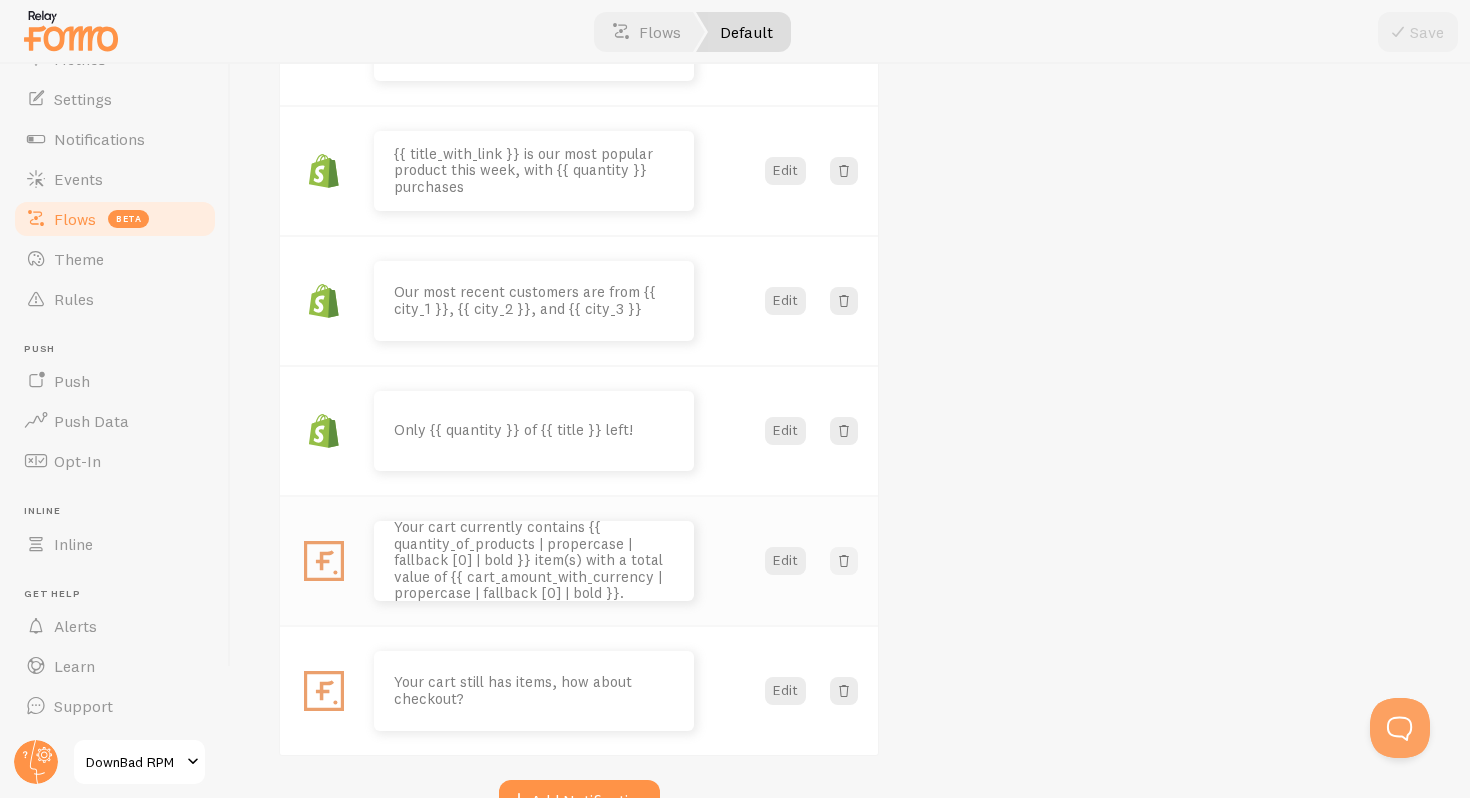 click at bounding box center (844, 561) 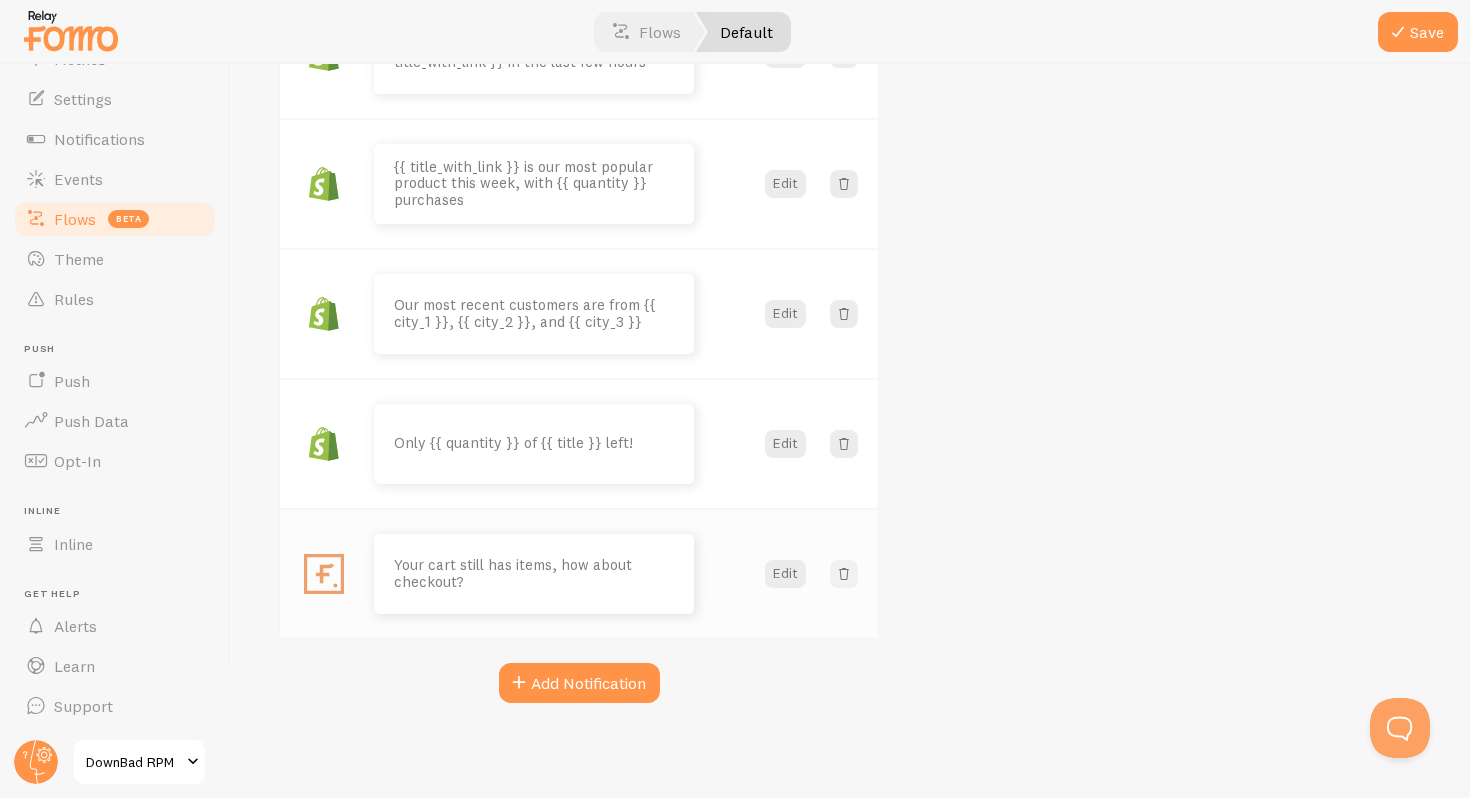 click at bounding box center [844, 574] 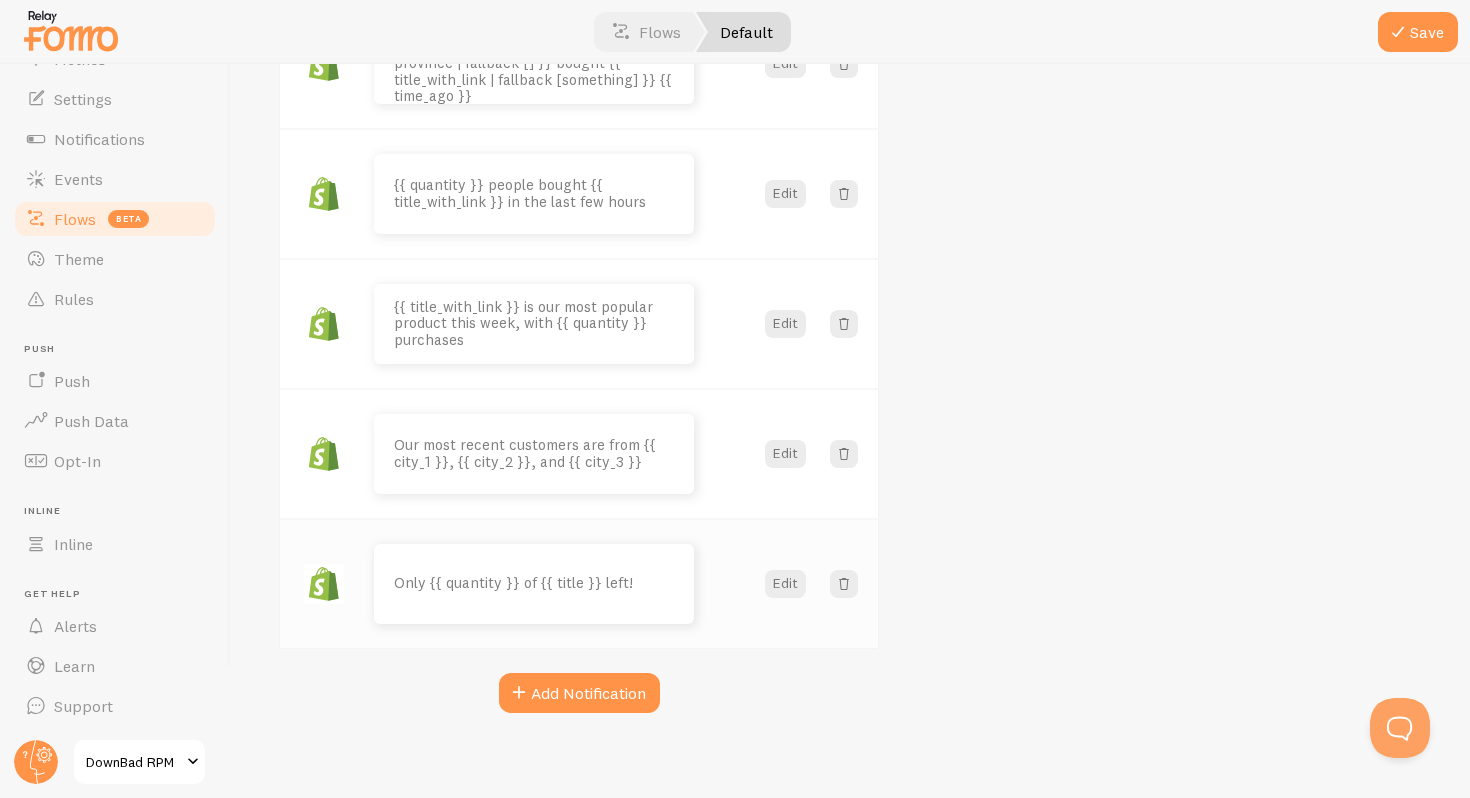 scroll, scrollTop: 563, scrollLeft: 0, axis: vertical 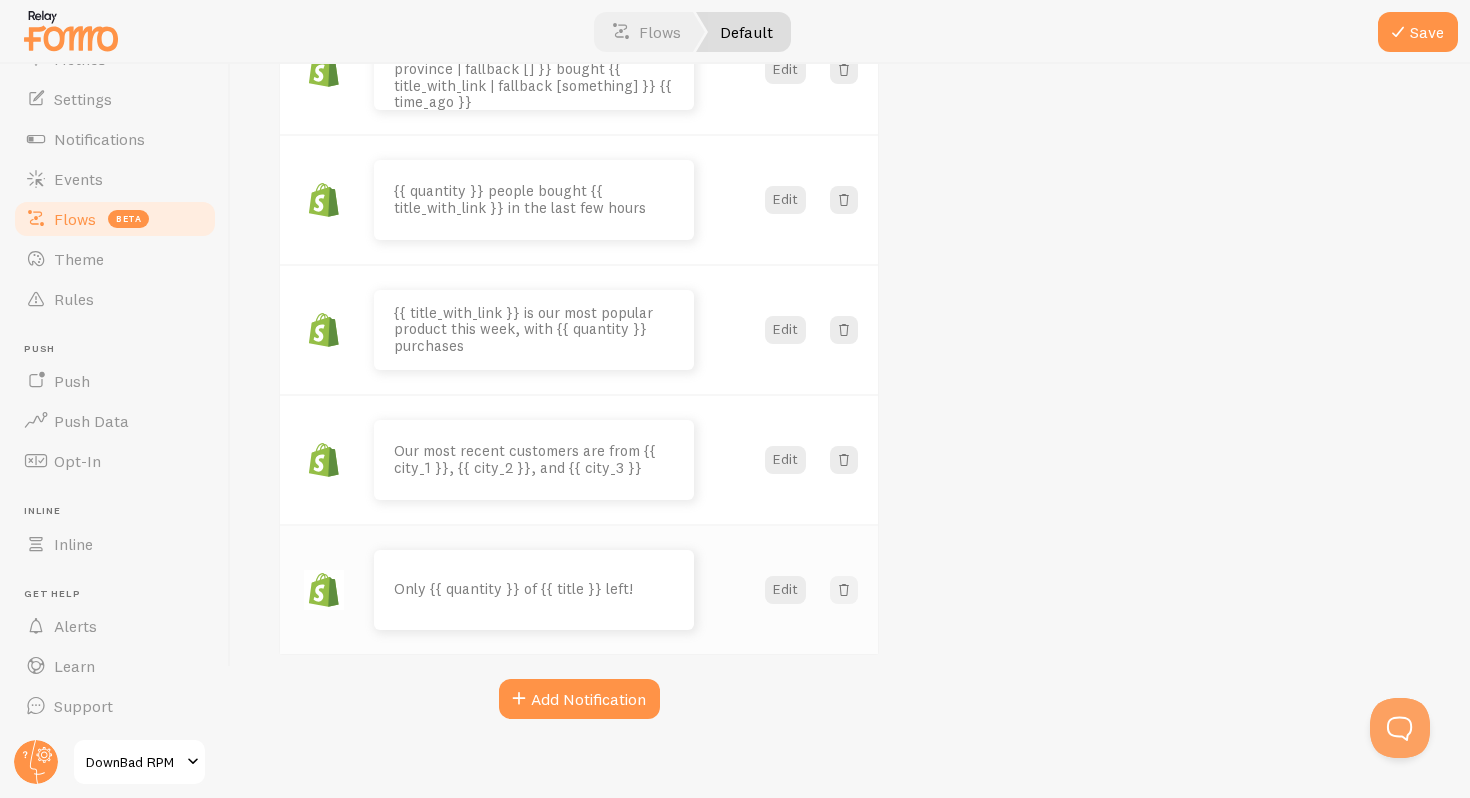click at bounding box center (844, 590) 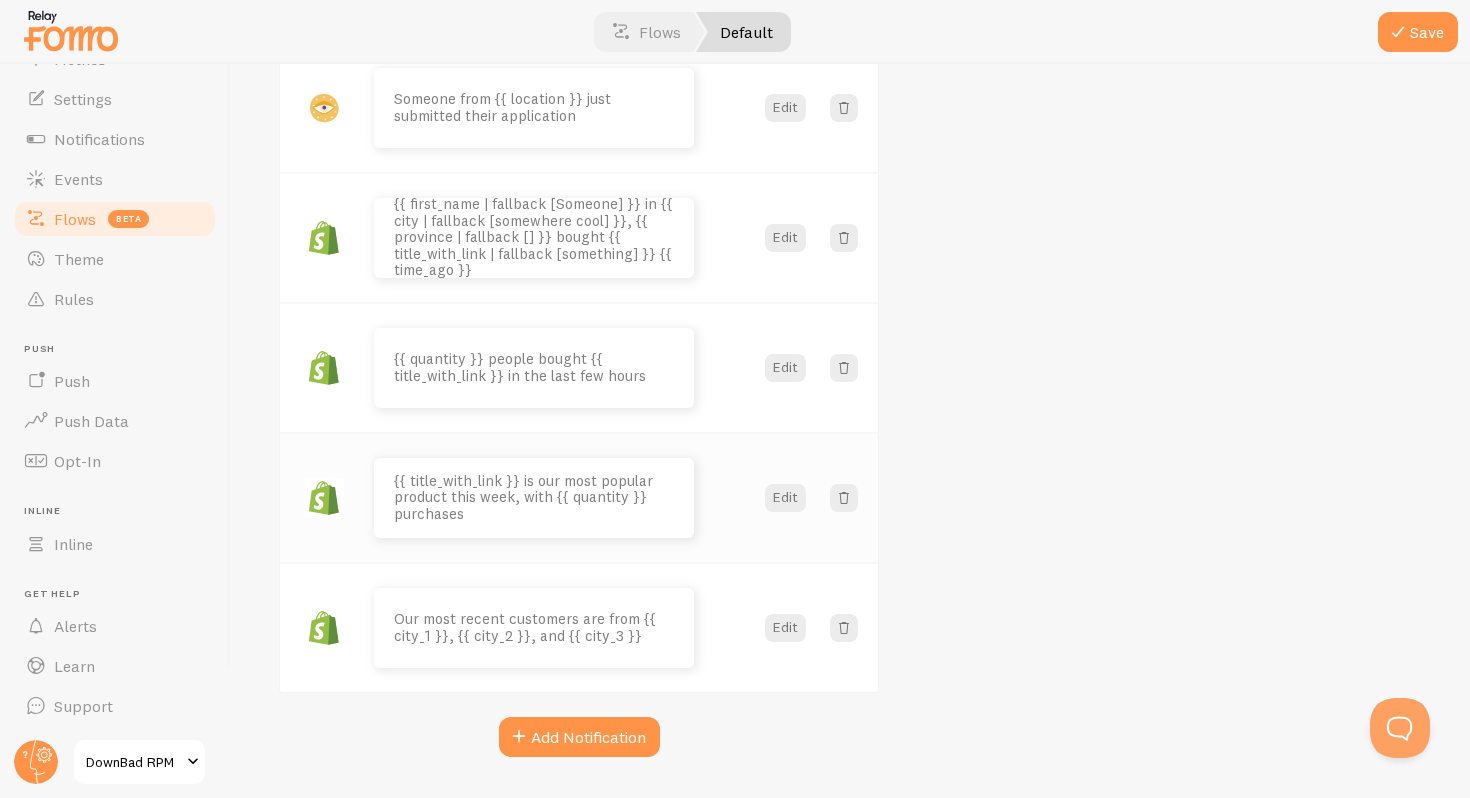 scroll, scrollTop: 418, scrollLeft: 0, axis: vertical 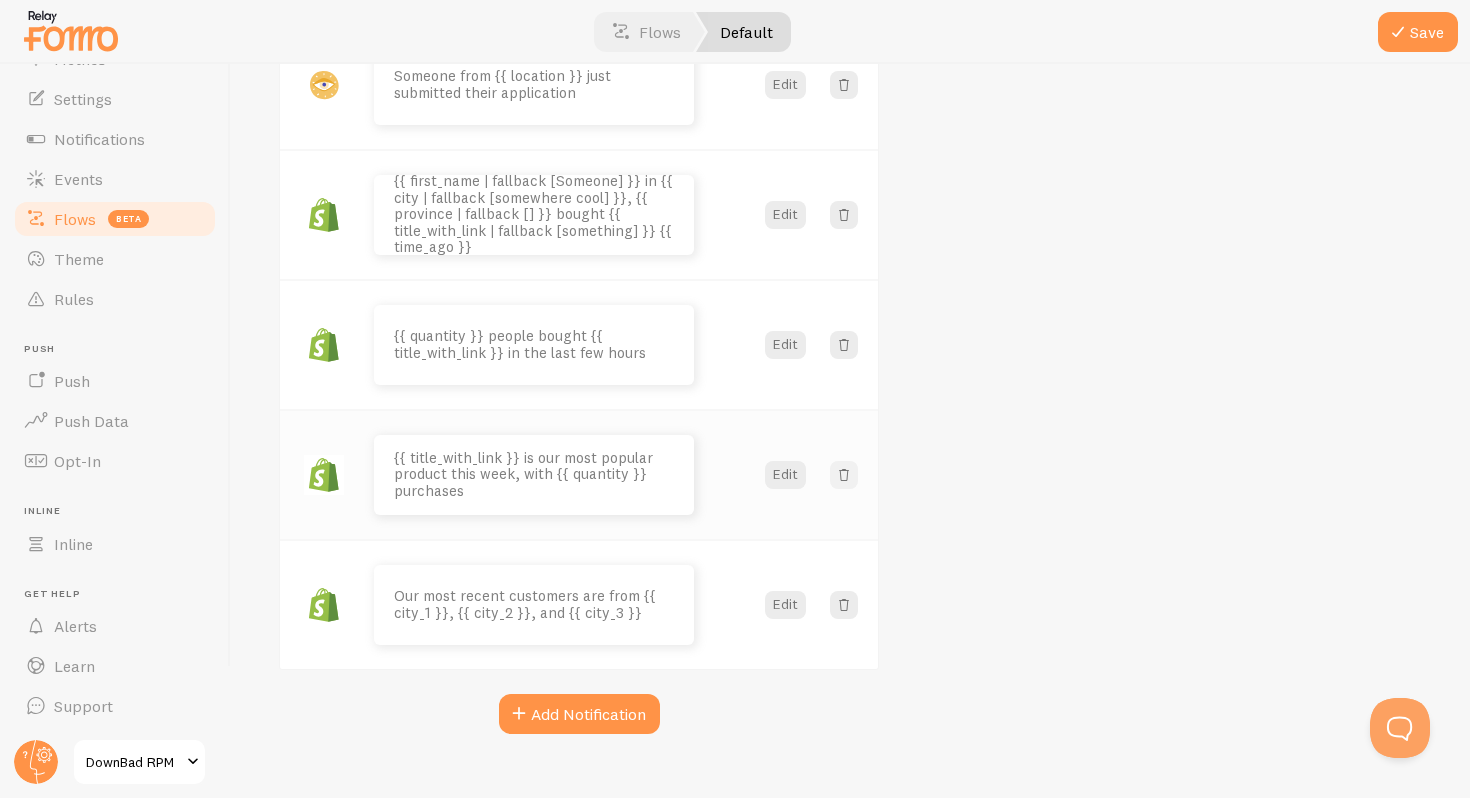 click at bounding box center [844, 475] 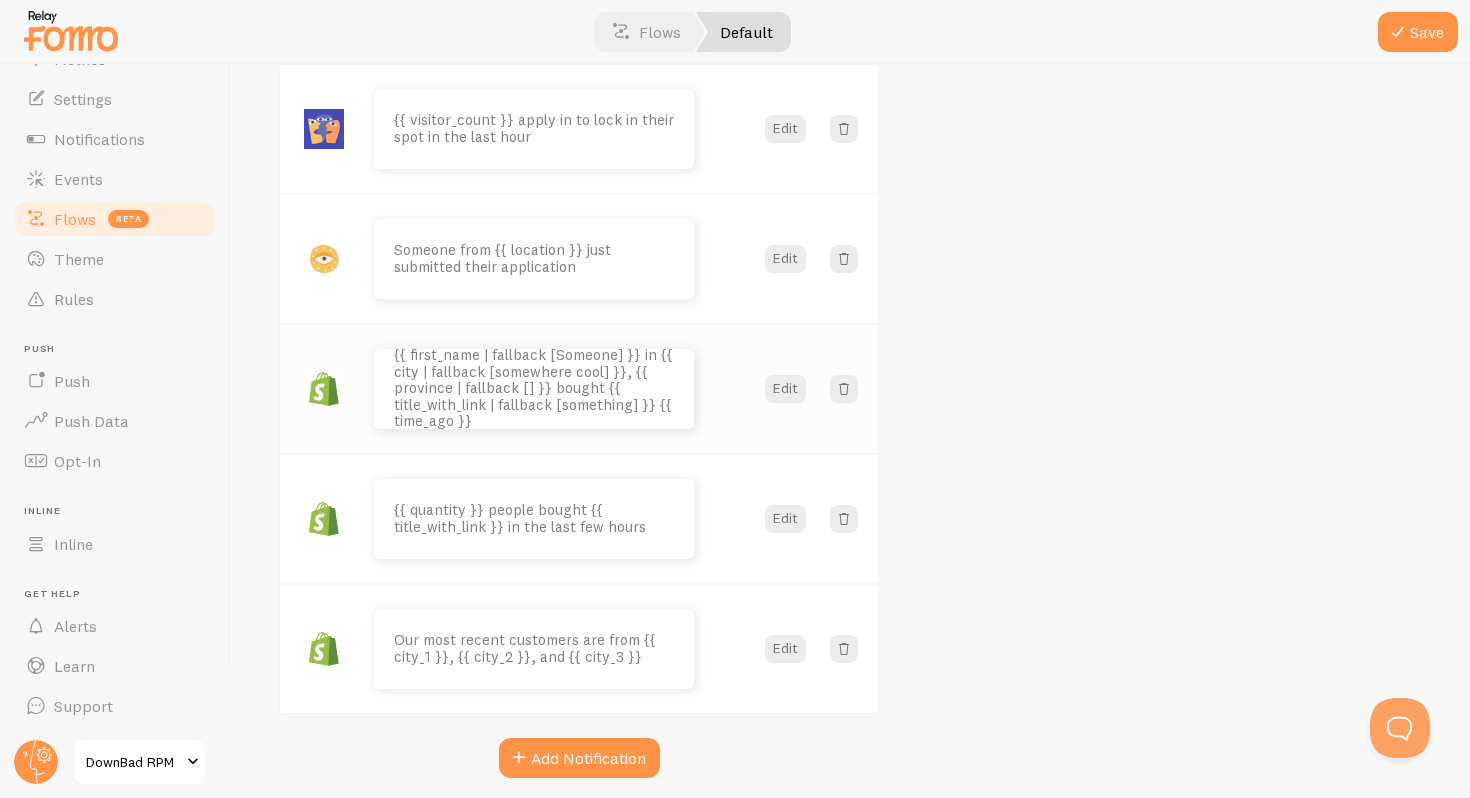 scroll, scrollTop: 243, scrollLeft: 0, axis: vertical 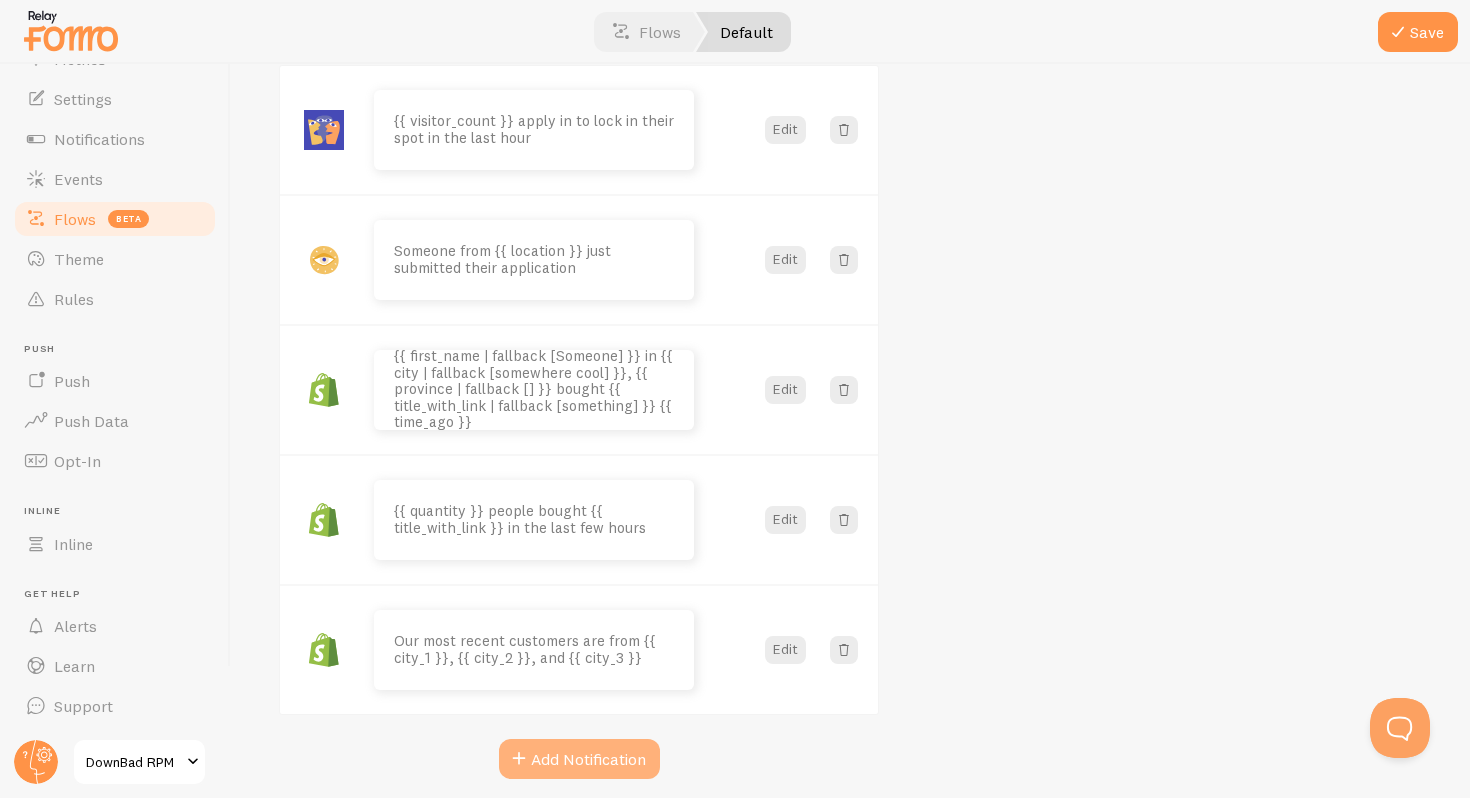 click on "Add Notification" at bounding box center [579, 759] 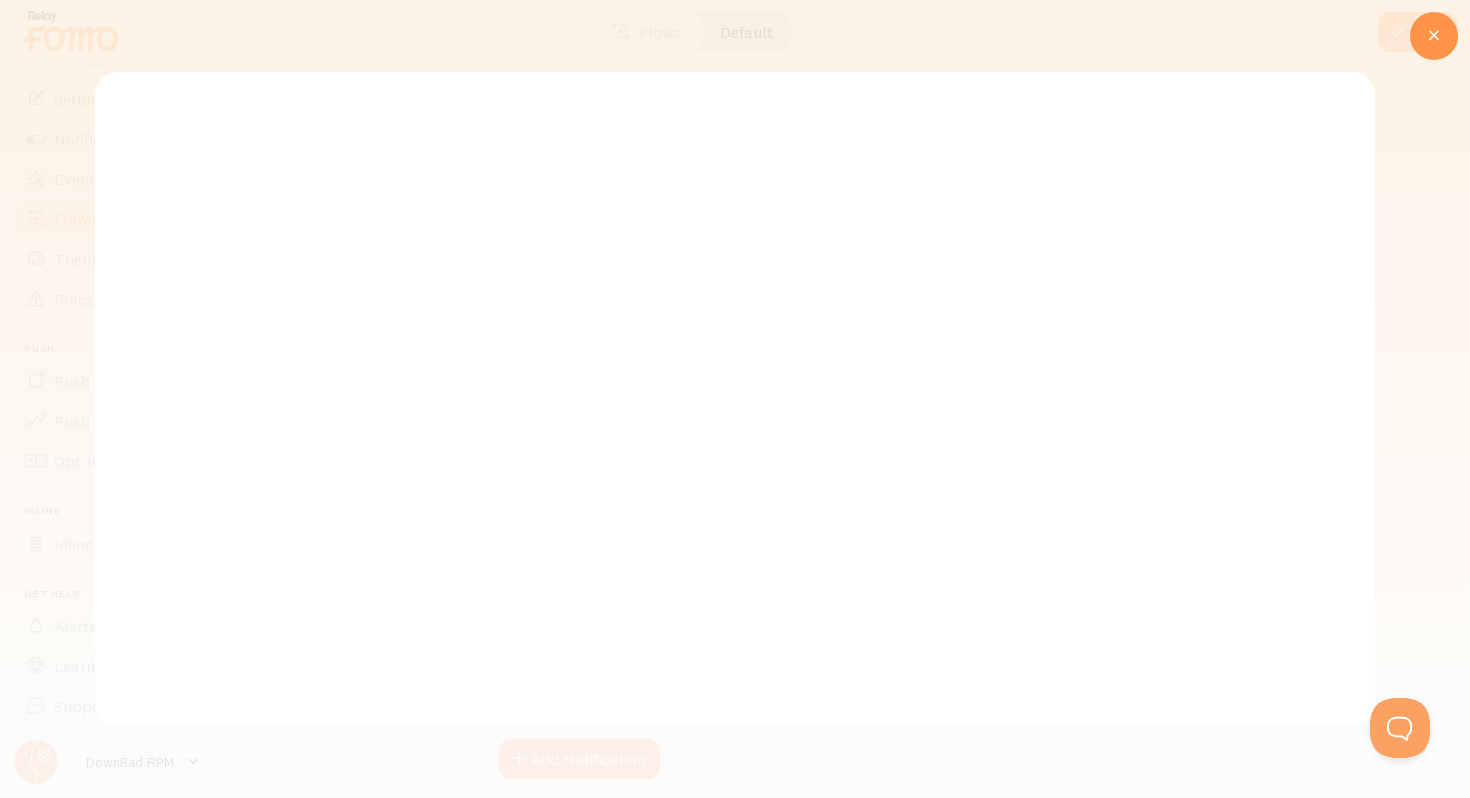 scroll, scrollTop: 0, scrollLeft: 0, axis: both 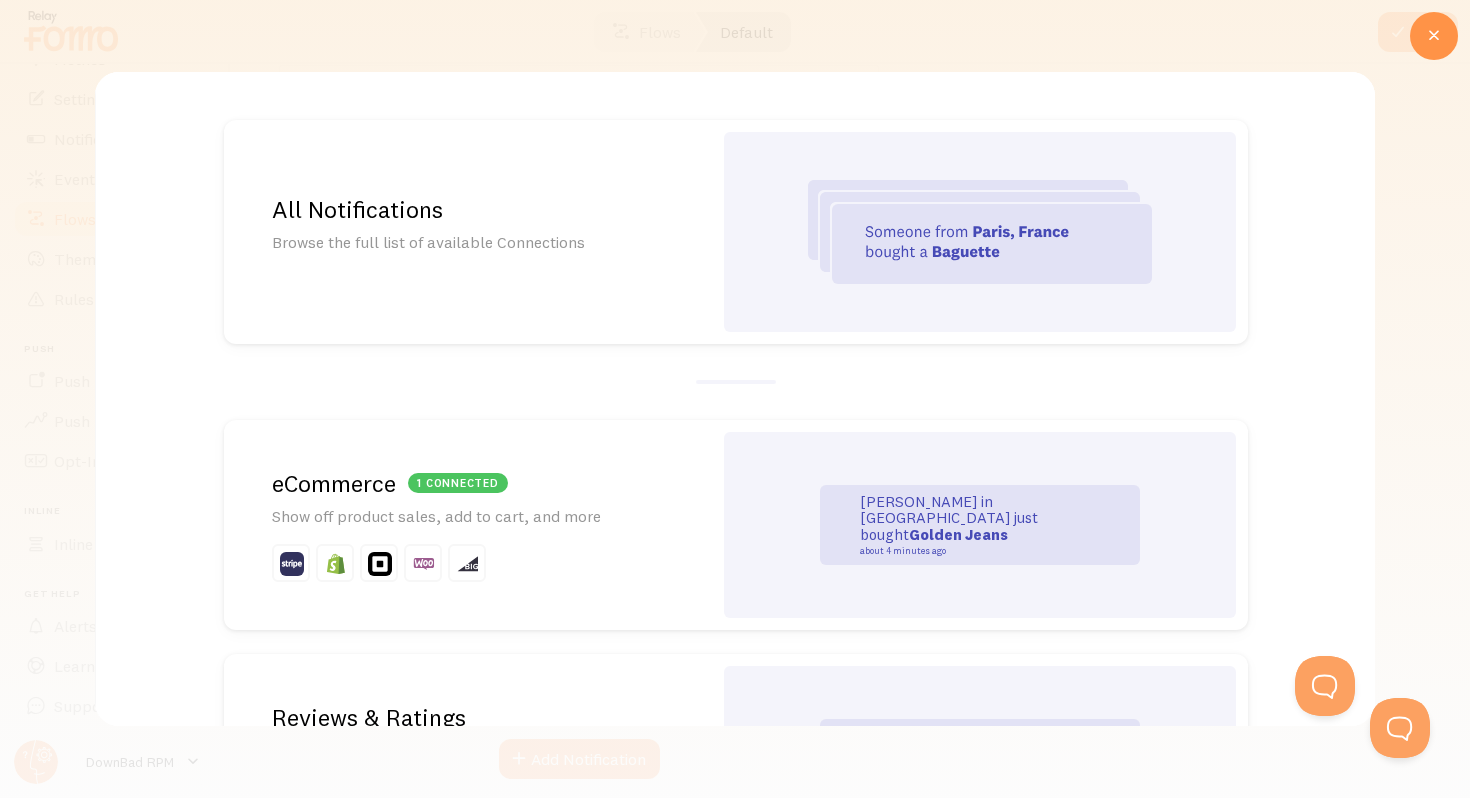 click on "All Notifications" at bounding box center [468, 209] 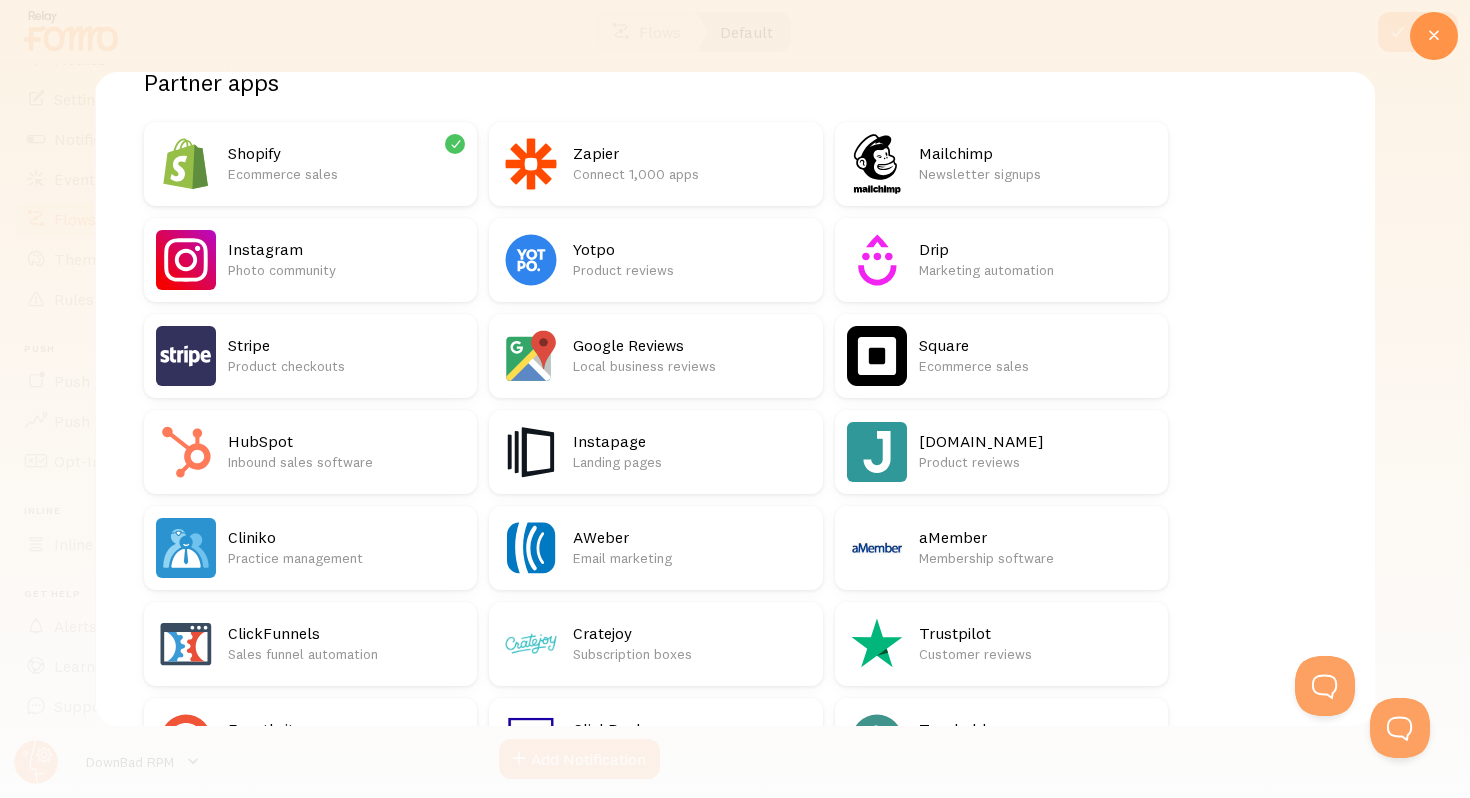 scroll, scrollTop: 556, scrollLeft: 0, axis: vertical 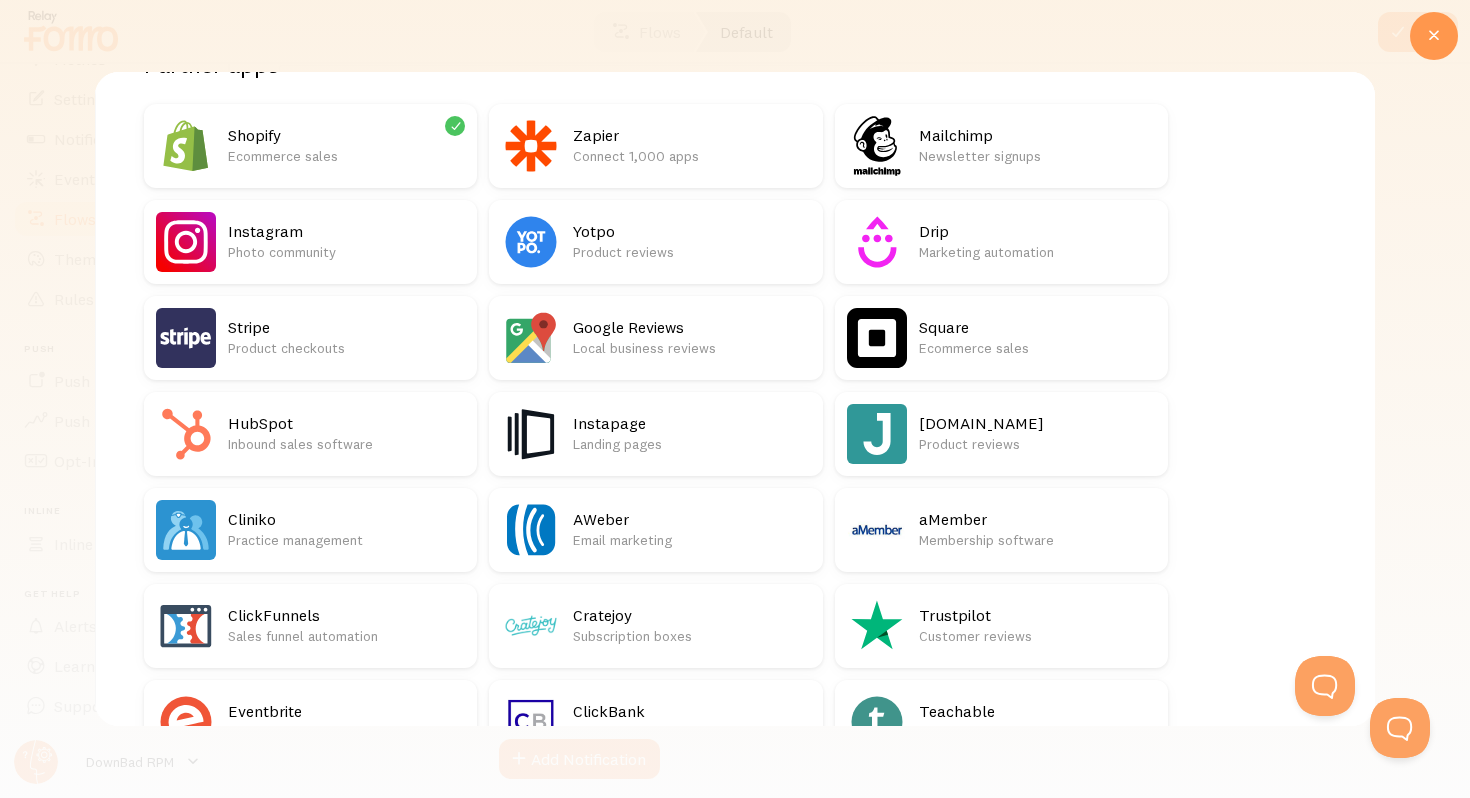 click at bounding box center (1434, 36) 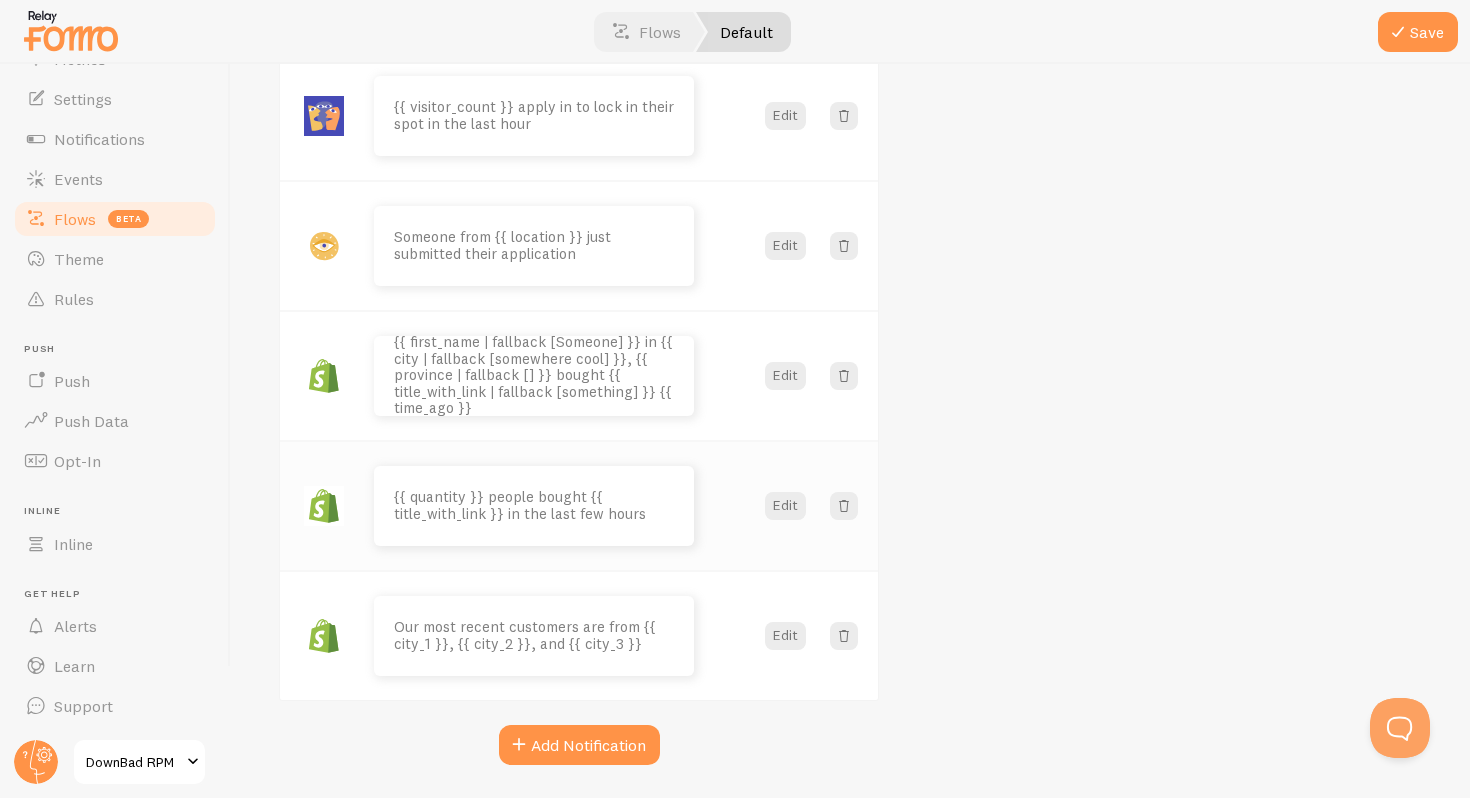 scroll, scrollTop: 251, scrollLeft: 0, axis: vertical 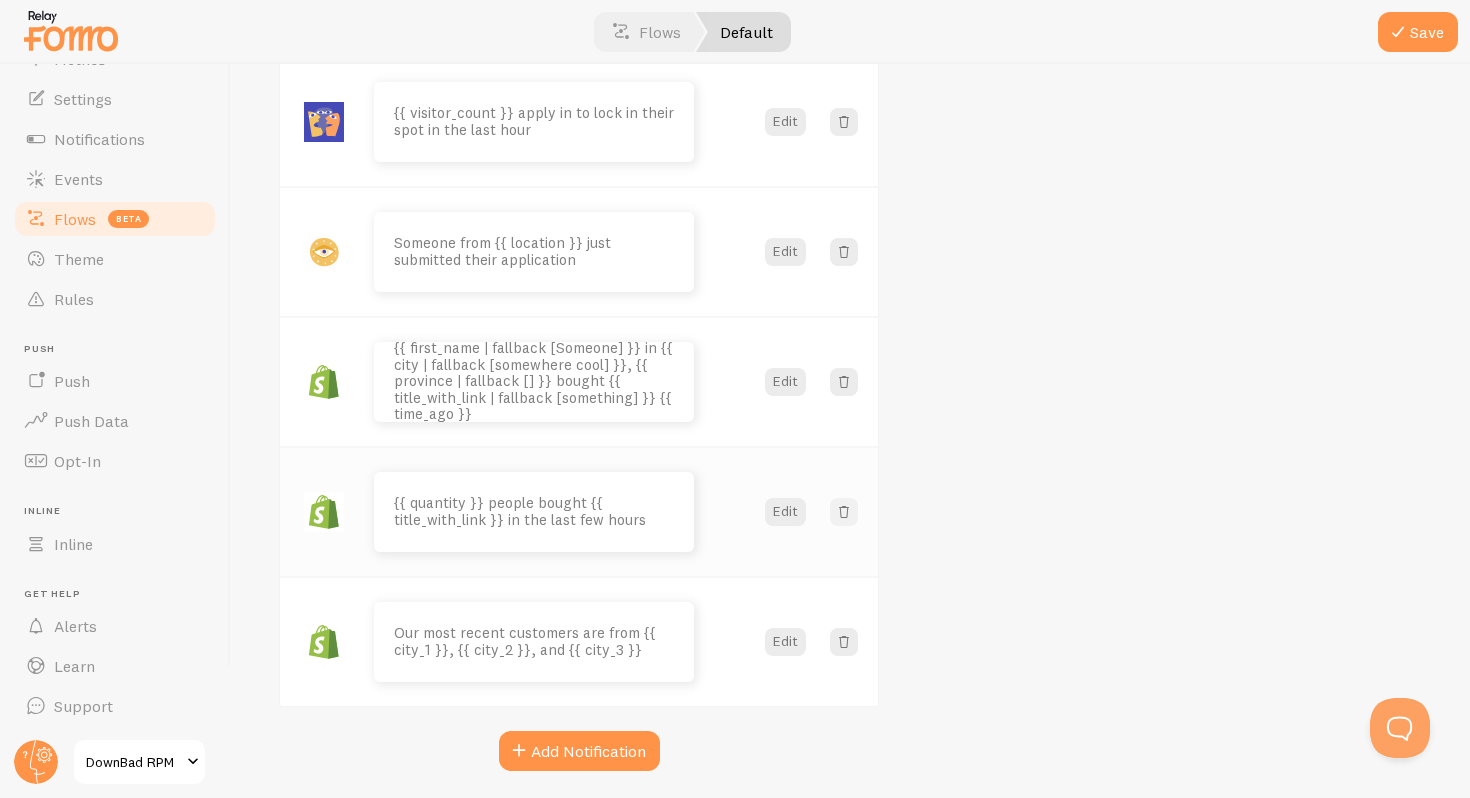 click at bounding box center (844, 512) 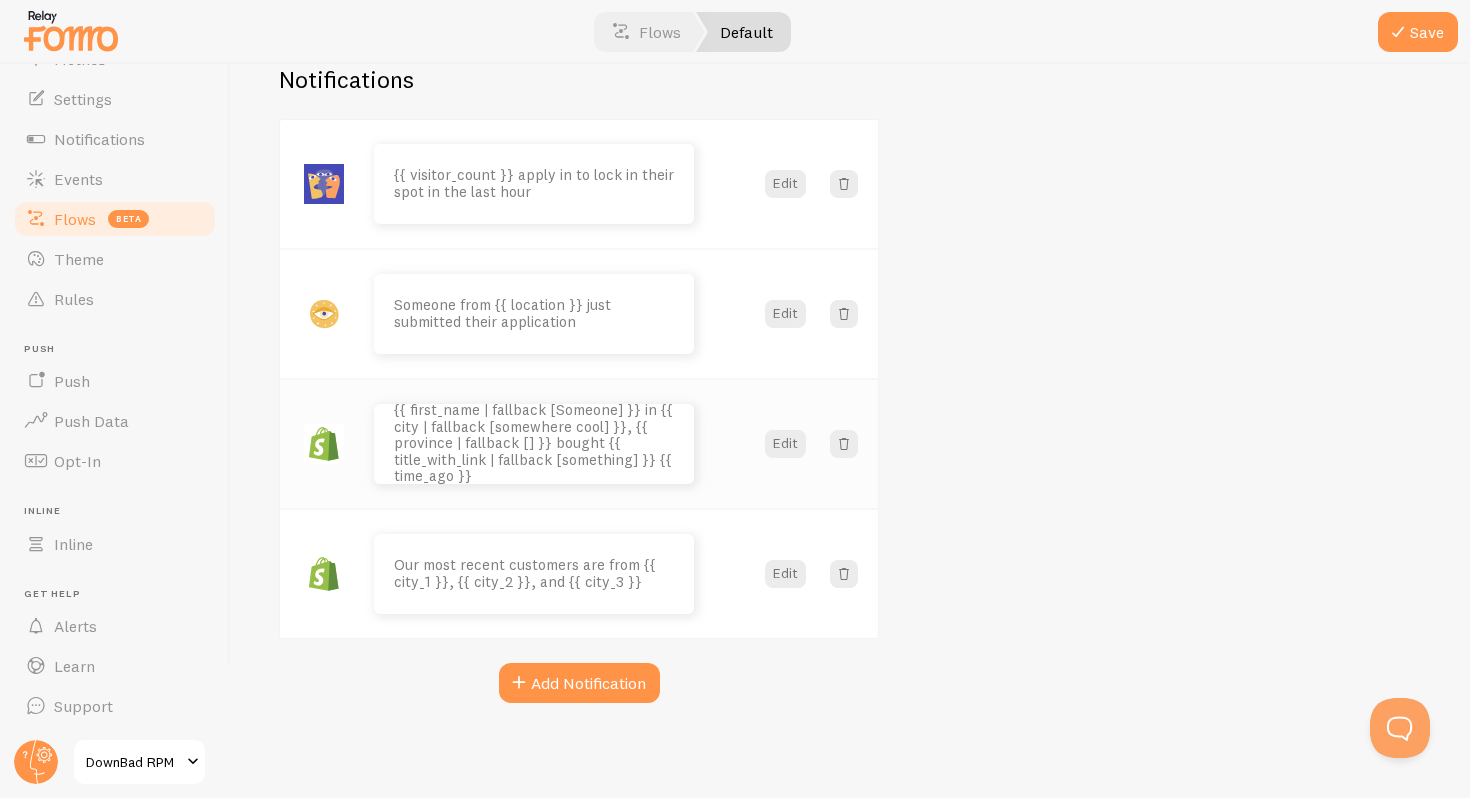 type 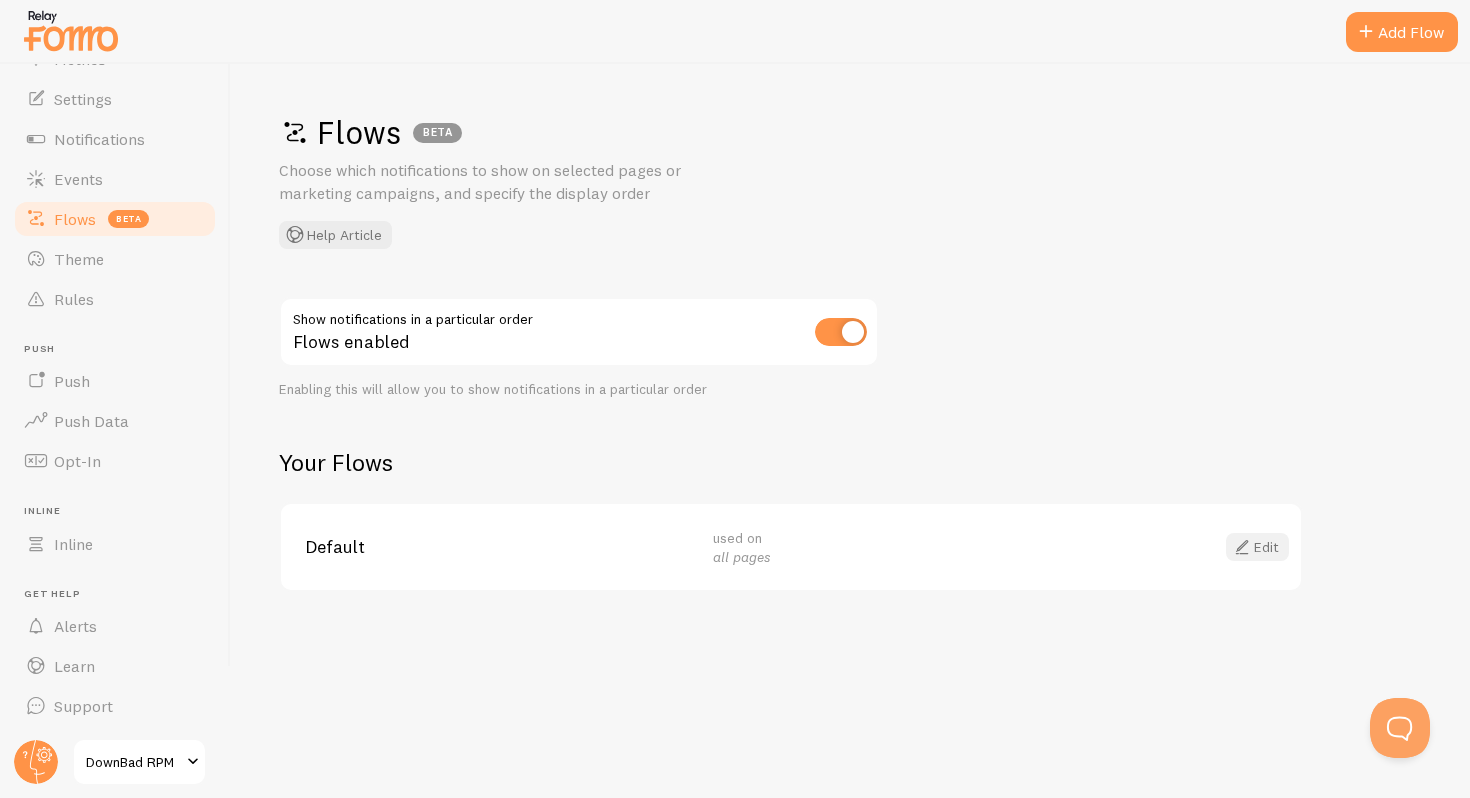 click at bounding box center (1242, 547) 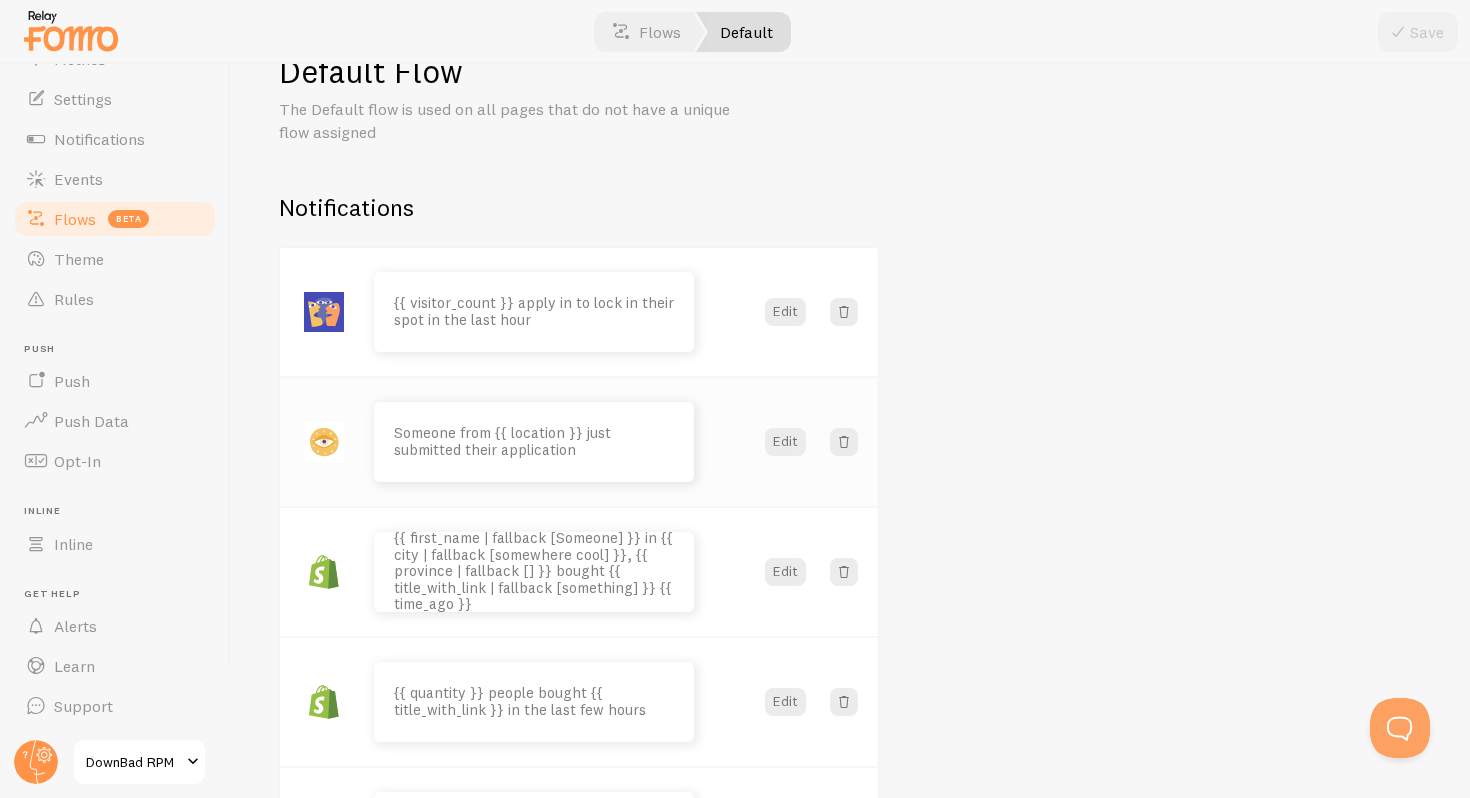 scroll, scrollTop: 62, scrollLeft: 0, axis: vertical 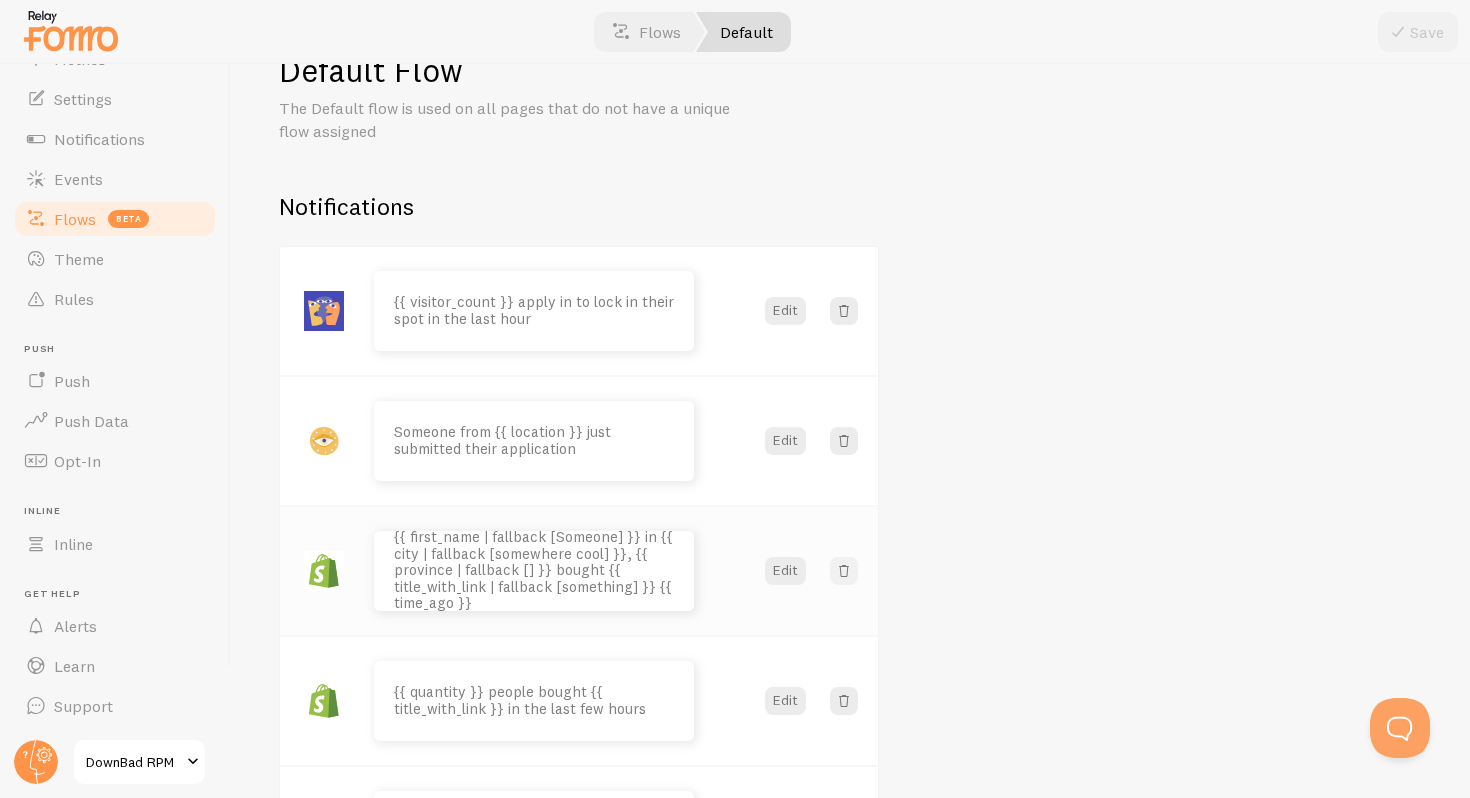 click at bounding box center (844, 571) 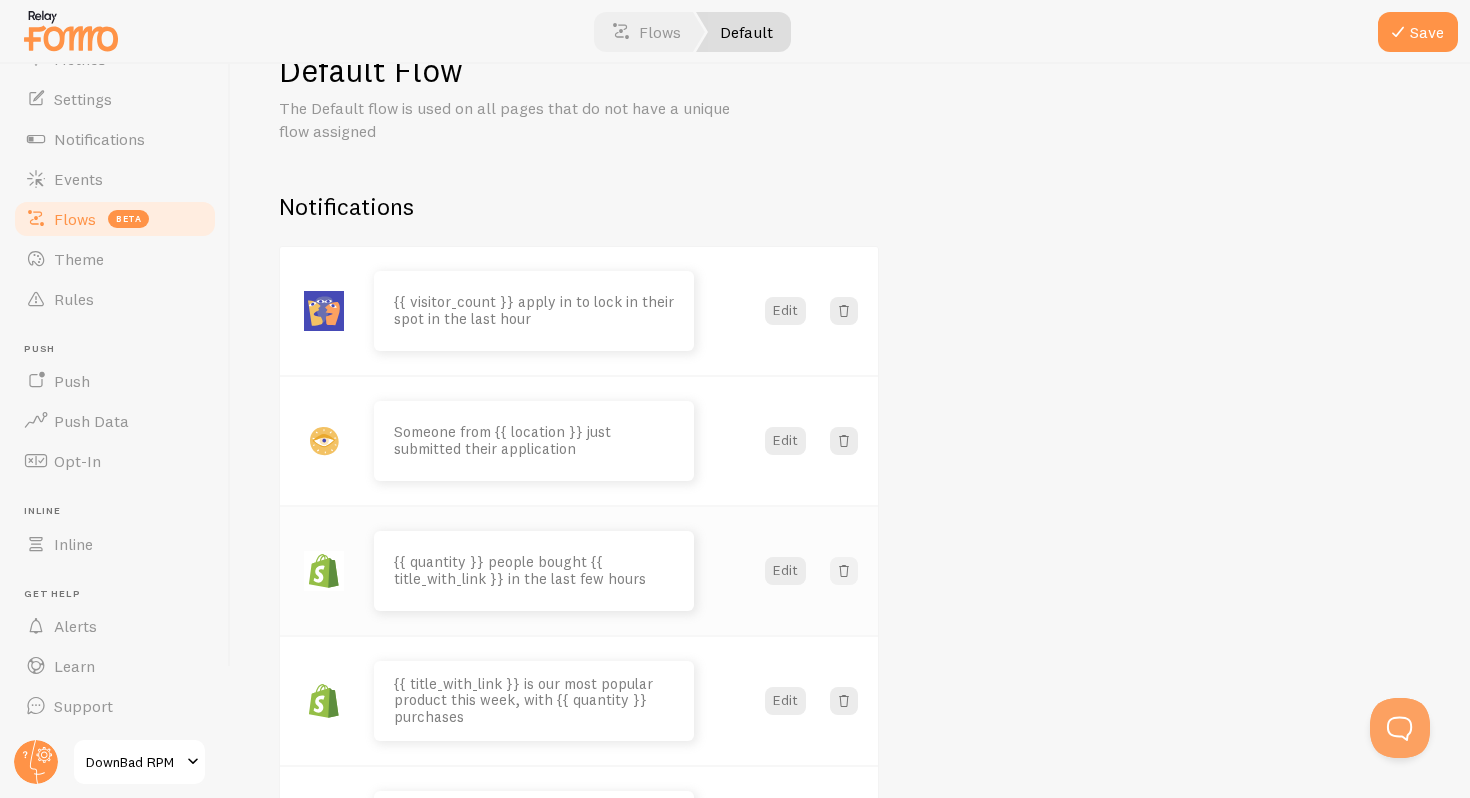 click at bounding box center [844, 571] 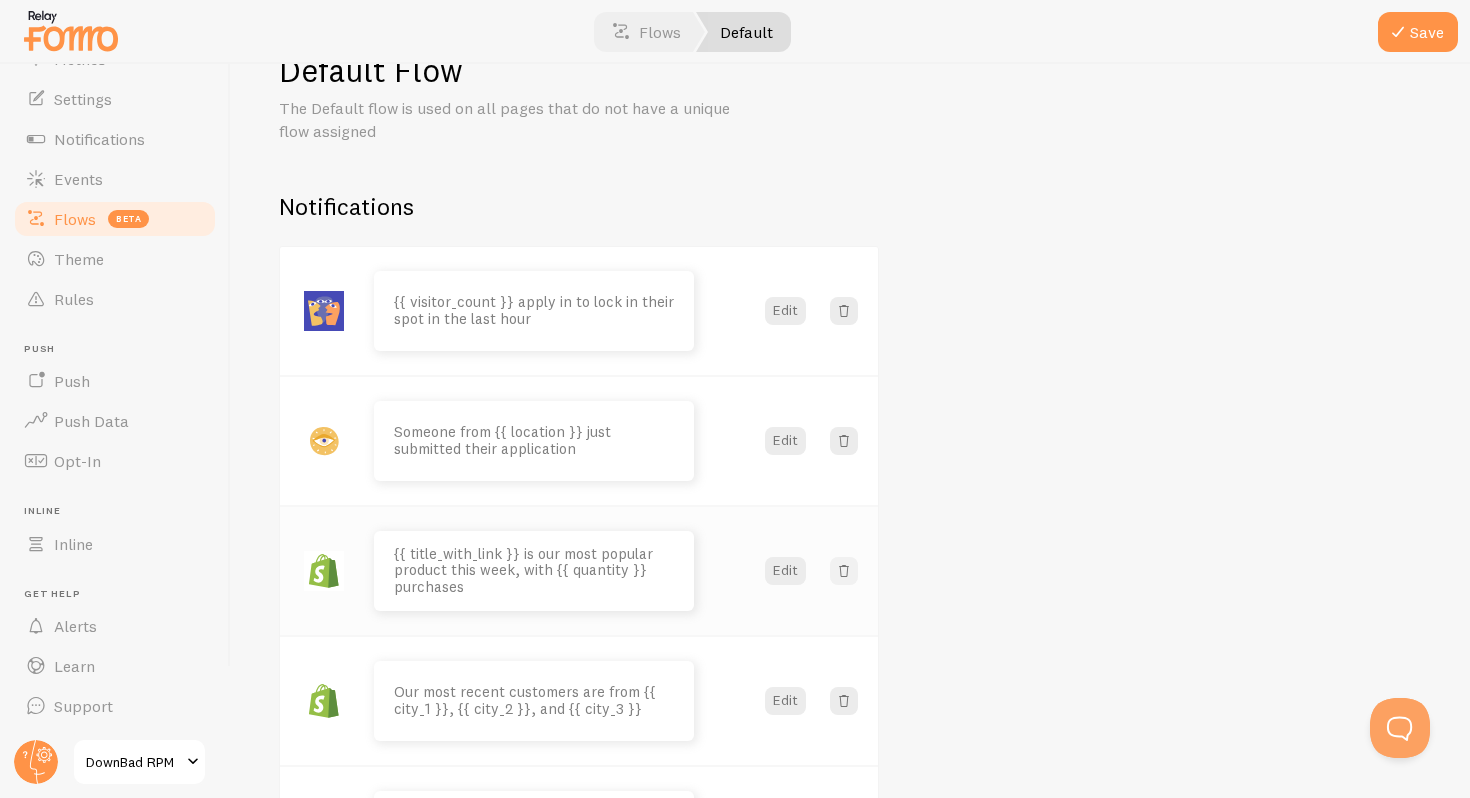 click at bounding box center (844, 571) 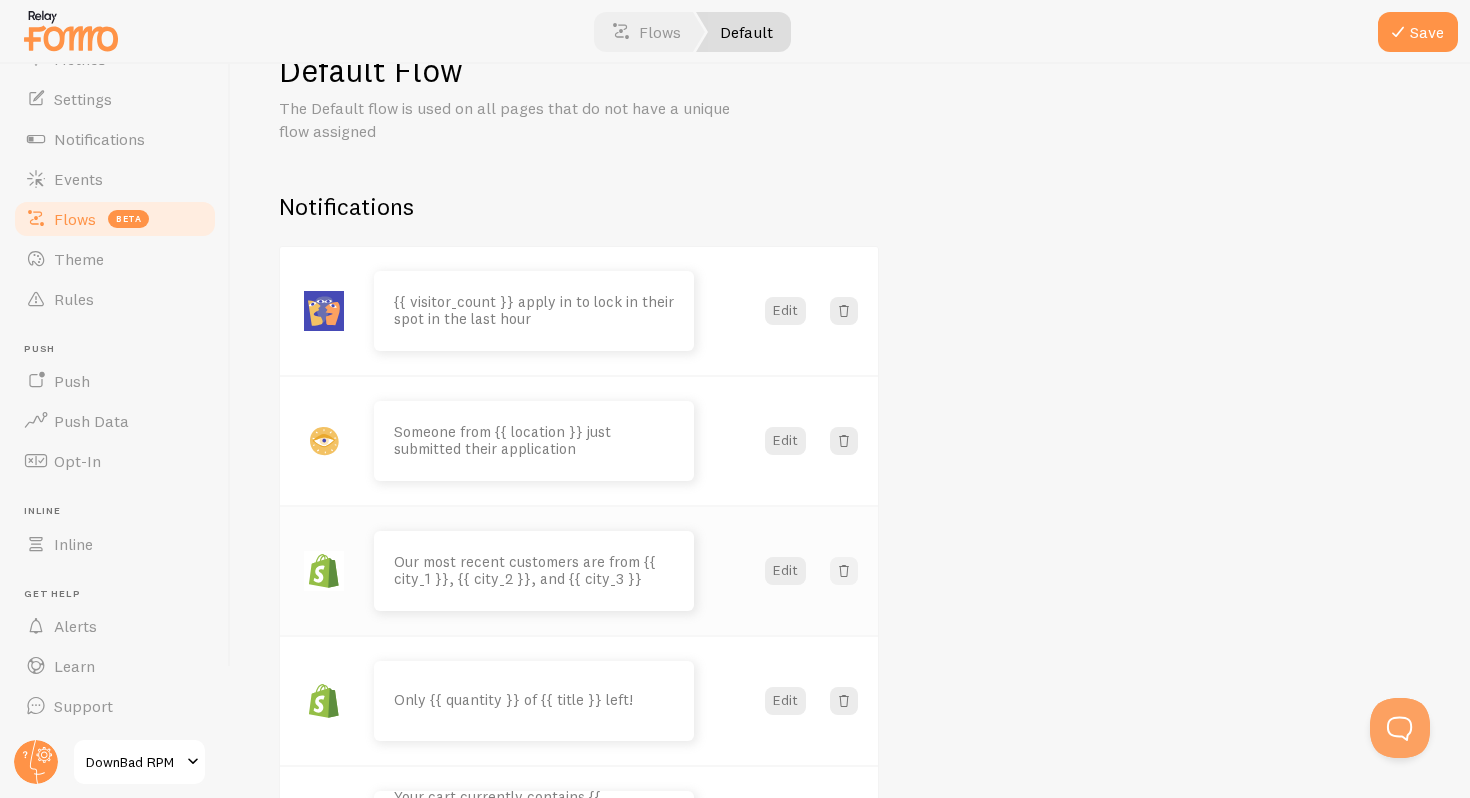 click at bounding box center [844, 571] 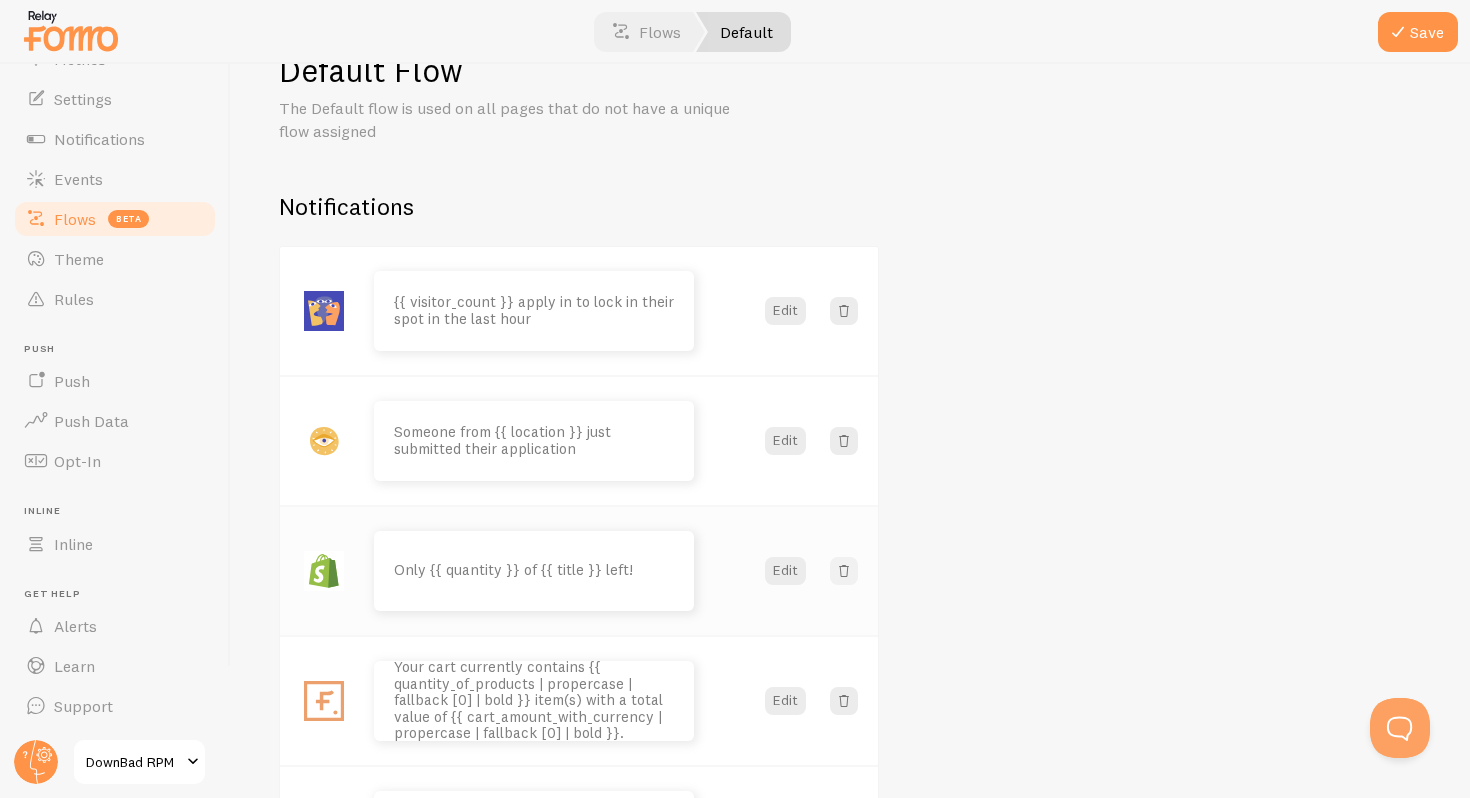 click at bounding box center [844, 571] 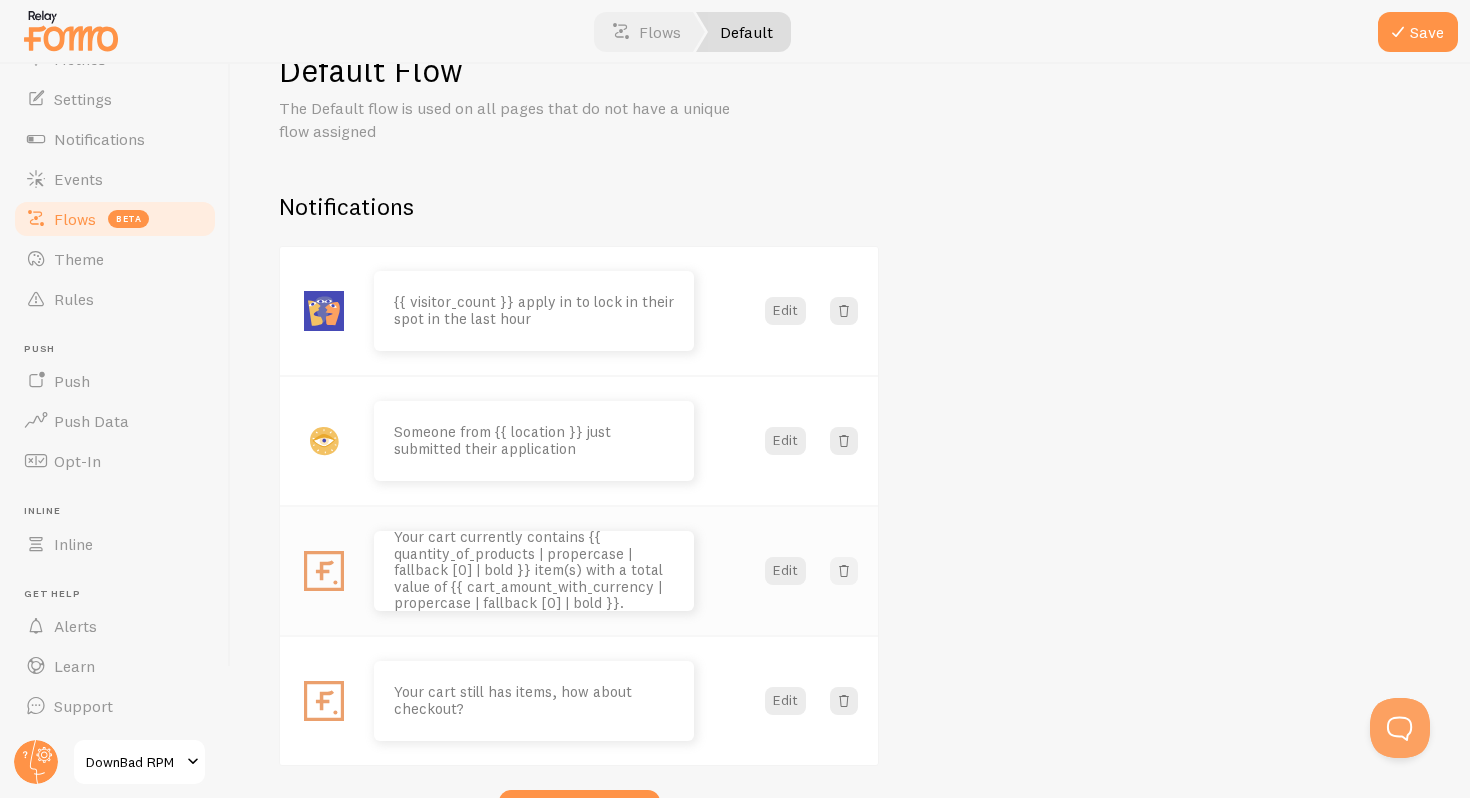 click at bounding box center [844, 571] 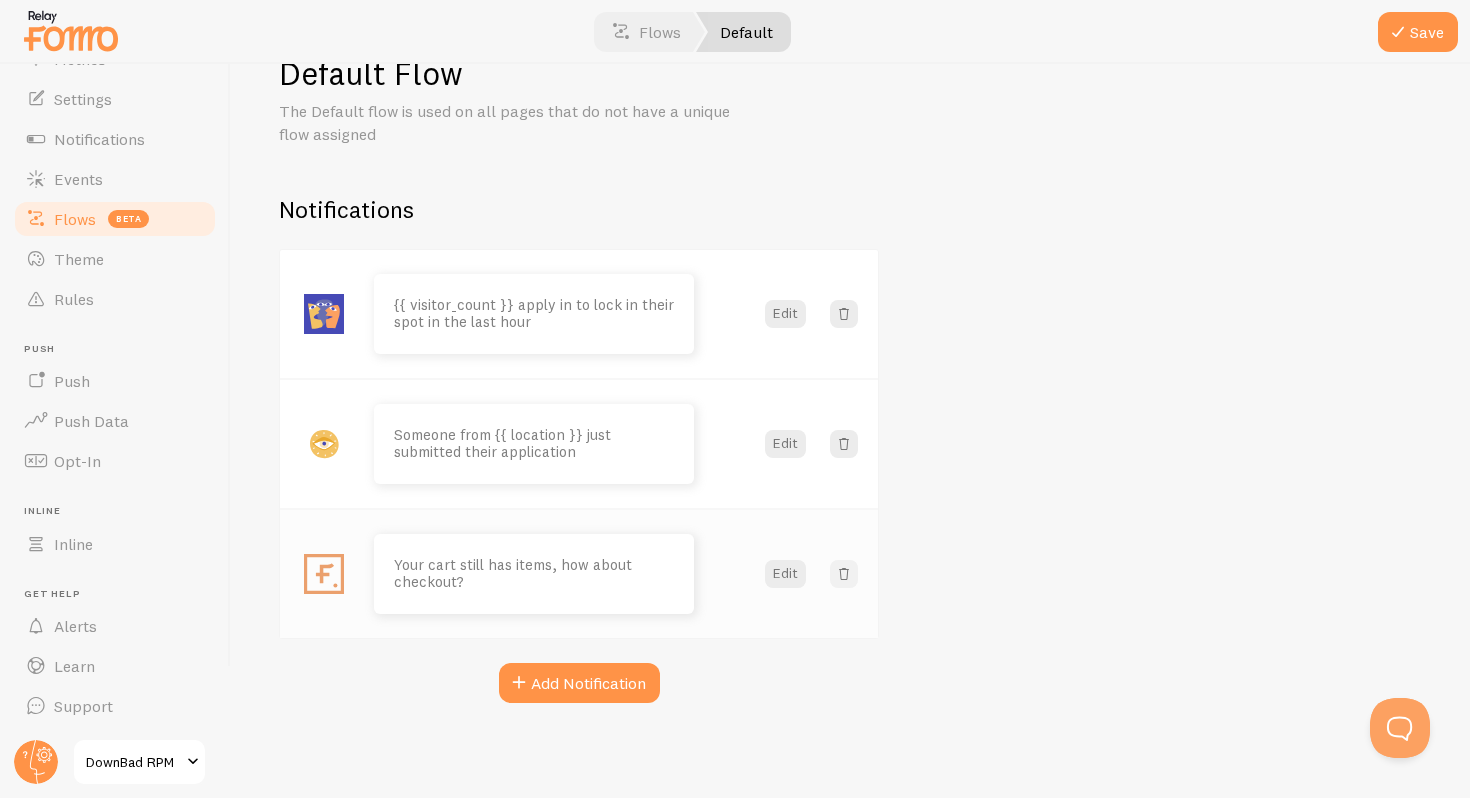 click at bounding box center (844, 574) 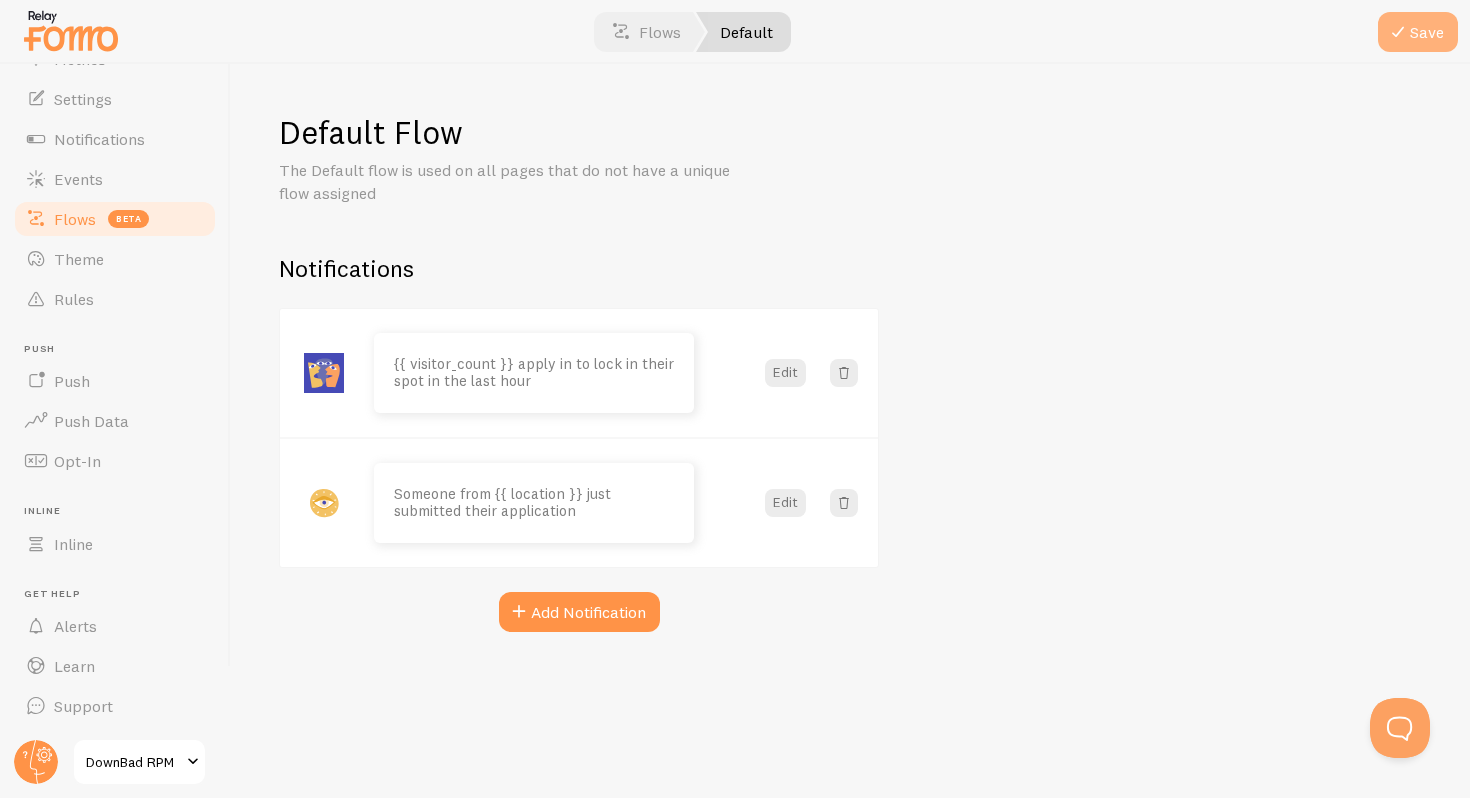 click on "Save" at bounding box center [1418, 32] 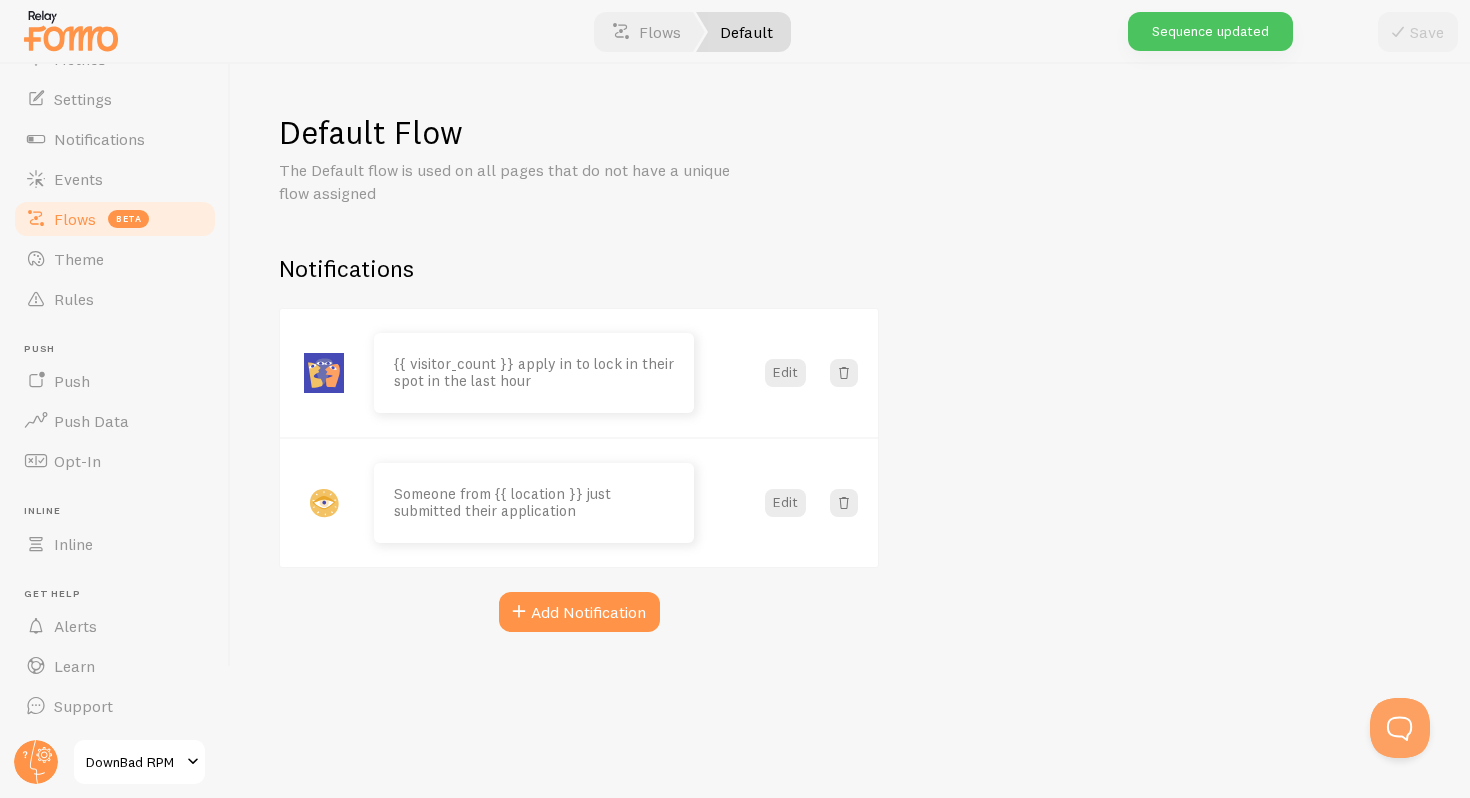 click on "The Default flow is used on all pages that do not have a unique flow assigned" at bounding box center (519, 182) 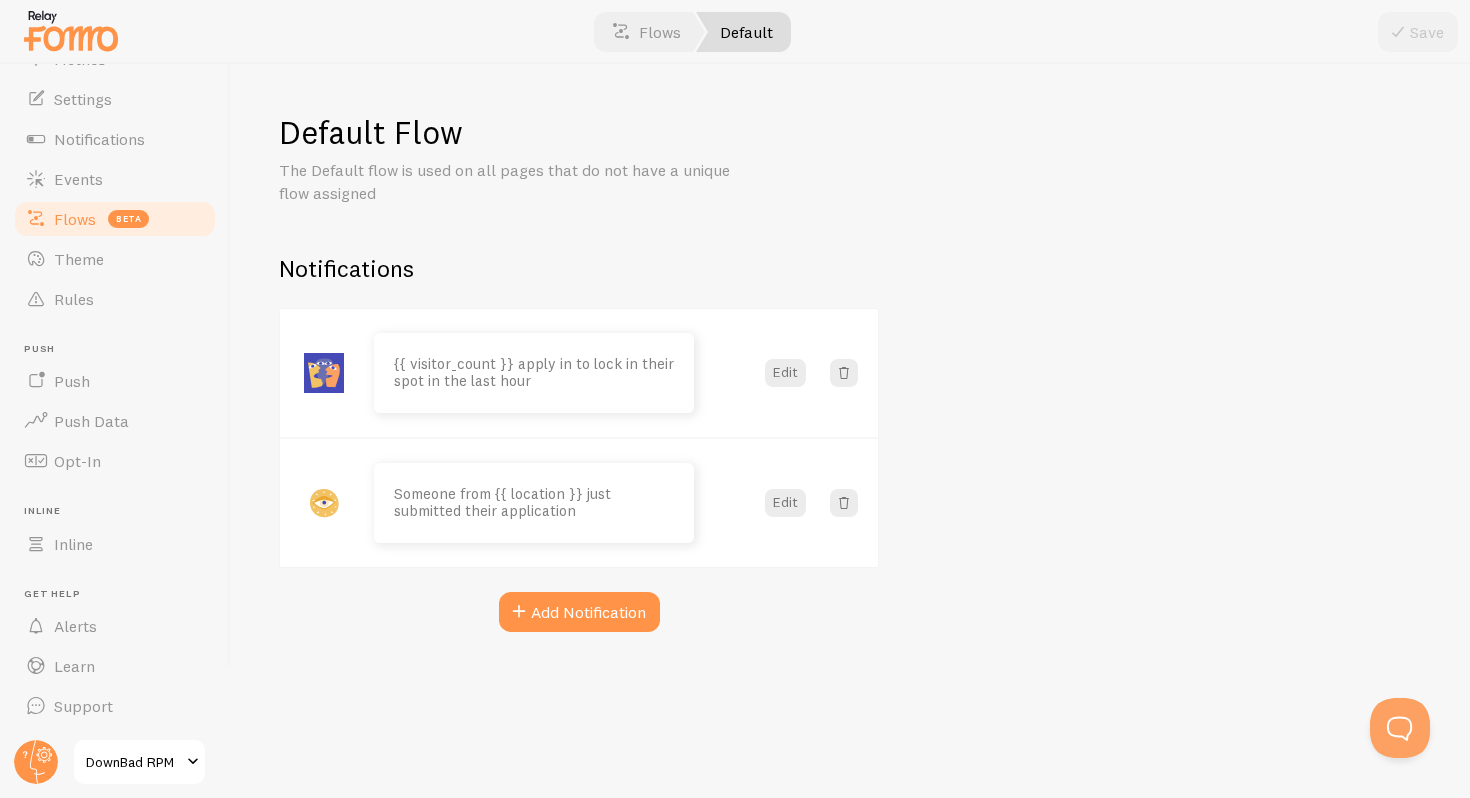 click on "The Default flow is used on all pages that do not have a unique flow assigned" at bounding box center [519, 182] 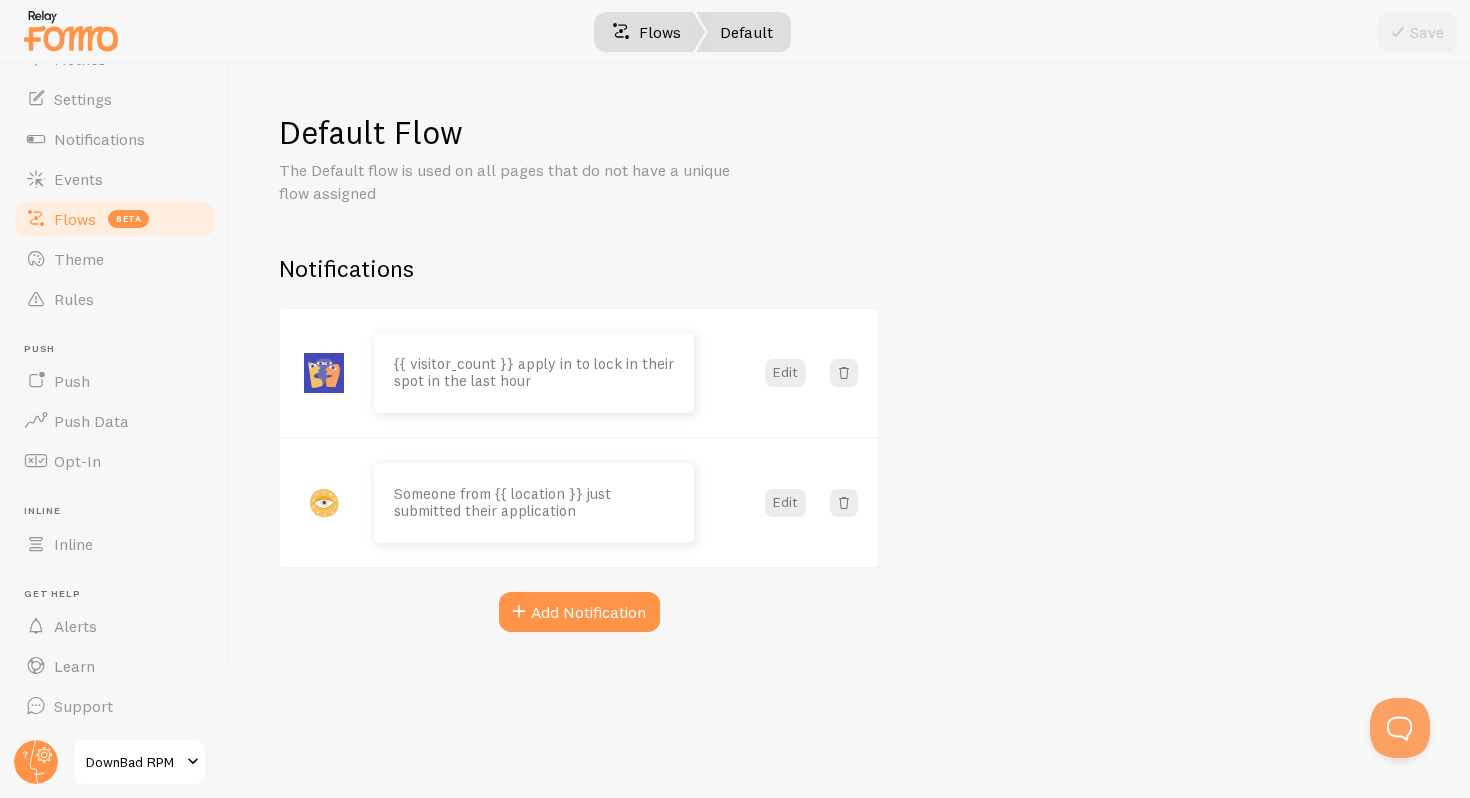click on "Flows" at bounding box center (646, 32) 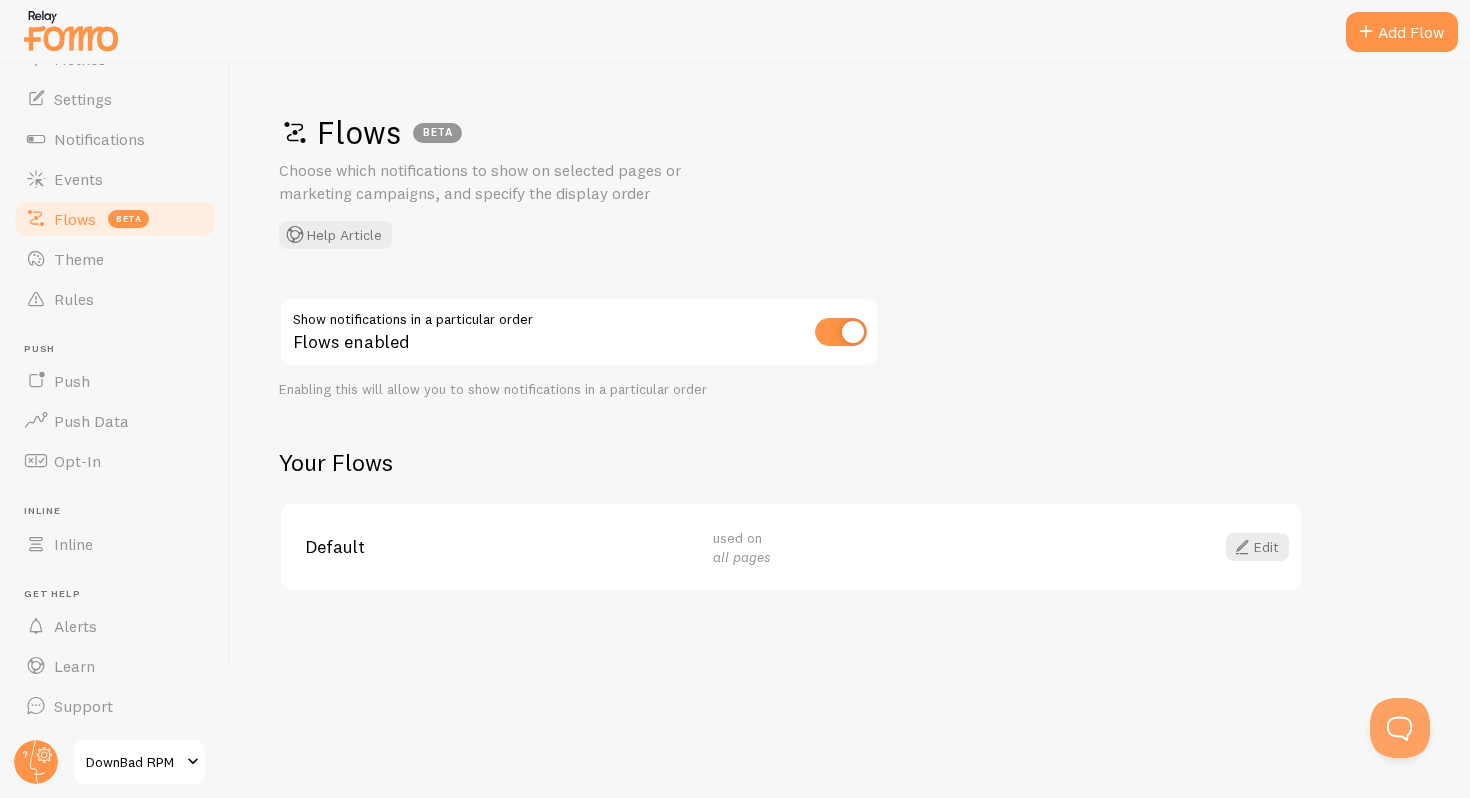 click on "Default   used on    all pages
Edit" at bounding box center [791, 547] 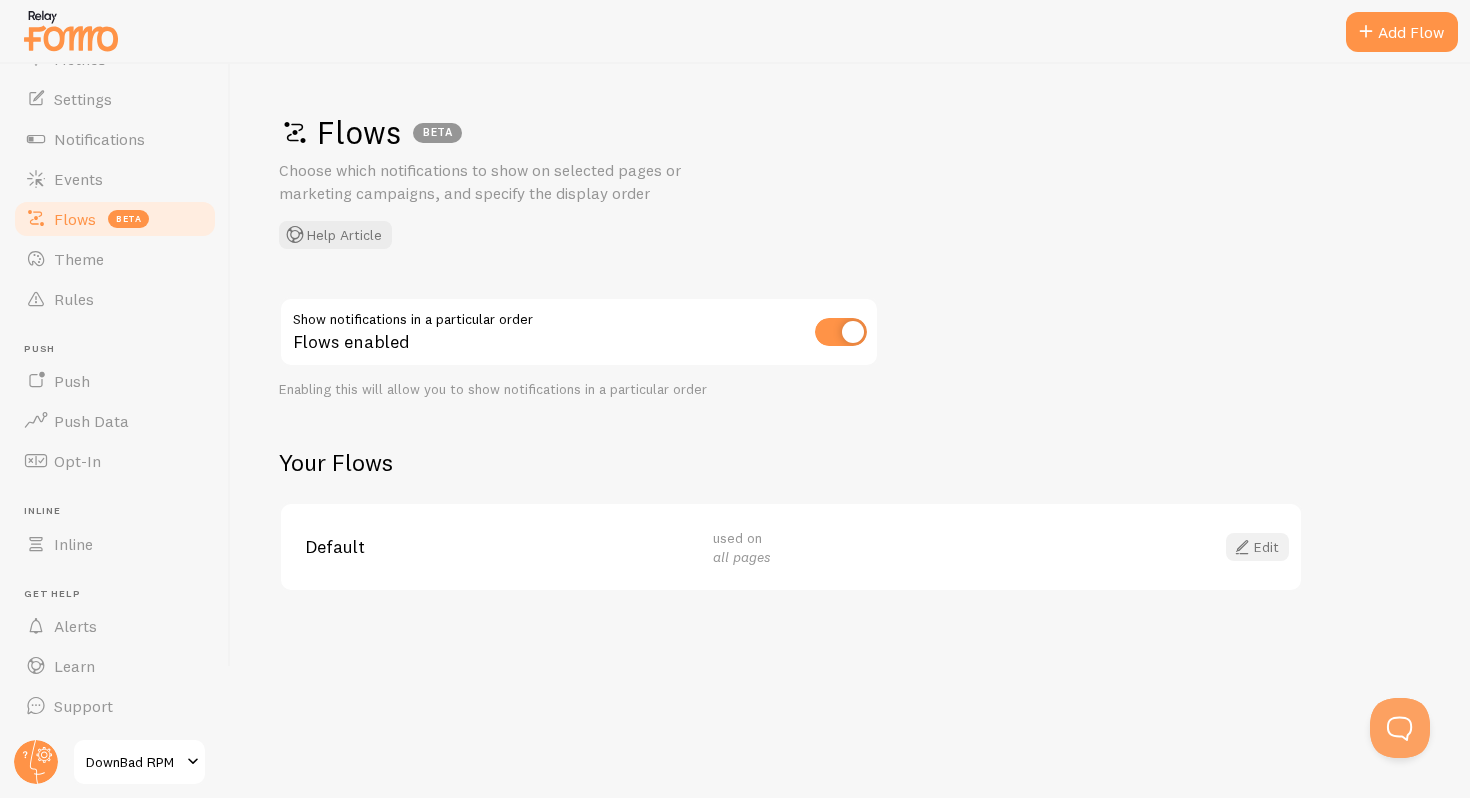 click on "Edit" at bounding box center [1257, 547] 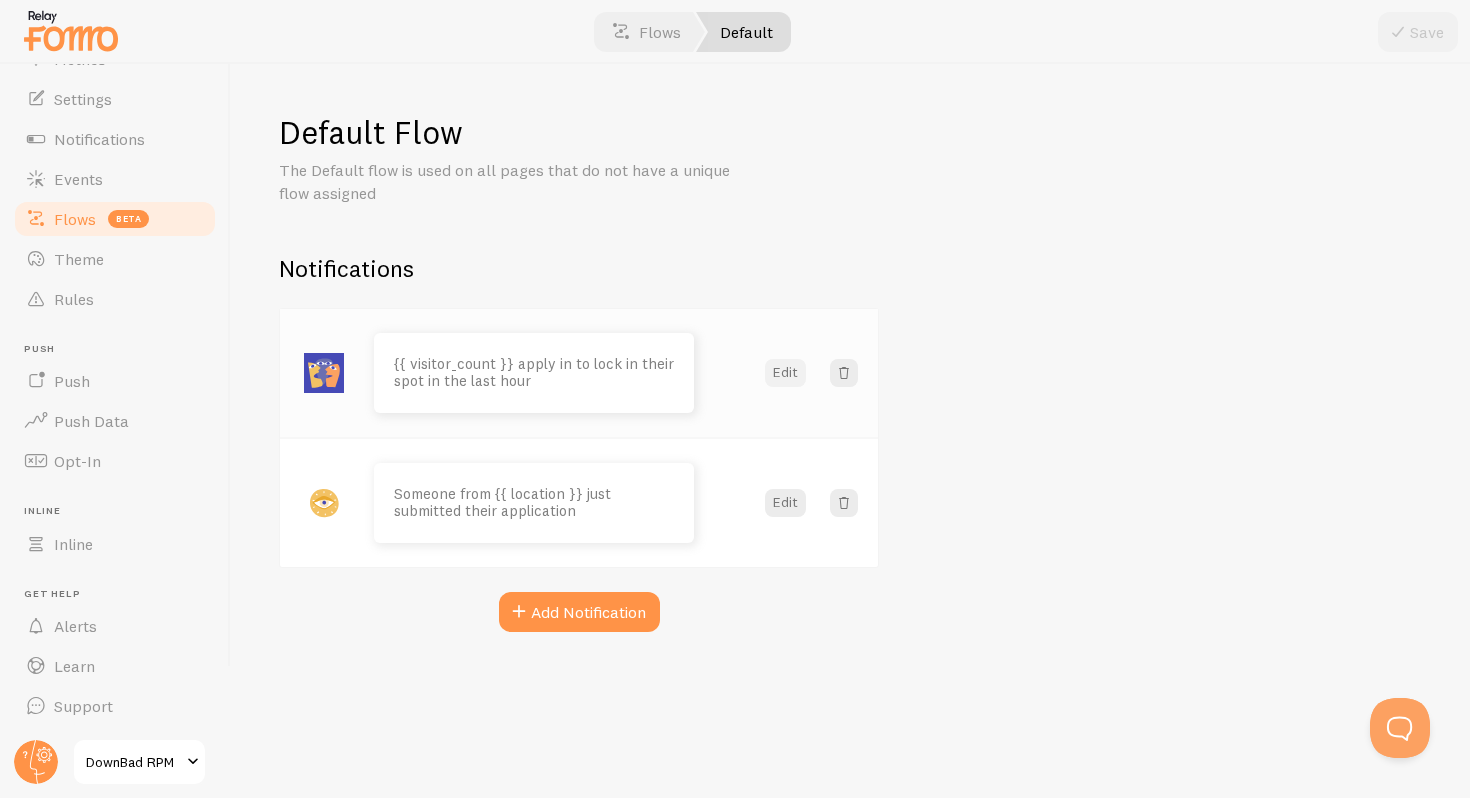 click on "Edit" at bounding box center (785, 373) 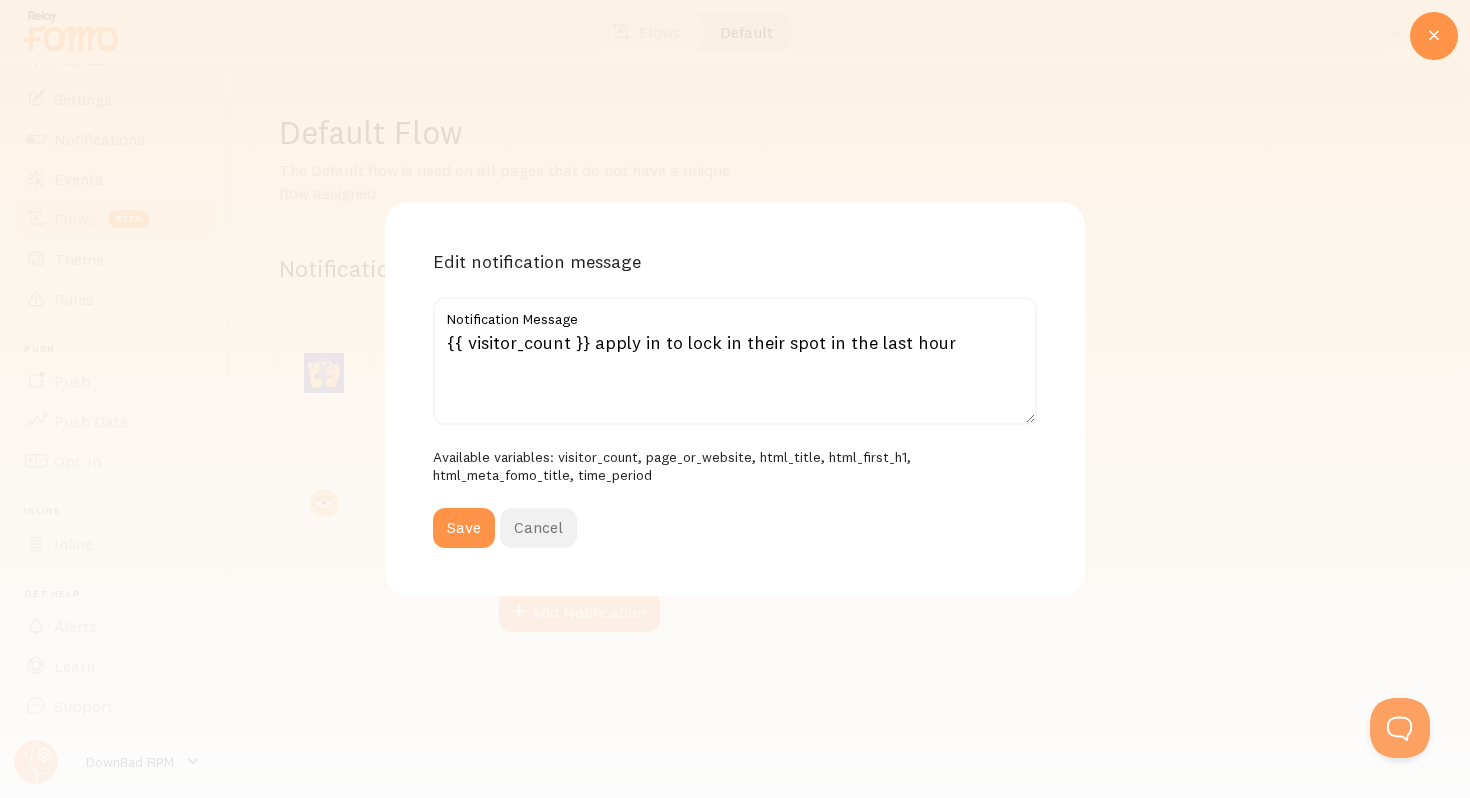 click on "Cancel" at bounding box center [538, 528] 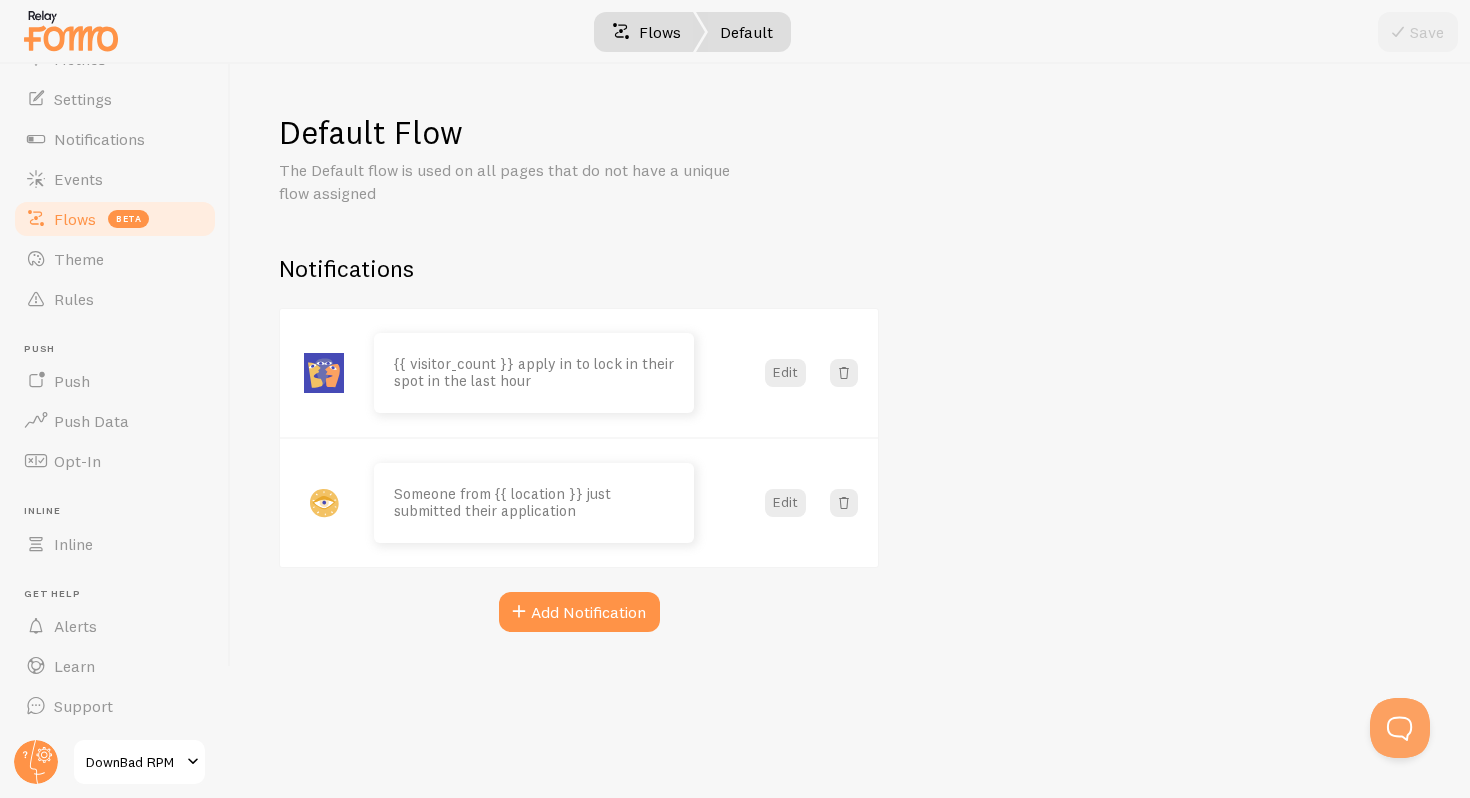 click on "Flows" at bounding box center [646, 32] 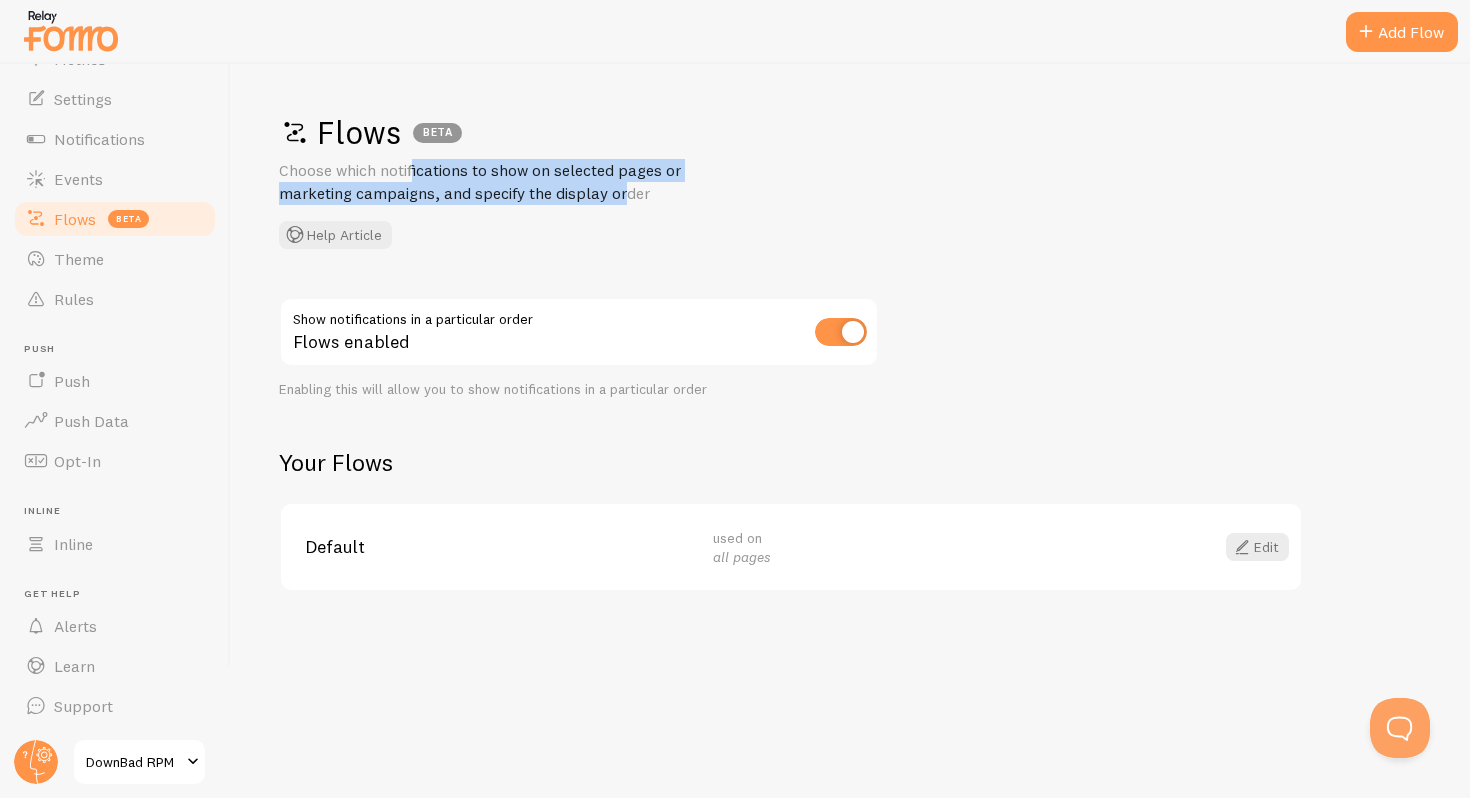drag, startPoint x: 336, startPoint y: 161, endPoint x: 544, endPoint y: 189, distance: 209.87616 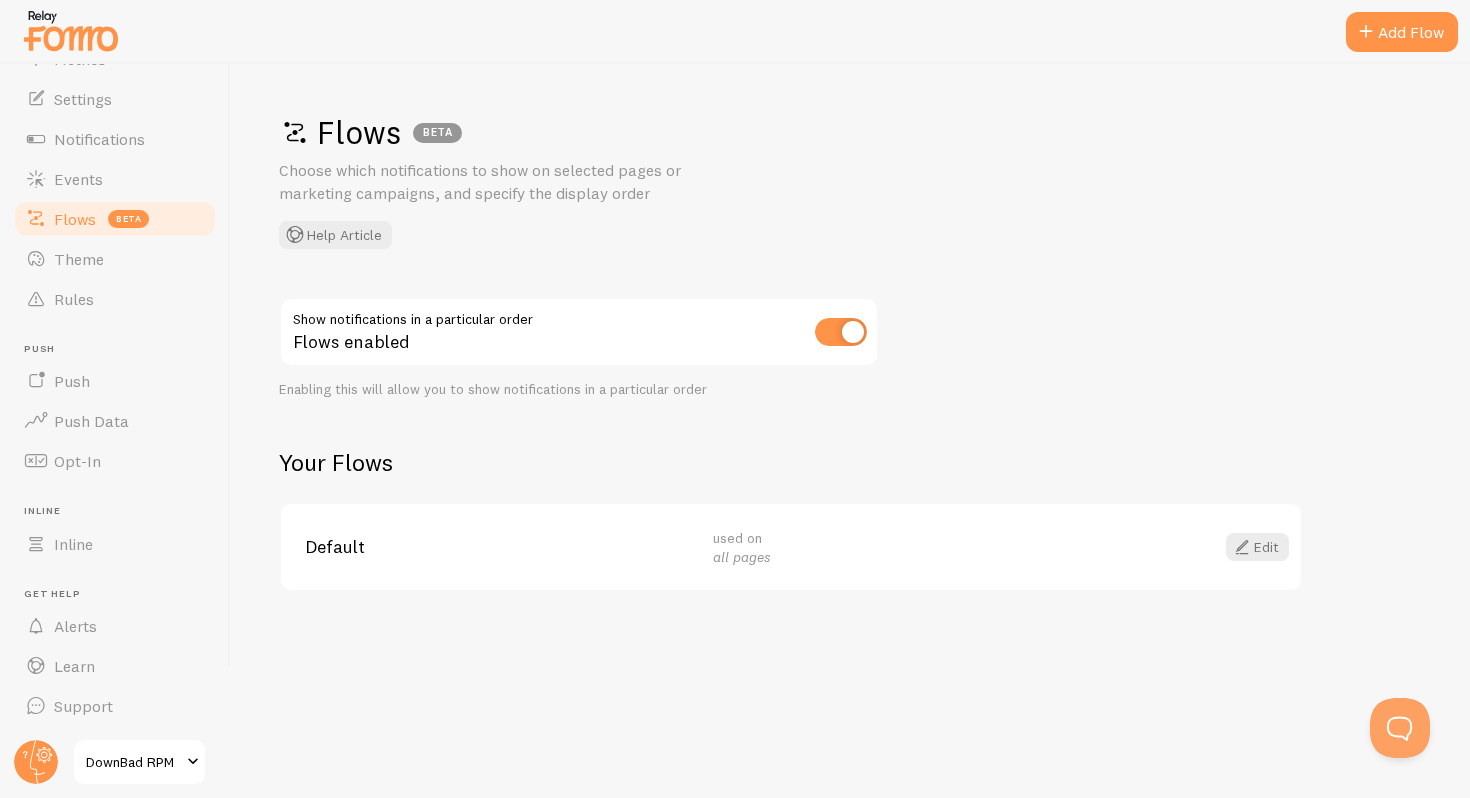 click on "Flows
BETA
Choose which notifications to show on selected pages or
marketing campaigns, and specify the display order
Help Article        Show notifications in a particular order   Flows enabled   Enabling this will allow you to show notifications in a particular order   Your Flows   Default   used on    all pages
Edit" at bounding box center [850, 431] 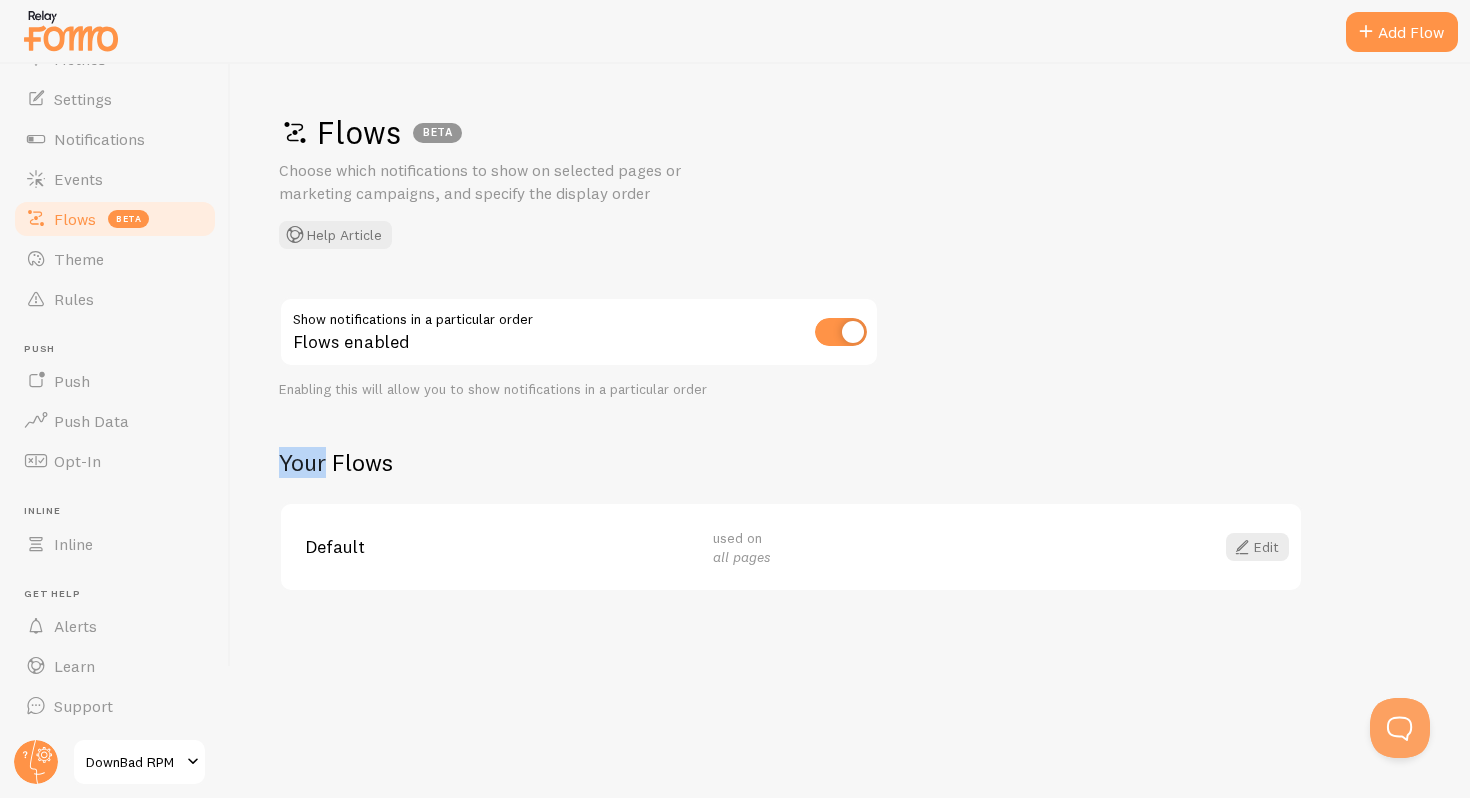 click on "Flows
BETA
Choose which notifications to show on selected pages or
marketing campaigns, and specify the display order
Help Article        Show notifications in a particular order   Flows enabled   Enabling this will allow you to show notifications in a particular order   Your Flows   Default   used on    all pages
Edit" at bounding box center [850, 431] 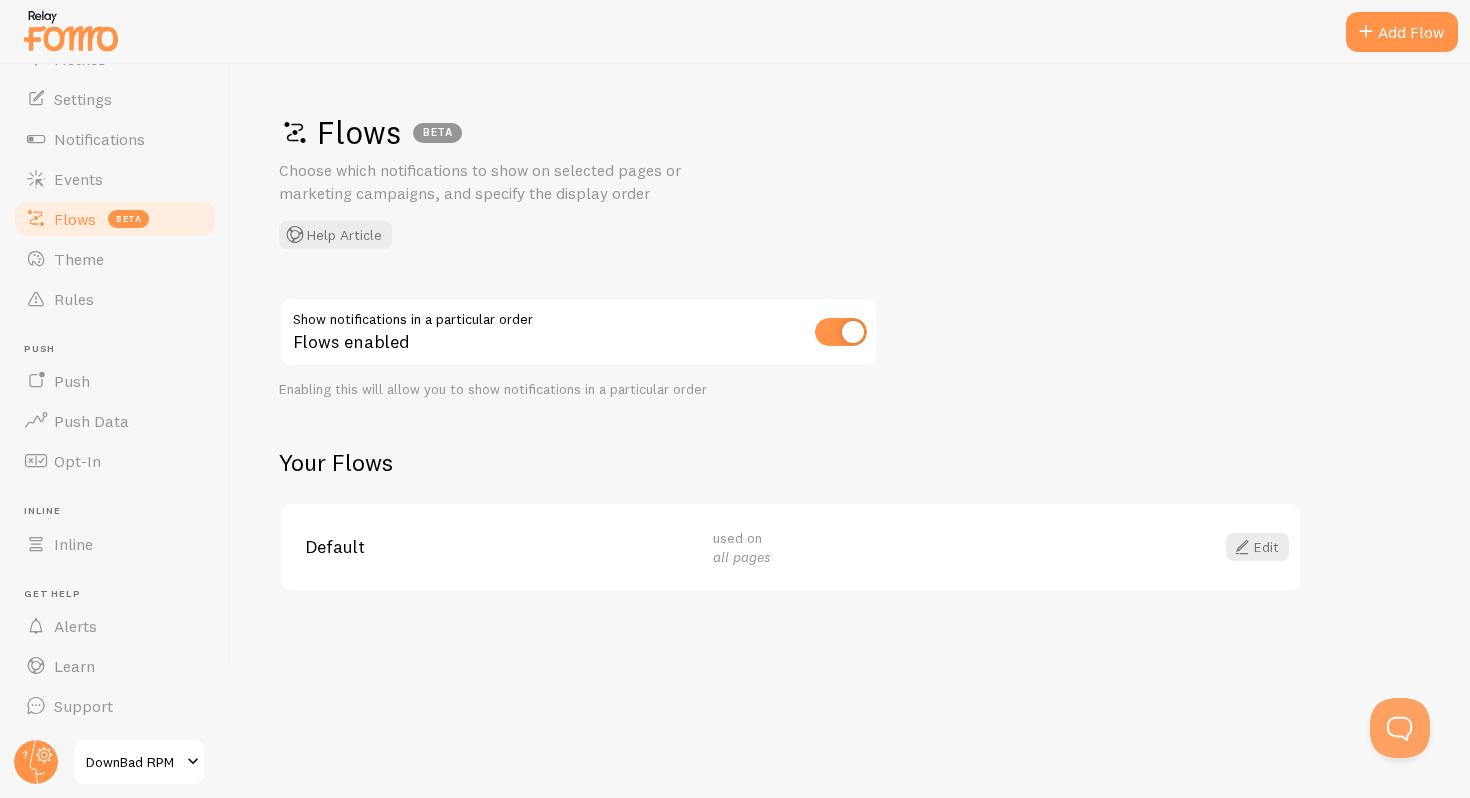 click on "Flows
BETA
Choose which notifications to show on selected pages or
marketing campaigns, and specify the display order
Help Article        Show notifications in a particular order   Flows enabled   Enabling this will allow you to show notifications in a particular order   Your Flows   Default   used on    all pages
Edit" at bounding box center (850, 431) 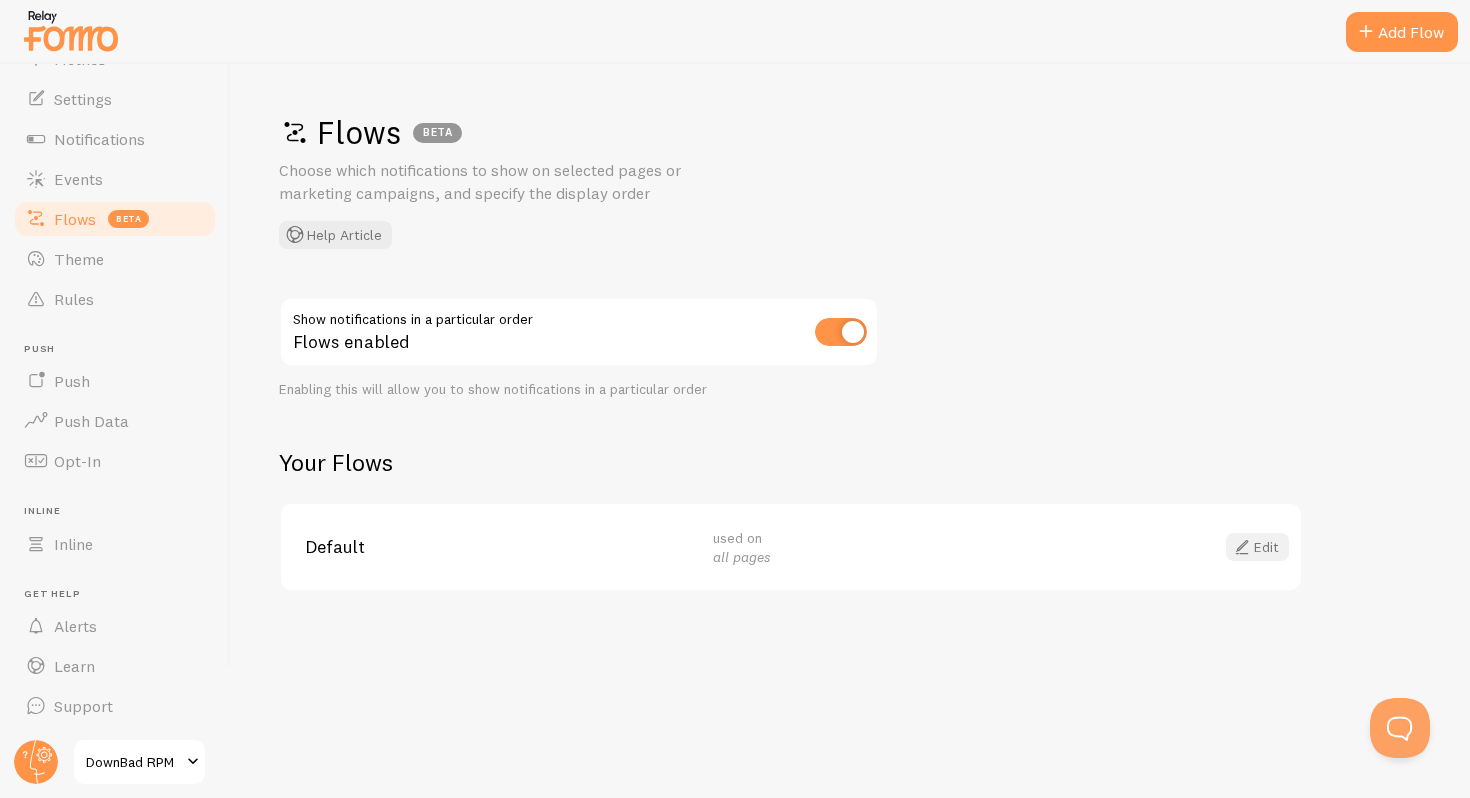 click at bounding box center (1242, 547) 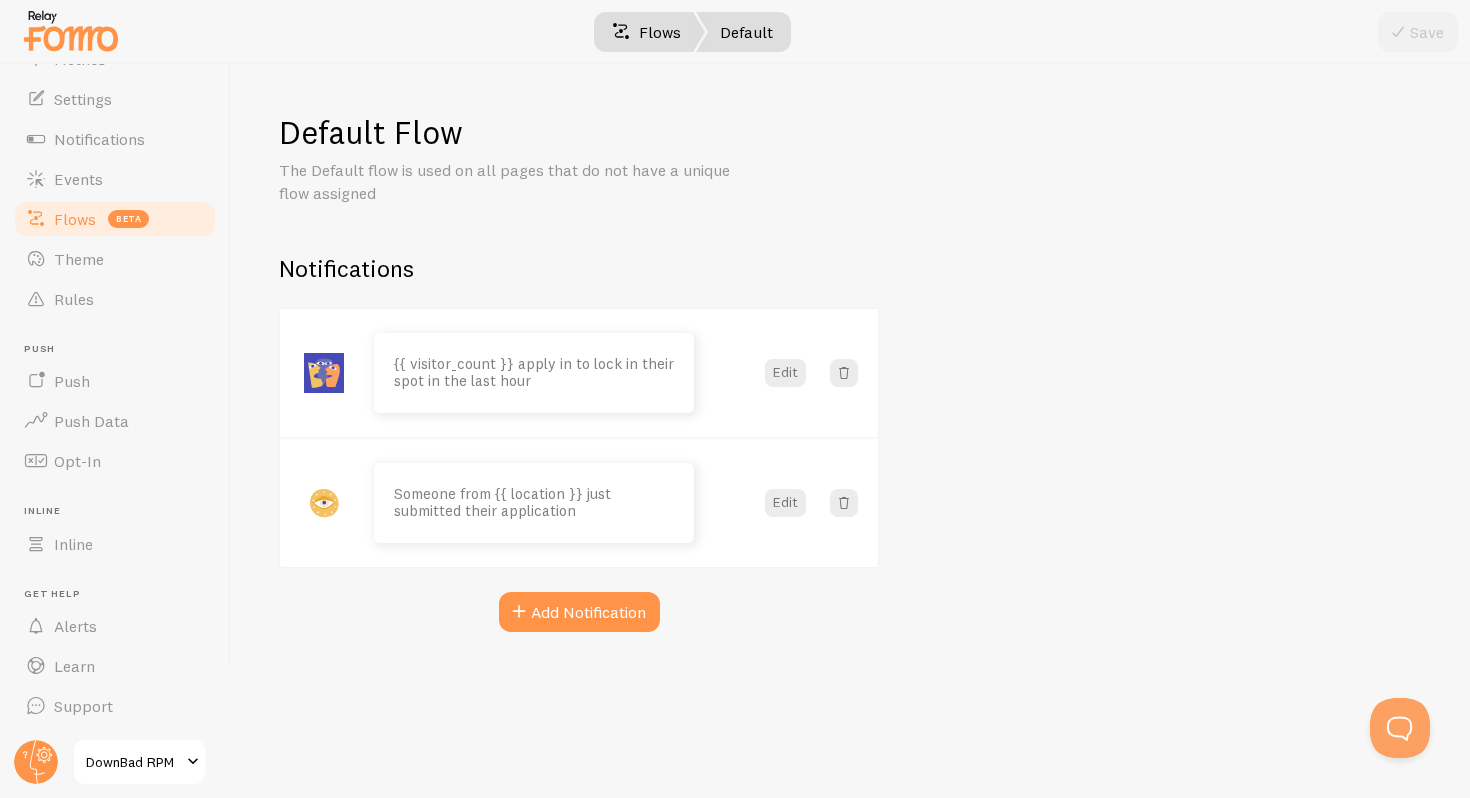 click on "Flows" at bounding box center (646, 32) 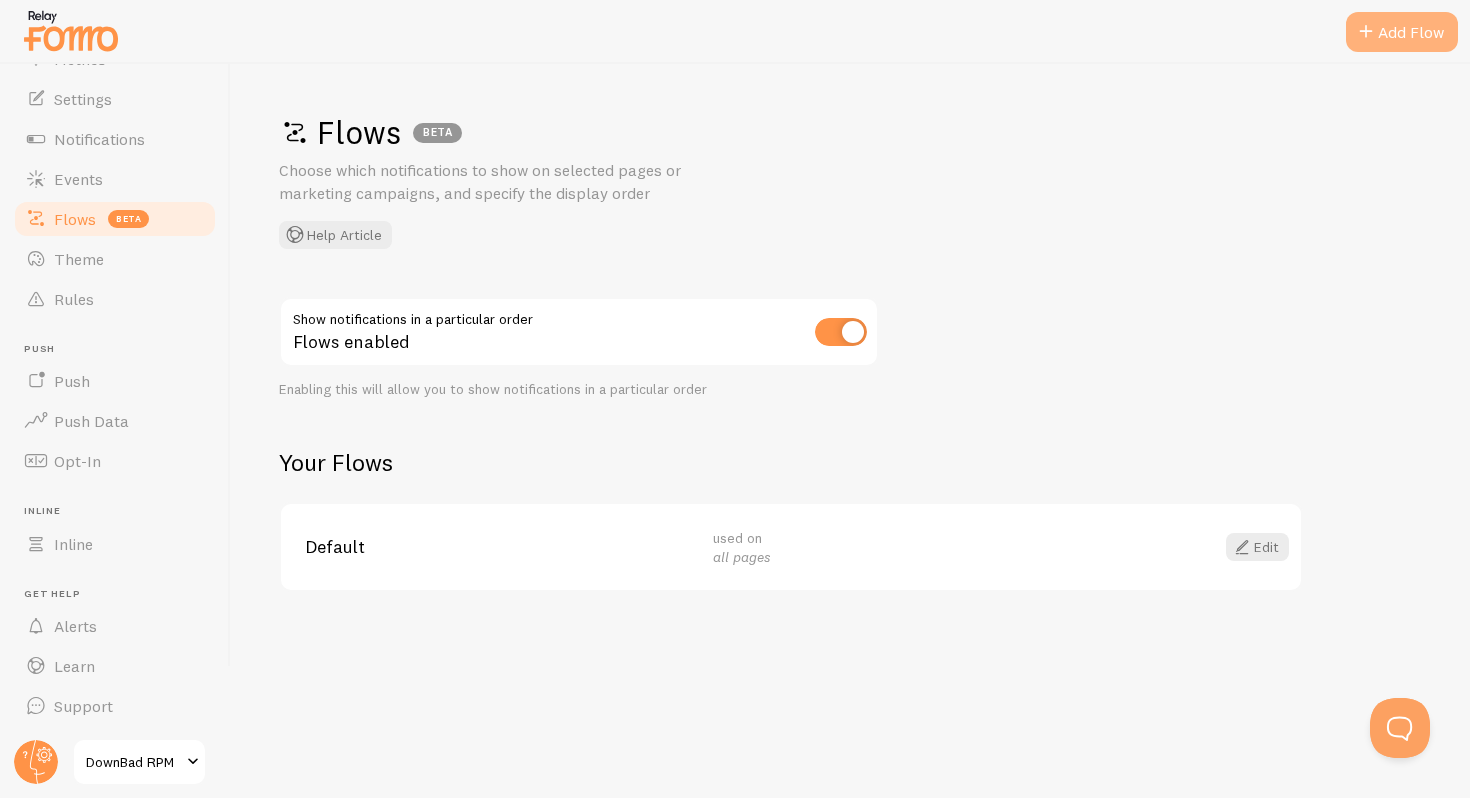 click at bounding box center [1366, 32] 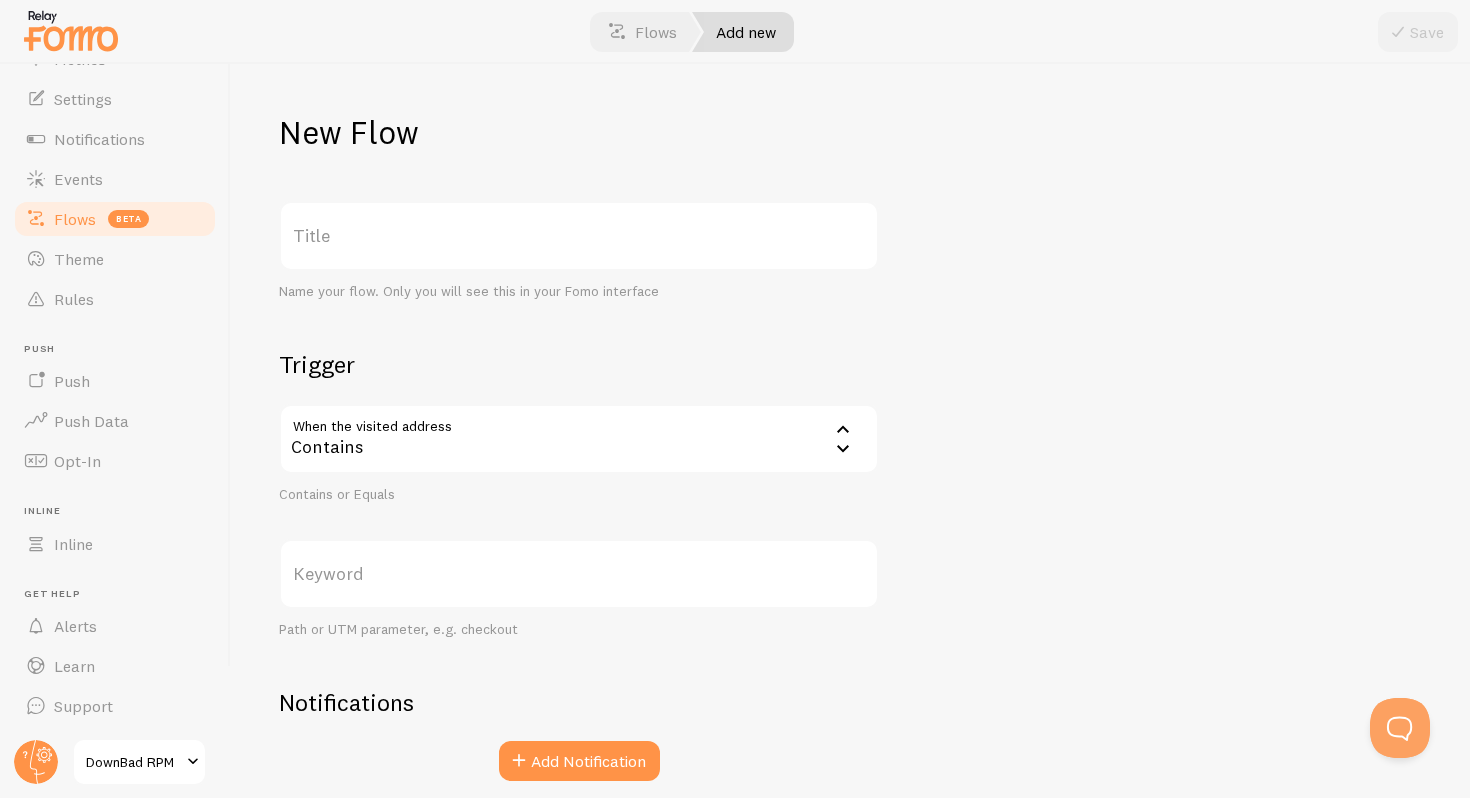 click on "Contains" at bounding box center [579, 439] 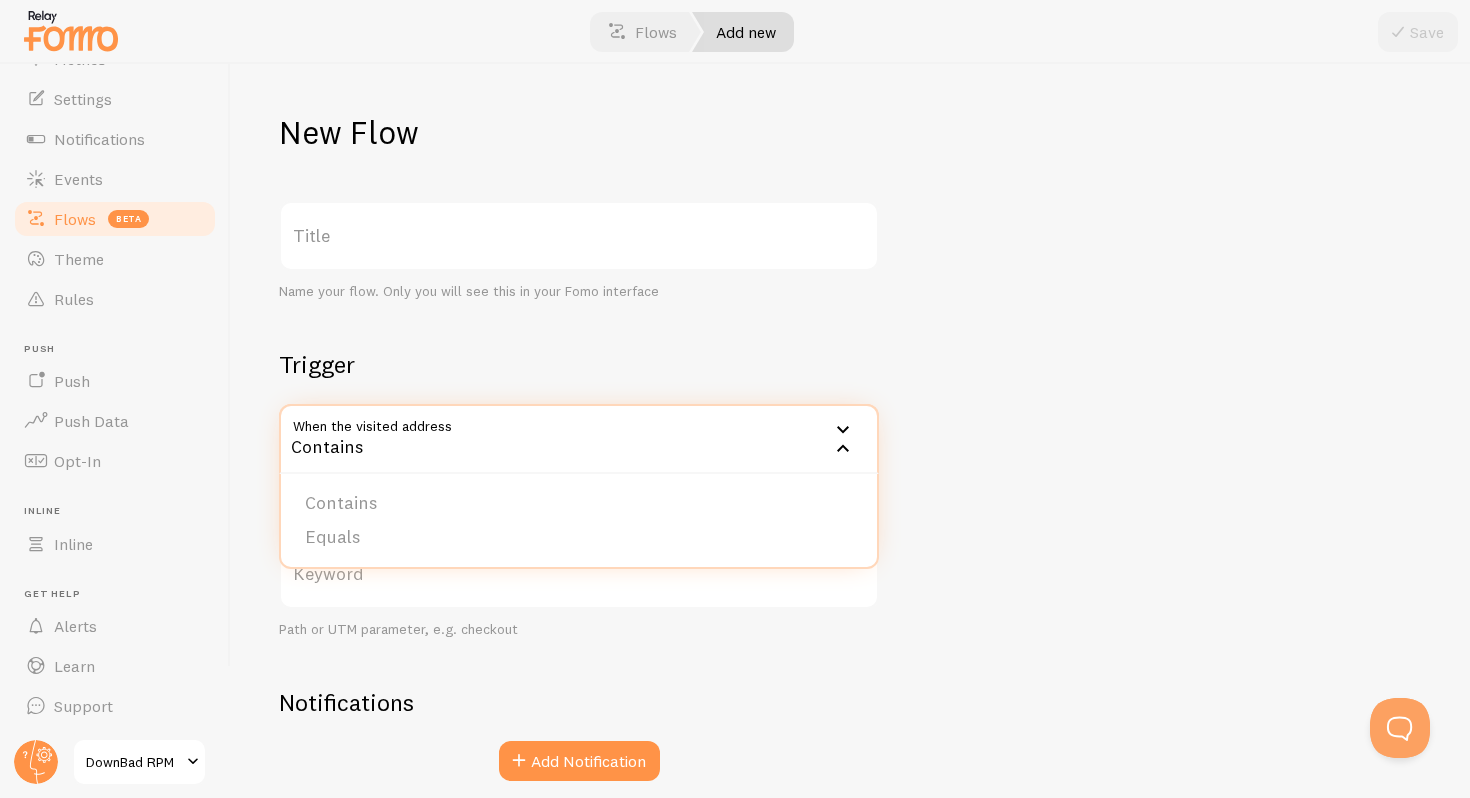 click on "Contains" at bounding box center (579, 439) 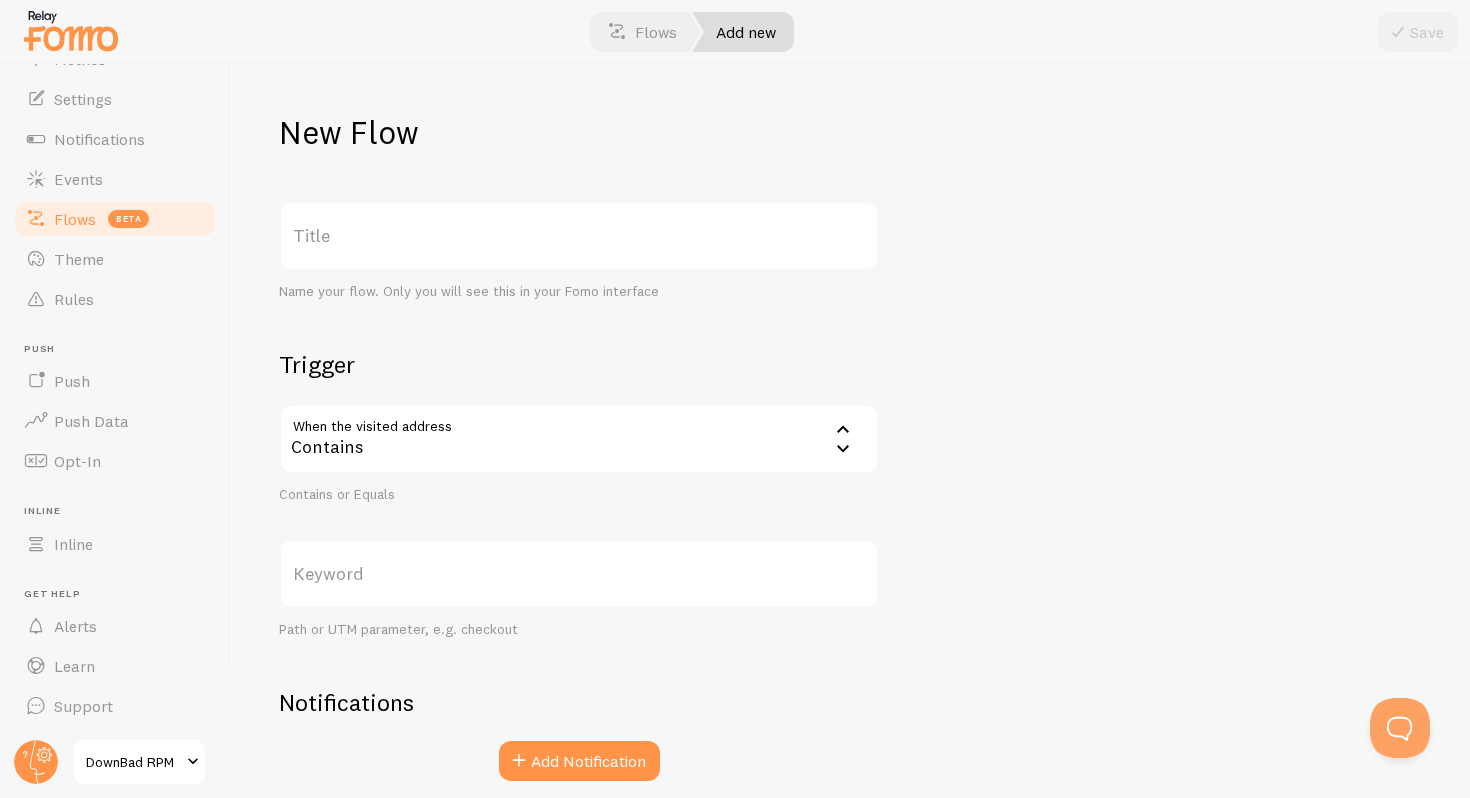 click on "Keyword" at bounding box center (579, 574) 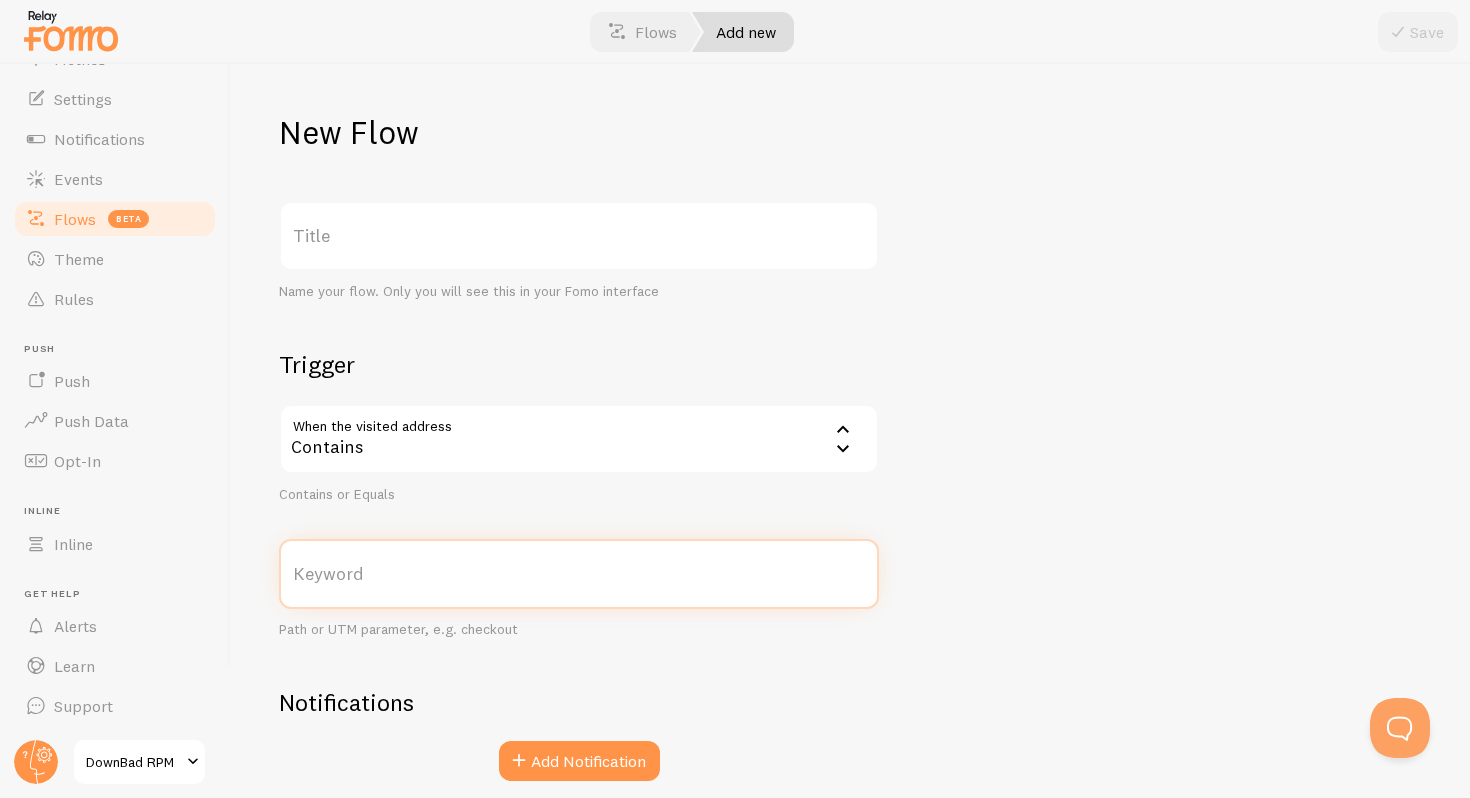 click on "Keyword" at bounding box center [579, 574] 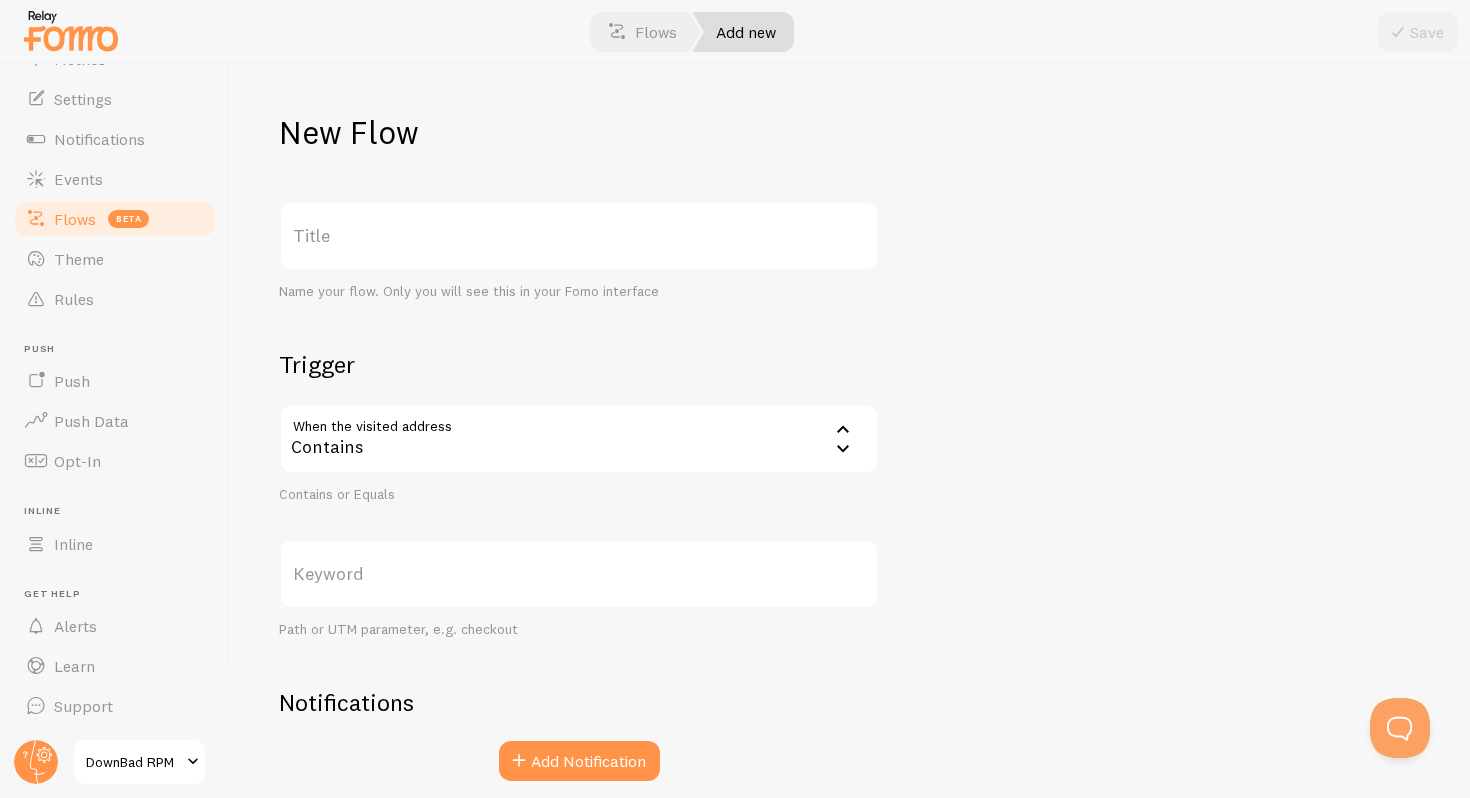 click on "Keyword" at bounding box center [579, 574] 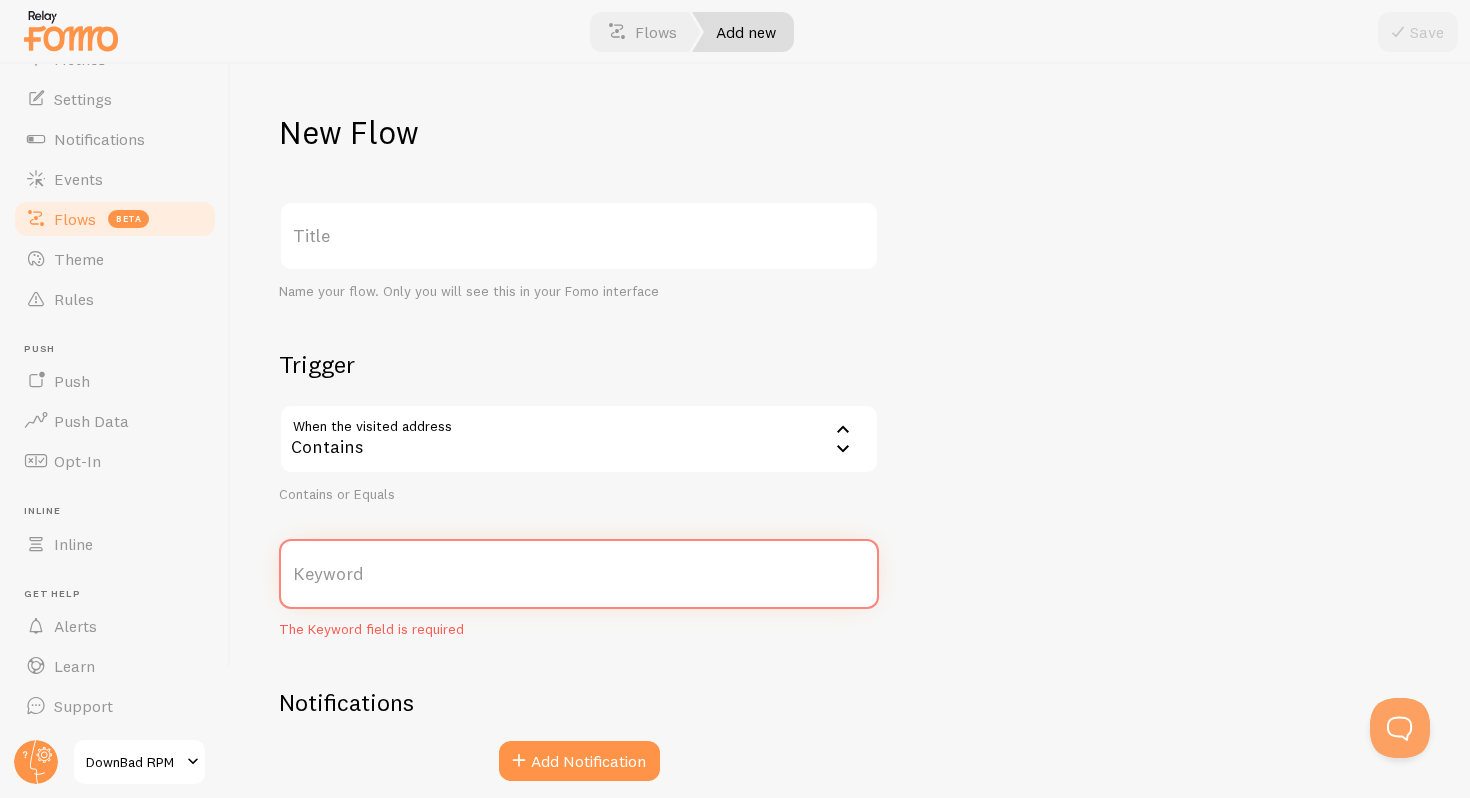 paste on "[URL][DOMAIN_NAME]" 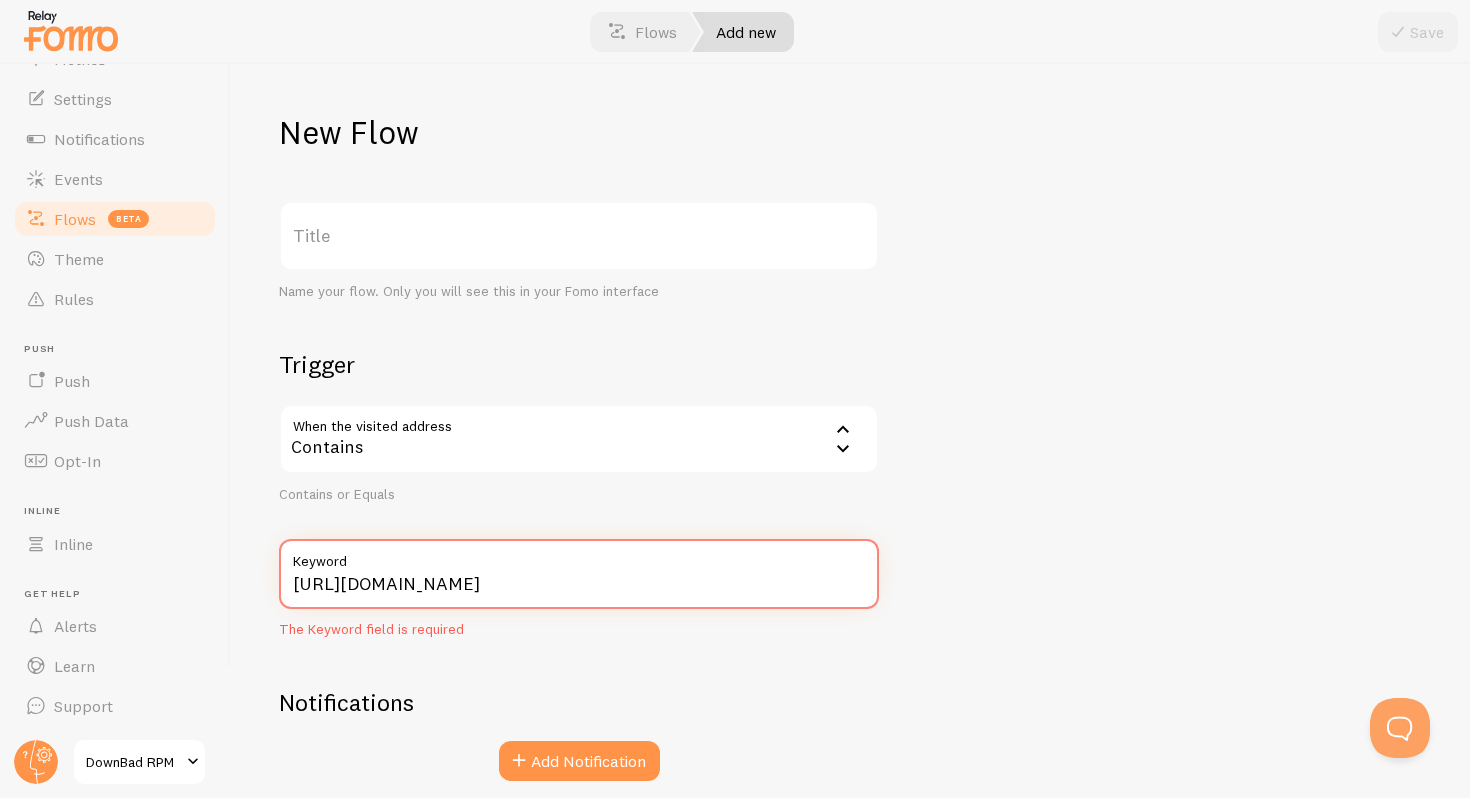 type on "[URL][DOMAIN_NAME]" 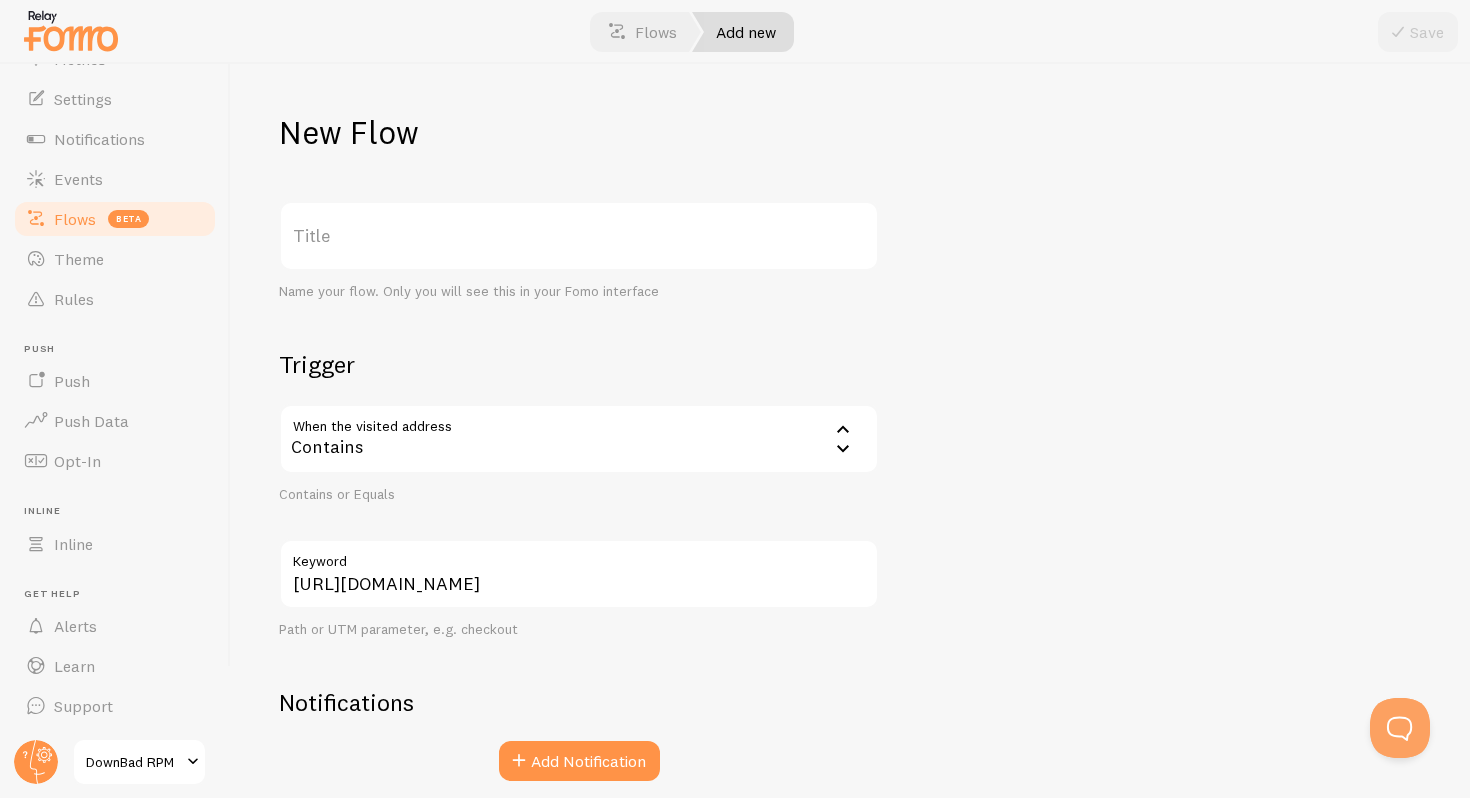 click on "Title       Name your flow. Only you will see this in your Fomo interface   Trigger   When the visited address   contains   Contains       Contains  Equals    Contains or Equals     https://downbadrpm.com/pages/join-the-downbad-rpm-crew   Keyword       Path or UTM parameter, e.g. checkout   Notifications      Add Notification" at bounding box center [579, 491] 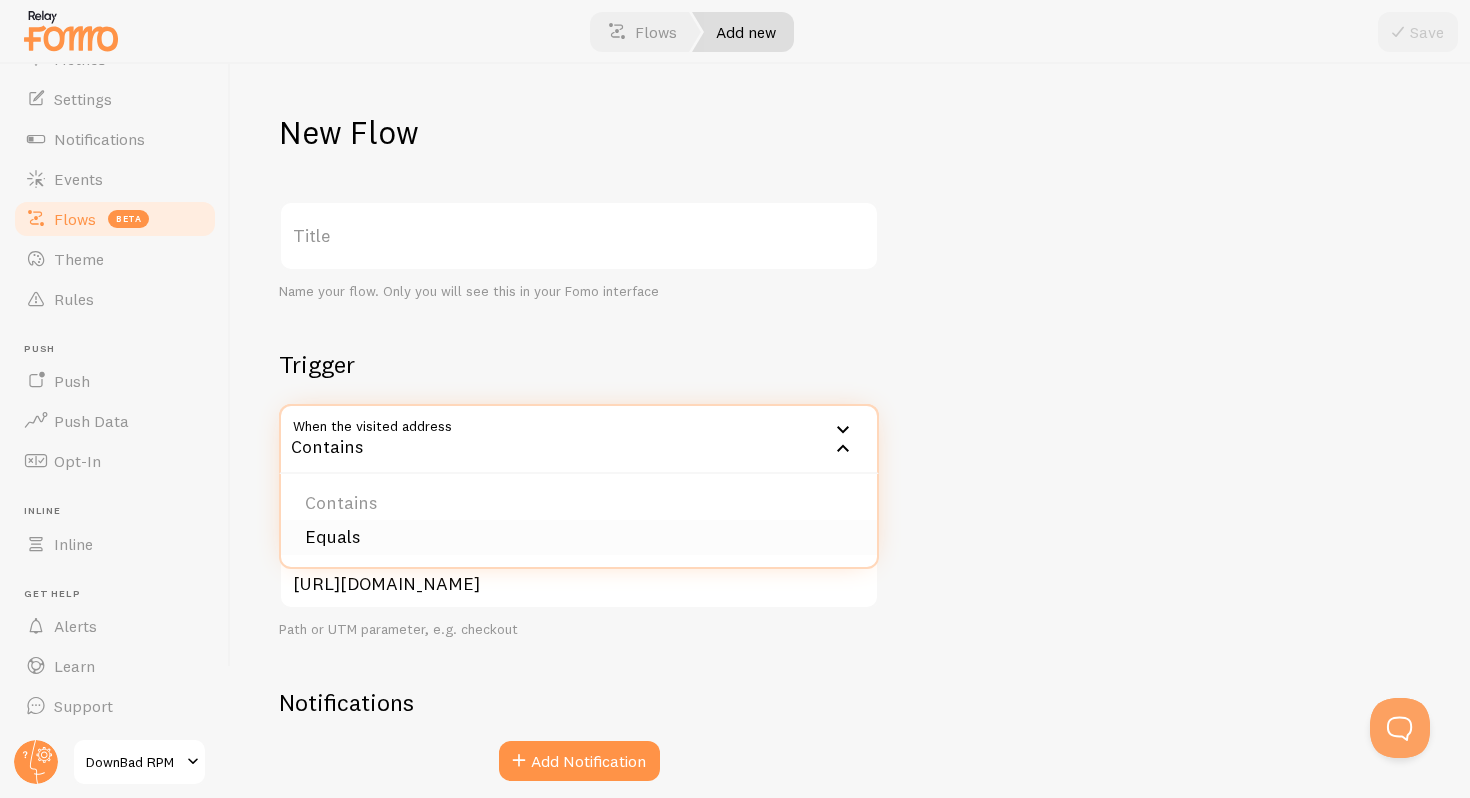 click on "Equals" at bounding box center (579, 537) 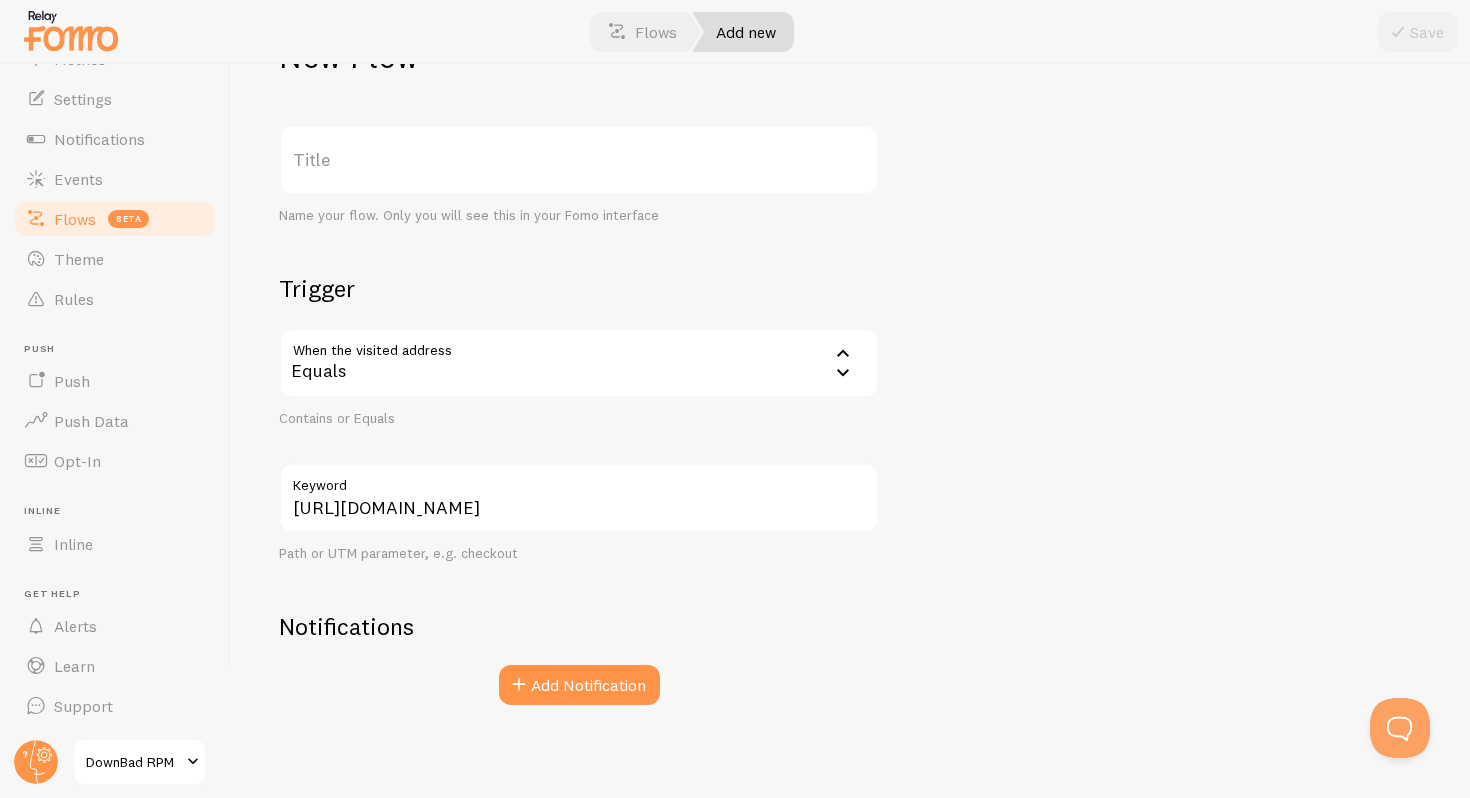 scroll, scrollTop: 79, scrollLeft: 0, axis: vertical 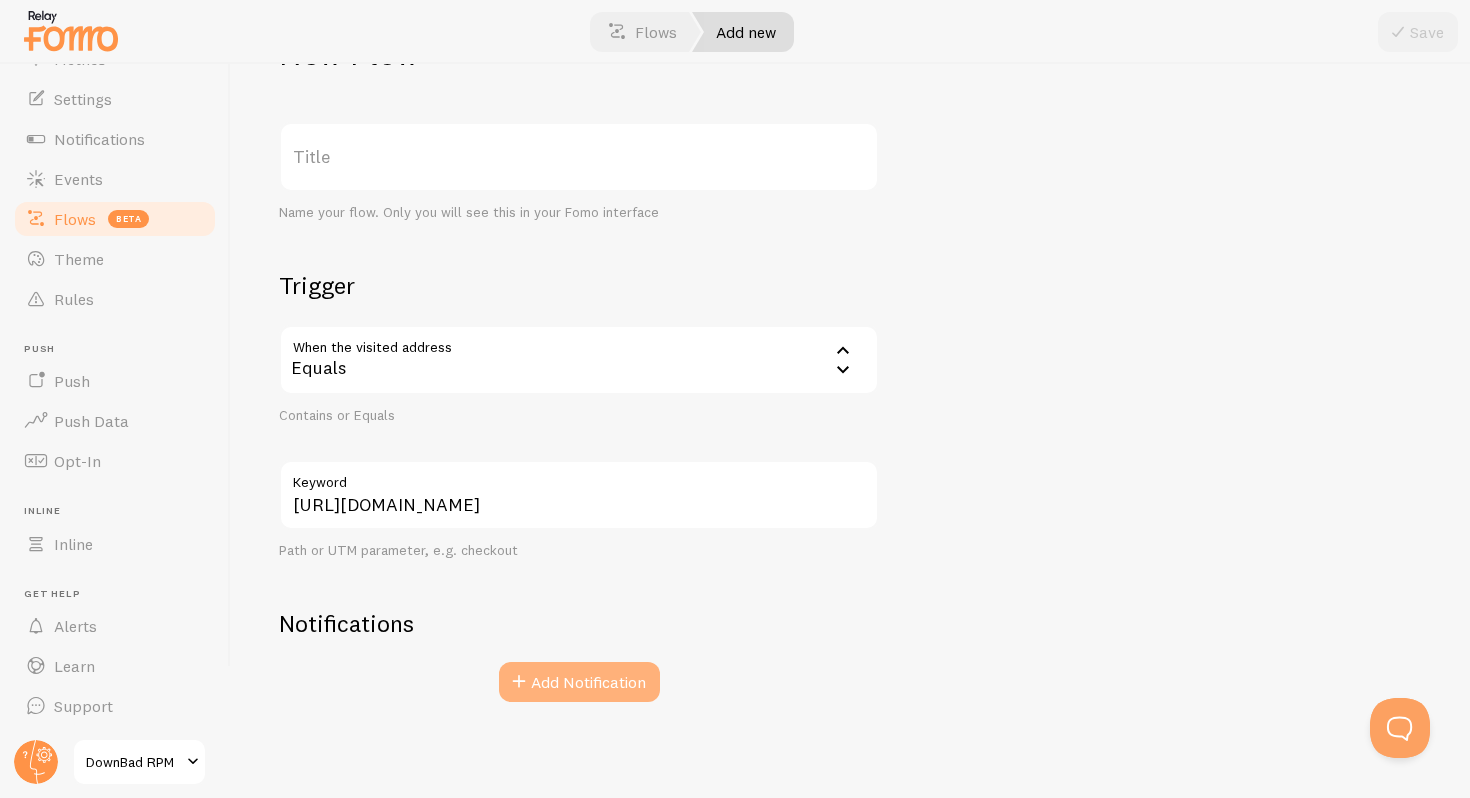 click on "Add Notification" at bounding box center (579, 682) 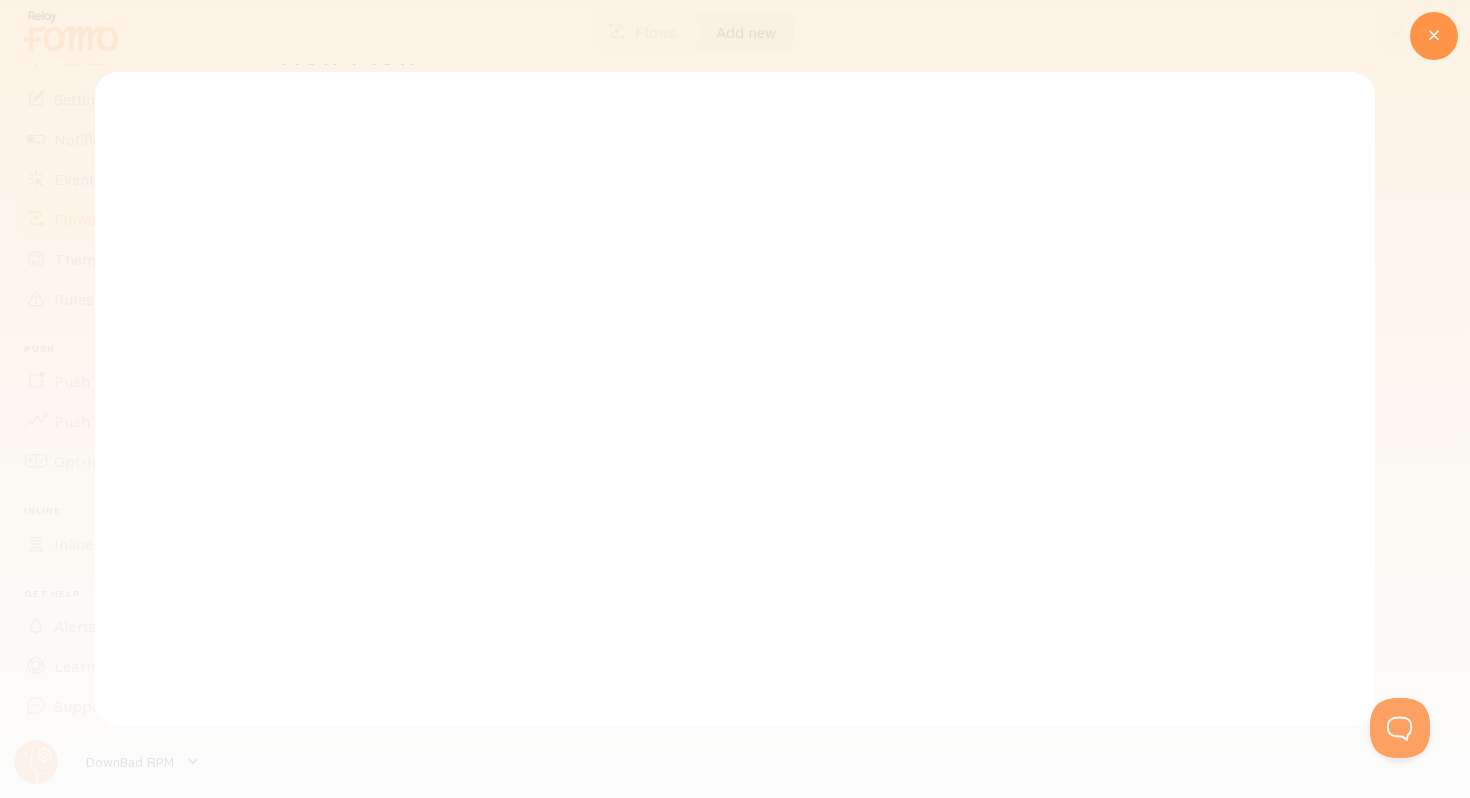 scroll, scrollTop: 0, scrollLeft: 0, axis: both 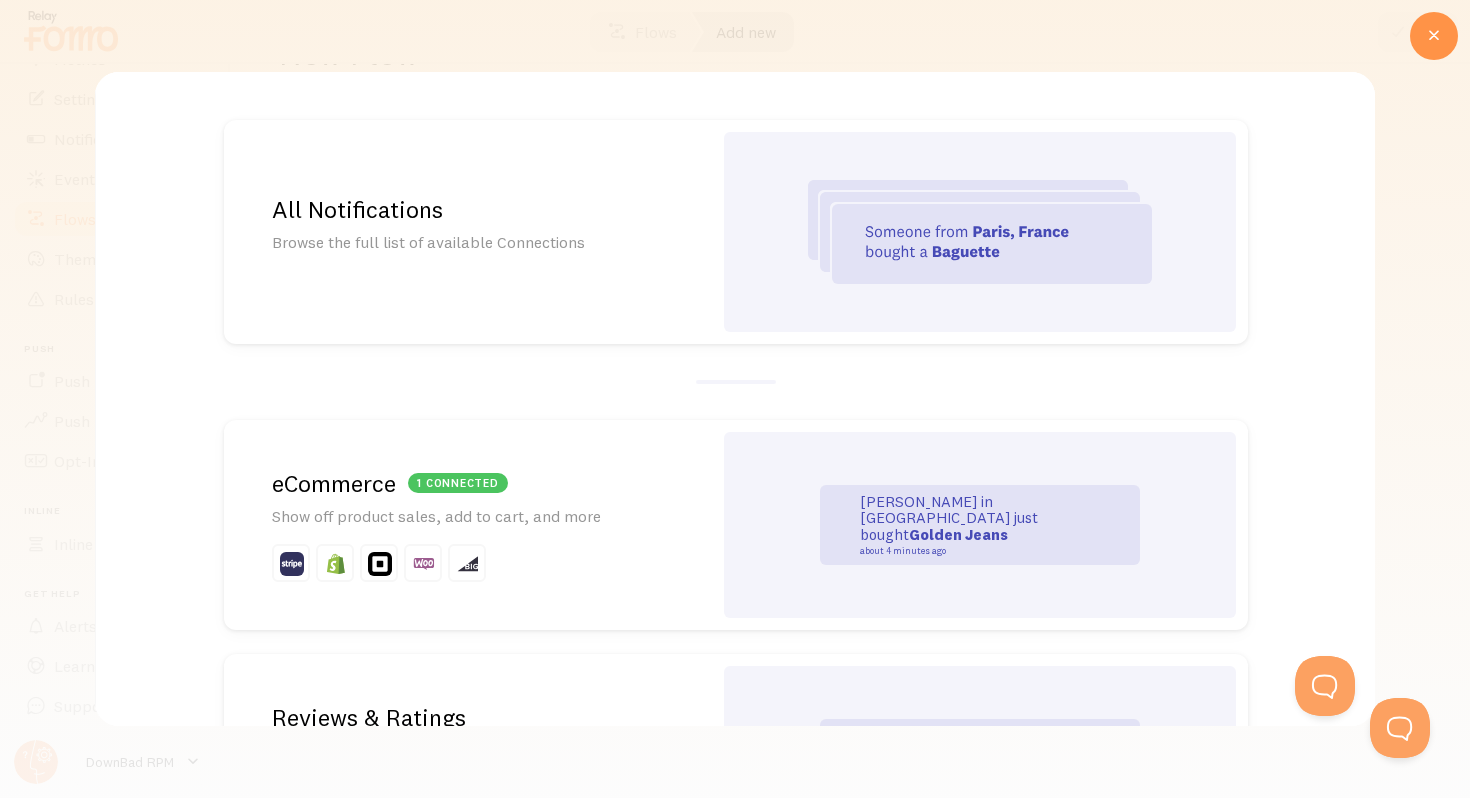 click at bounding box center (980, 232) 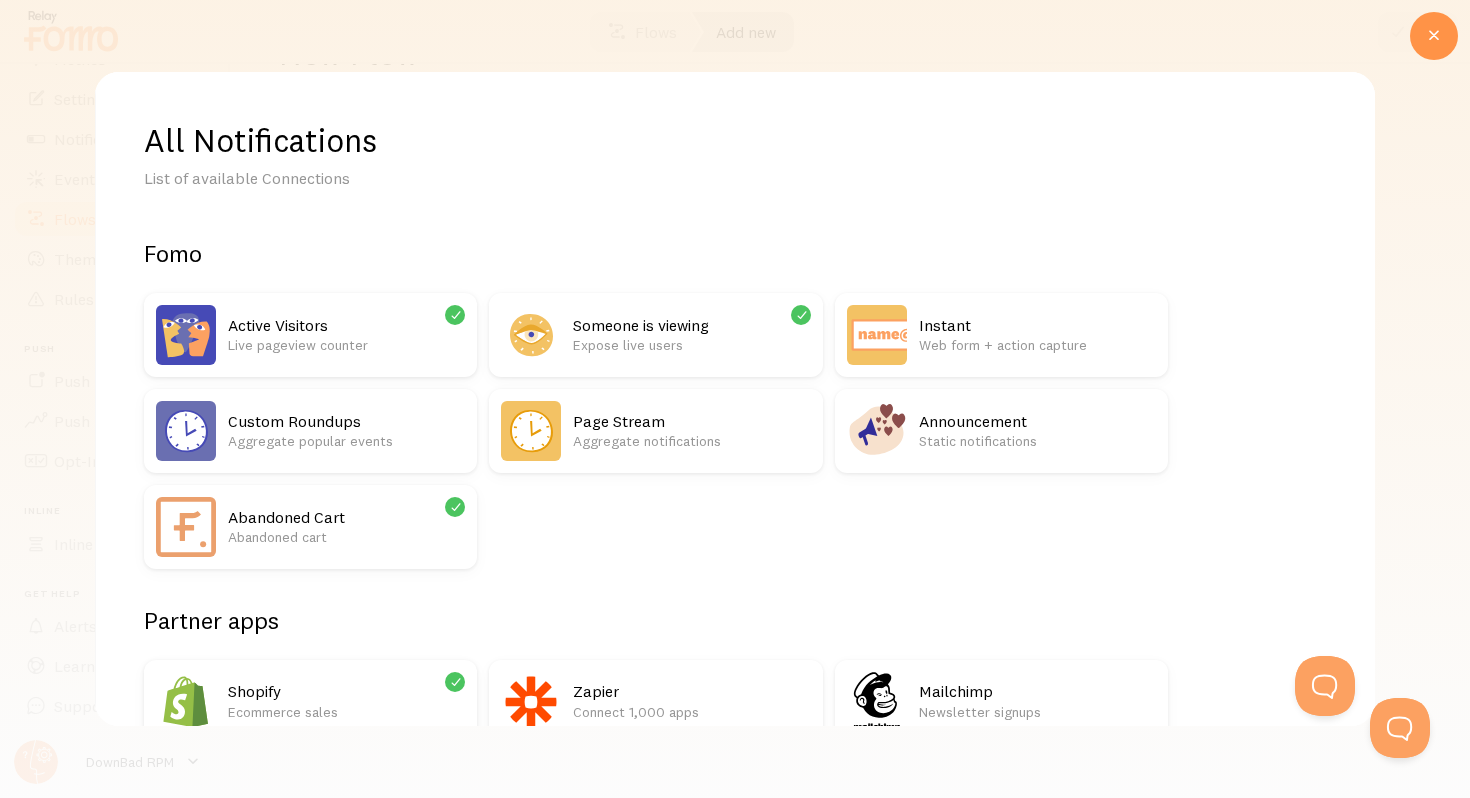 click on "Abandoned cart" at bounding box center [346, 537] 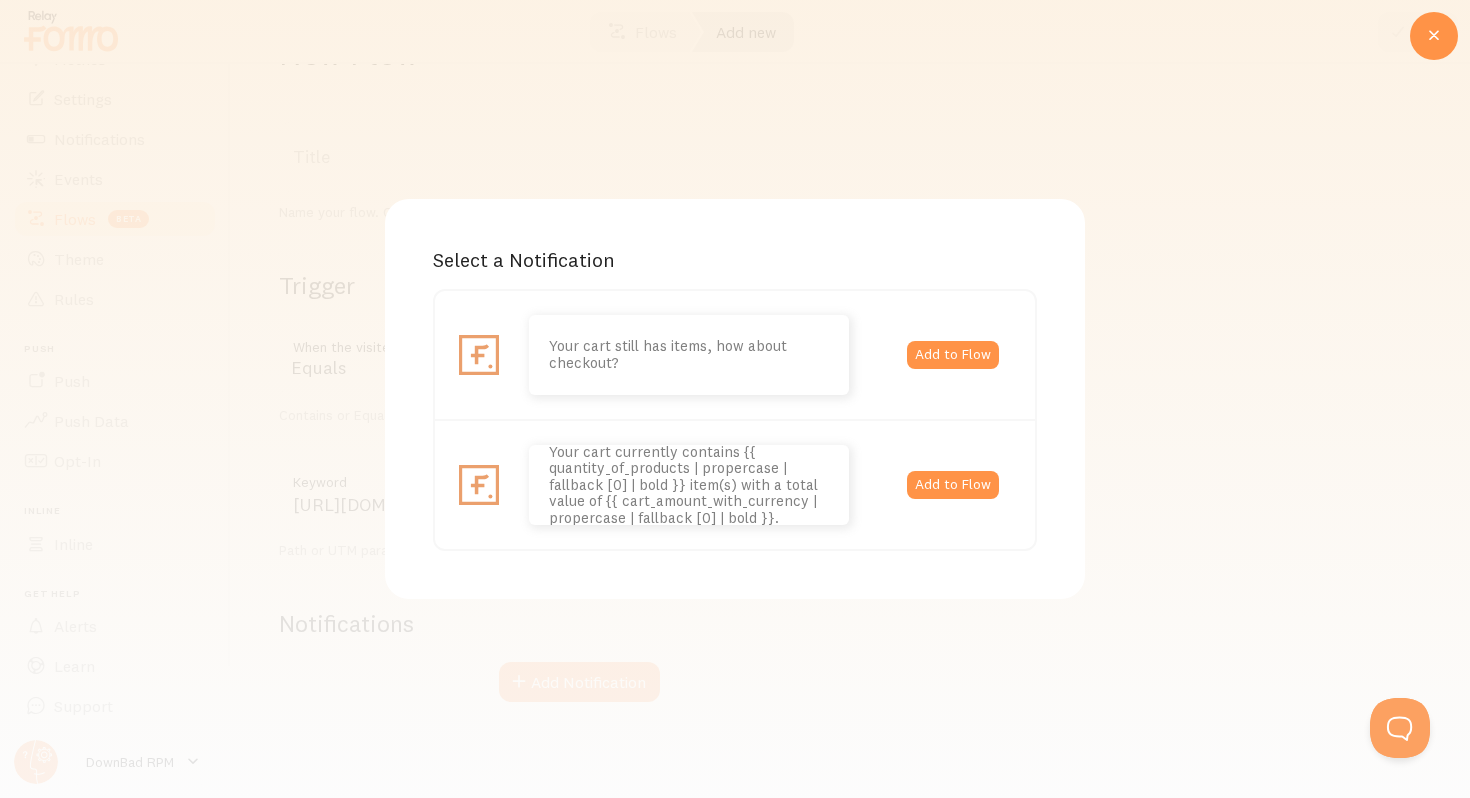 click on "Select a Notification       Your cart still has items, how about checkout?   Add to Flow     Your cart currently contains {{ quantity_of_products | propercase | fallback [0] | bold }} item(s) with a total value of {{ cart_amount_with_currency | propercase | fallback [0] | bold }}.   Add to Flow" at bounding box center [735, 399] 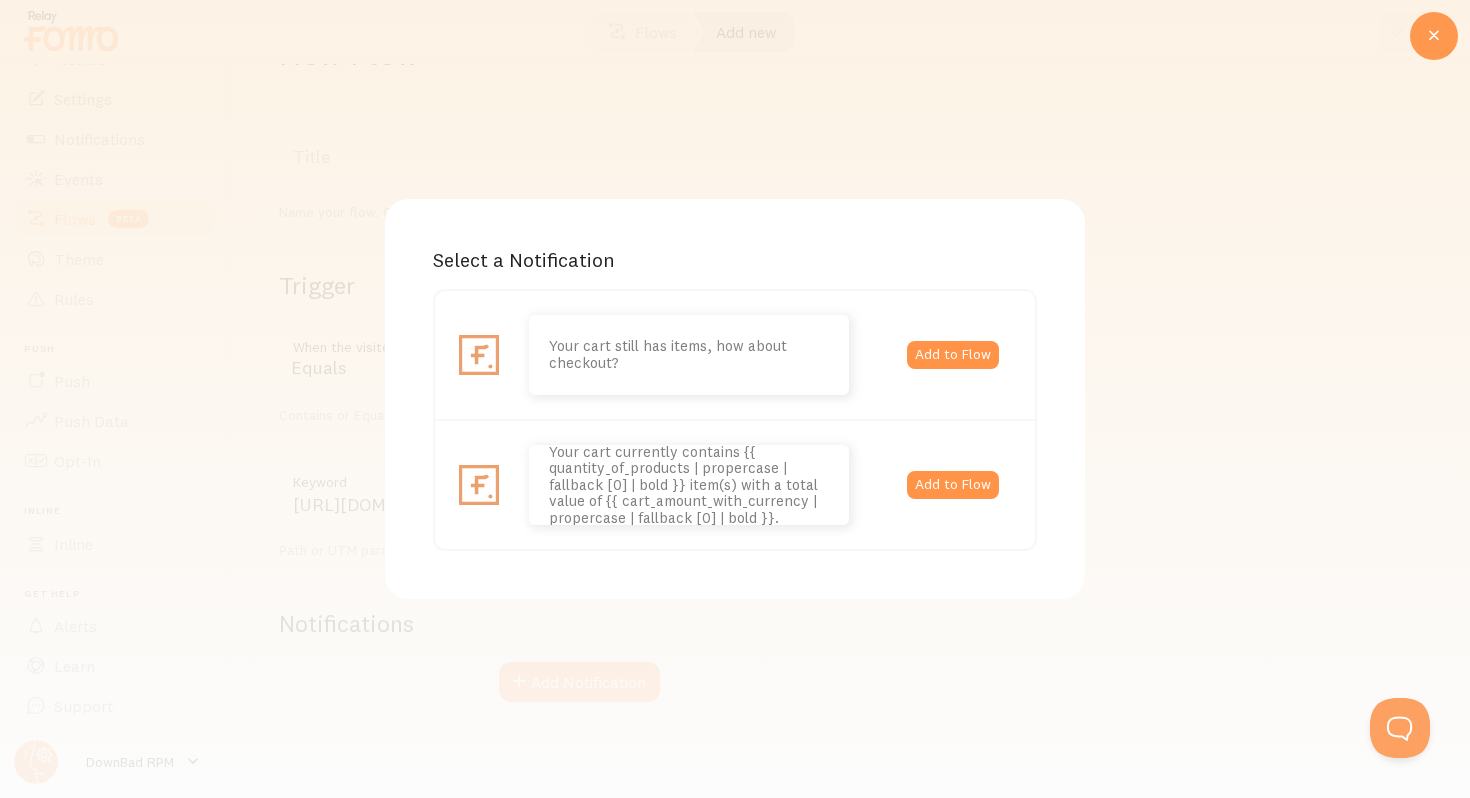 click at bounding box center (1434, 36) 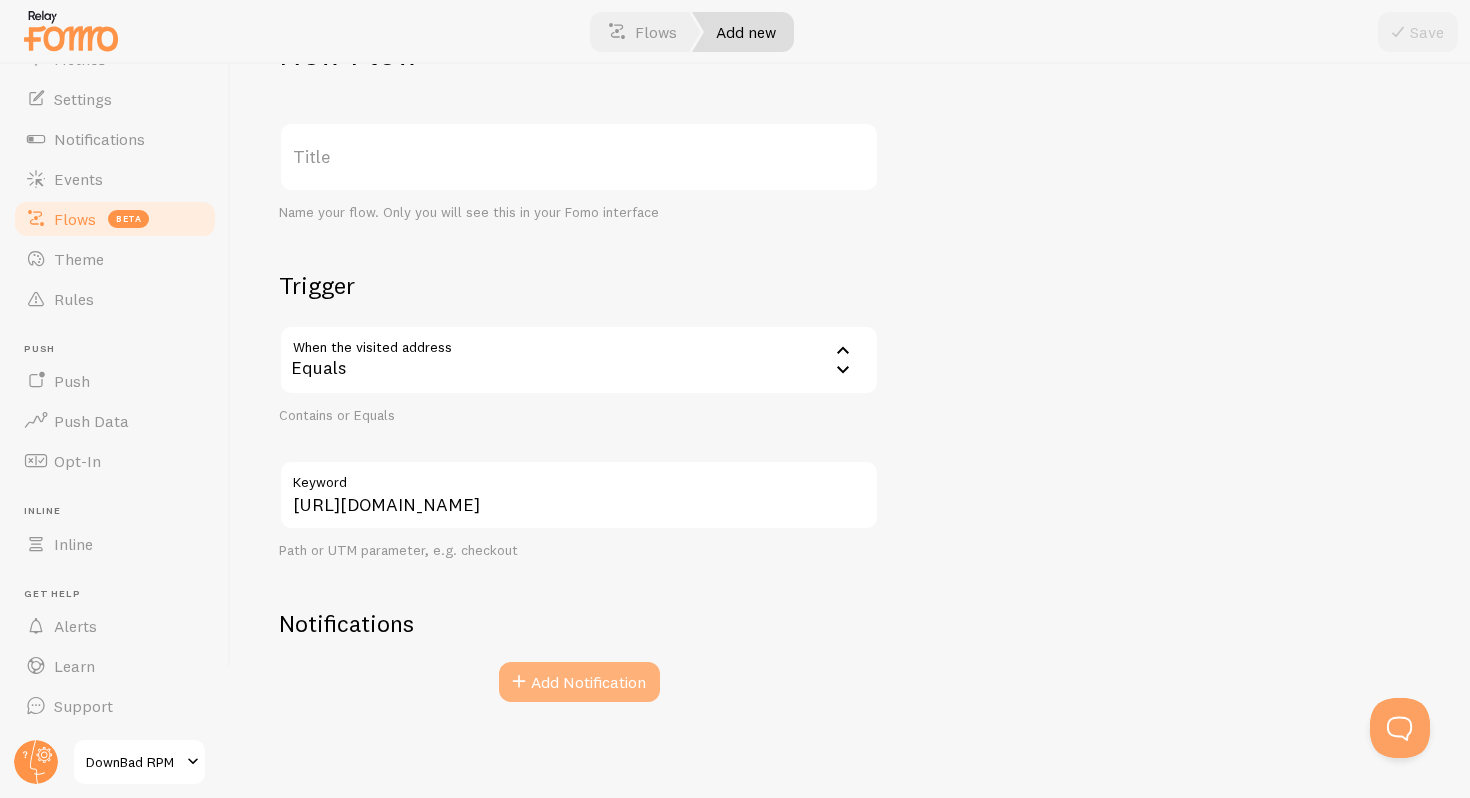 click on "Add Notification" at bounding box center (579, 682) 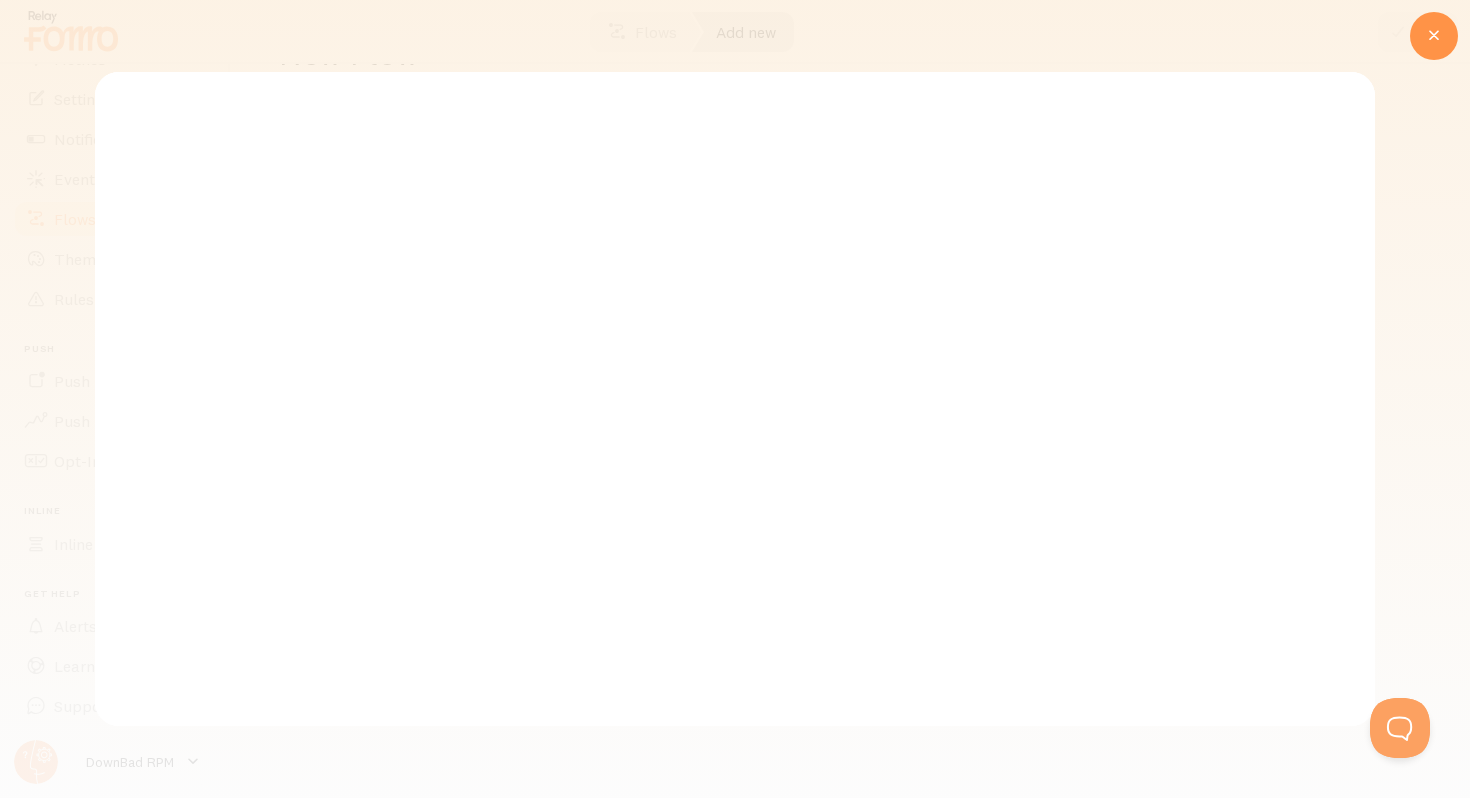 scroll, scrollTop: 0, scrollLeft: 0, axis: both 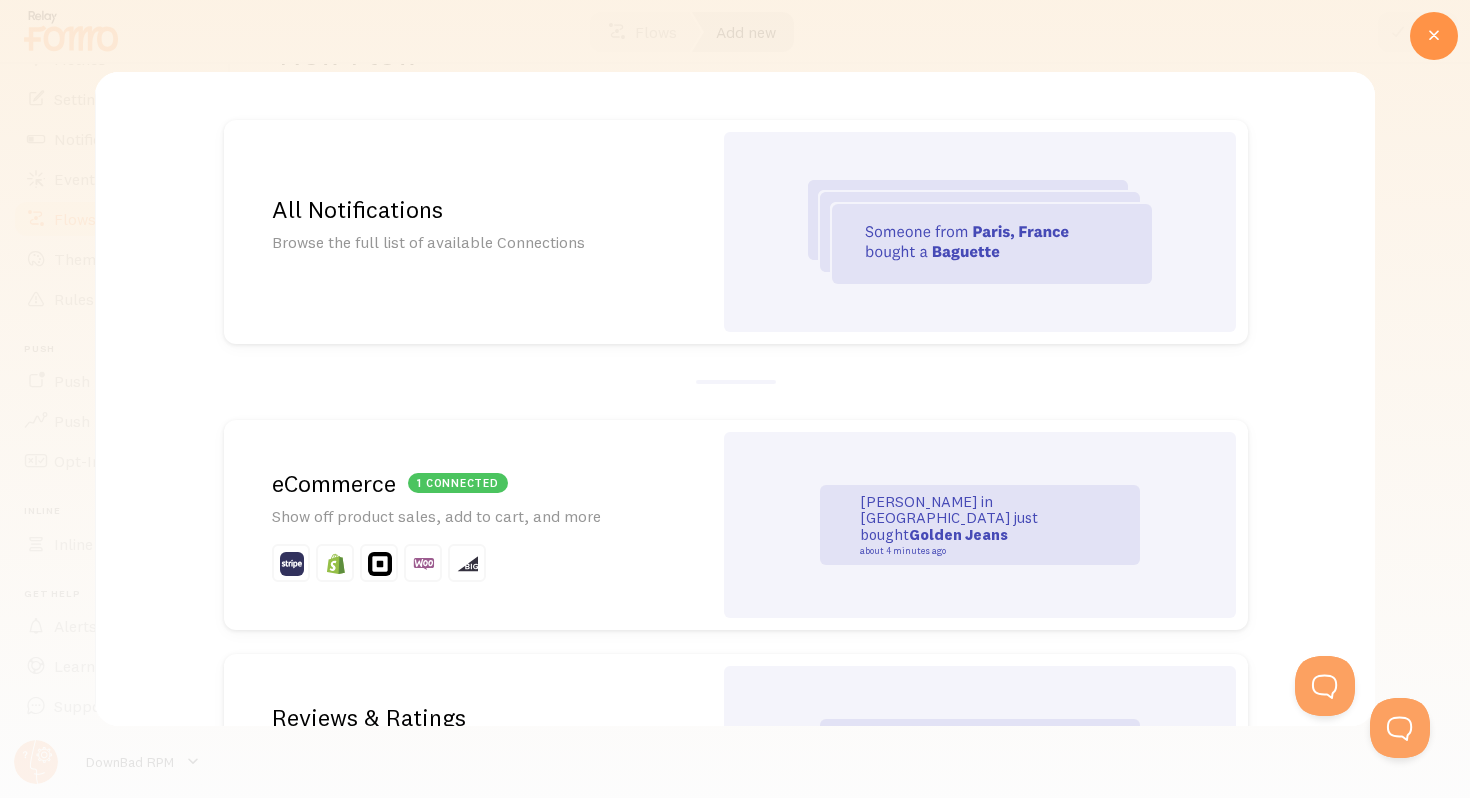 click on "All Notifications
Browse the full list of available Connections" at bounding box center (468, 232) 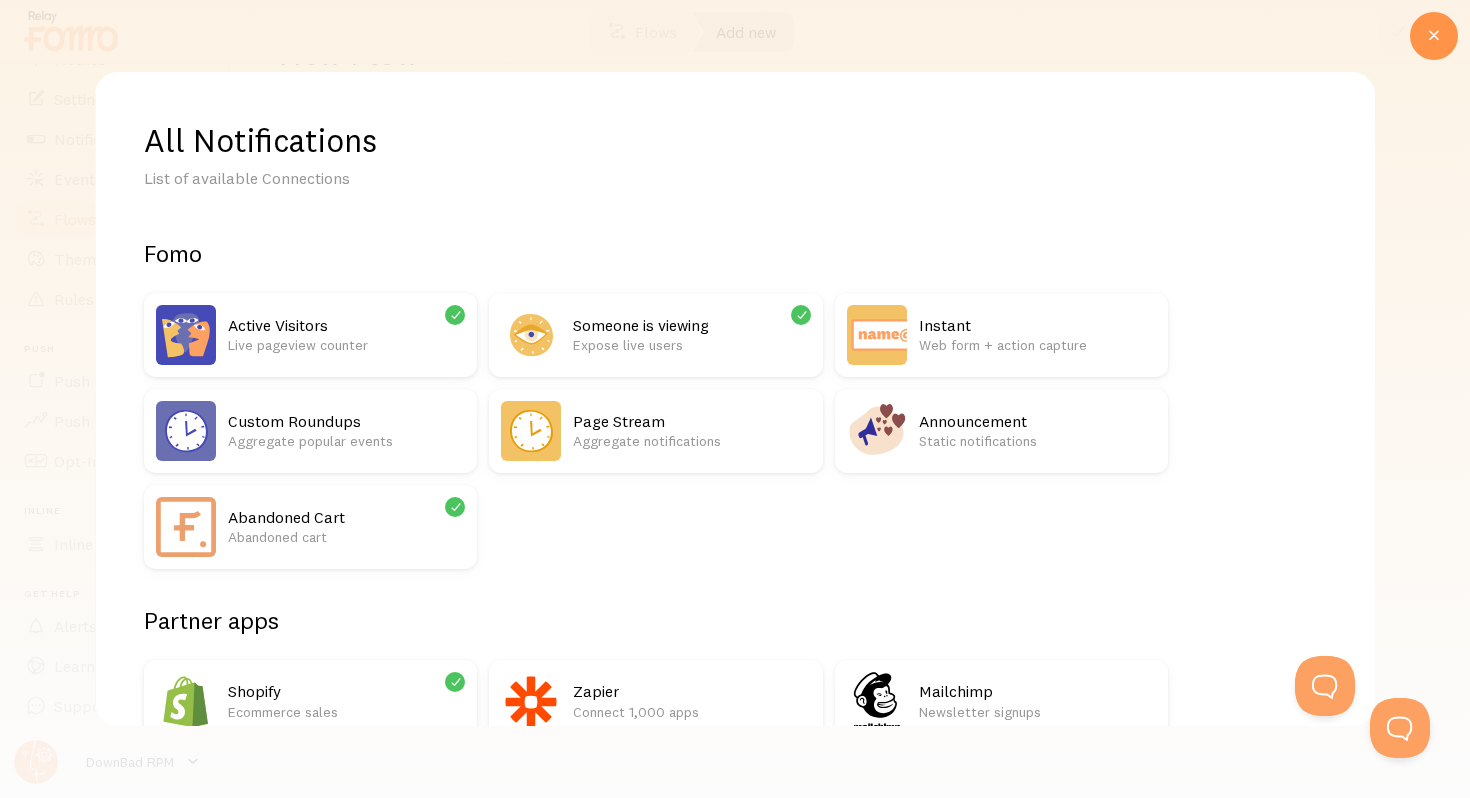 click on "Active Visitors   Live pageview counter" at bounding box center [346, 335] 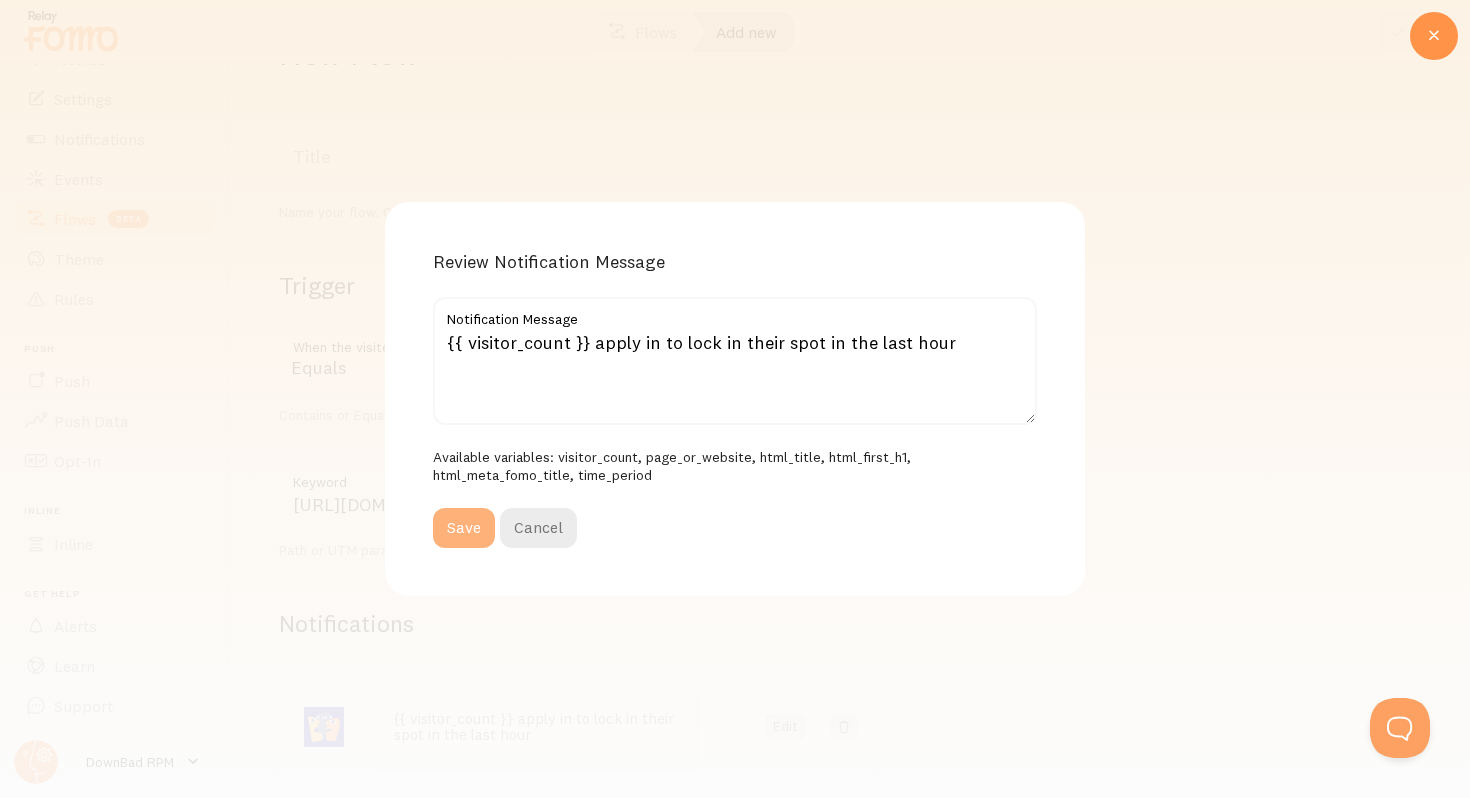 click on "Save" at bounding box center [464, 528] 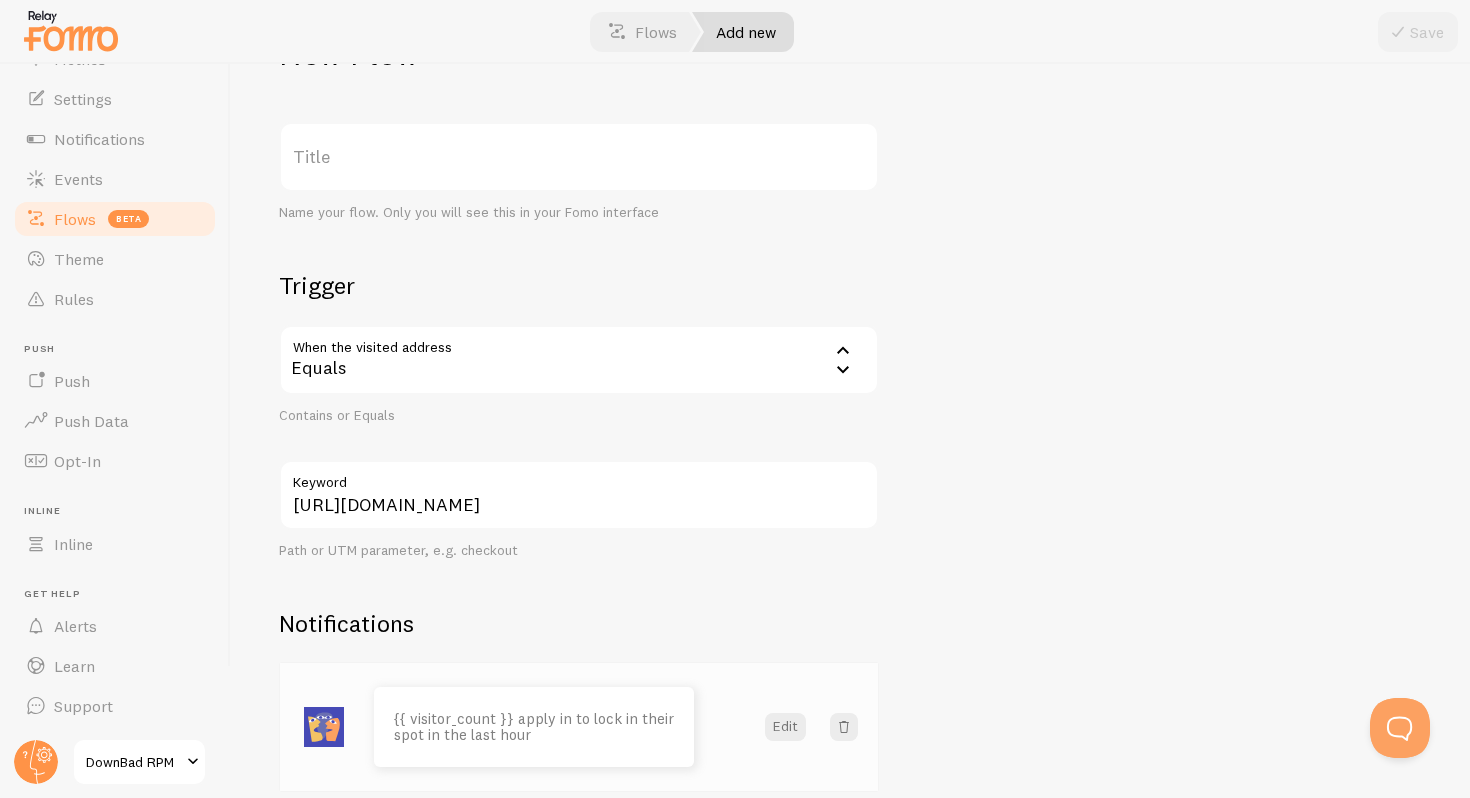 scroll, scrollTop: 233, scrollLeft: 0, axis: vertical 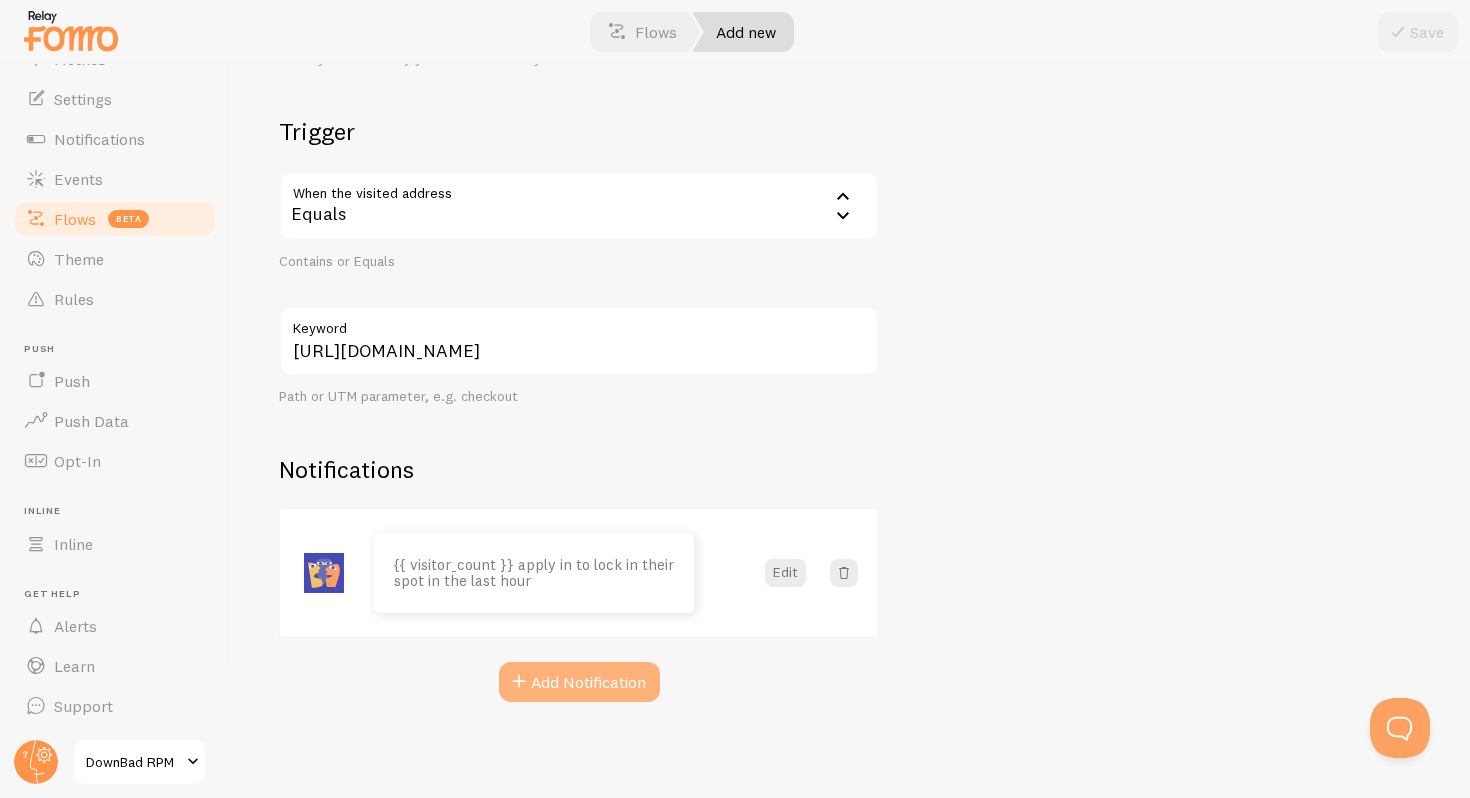 click on "Add Notification" at bounding box center [579, 682] 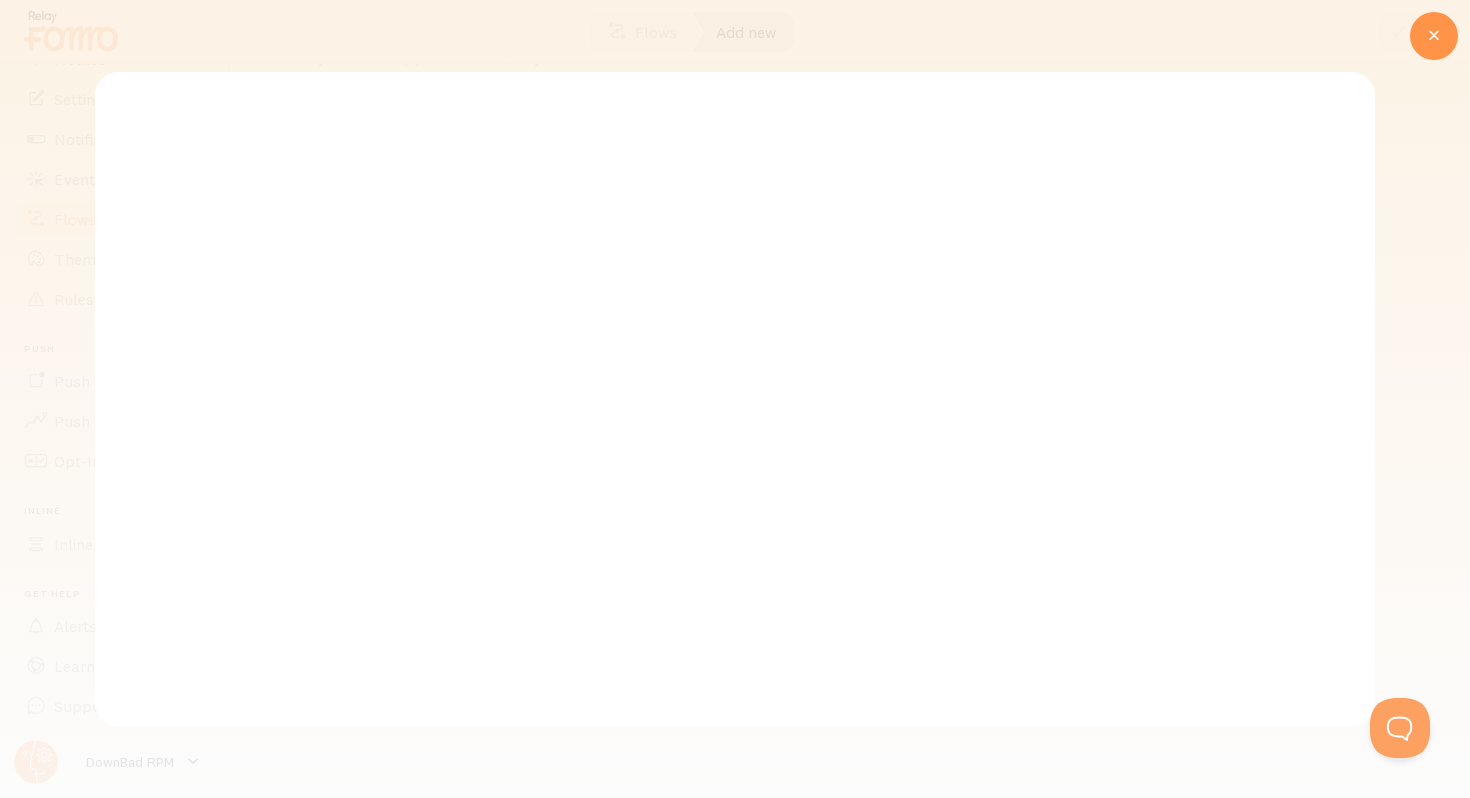 scroll, scrollTop: 0, scrollLeft: 0, axis: both 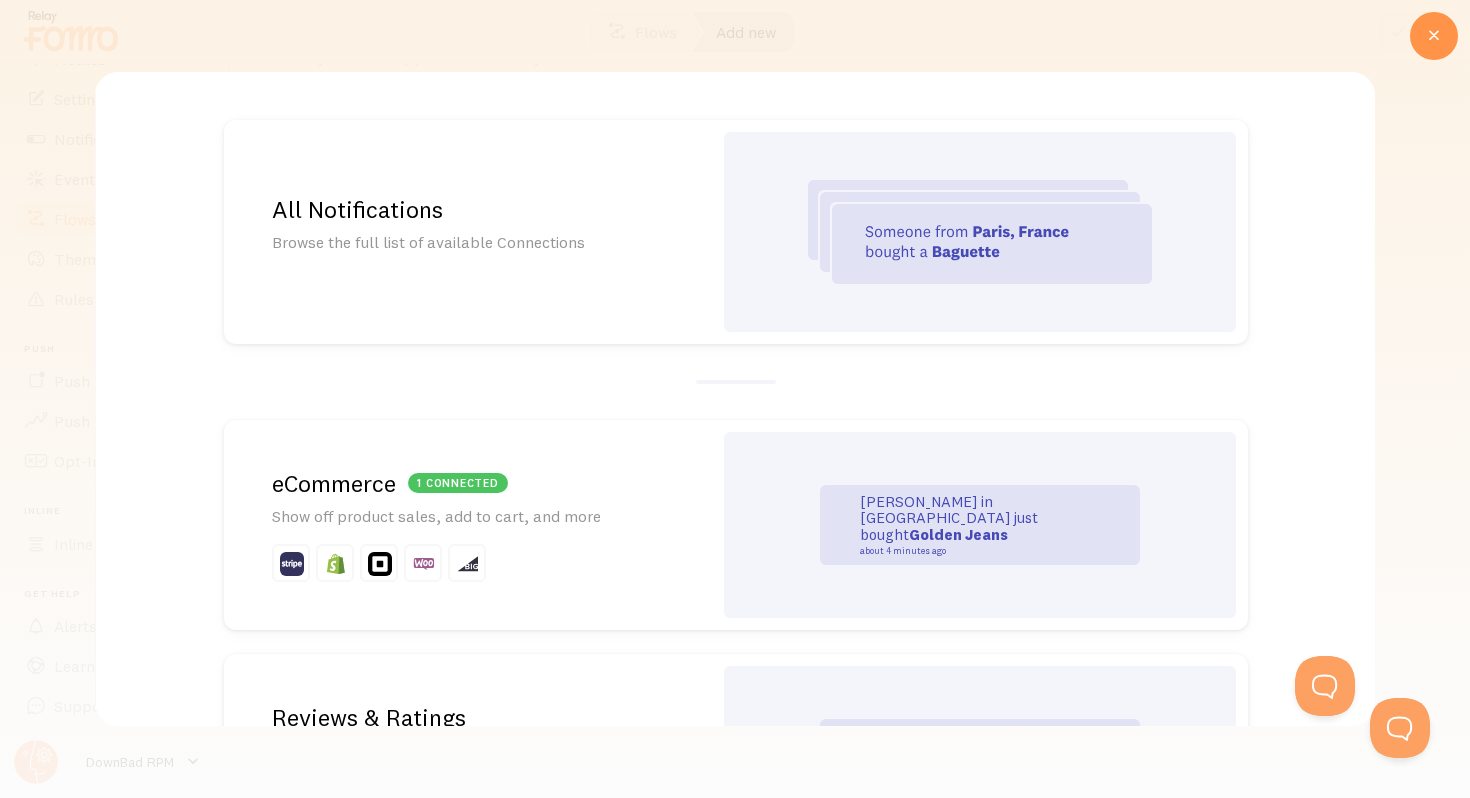 click at bounding box center [980, 232] 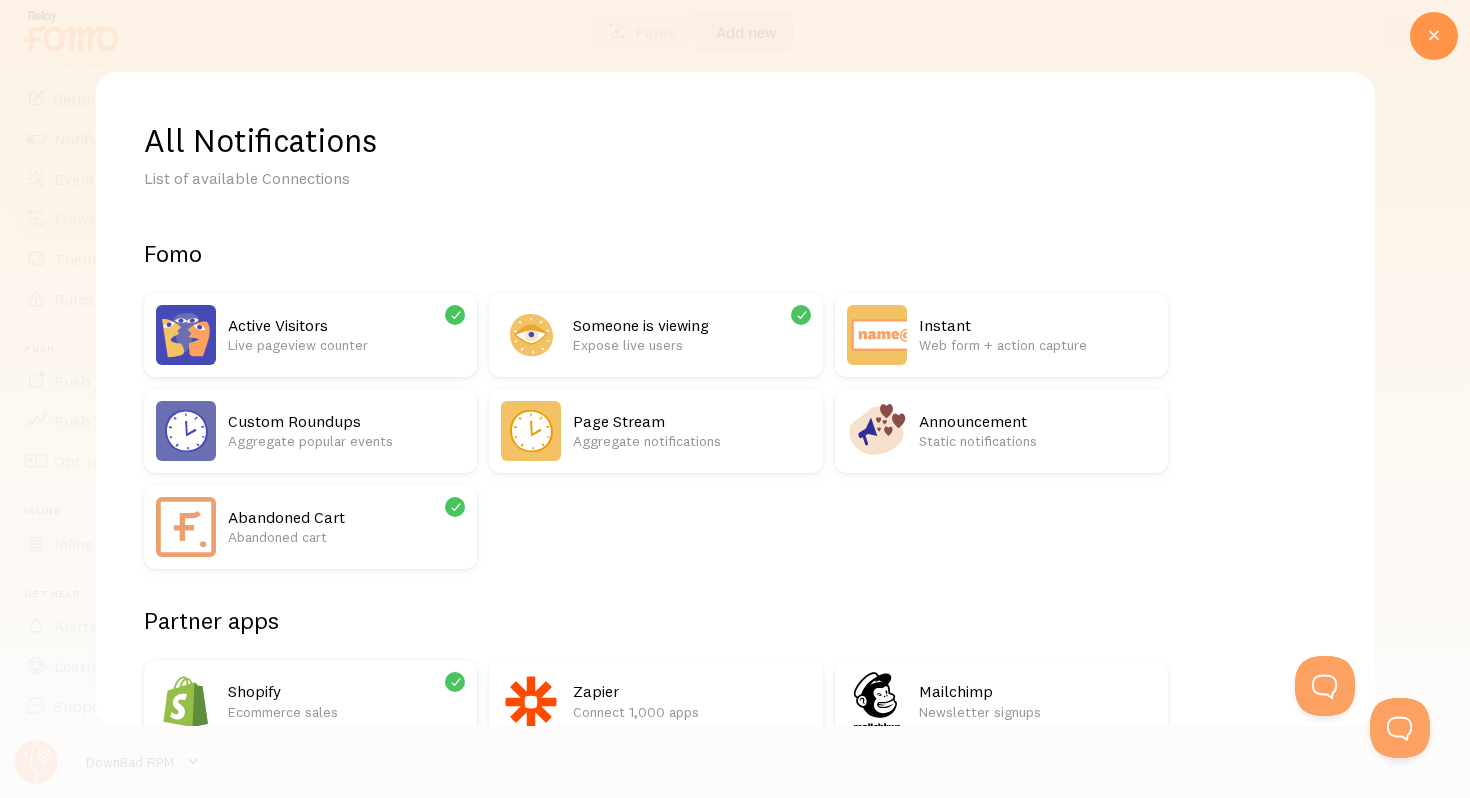 click on "Expose live users" at bounding box center [691, 345] 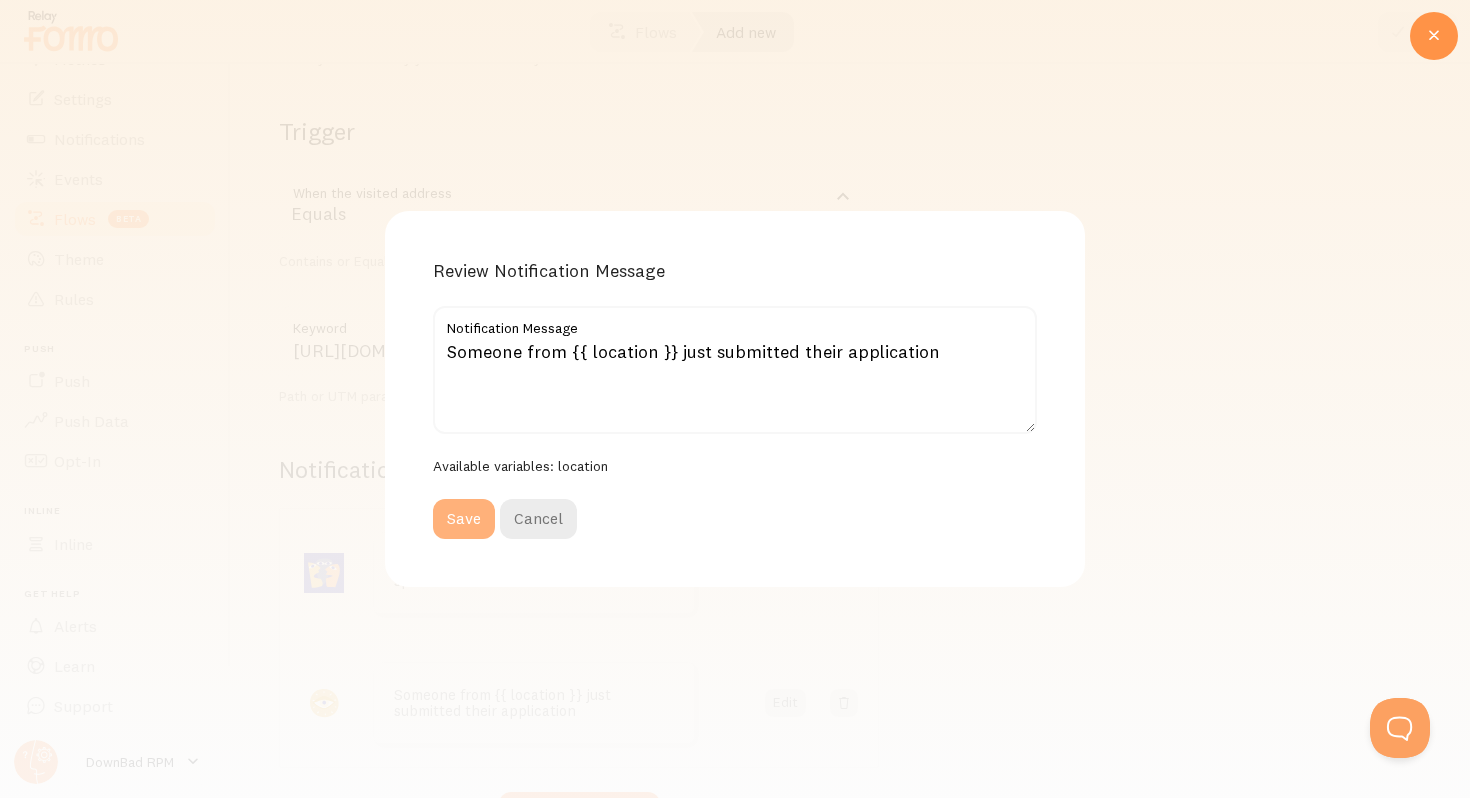 click on "Save" at bounding box center [464, 519] 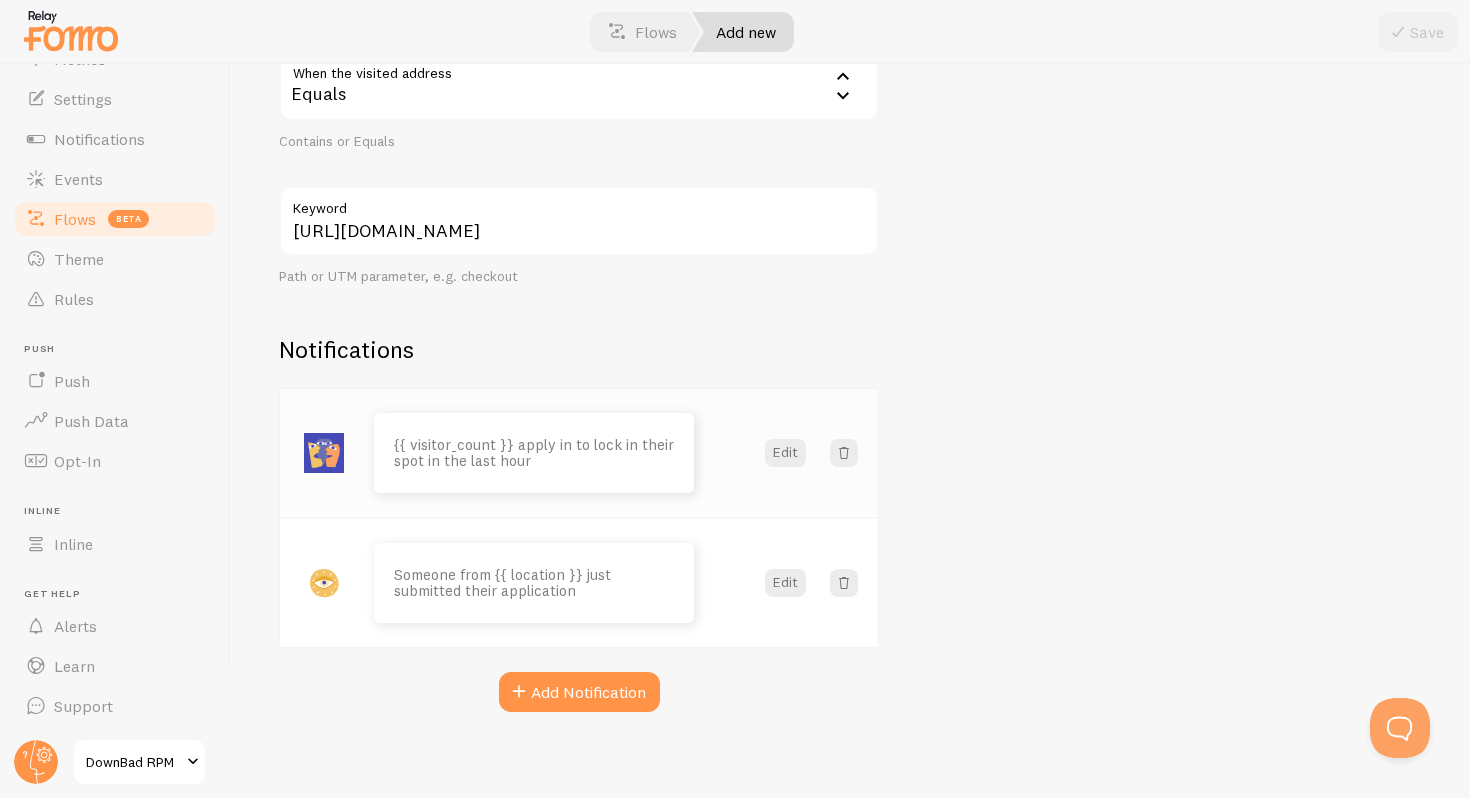 scroll, scrollTop: 363, scrollLeft: 0, axis: vertical 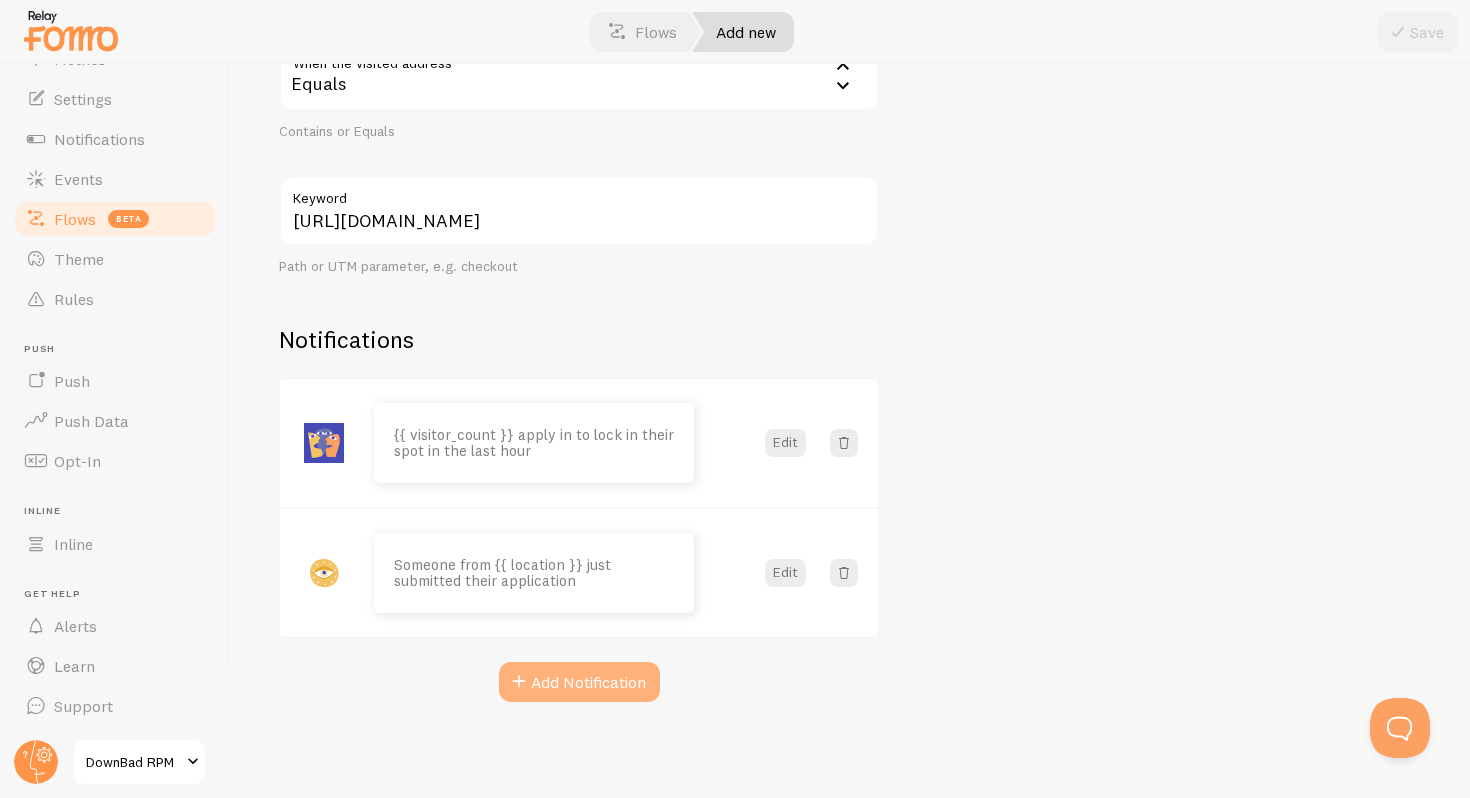 click on "Add Notification" at bounding box center [579, 682] 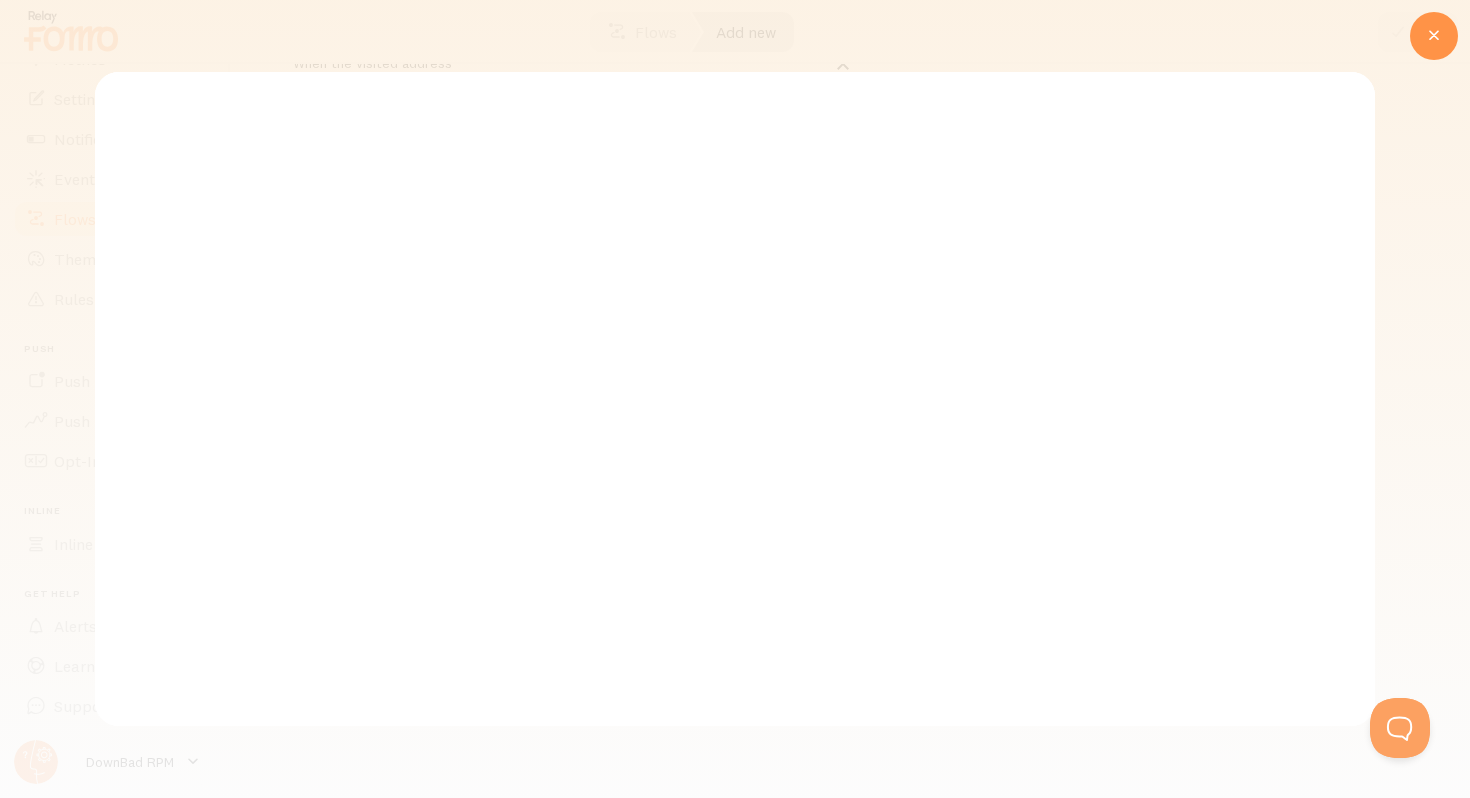 scroll, scrollTop: 0, scrollLeft: 0, axis: both 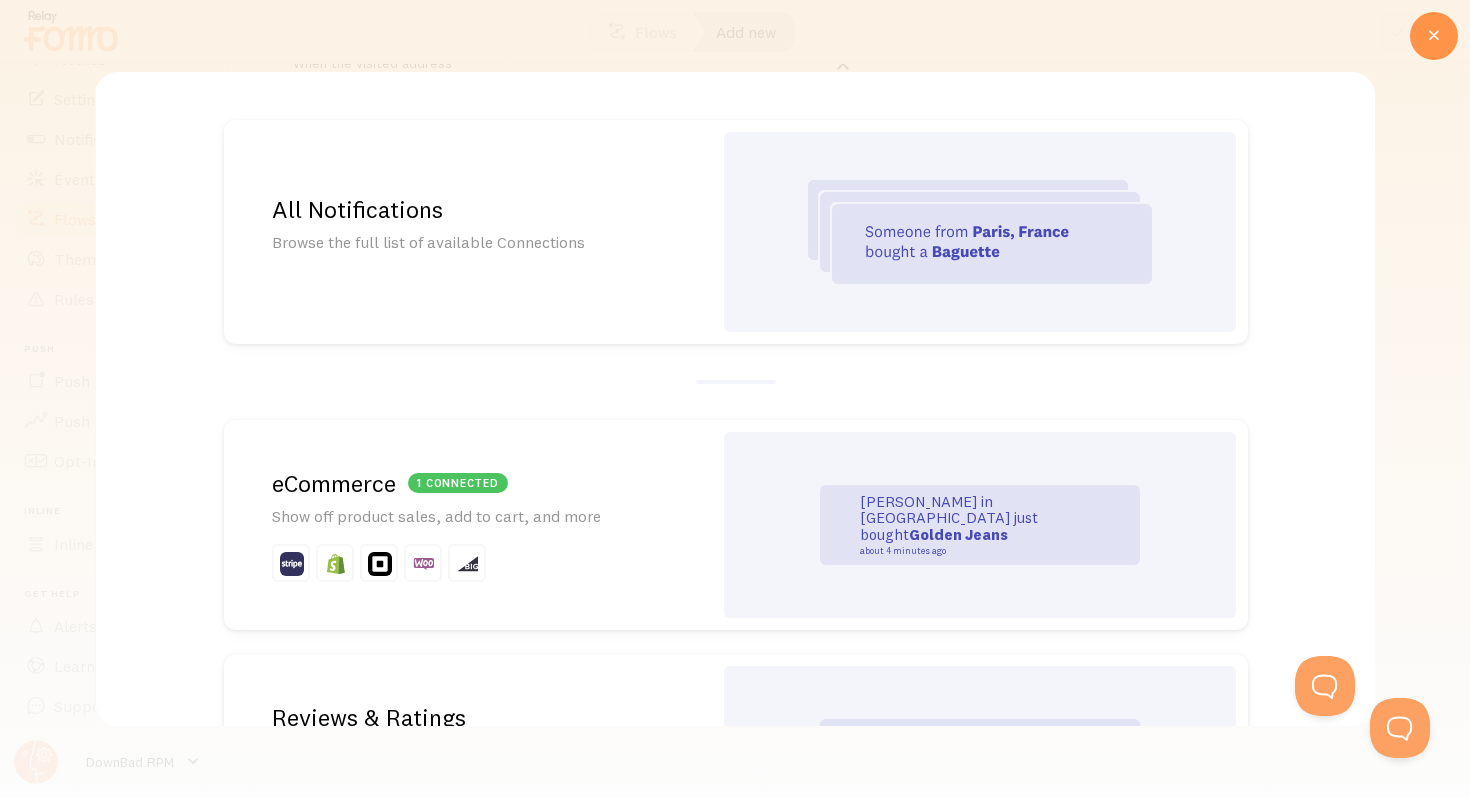 click at bounding box center (980, 232) 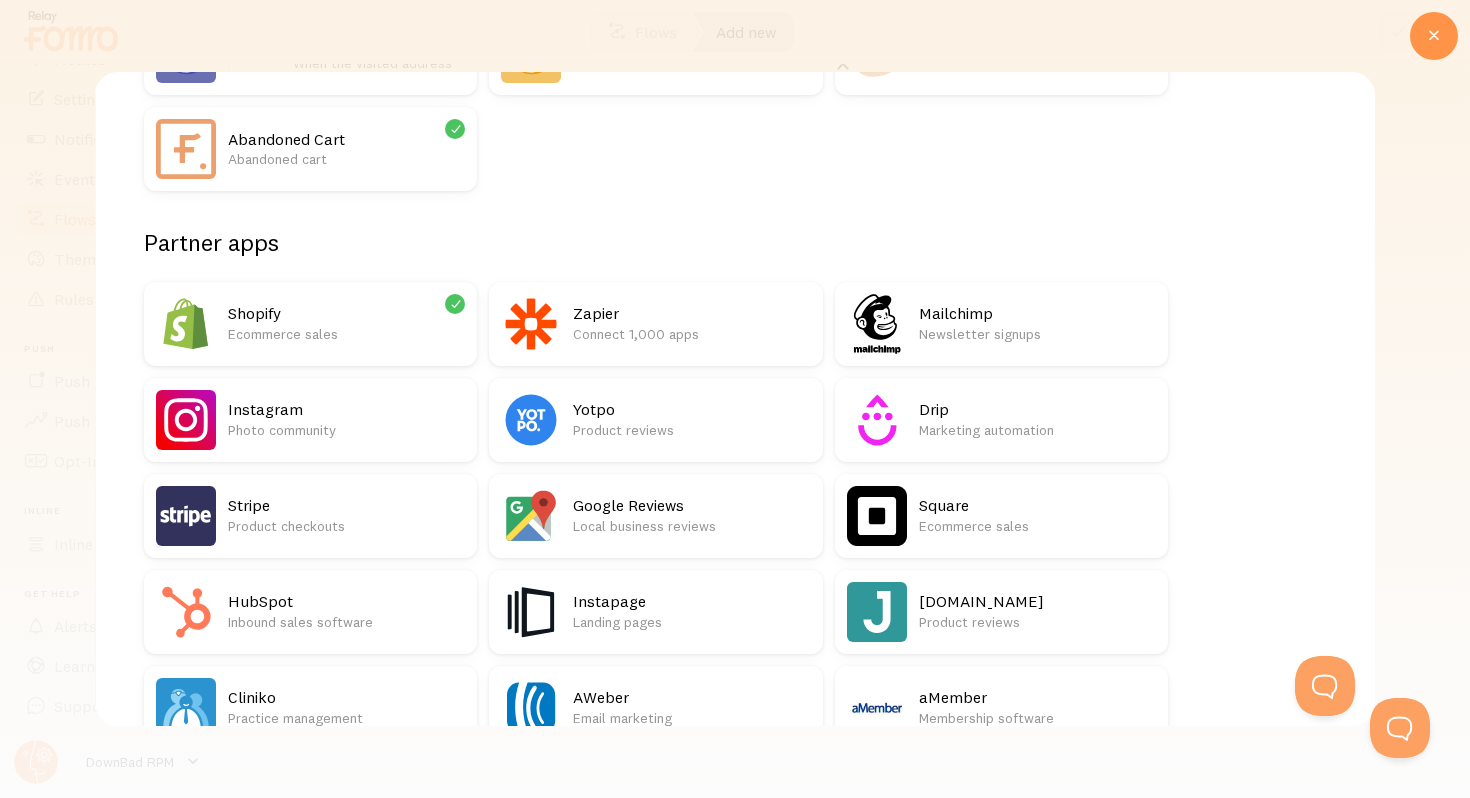 scroll, scrollTop: 380, scrollLeft: 0, axis: vertical 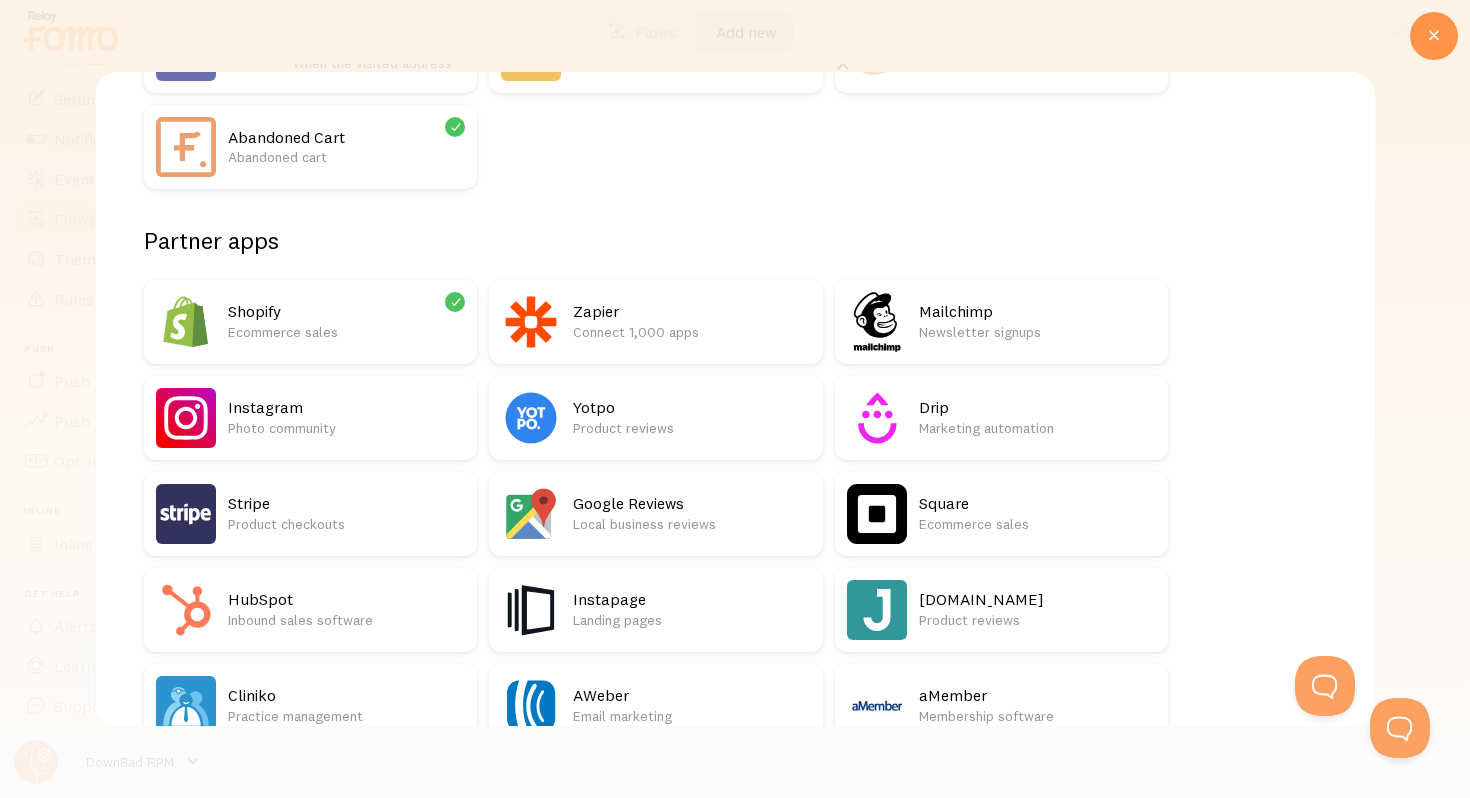 click on "Shopify" at bounding box center [346, 311] 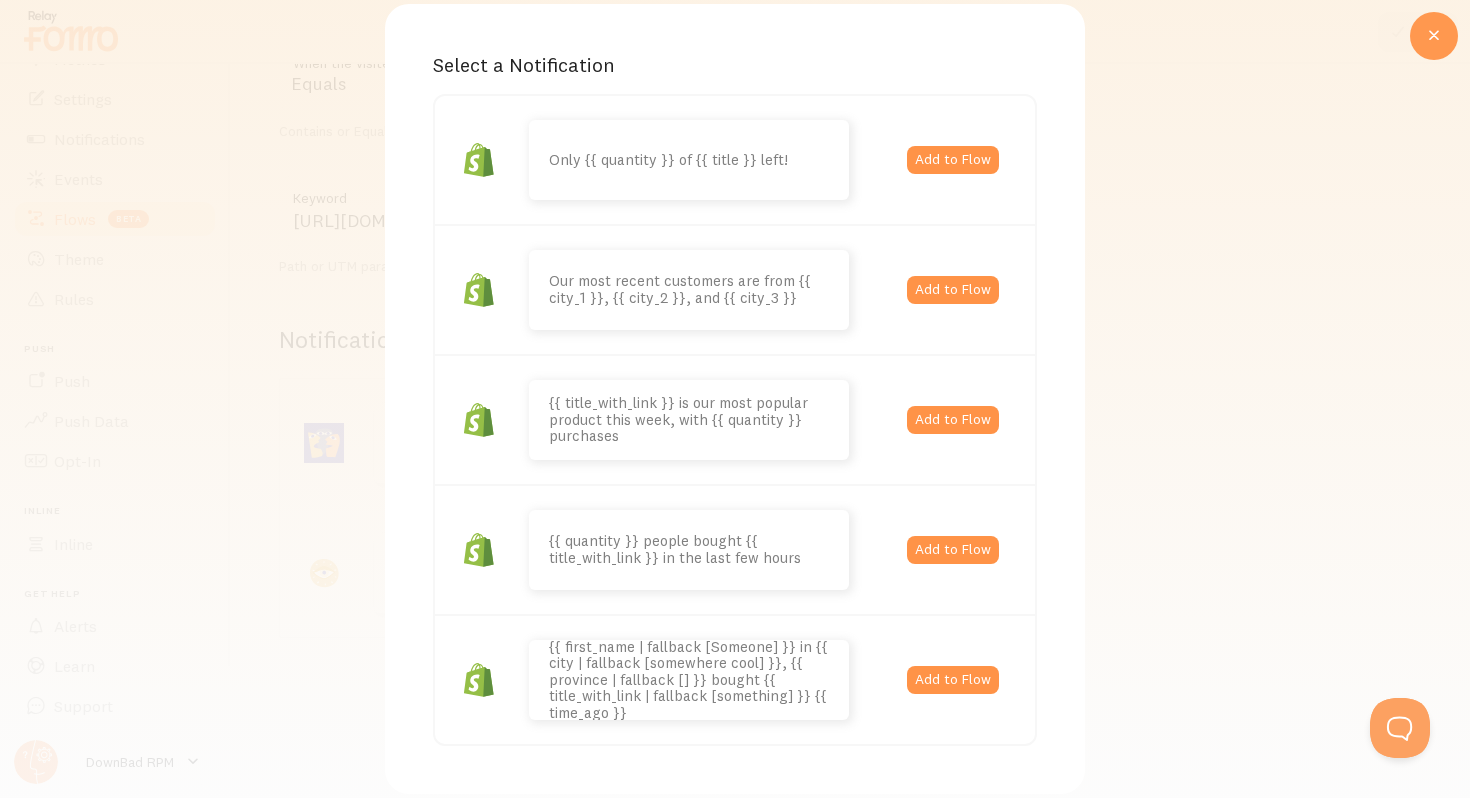 click at bounding box center [1434, 36] 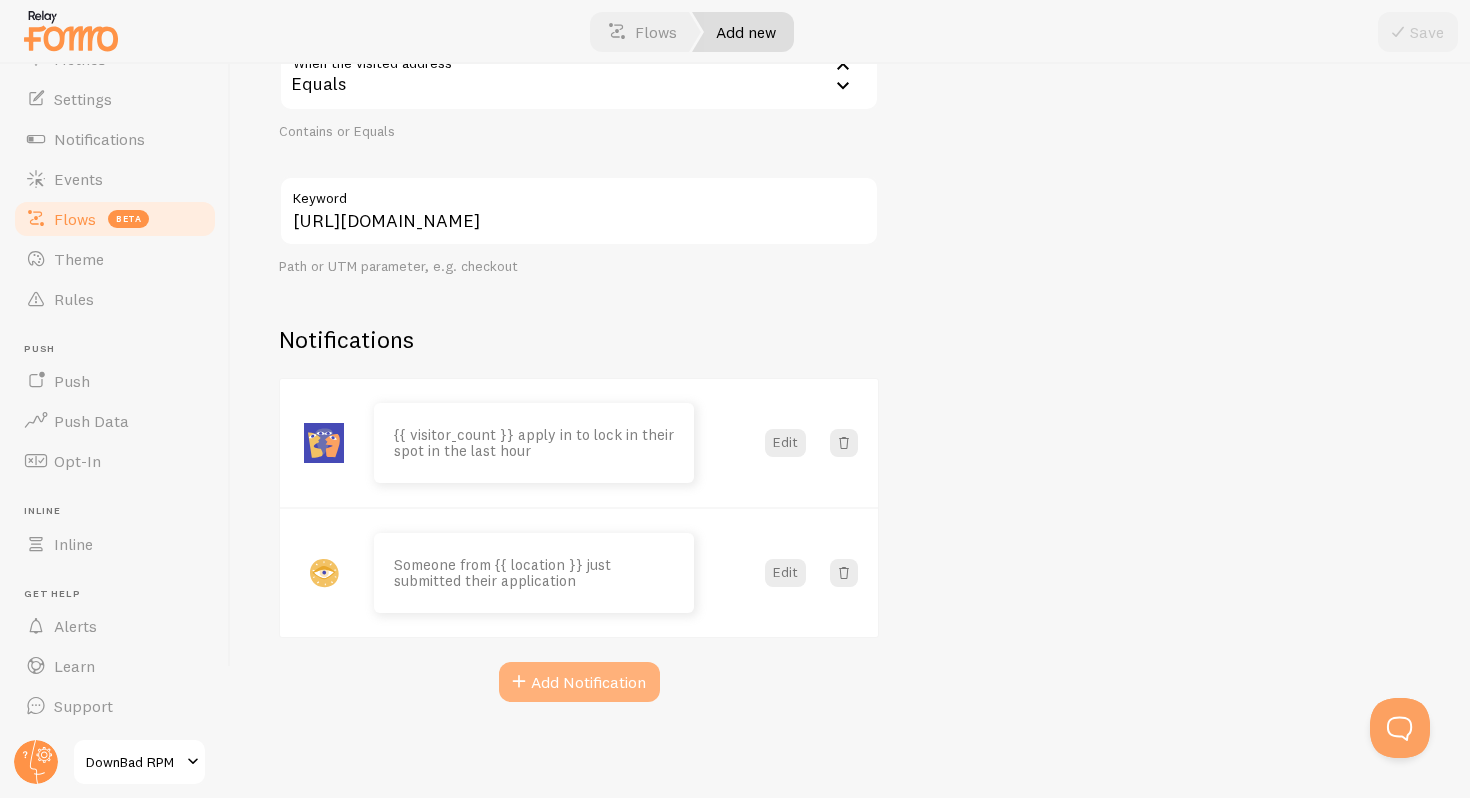 scroll, scrollTop: 0, scrollLeft: 0, axis: both 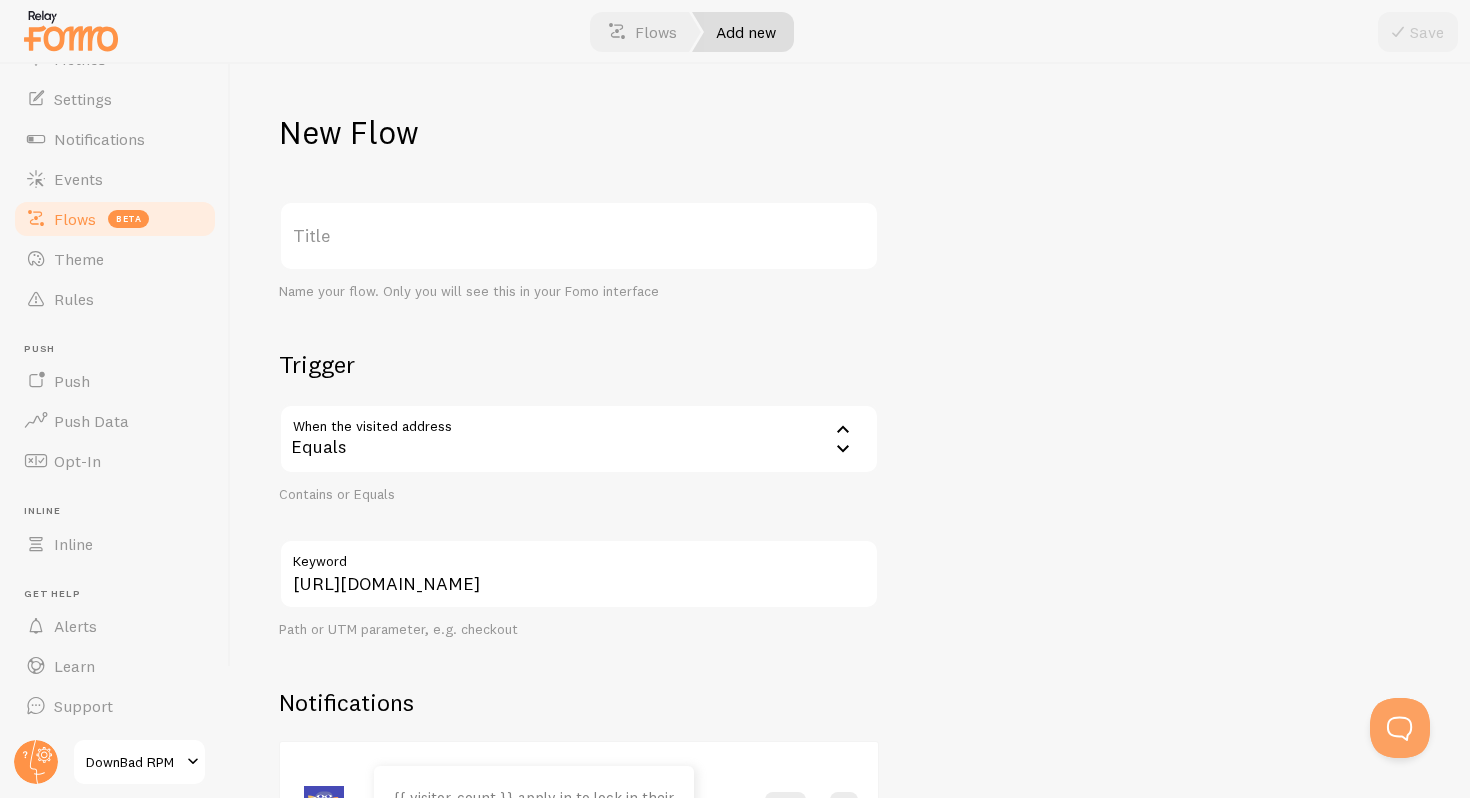 click on "Save" at bounding box center [1418, 32] 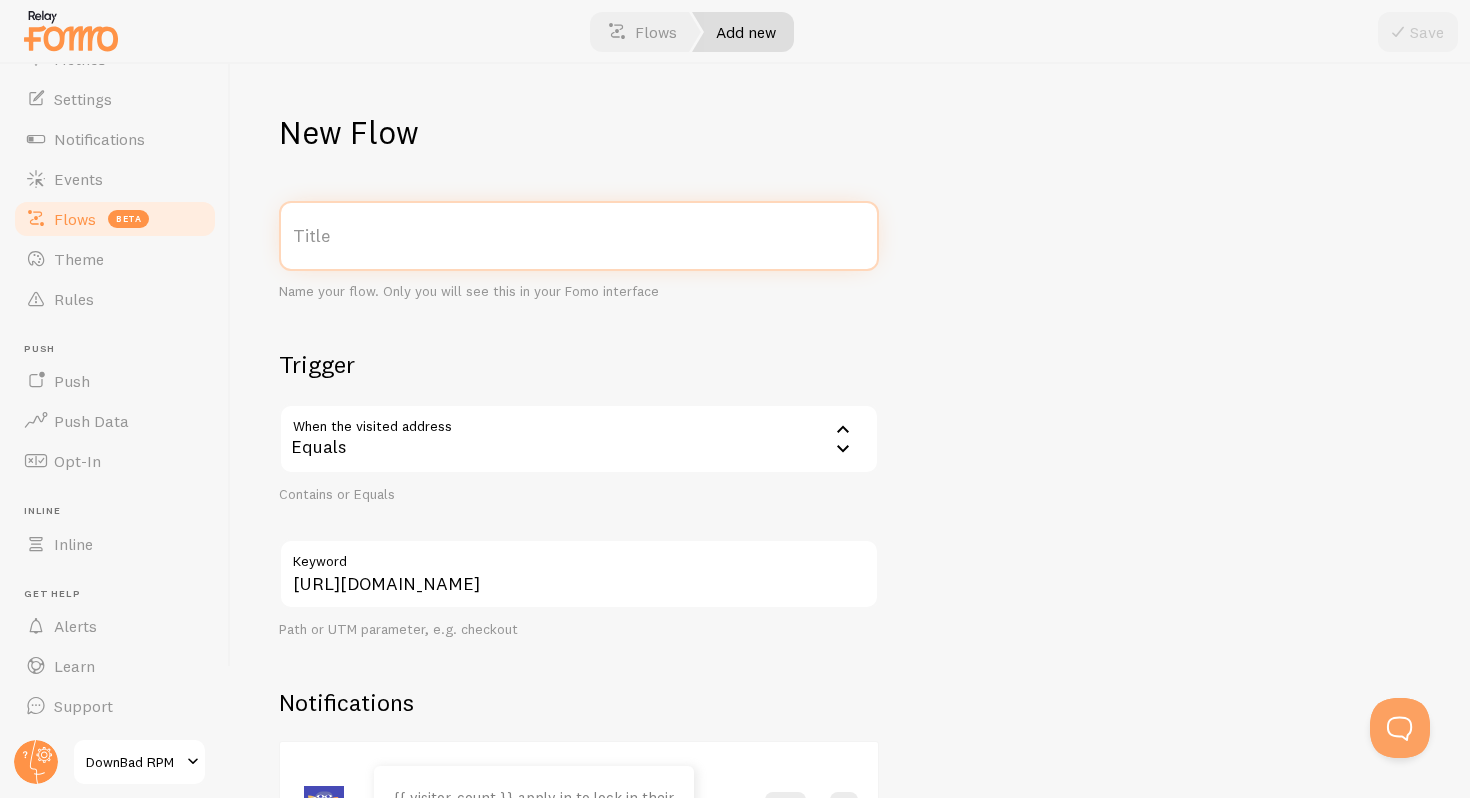 click on "Title" at bounding box center (579, 236) 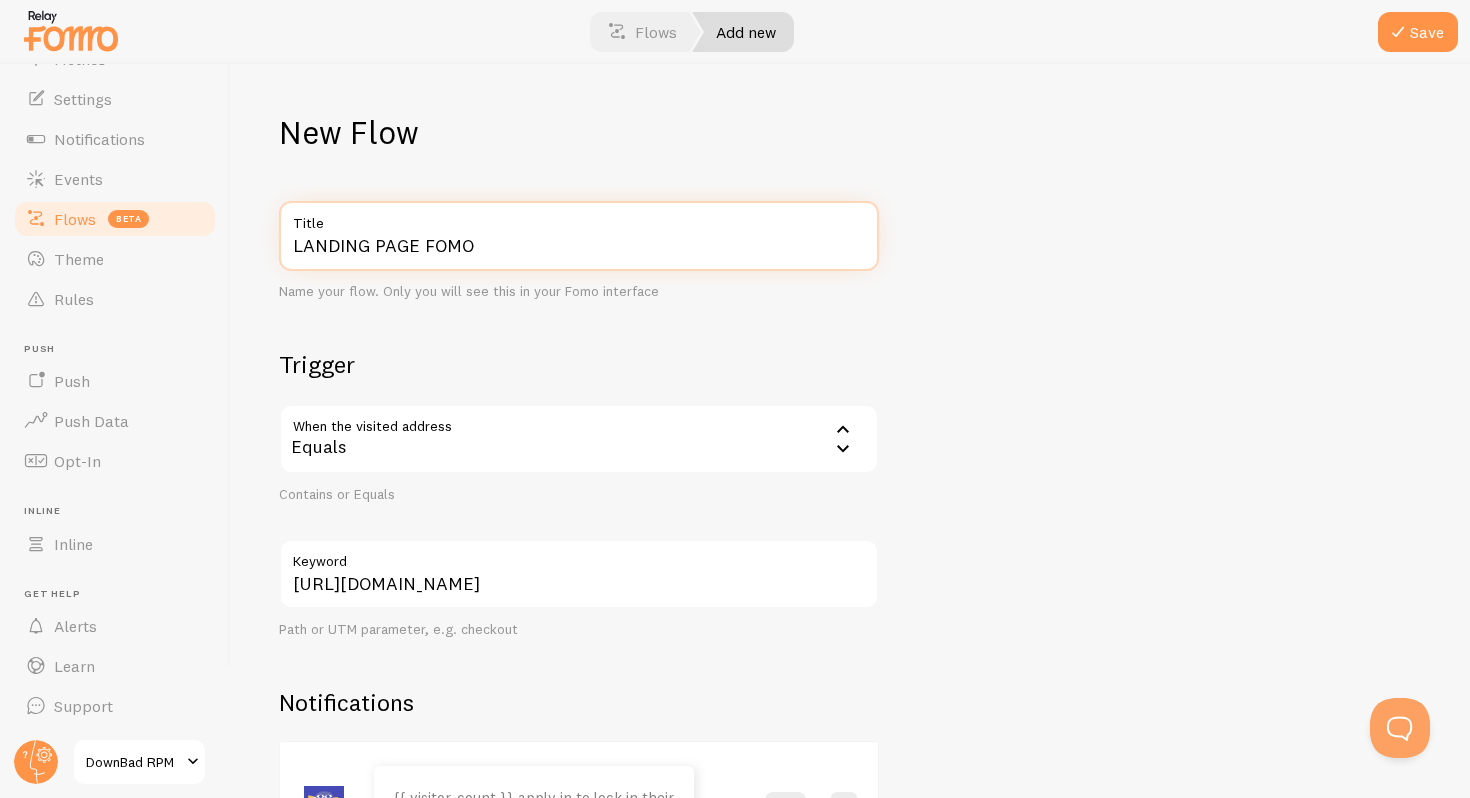type on "LANDING PAGE FOMO" 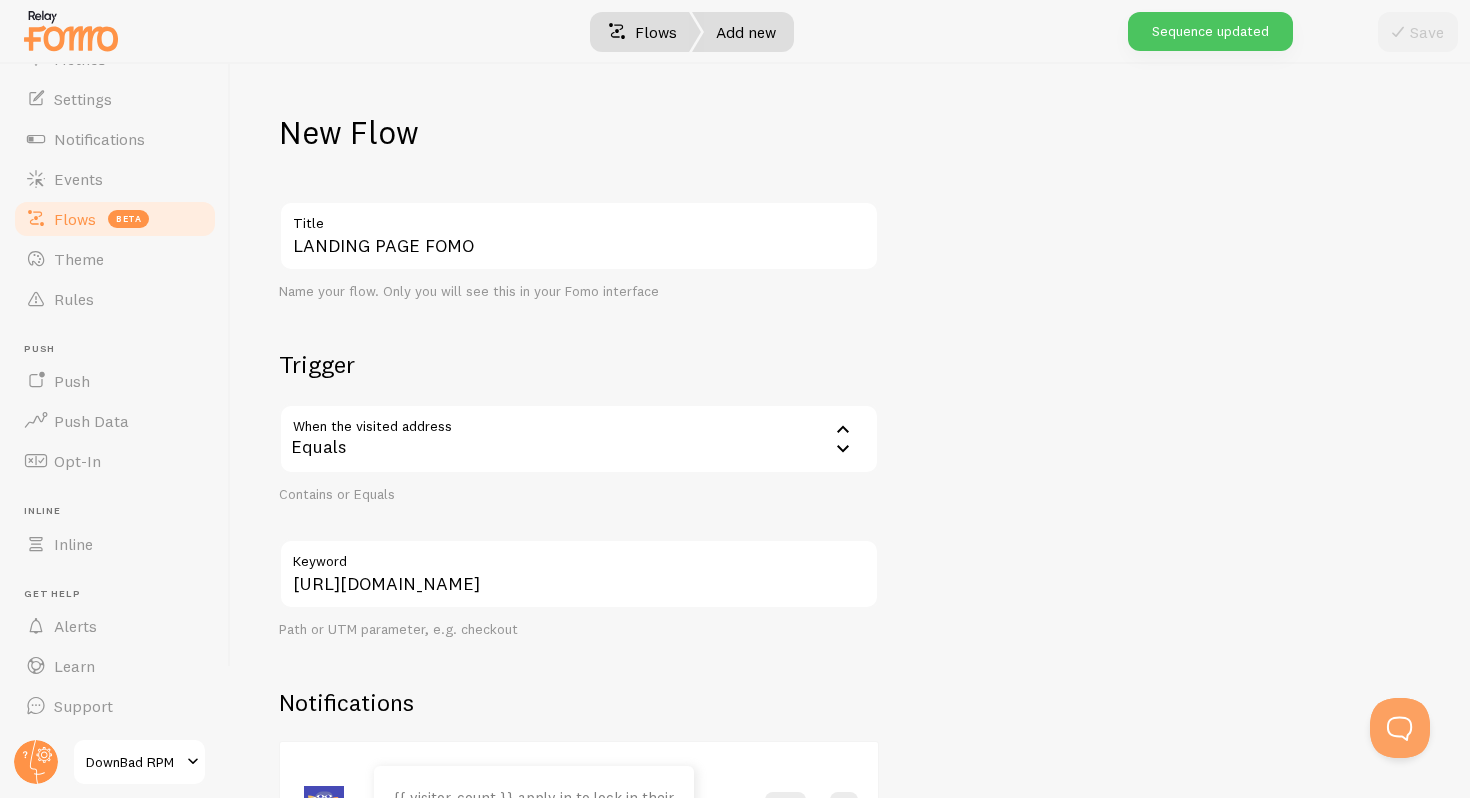 click on "Flows" at bounding box center (642, 32) 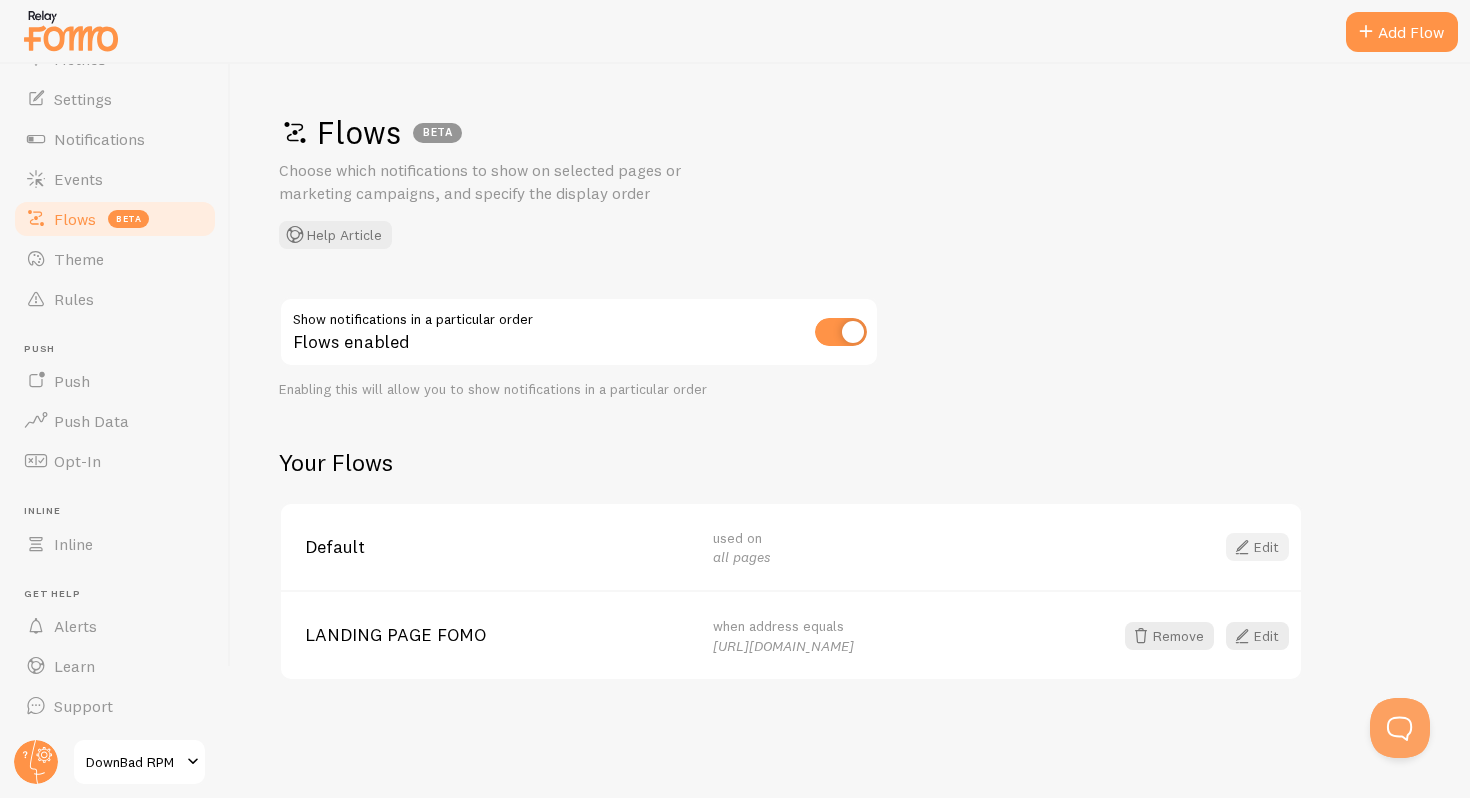 click on "Edit" at bounding box center (1257, 547) 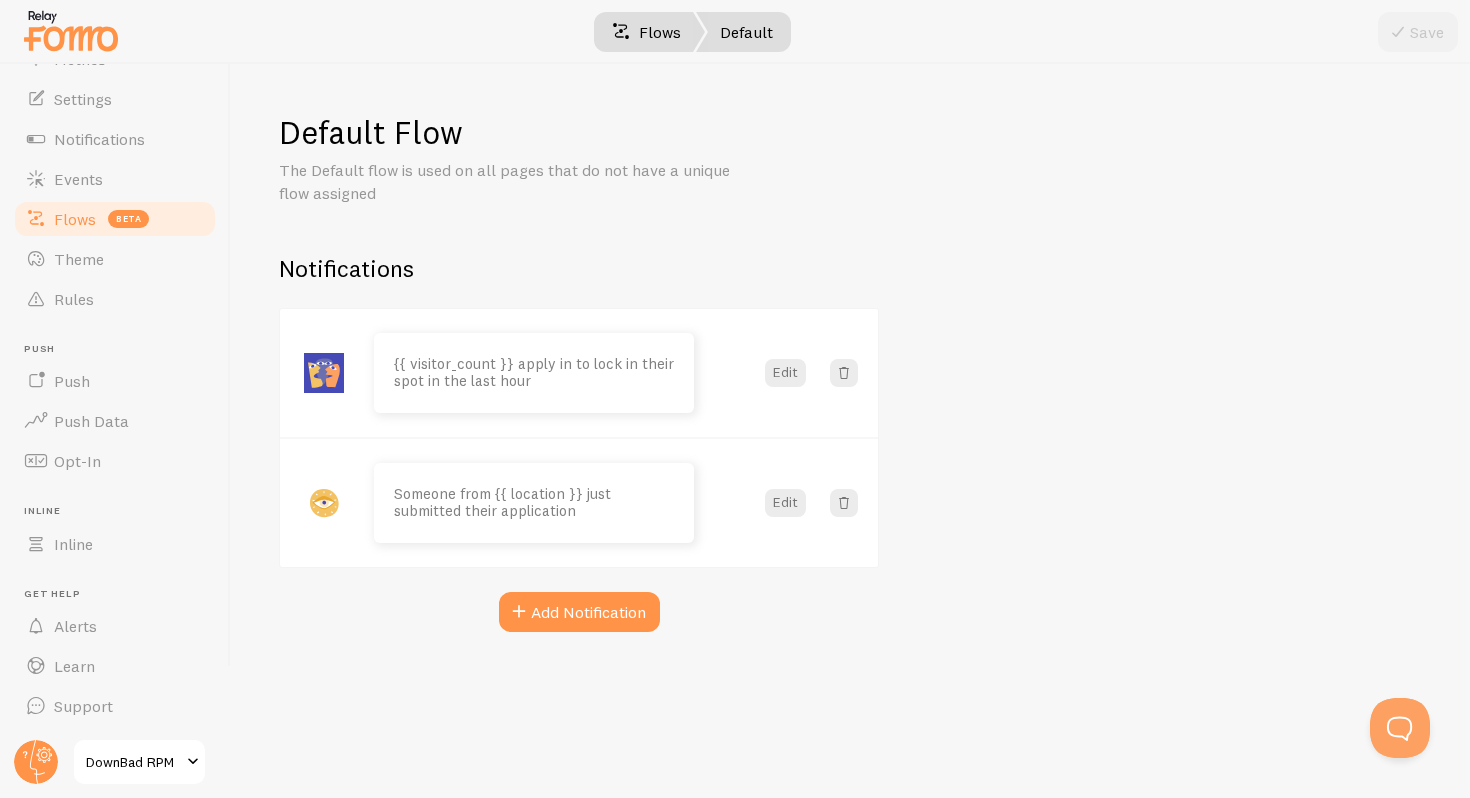 click on "Flows" at bounding box center (646, 32) 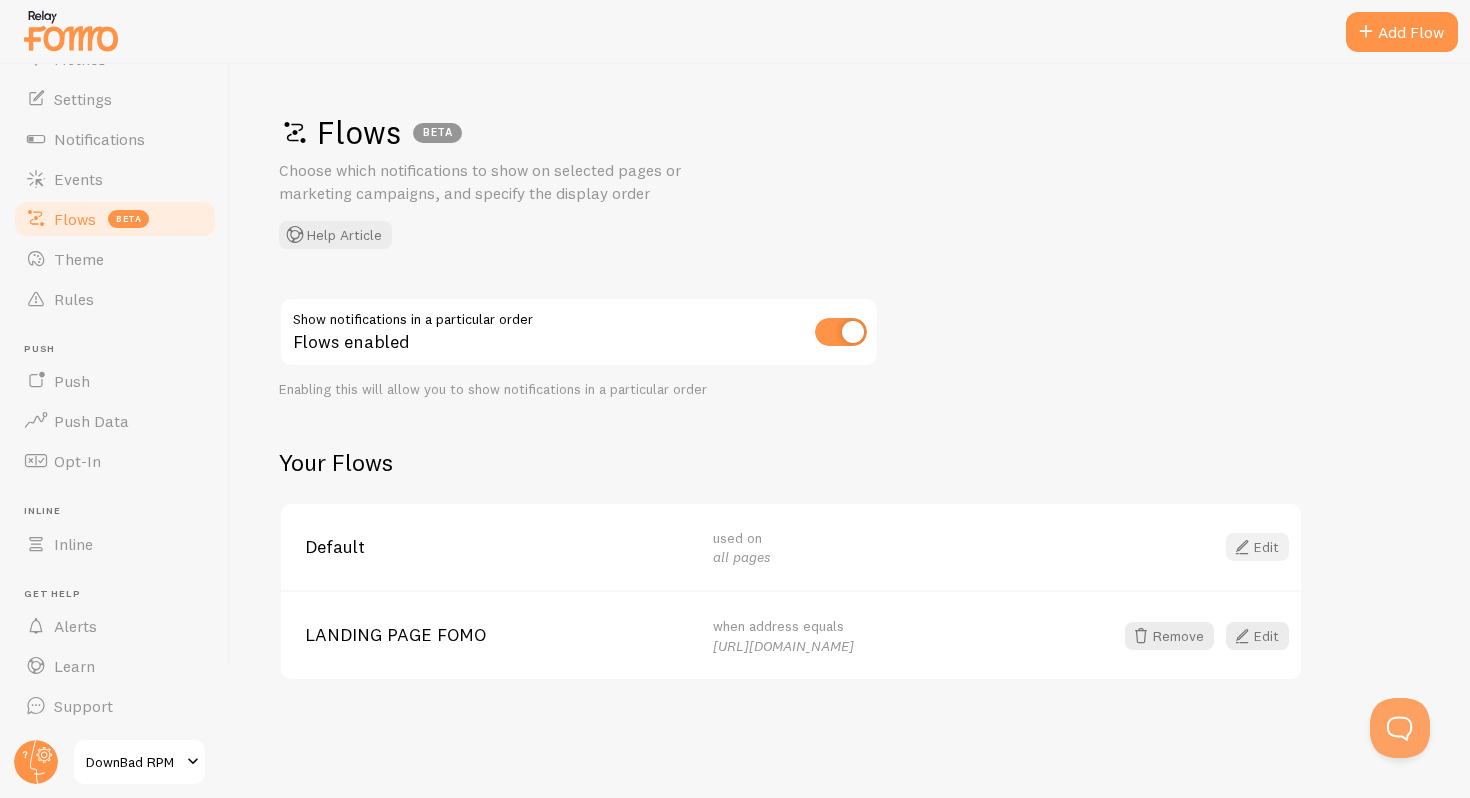 click on "Edit" at bounding box center [1257, 547] 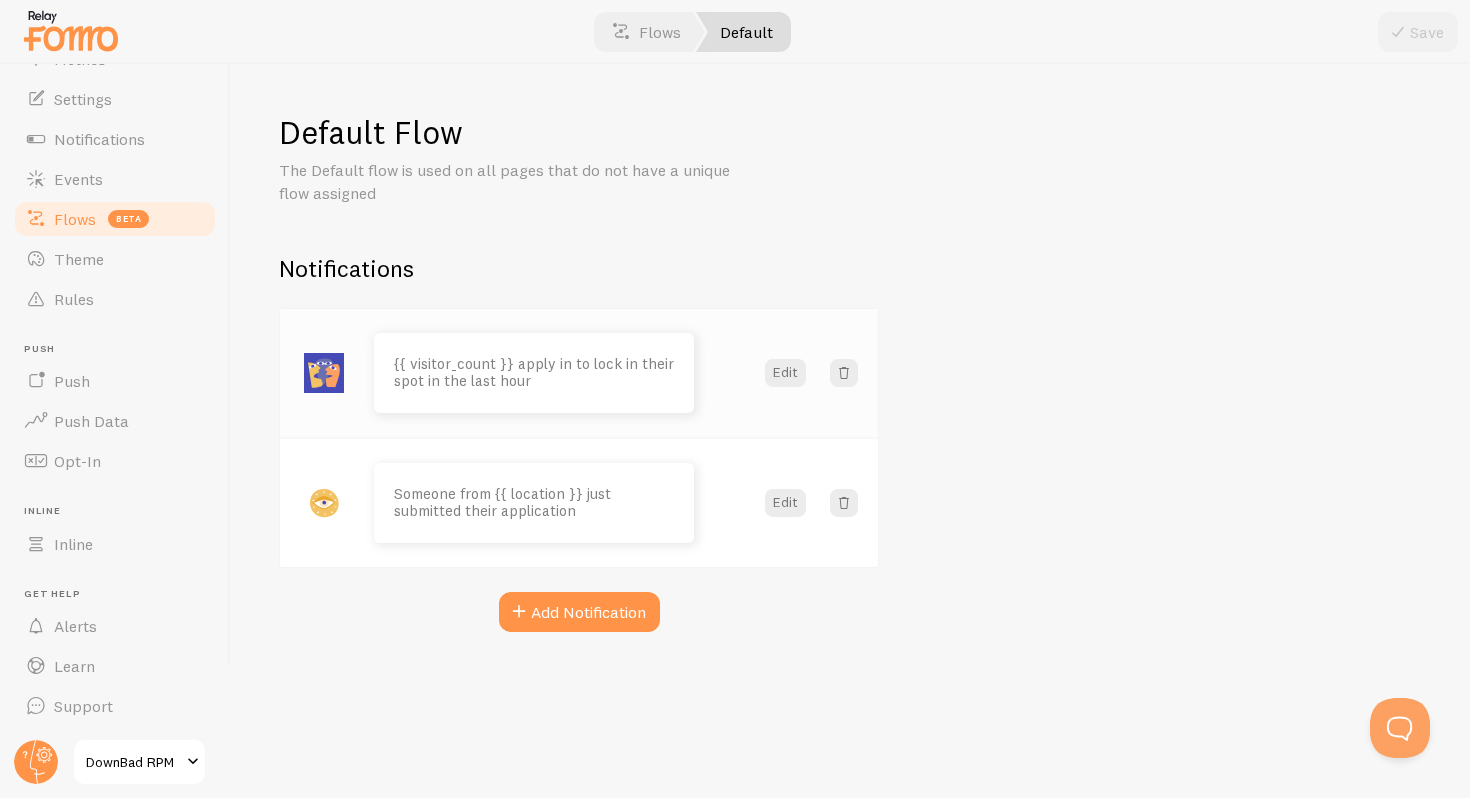 click on "Edit" at bounding box center [809, 373] 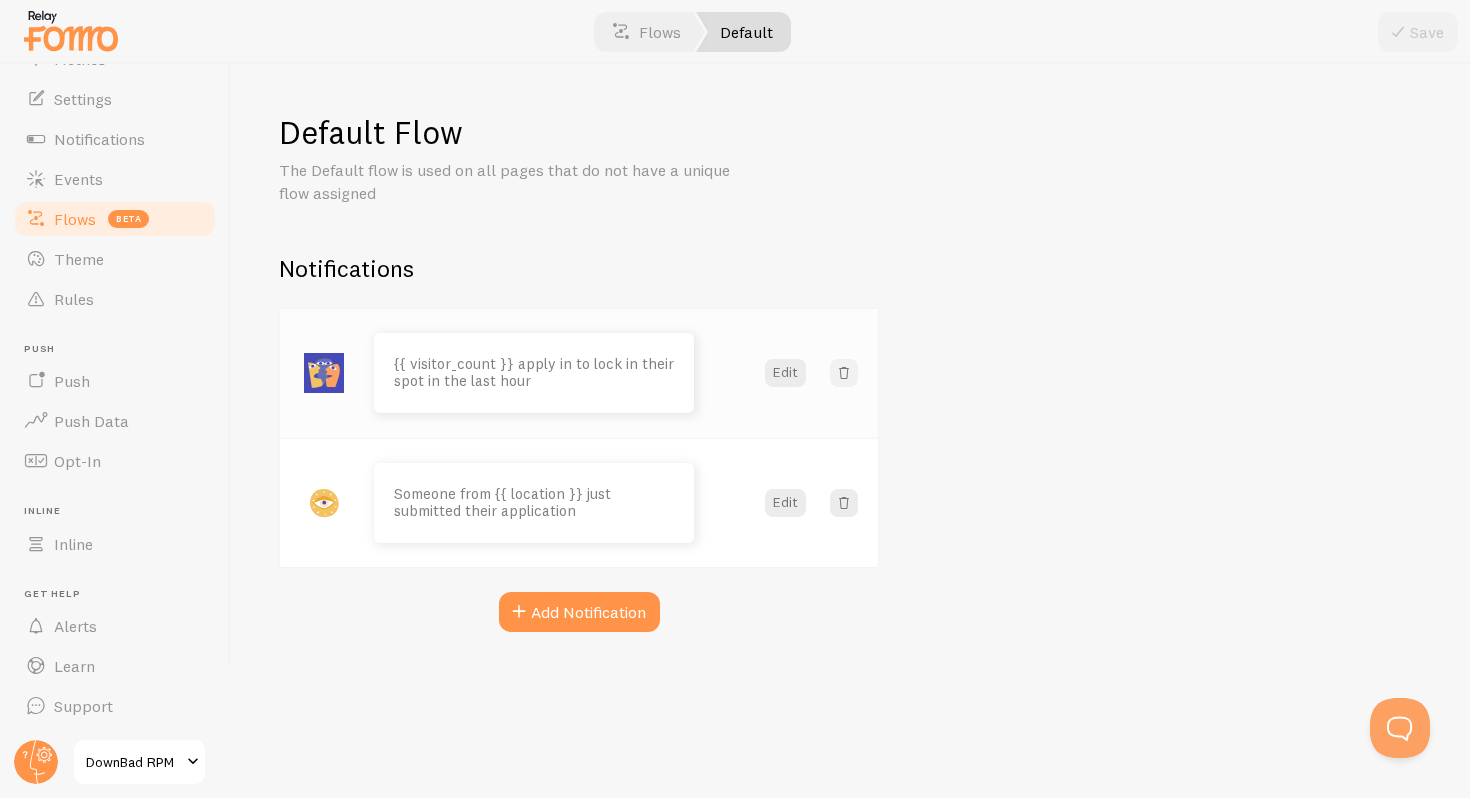 click at bounding box center [844, 373] 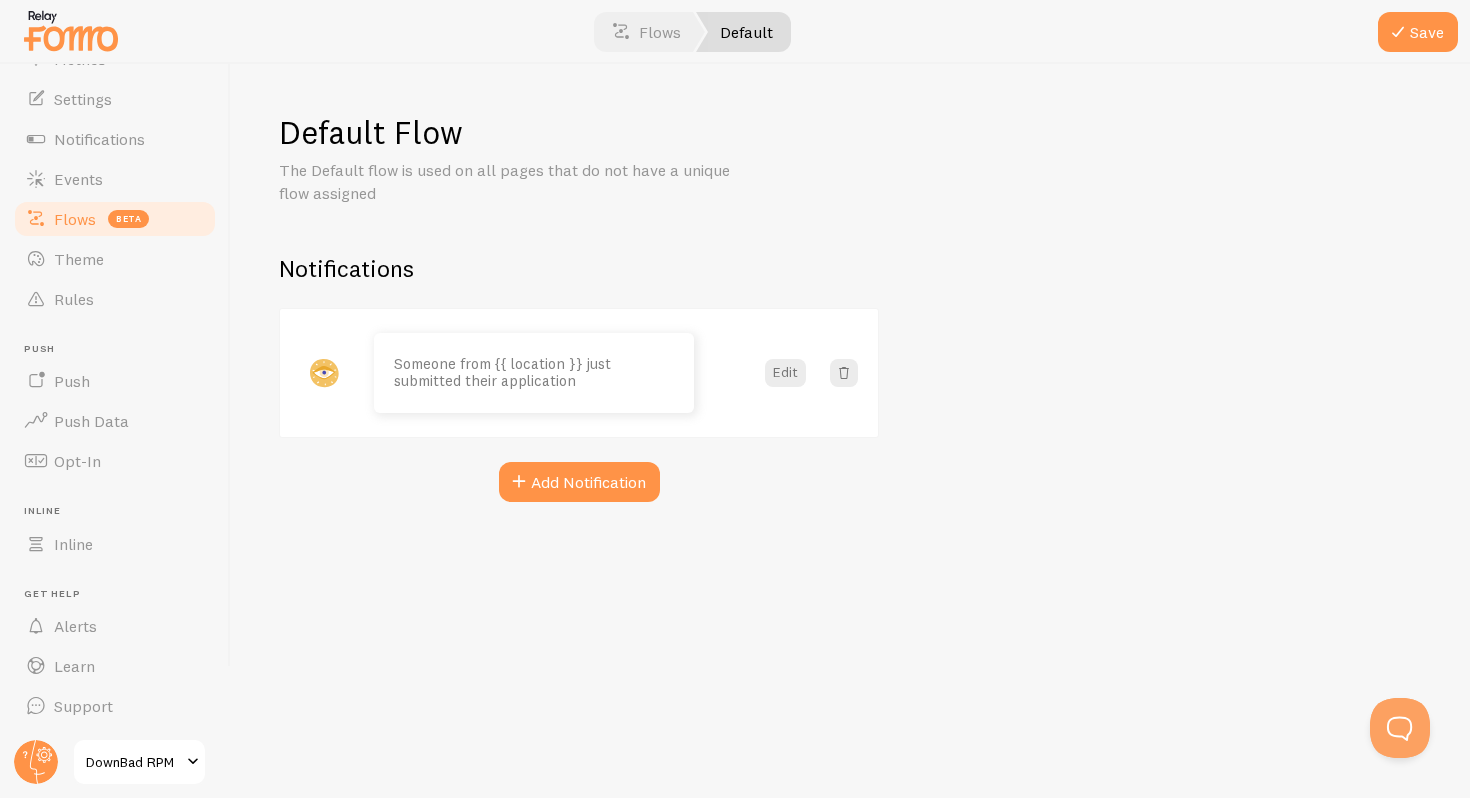 click at bounding box center [844, 373] 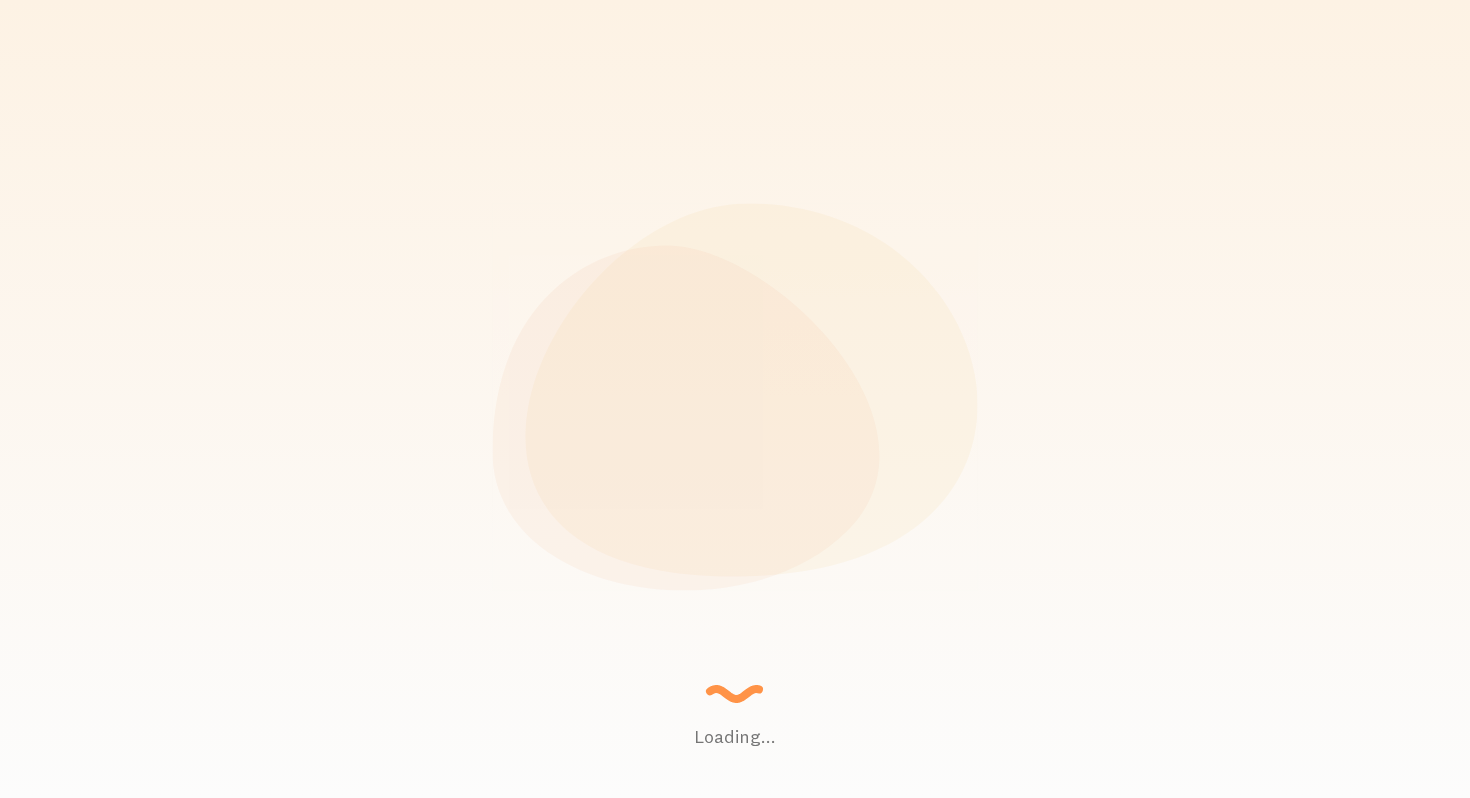 scroll, scrollTop: 0, scrollLeft: 0, axis: both 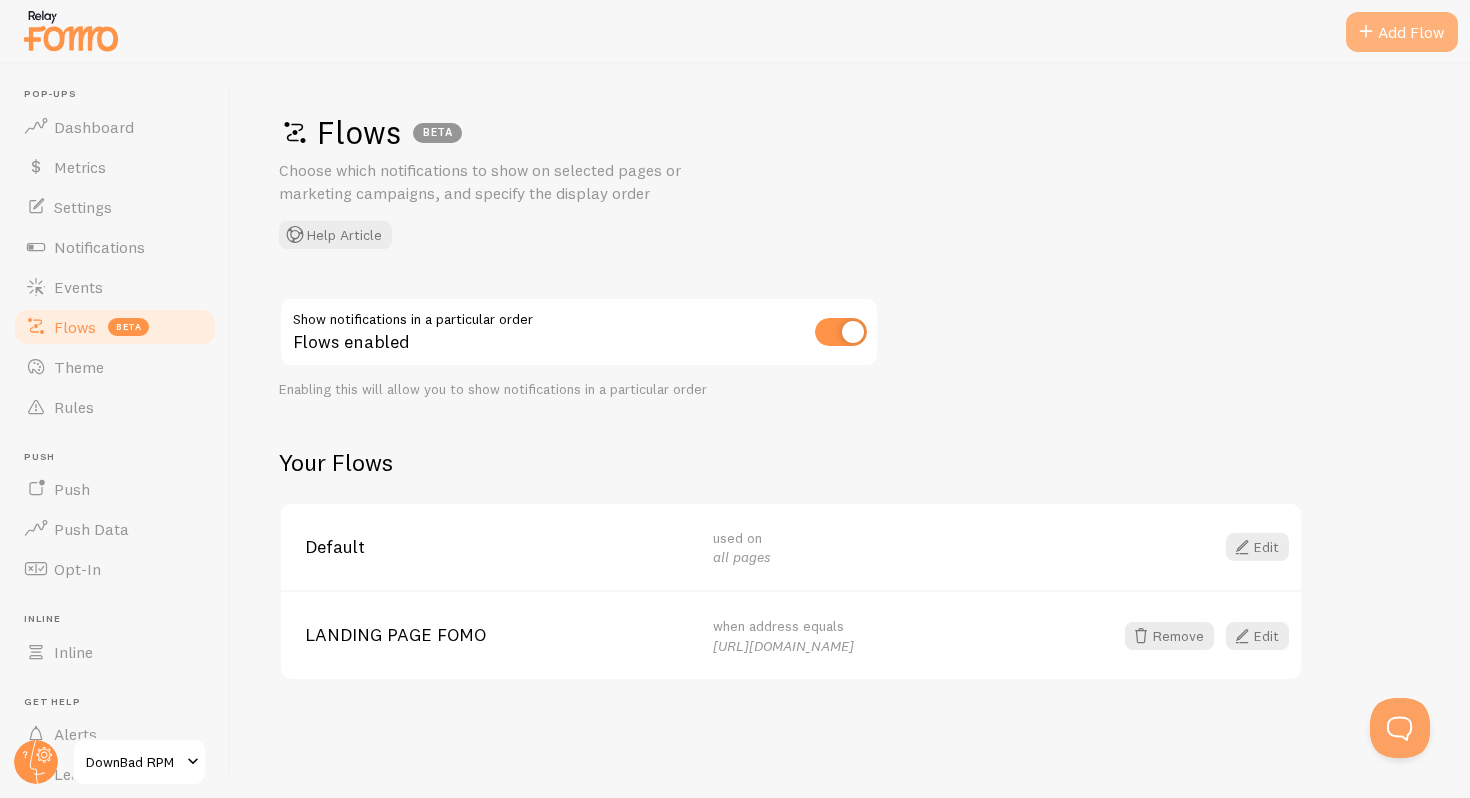 click on "Add Flow" at bounding box center [1402, 32] 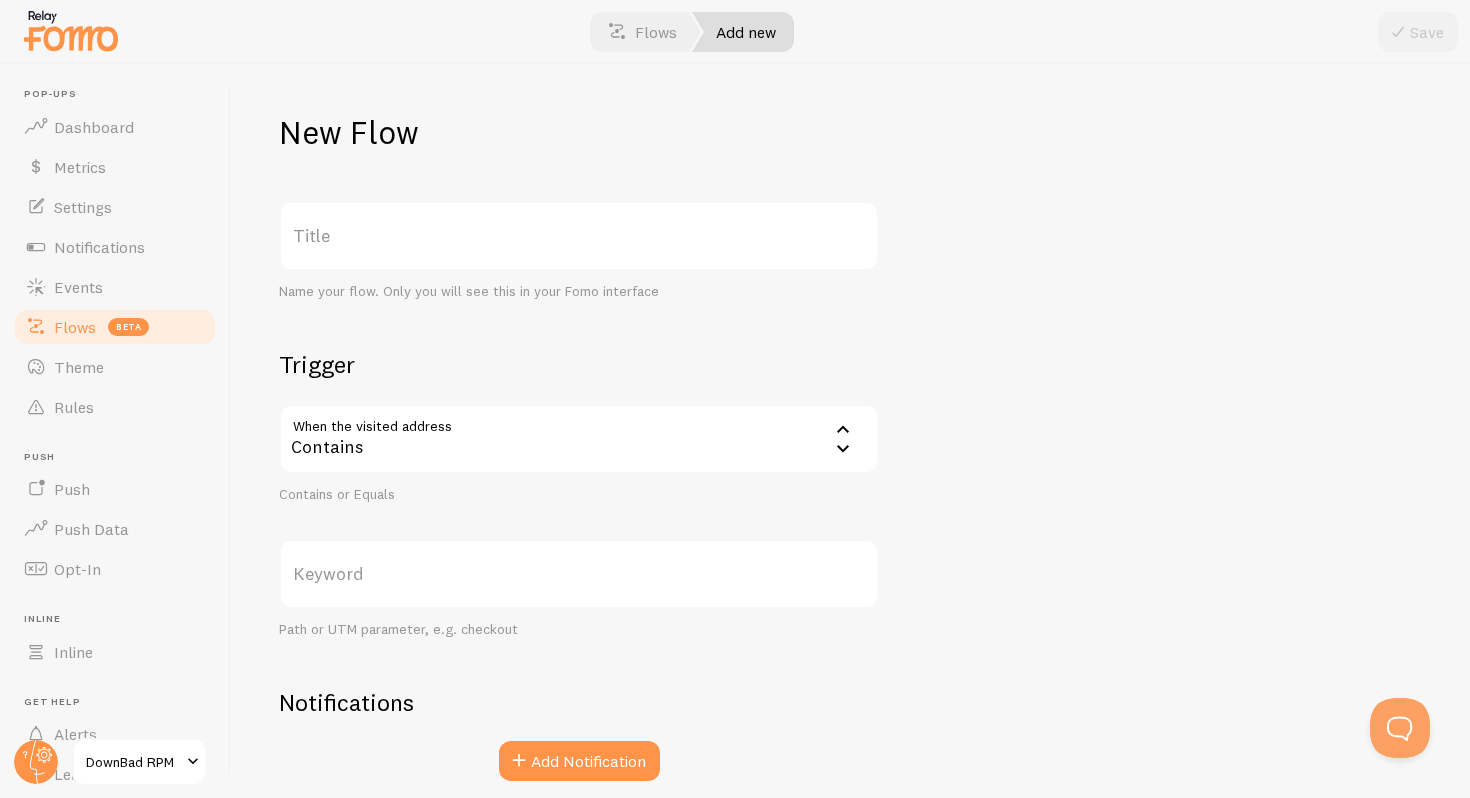 click on "Title" at bounding box center (579, 236) 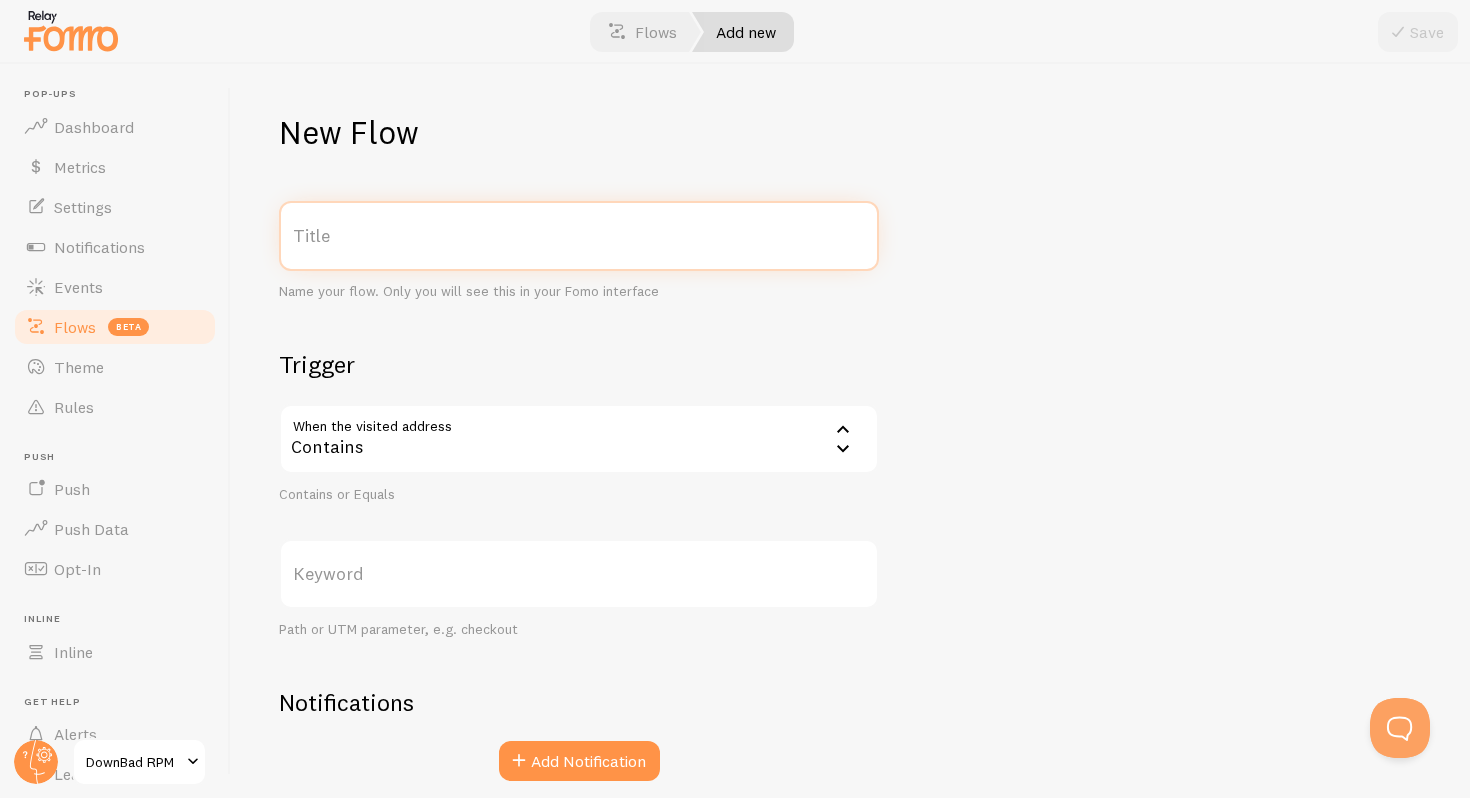 click on "Title" at bounding box center [579, 236] 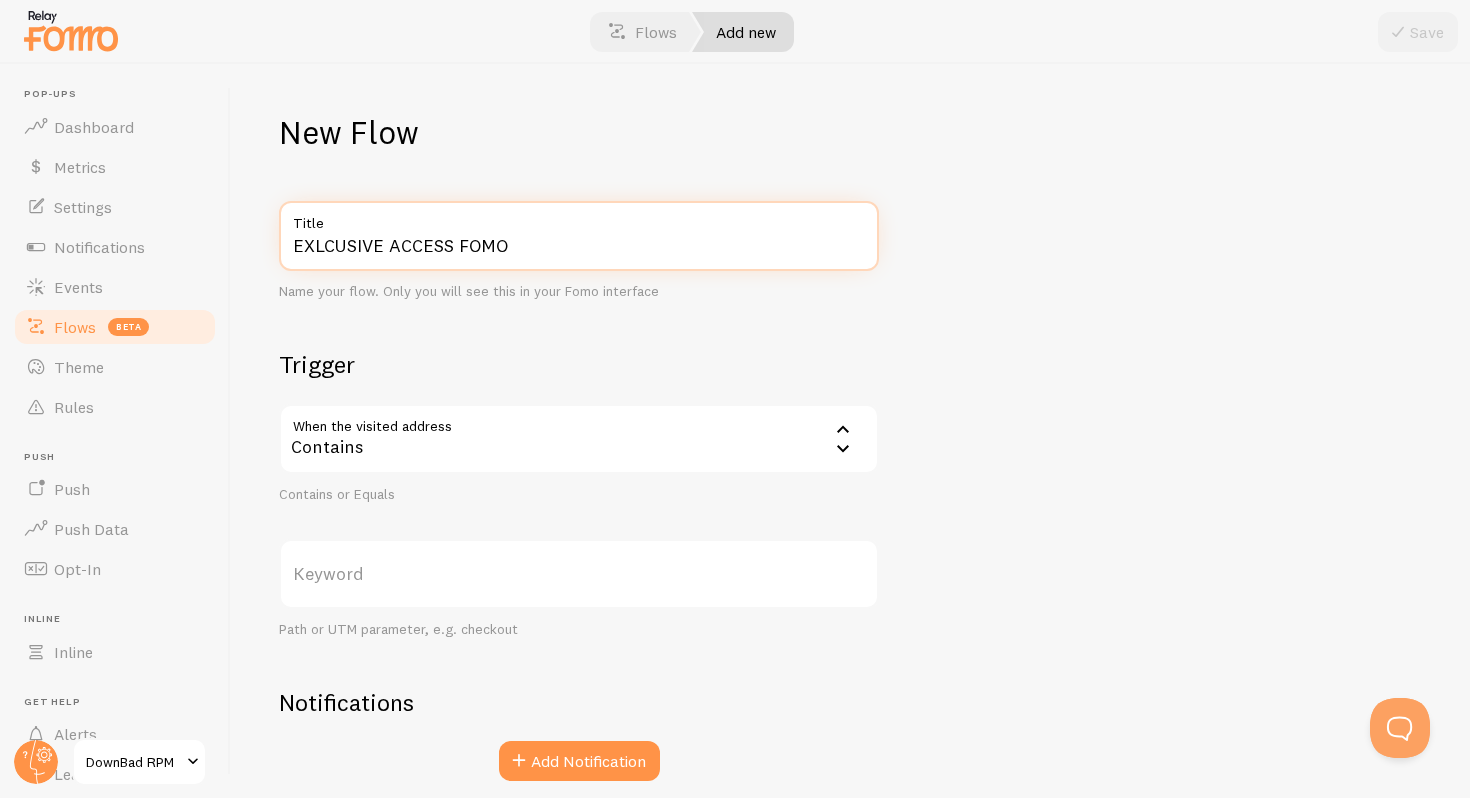 type on "EXLCUSIVE ACCESS FOMO" 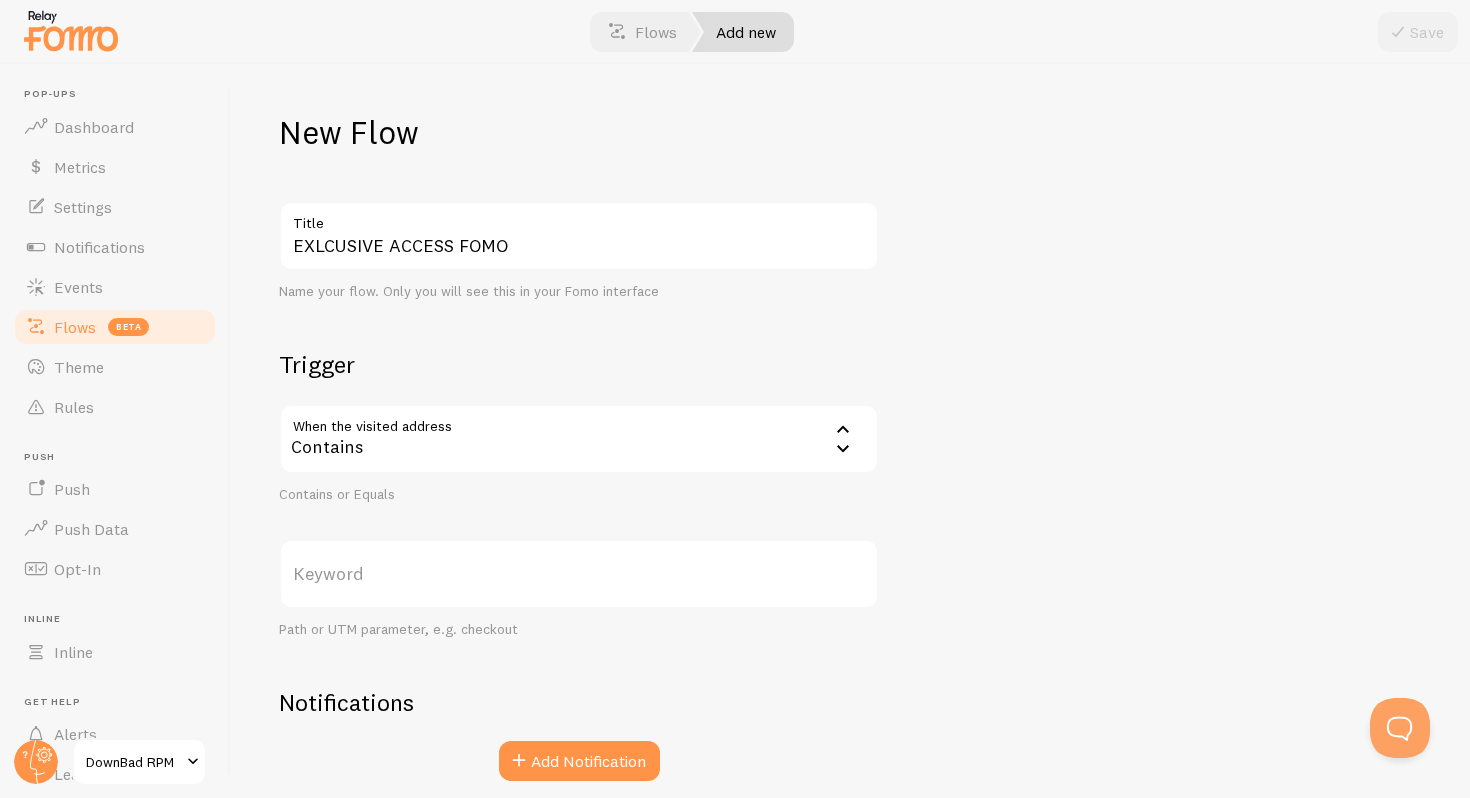 click on "Keyword" at bounding box center [579, 574] 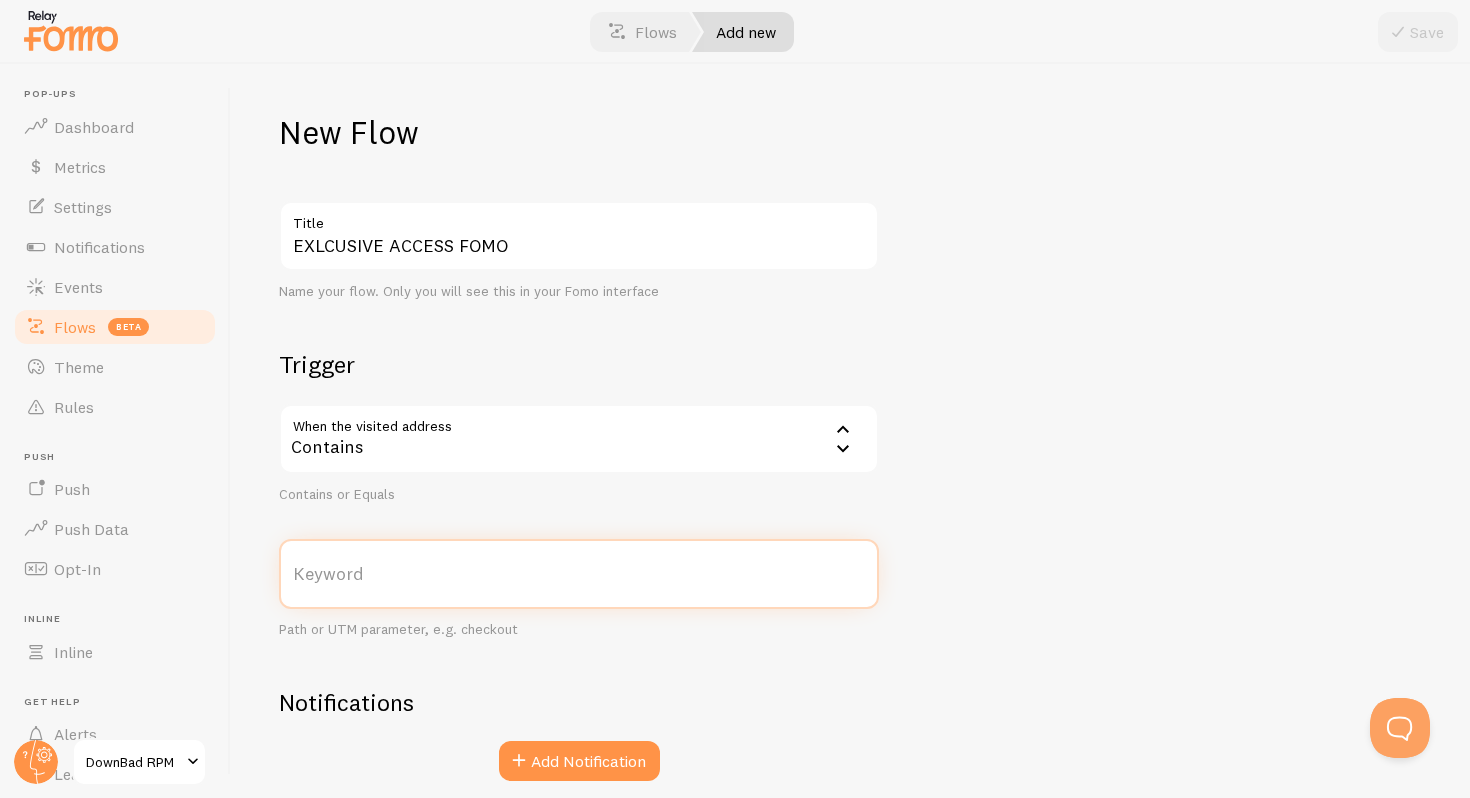 click on "Keyword" at bounding box center [579, 574] 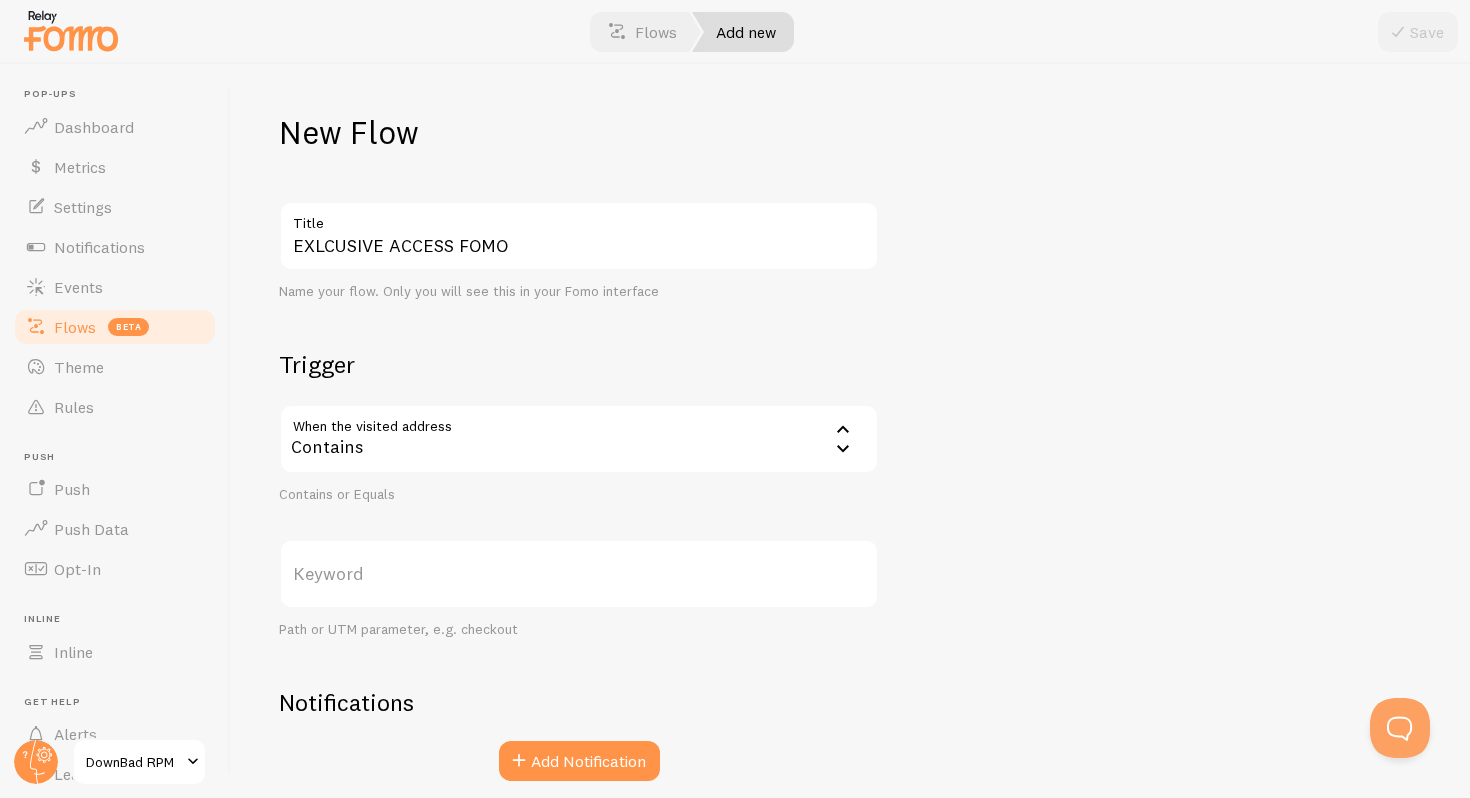 click on "Keyword" at bounding box center [579, 574] 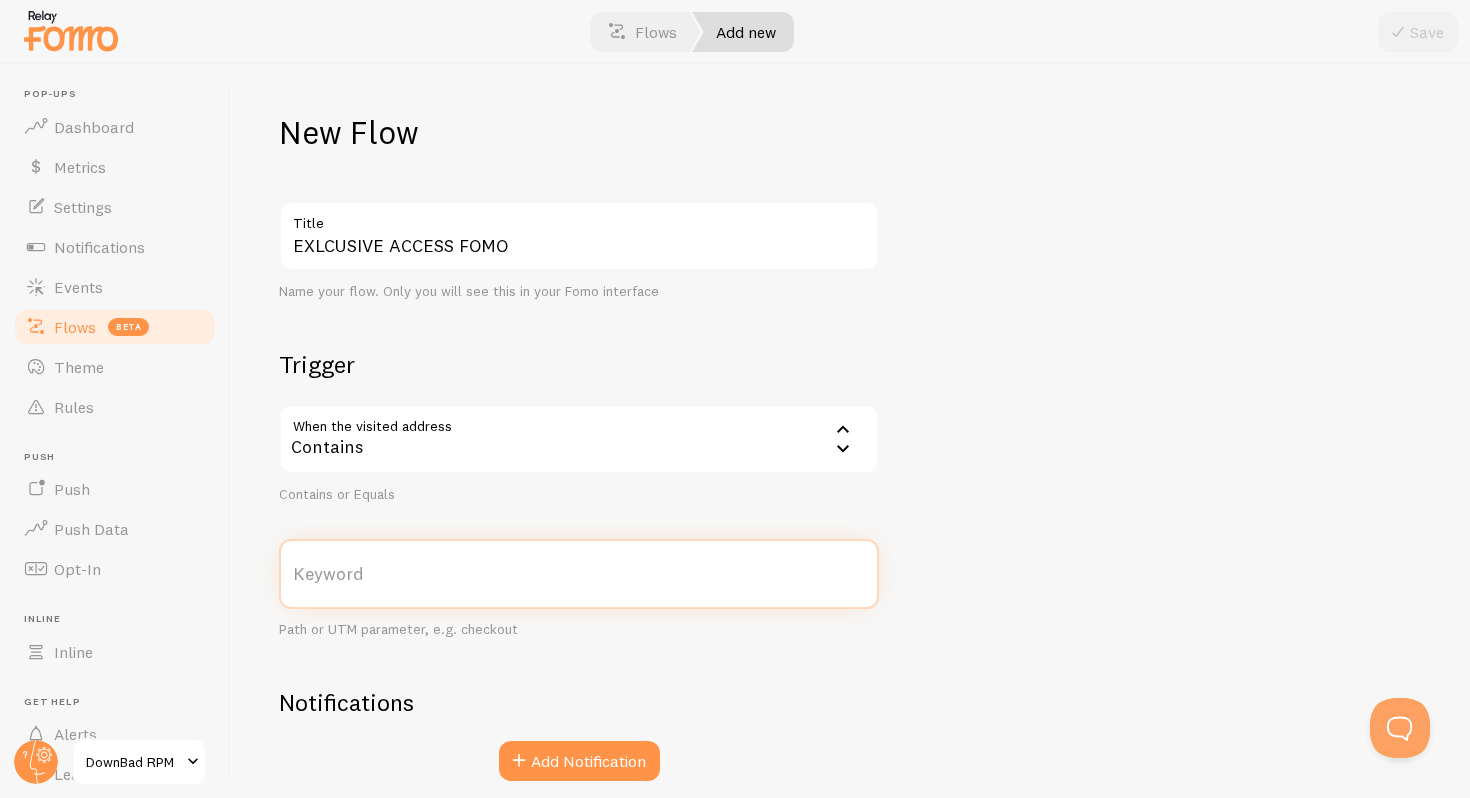 click on "Keyword" at bounding box center (579, 574) 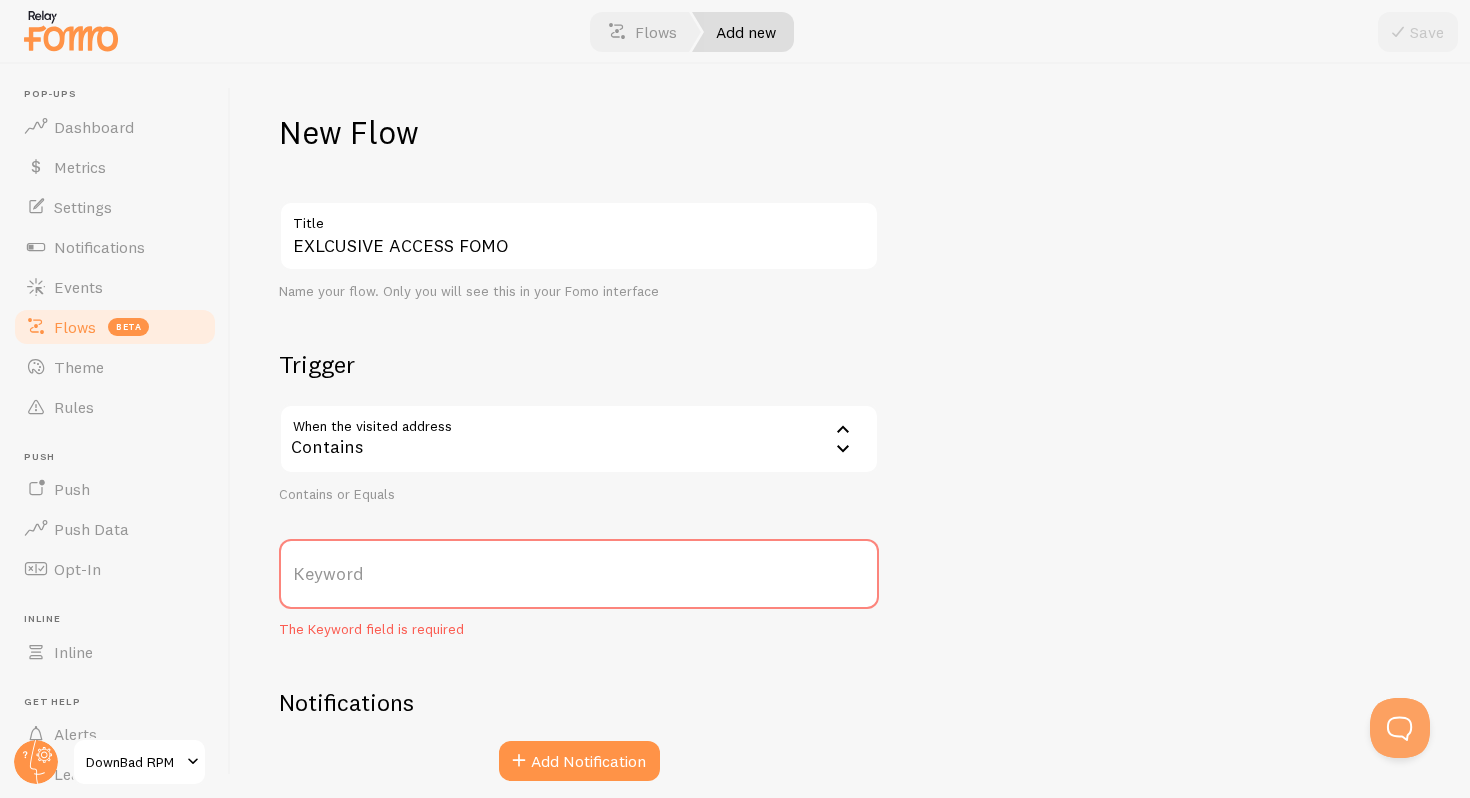 click on "Keyword" at bounding box center [579, 574] 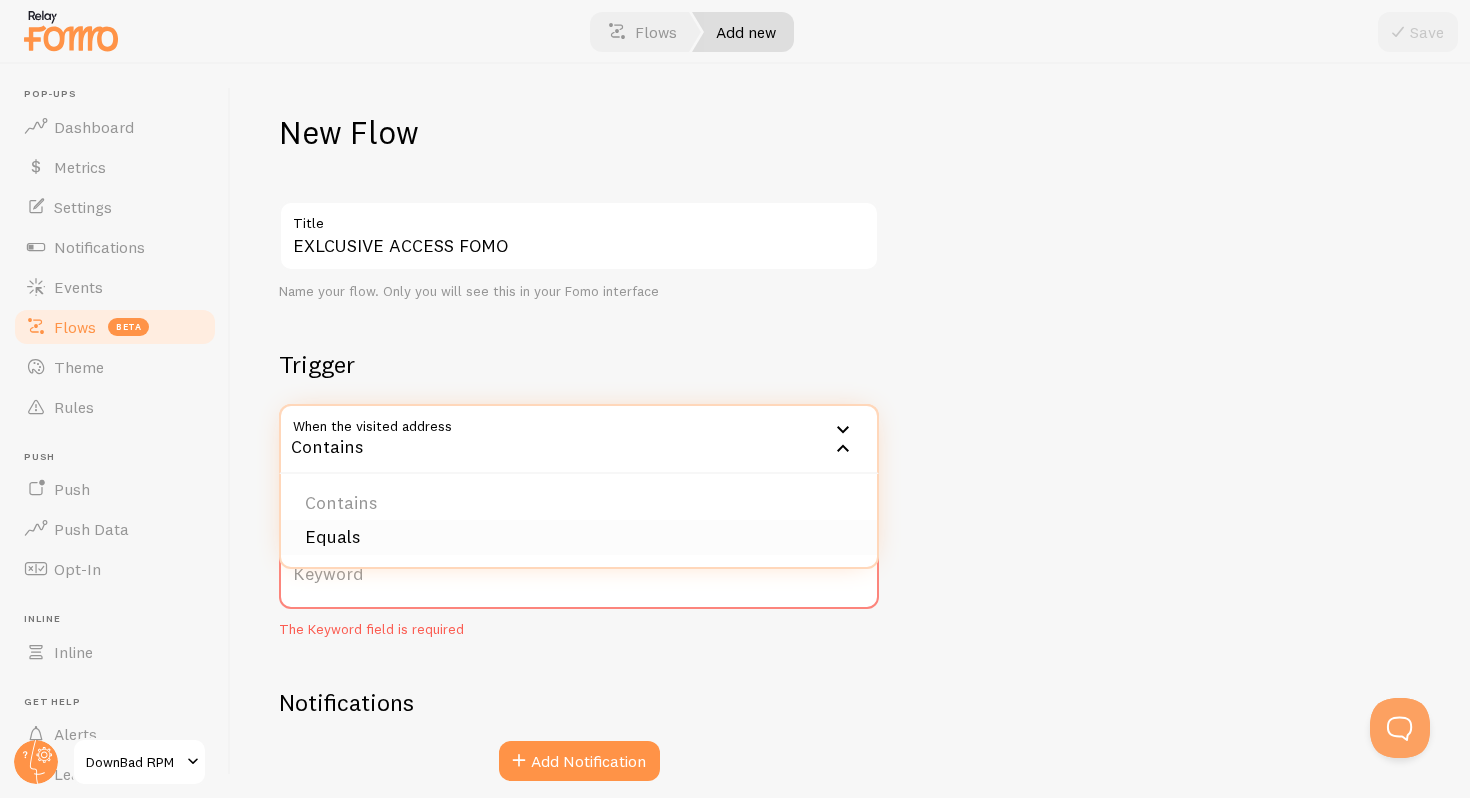 click on "Equals" at bounding box center [579, 537] 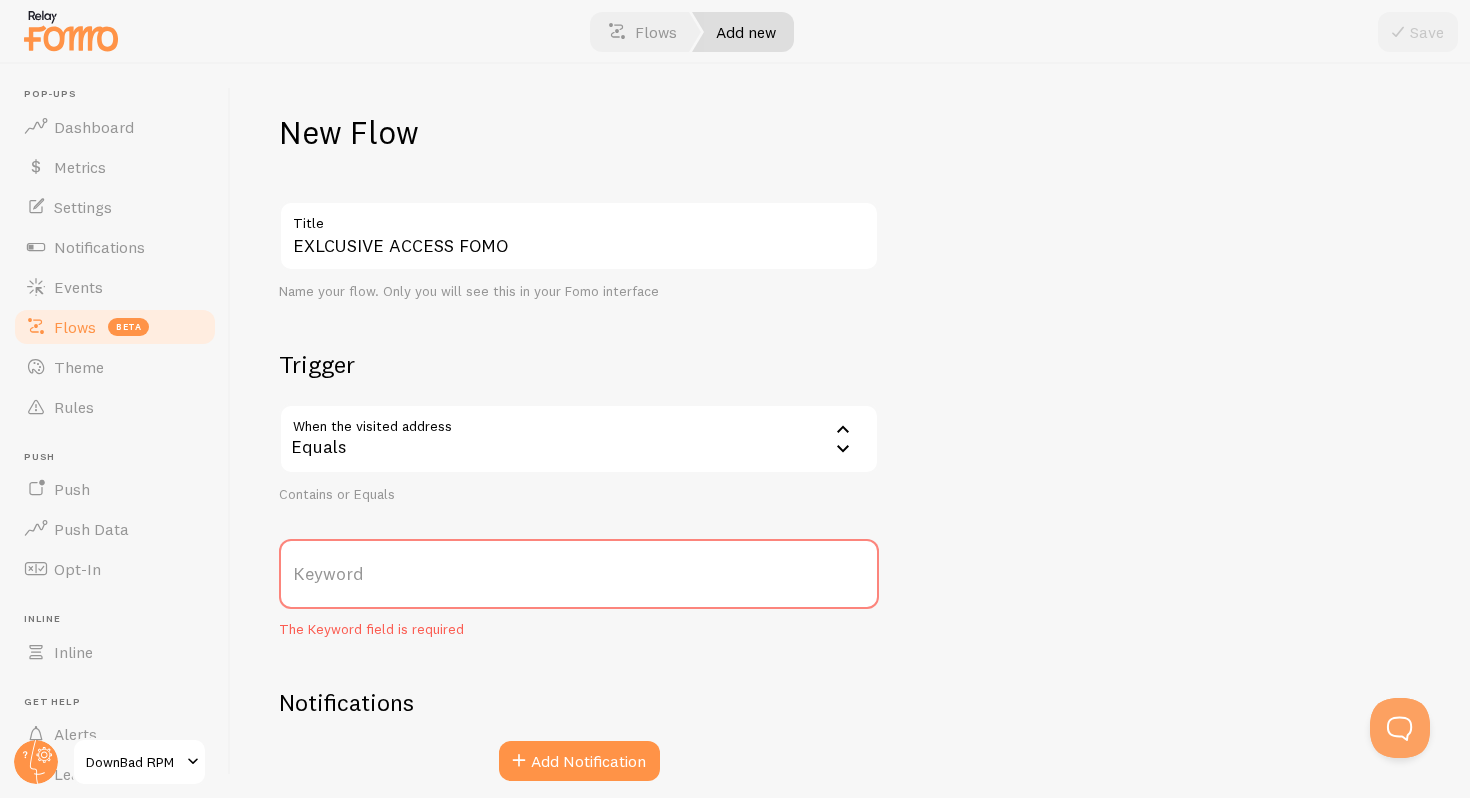 click on "Equals" at bounding box center [579, 439] 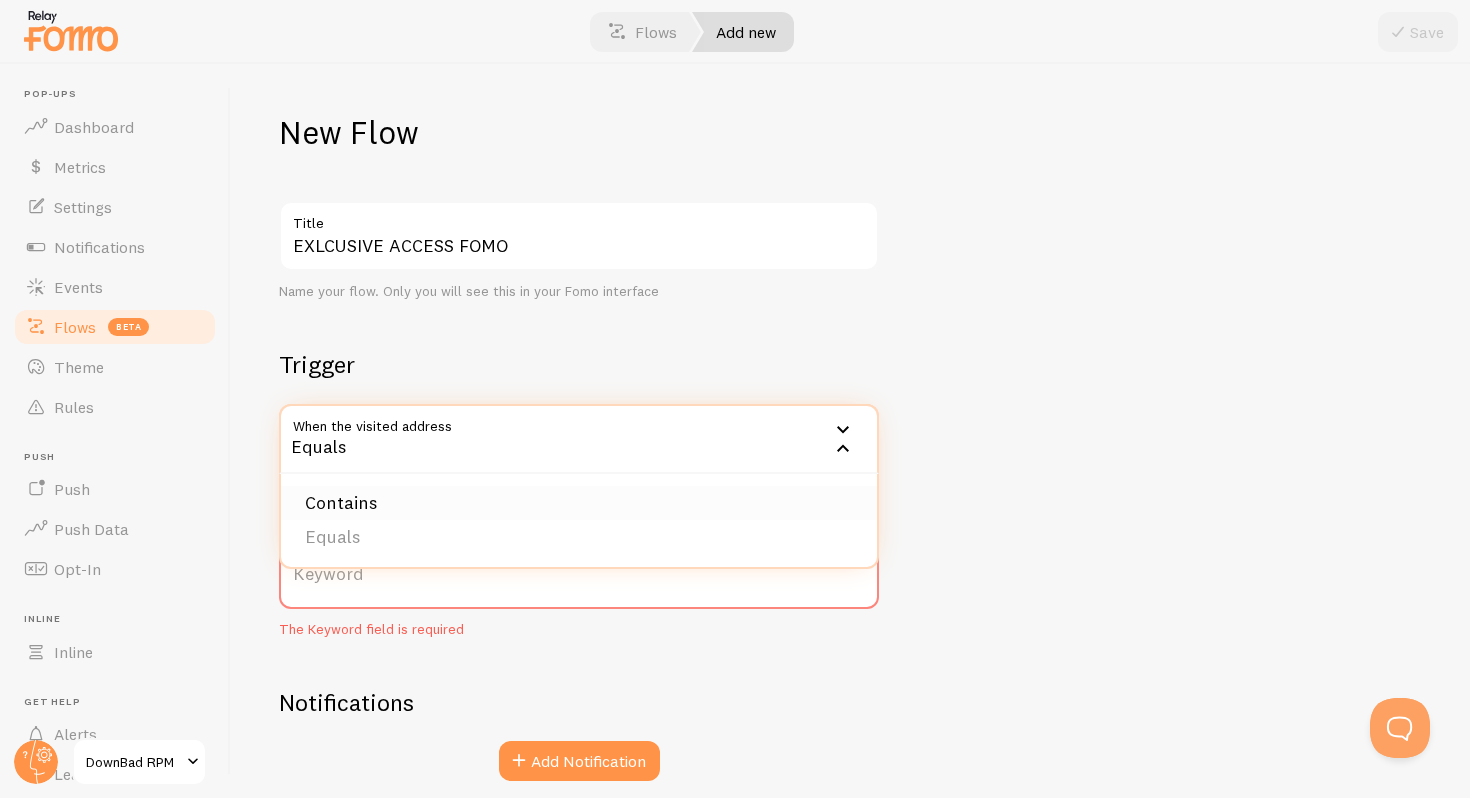 click on "Contains" at bounding box center (579, 503) 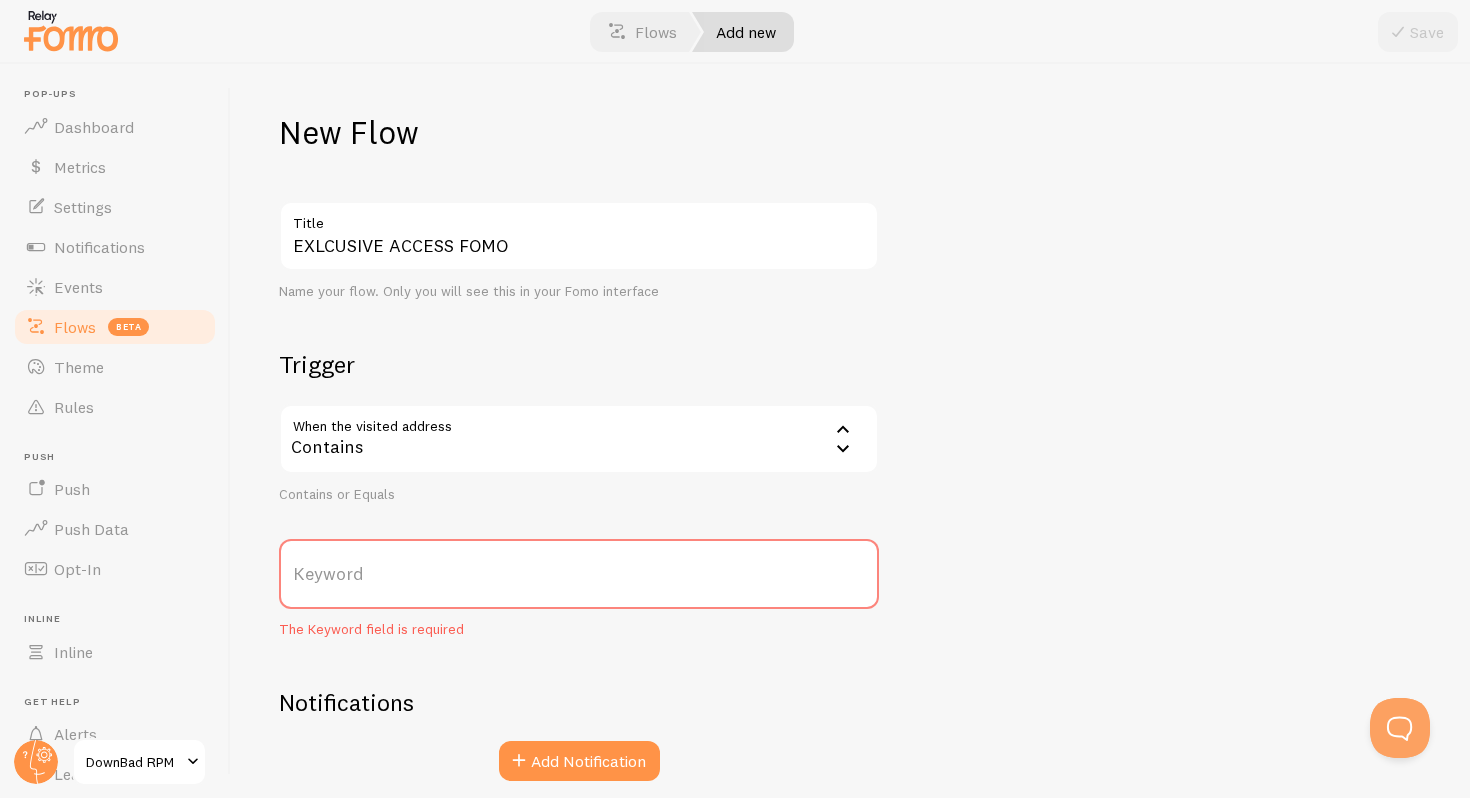 click on "Keyword" at bounding box center [579, 574] 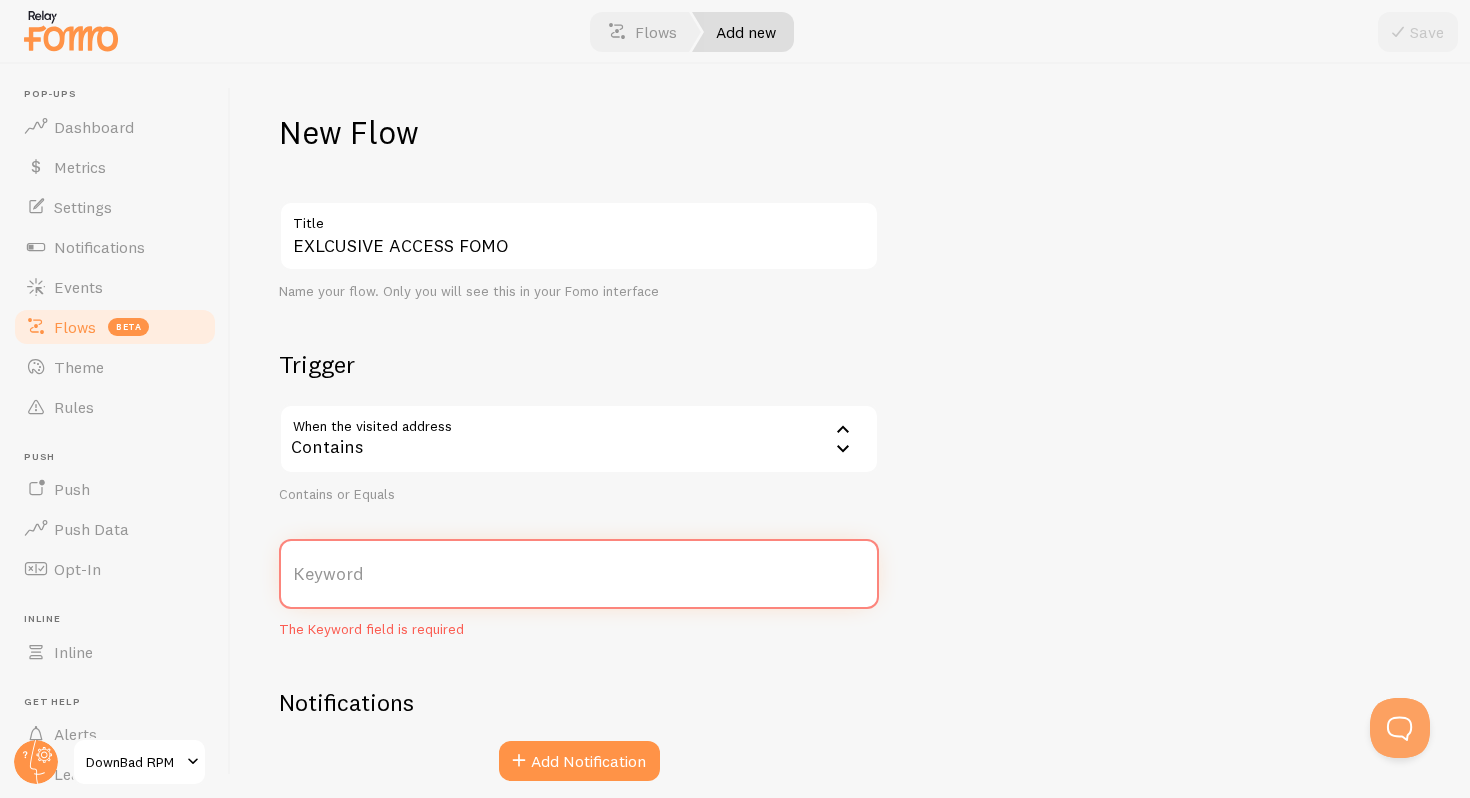 paste on "https://downbadrpm.com/" 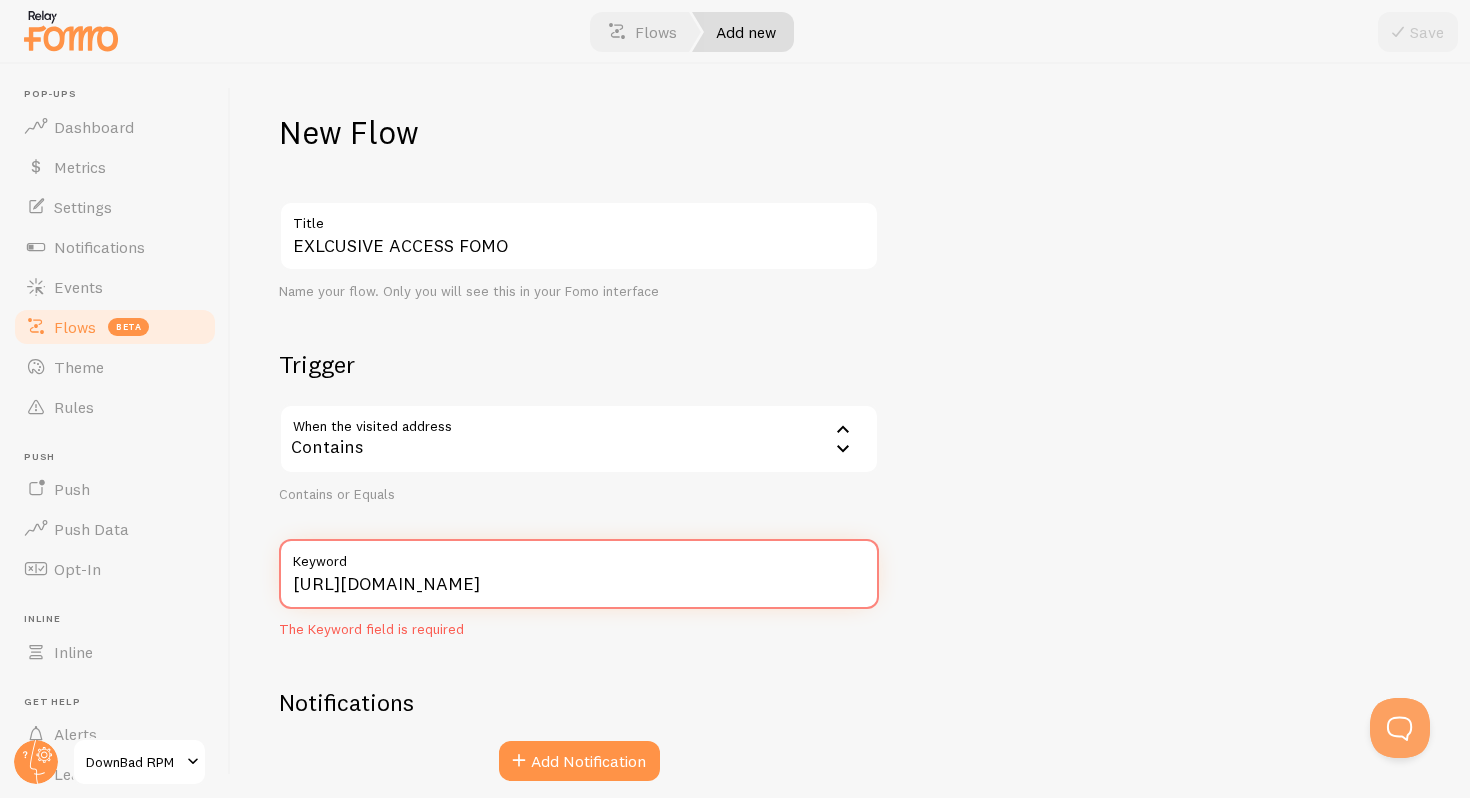 type on "https://downbadrpm.com/" 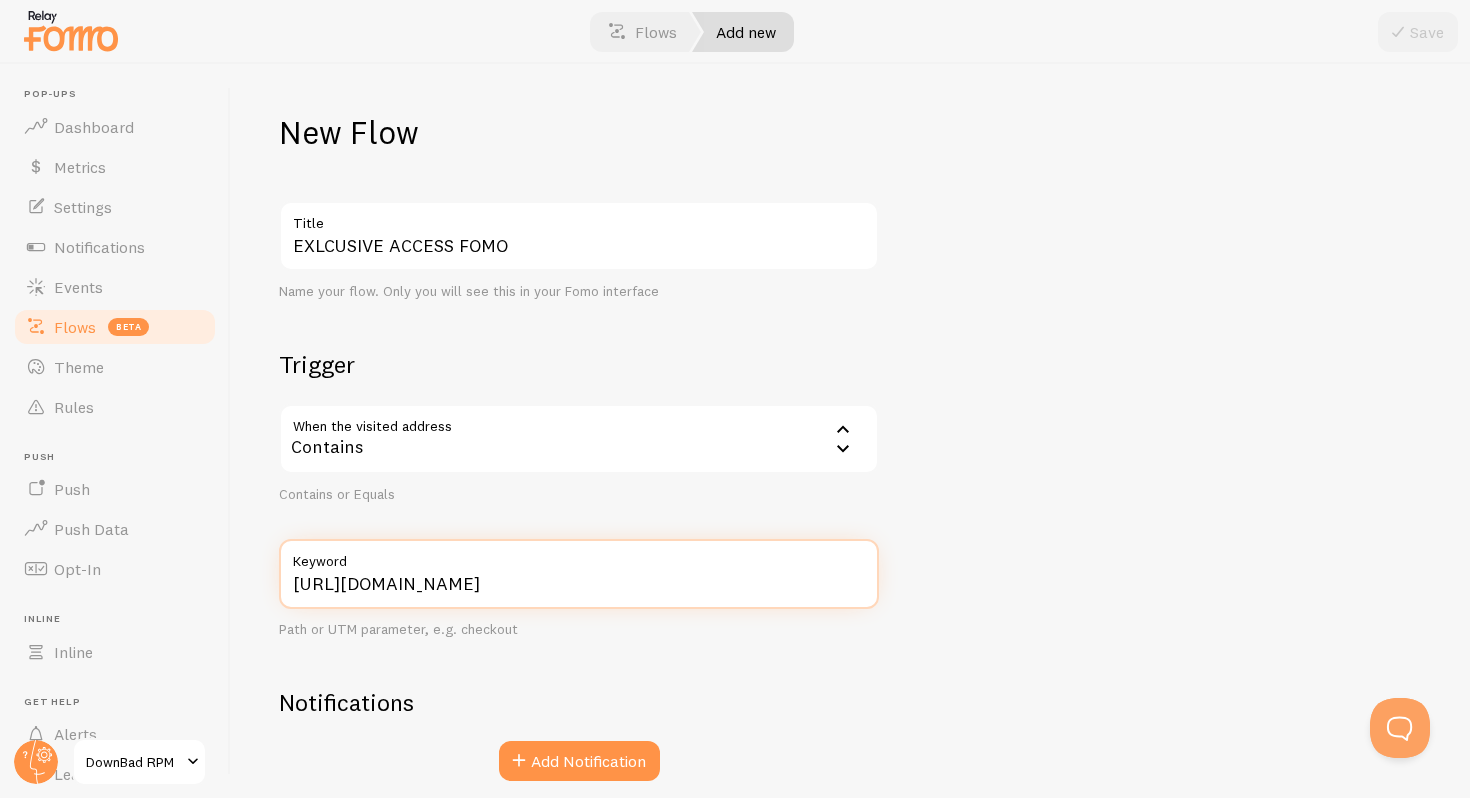 scroll, scrollTop: 79, scrollLeft: 0, axis: vertical 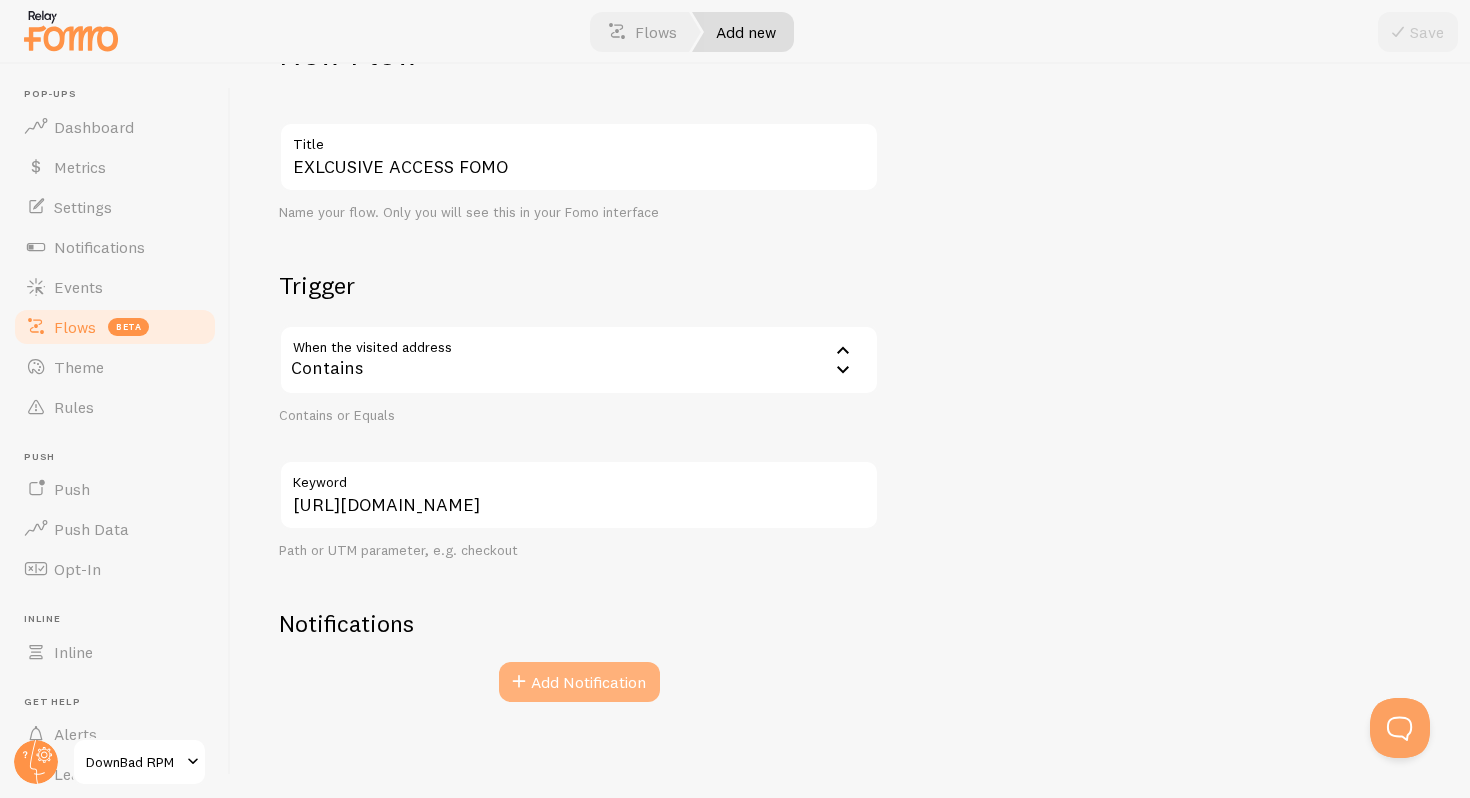 click on "Add Notification" at bounding box center [579, 682] 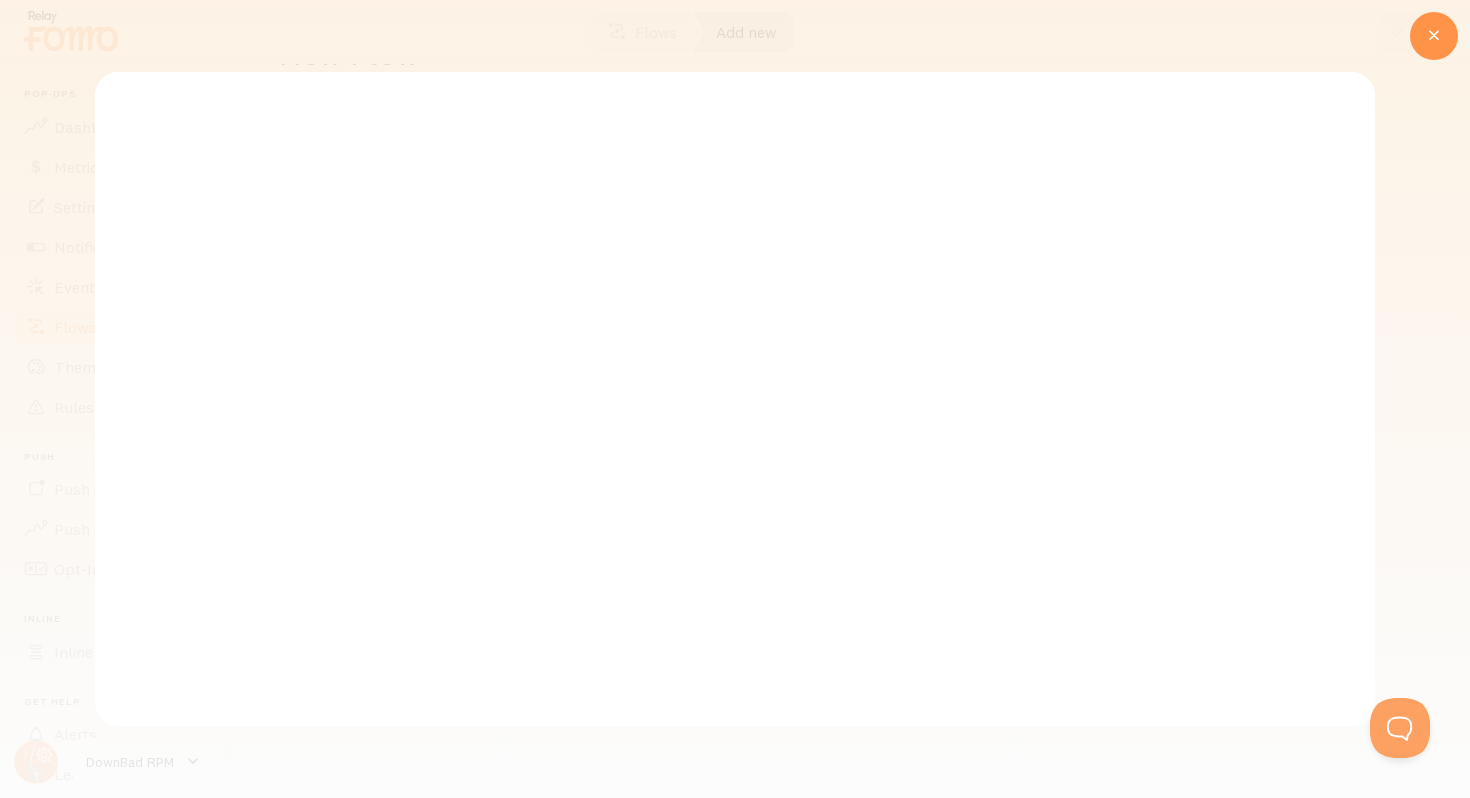 scroll, scrollTop: 0, scrollLeft: 0, axis: both 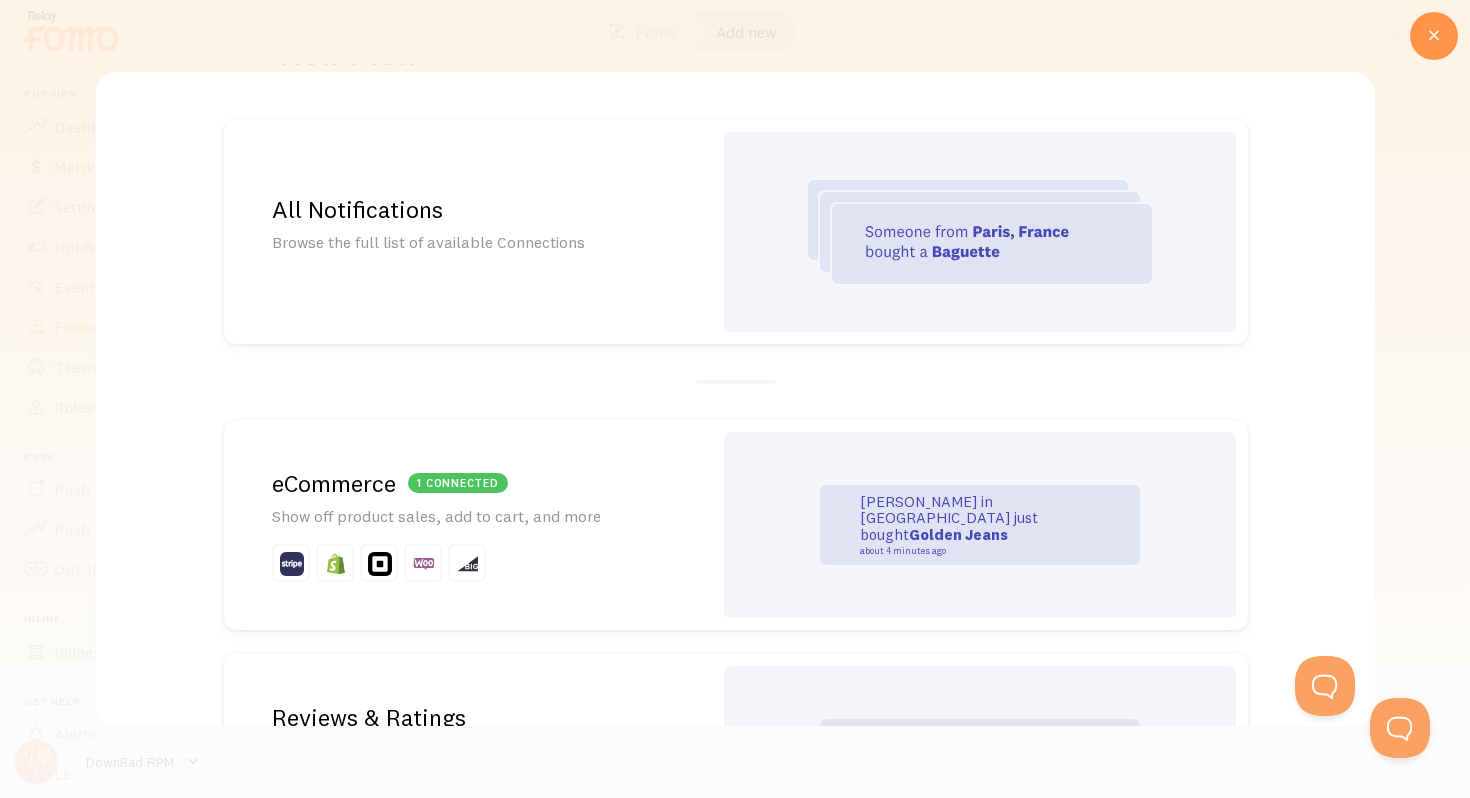 click at bounding box center [468, 563] 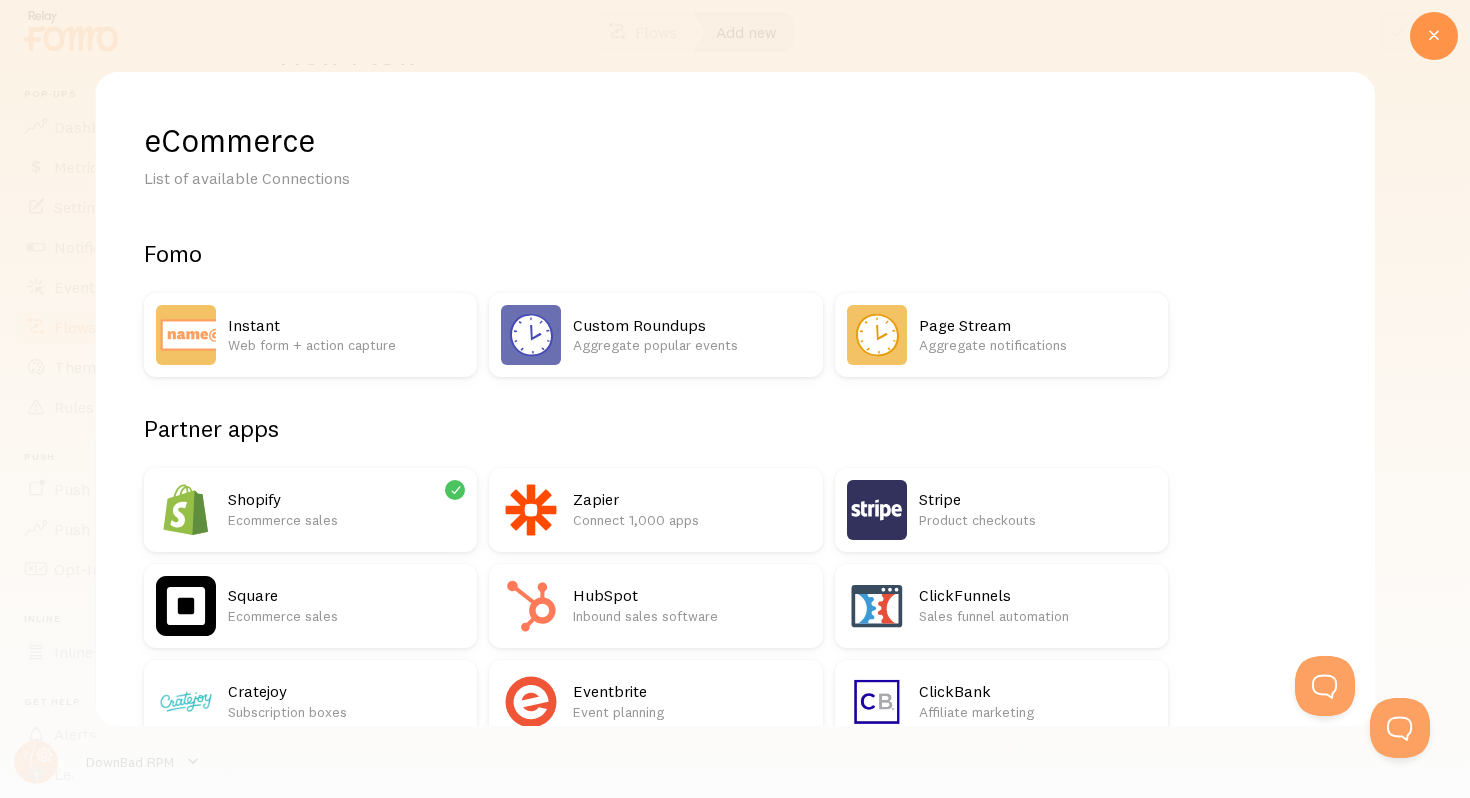 click on "Shopify" at bounding box center (346, 499) 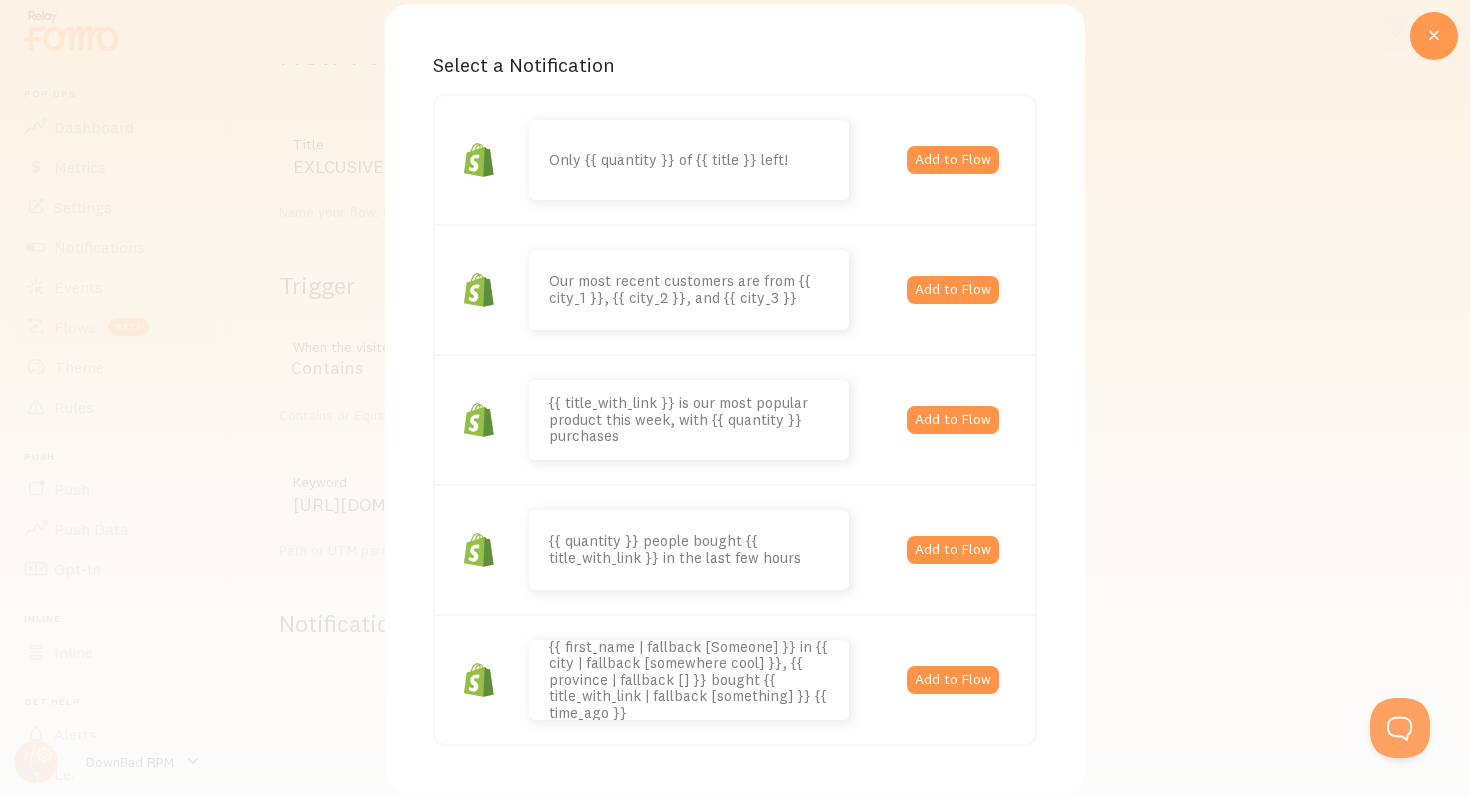 click at bounding box center (1434, 36) 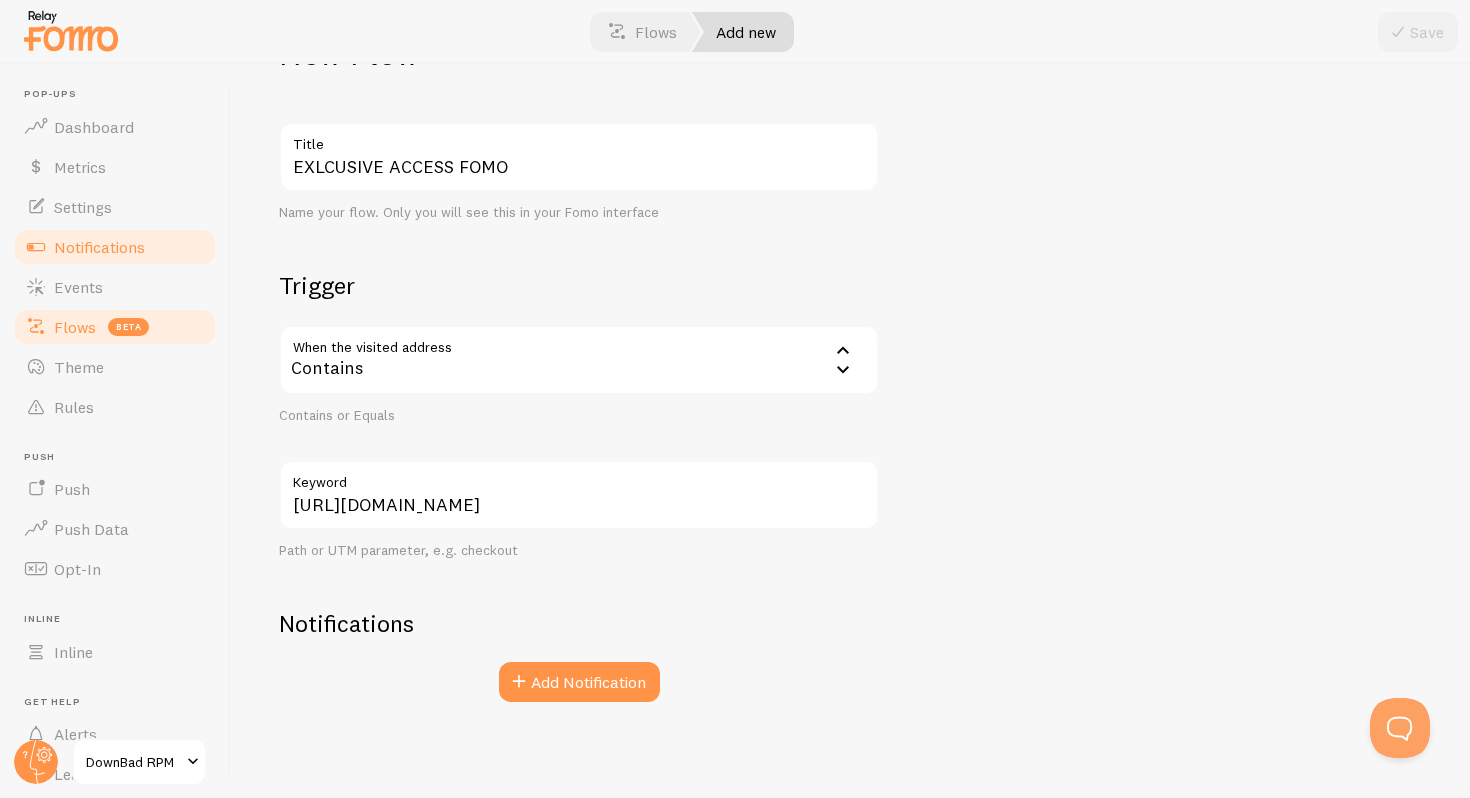 click on "Notifications" at bounding box center (115, 247) 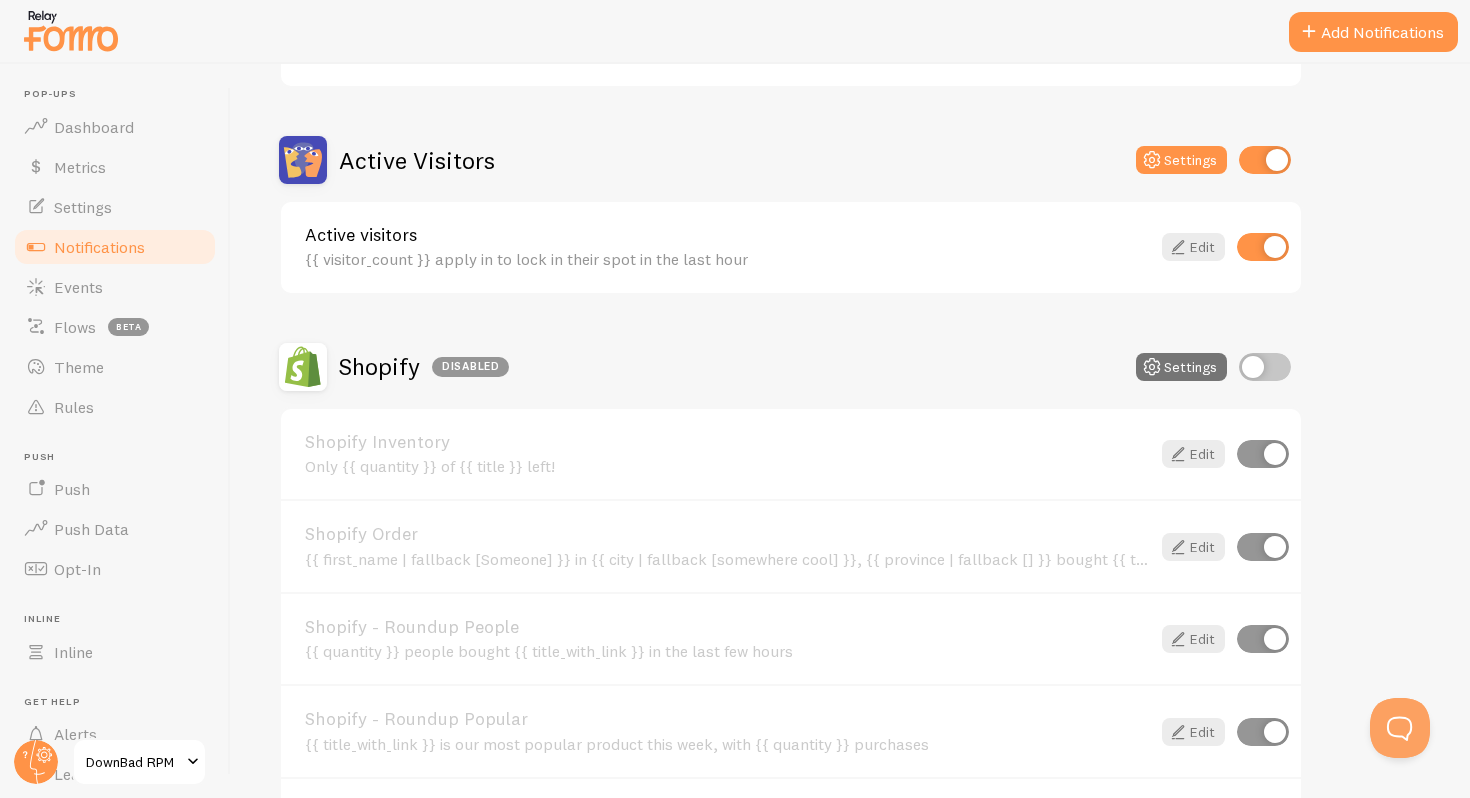 scroll, scrollTop: 438, scrollLeft: 0, axis: vertical 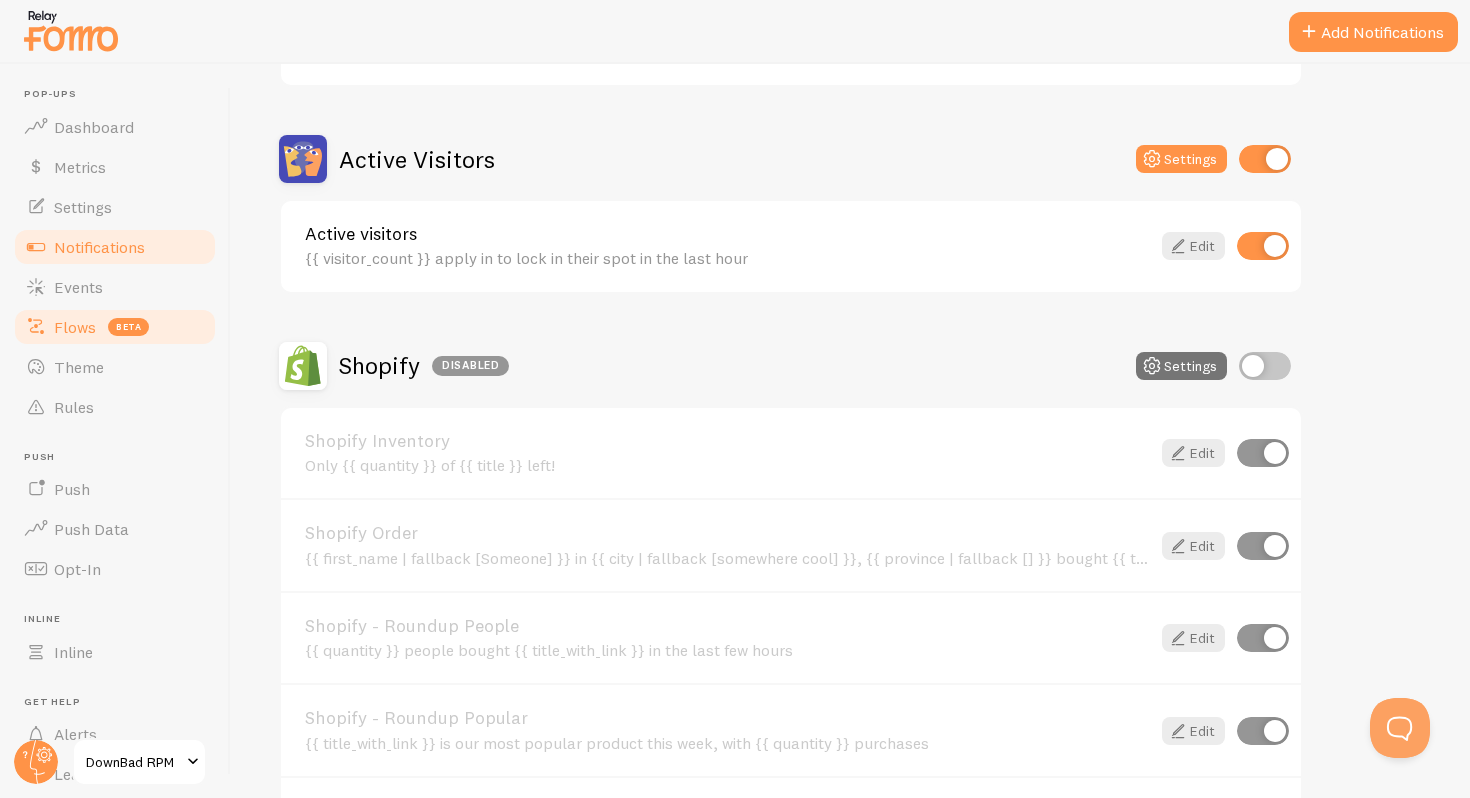 click on "Flows" at bounding box center [75, 327] 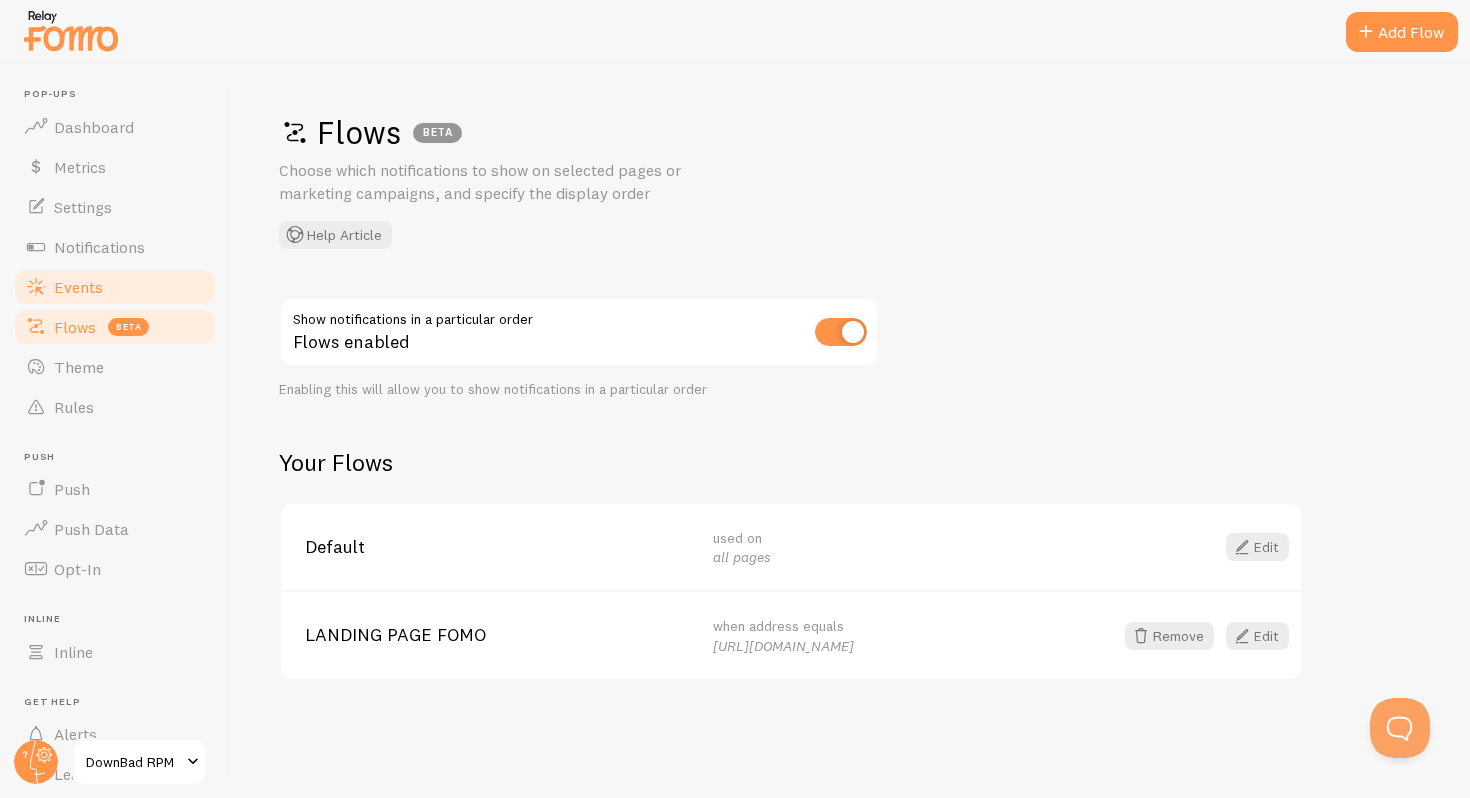 click on "Events" at bounding box center [78, 287] 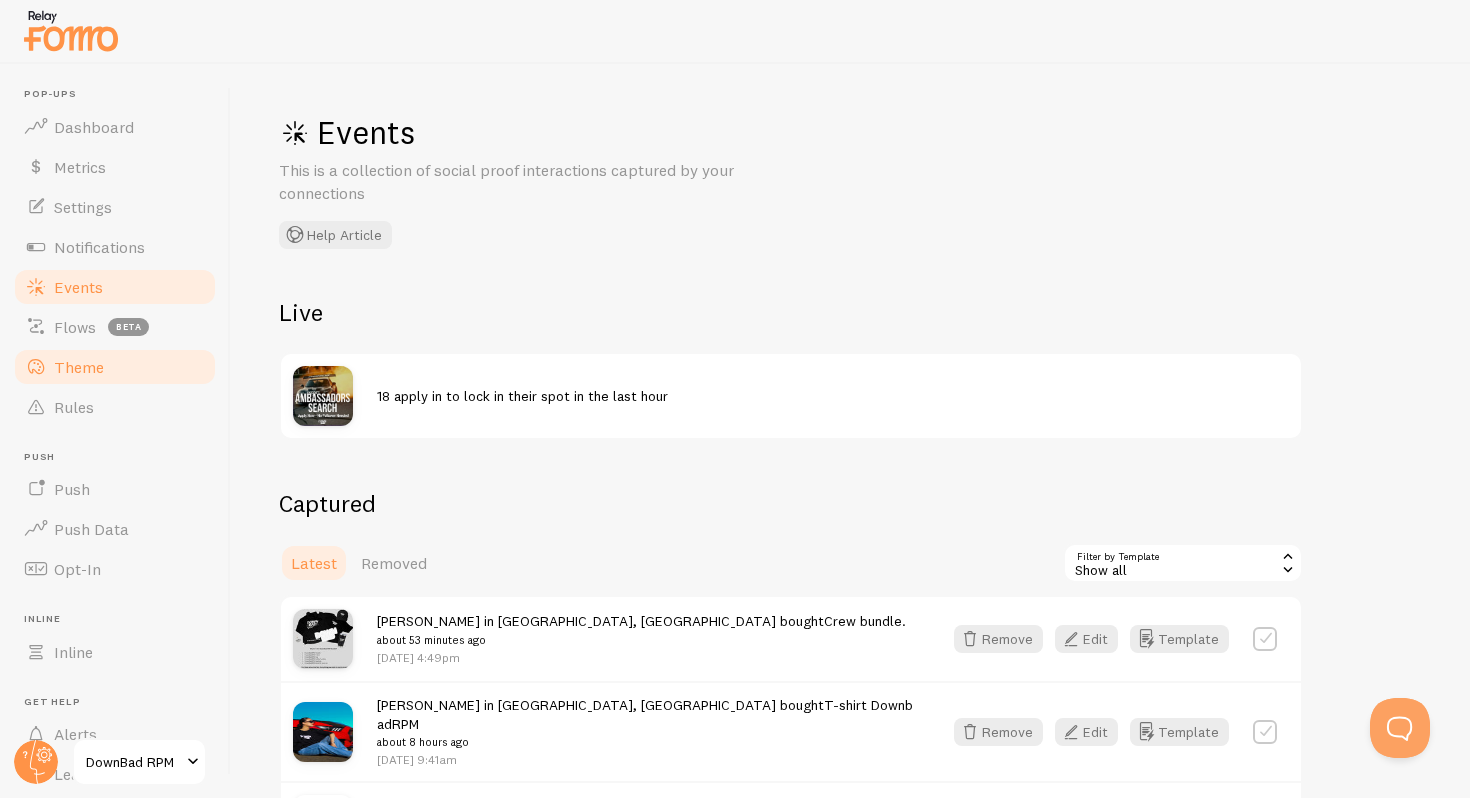 click on "Theme" at bounding box center [115, 367] 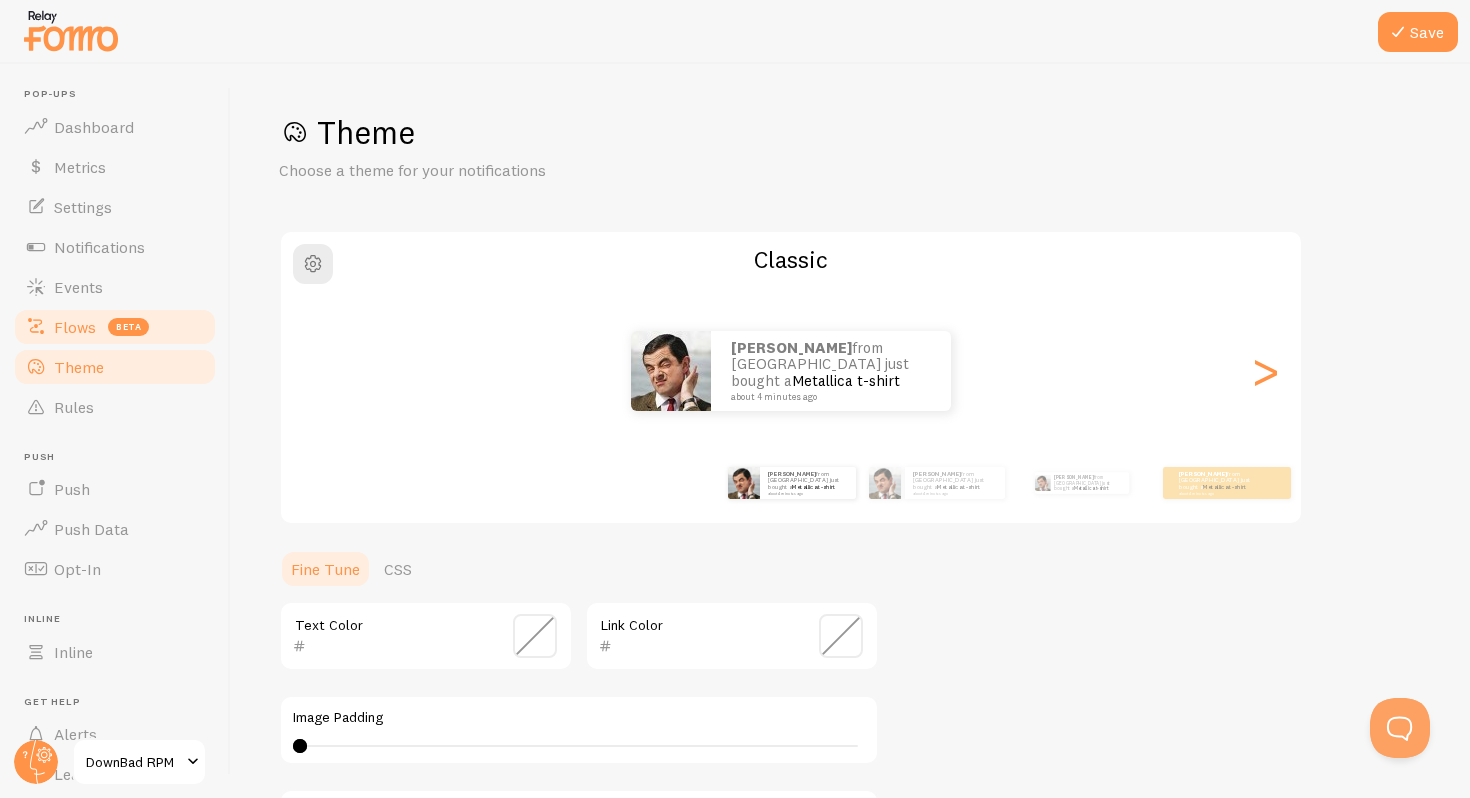 click on "Flows" at bounding box center [75, 327] 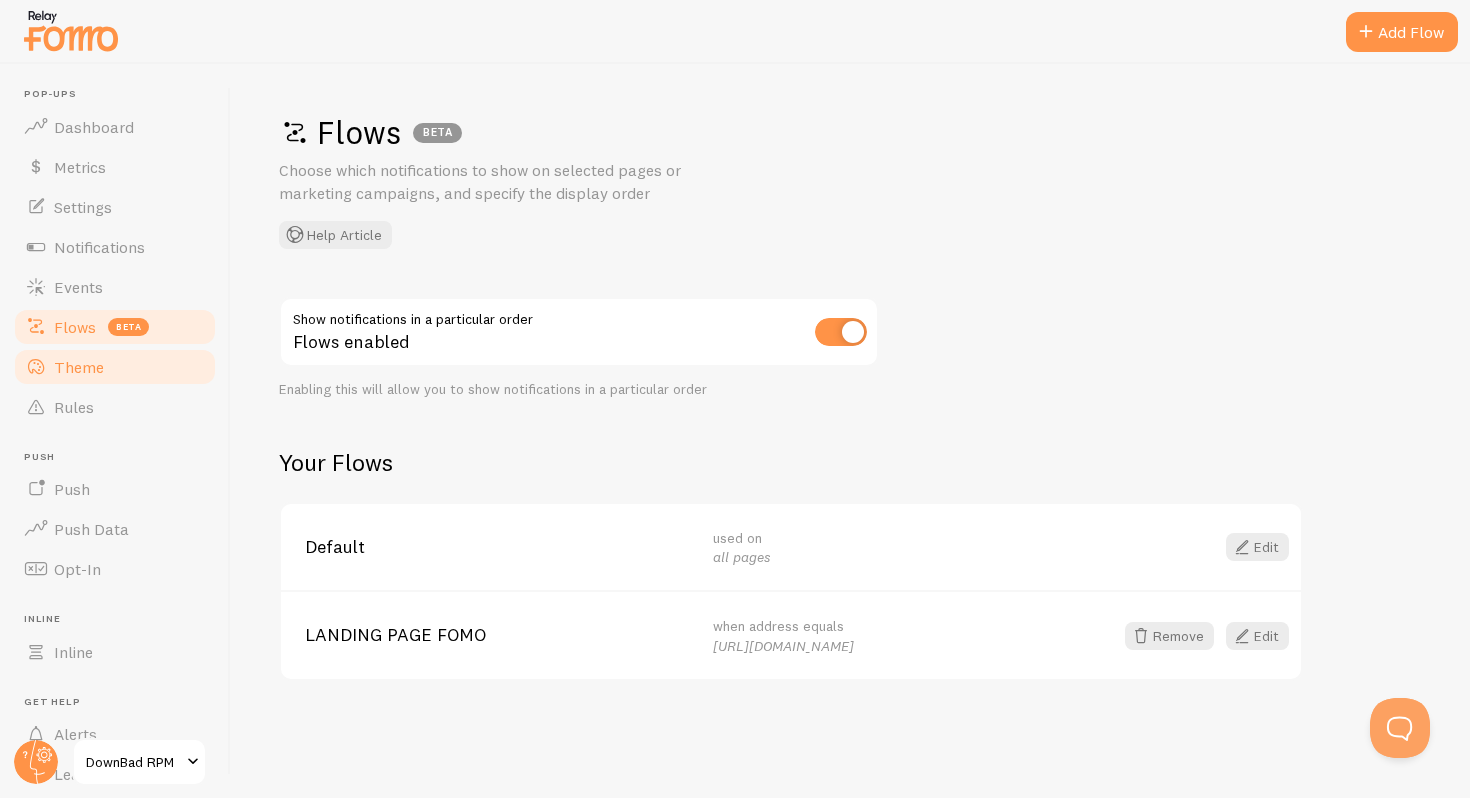 click on "Theme" at bounding box center [115, 367] 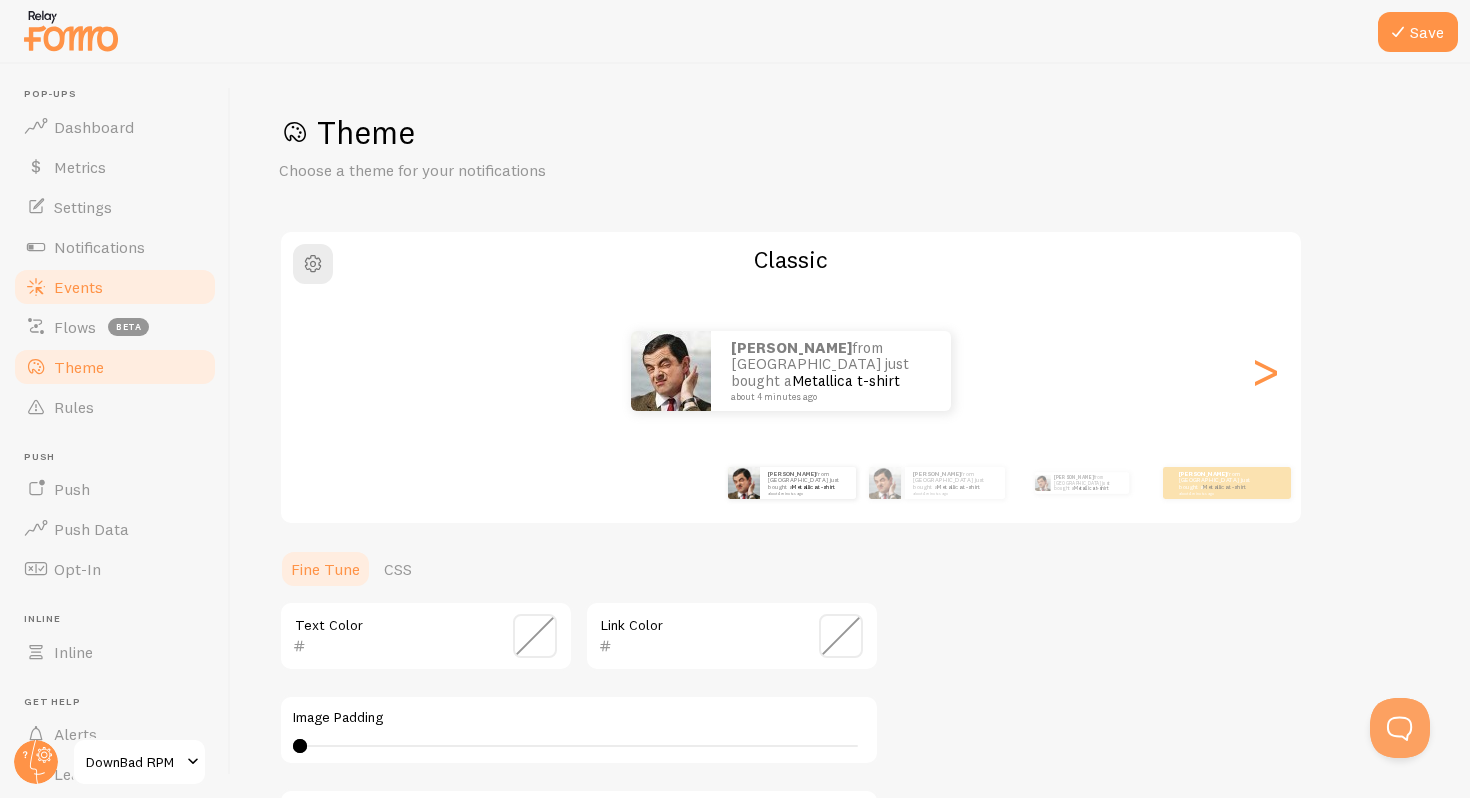 click on "Events" at bounding box center [78, 287] 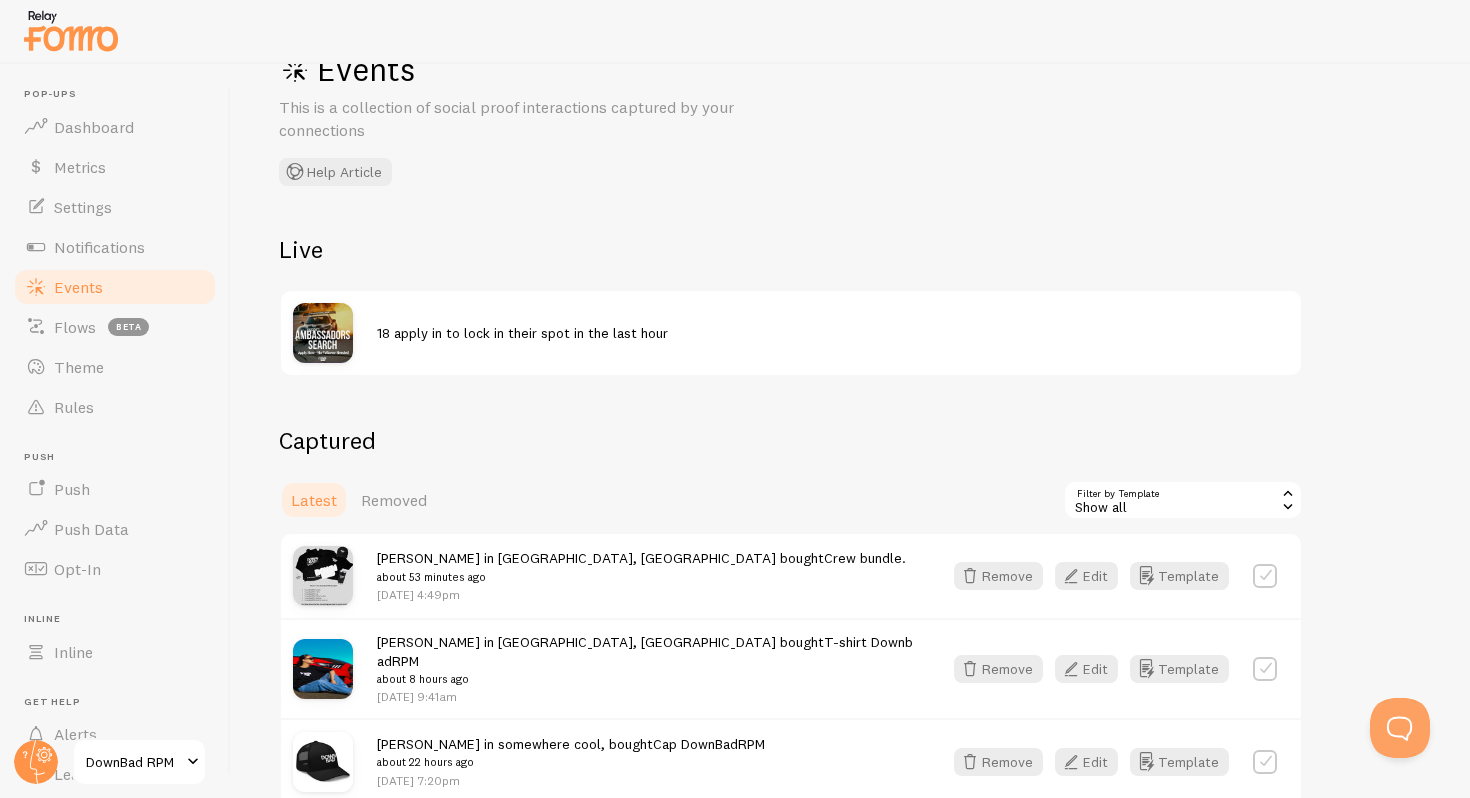 scroll, scrollTop: 77, scrollLeft: 0, axis: vertical 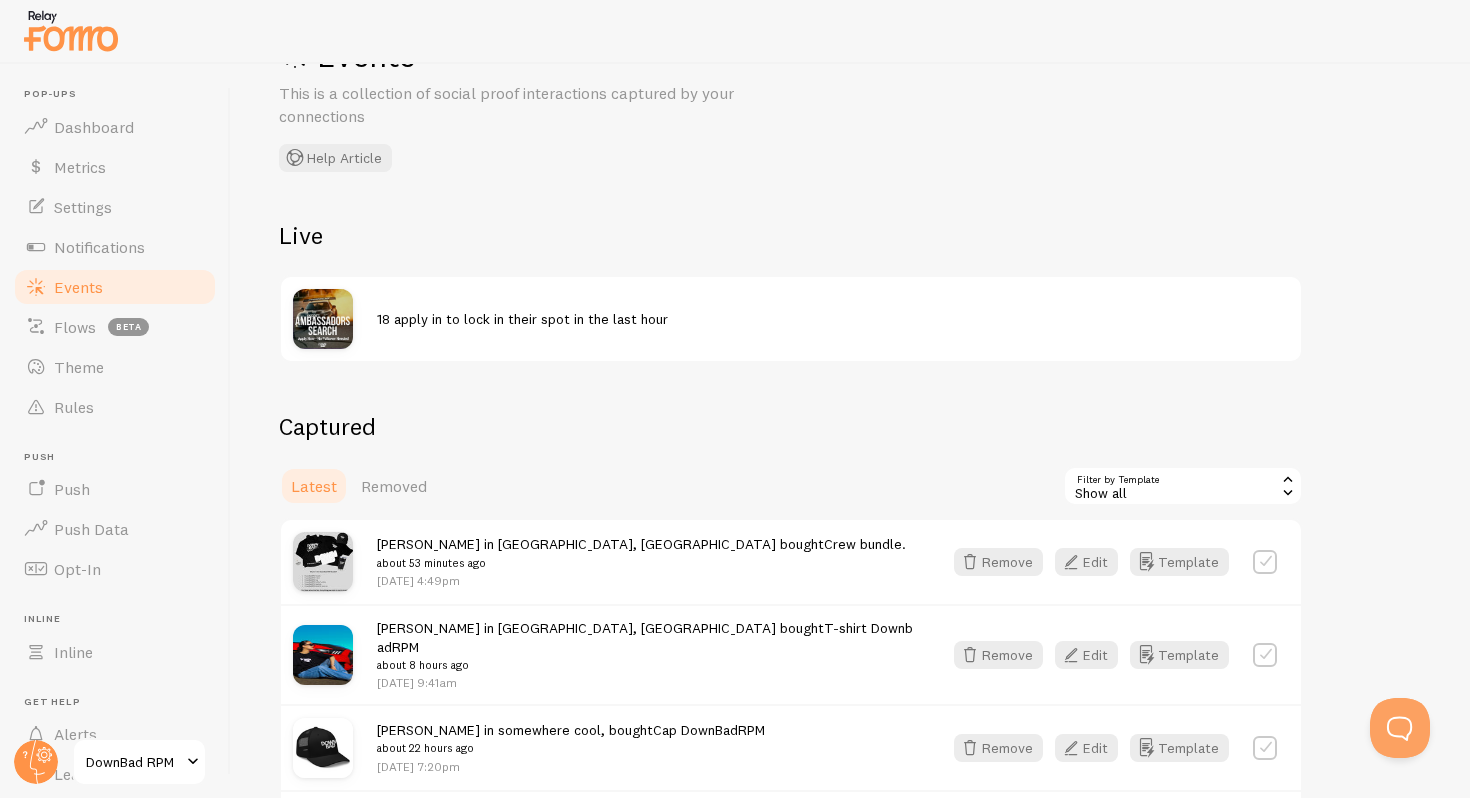 click on "Giovanni in Edmonton, Alberta bought  Crew bundle.    about 53 minutes ago" at bounding box center (641, 553) 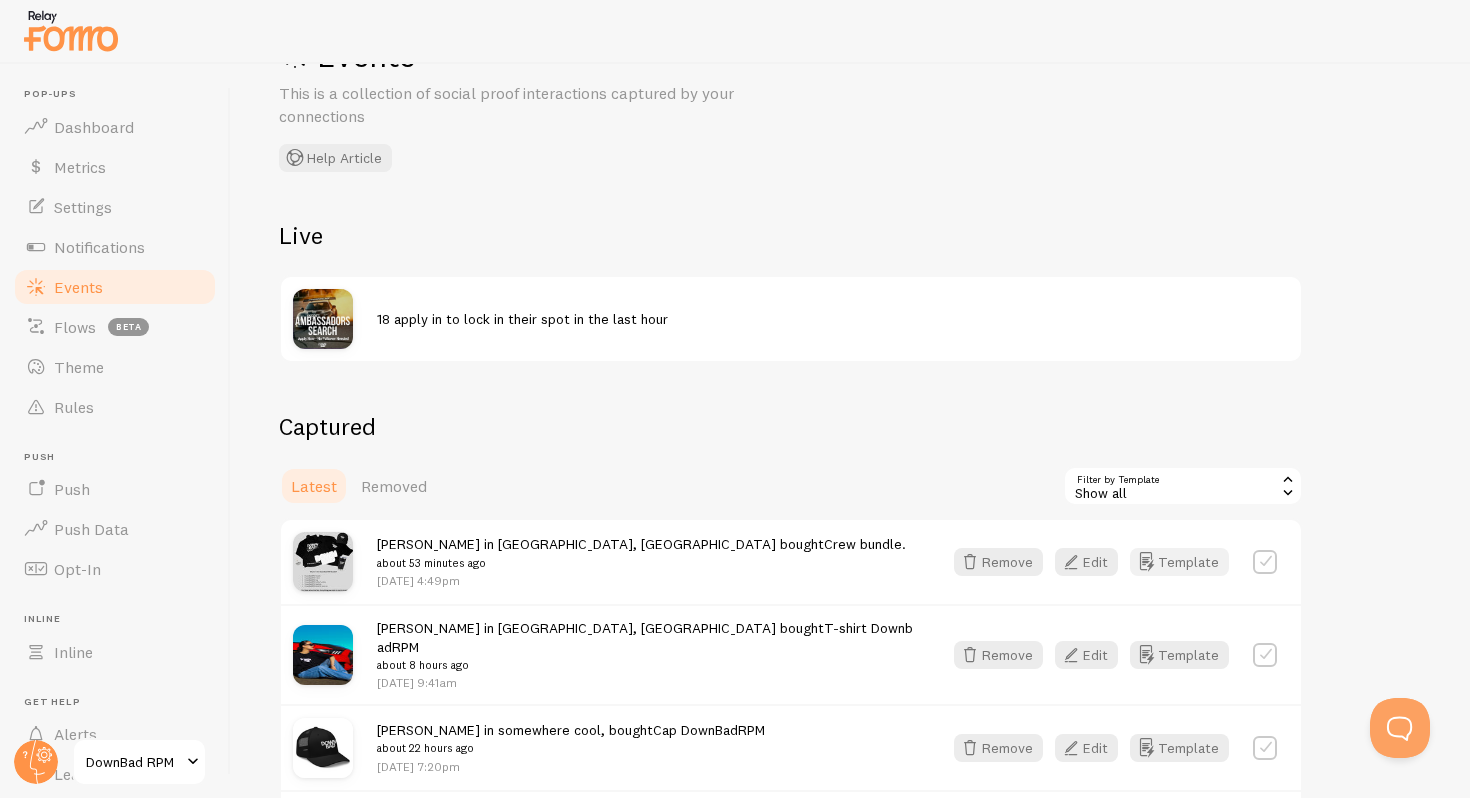 click on "Template" at bounding box center [1179, 562] 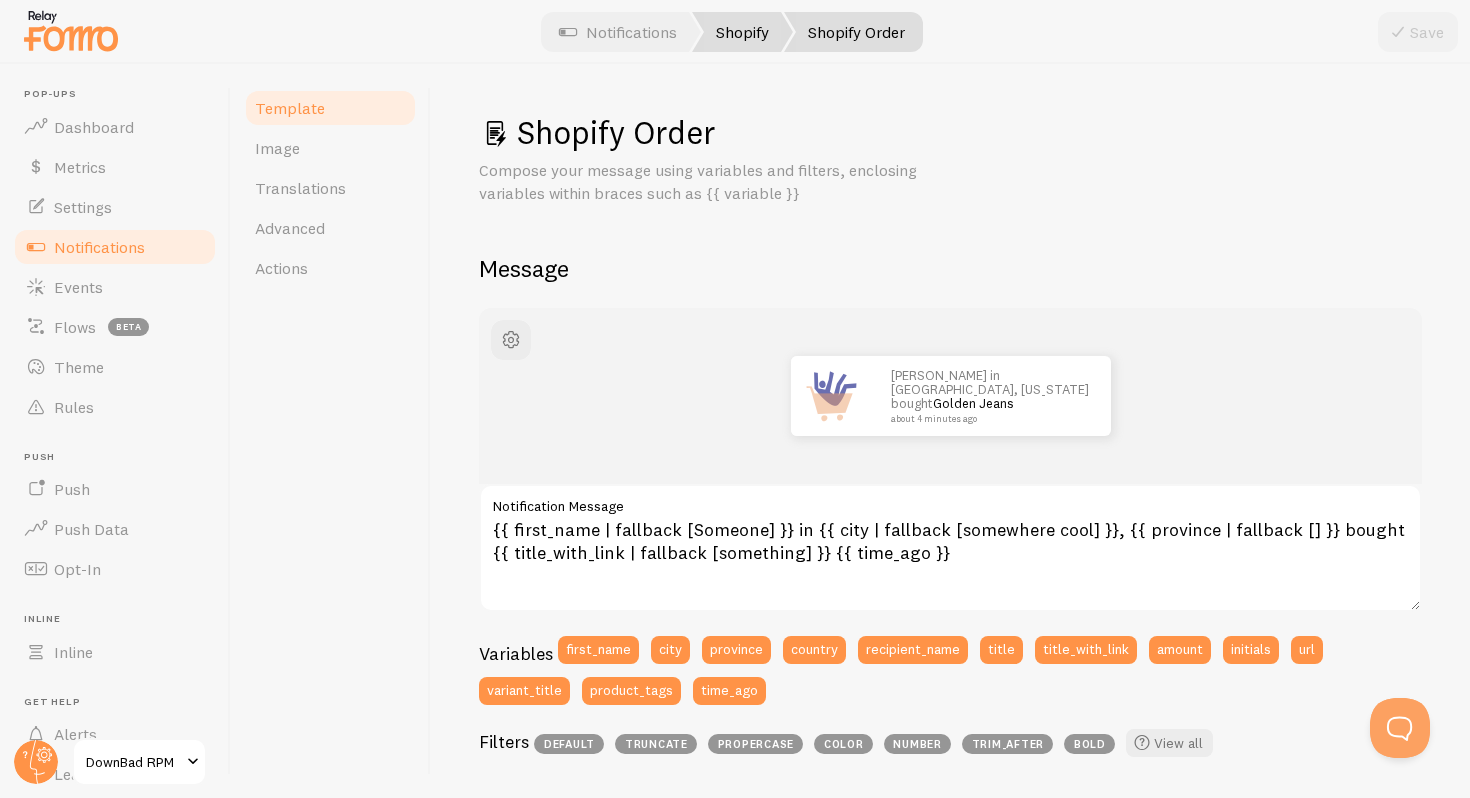 click on "Shopify" at bounding box center [742, 32] 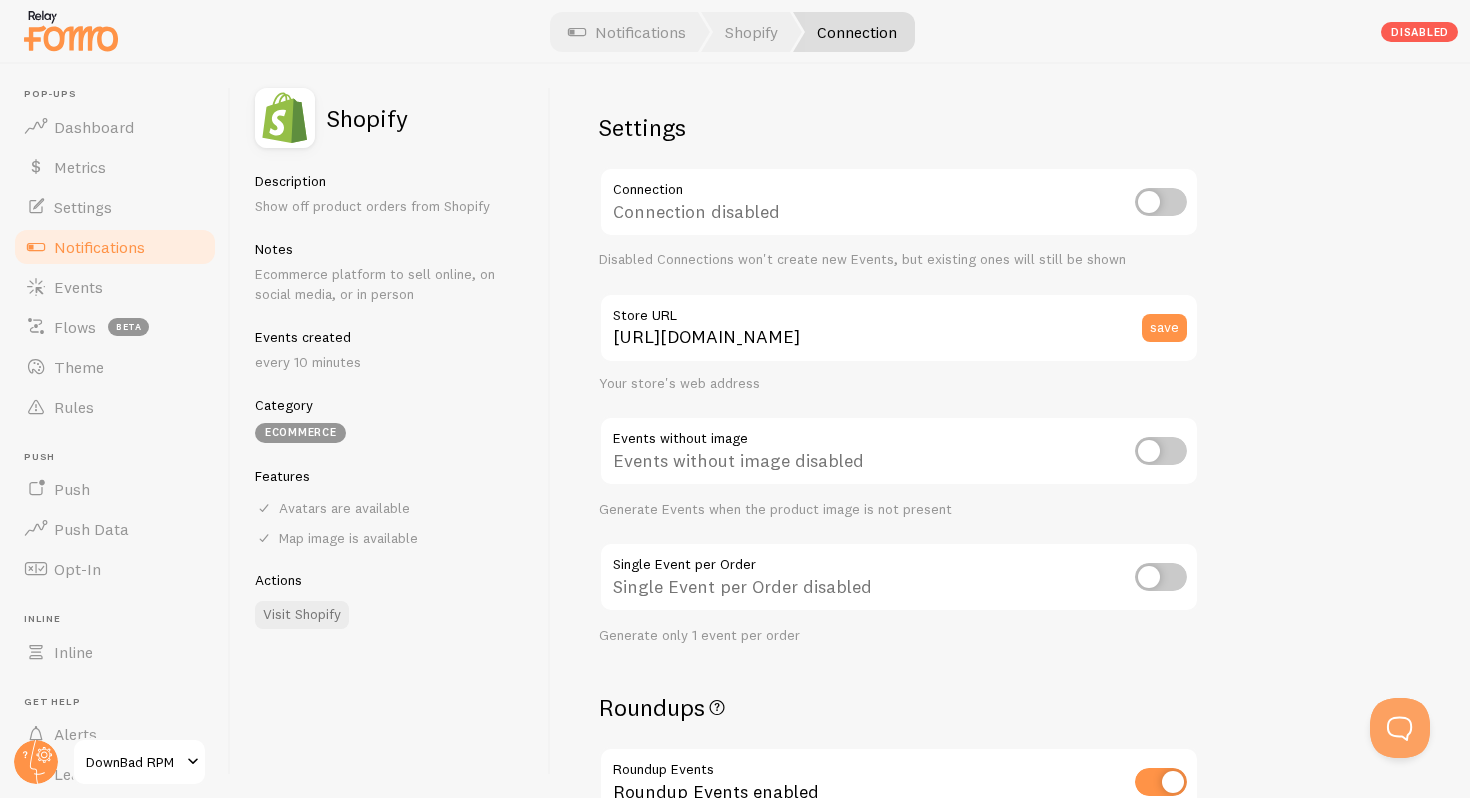 click at bounding box center (1161, 202) 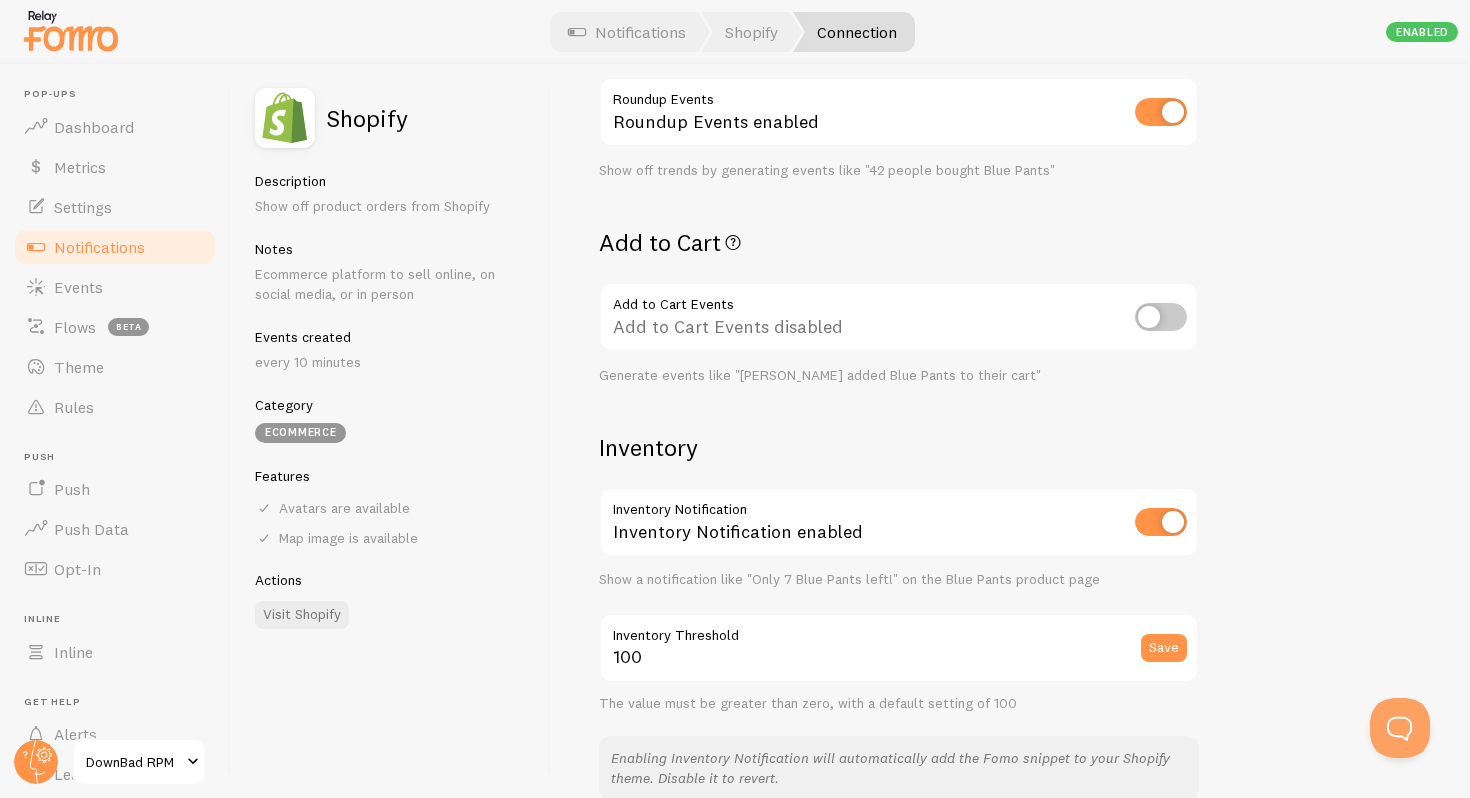 scroll, scrollTop: 855, scrollLeft: 0, axis: vertical 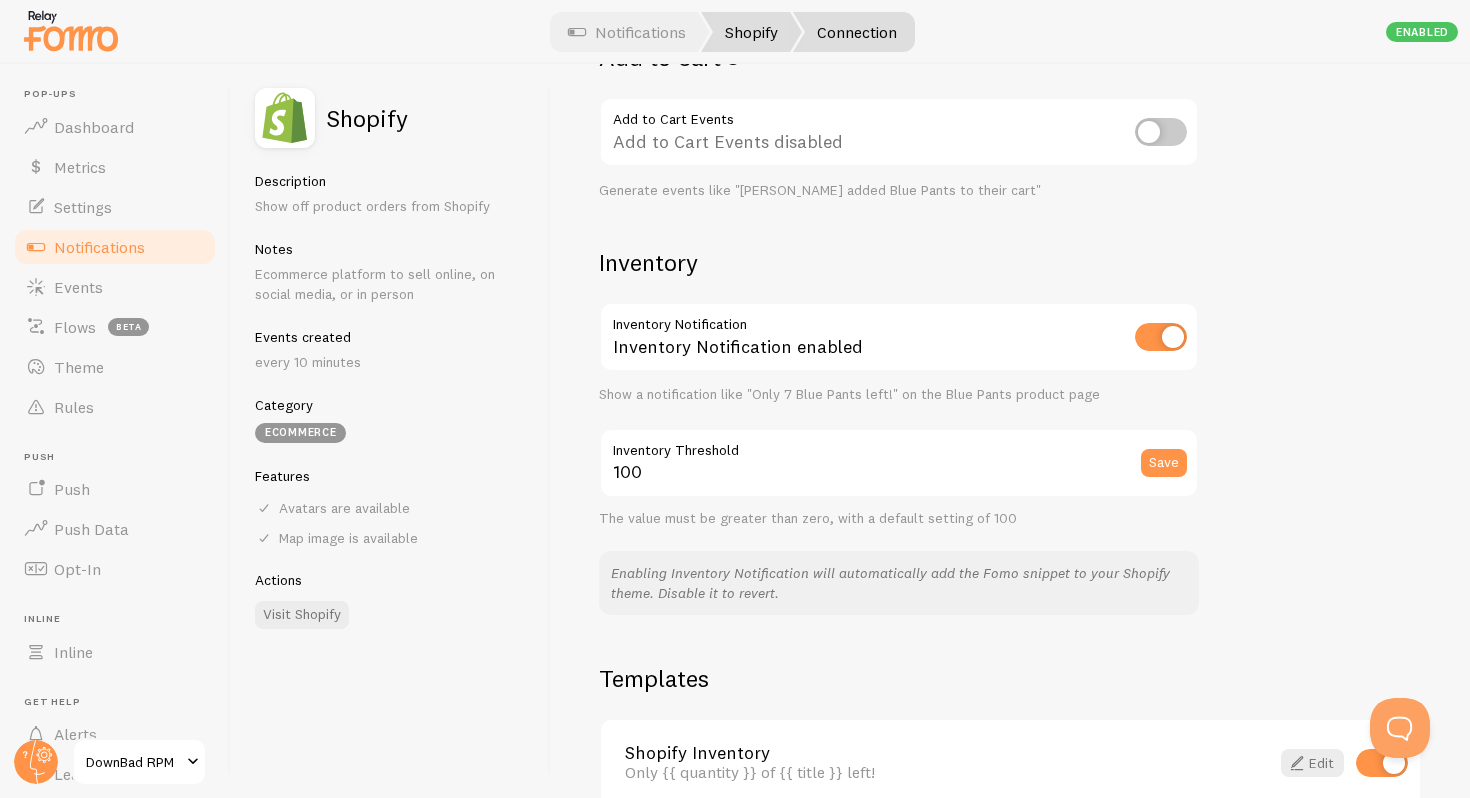 click on "Shopify" at bounding box center [751, 32] 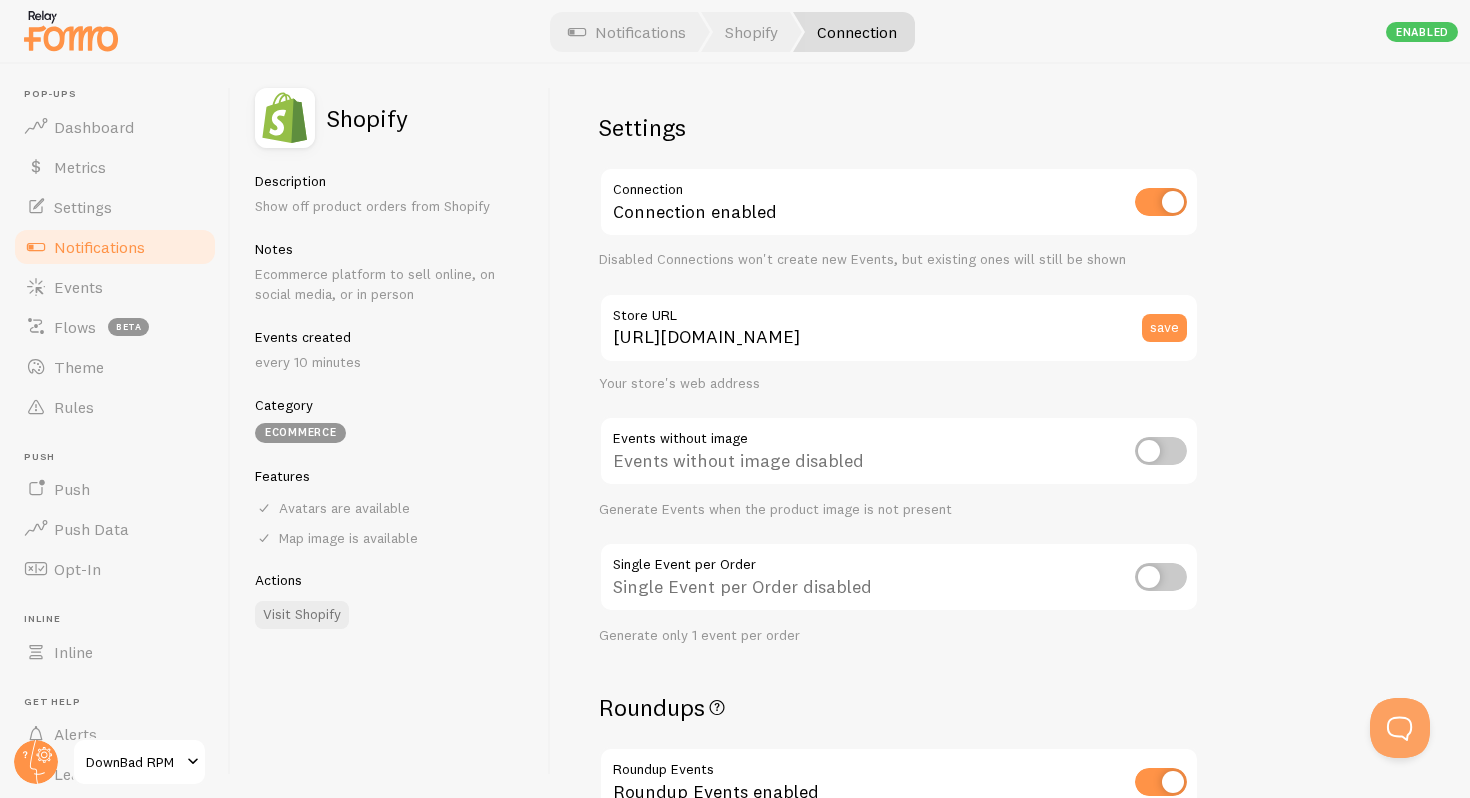click on "Connection" at bounding box center [854, 32] 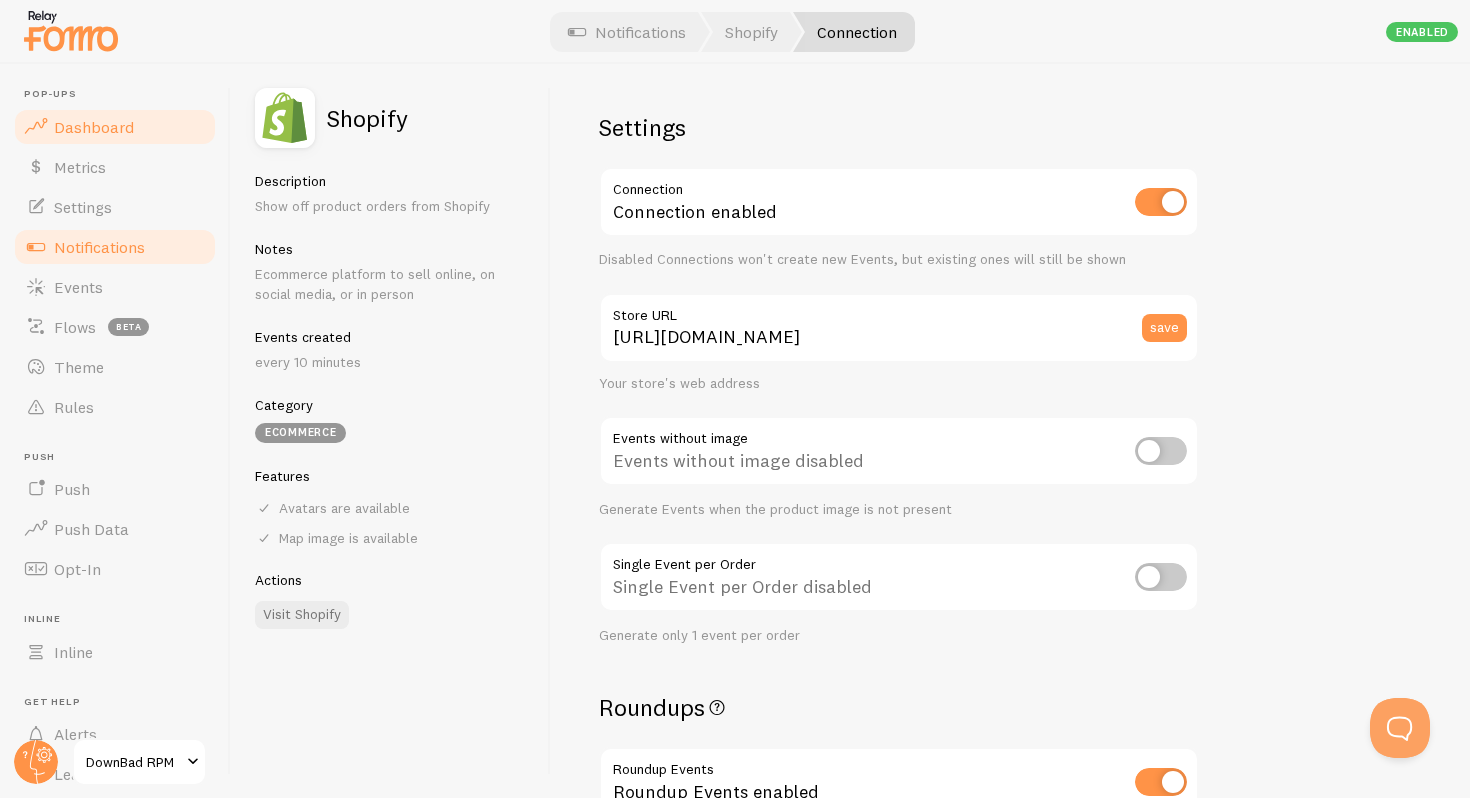 click on "Dashboard" at bounding box center [94, 127] 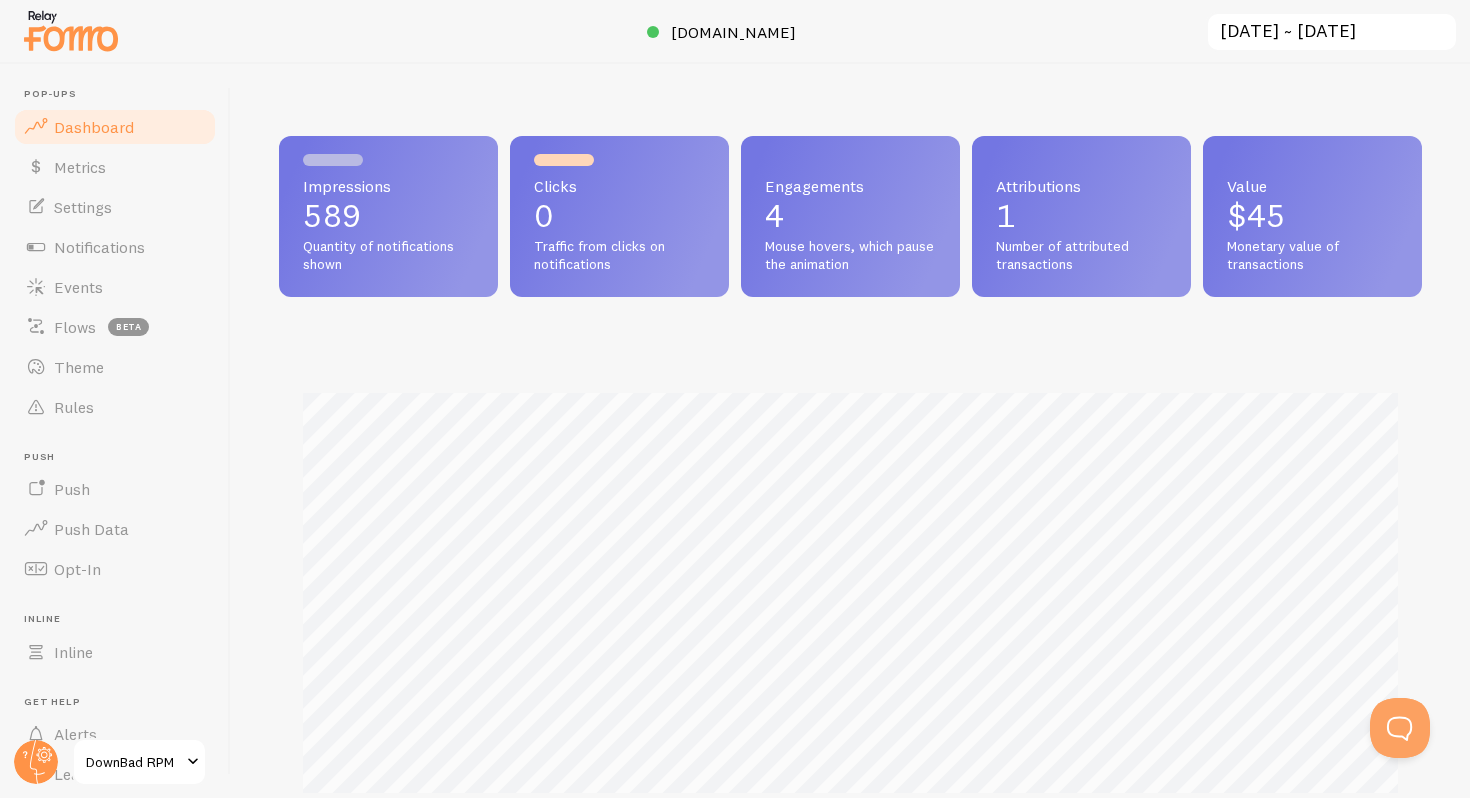 scroll, scrollTop: 0, scrollLeft: 0, axis: both 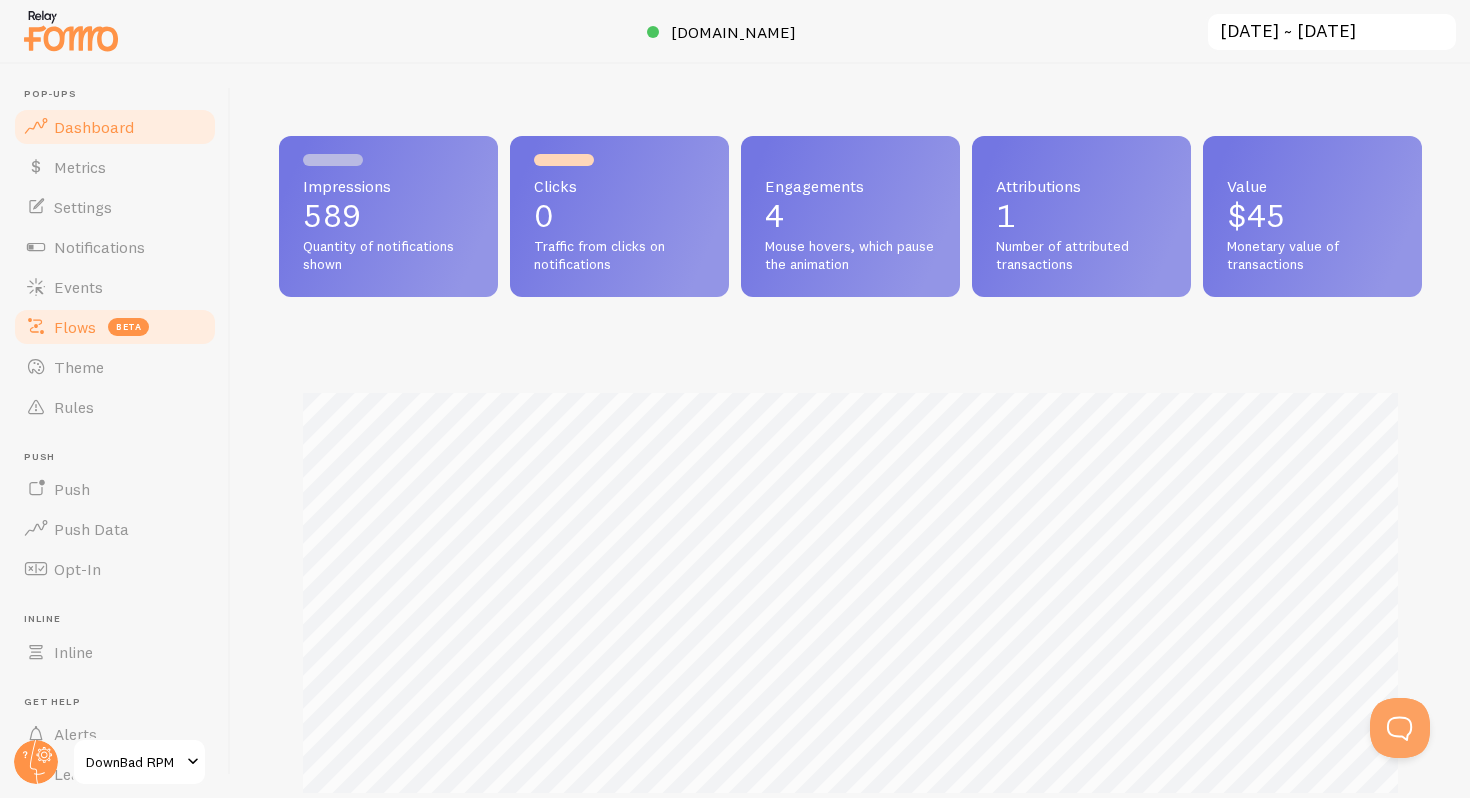 click on "Flows" at bounding box center [75, 327] 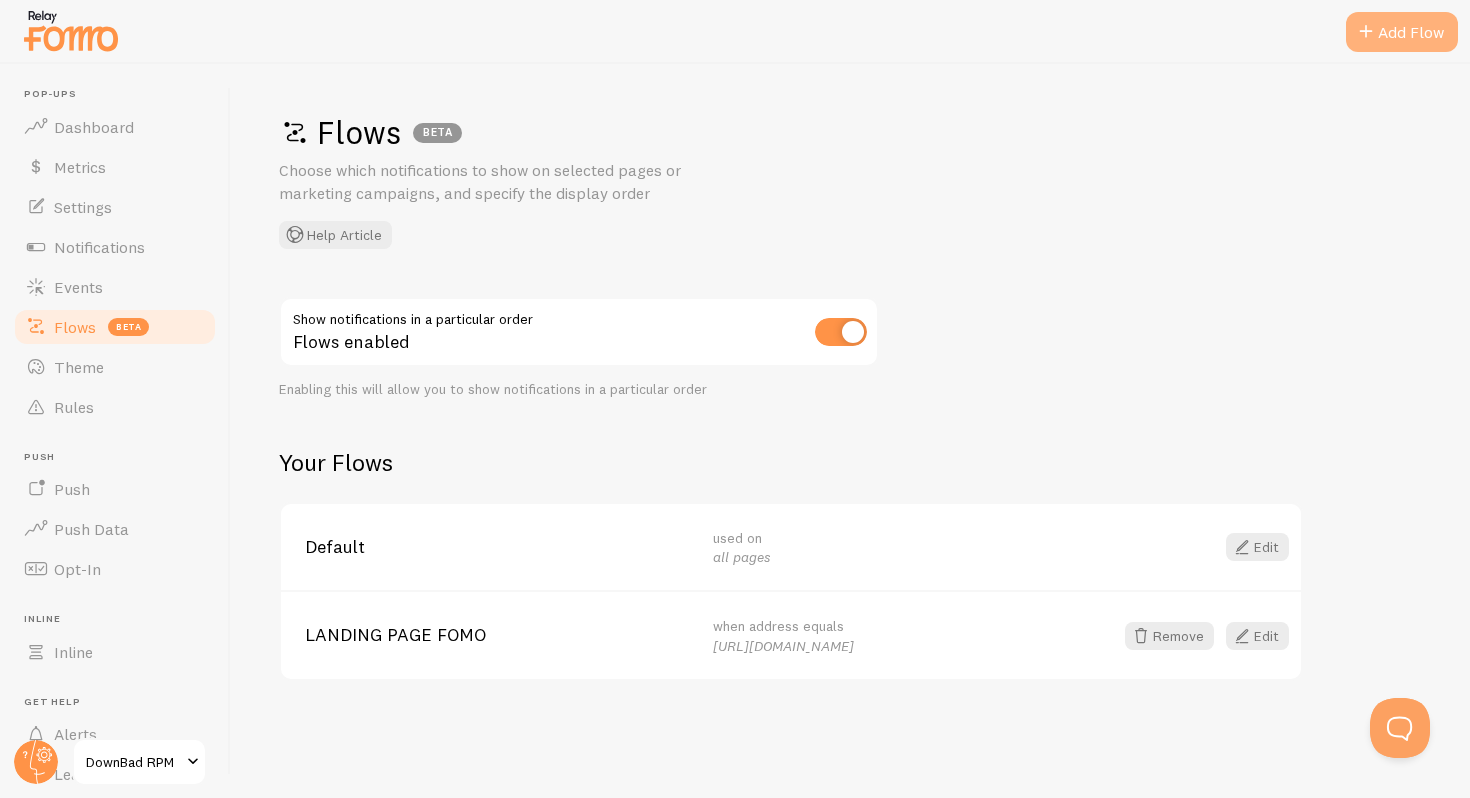 click on "Add Flow" at bounding box center [1402, 32] 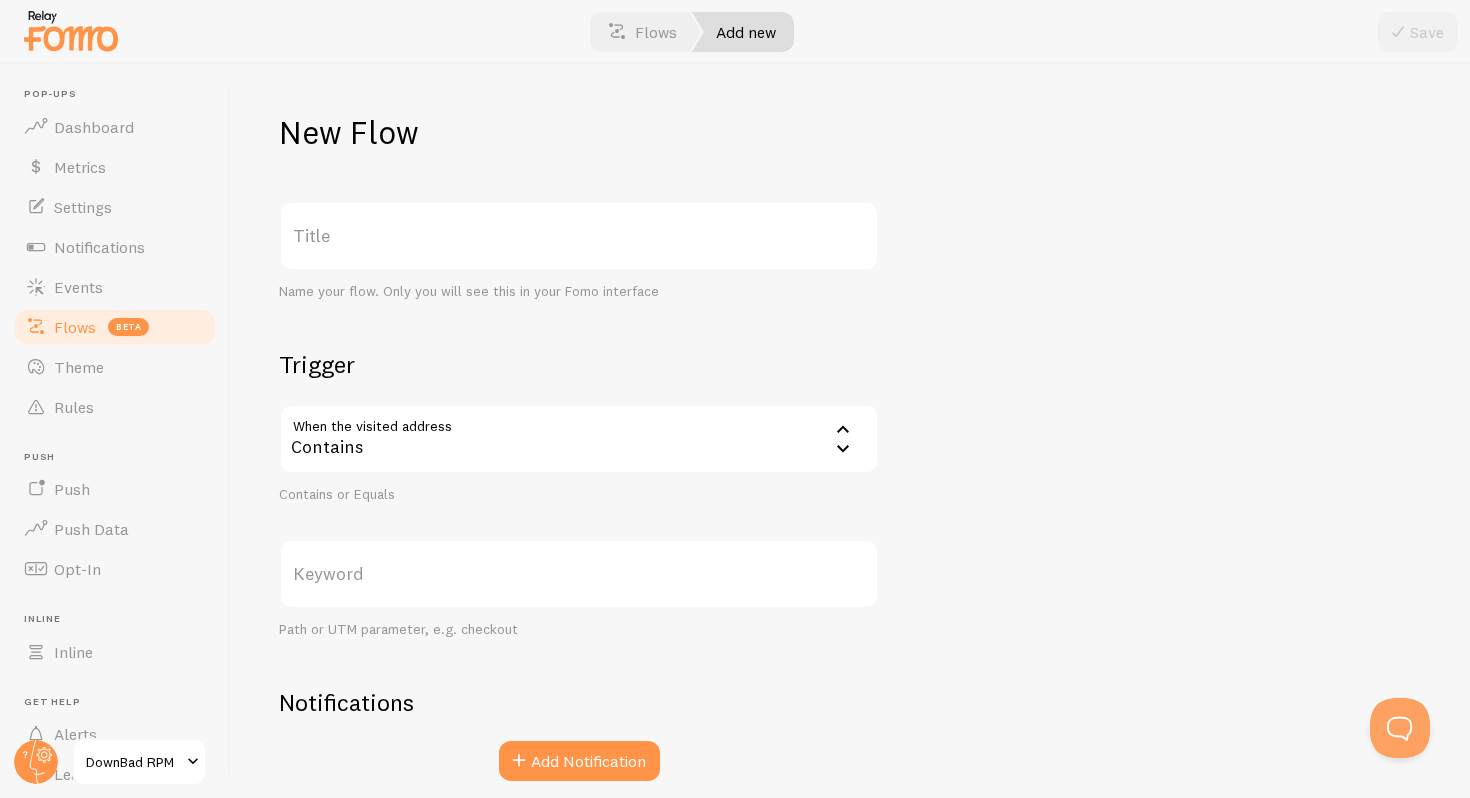 click on "Contains" at bounding box center [579, 439] 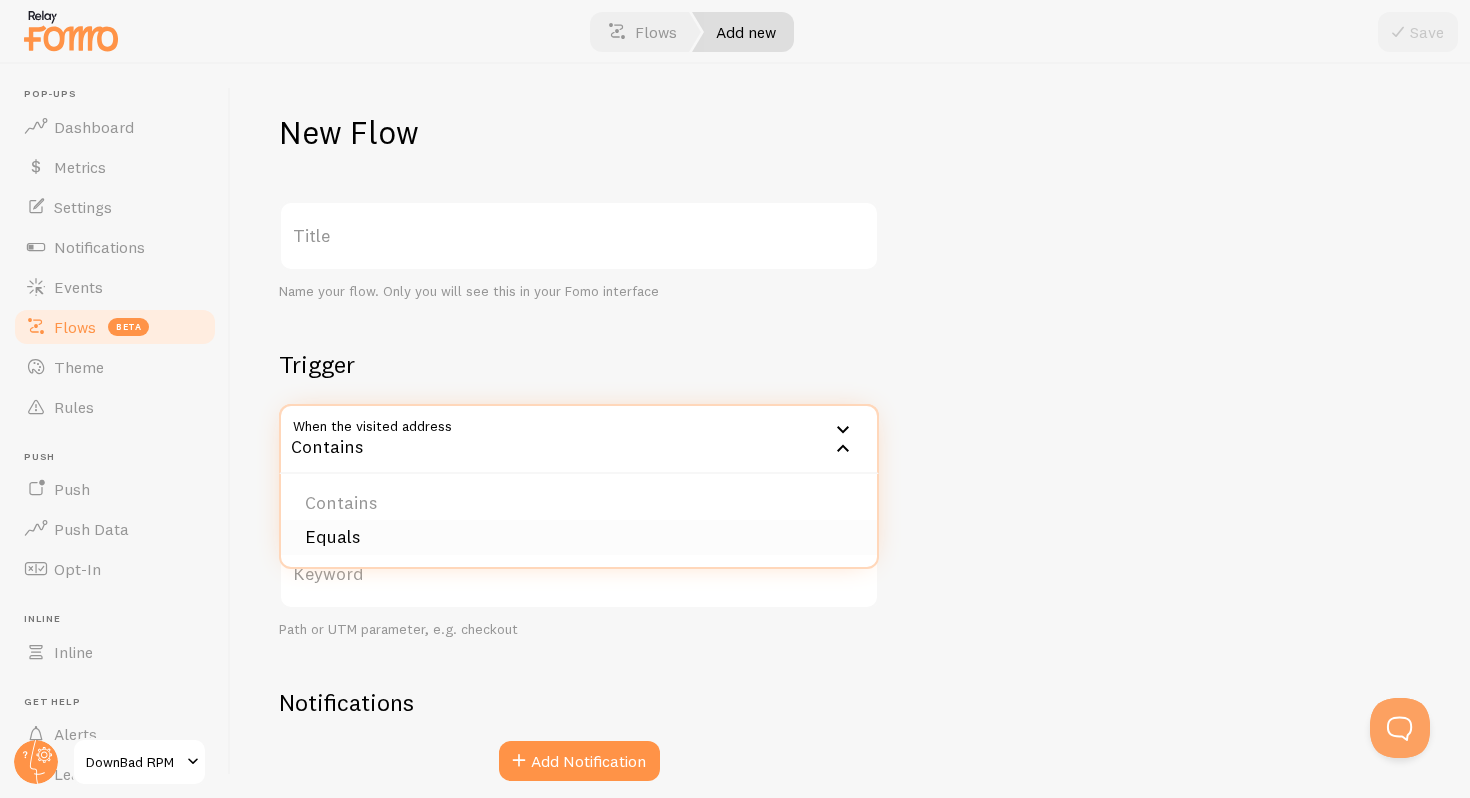 click on "Equals" at bounding box center [579, 537] 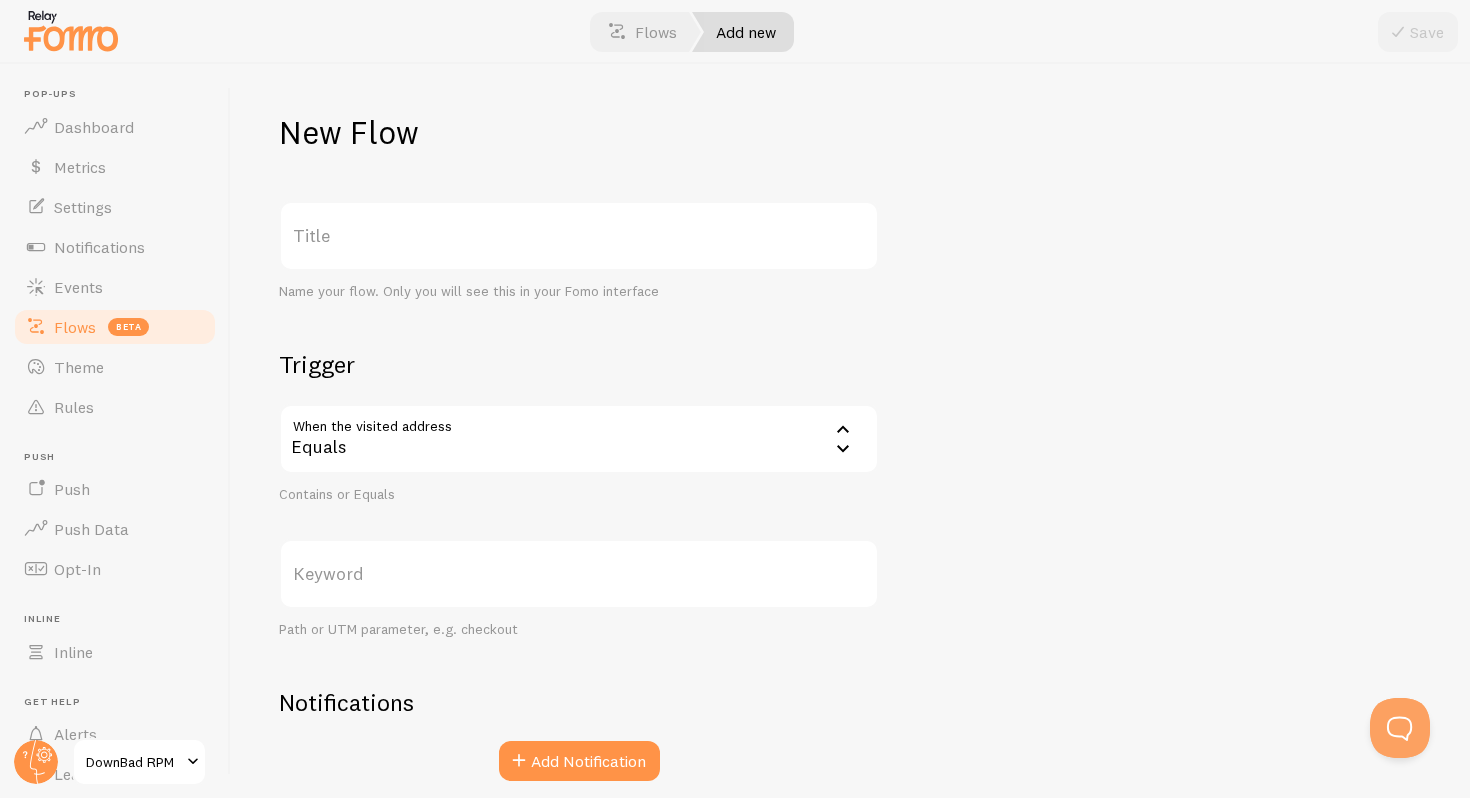 click on "Keyword" at bounding box center (579, 574) 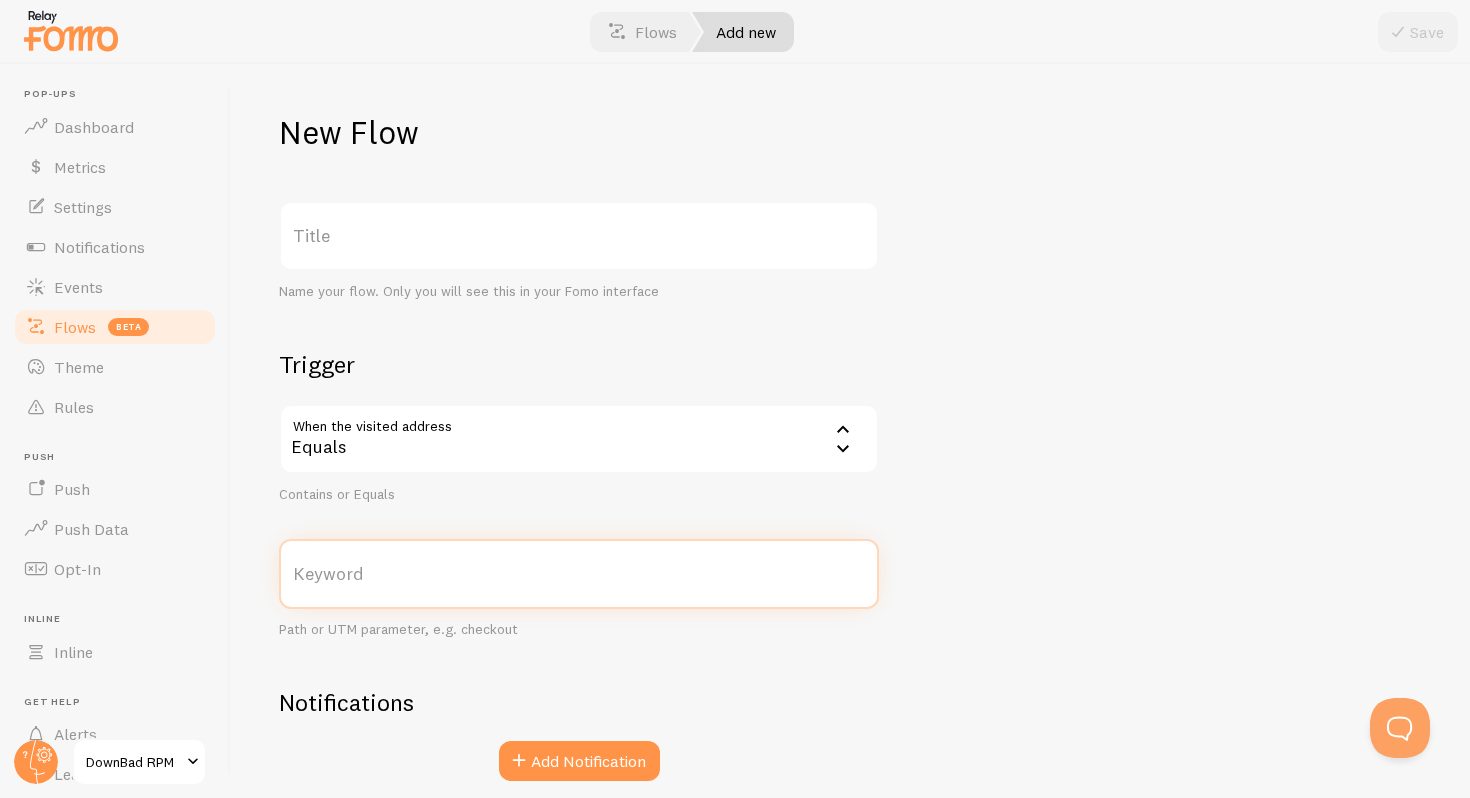 click on "Keyword" at bounding box center [579, 574] 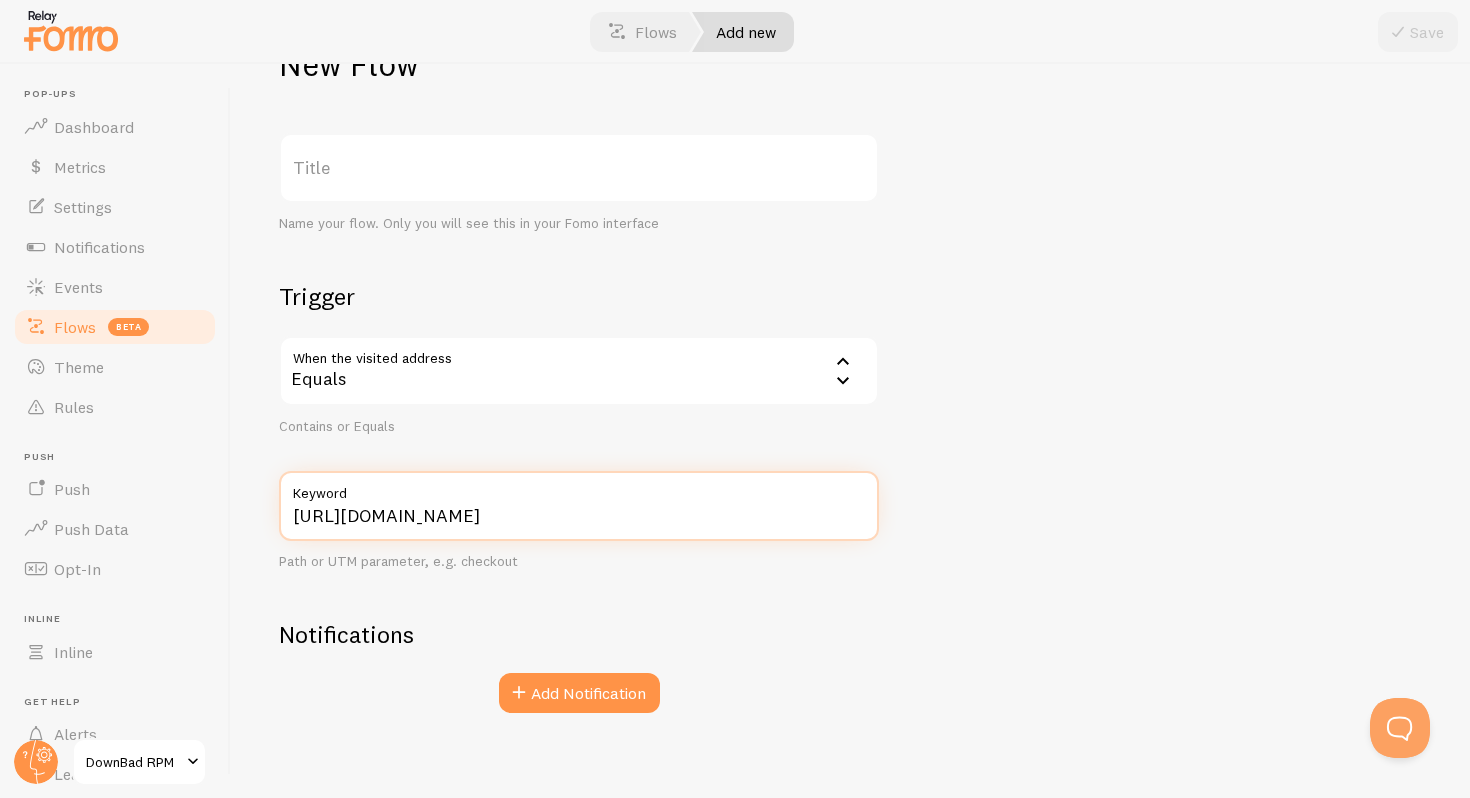 scroll, scrollTop: 77, scrollLeft: 0, axis: vertical 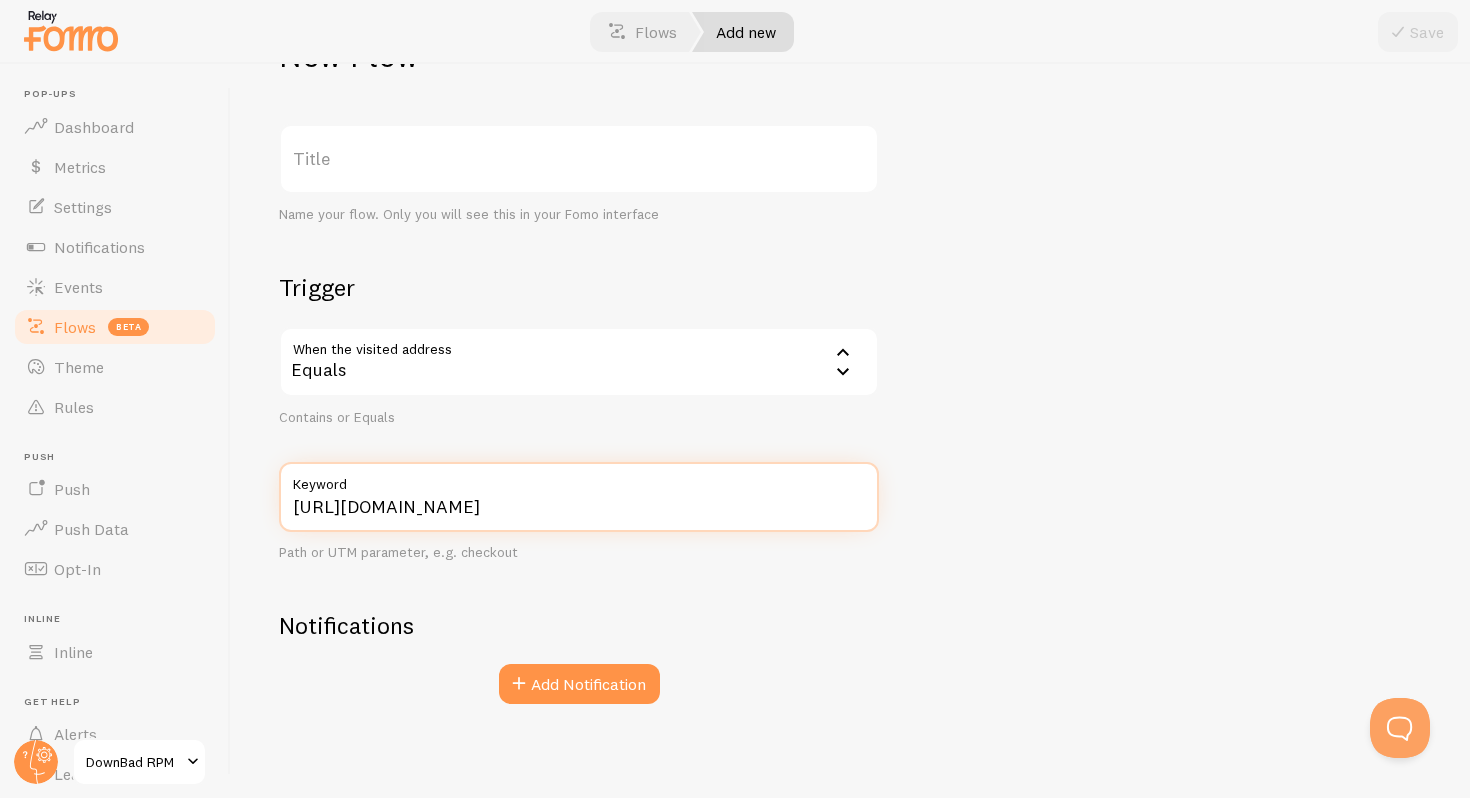 type on "[URL][DOMAIN_NAME]" 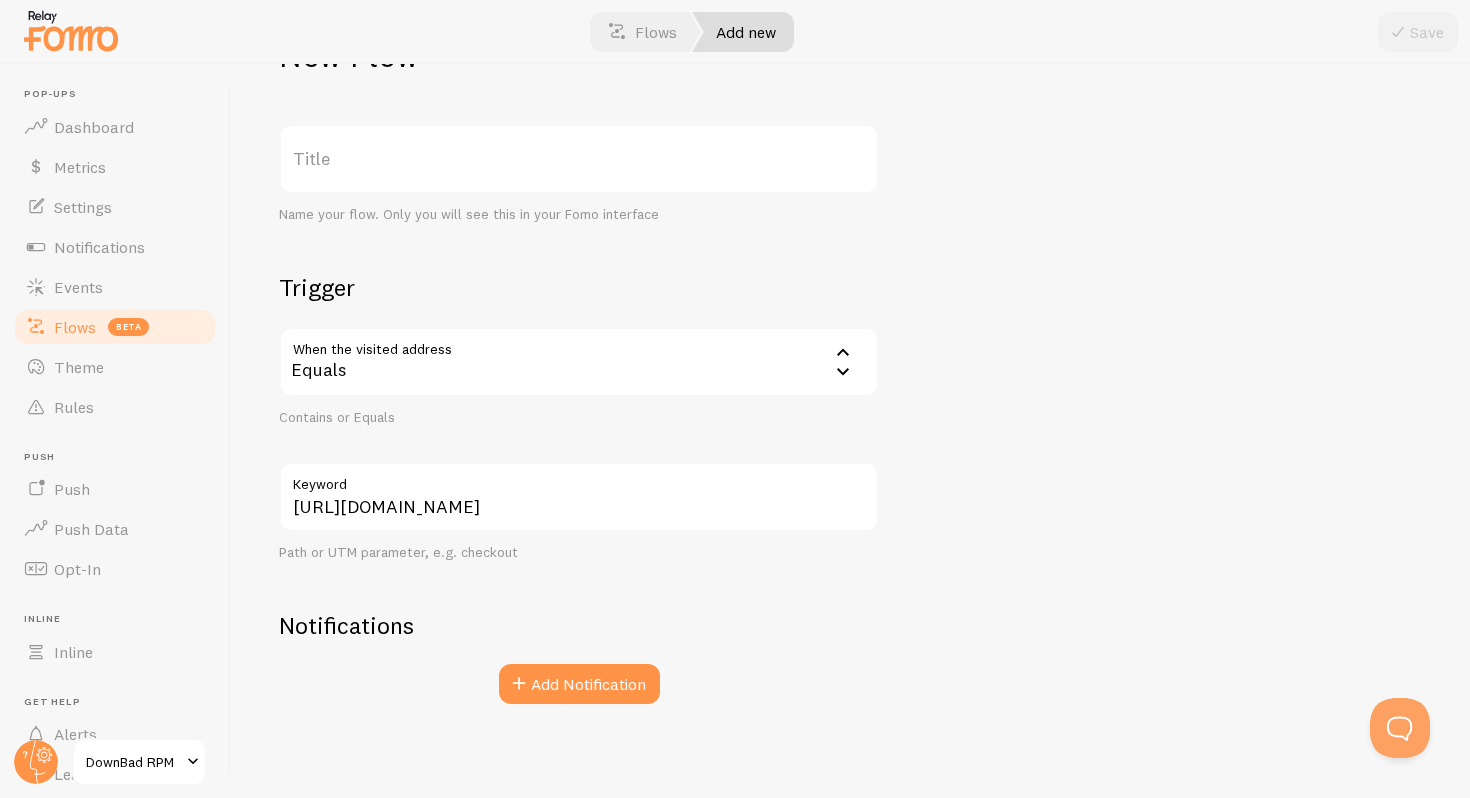 click on "Title" at bounding box center [579, 159] 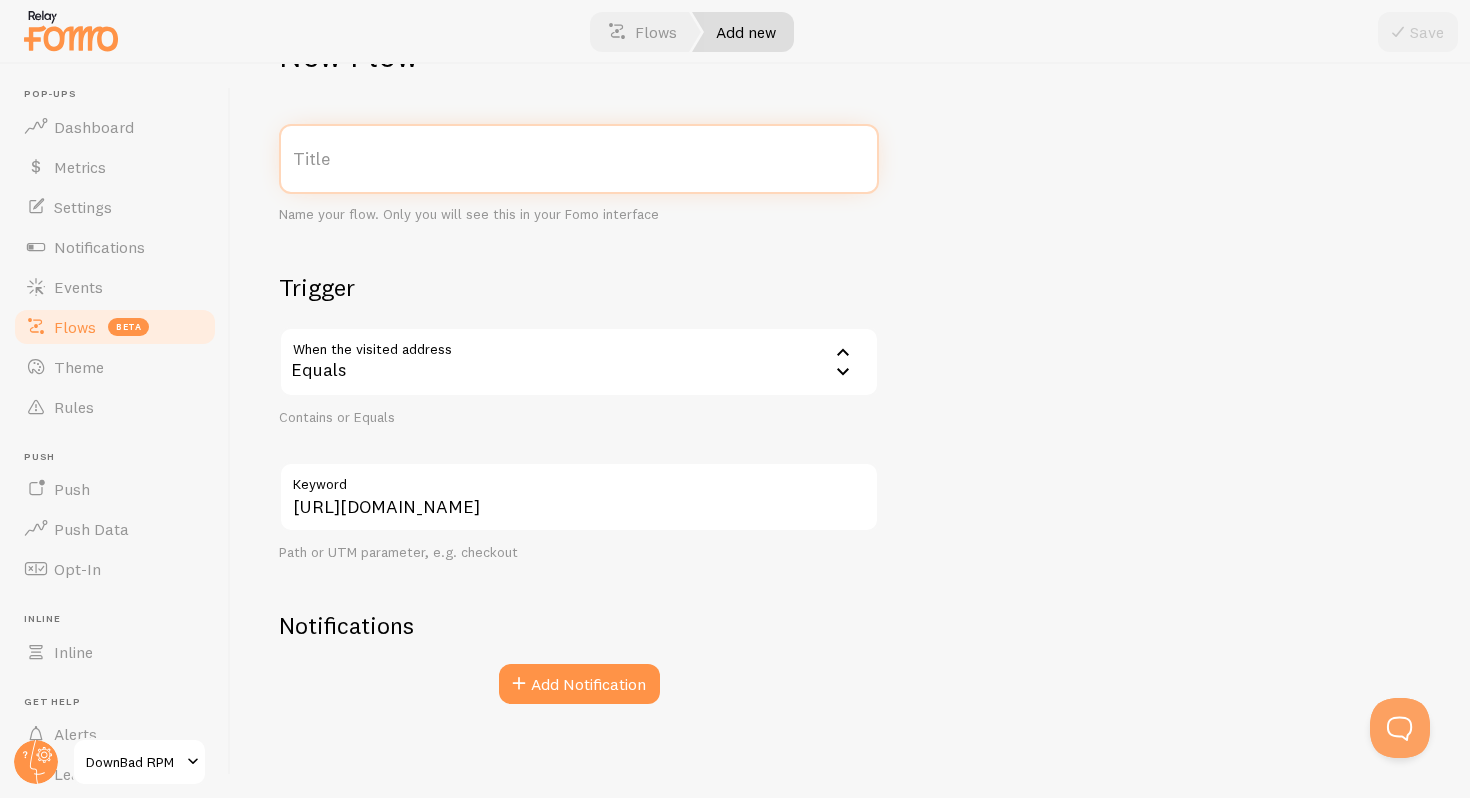 click on "Title" at bounding box center [579, 159] 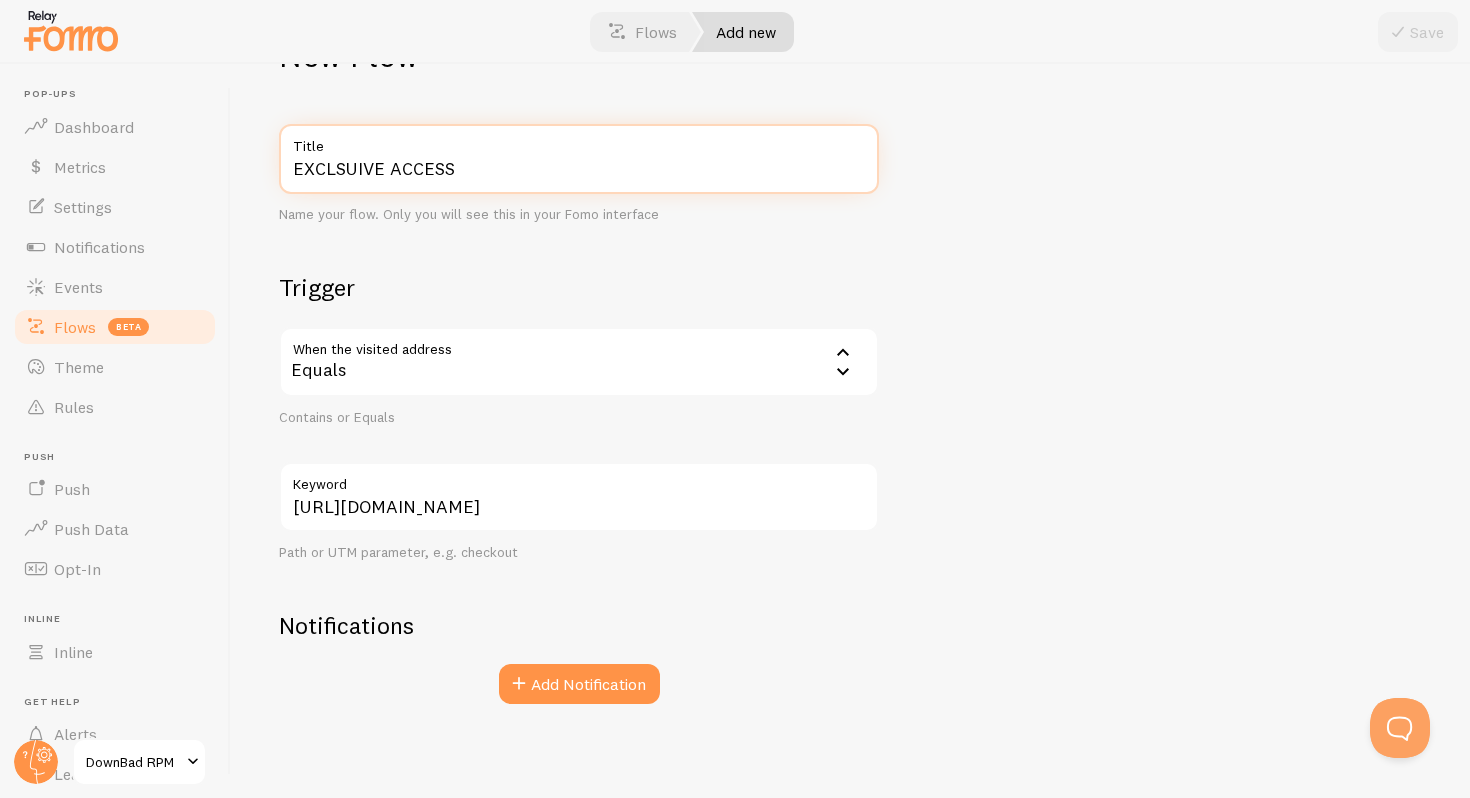 scroll, scrollTop: 79, scrollLeft: 0, axis: vertical 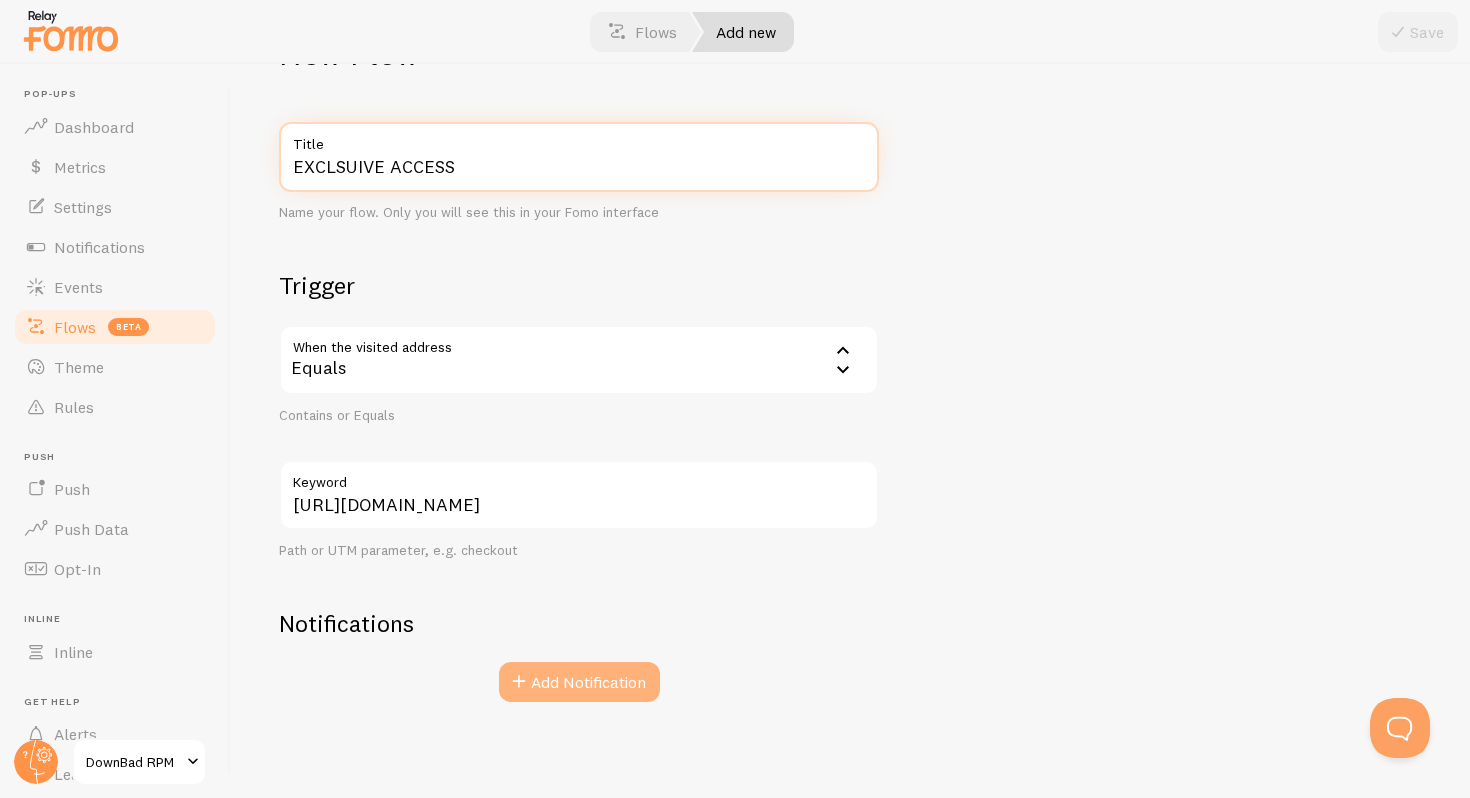 type on "EXCLSUIVE ACCESS" 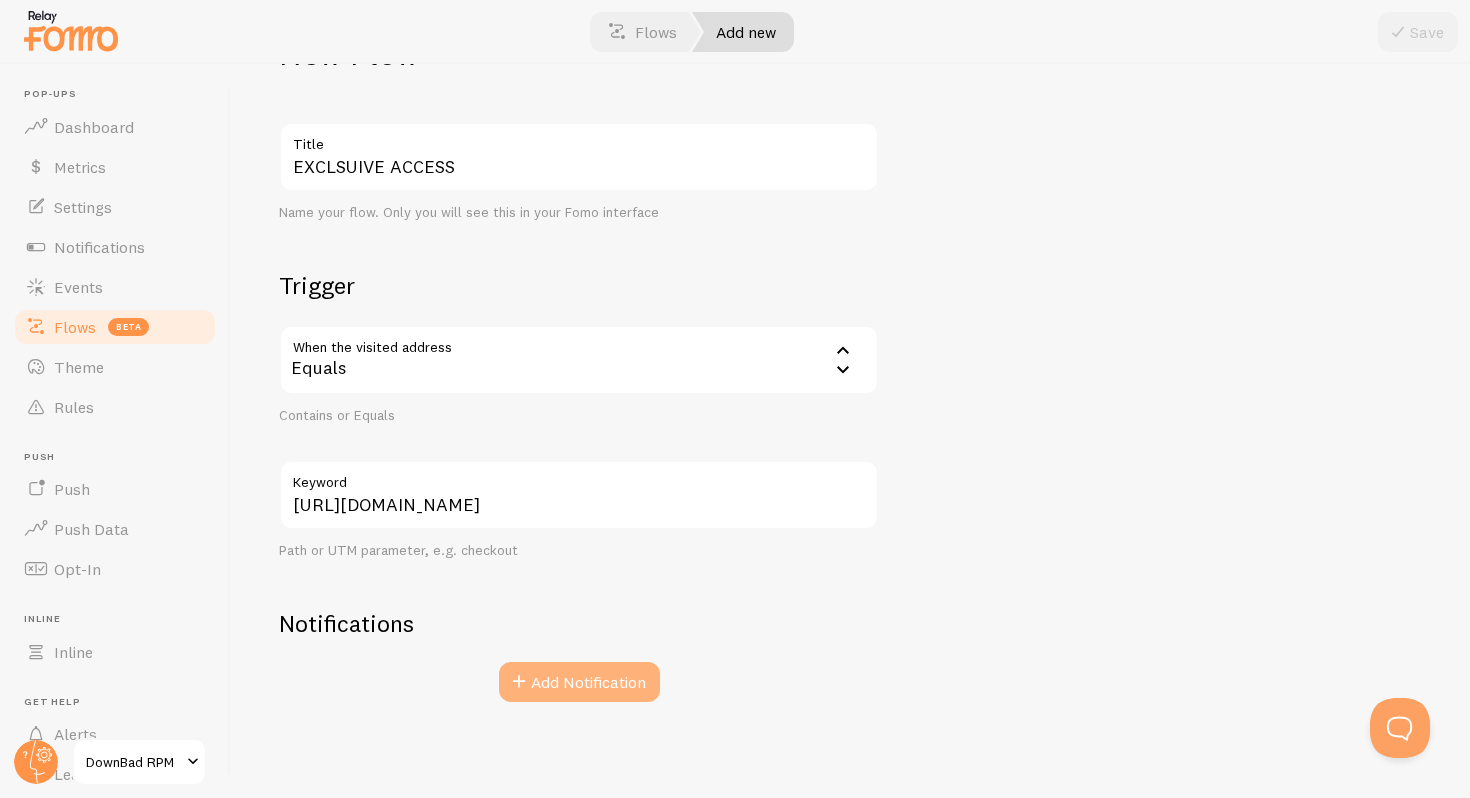 click on "Add Notification" at bounding box center (579, 682) 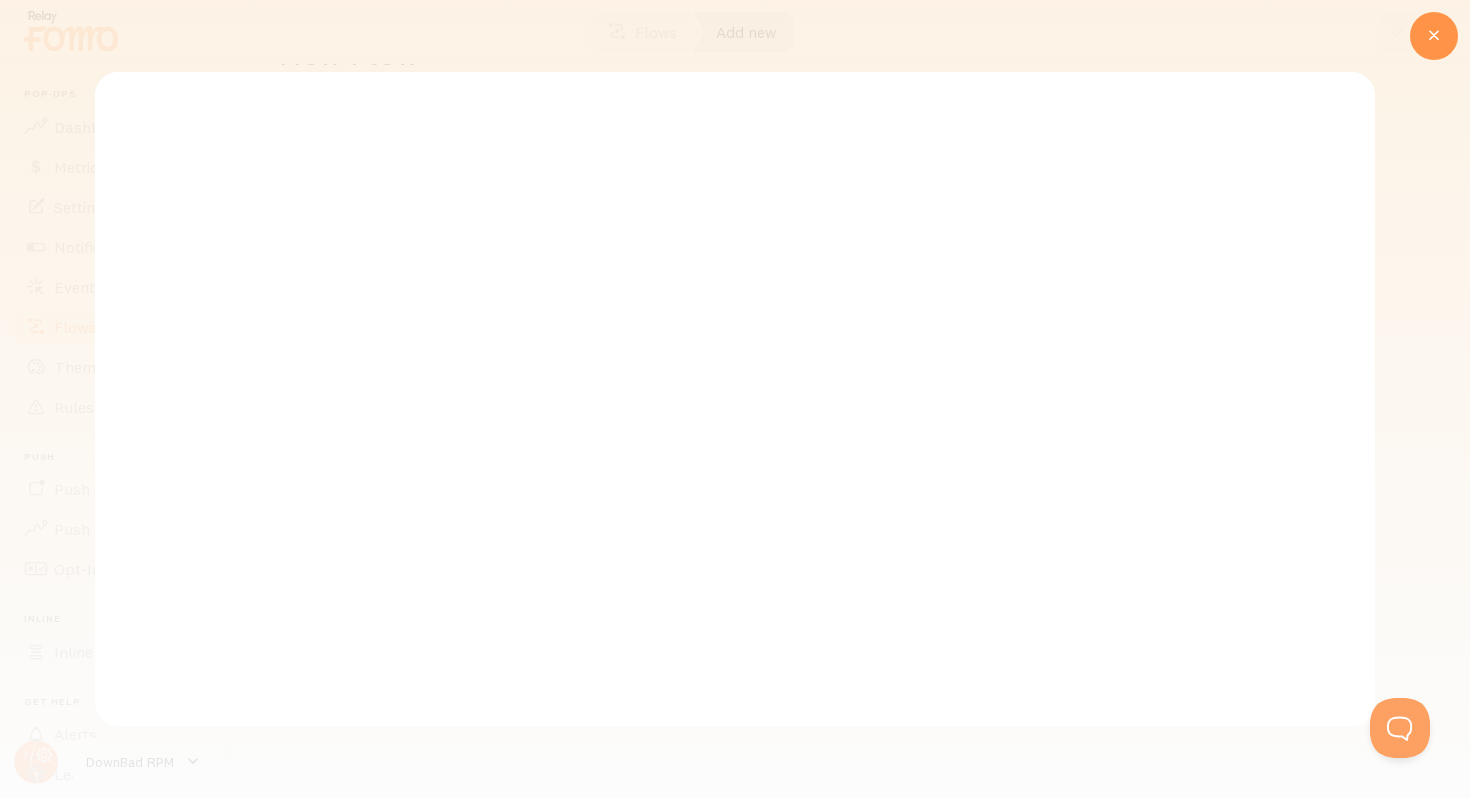 scroll, scrollTop: 0, scrollLeft: 0, axis: both 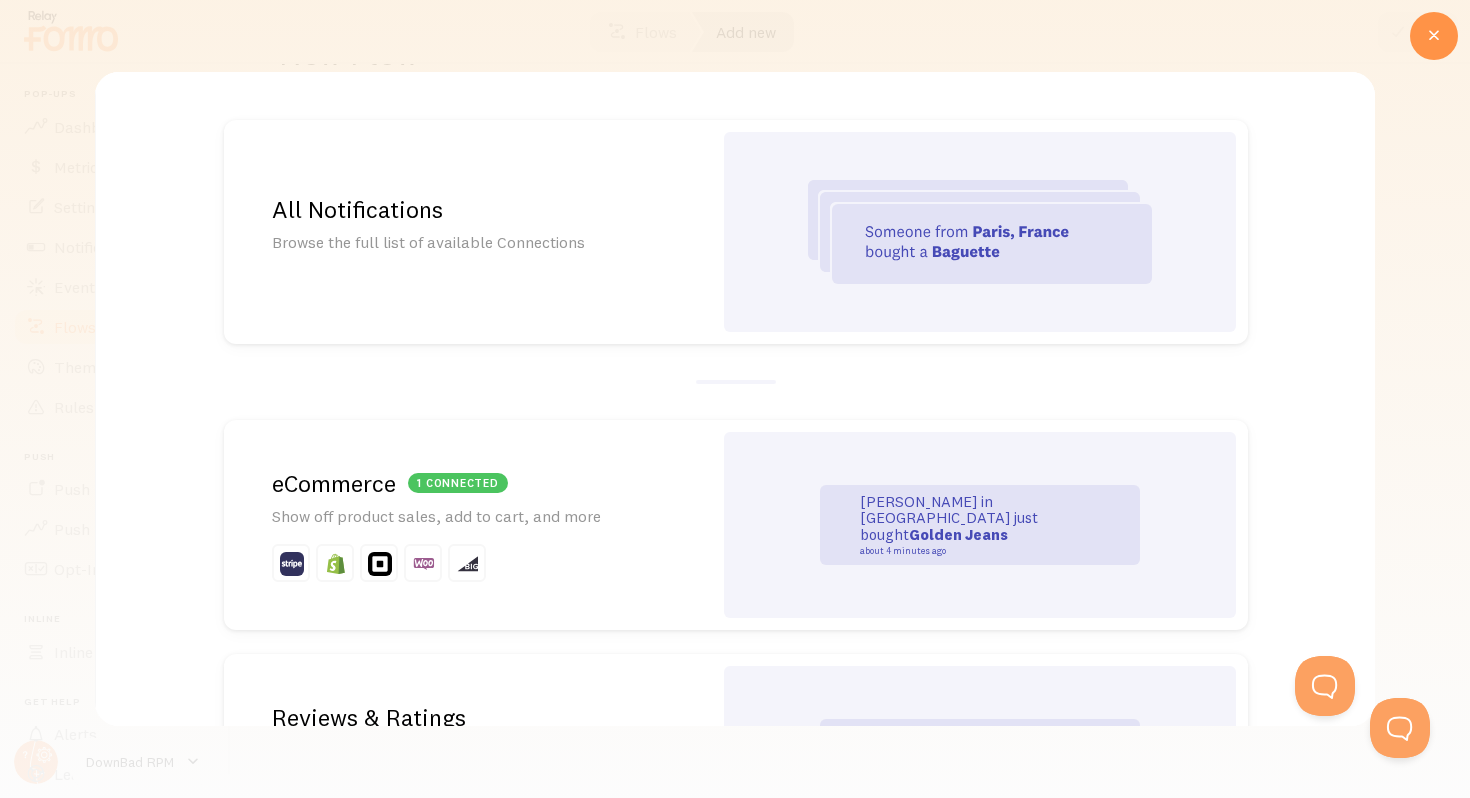 click on "1
connected
eCommerce
Show off product sales, add to cart, and more" at bounding box center [468, 525] 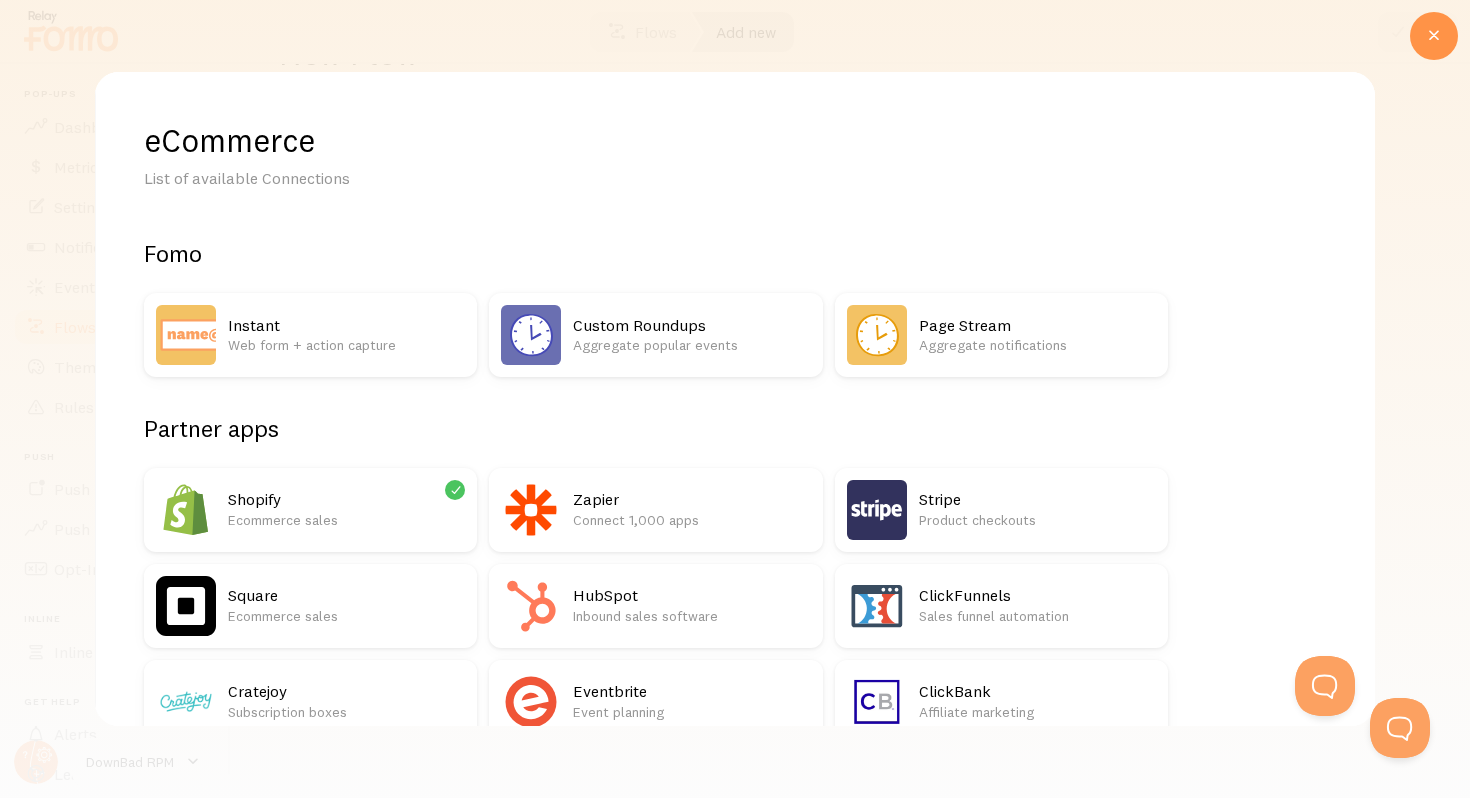 click on "Shopify" at bounding box center (346, 499) 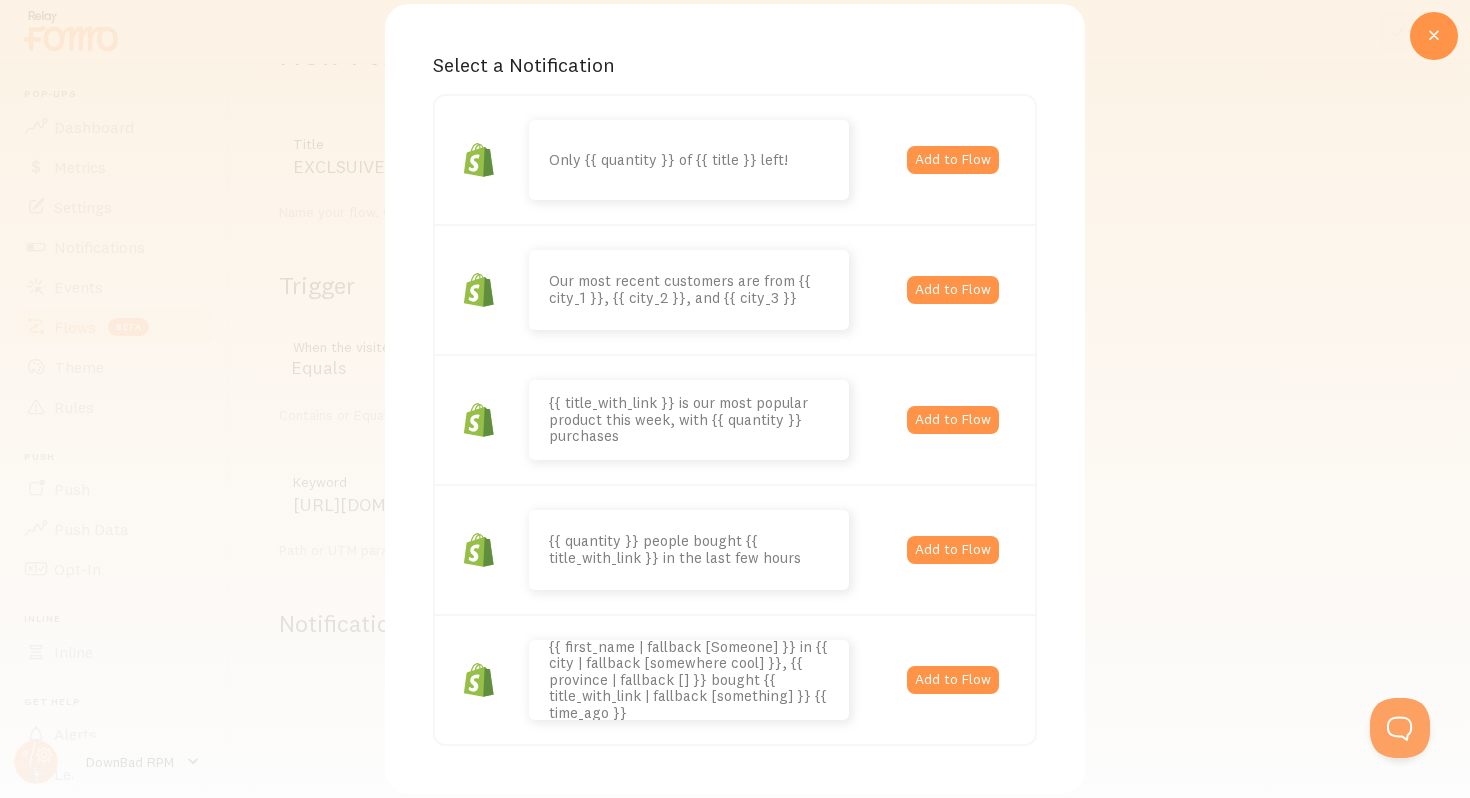 click on "Select a Notification       Only {{ quantity }} of {{ title }} left!   Add to Flow     Our most recent customers are from
{{ city_1 }}, {{ city_2 }}, and {{ city_3 }}   Add to Flow     {{ title_with_link }} is our most popular
product this week, with {{ quantity }} purchases   Add to Flow     {{ quantity }} people bought {{ title_with_link }}
in the last few hours   Add to Flow     {{ first_name | fallback [Someone] }} in {{ city | fallback [somewhere cool] }}, {{ province | fallback [] }} bought {{ title_with_link | fallback [something] }} {{ time_ago }}   Add to Flow" at bounding box center [735, 399] 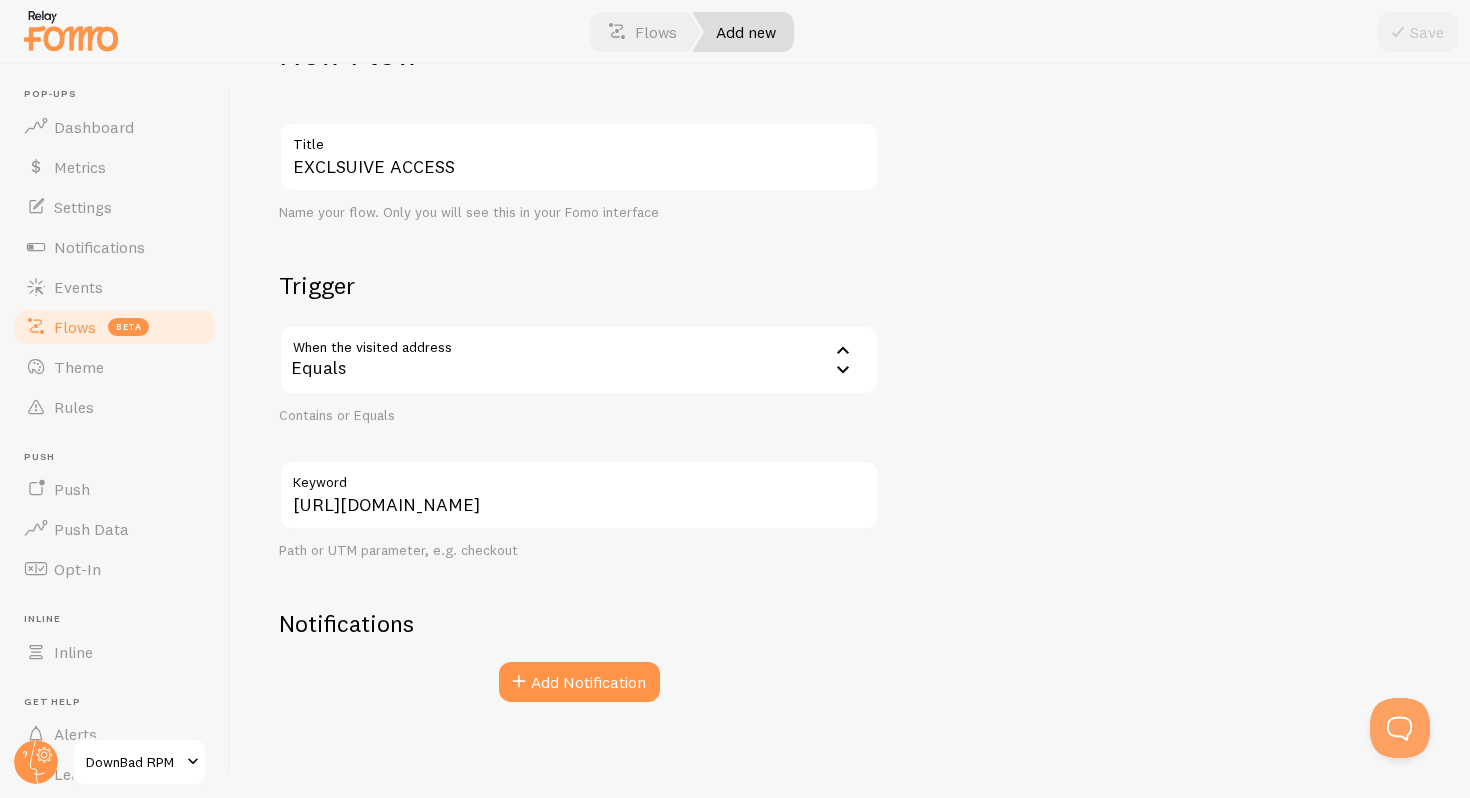 click on "Notifications      Add Notification" at bounding box center (579, 655) 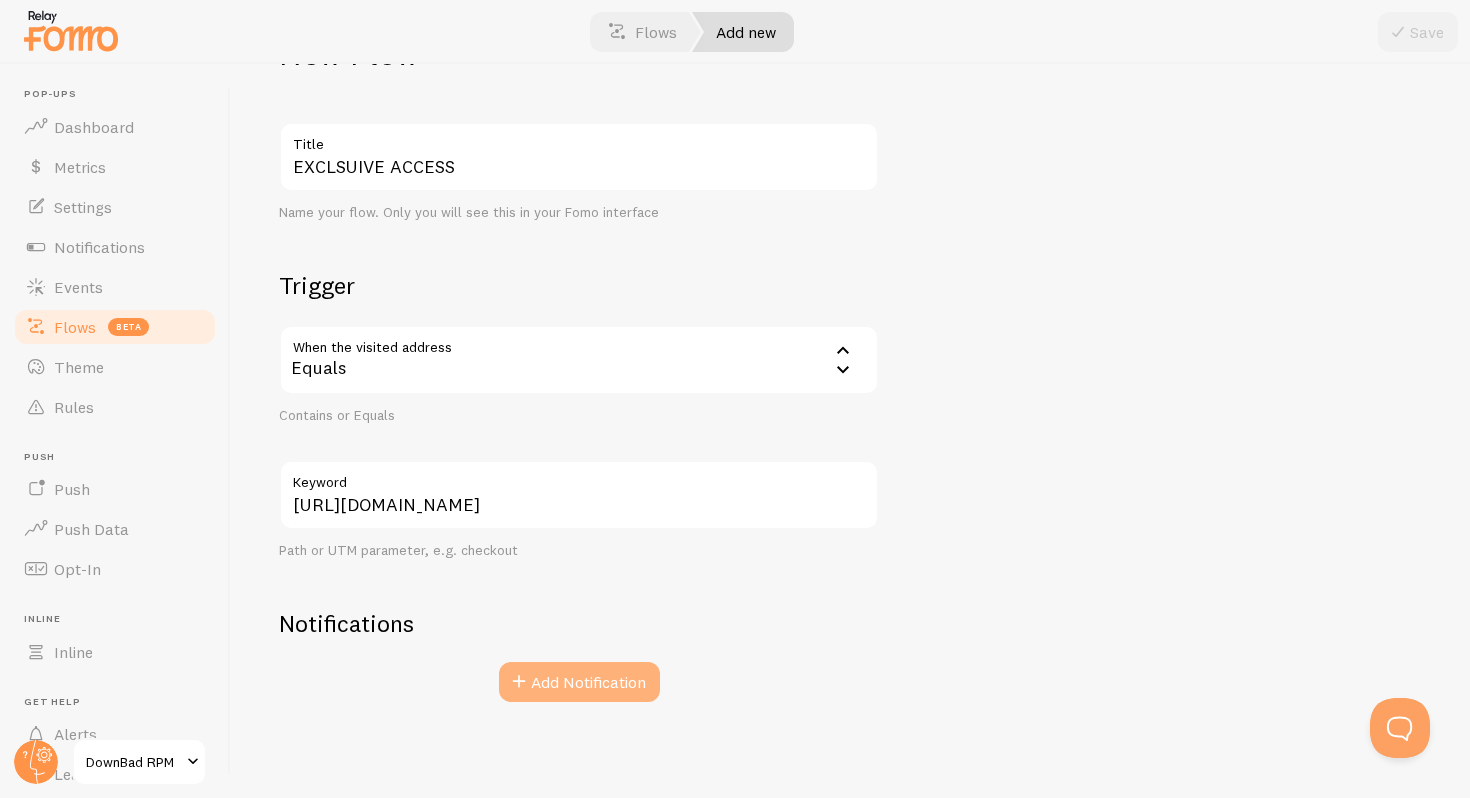 click on "Add Notification" at bounding box center (579, 682) 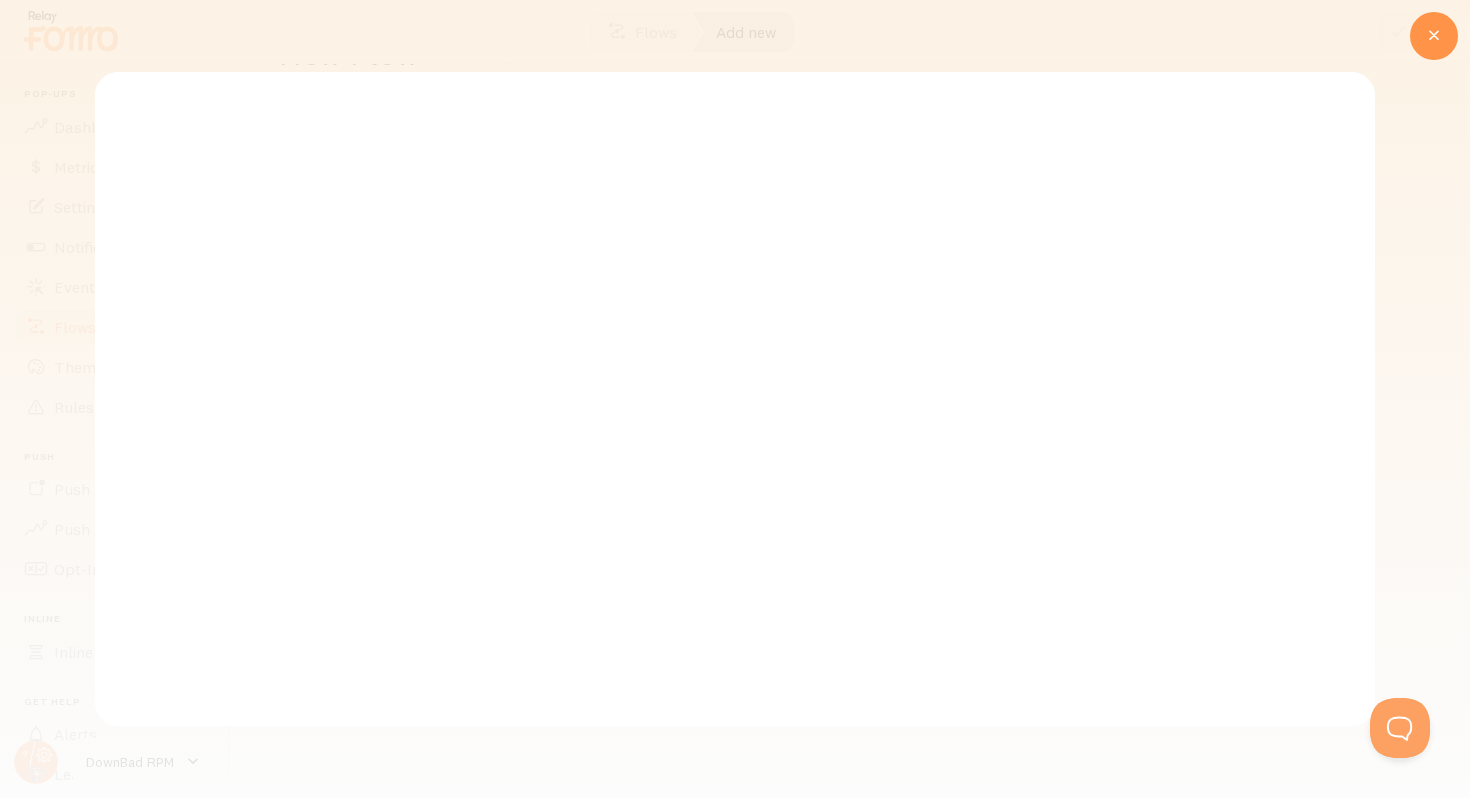 scroll, scrollTop: 0, scrollLeft: 0, axis: both 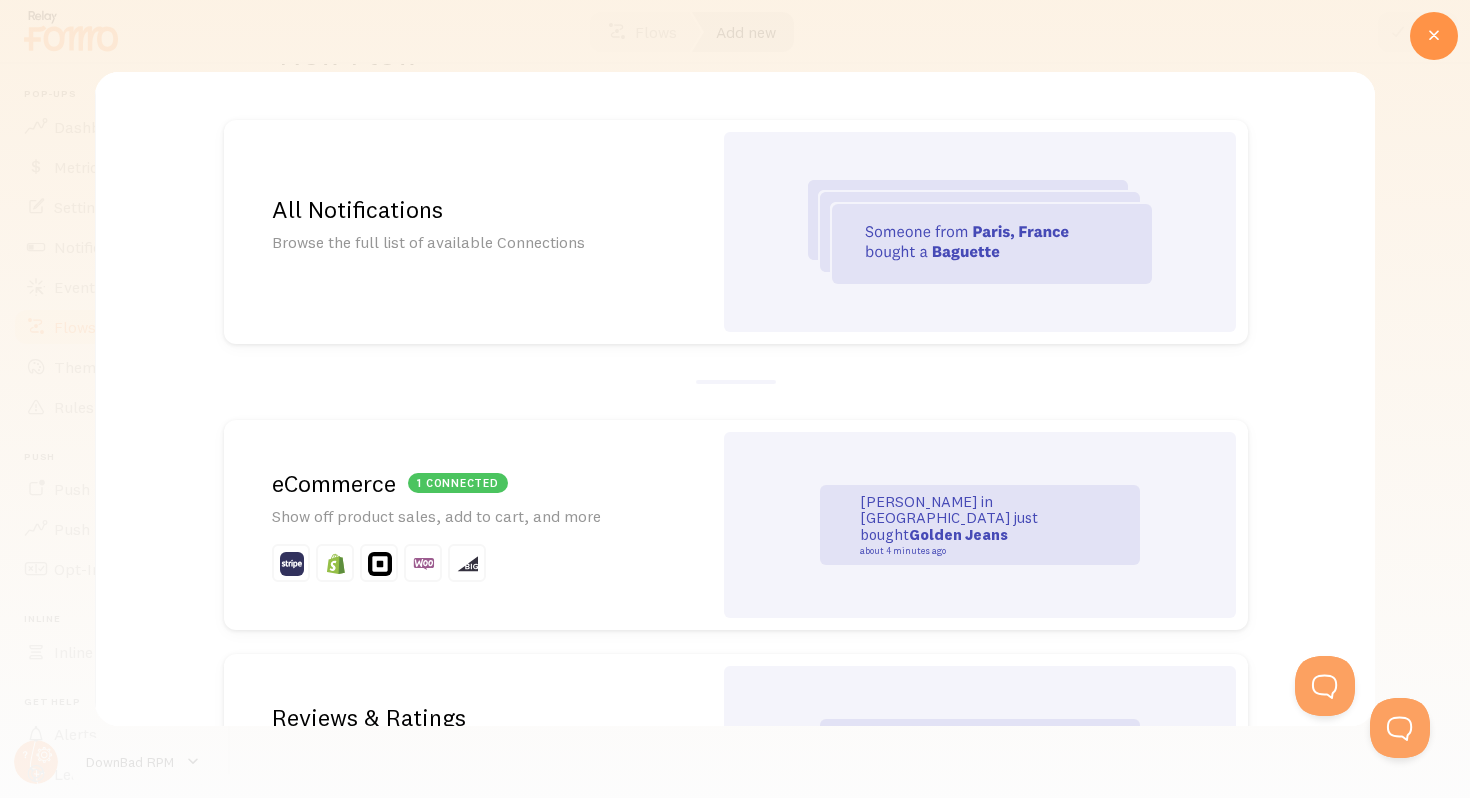 click at bounding box center (468, 563) 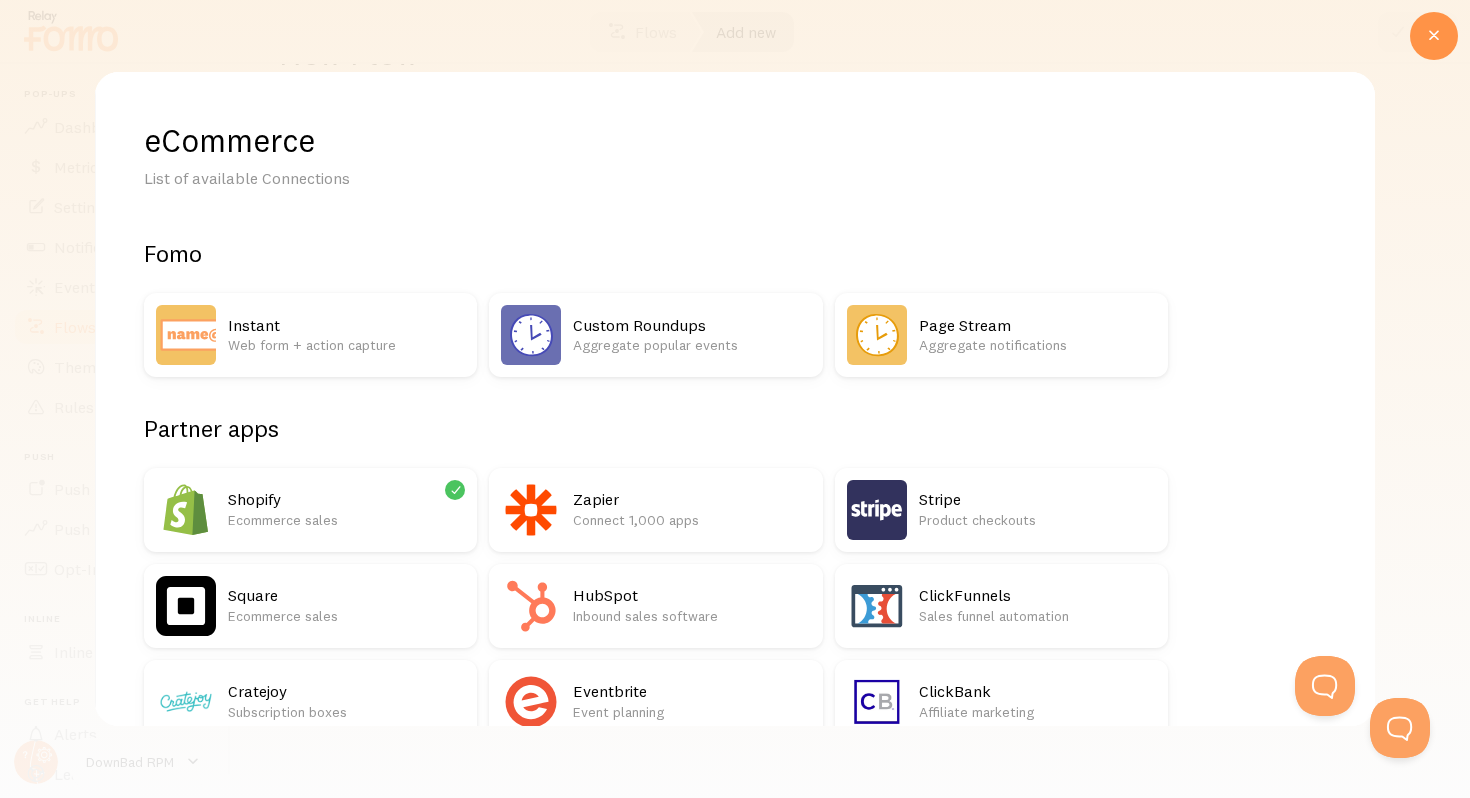 click on "Aggregate popular events" at bounding box center [691, 345] 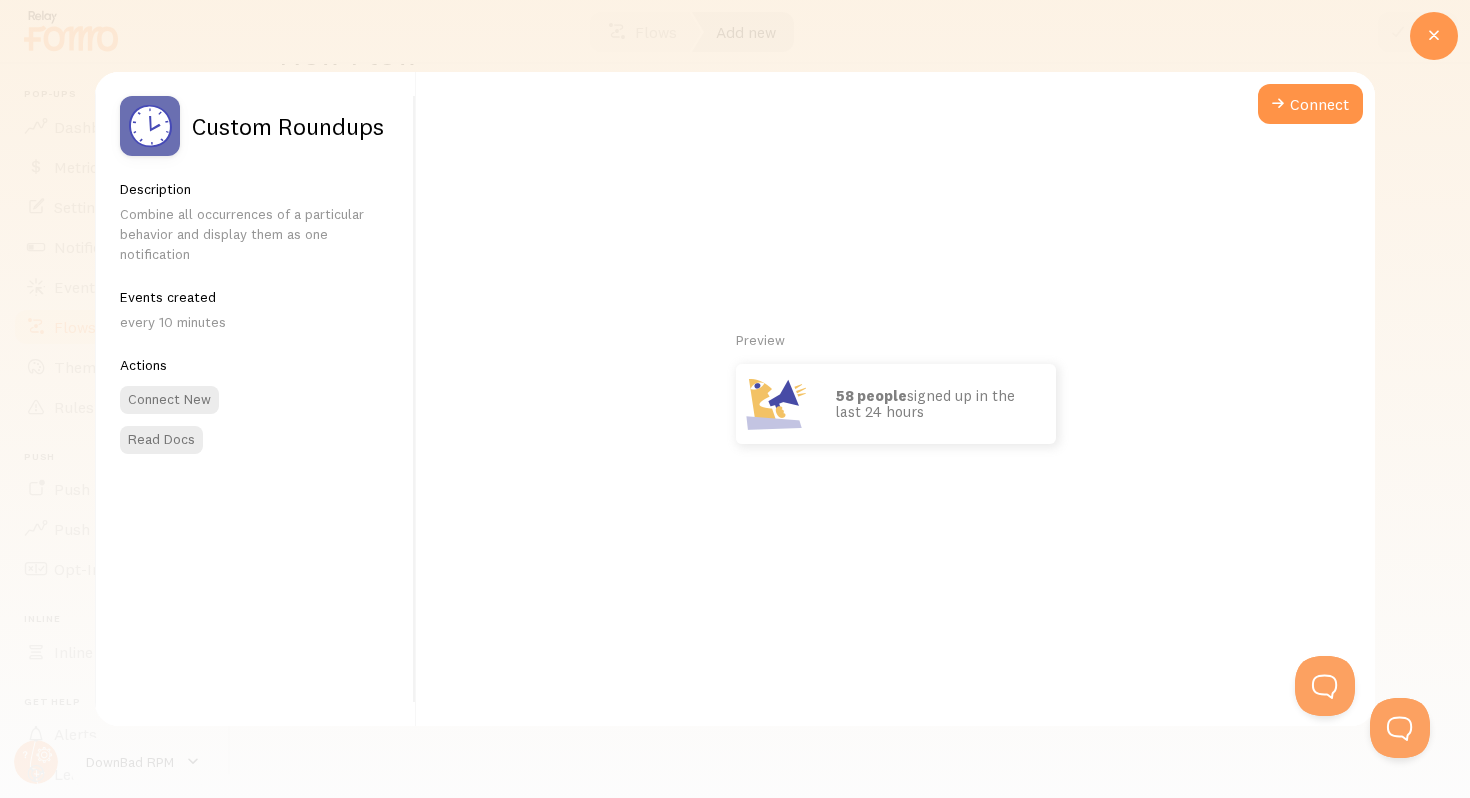click at bounding box center [1434, 36] 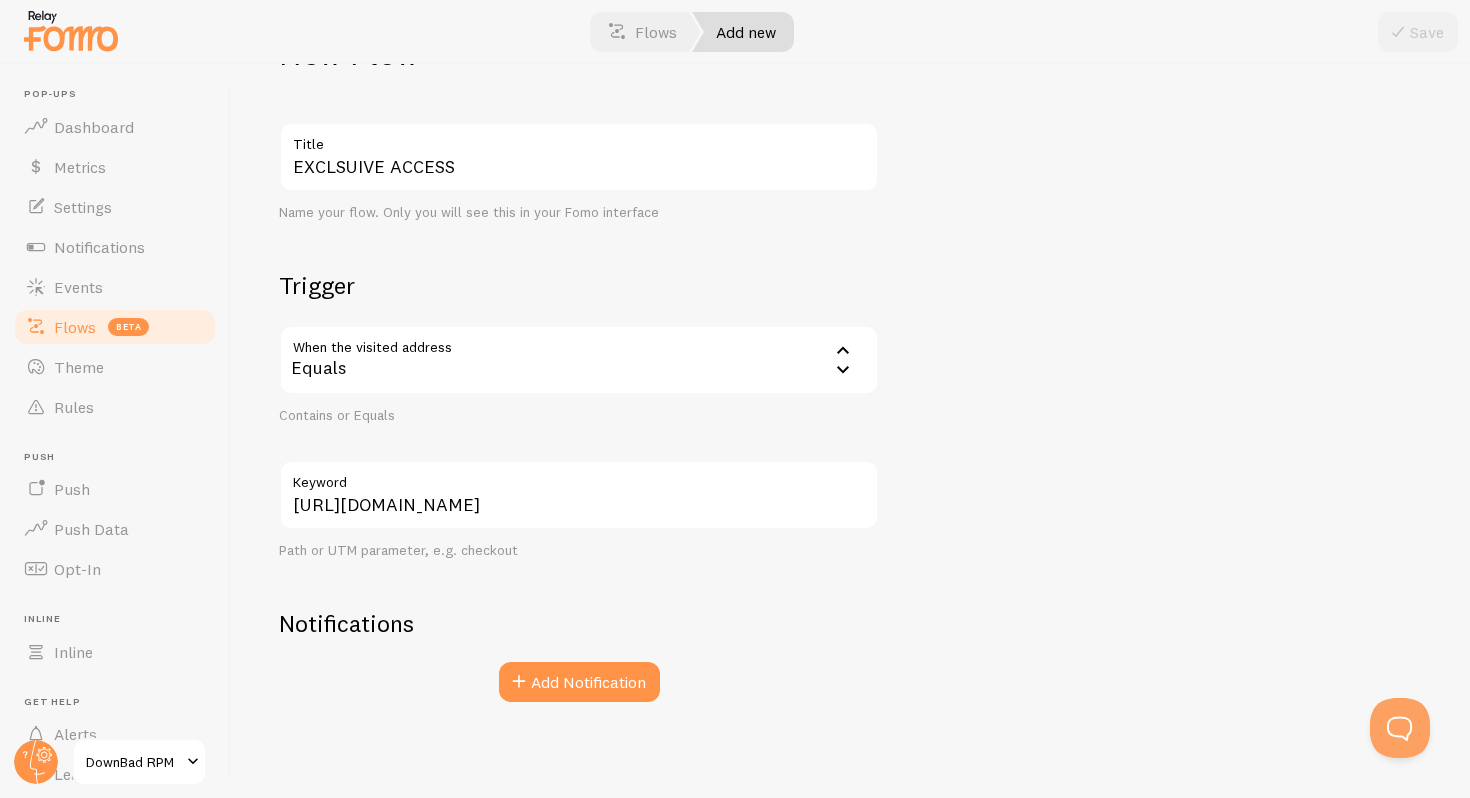 click on "Notifications      Add Notification" at bounding box center [579, 655] 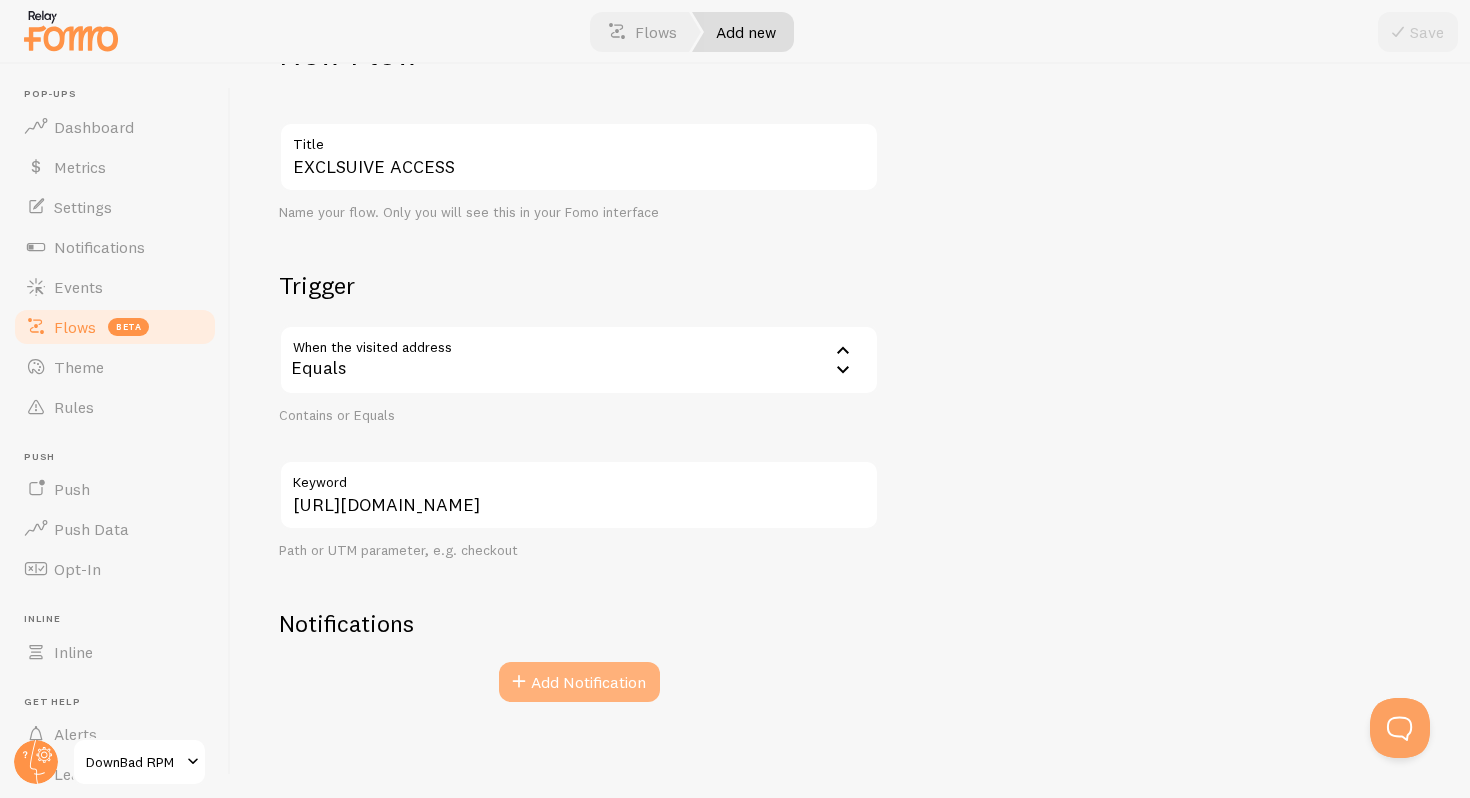 click on "Add Notification" at bounding box center (579, 682) 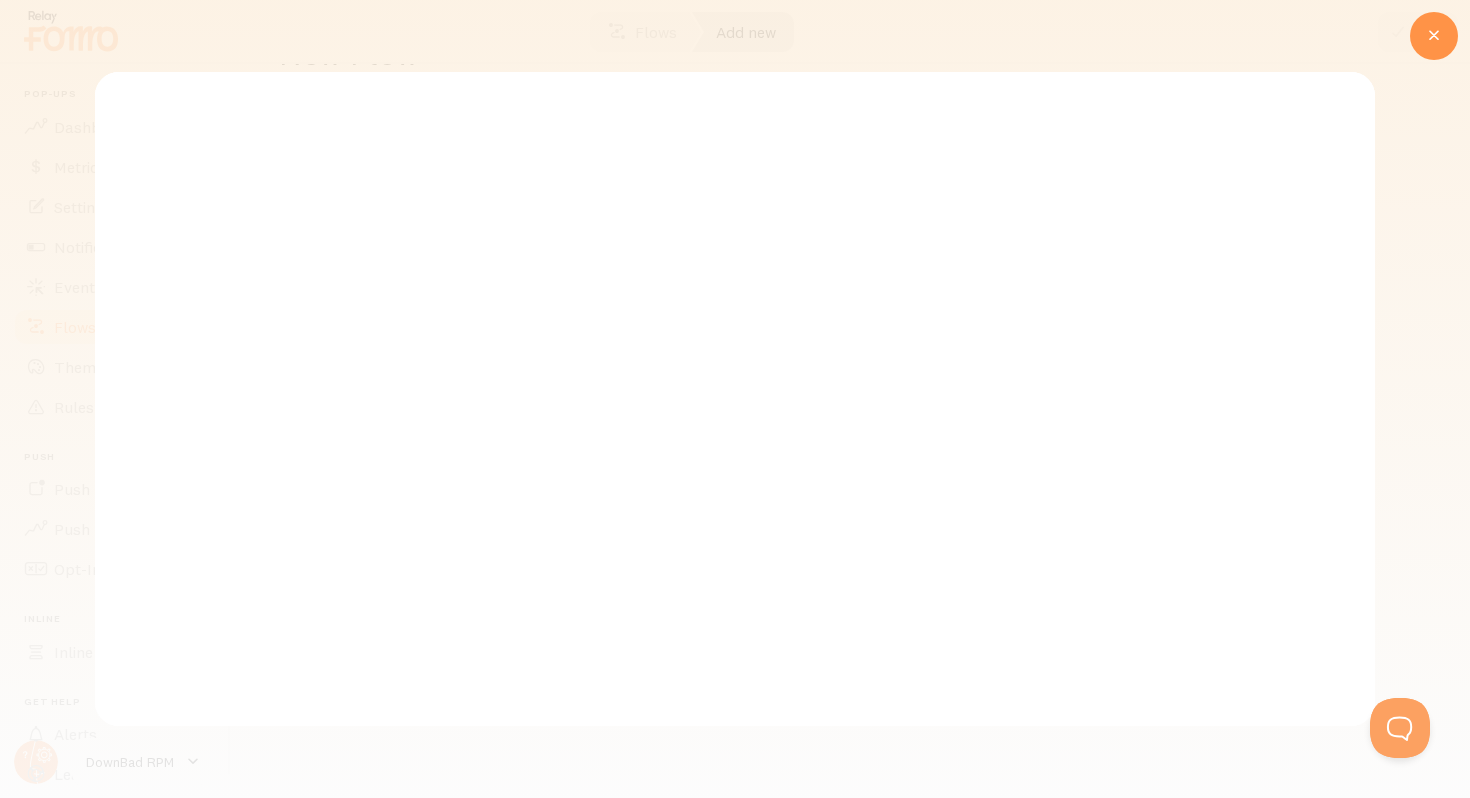 scroll, scrollTop: 0, scrollLeft: 0, axis: both 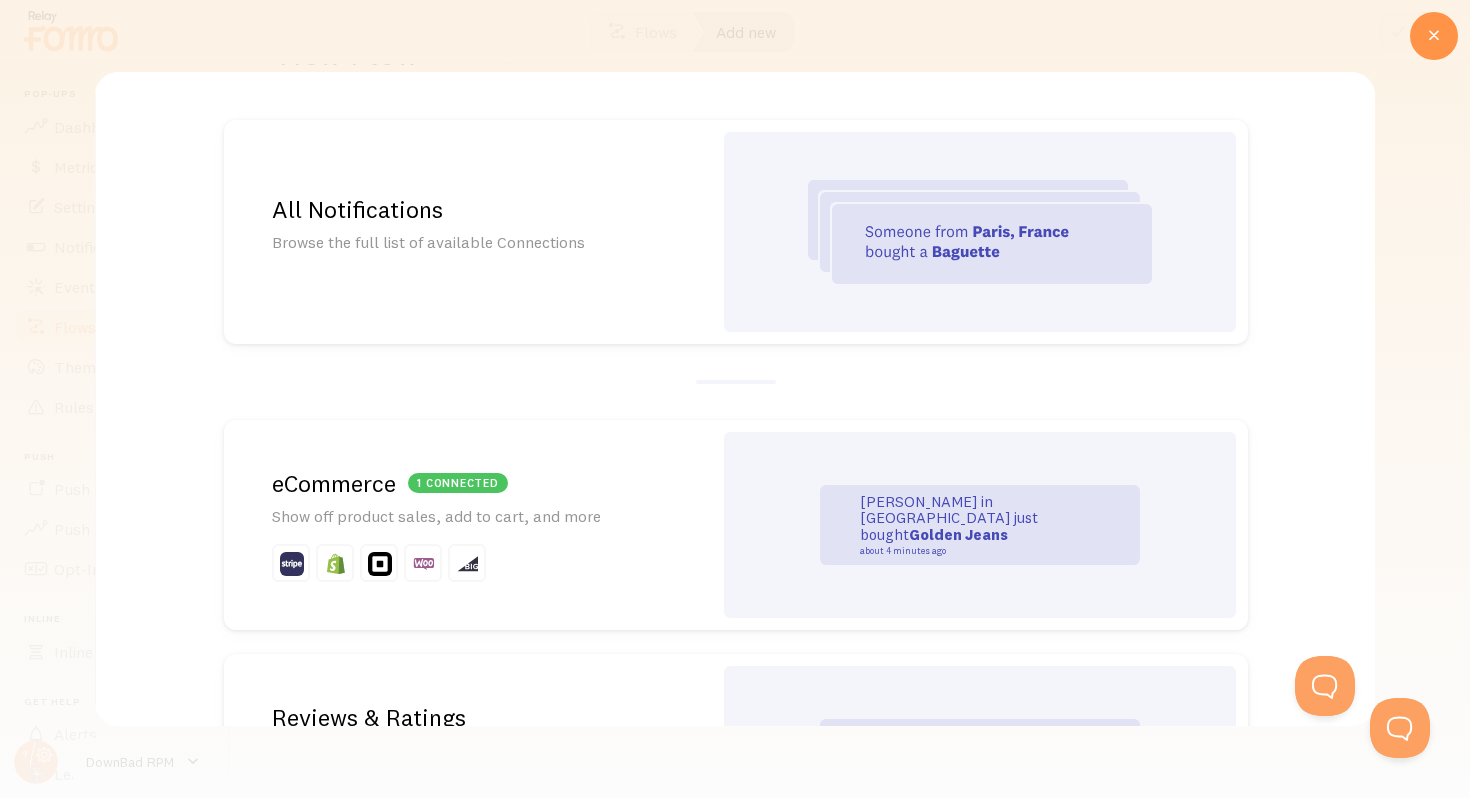 click on "1
connected
eCommerce
Show off product sales, add to cart, and more" at bounding box center (468, 525) 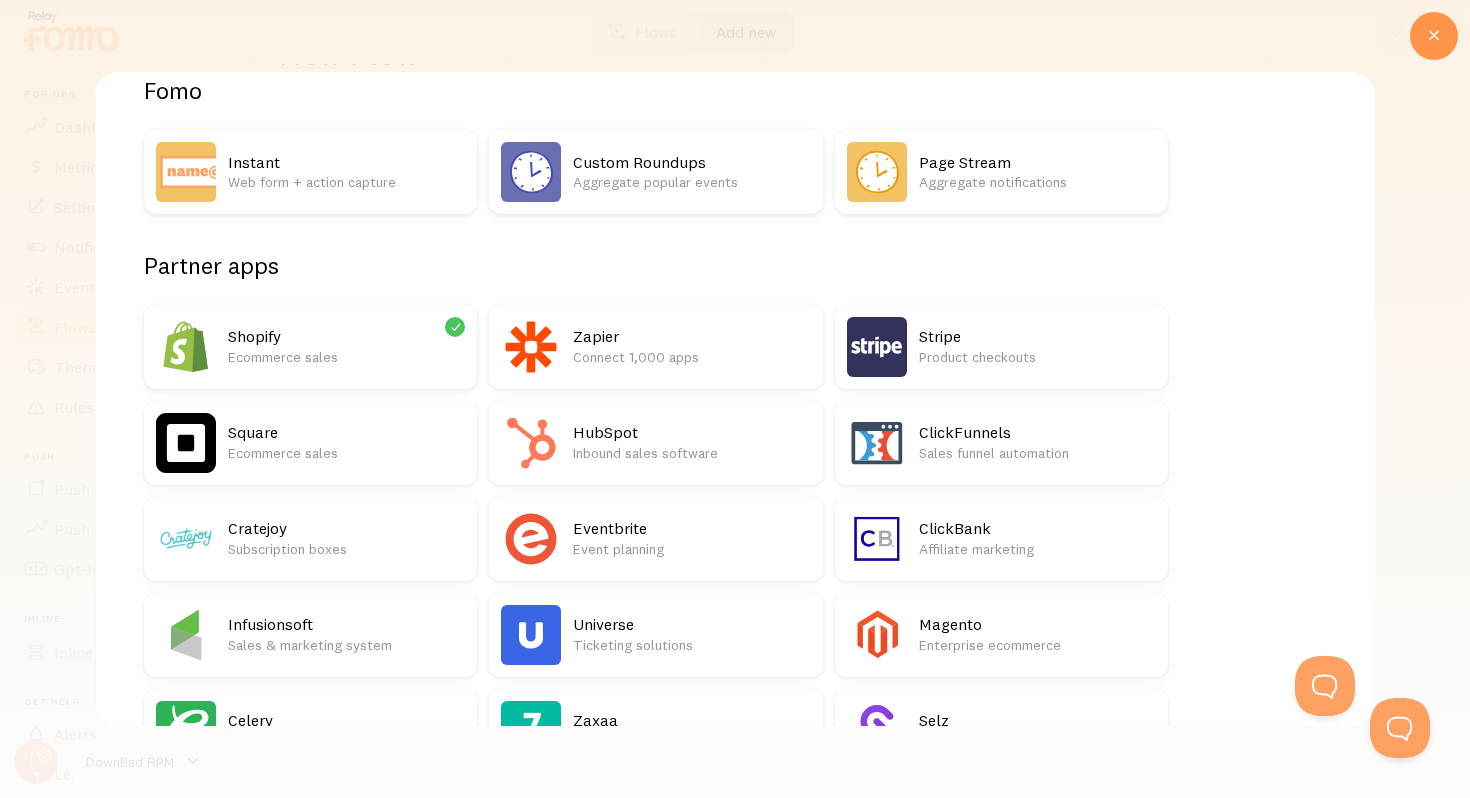 scroll, scrollTop: 171, scrollLeft: 0, axis: vertical 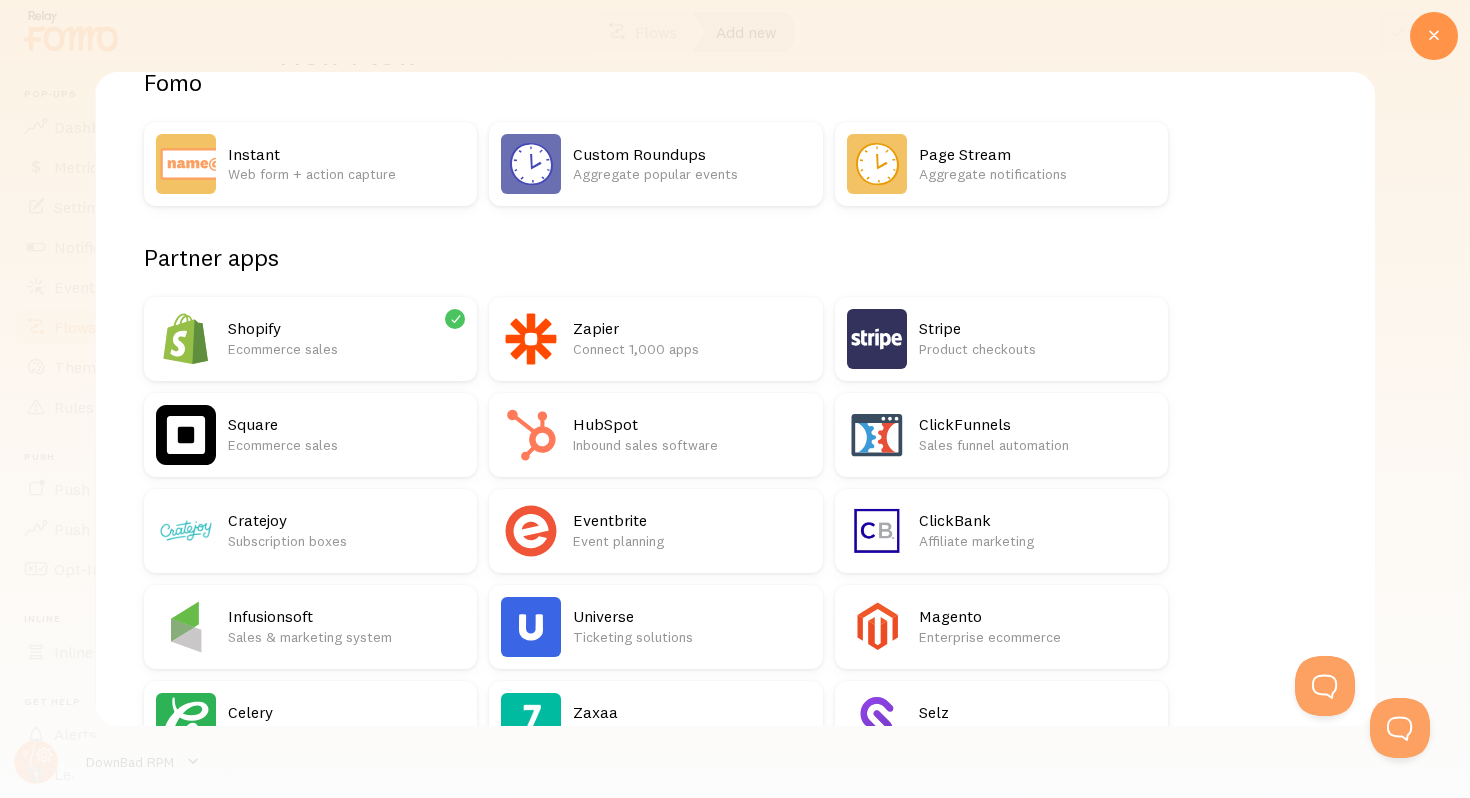 click on "Ecommerce sales" at bounding box center [346, 349] 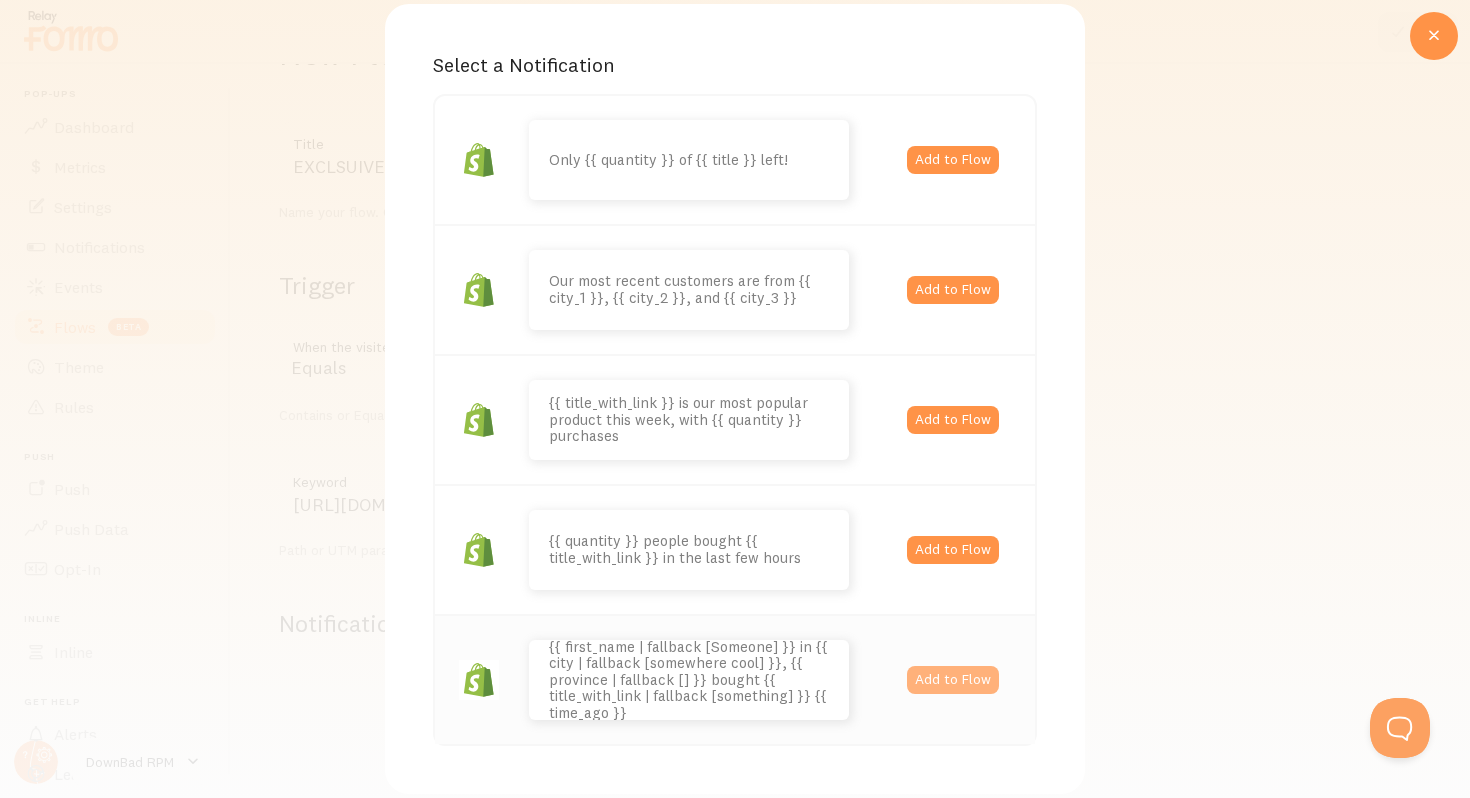 click on "Add to Flow" at bounding box center (953, 680) 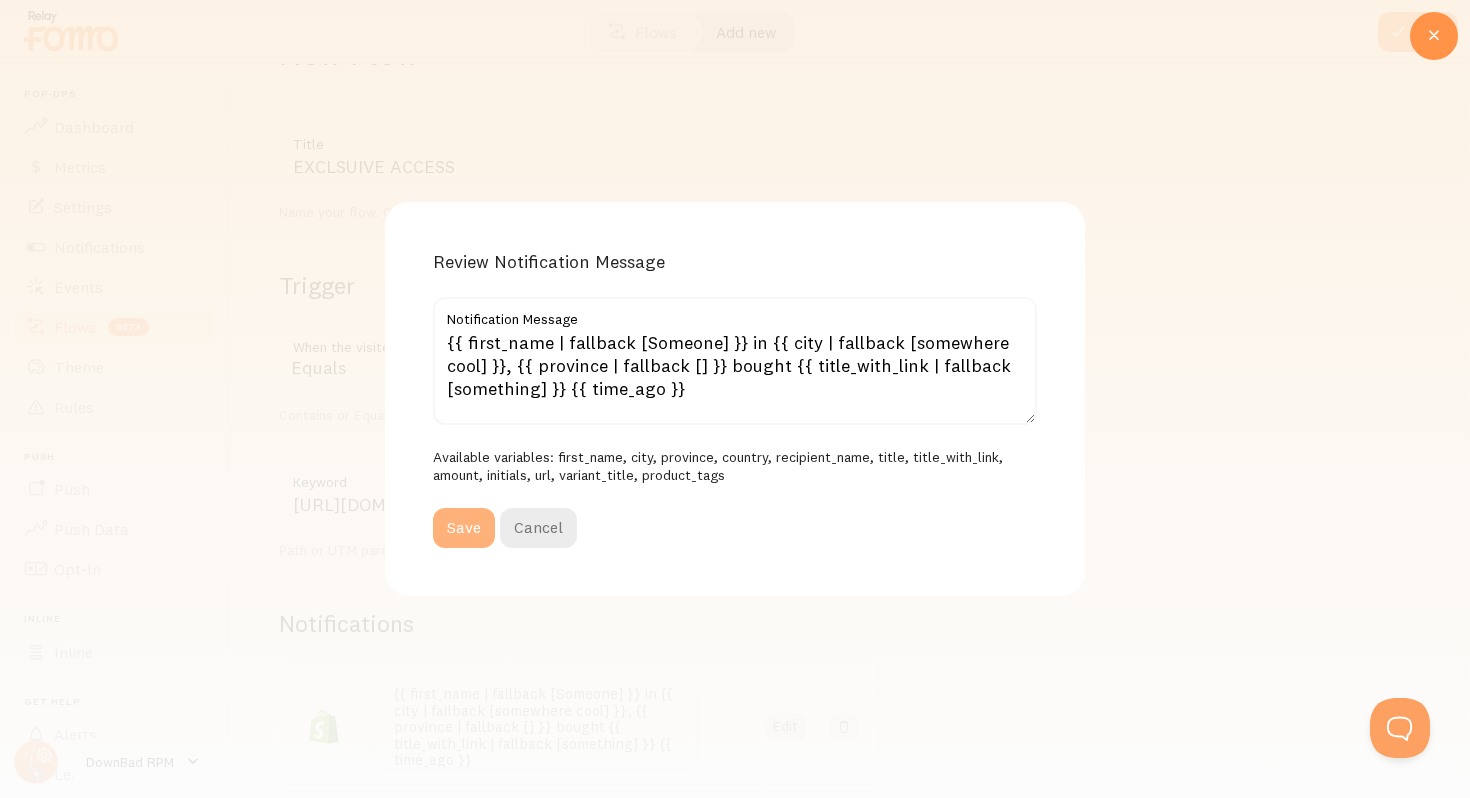 click on "Save" at bounding box center (464, 528) 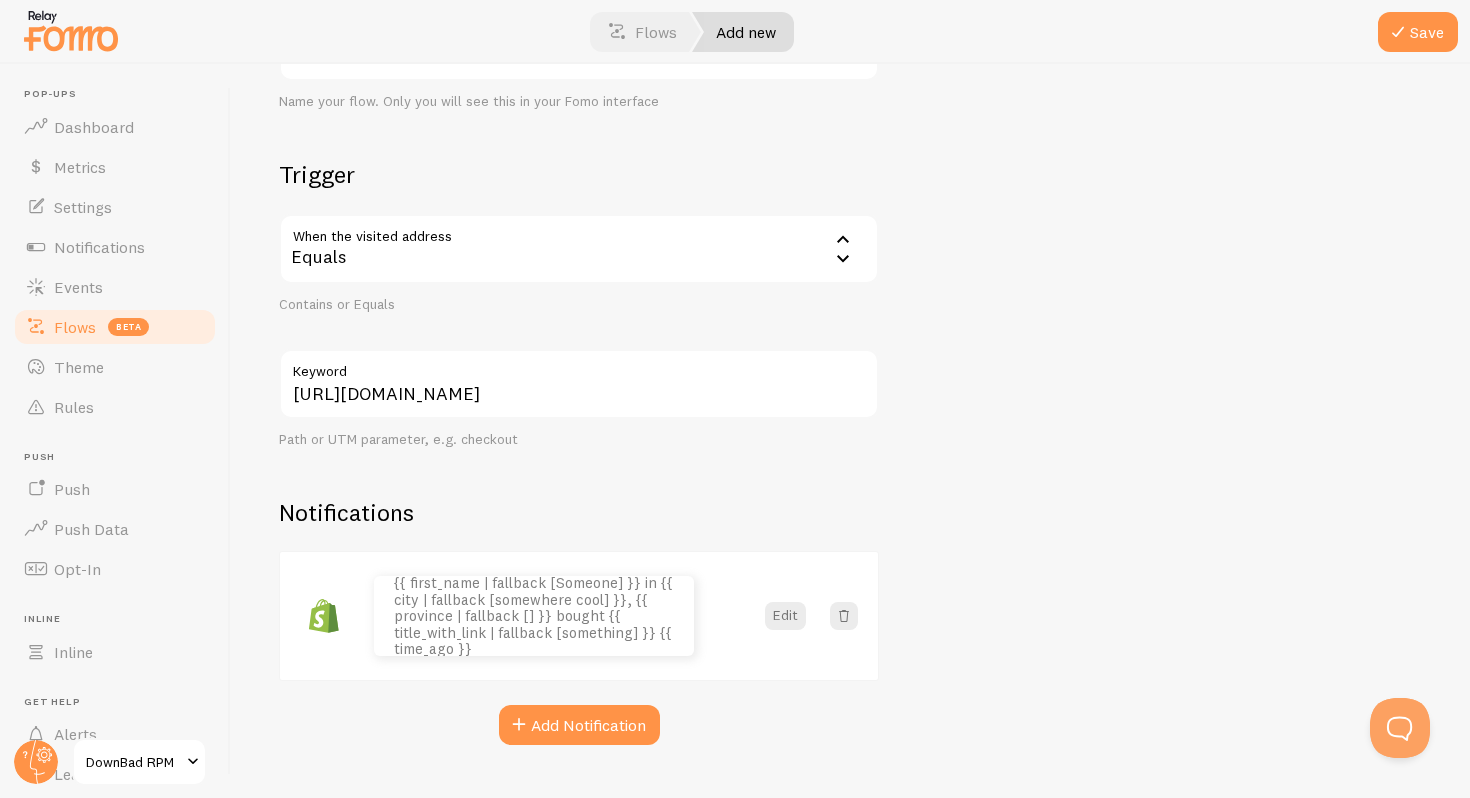scroll, scrollTop: 233, scrollLeft: 0, axis: vertical 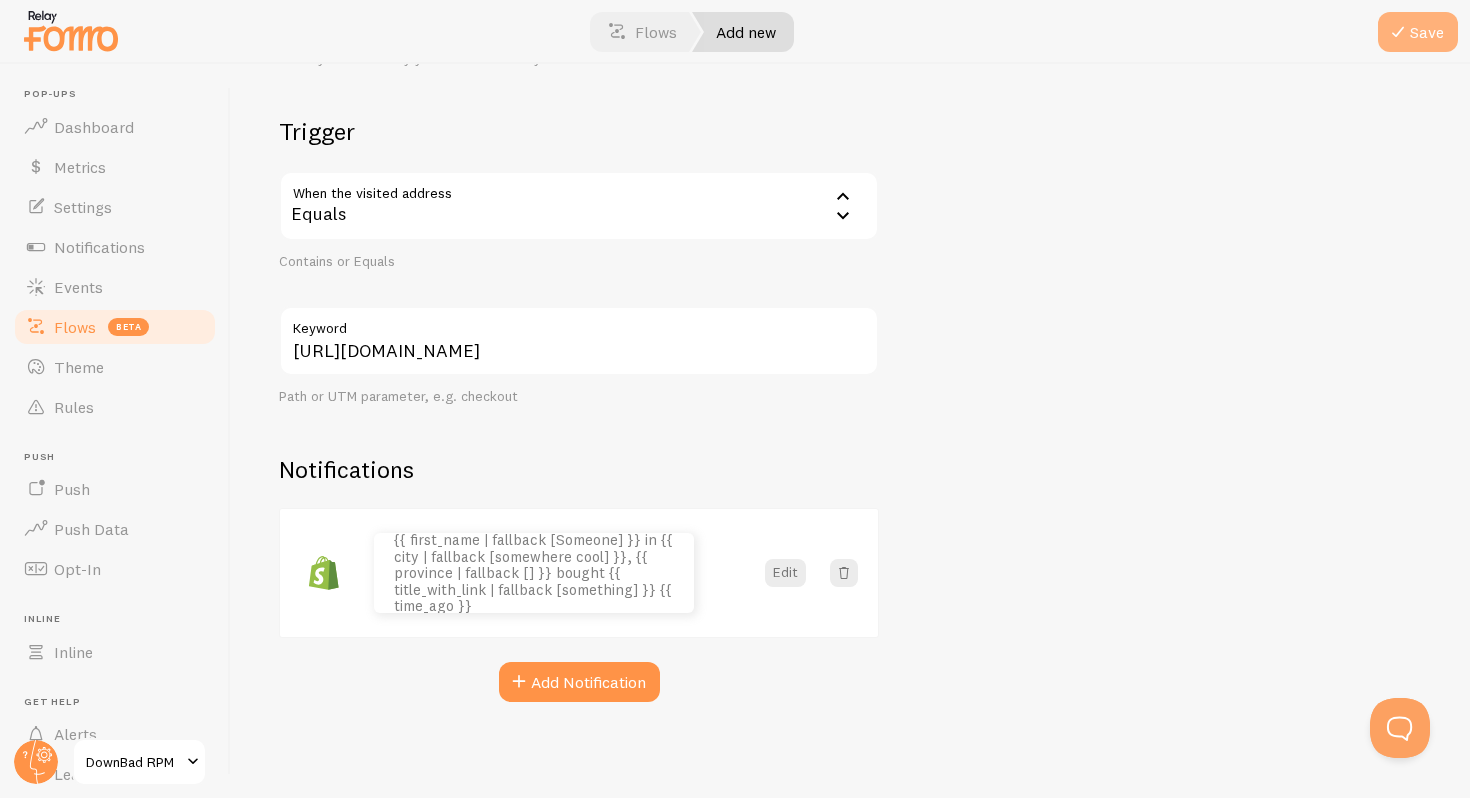 click on "Save" at bounding box center (1418, 32) 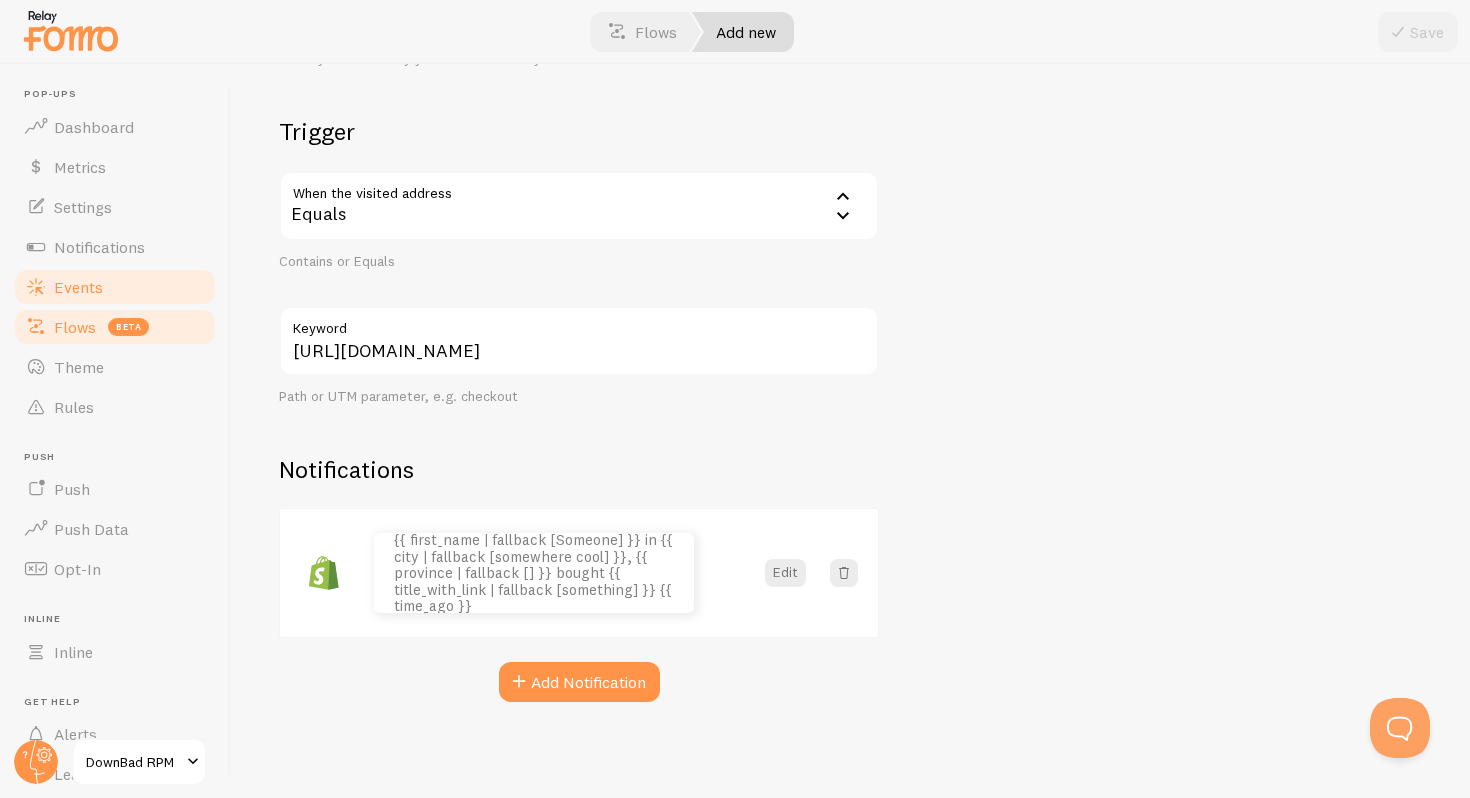 click on "Events" at bounding box center [115, 287] 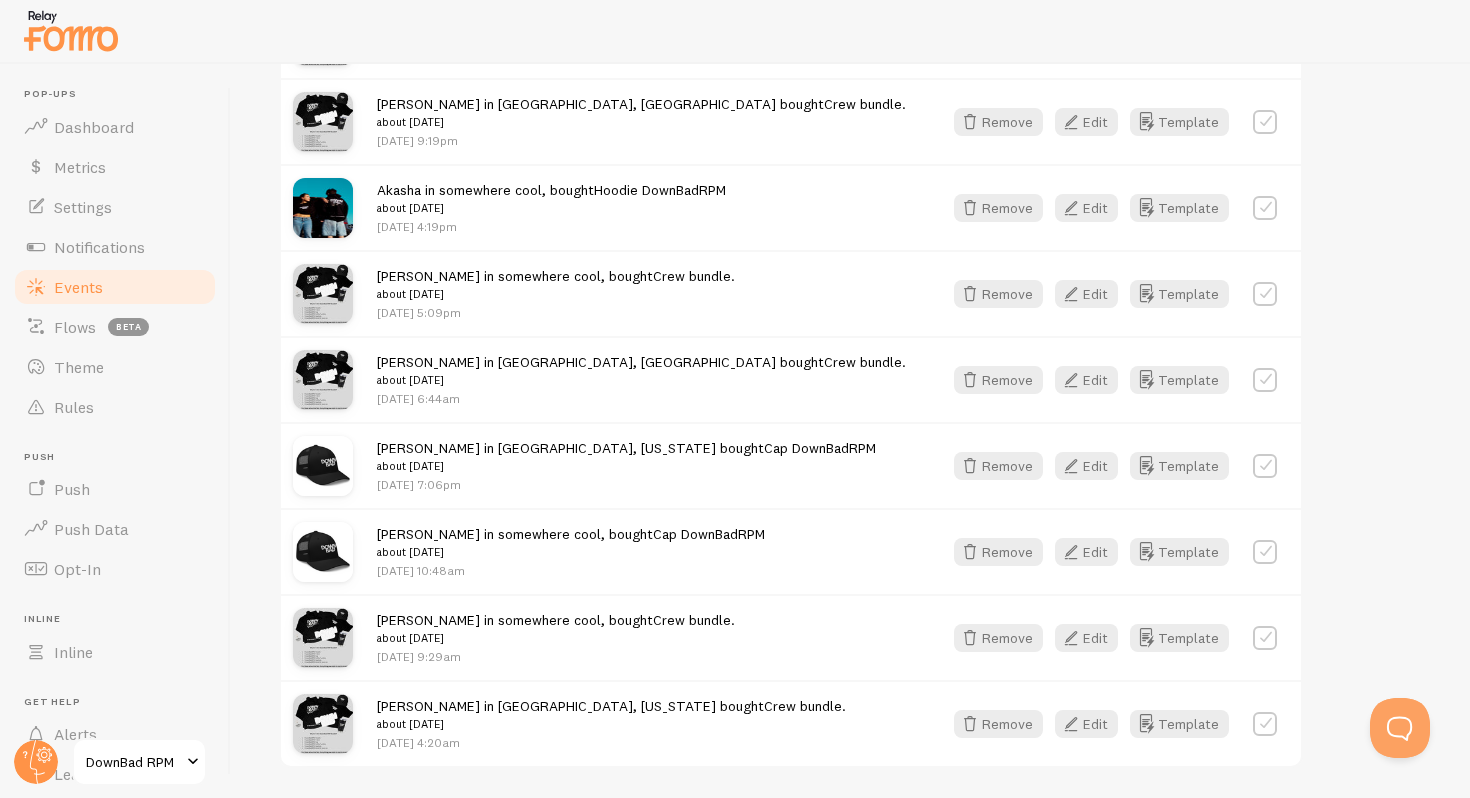 scroll, scrollTop: 1306, scrollLeft: 0, axis: vertical 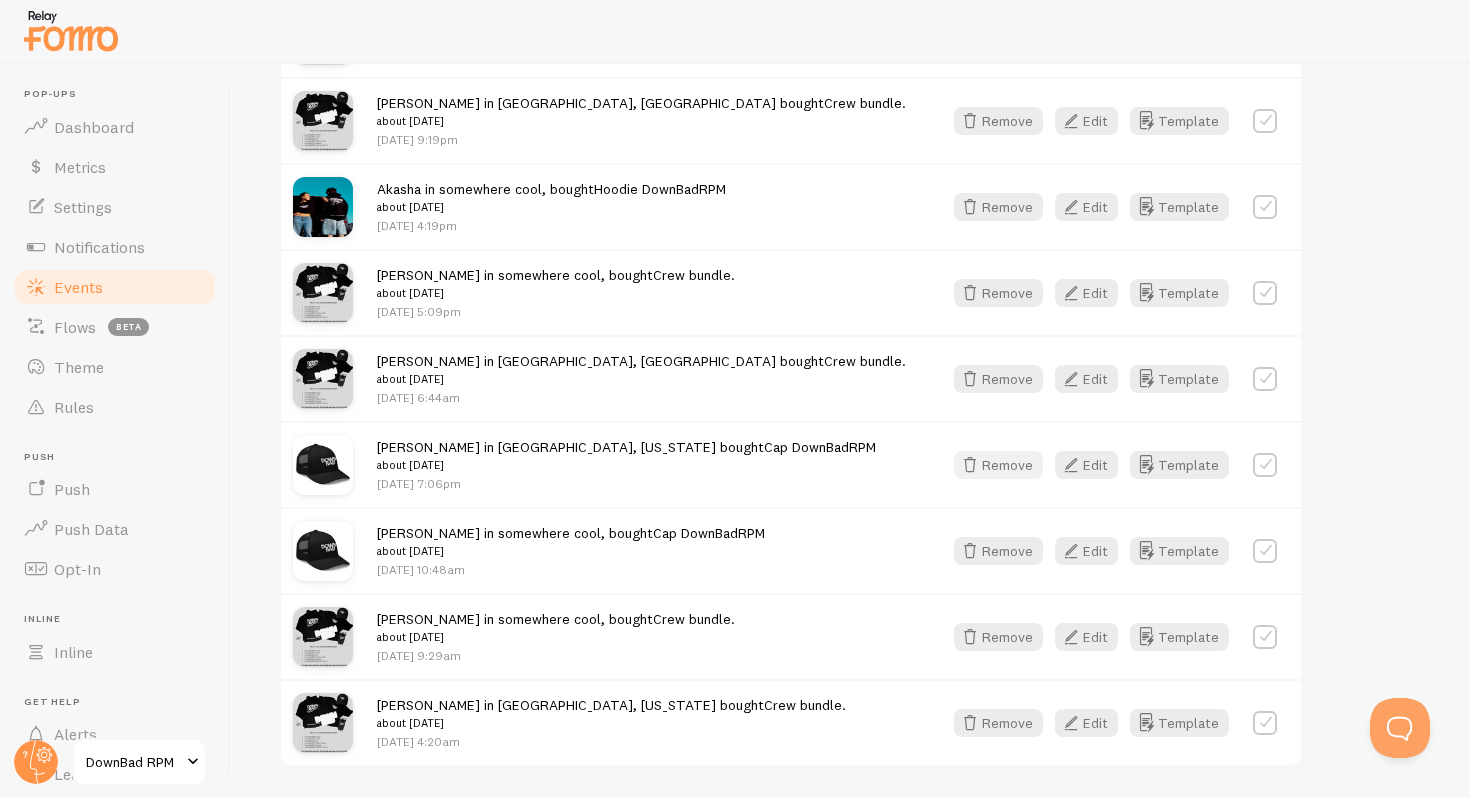 click on "Remove" at bounding box center (998, 465) 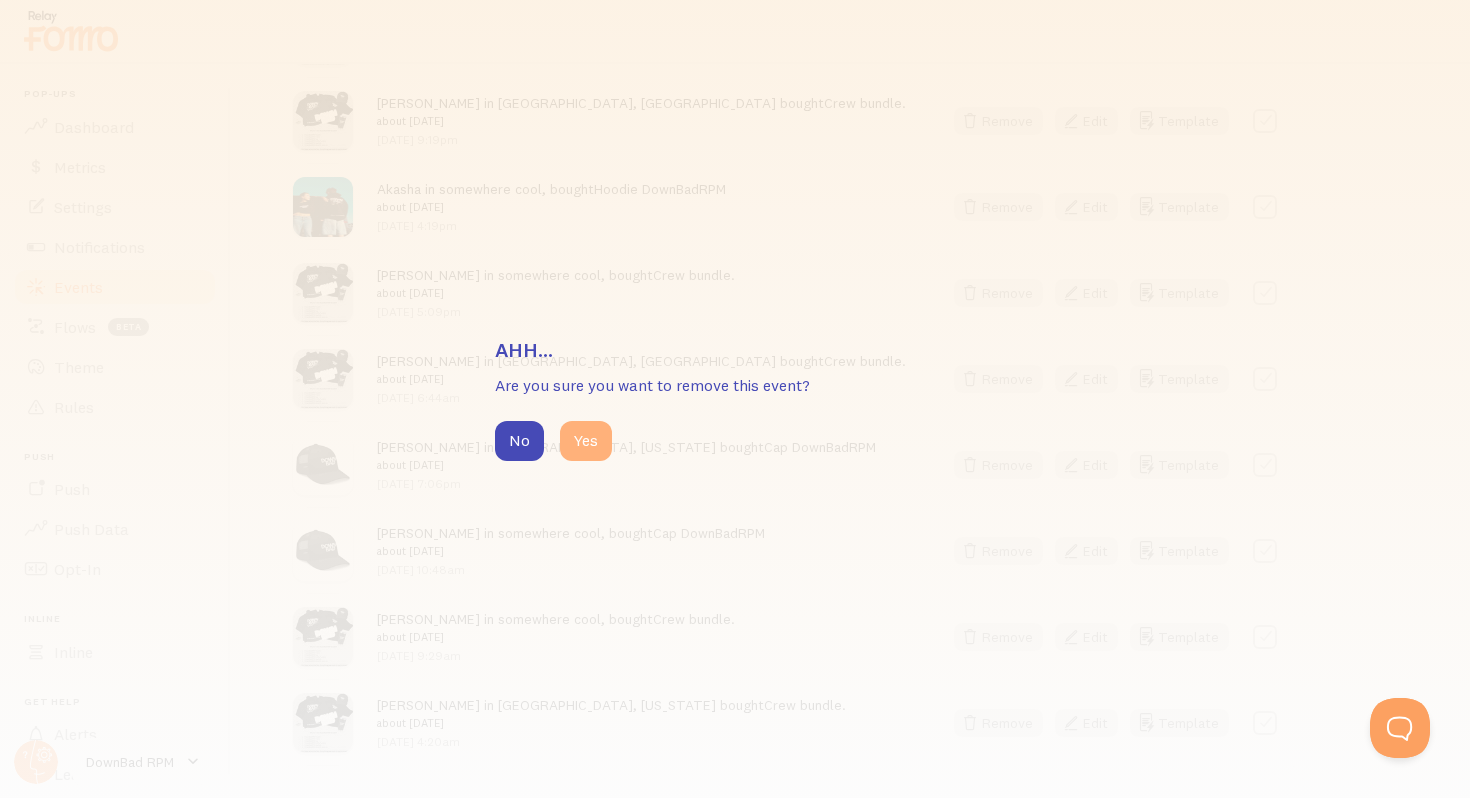 click on "Yes" at bounding box center [586, 441] 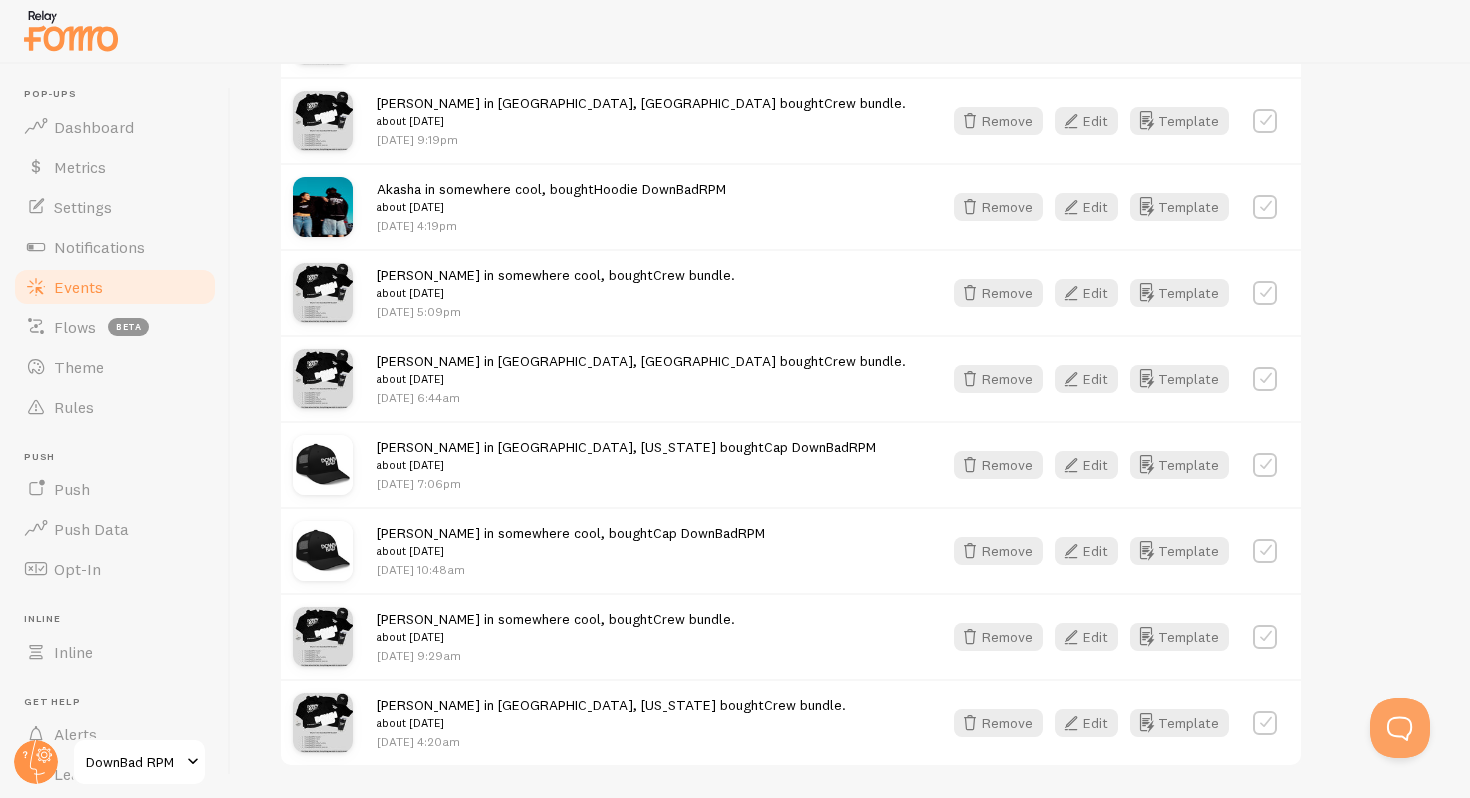 scroll, scrollTop: 1270, scrollLeft: 0, axis: vertical 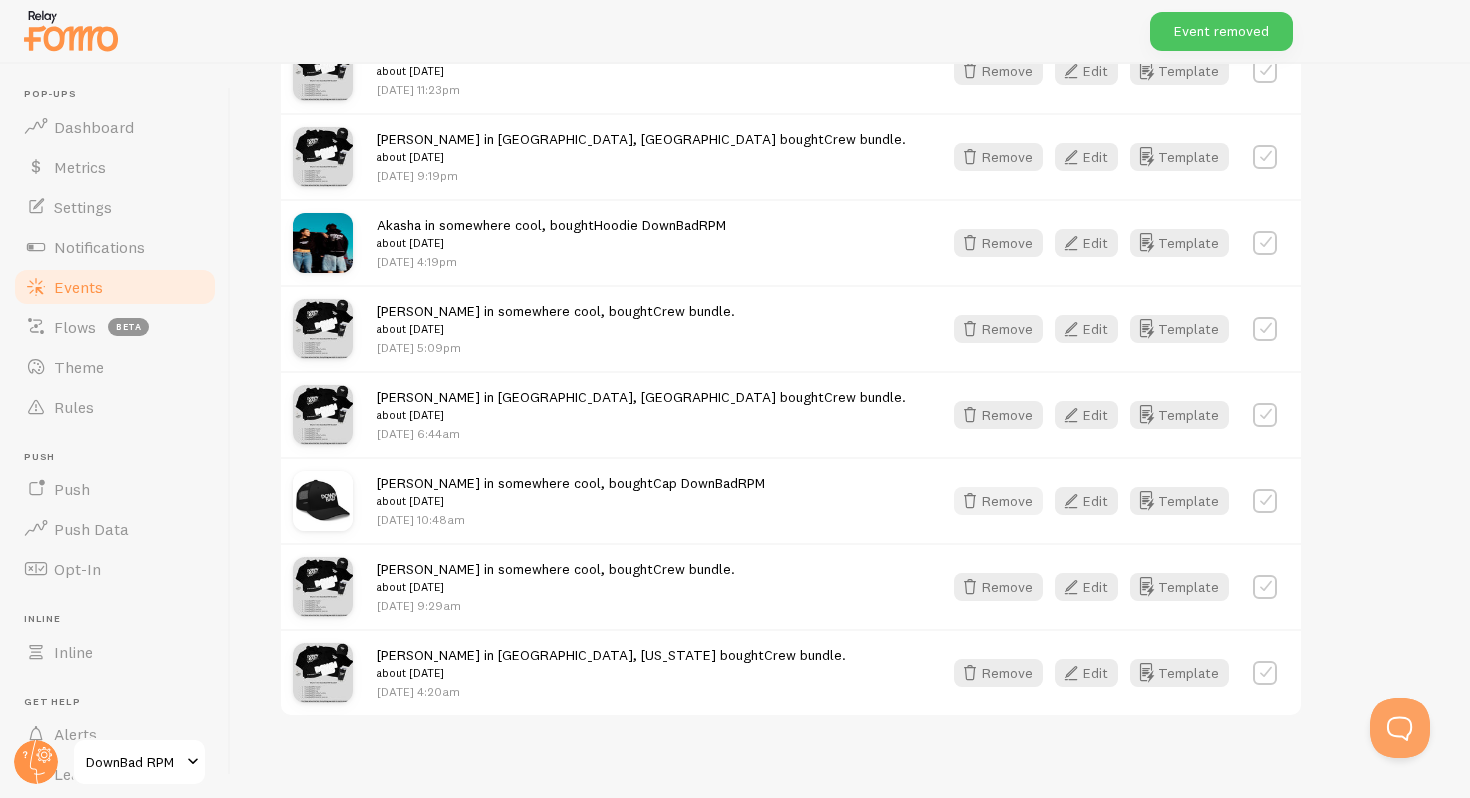 click on "Remove" at bounding box center (998, 501) 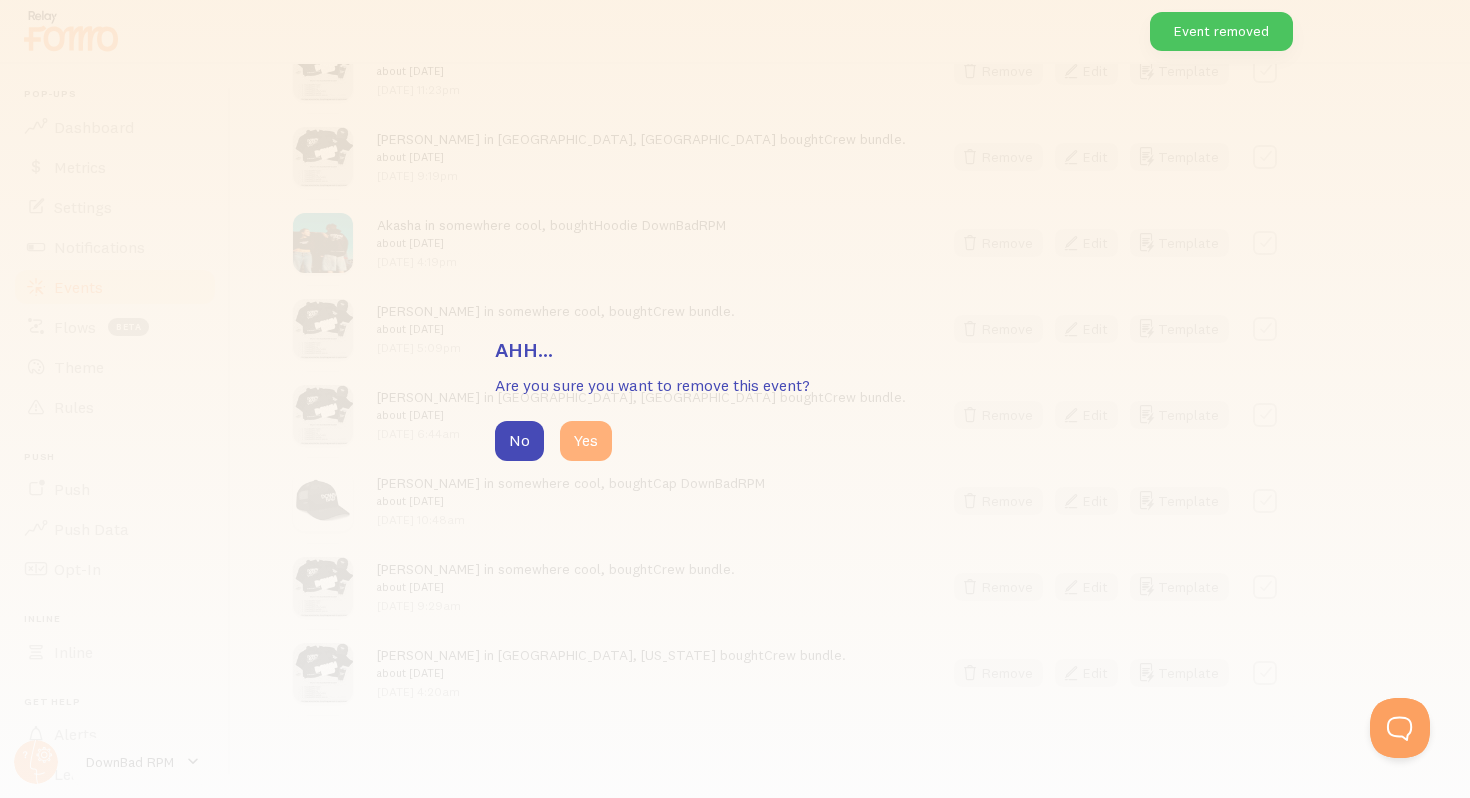 click on "Yes" at bounding box center [586, 441] 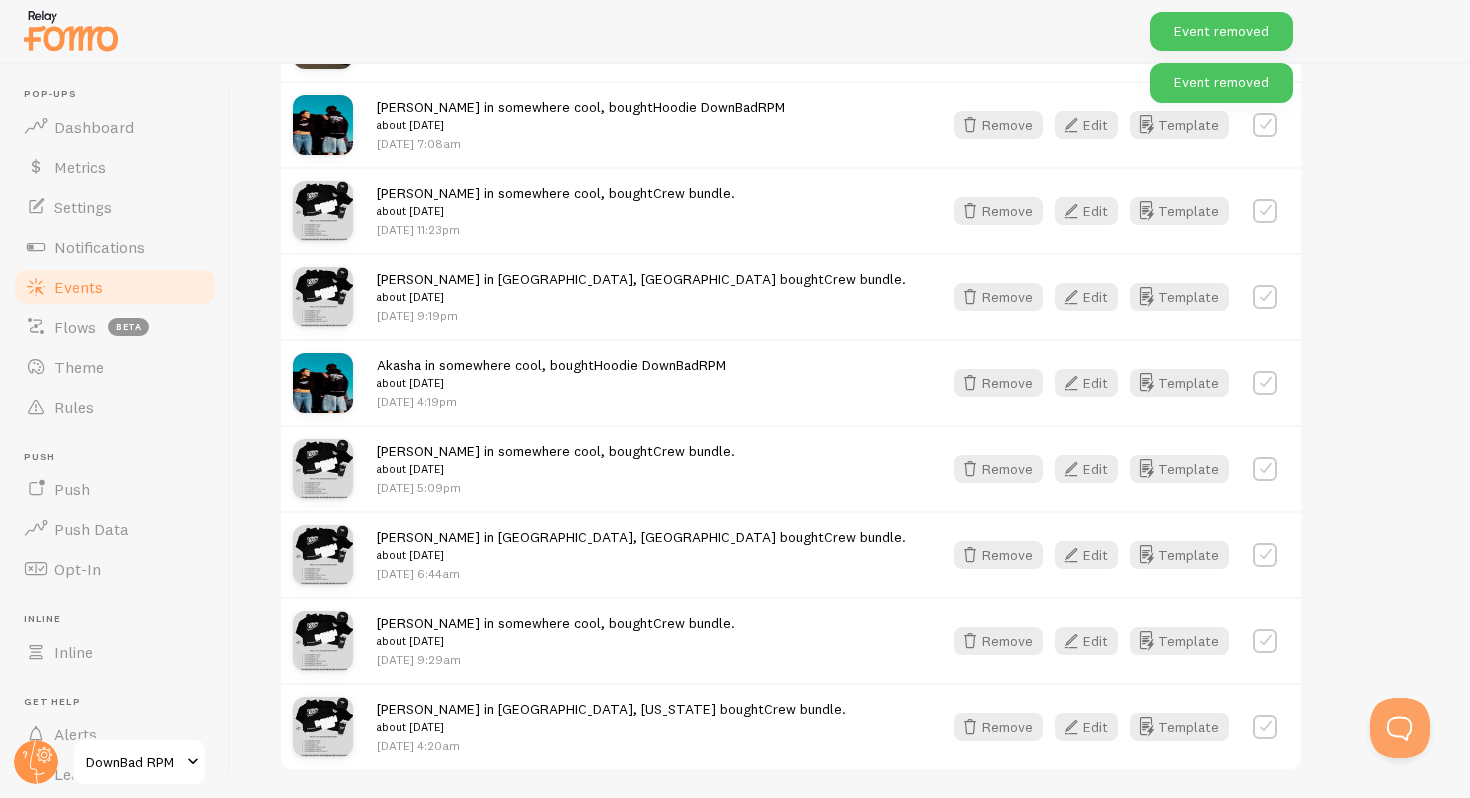 scroll, scrollTop: 1112, scrollLeft: 0, axis: vertical 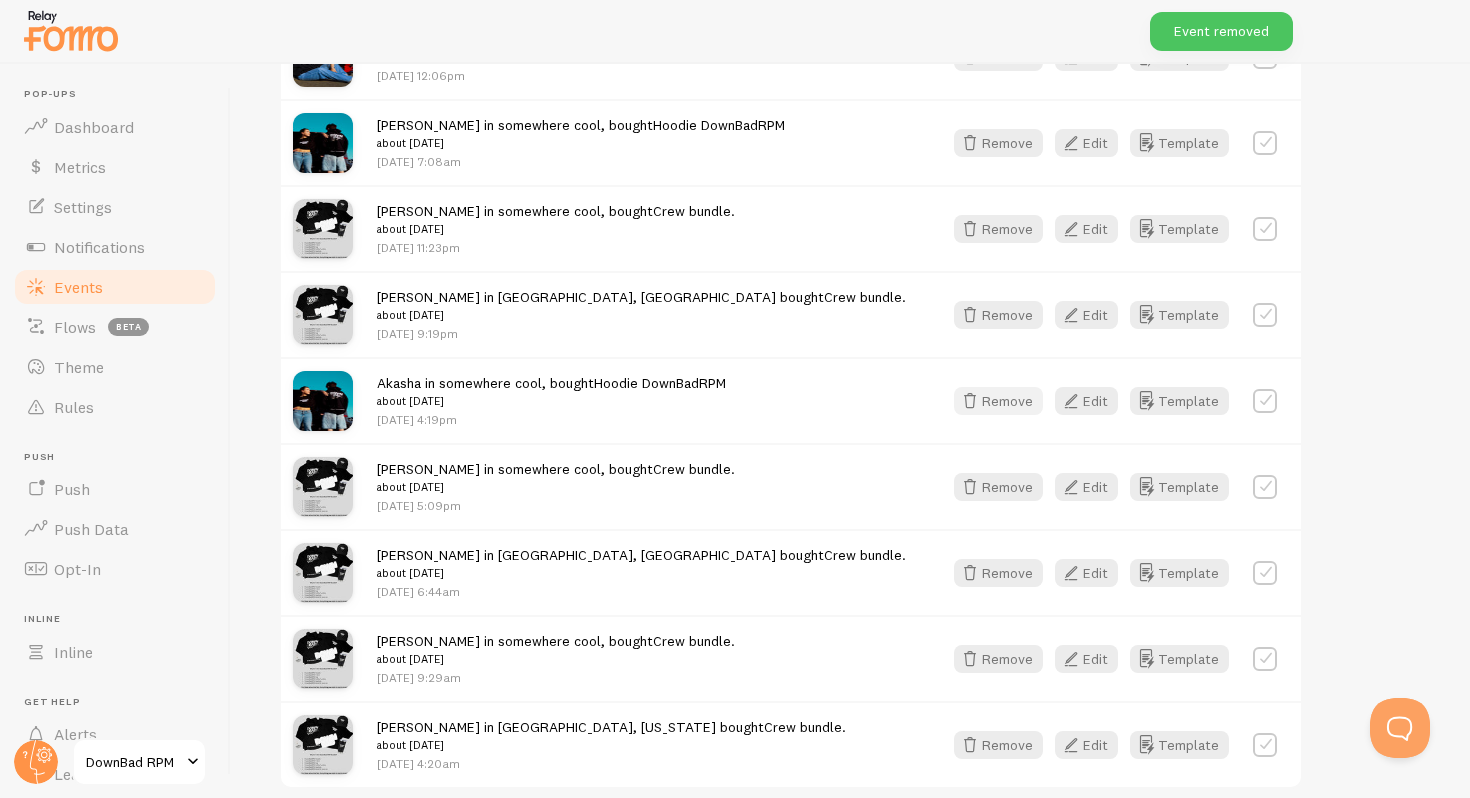 click on "Remove" at bounding box center (998, 401) 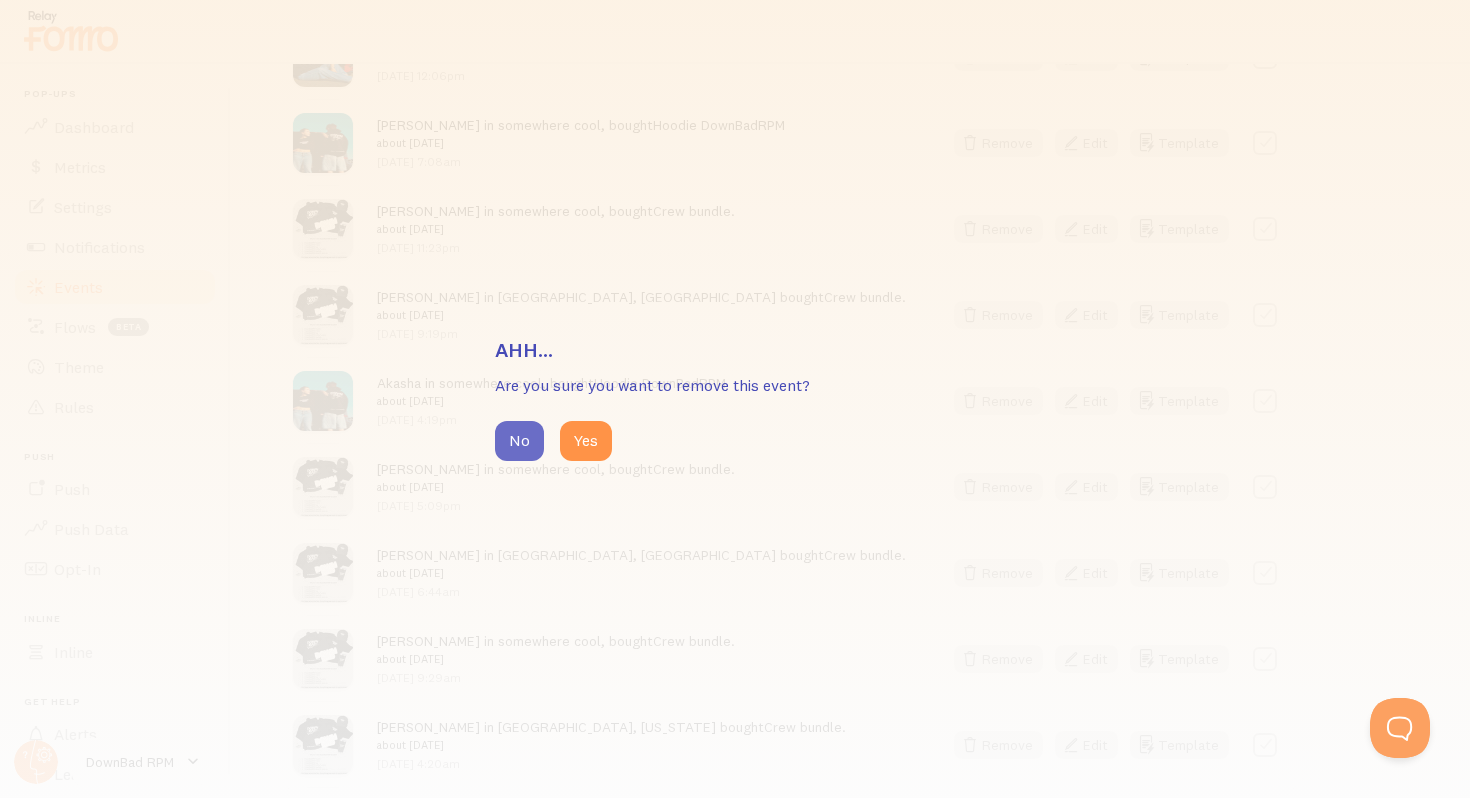 click on "No" at bounding box center [519, 441] 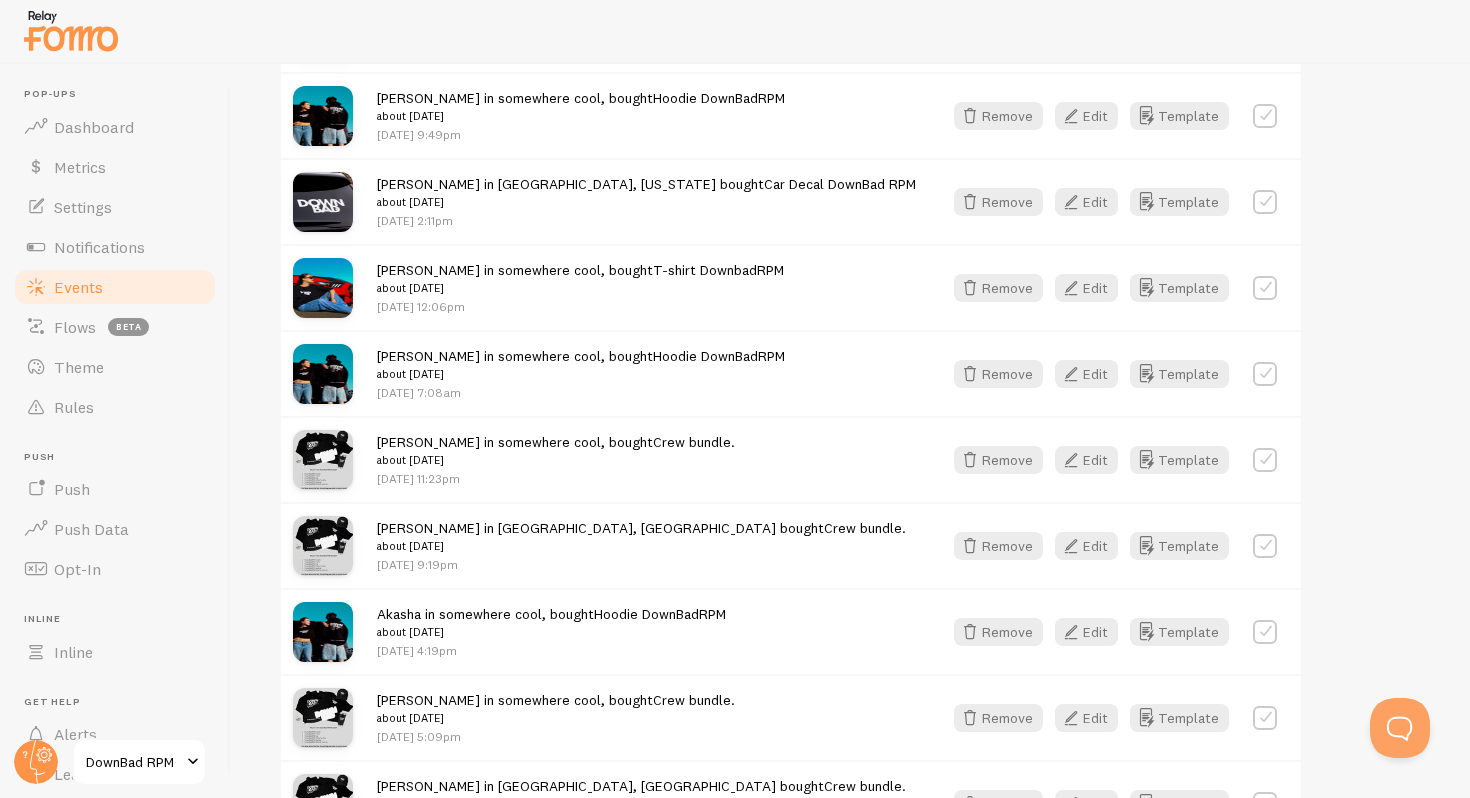 scroll, scrollTop: 863, scrollLeft: 0, axis: vertical 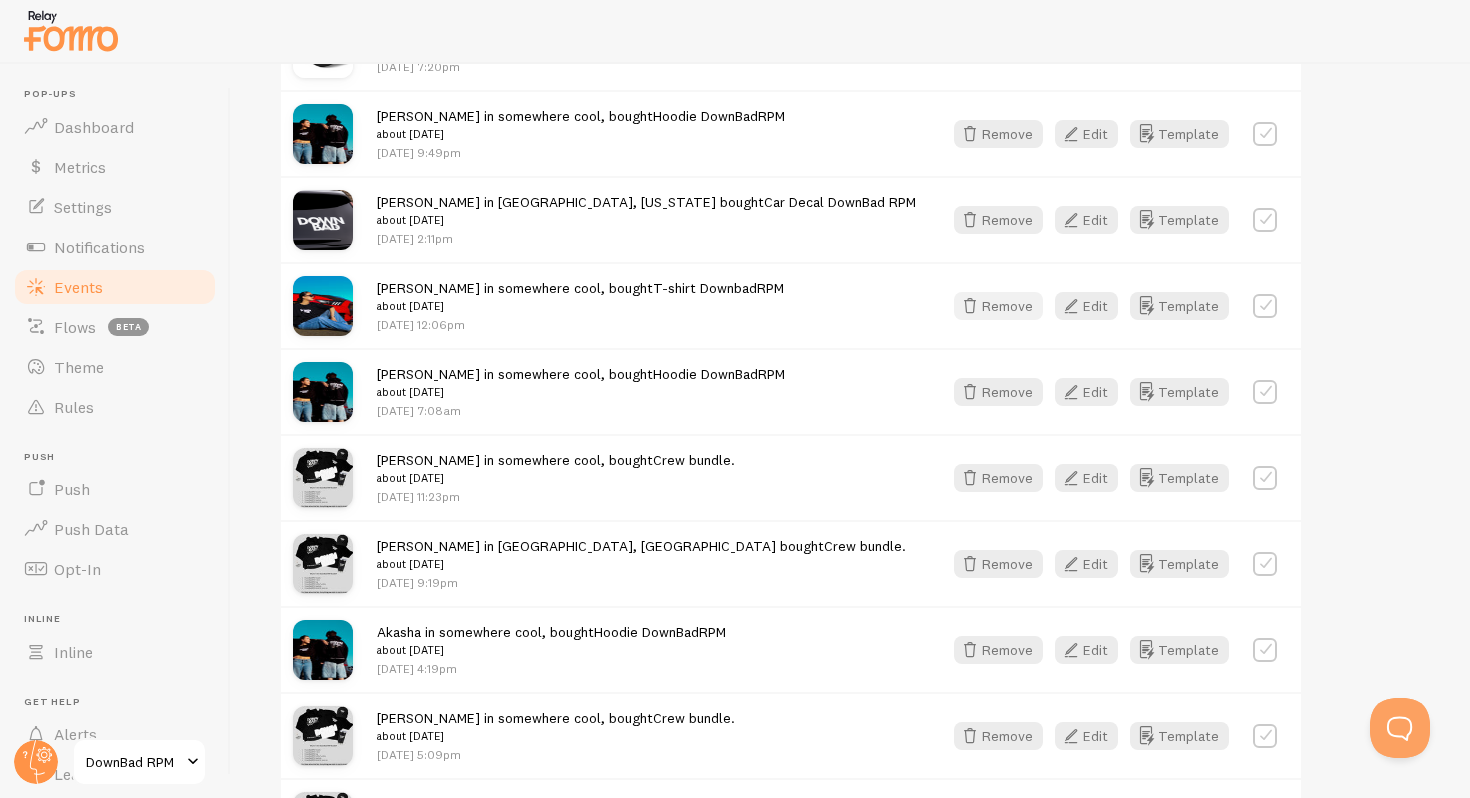 click on "Remove" at bounding box center [998, 306] 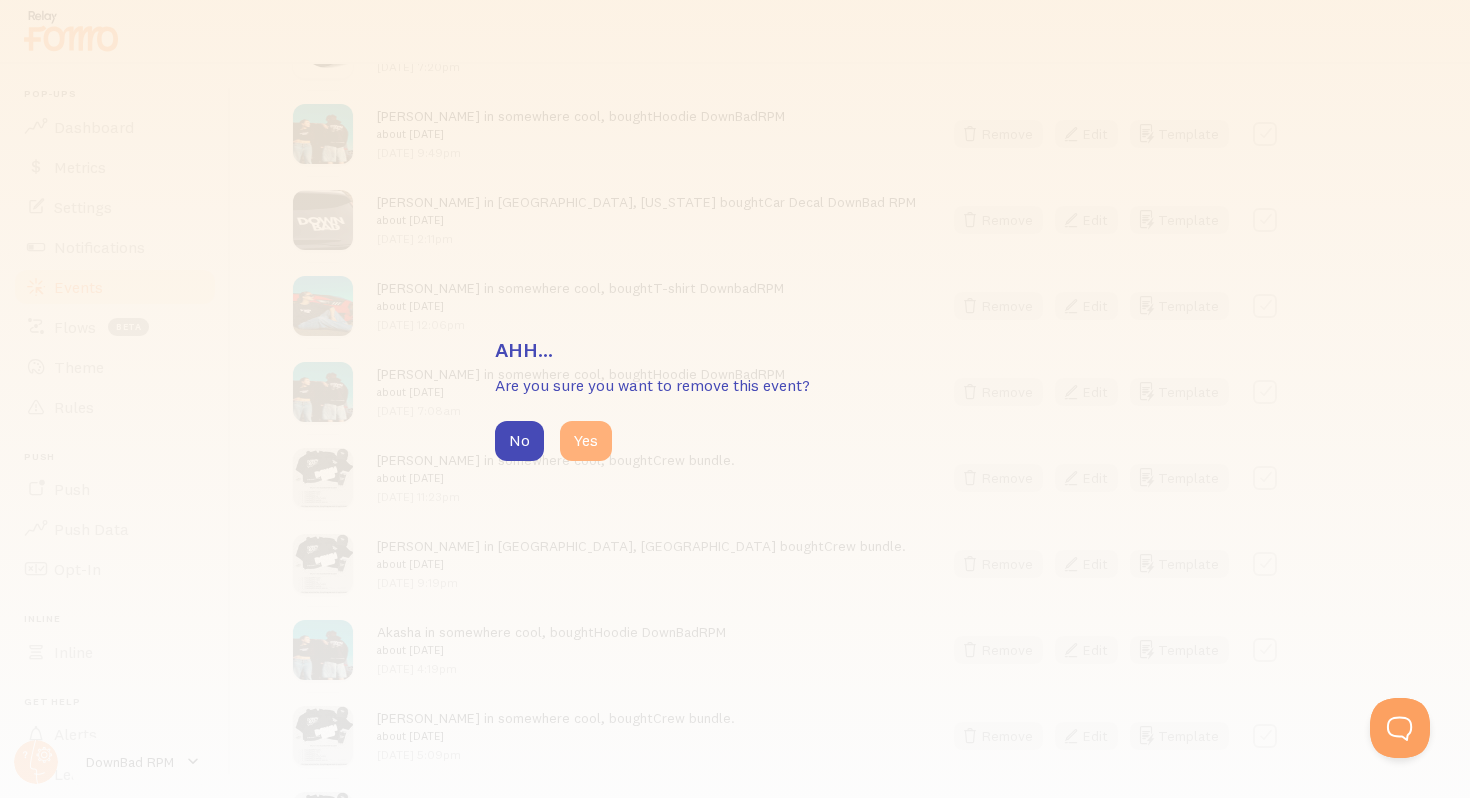 click on "Yes" at bounding box center (586, 441) 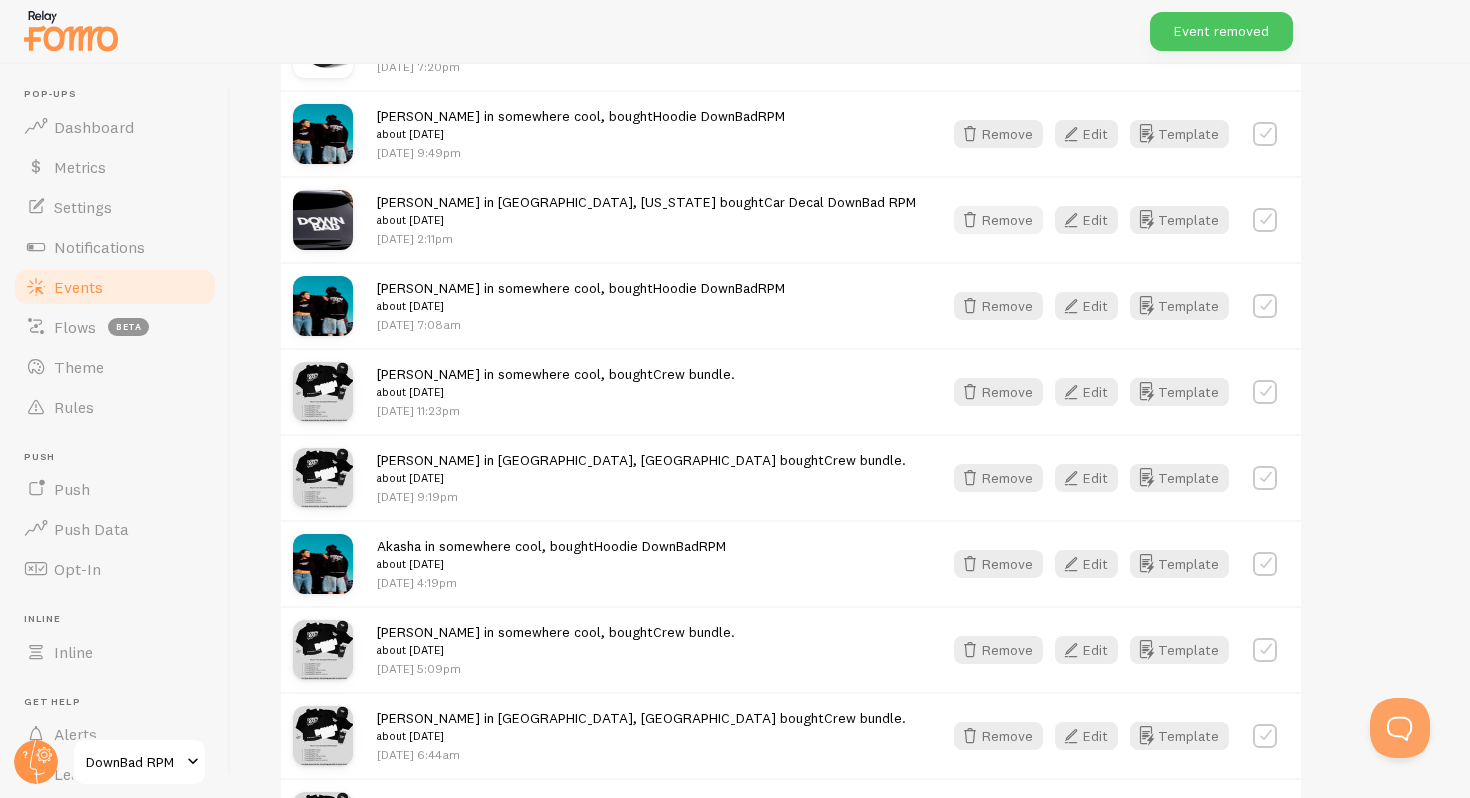 click at bounding box center (970, 220) 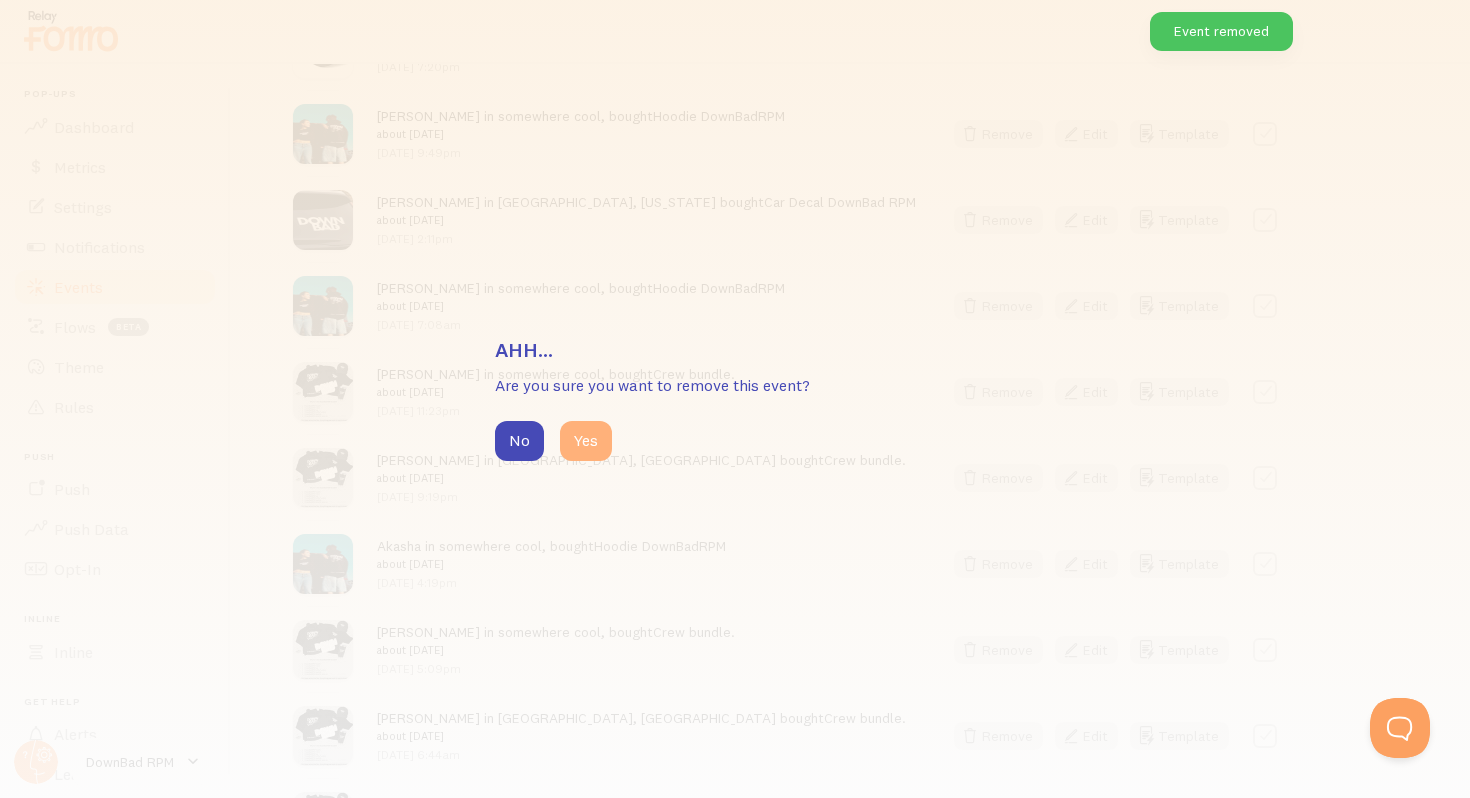 click on "Yes" at bounding box center [586, 441] 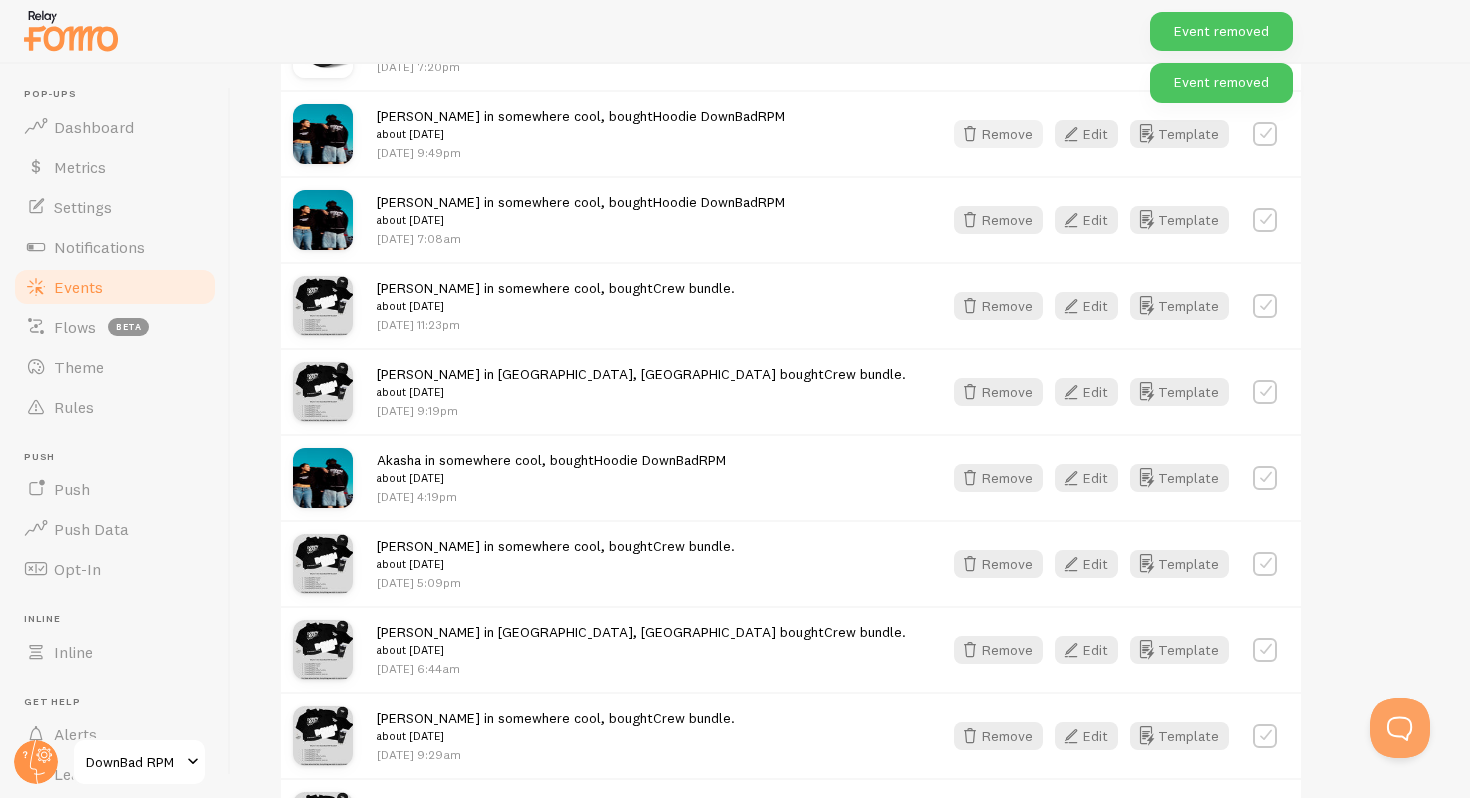 click at bounding box center [970, 134] 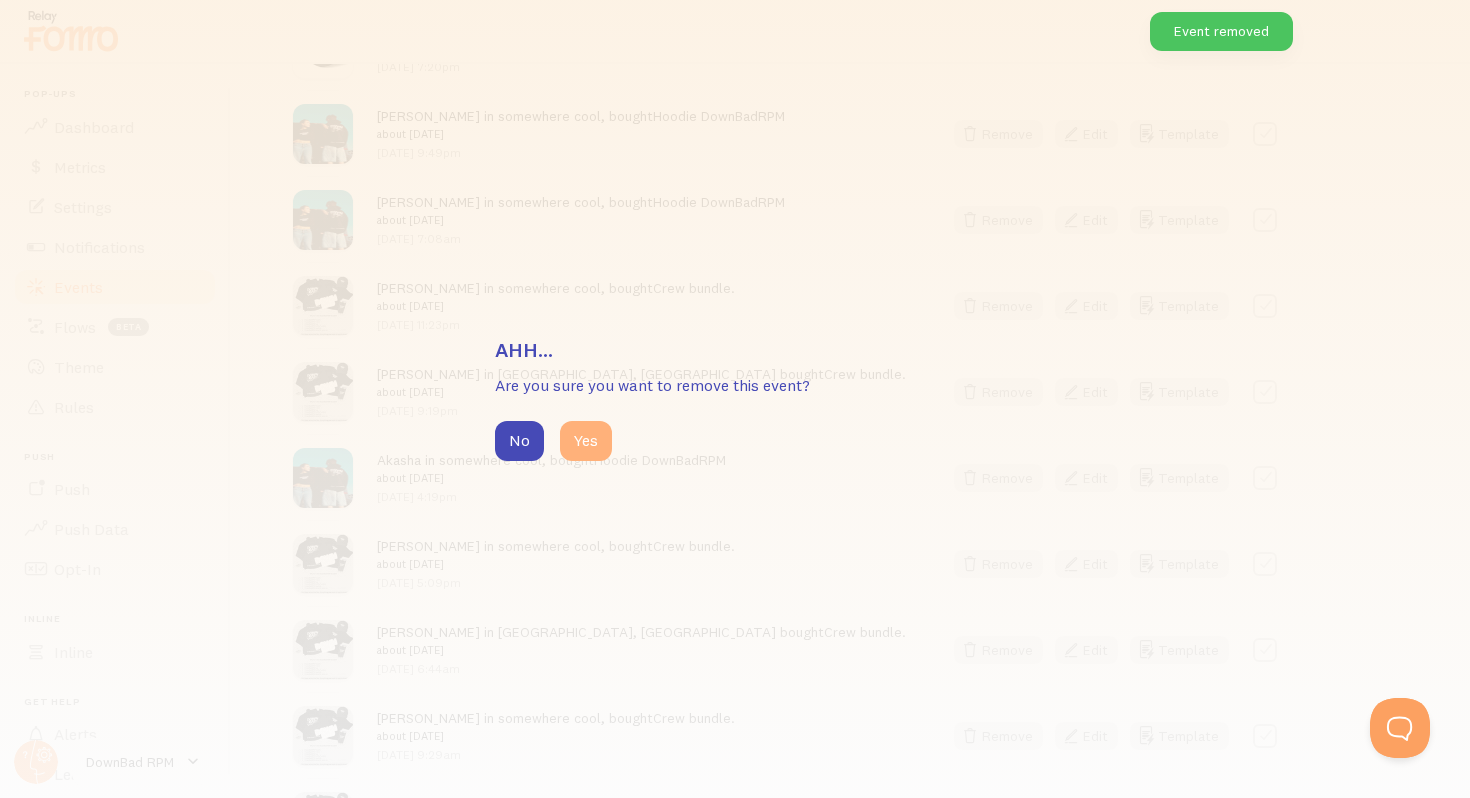 click on "Yes" at bounding box center (586, 441) 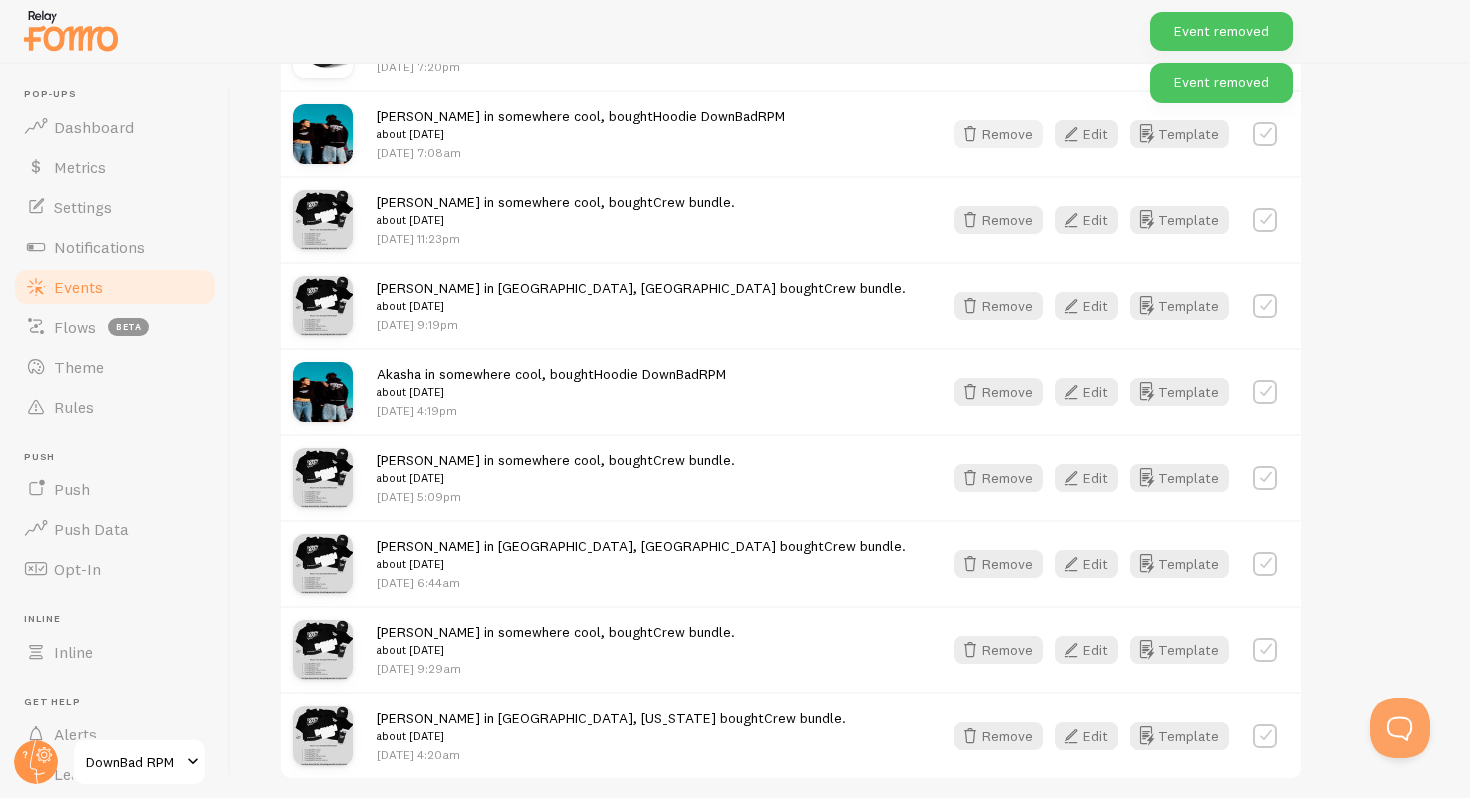 click on "Remove" at bounding box center [998, 134] 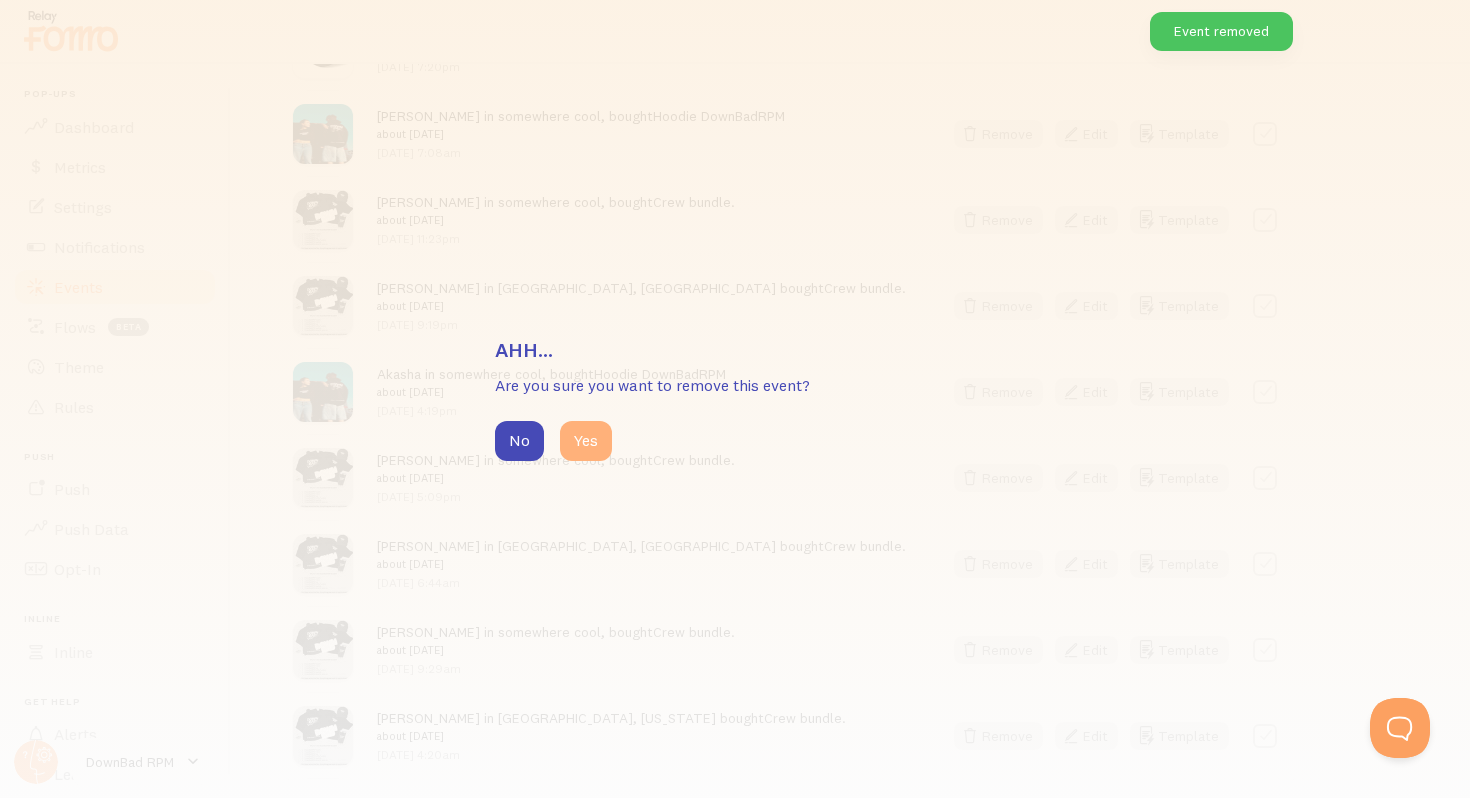 click on "Yes" at bounding box center [586, 441] 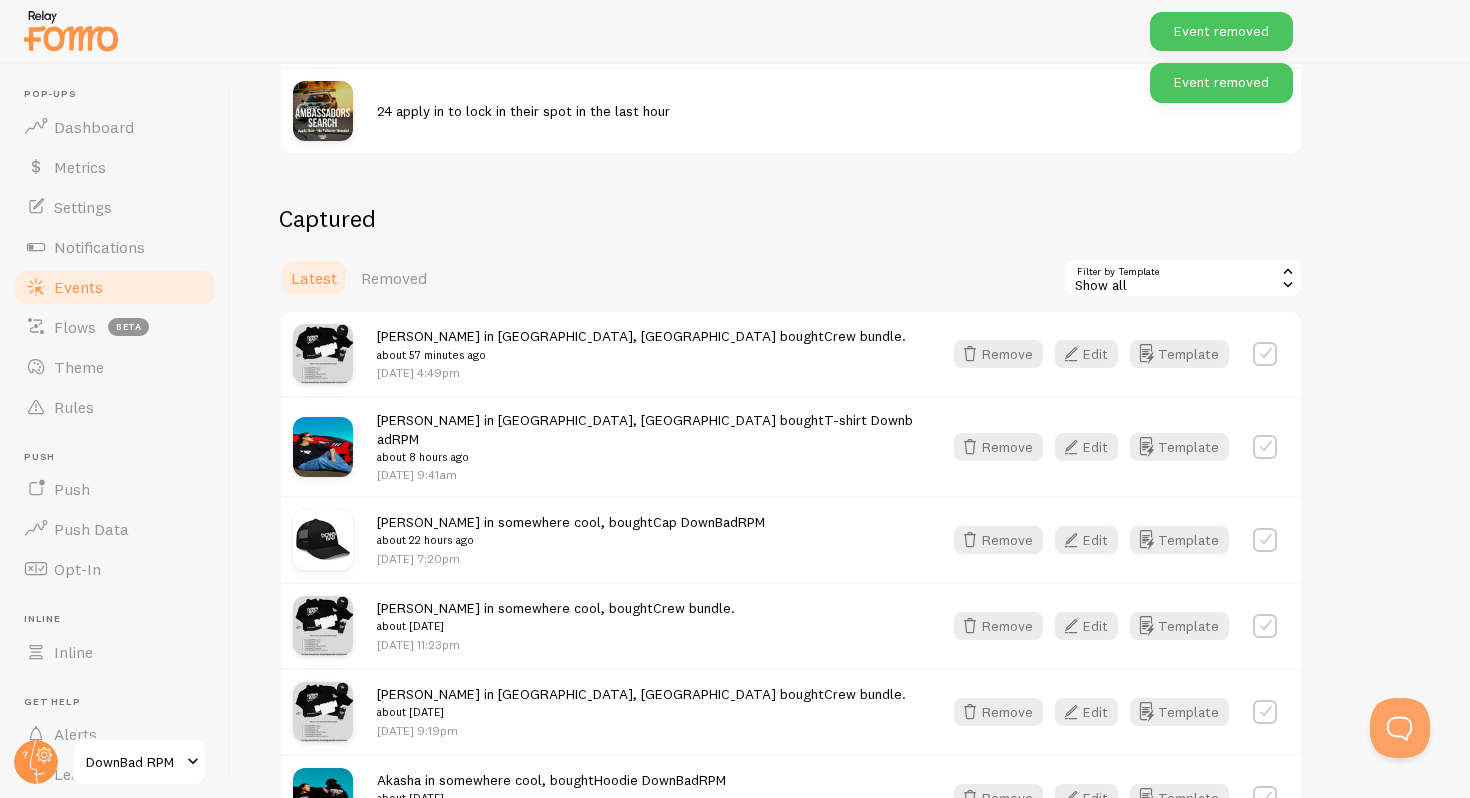 scroll, scrollTop: 372, scrollLeft: 0, axis: vertical 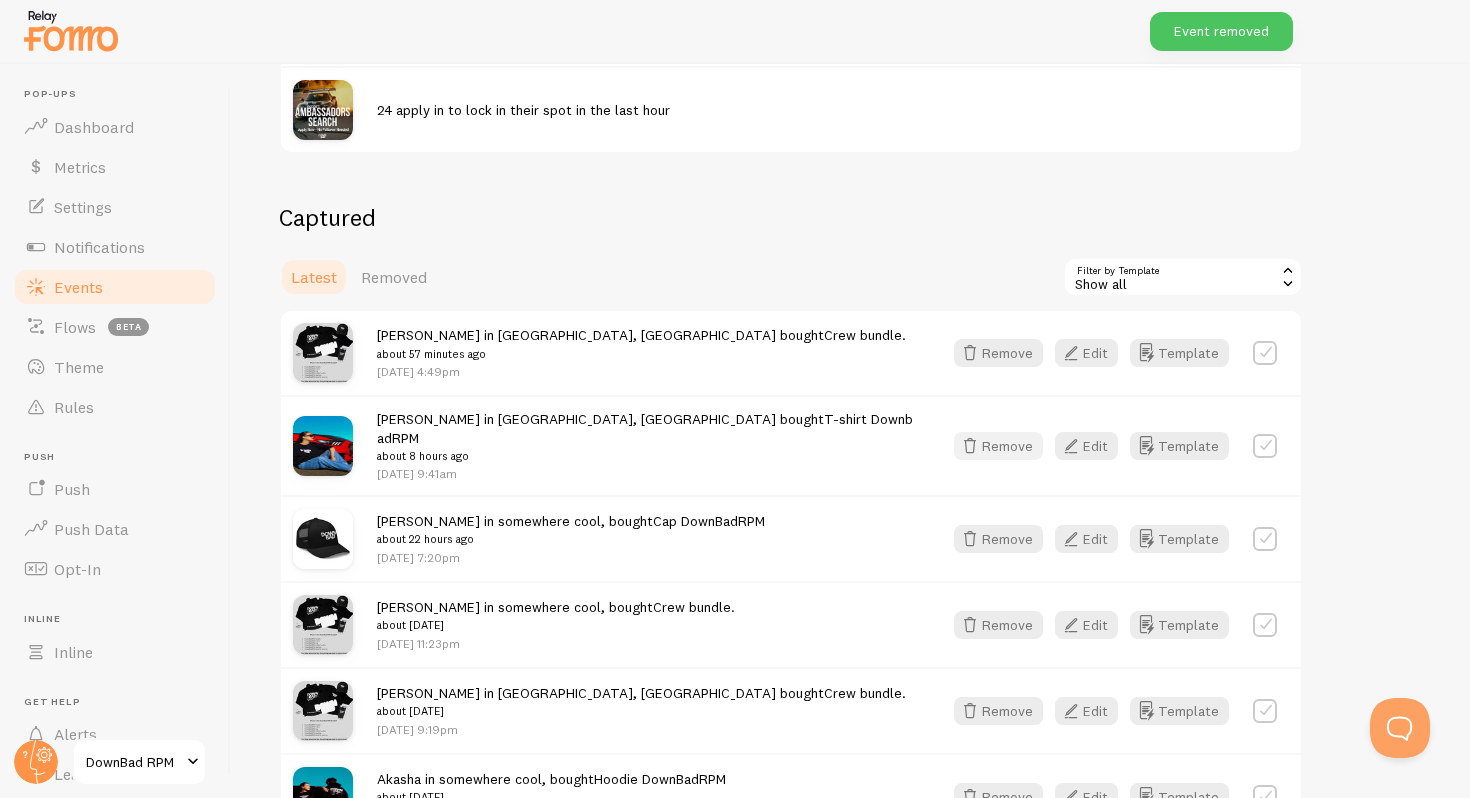 click on "Remove" at bounding box center (998, 446) 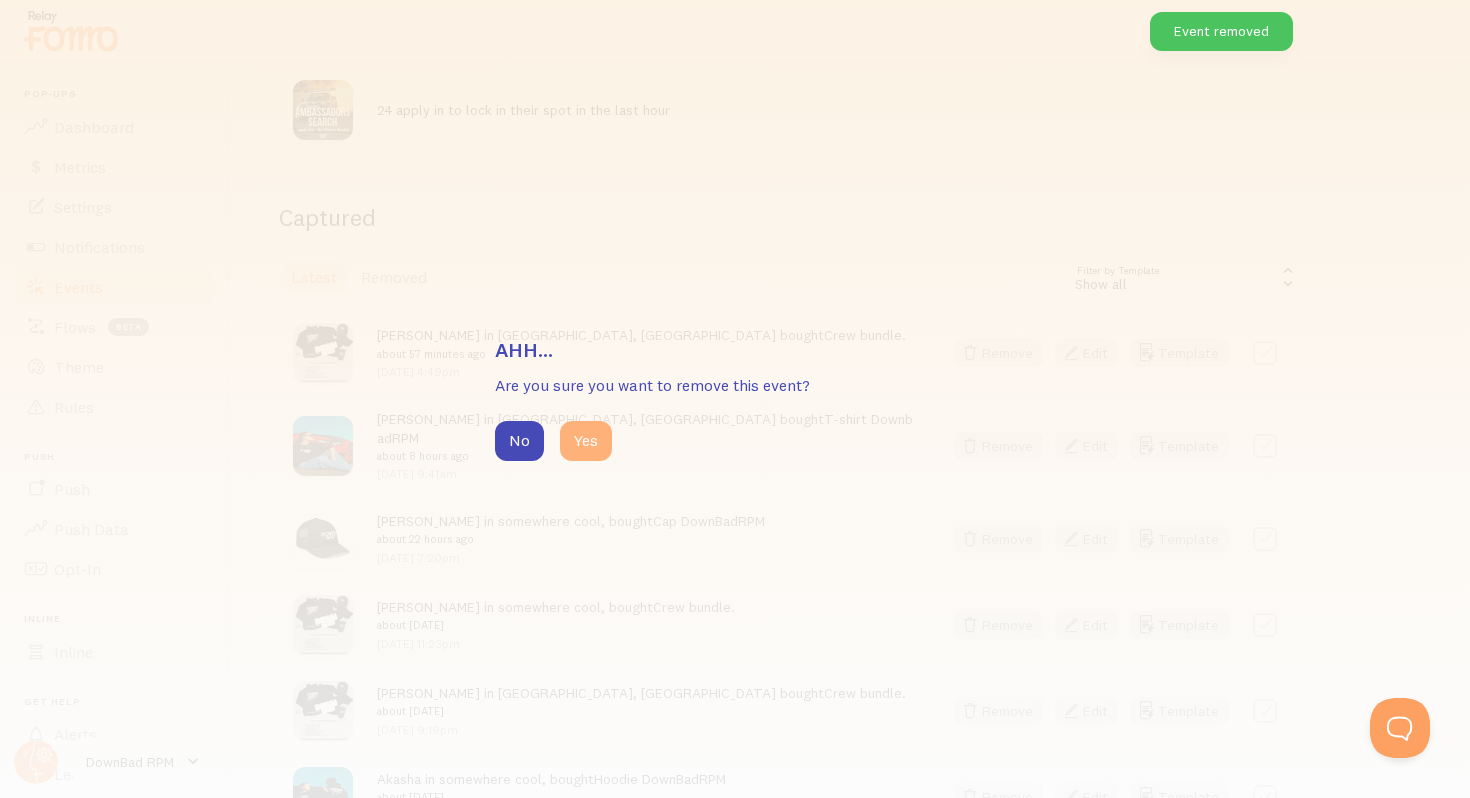 click on "Yes" at bounding box center [586, 441] 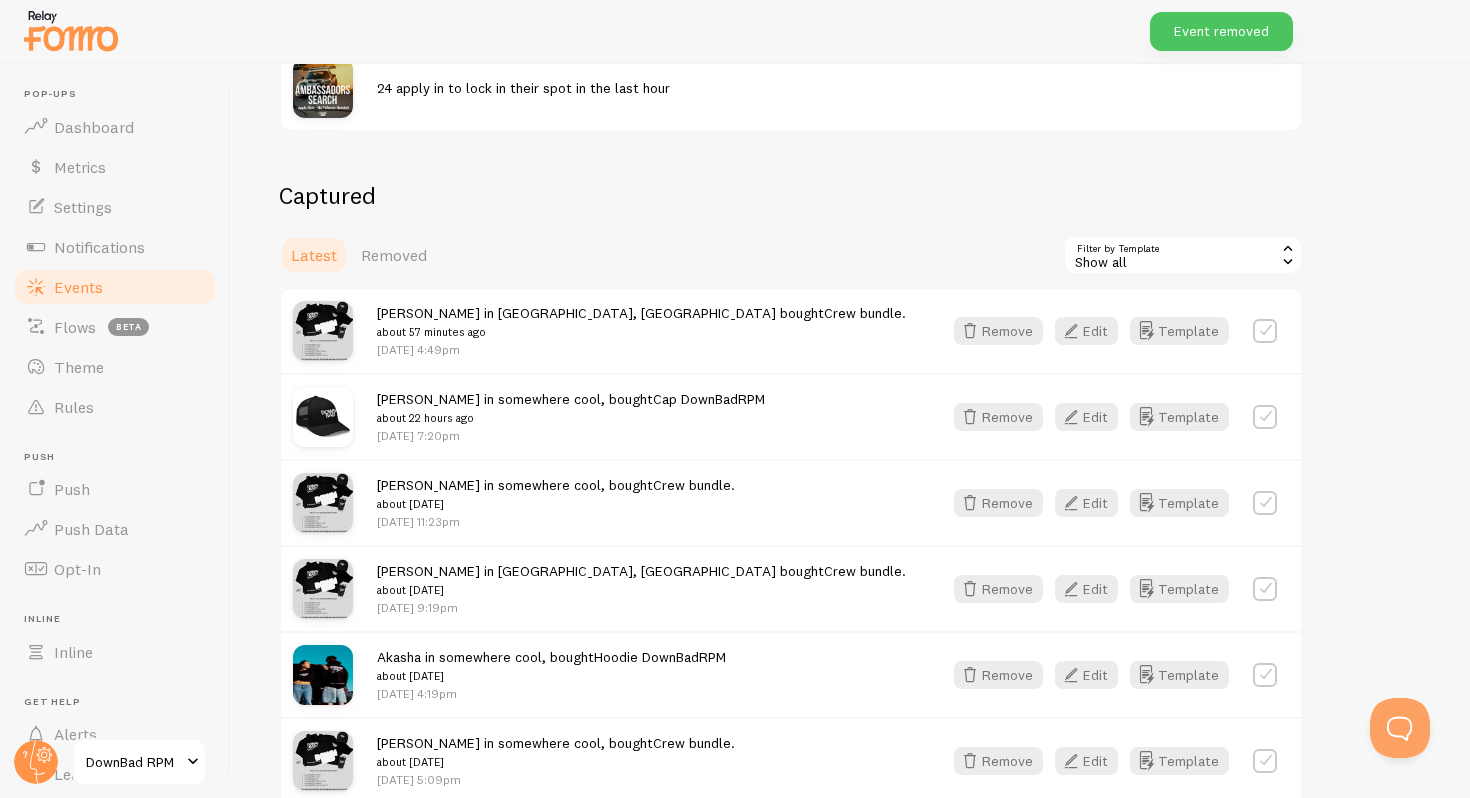 scroll, scrollTop: 404, scrollLeft: 0, axis: vertical 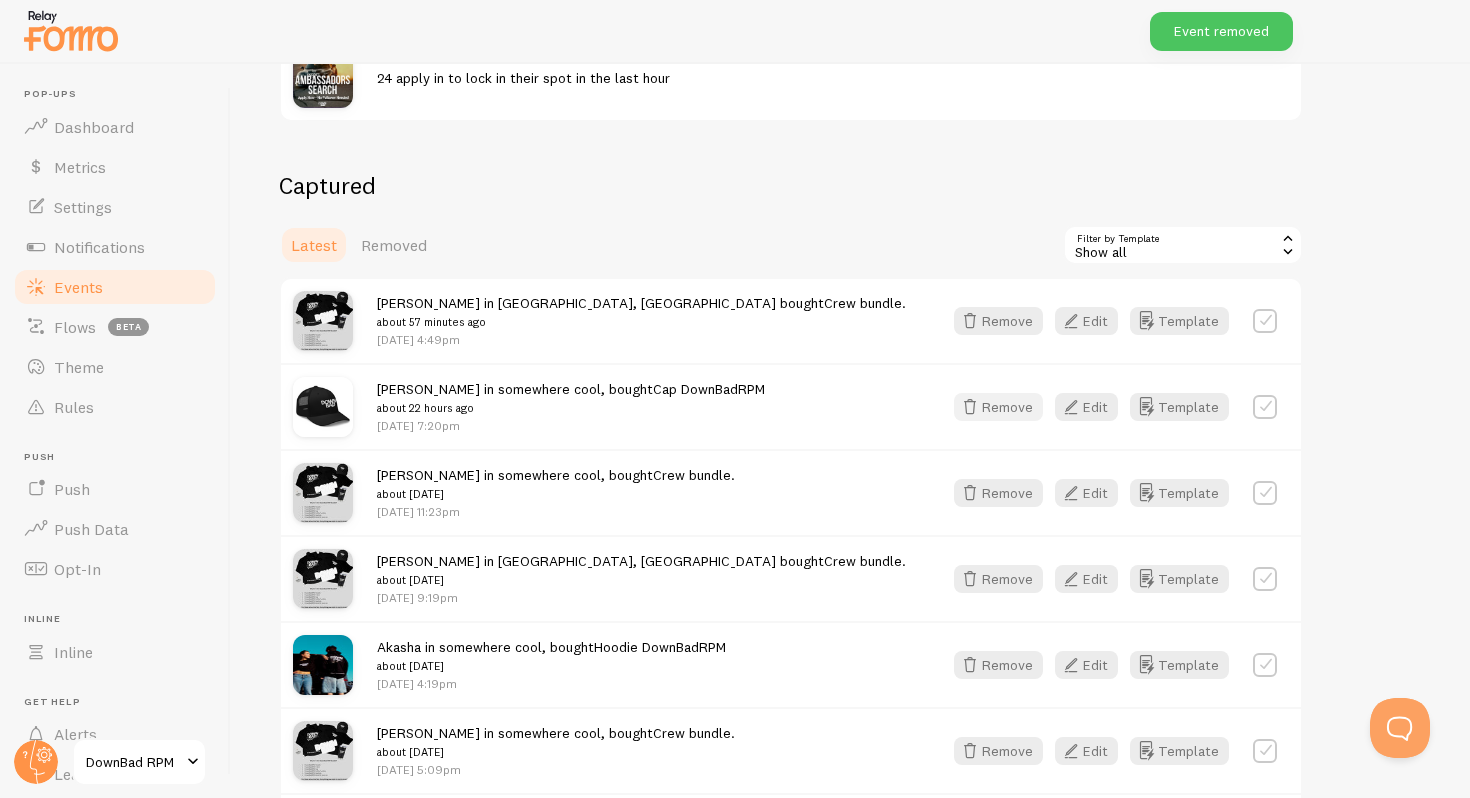 click on "Remove" at bounding box center [998, 407] 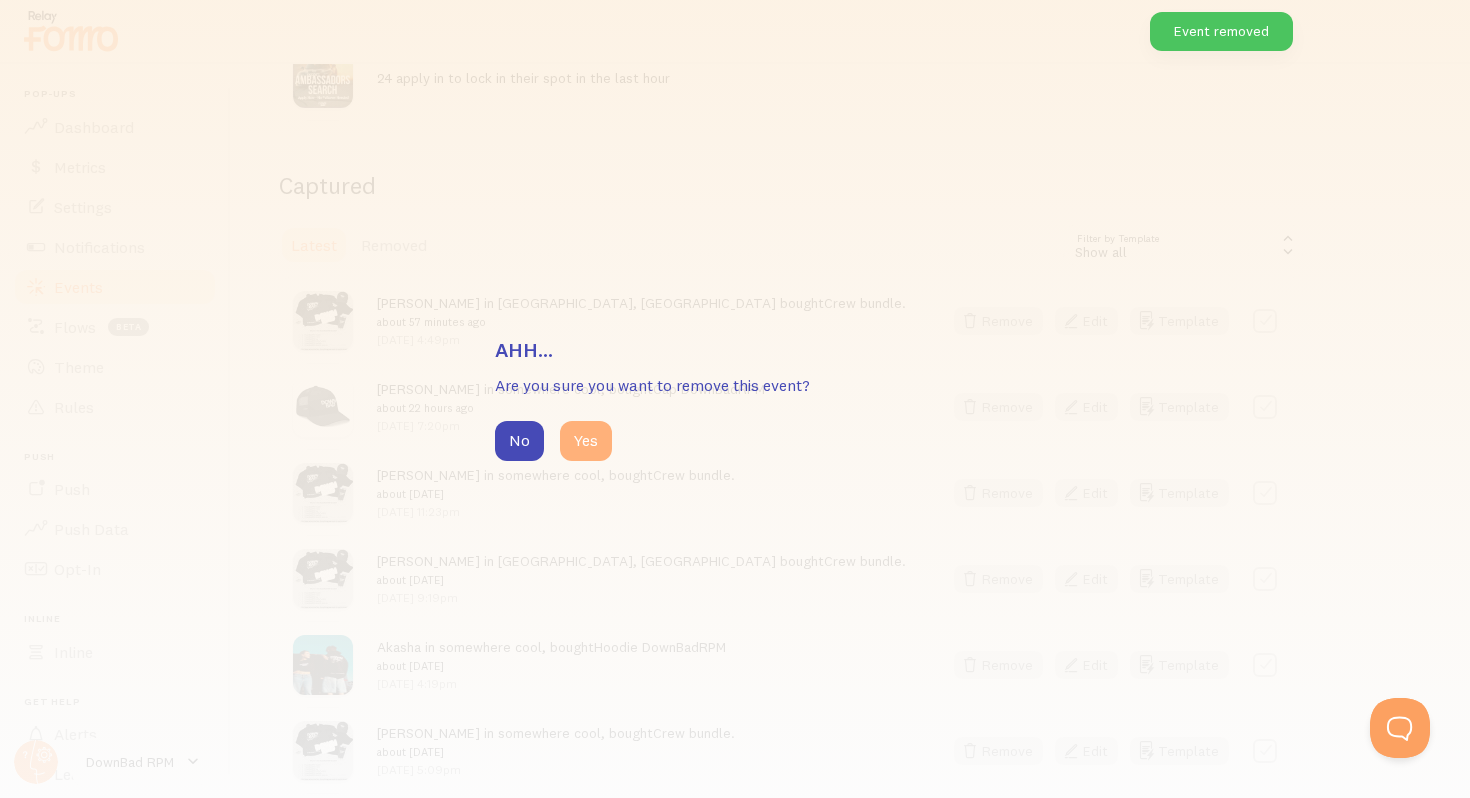 click on "Yes" at bounding box center [586, 441] 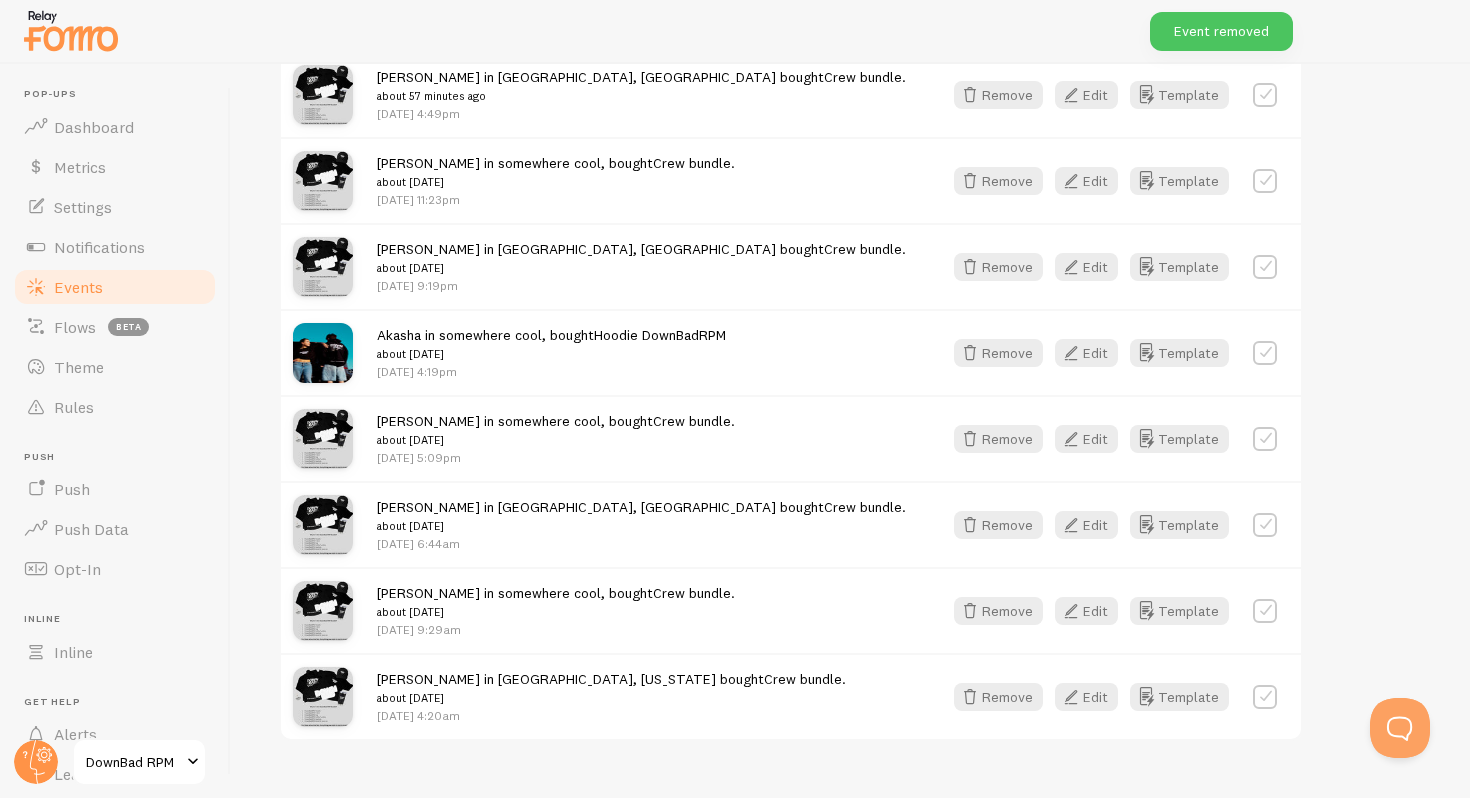 scroll, scrollTop: 668, scrollLeft: 0, axis: vertical 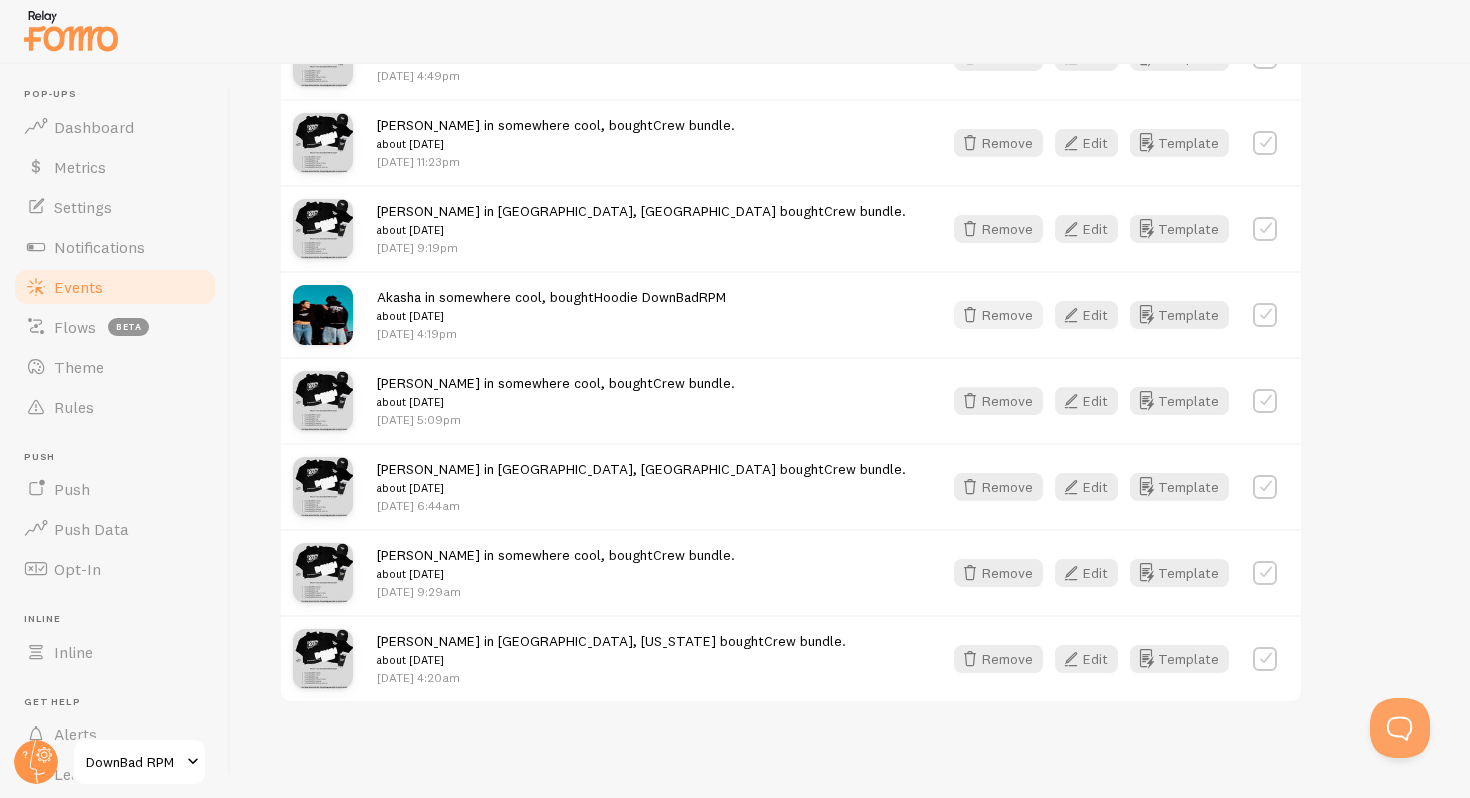 click on "Remove" at bounding box center (998, 315) 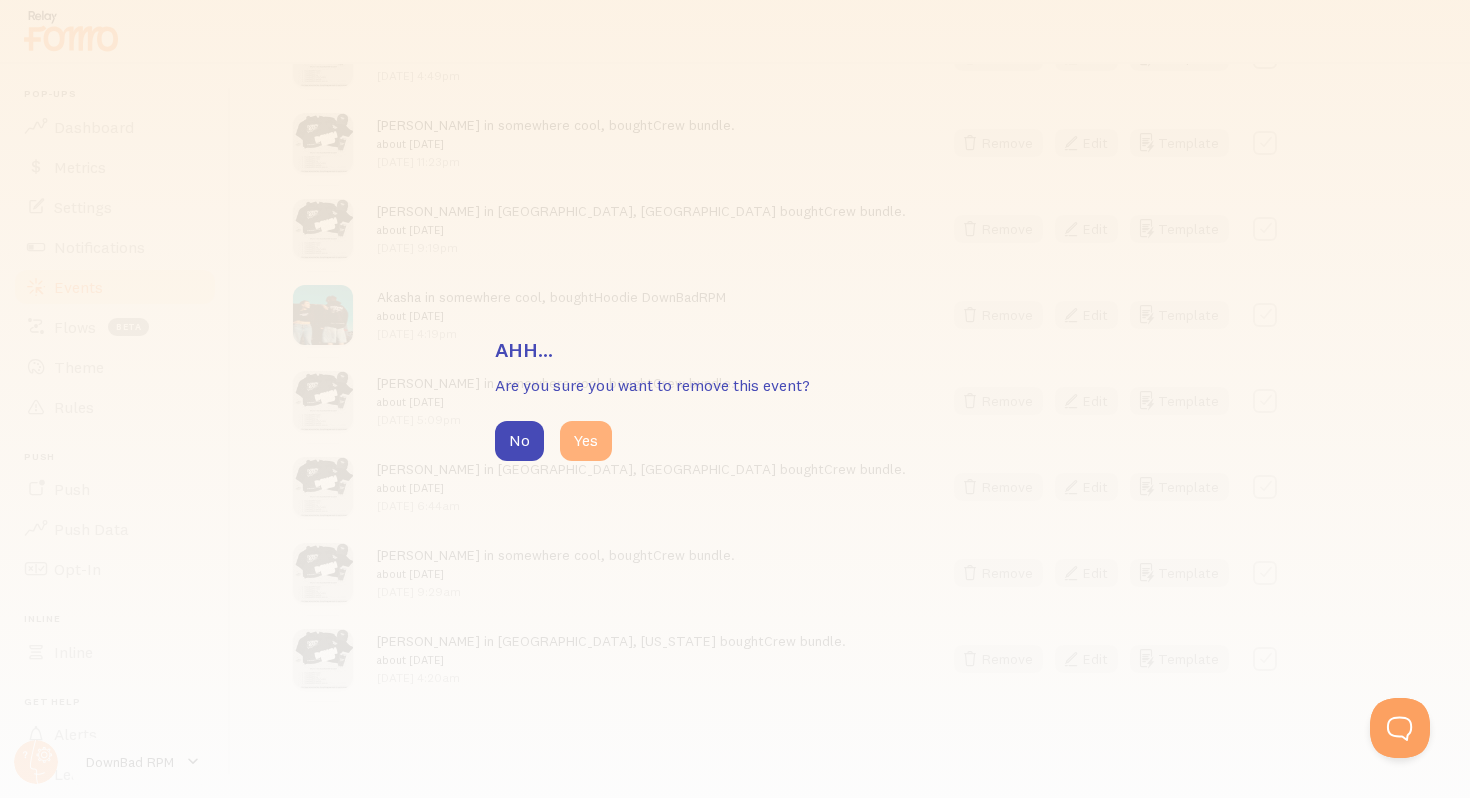 click on "Yes" at bounding box center (586, 441) 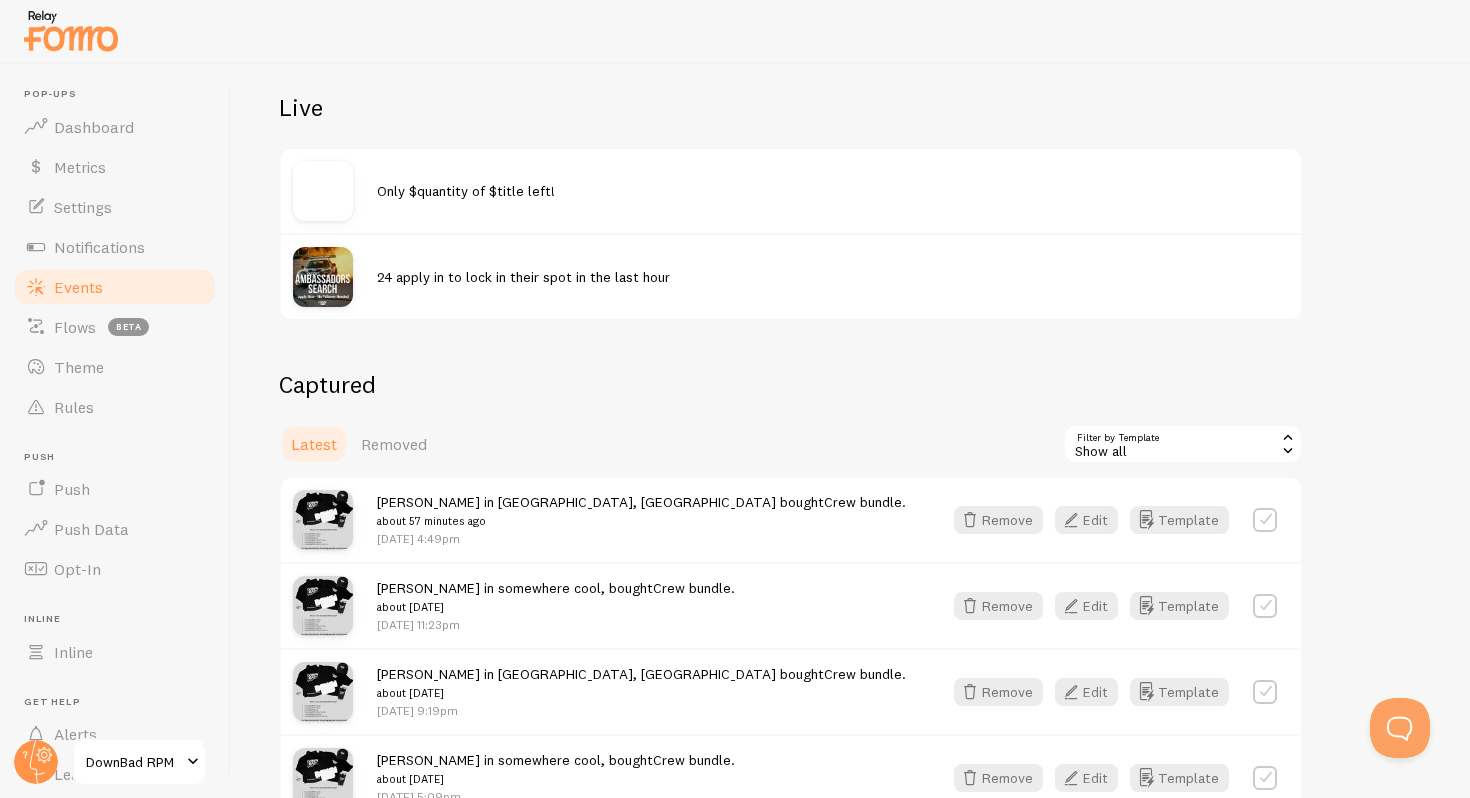 scroll, scrollTop: 249, scrollLeft: 0, axis: vertical 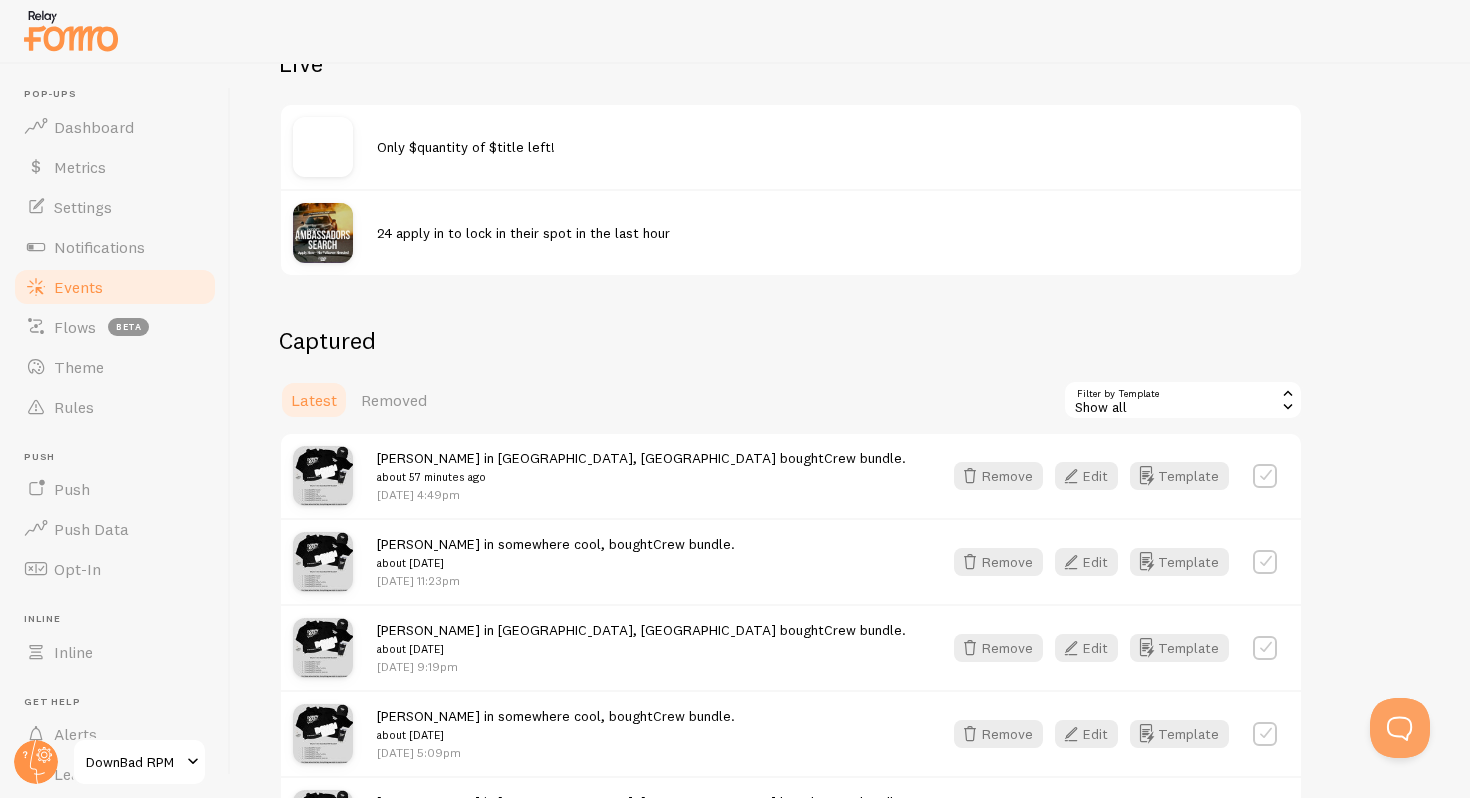 click at bounding box center [1265, 476] 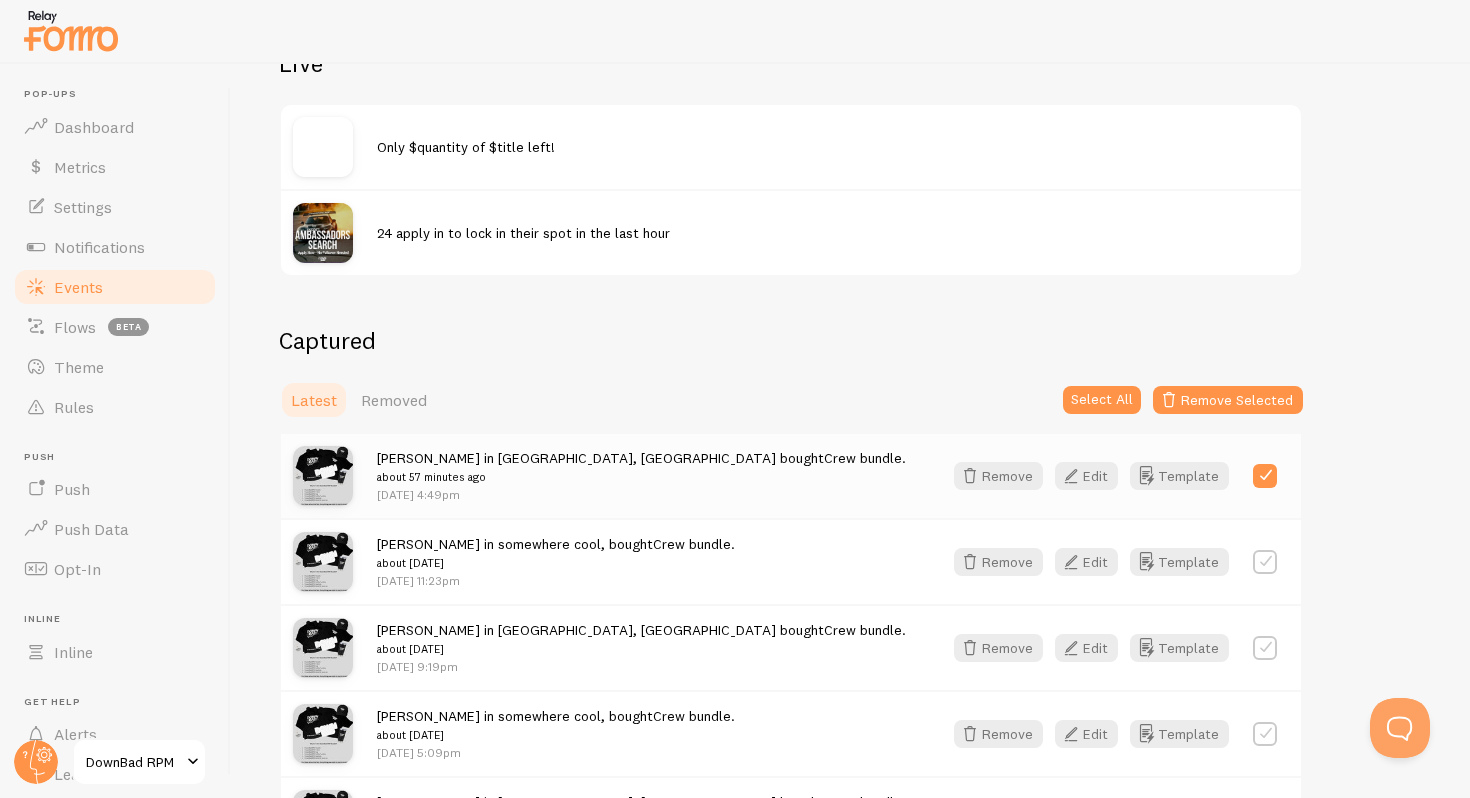 click on "Captured
Latest
Removed
Select All     Remove Selected            Giovanni in Edmonton, Alberta bought  Crew bundle.    about 57 minutes ago
Jul 20th @ 4:49pm
Remove     Edit     Template              Nathan in somewhere cool,  bought  Crew bundle.   about 2 days ago
Jul 17th @ 11:23pm
Remove     Edit     Template              Christopher in Calgary, Alberta bought  Crew bundle.   about 2 days ago
Jul 17th @ 9:19pm
Remove     Edit     Template              Elijah in somewhere cool,  bought  Crew bundle.   about 4 days ago
Jul 16th @ 5:09pm
Remove     Edit     Template              Pier-olivier in Palmarolle, Quebec bought  Crew bundle.   about 5 days ago      Remove     Edit     Template" at bounding box center (850, 680) 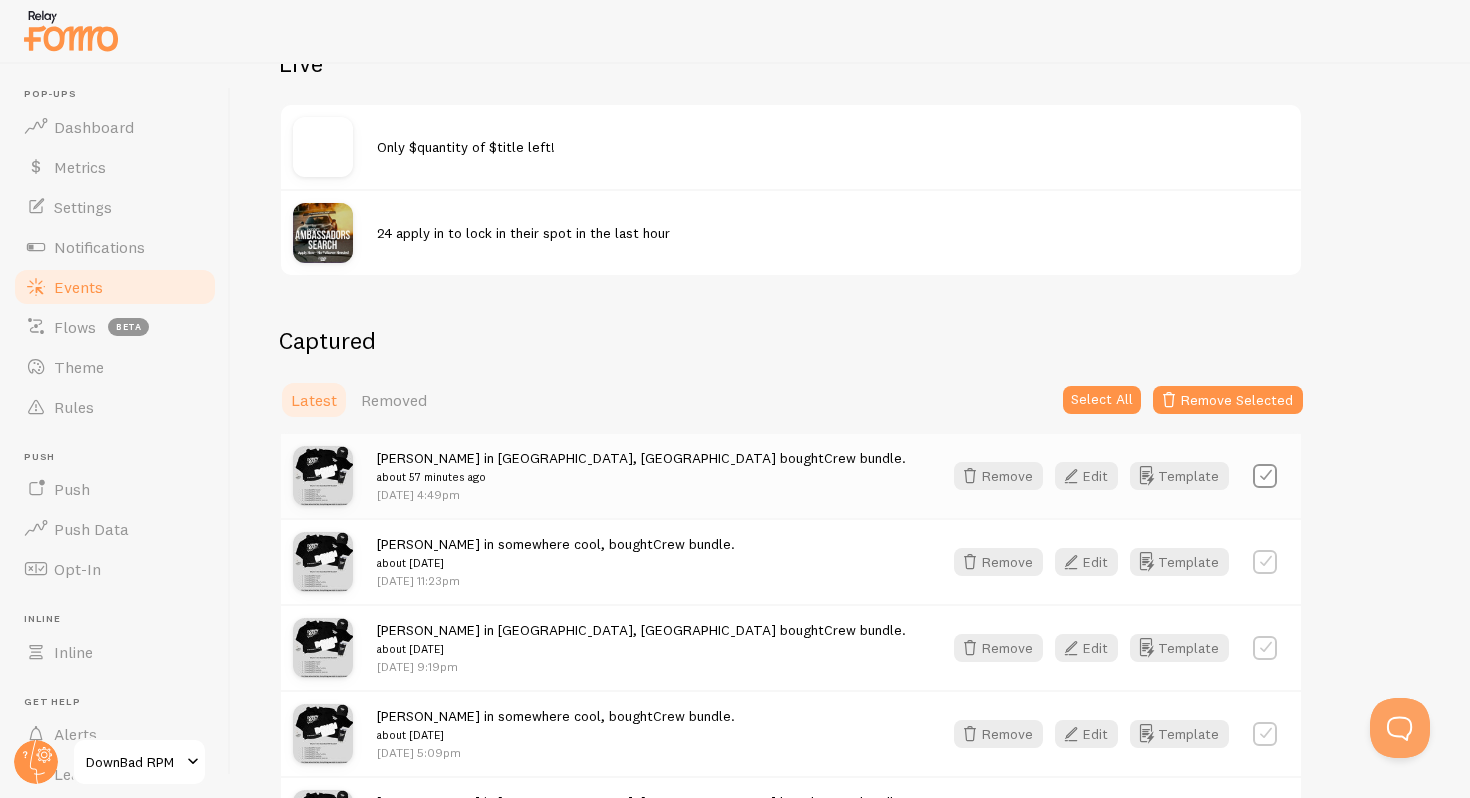 checkbox on "false" 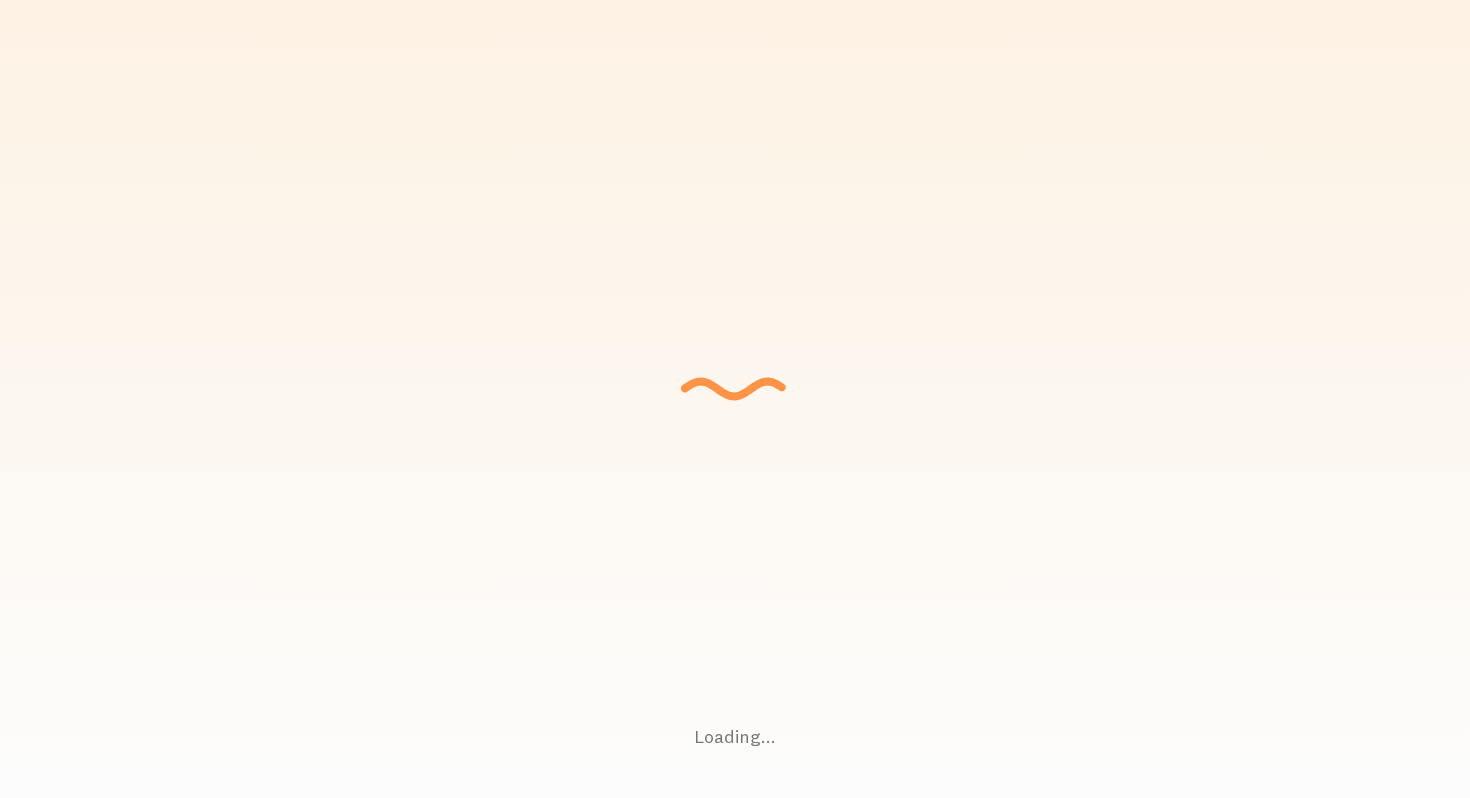 scroll, scrollTop: 0, scrollLeft: 0, axis: both 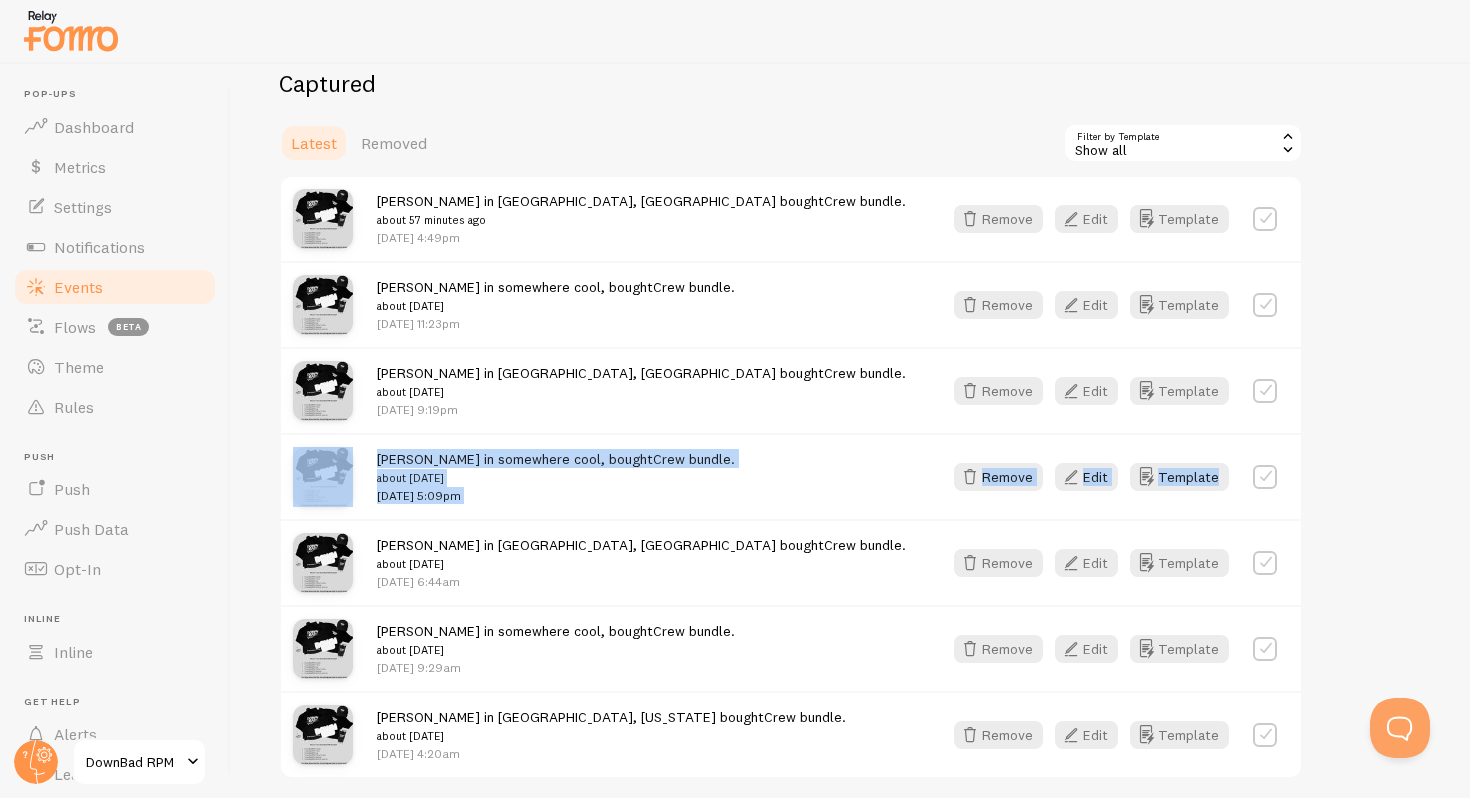 drag, startPoint x: 1265, startPoint y: 485, endPoint x: 1264, endPoint y: 350, distance: 135.00371 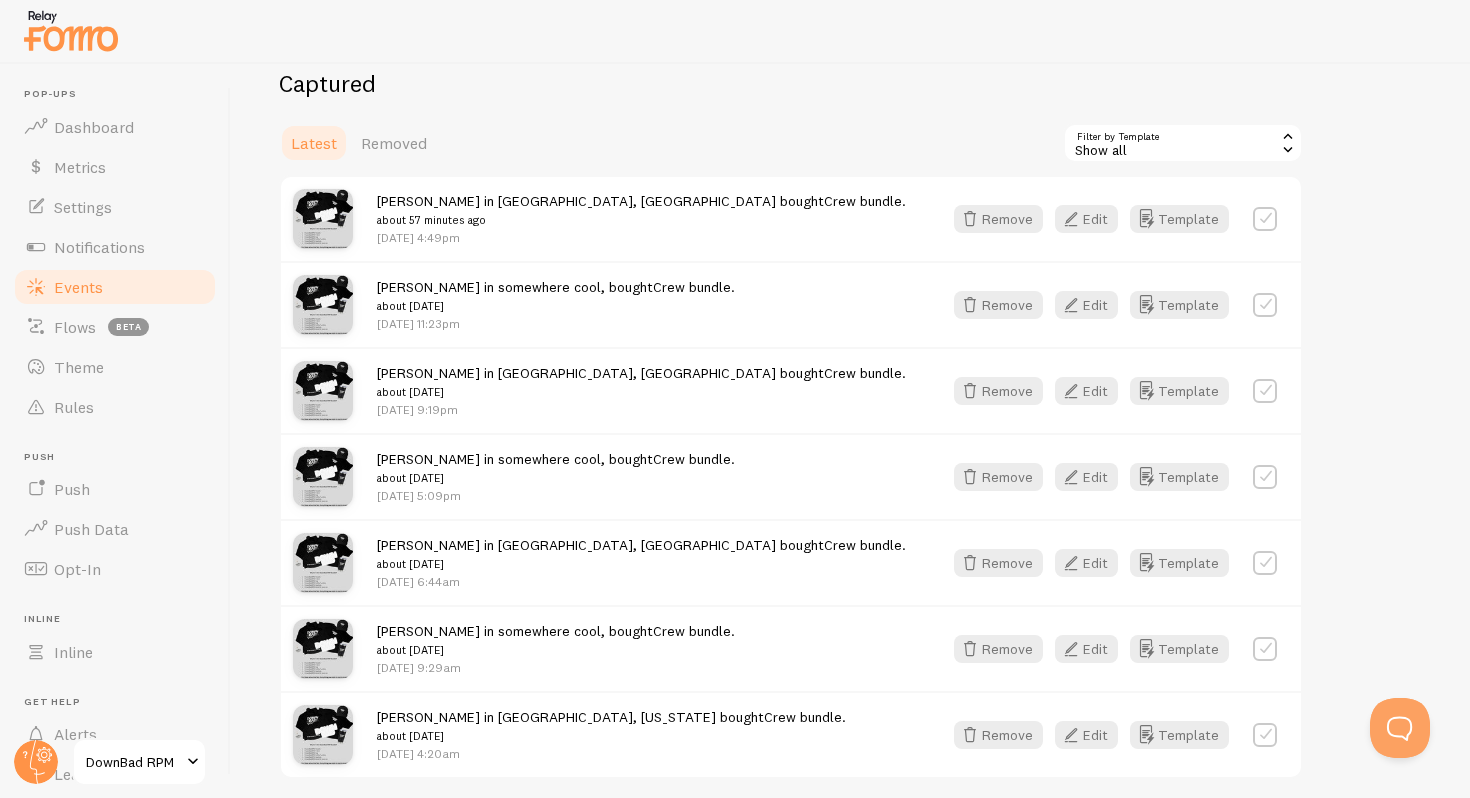 click on "Captured
Latest
Removed
Filter by Template   all   Show all       Show all  Shopify Inventory  Abandoned Cart Template with Variables  Active visitors  Someone is viewing  Shopify Order  Shopify - Roundup People  Shopify - Roundup Popular  Shopify - Roundup Locations  Abandoned Cart Template without Variables            Giovanni in [GEOGRAPHIC_DATA], [GEOGRAPHIC_DATA] bought  Crew bundle.    about 57 minutes ago
[DATE] 4:49pm
Remove     Edit     Template              [PERSON_NAME] in somewhere cool,  bought  Crew bundle.   about [DATE]
[DATE] 11:23pm
Remove     Edit     Template              [PERSON_NAME] in [GEOGRAPHIC_DATA], [GEOGRAPHIC_DATA] bought  Crew bundle.   about [DATE]
[DATE] 9:19pm
Remove     Edit     Template              [PERSON_NAME] in somewhere cool,  bought" at bounding box center (850, 423) 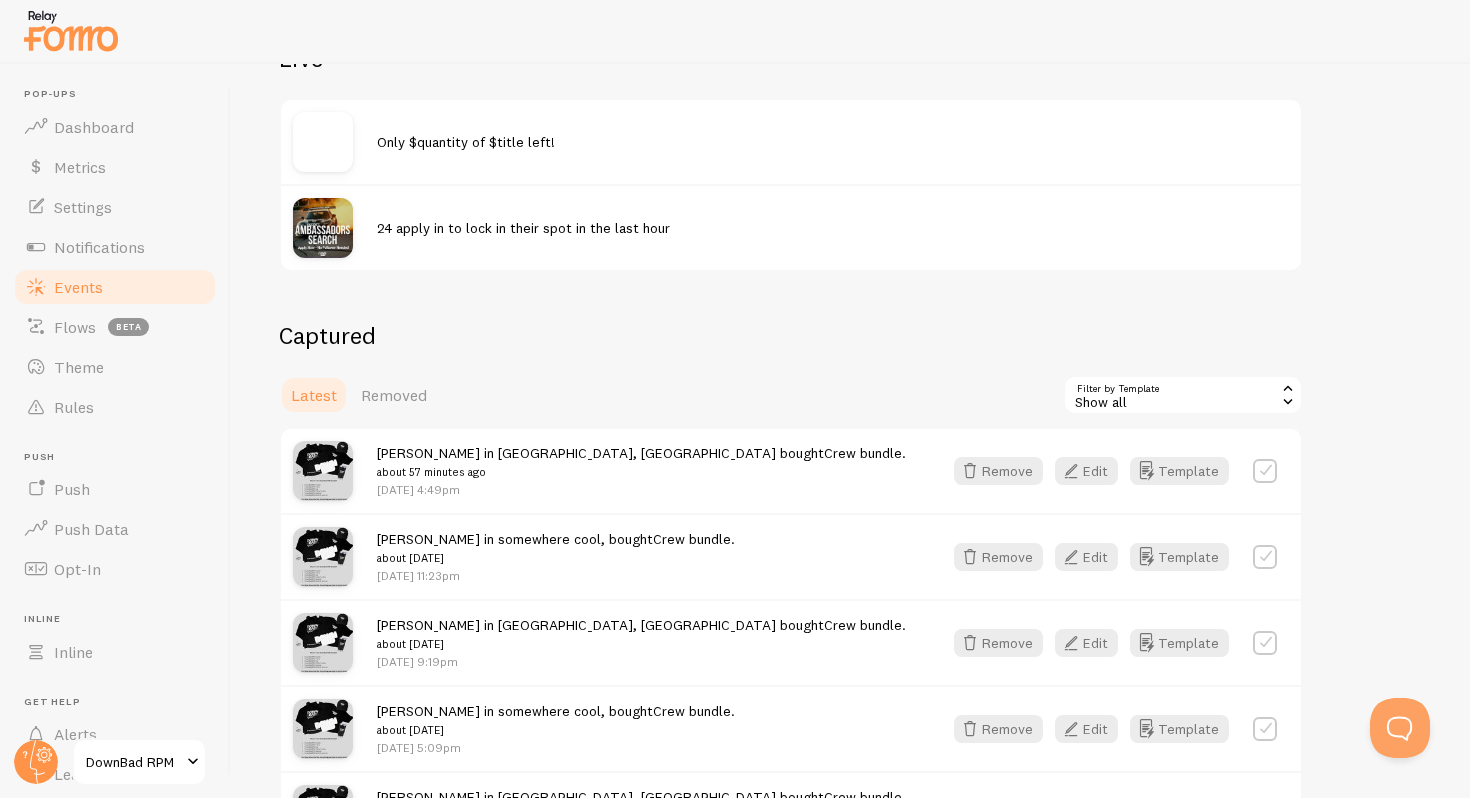 scroll, scrollTop: 247, scrollLeft: 0, axis: vertical 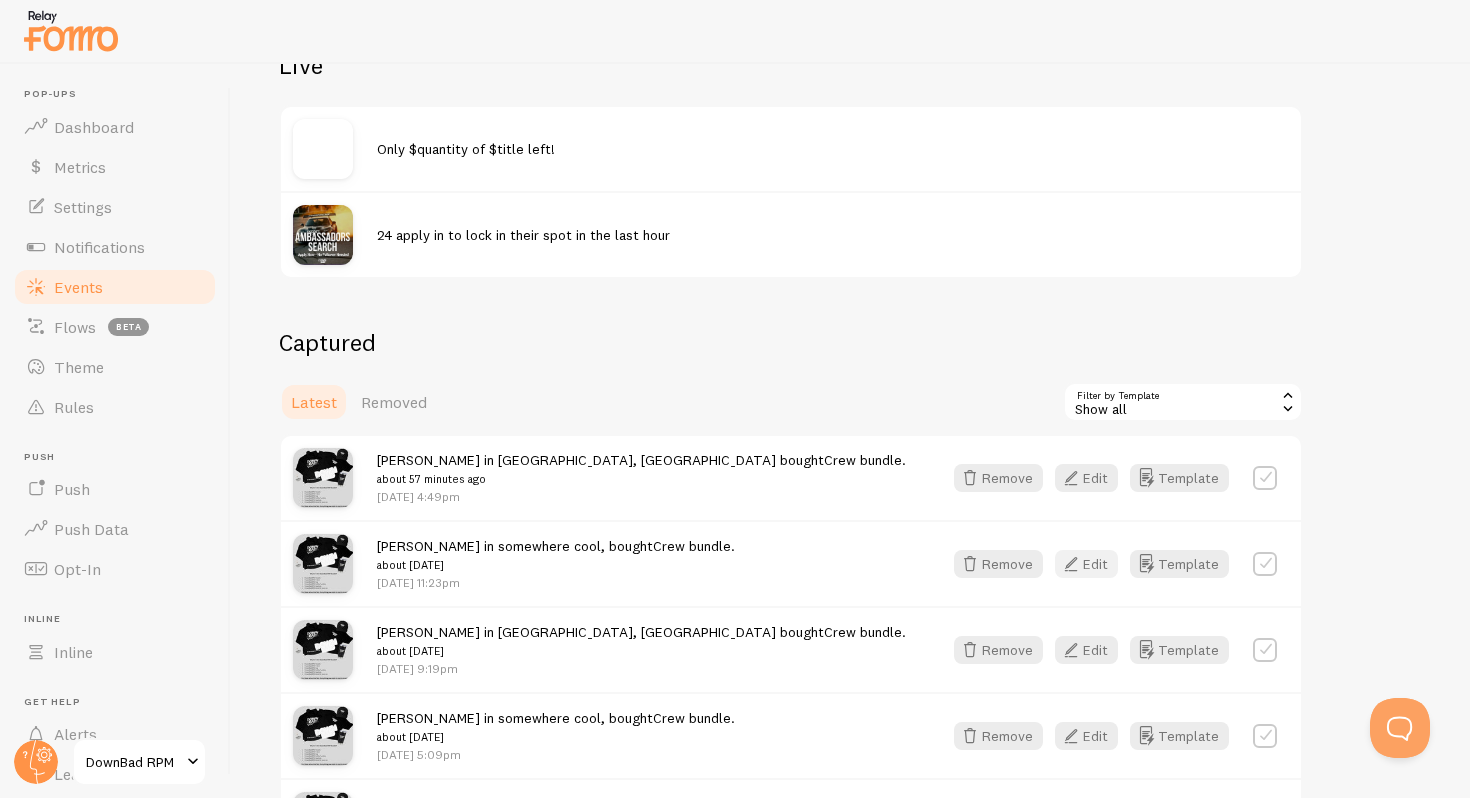 click at bounding box center (1071, 564) 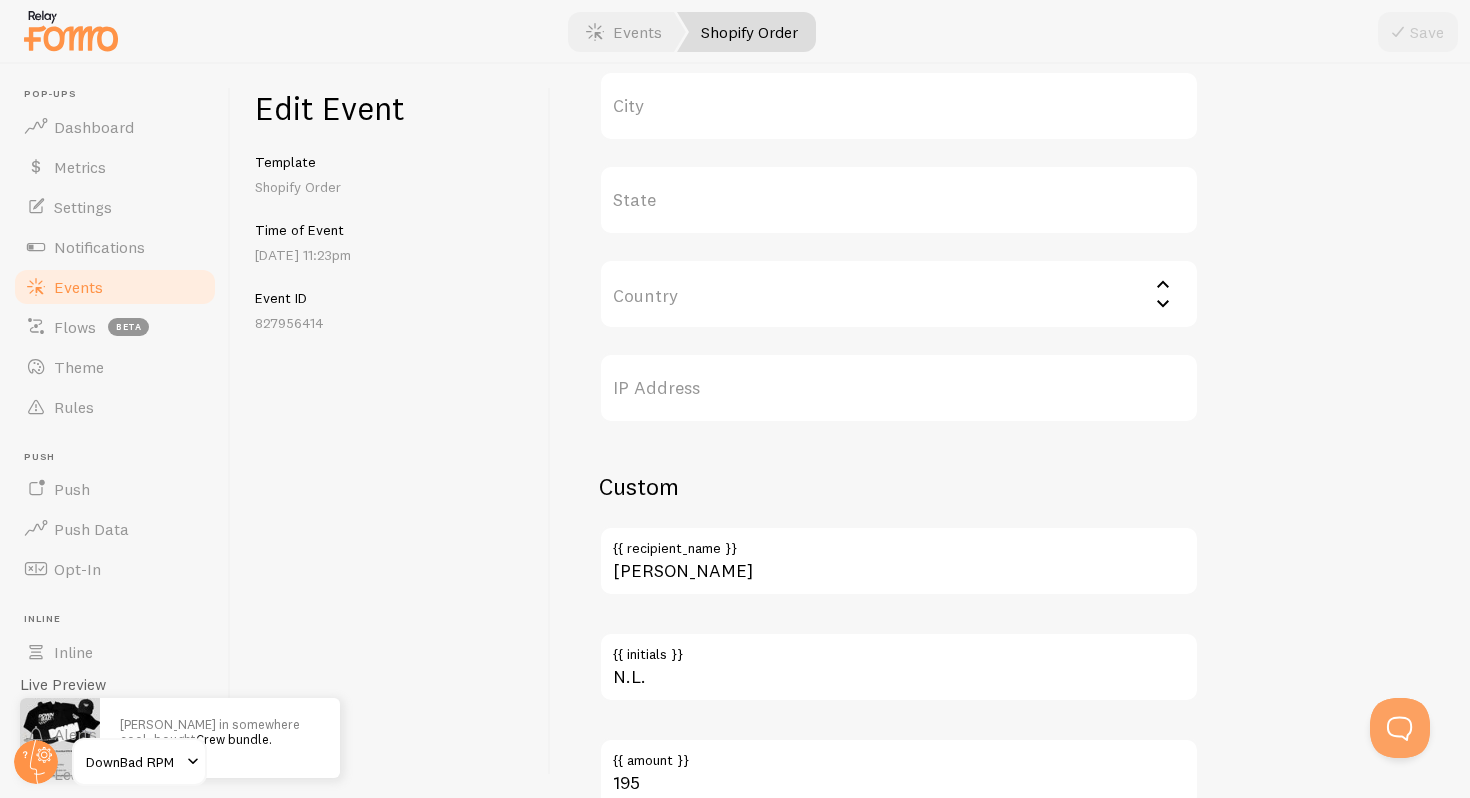 scroll, scrollTop: 918, scrollLeft: 0, axis: vertical 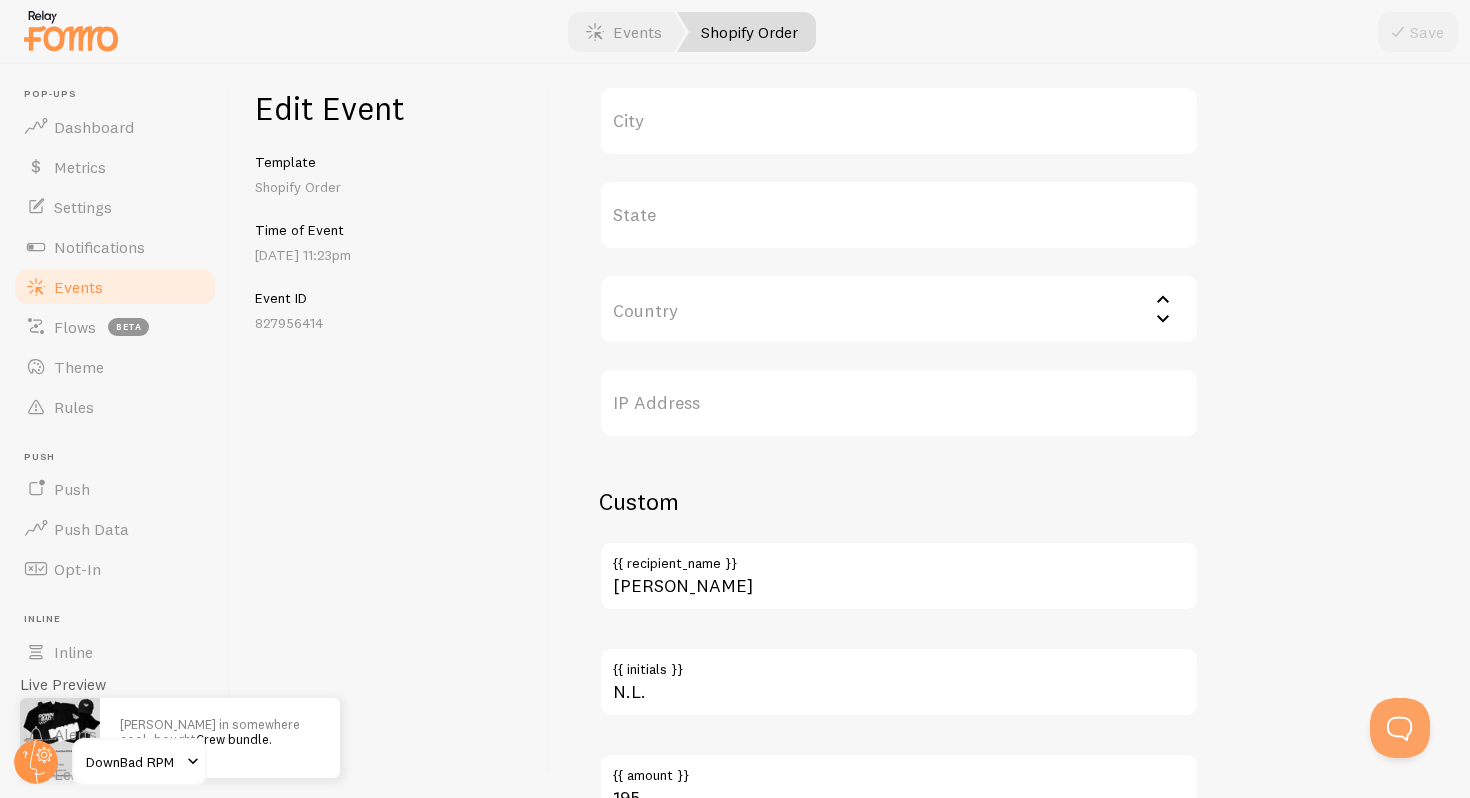 click on "Country" at bounding box center (899, 309) 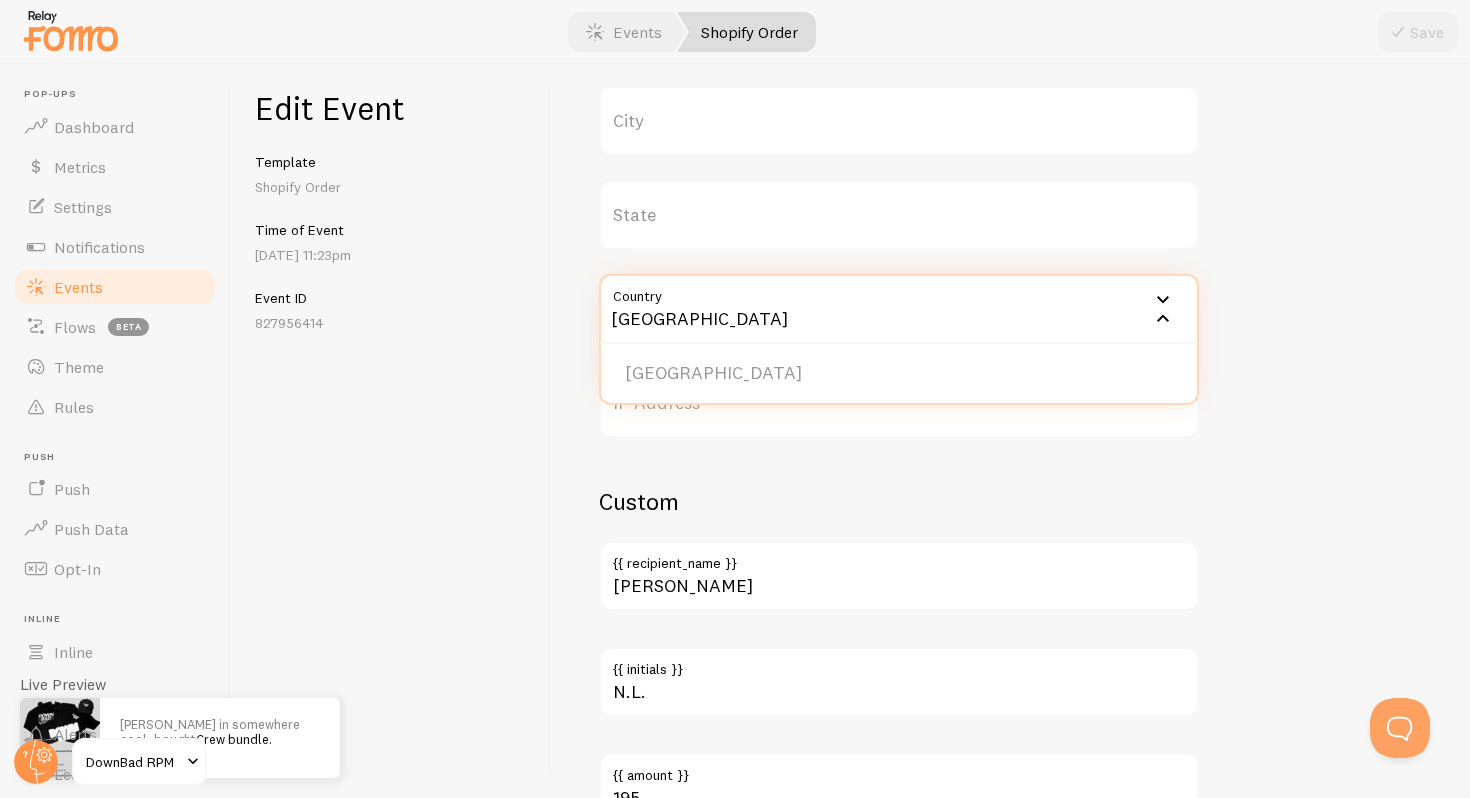 type on "[GEOGRAPHIC_DATA]" 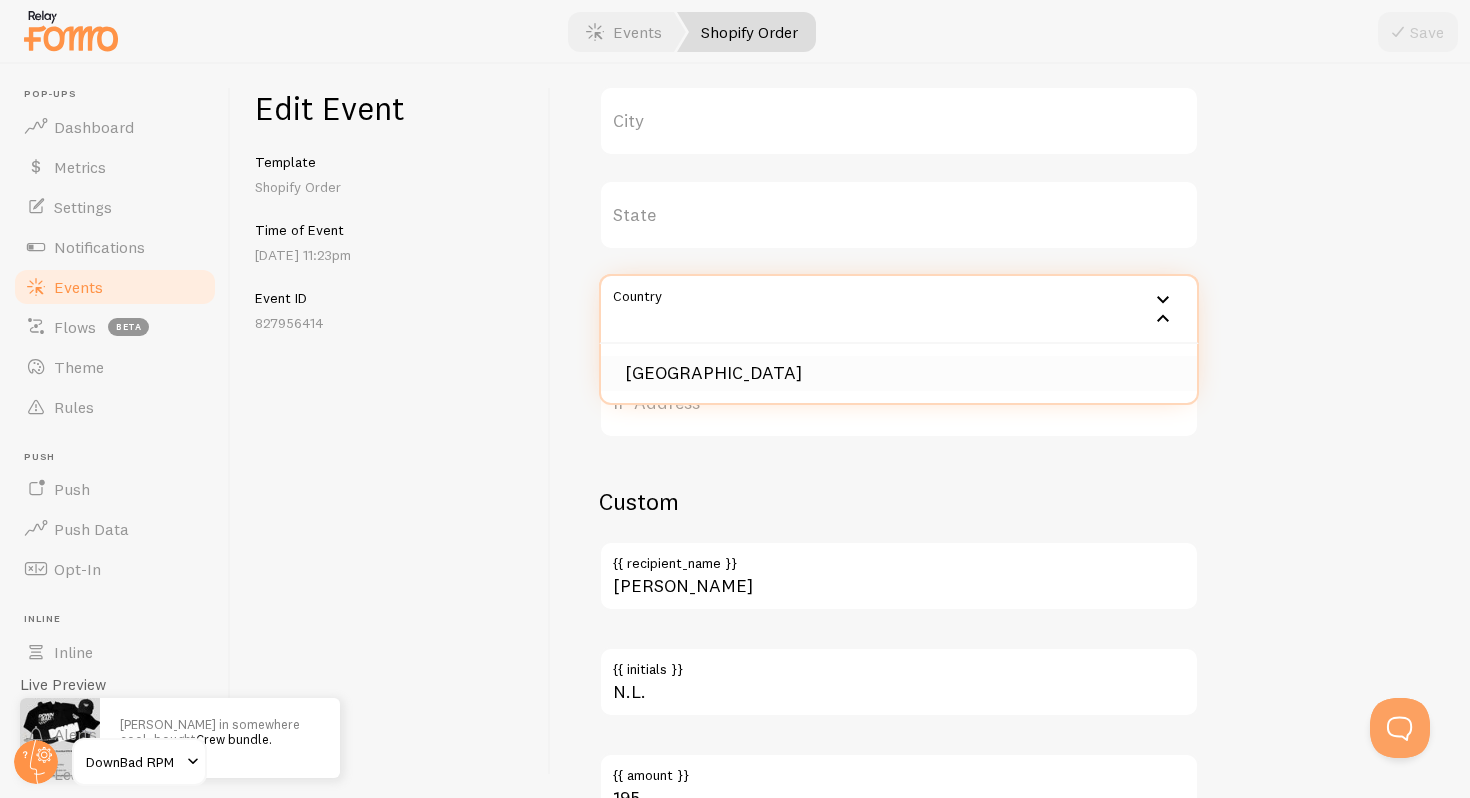 click on "[GEOGRAPHIC_DATA]" at bounding box center [899, 373] 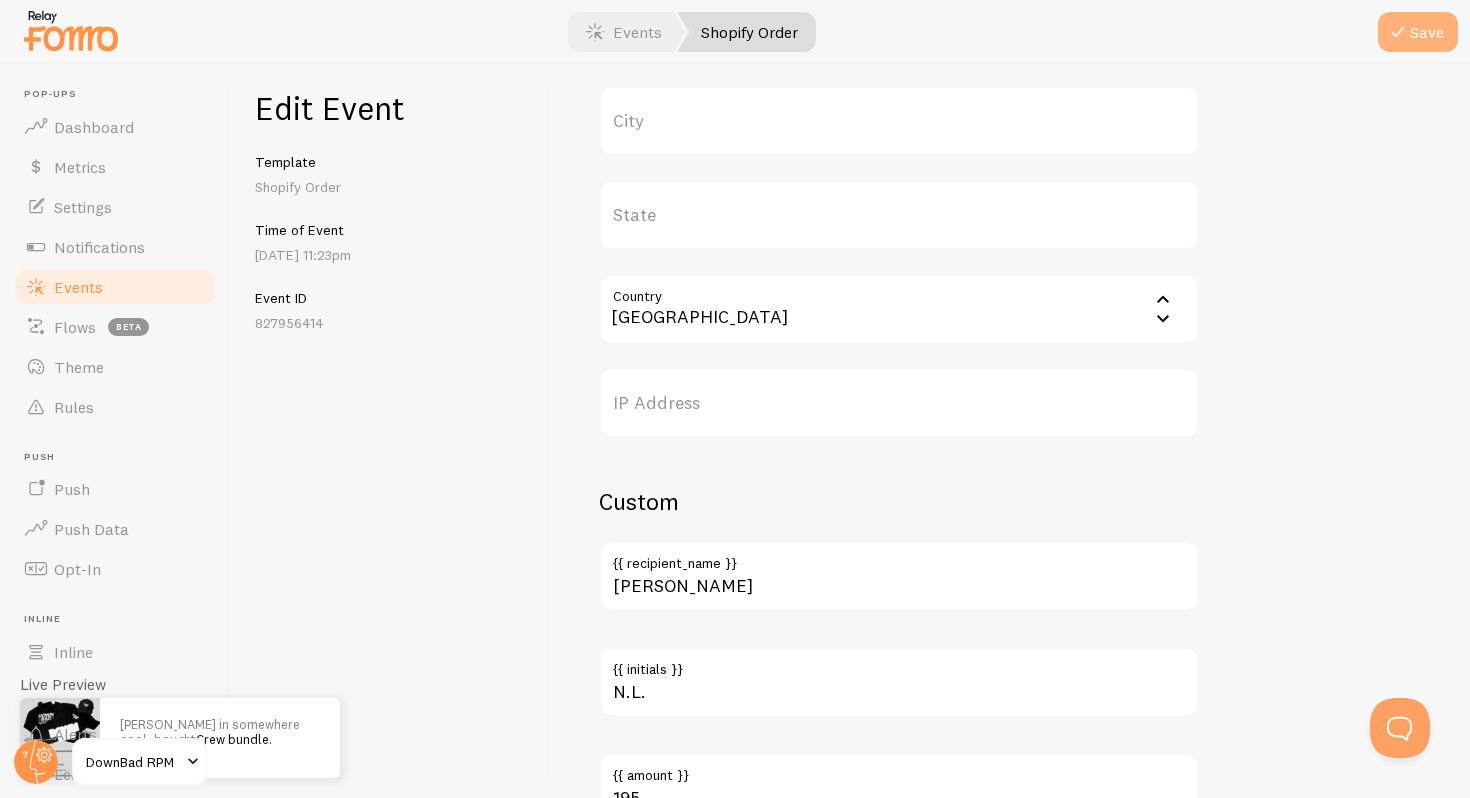 click on "Save" at bounding box center (1418, 32) 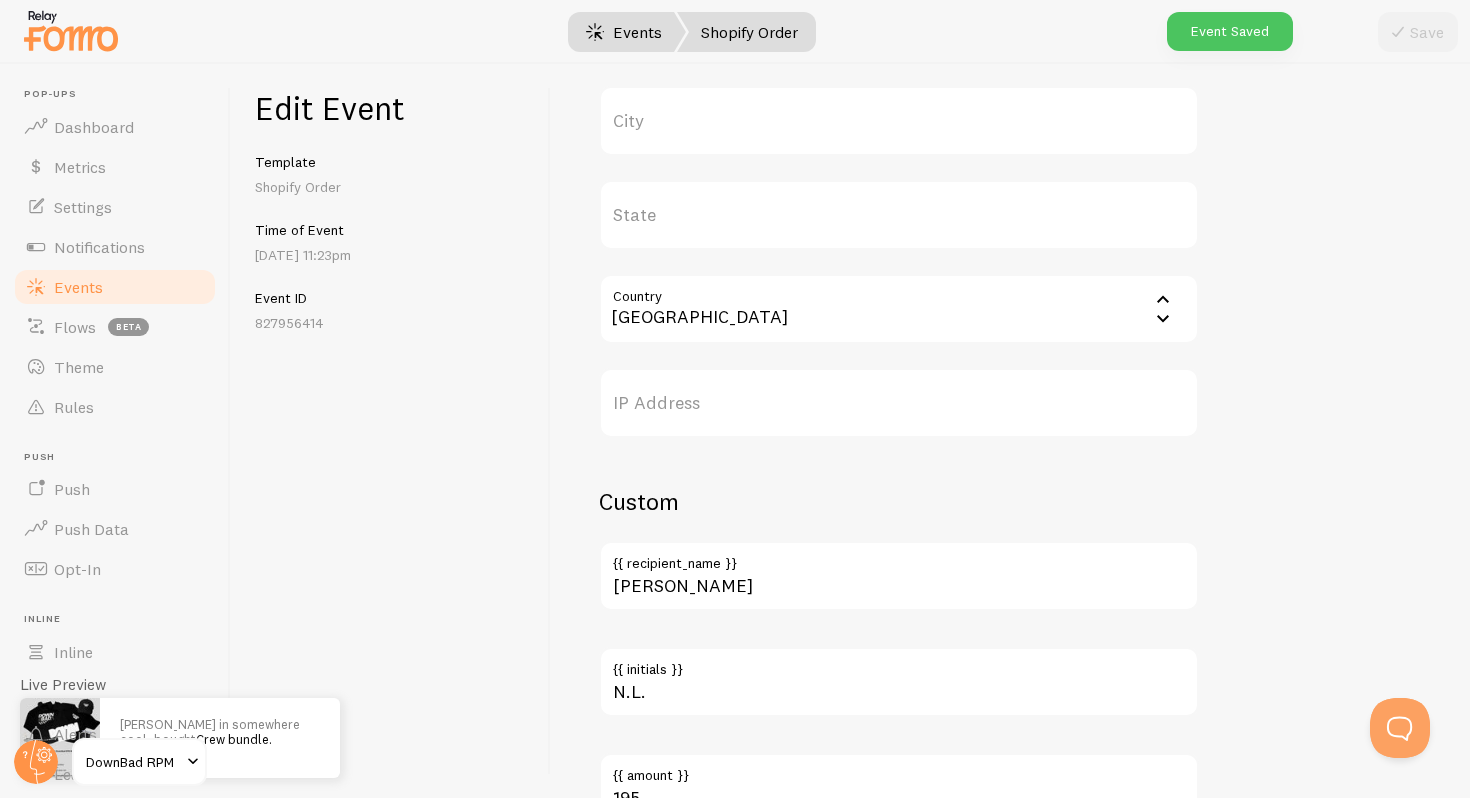 click on "Events" at bounding box center (624, 32) 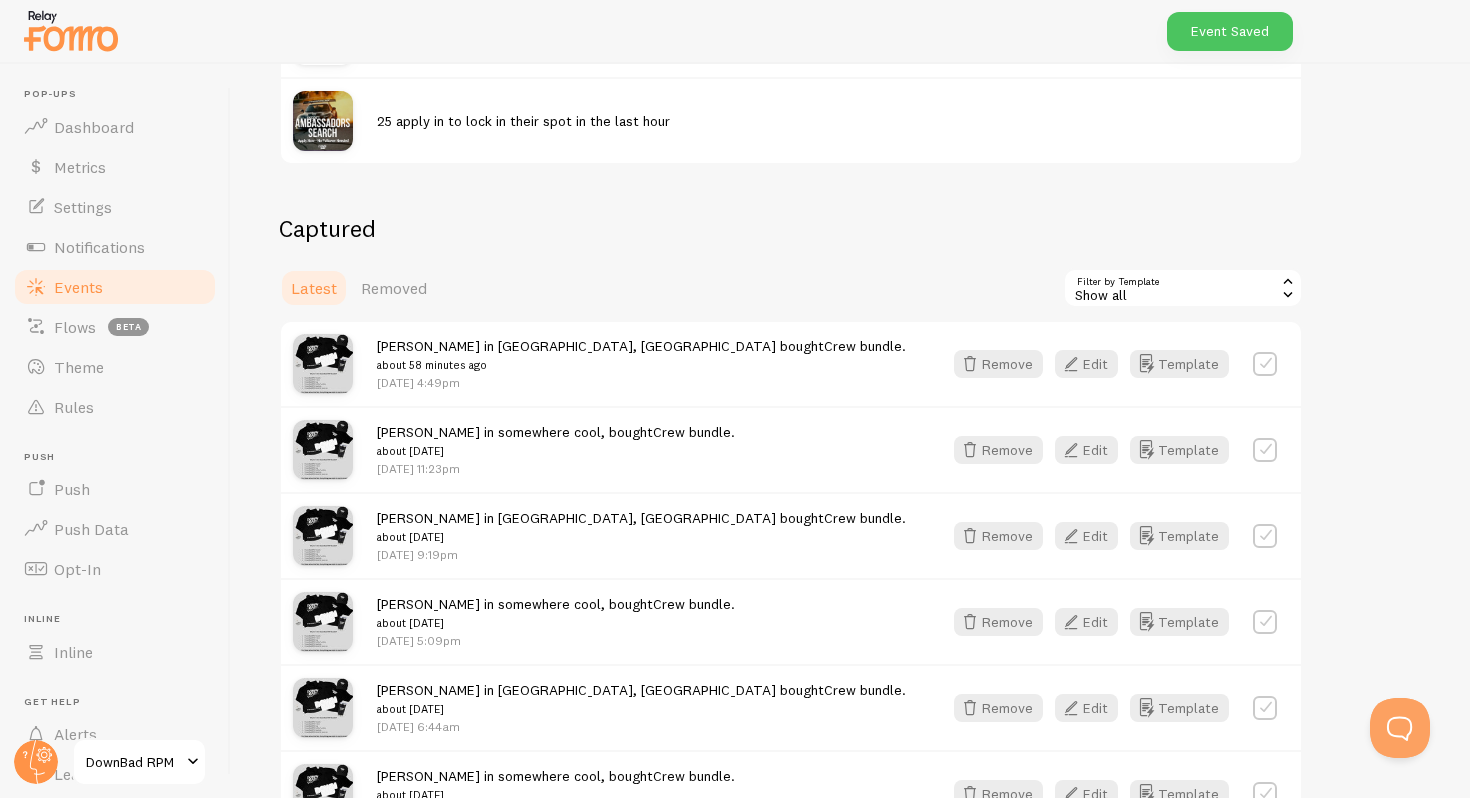 scroll, scrollTop: 365, scrollLeft: 0, axis: vertical 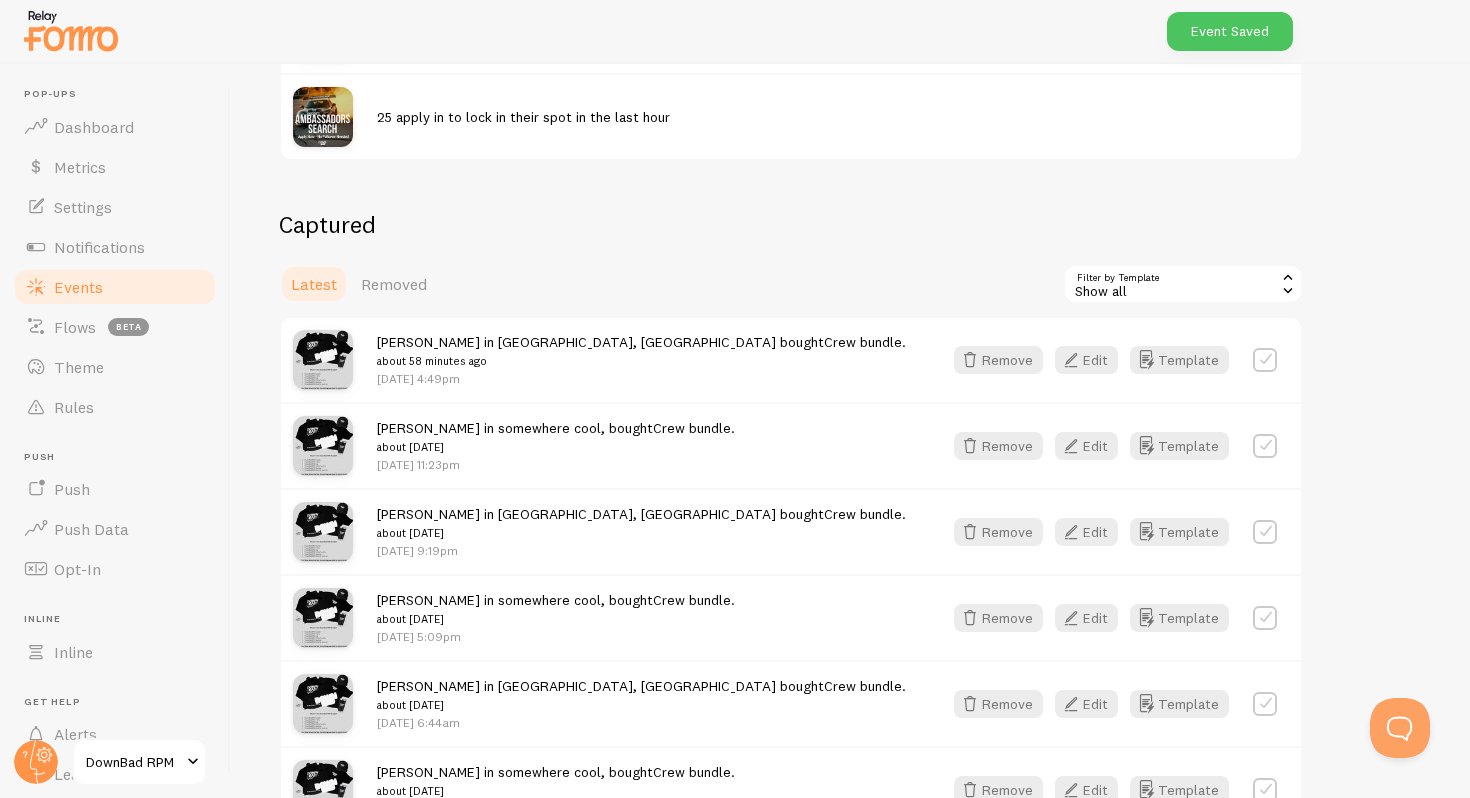 click on "about [DATE]" at bounding box center (556, 447) 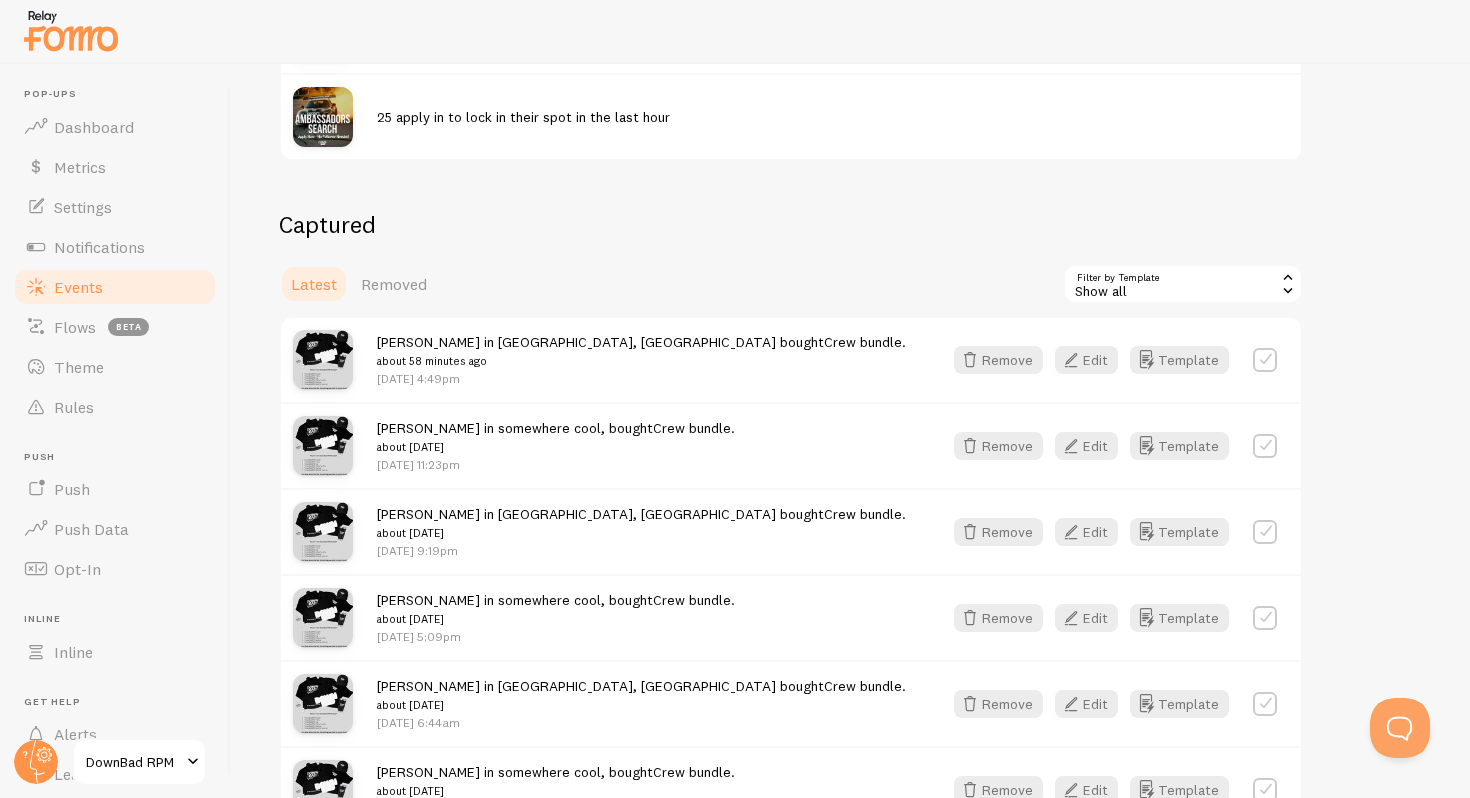 click on "[PERSON_NAME] in somewhere cool,  bought  Crew bundle.   about [DATE]" at bounding box center (556, 437) 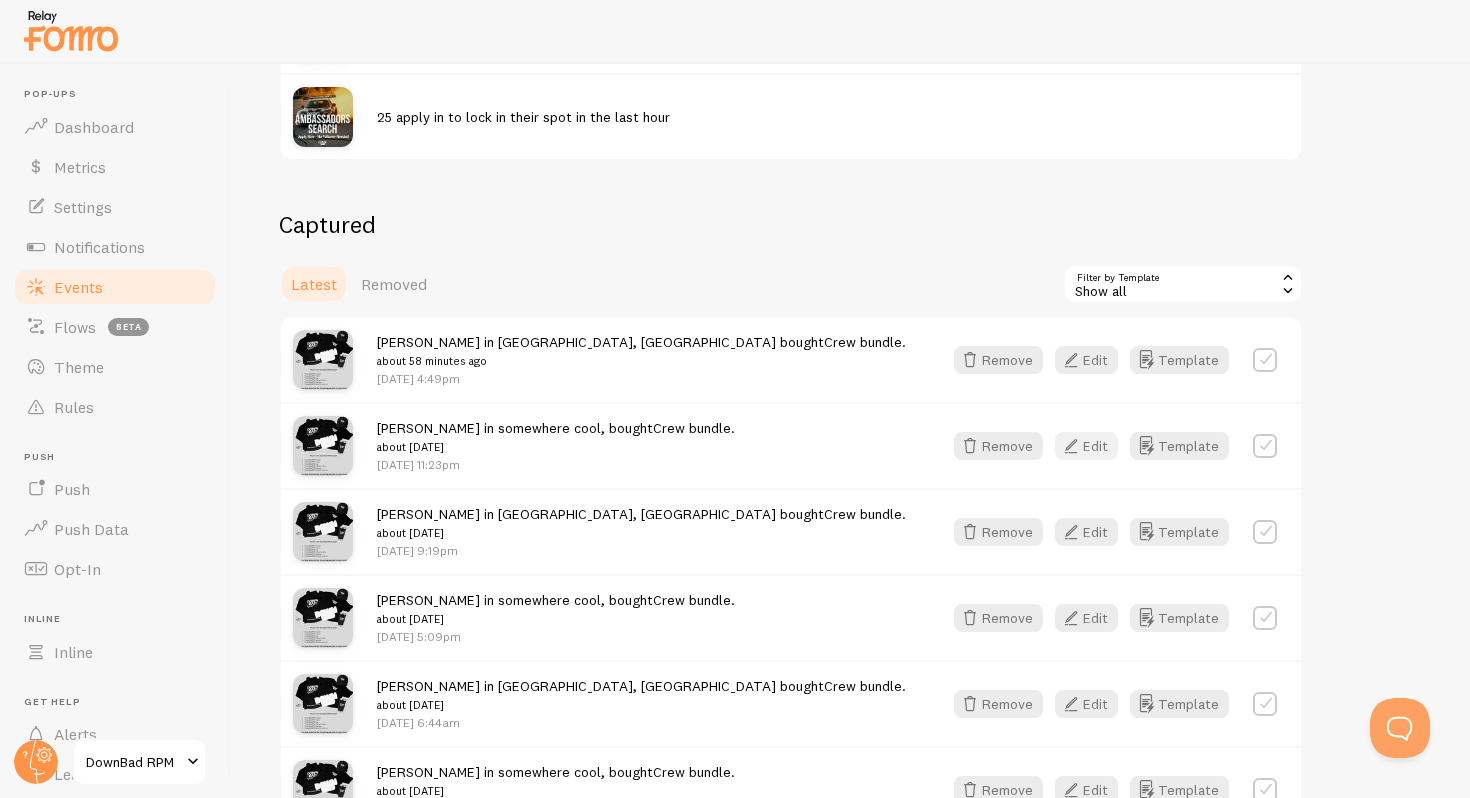 click on "Edit" at bounding box center [1086, 446] 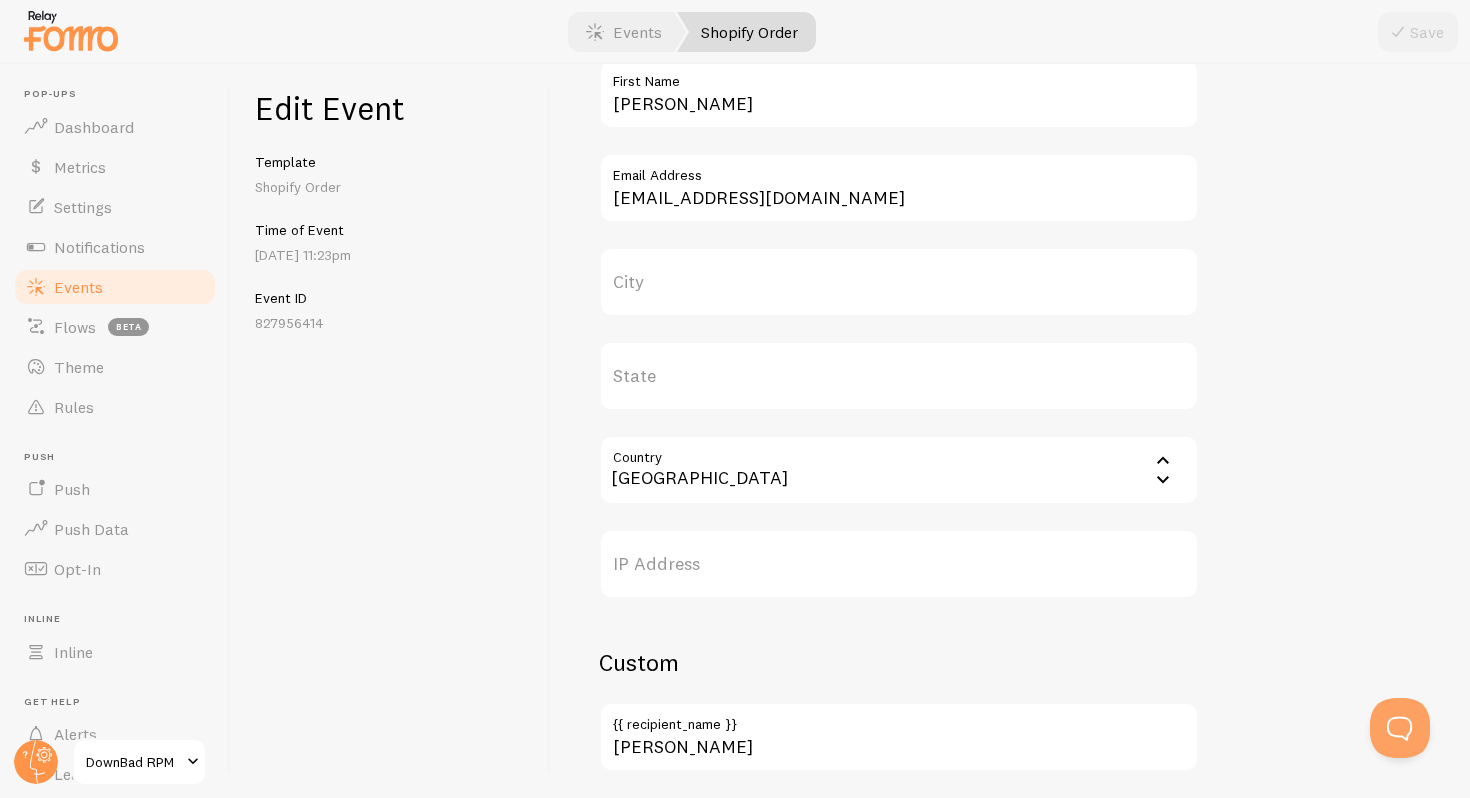 scroll, scrollTop: 732, scrollLeft: 0, axis: vertical 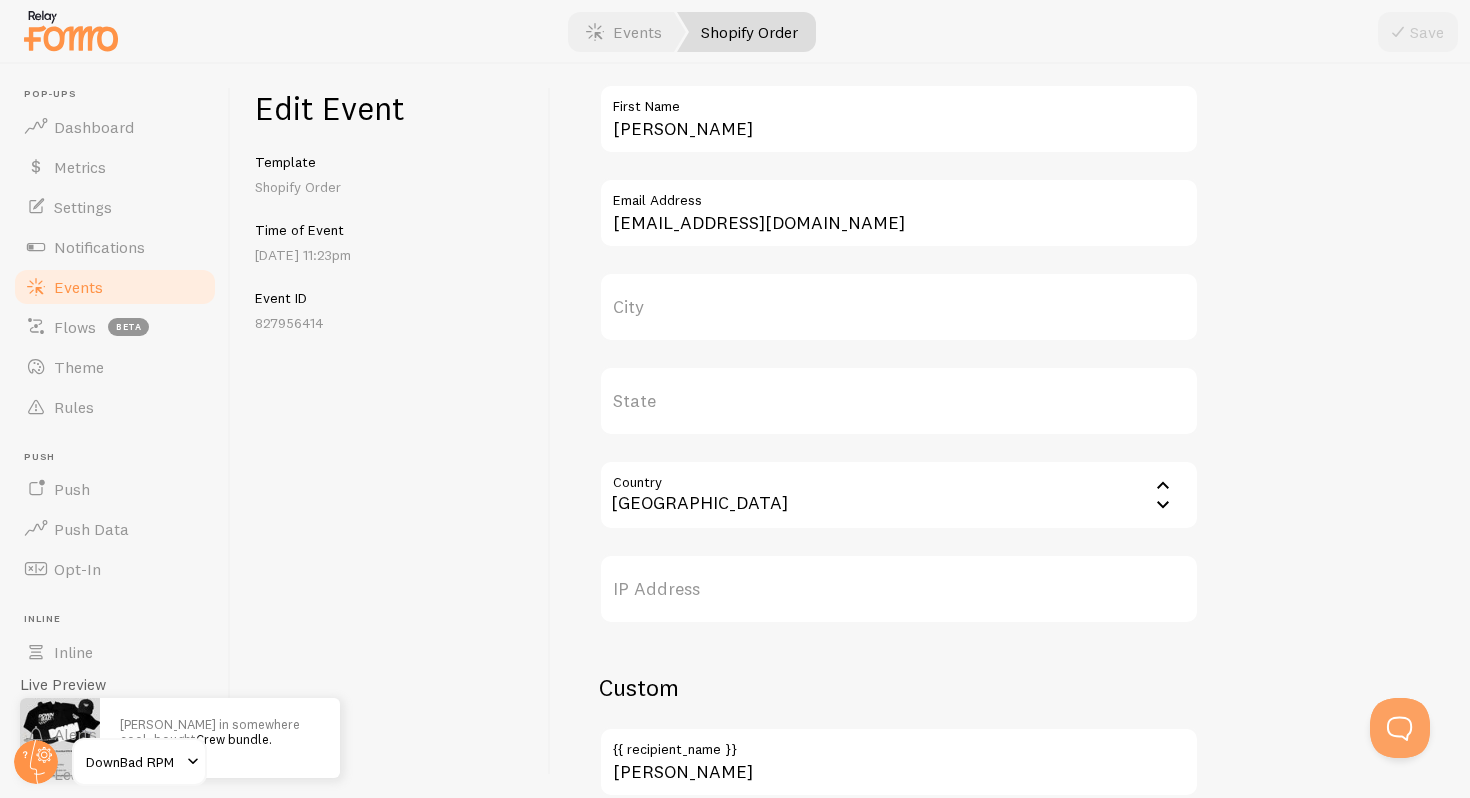 click on "City" at bounding box center (899, 307) 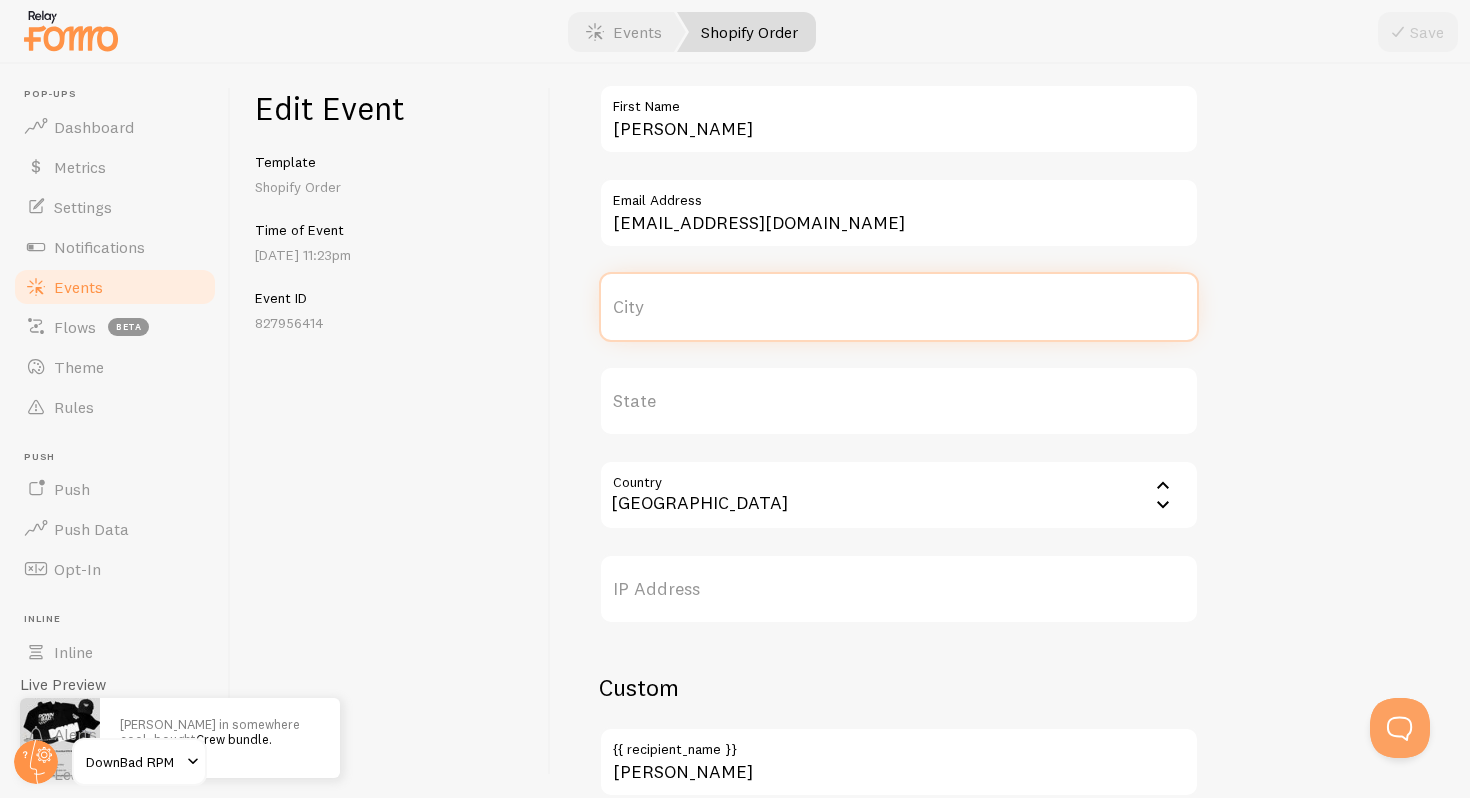 click on "City" at bounding box center [899, 307] 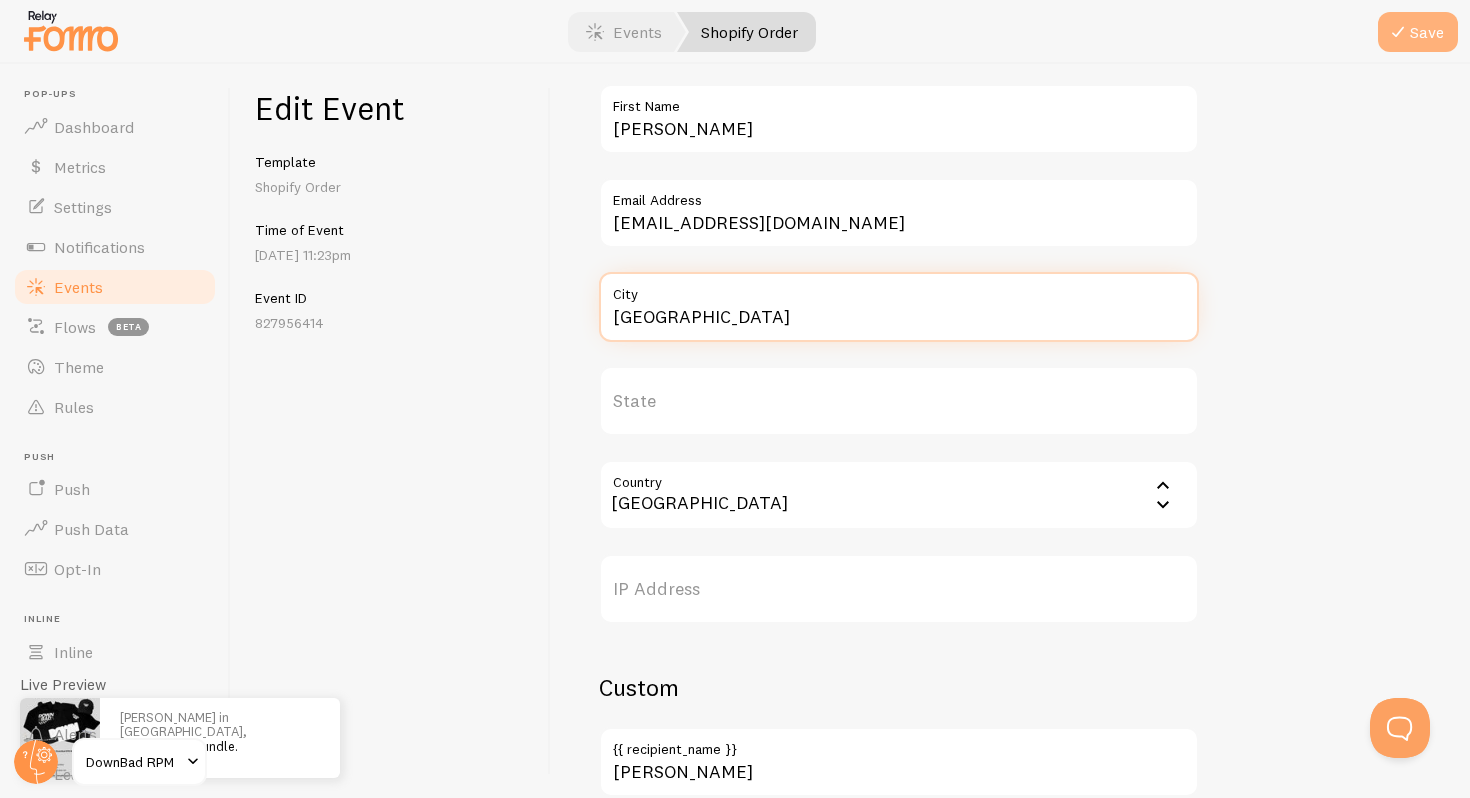 type on "[GEOGRAPHIC_DATA]" 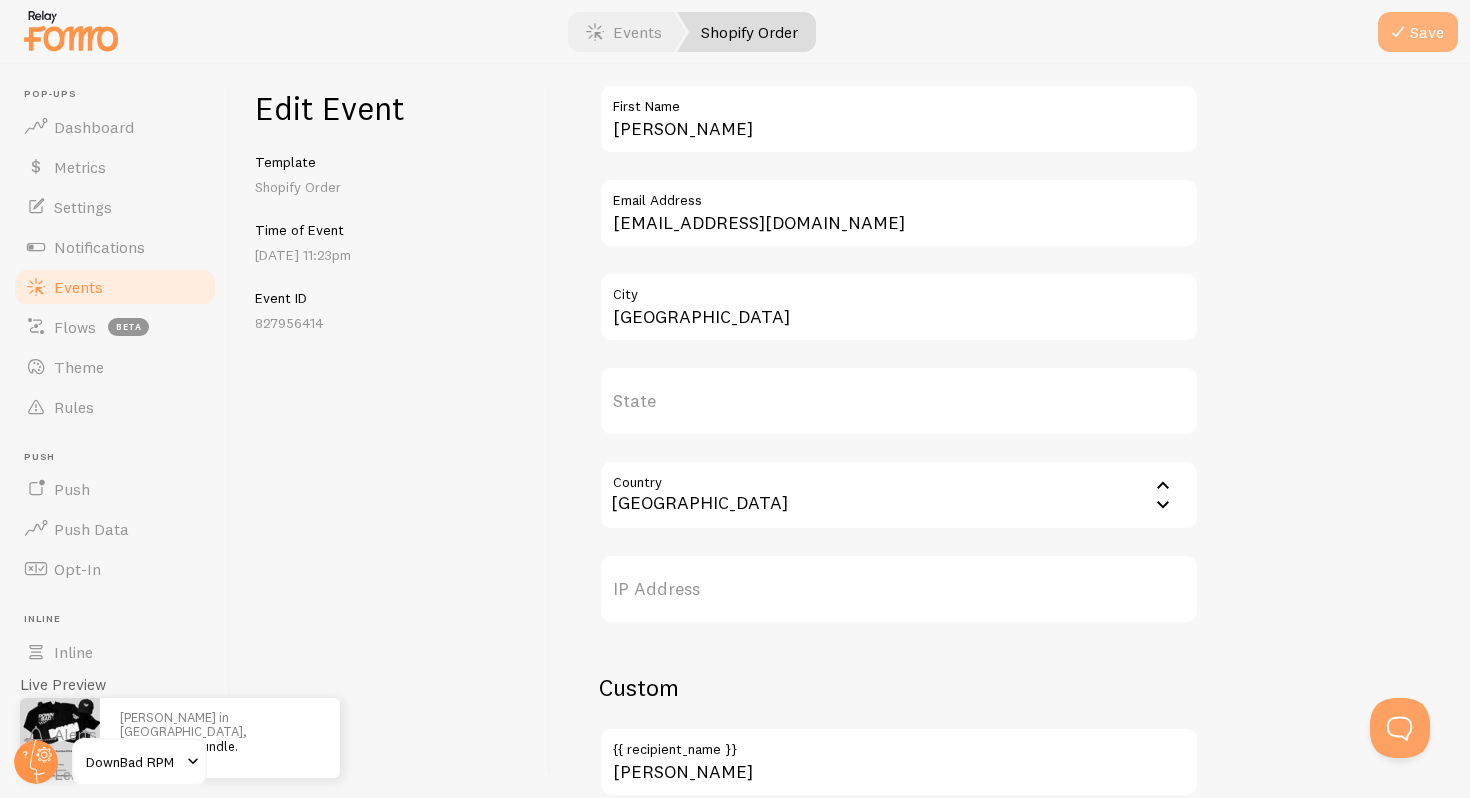 click at bounding box center (1398, 32) 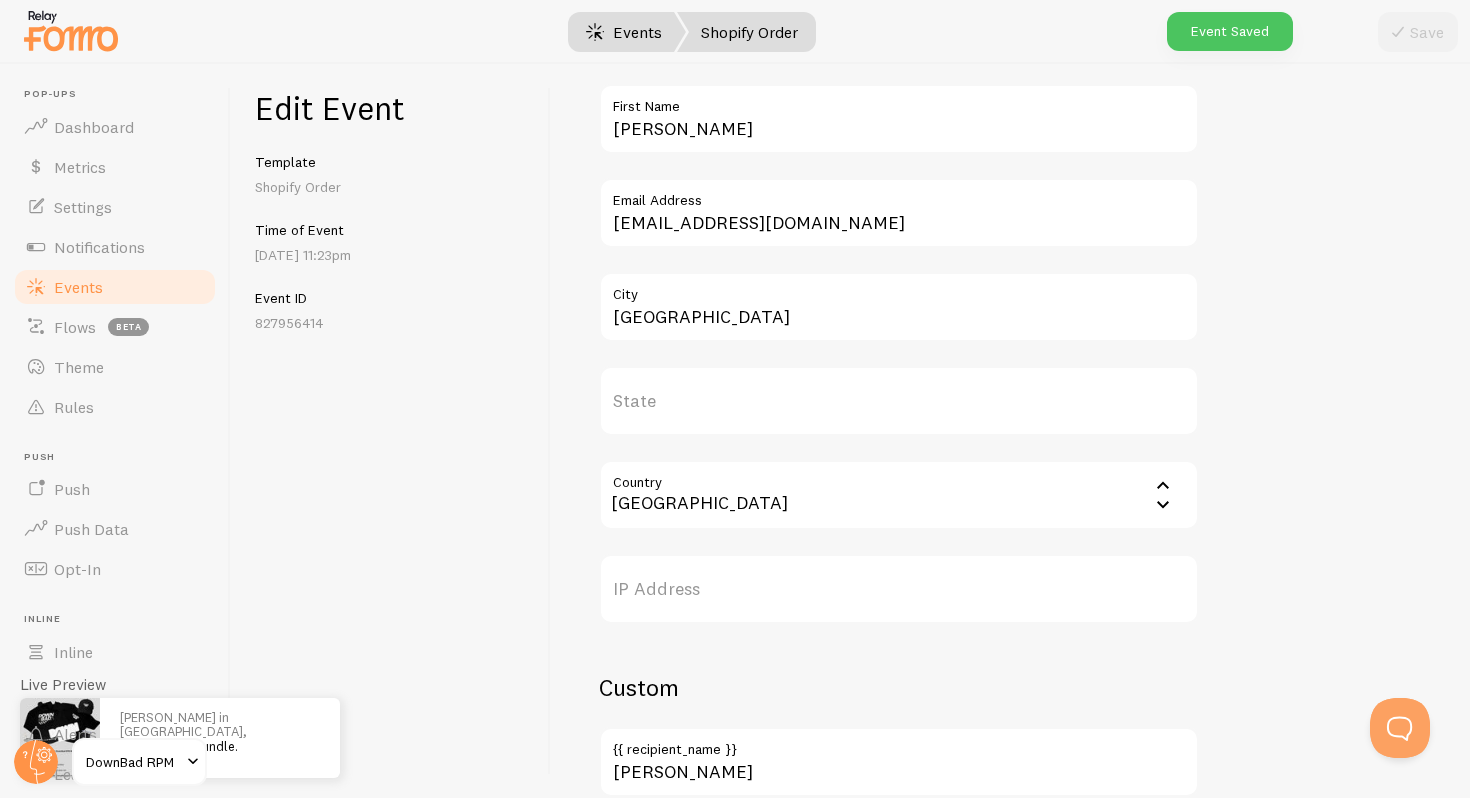 click on "Events" at bounding box center [624, 32] 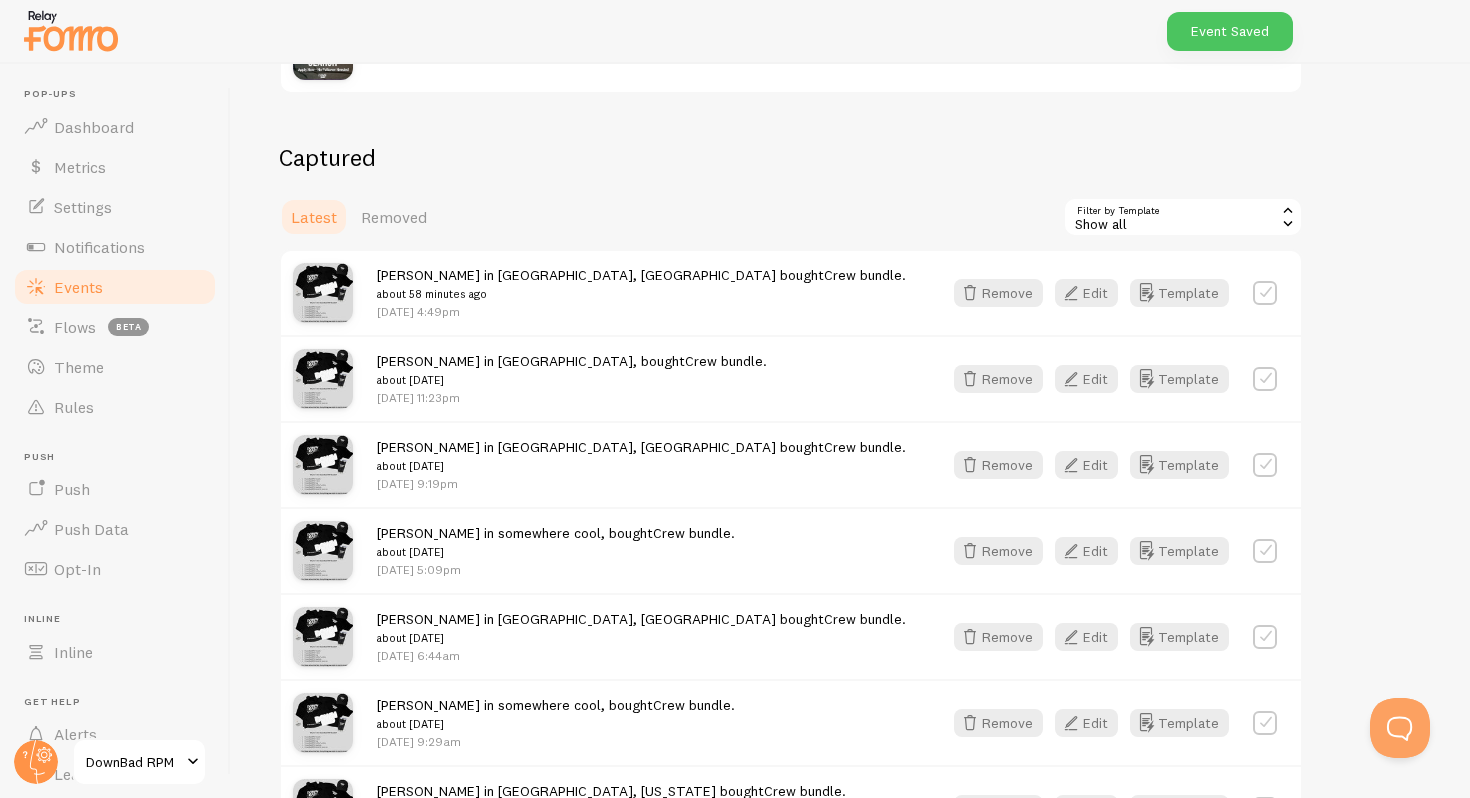 scroll, scrollTop: 442, scrollLeft: 0, axis: vertical 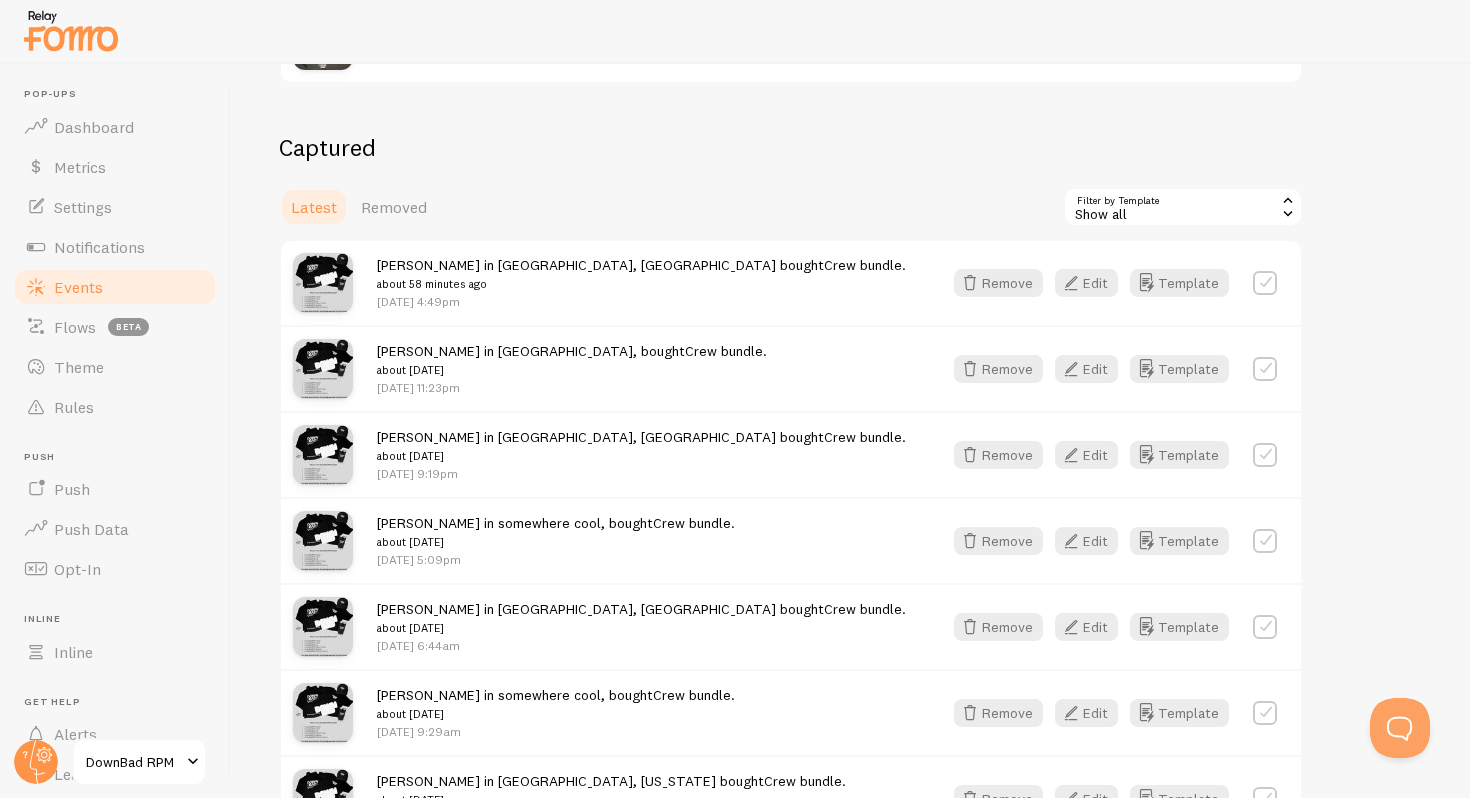 click on "[PERSON_NAME] in somewhere cool,  bought  Crew bundle.   about [DATE]" at bounding box center (556, 532) 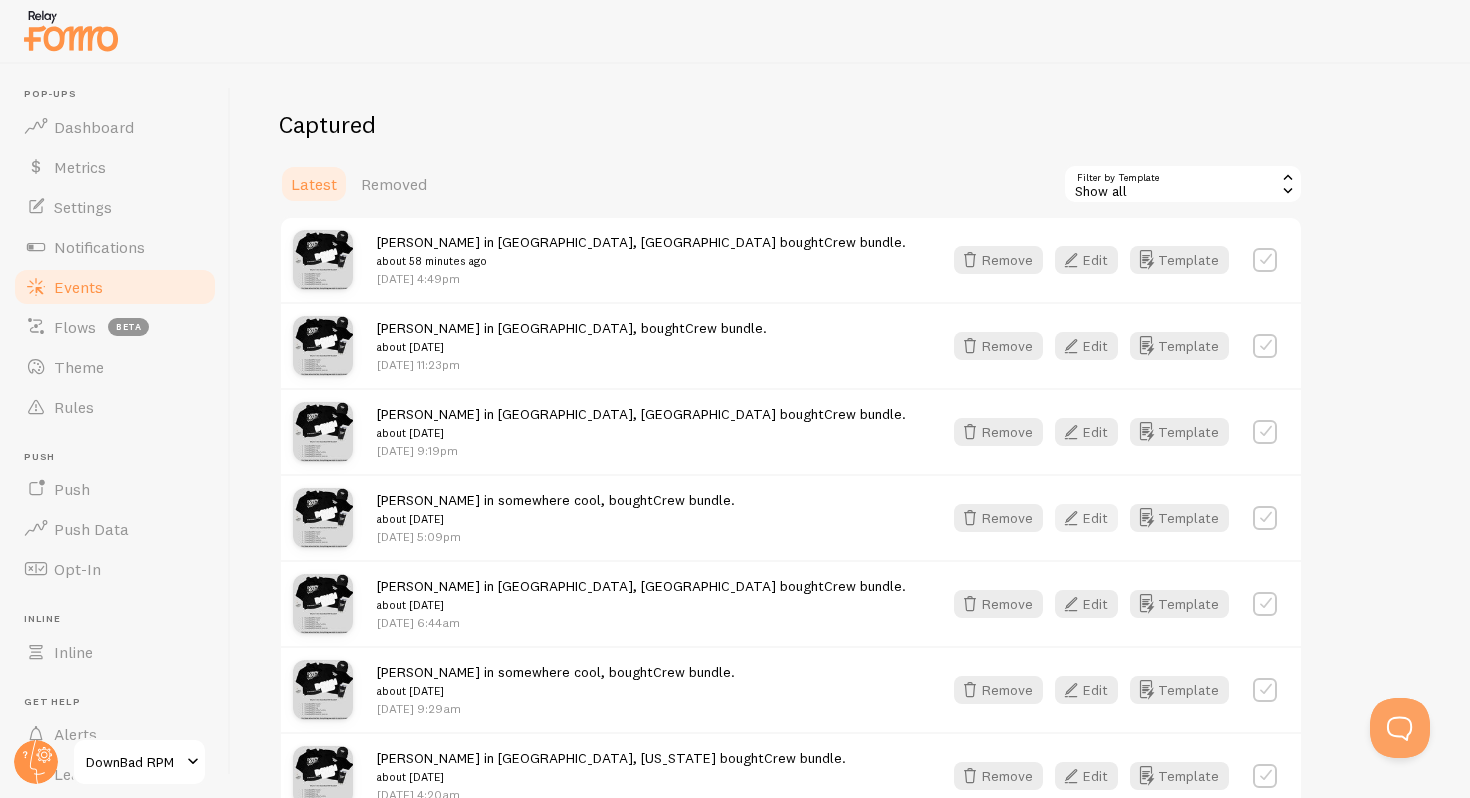 click on "Edit" at bounding box center (1086, 518) 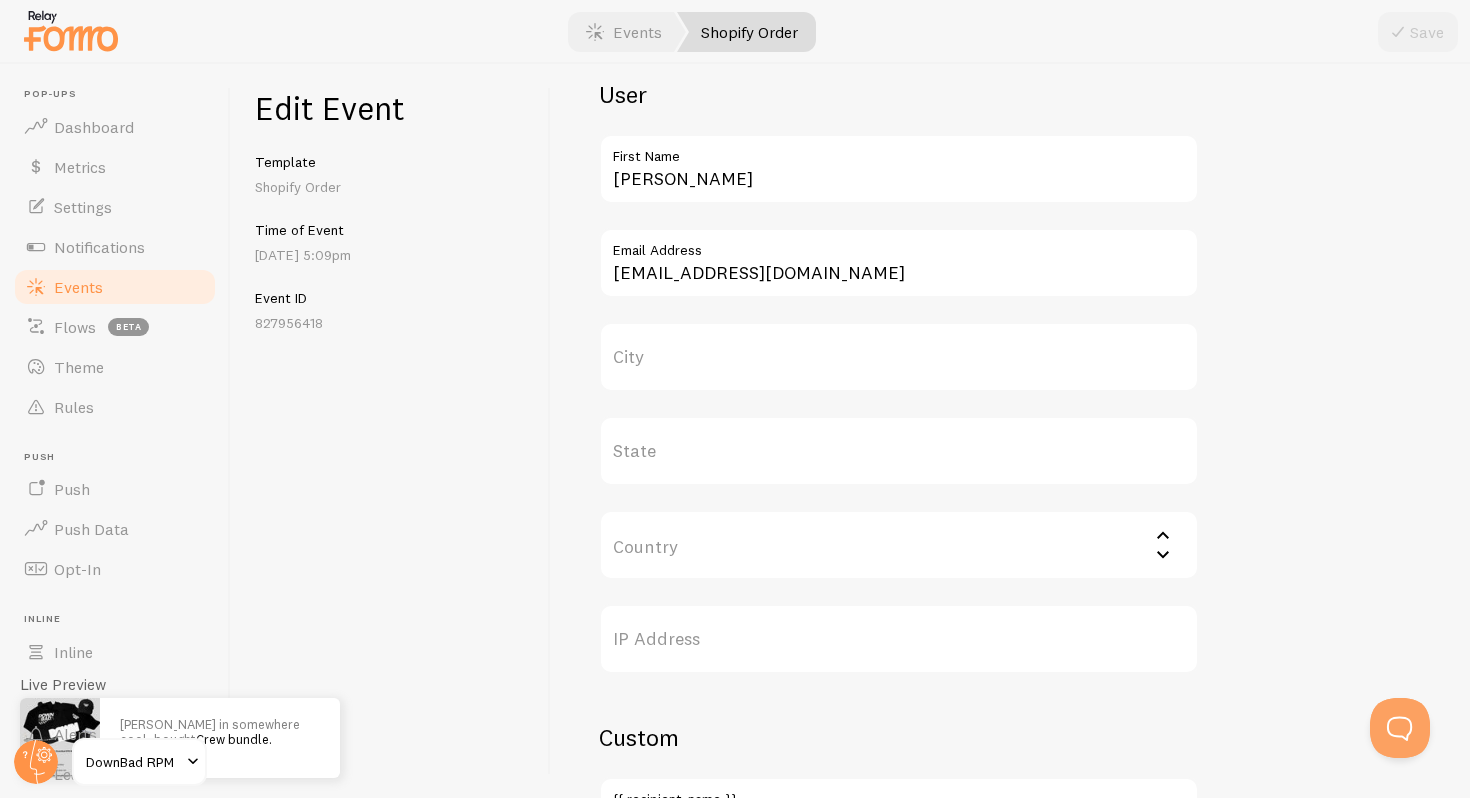 scroll, scrollTop: 683, scrollLeft: 0, axis: vertical 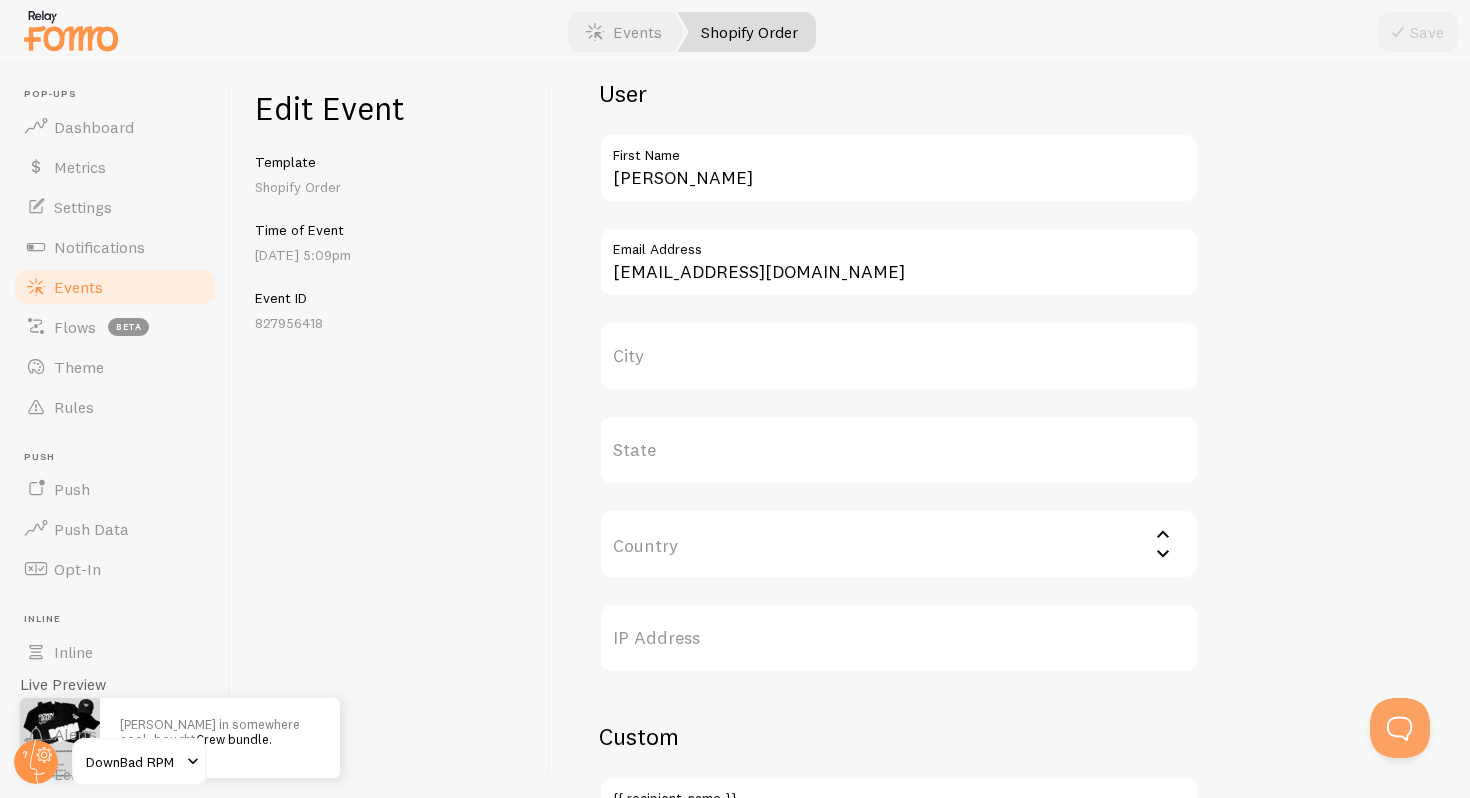 click on "State" at bounding box center [899, 450] 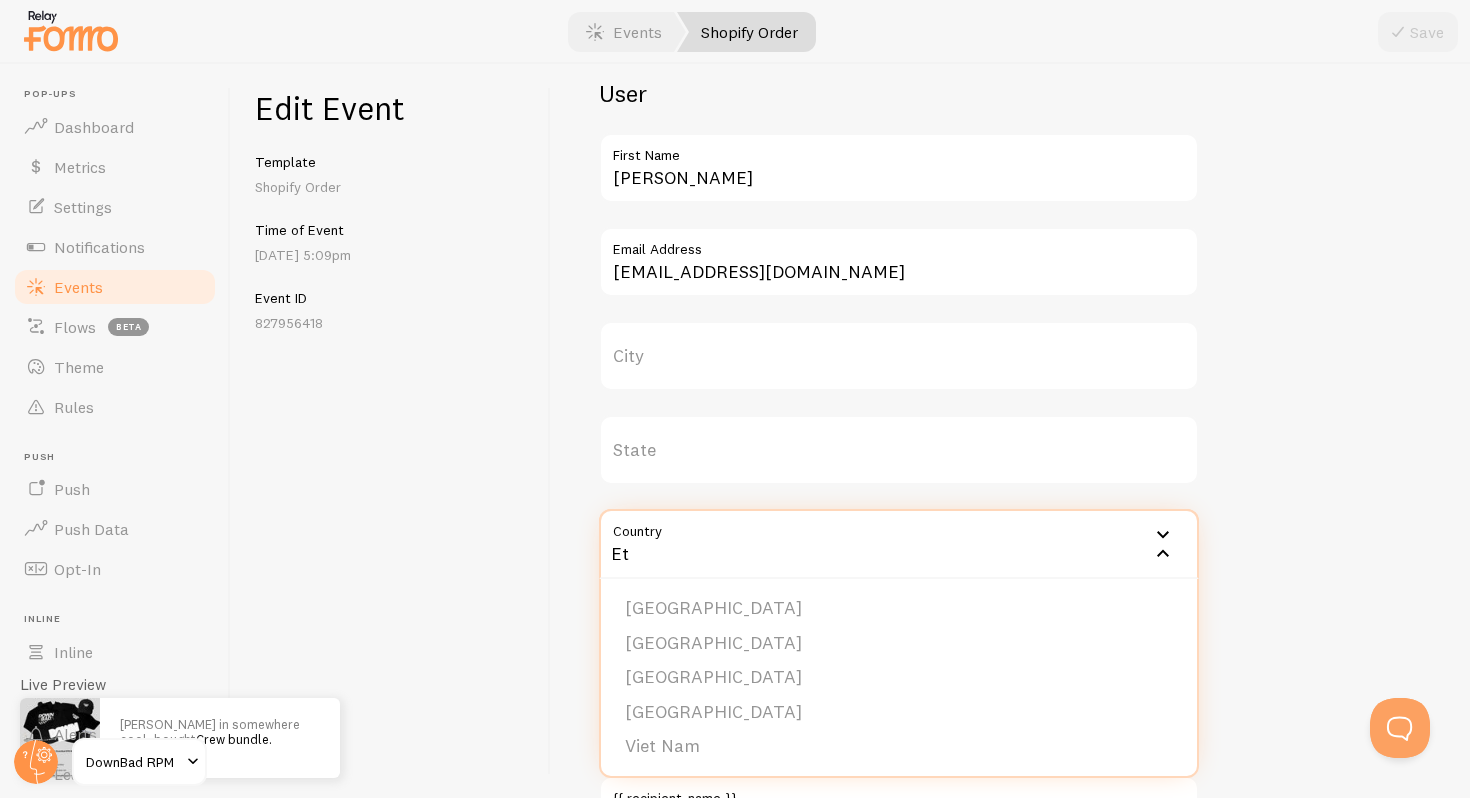 type on "E" 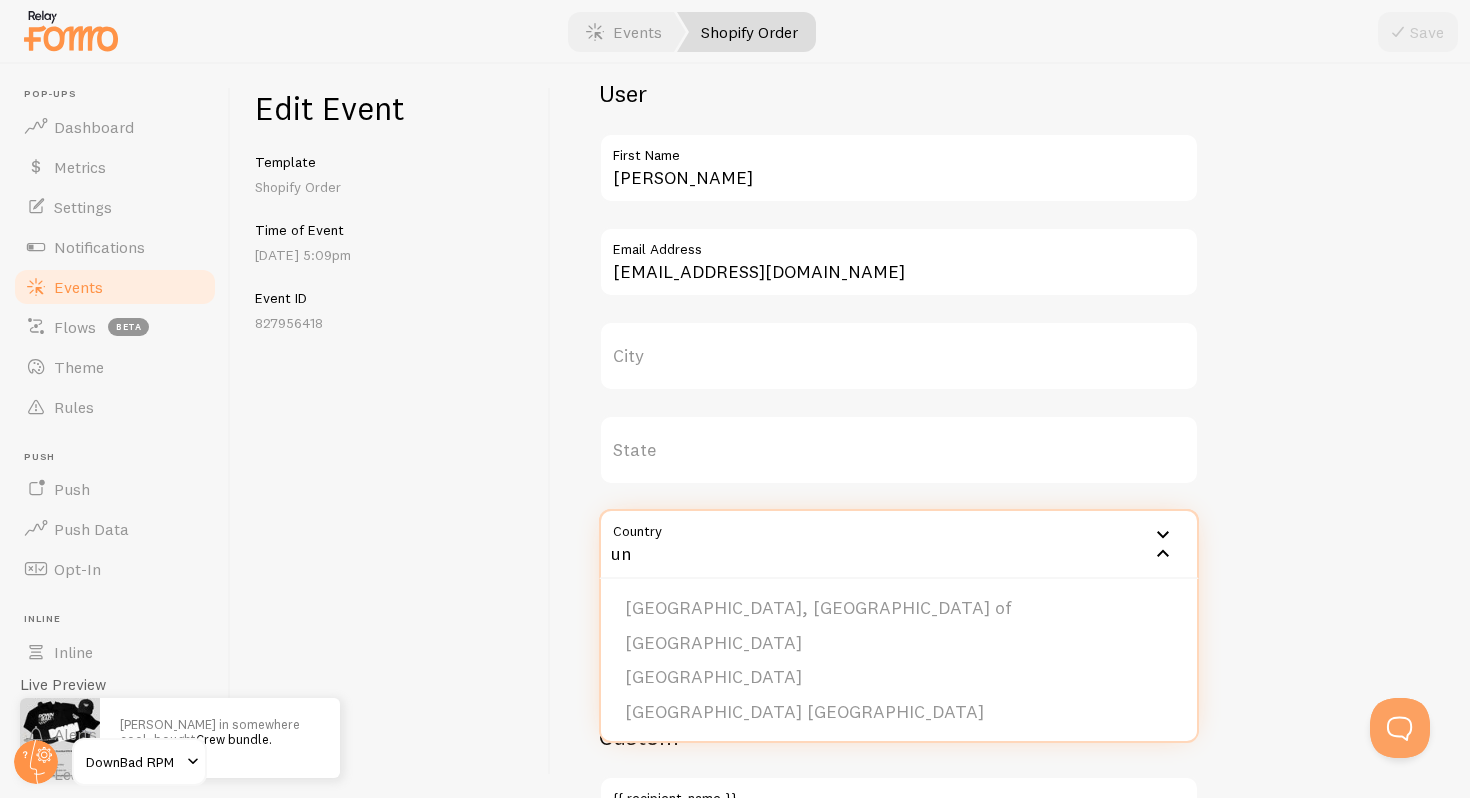 type on "u" 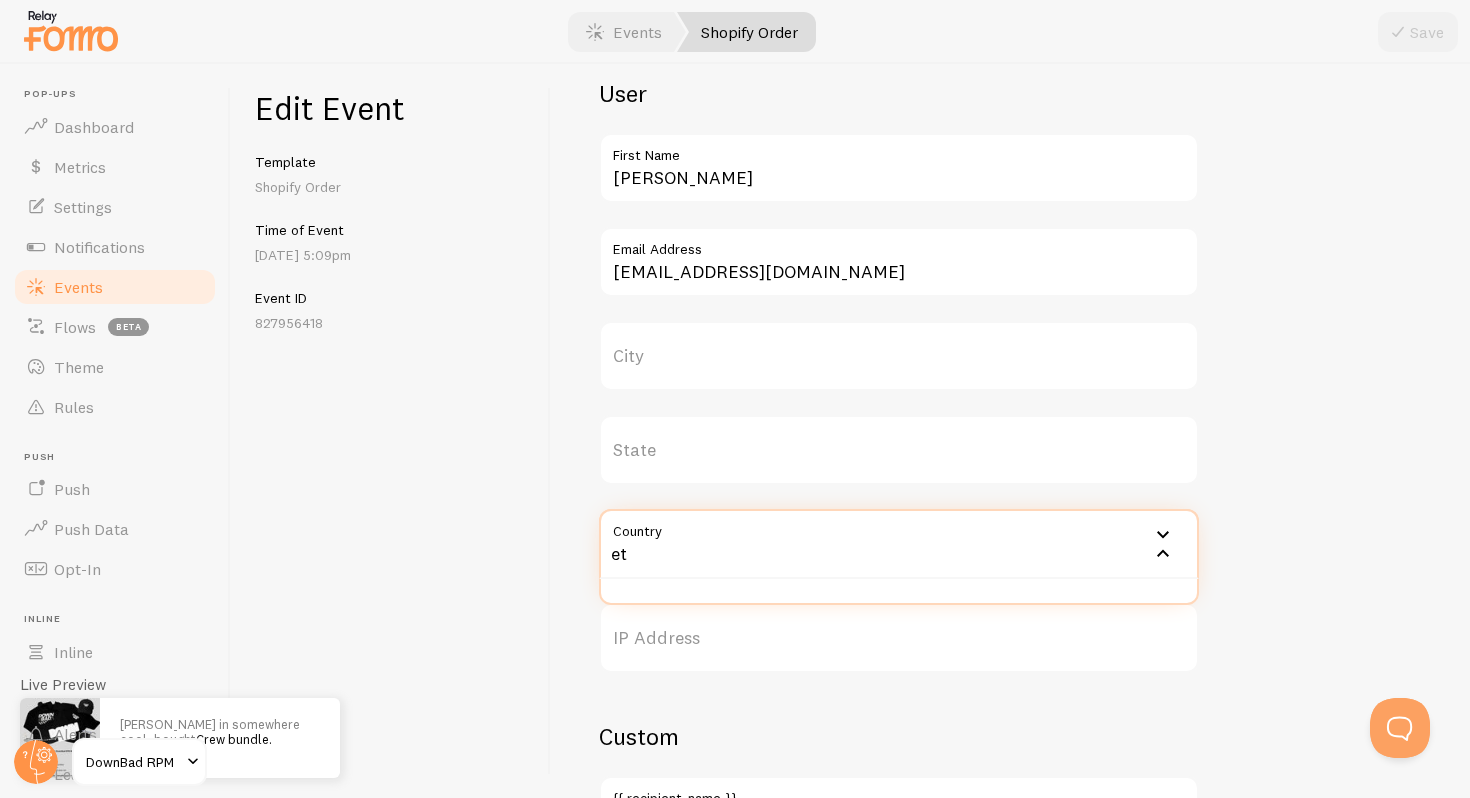 type on "e" 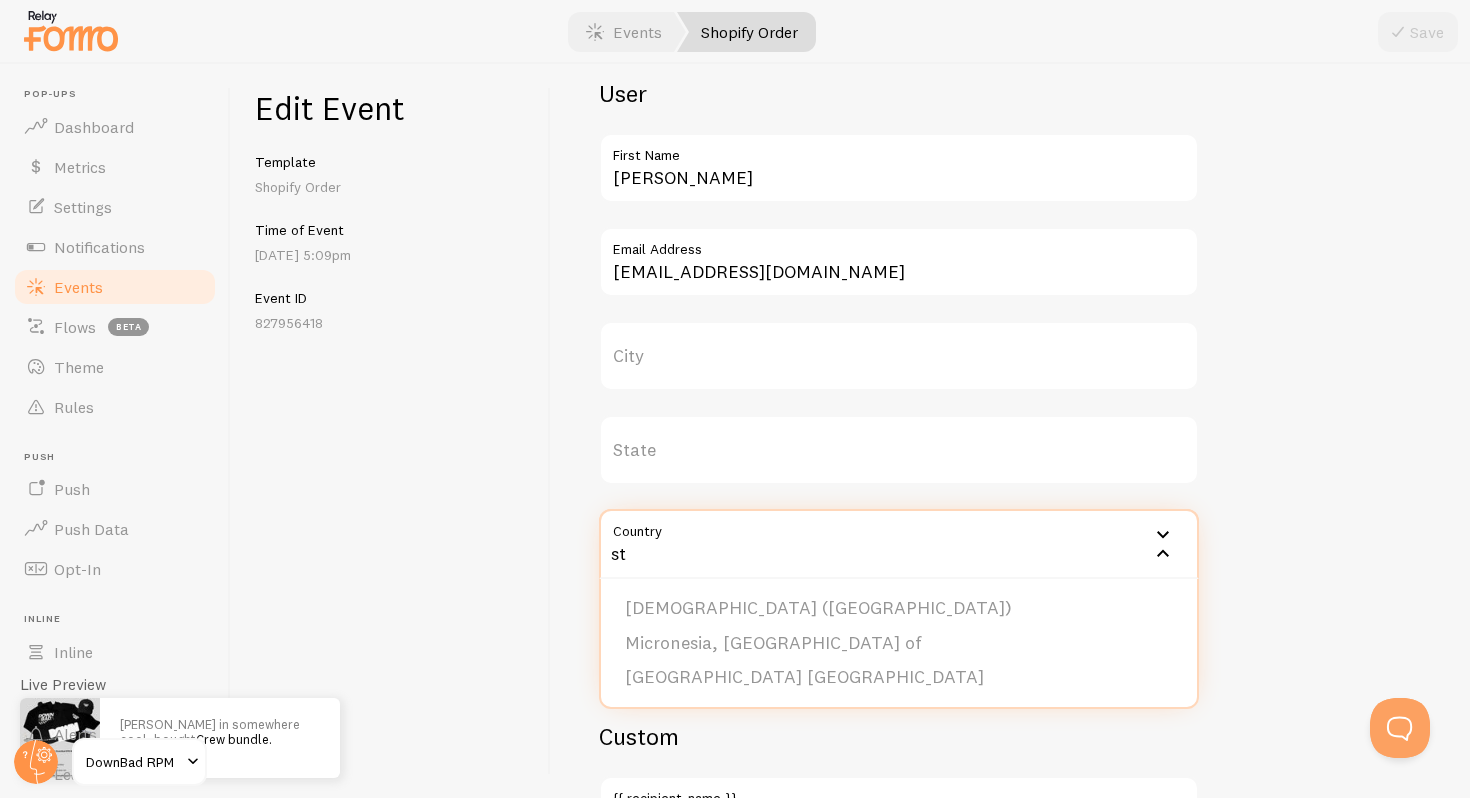 type on "s" 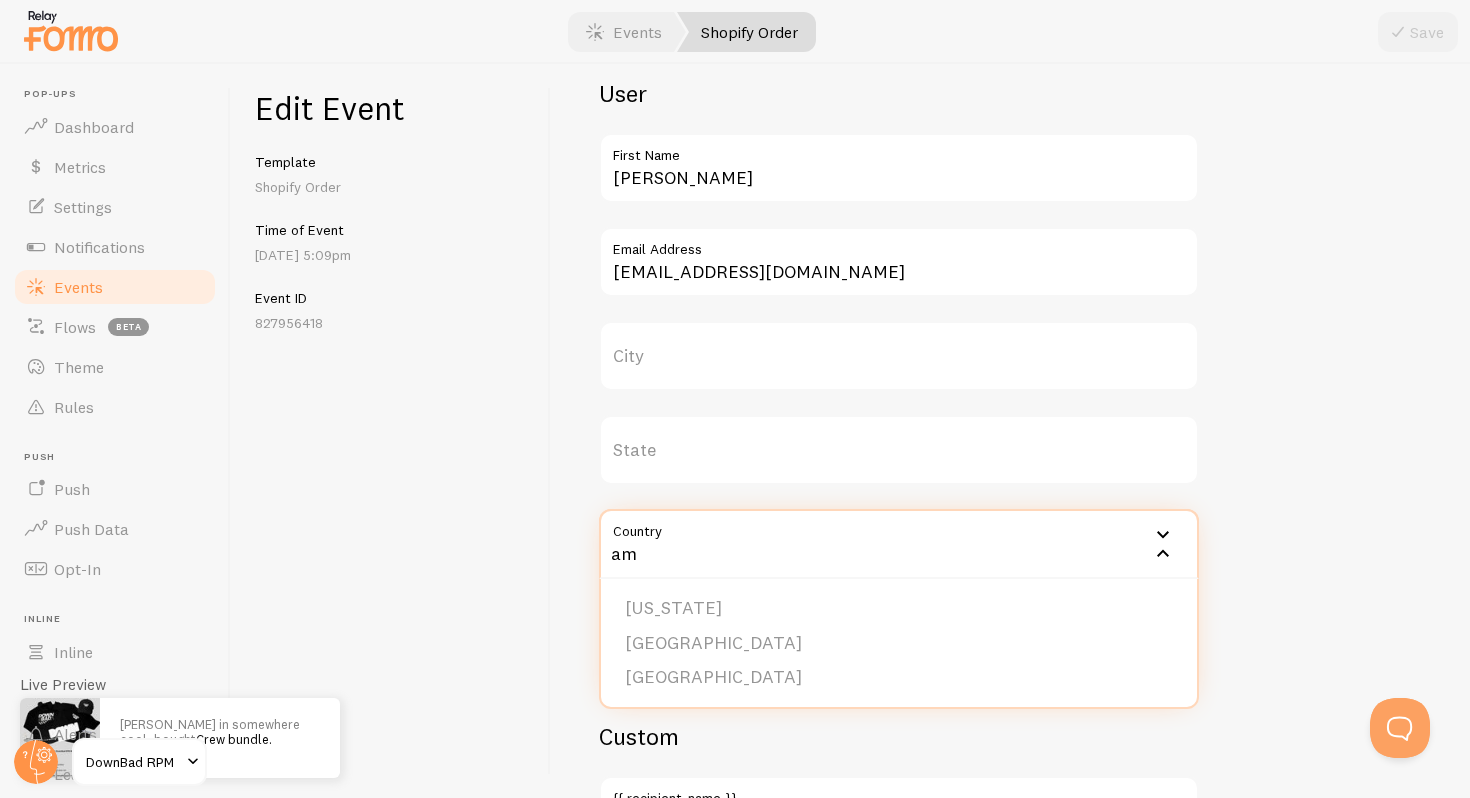 type on "a" 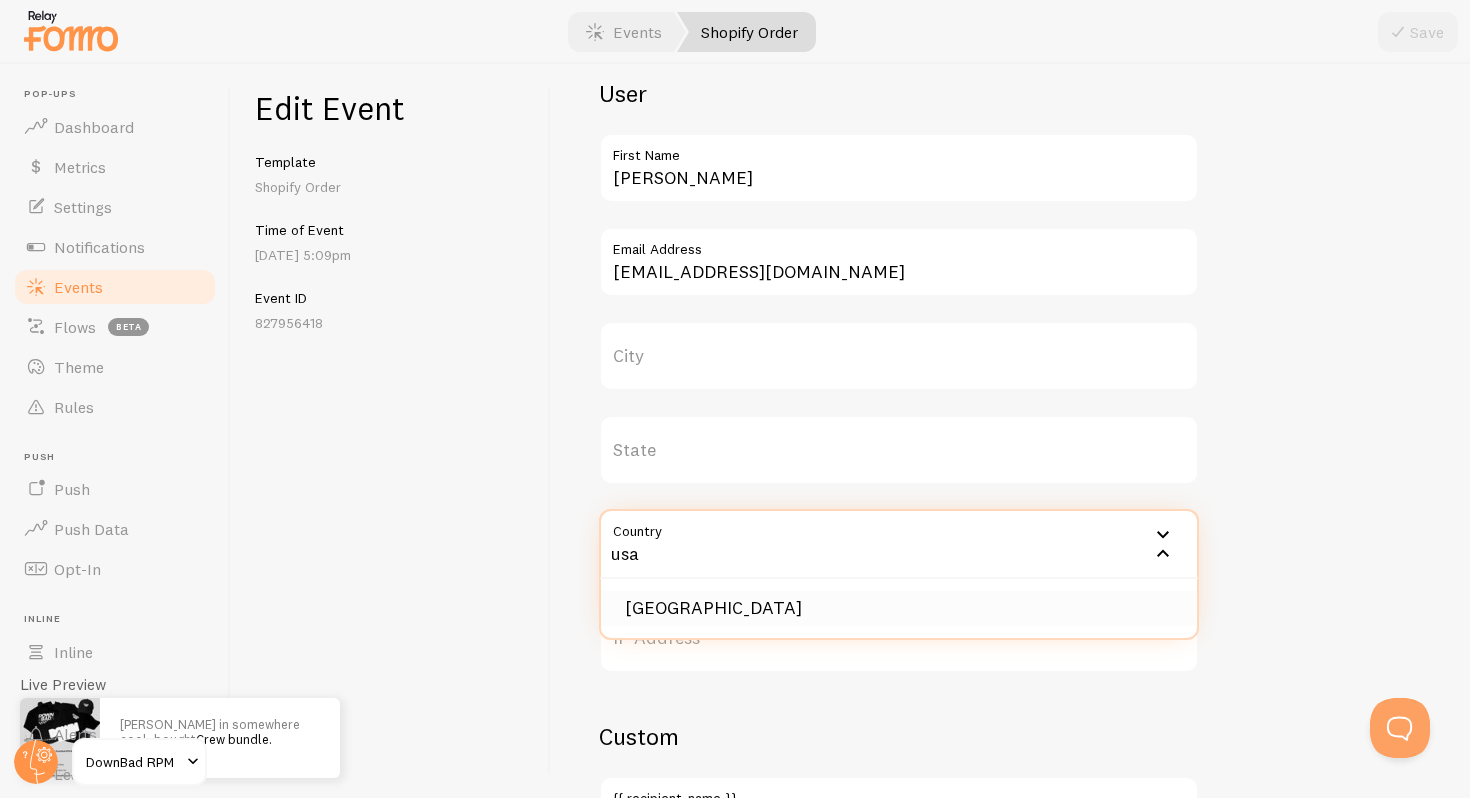 type on "usa" 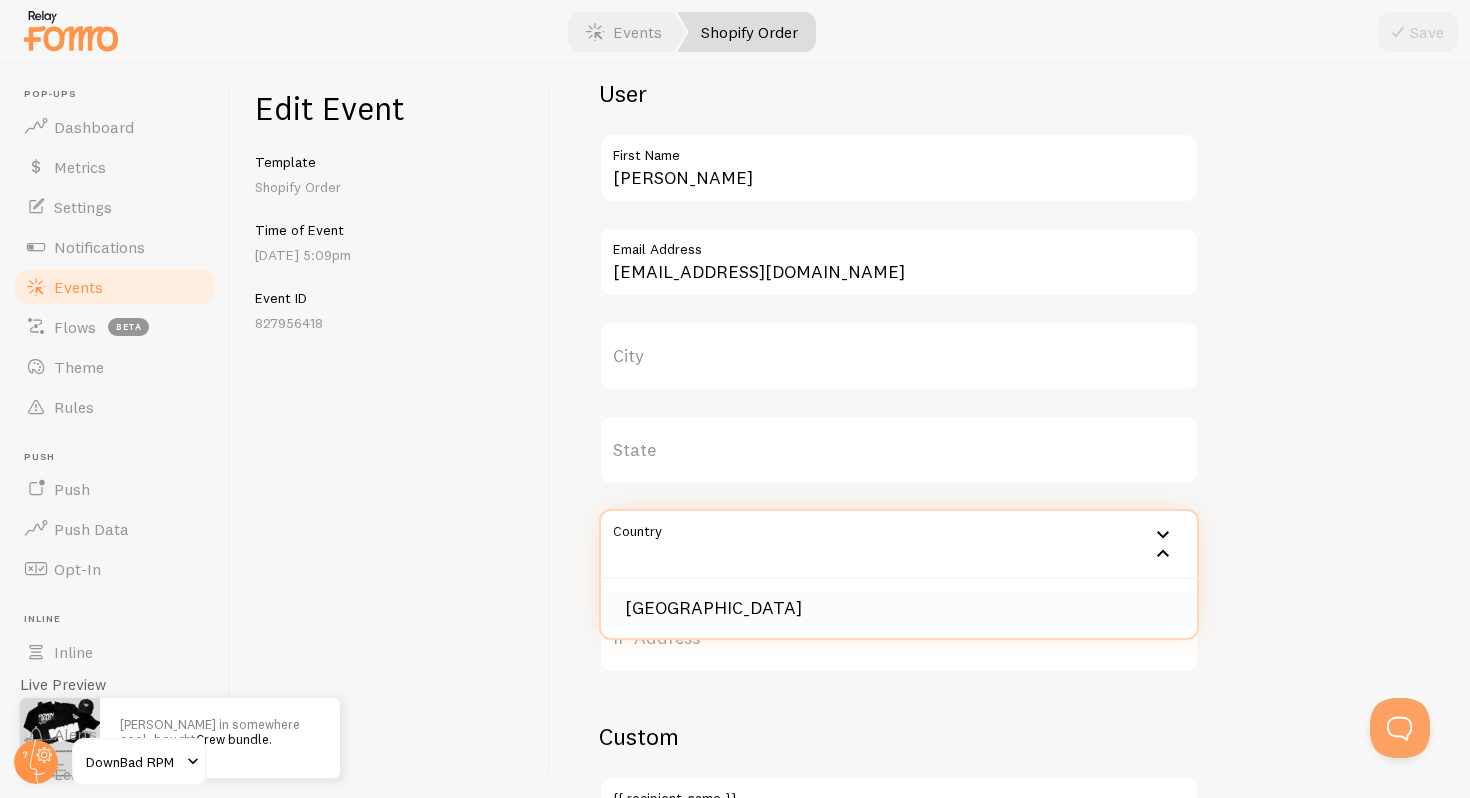 click on "[GEOGRAPHIC_DATA]" at bounding box center [899, 608] 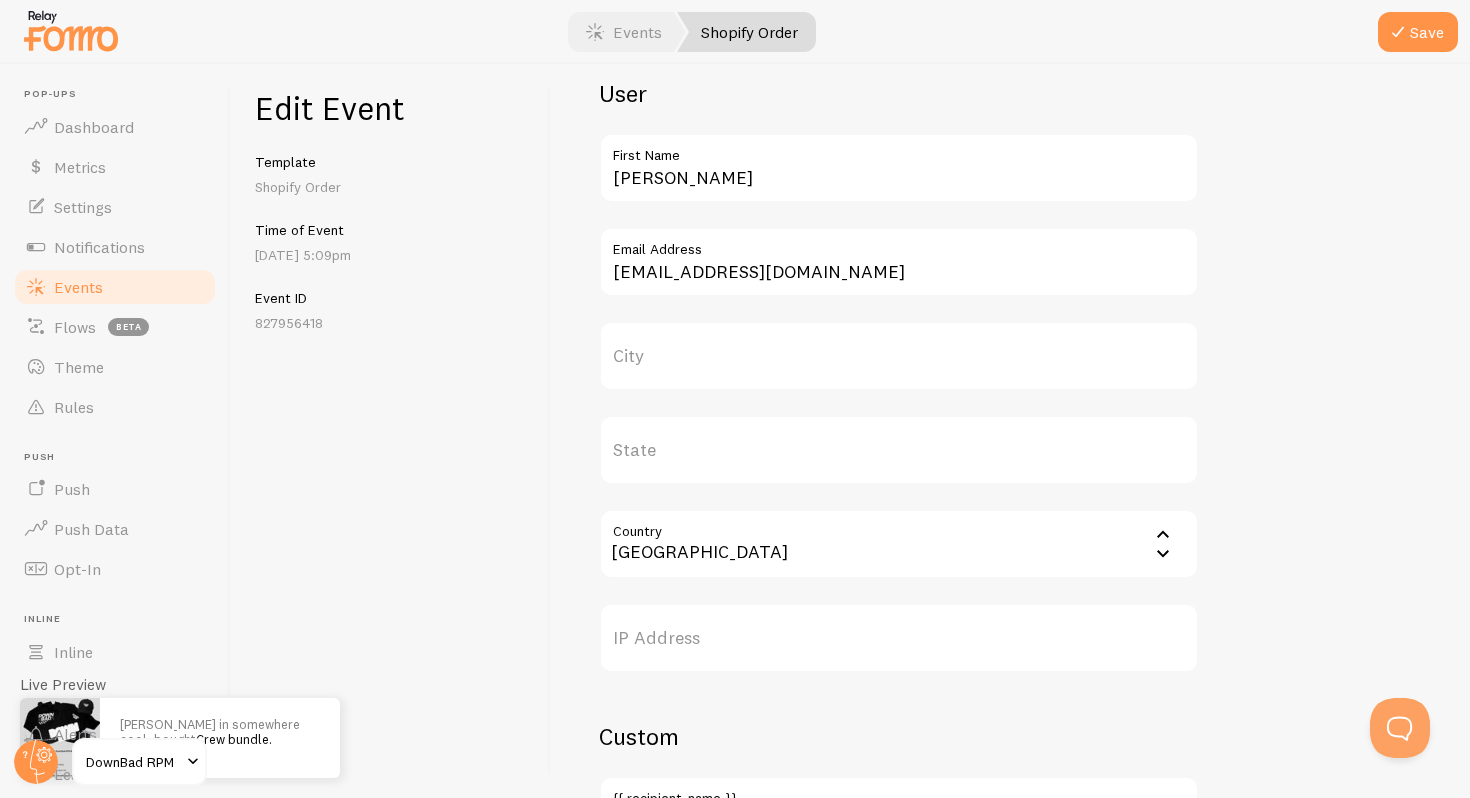 click on "State" at bounding box center (899, 450) 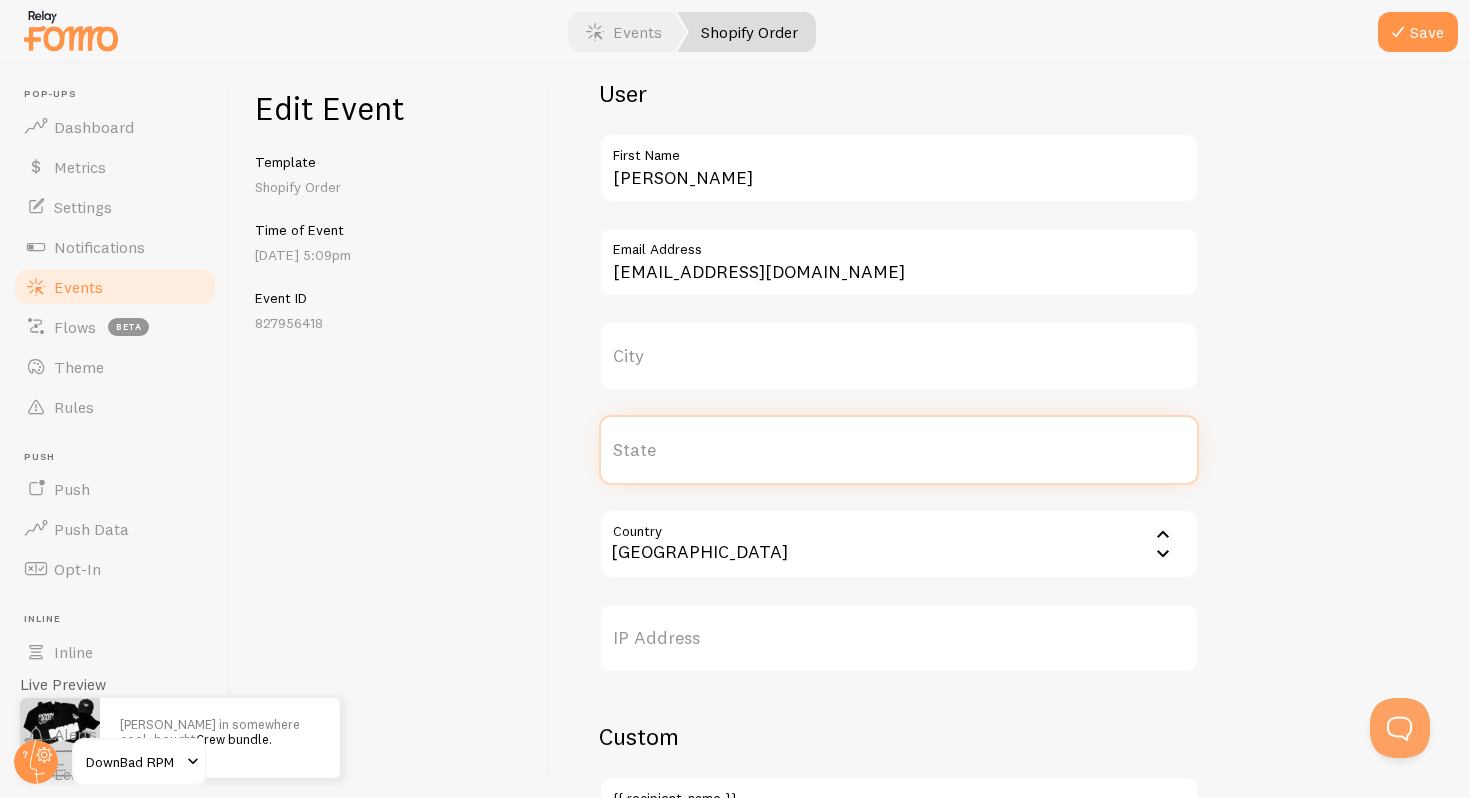 click on "State" at bounding box center (899, 450) 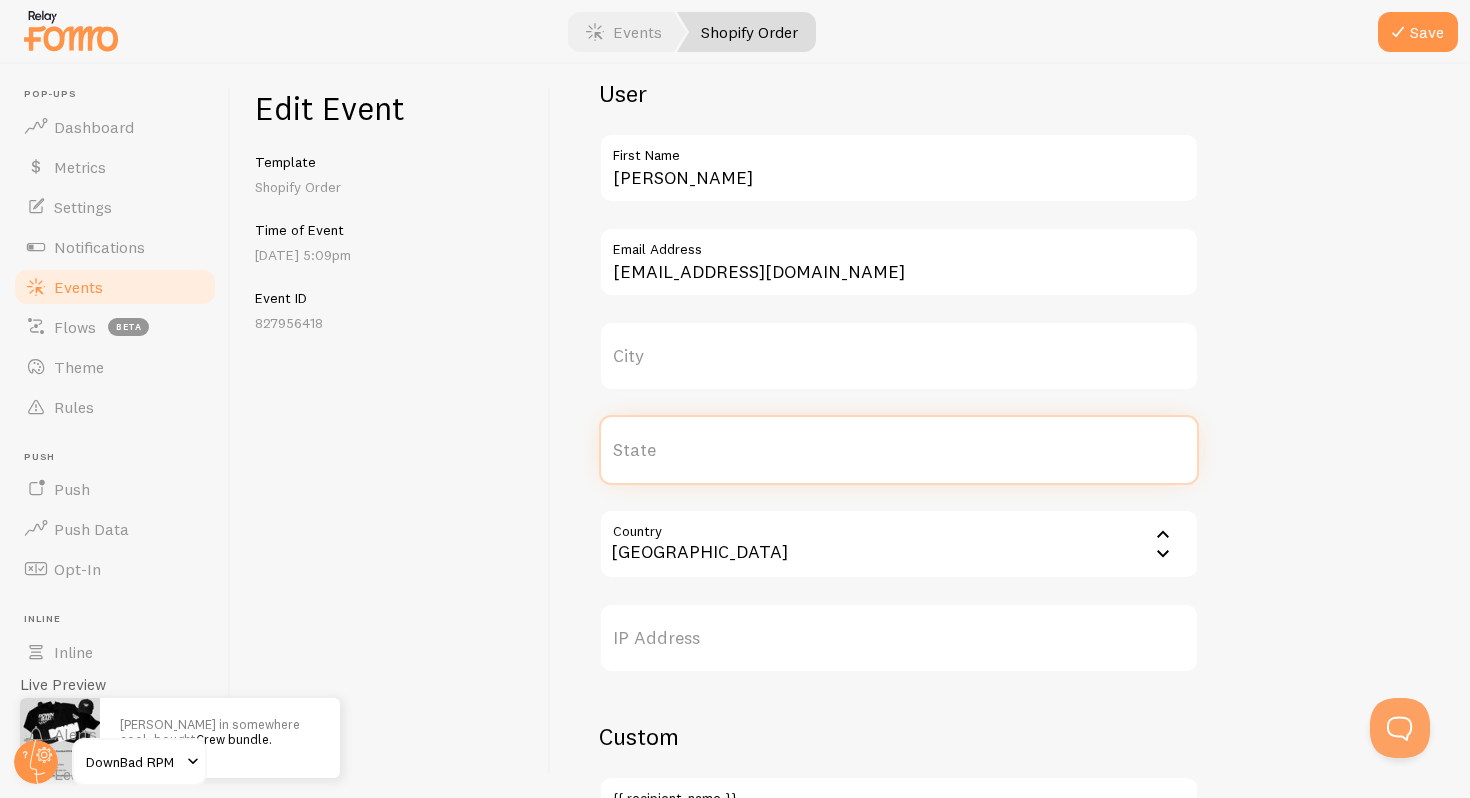 type on "ù" 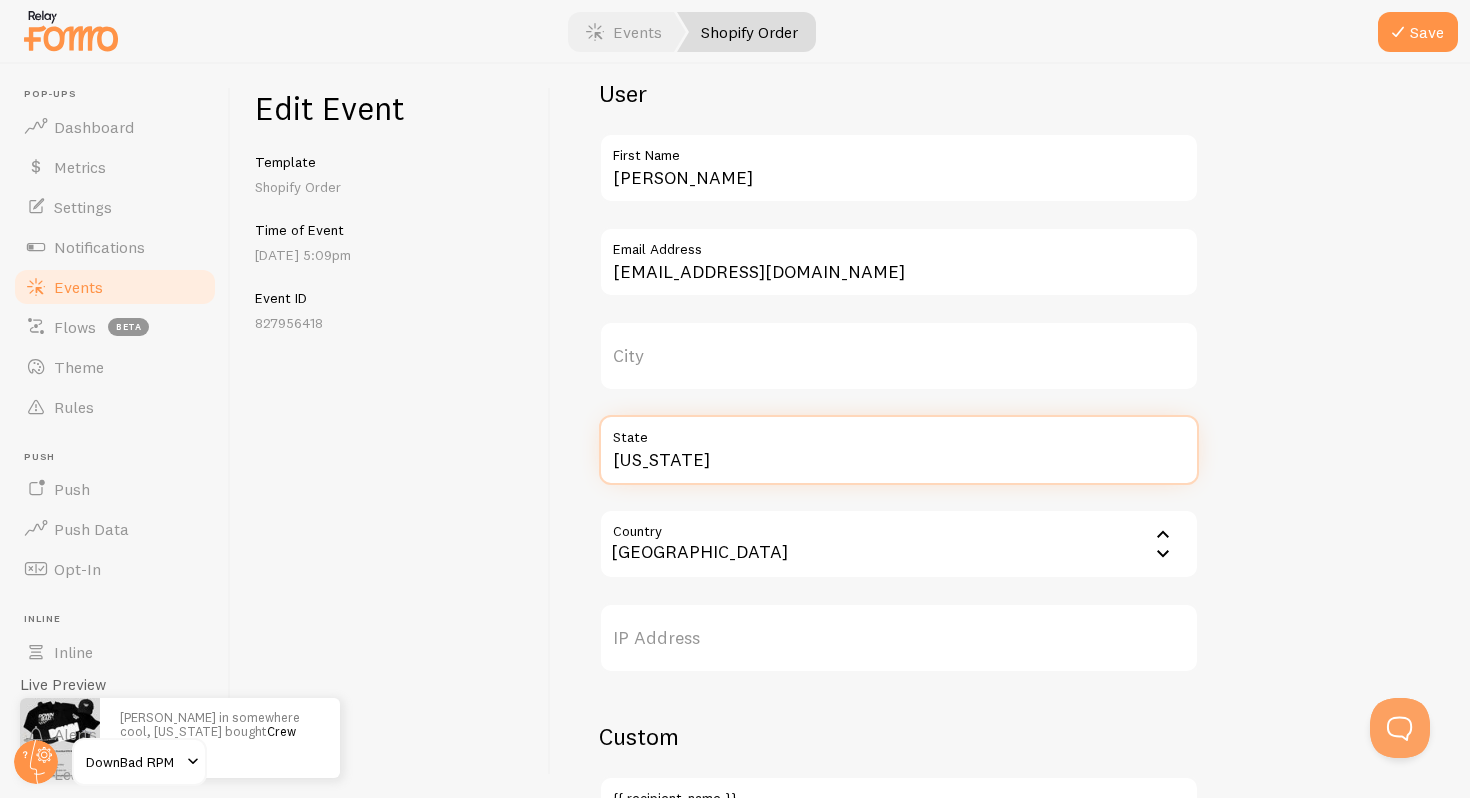 type on "[US_STATE]" 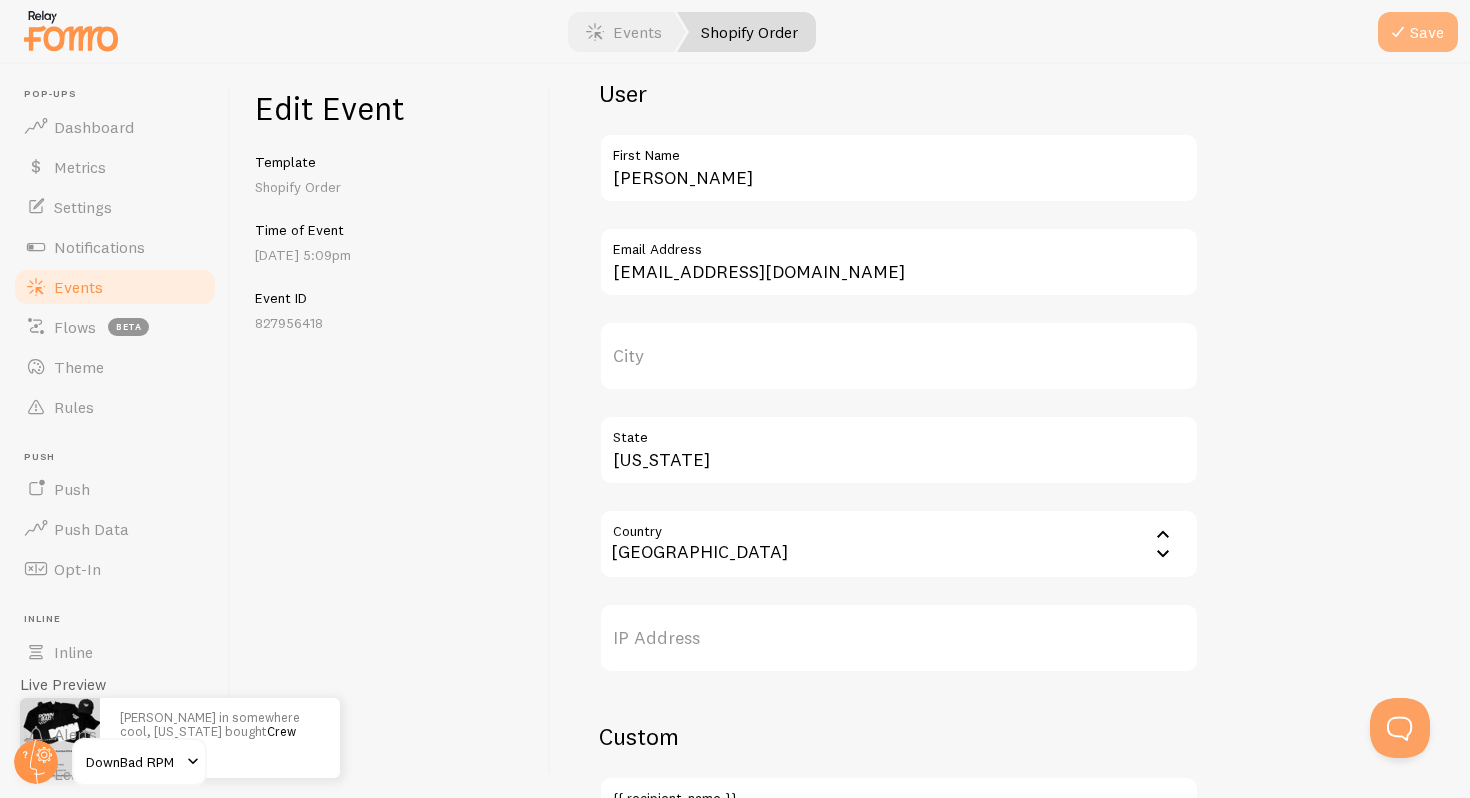click on "Save" at bounding box center [1418, 32] 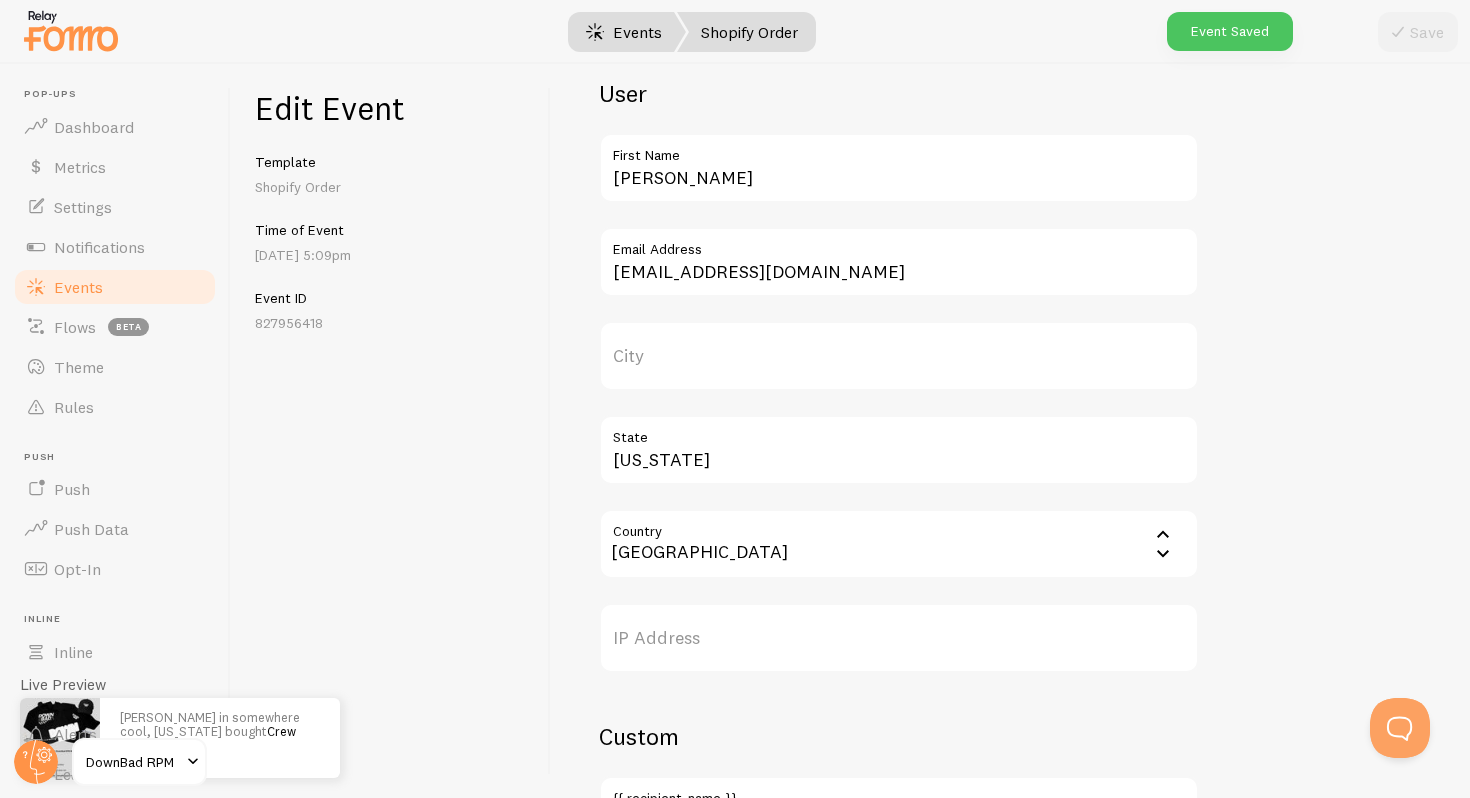 click on "Events" at bounding box center [624, 32] 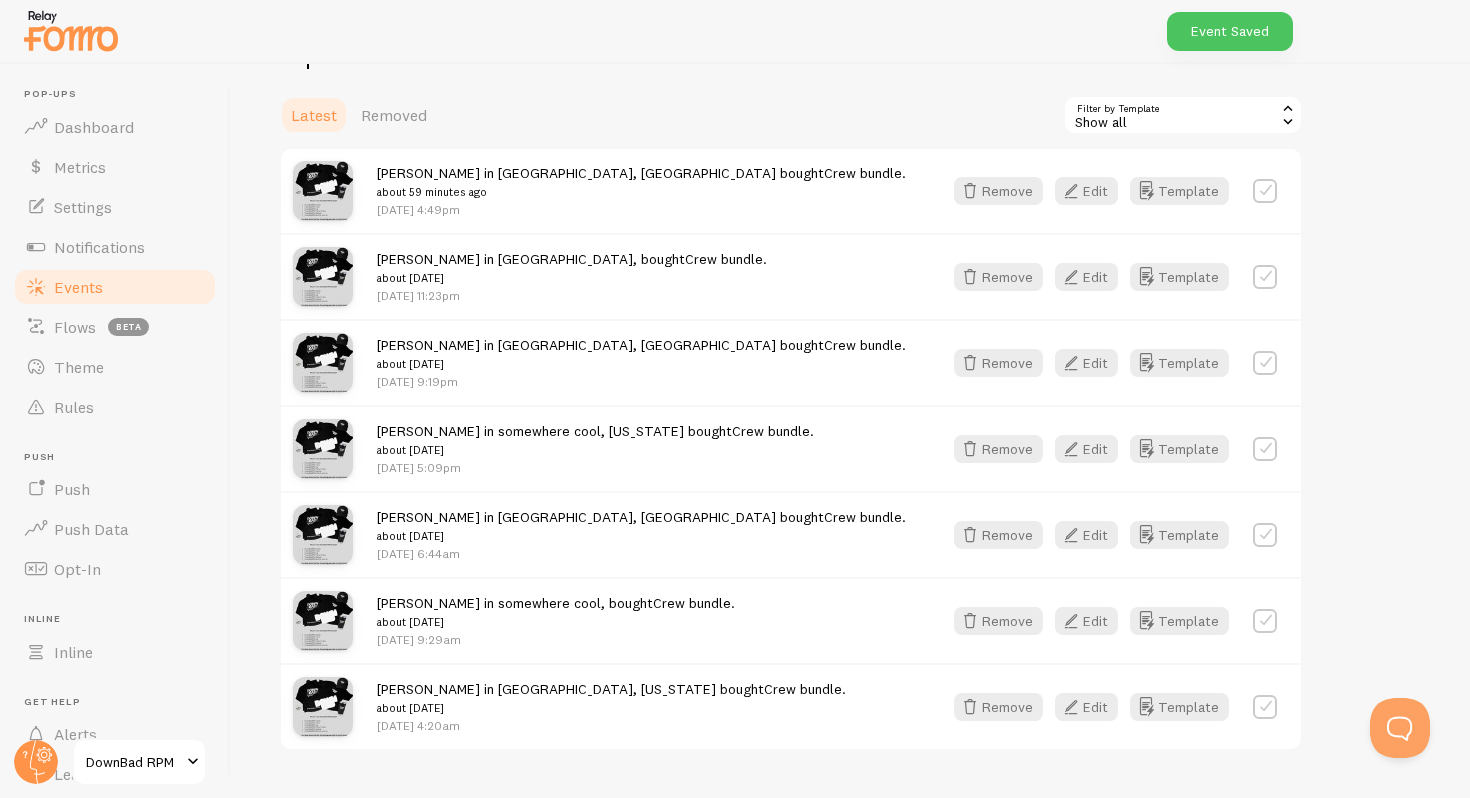 scroll, scrollTop: 538, scrollLeft: 0, axis: vertical 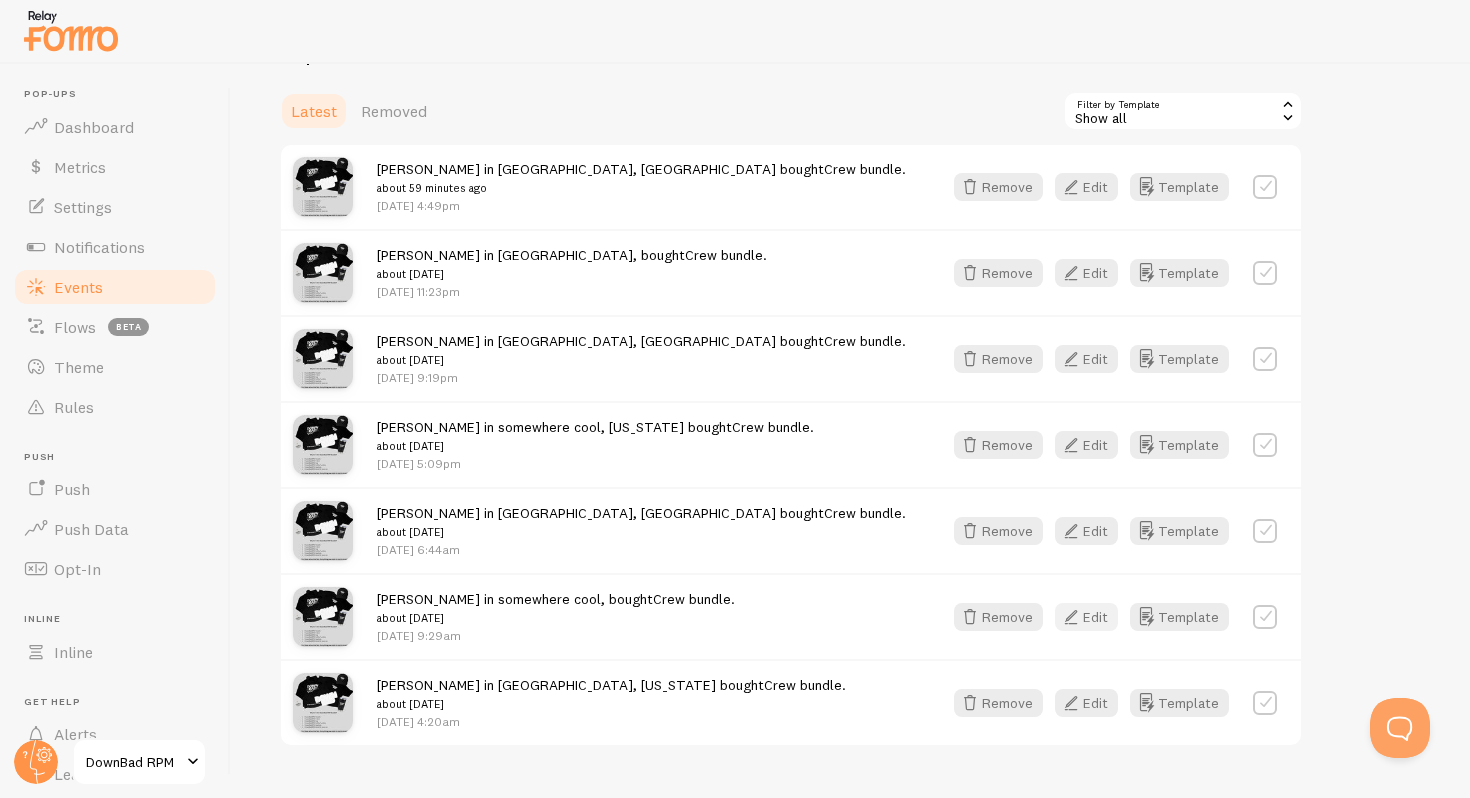 click at bounding box center (1071, 617) 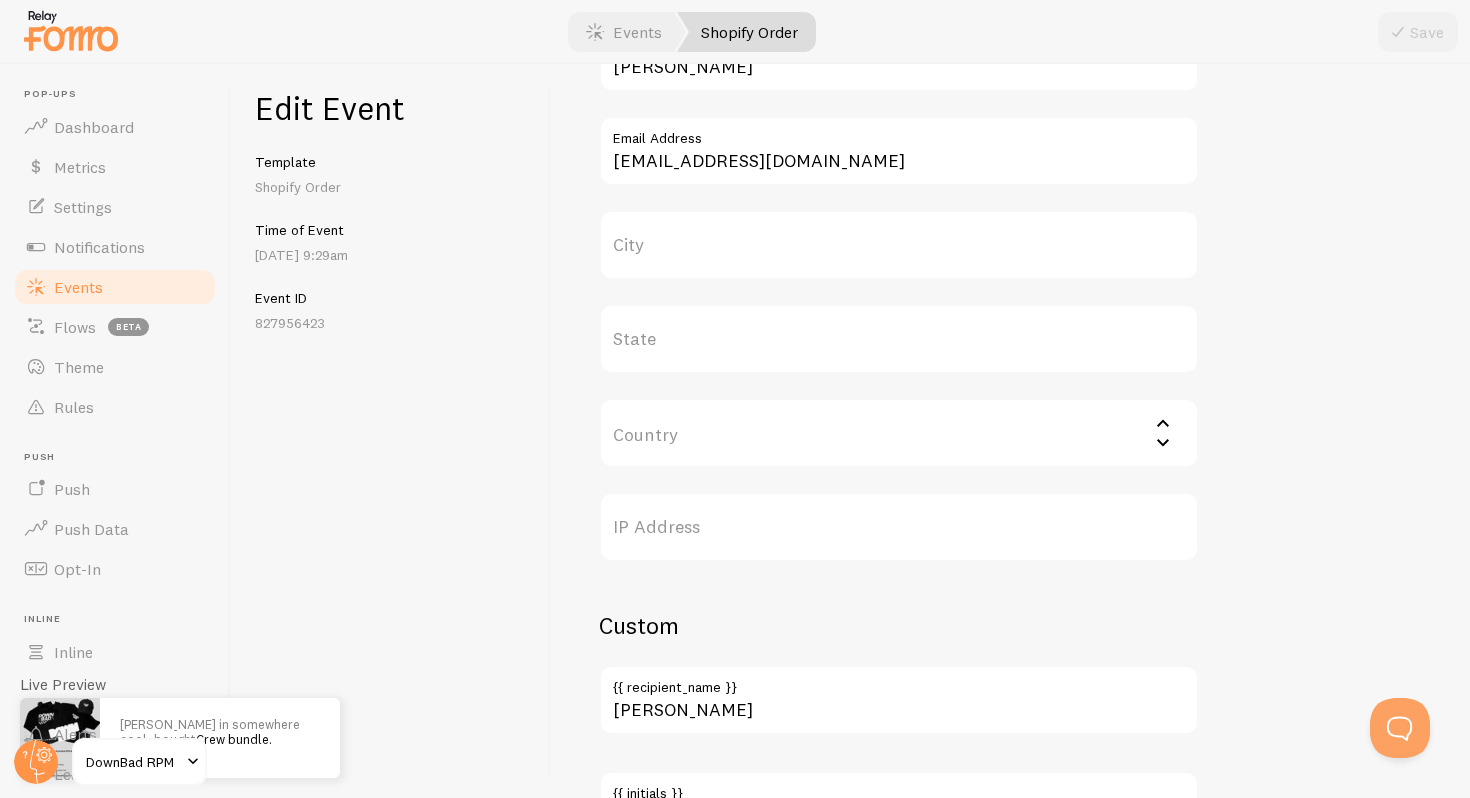 scroll, scrollTop: 583, scrollLeft: 0, axis: vertical 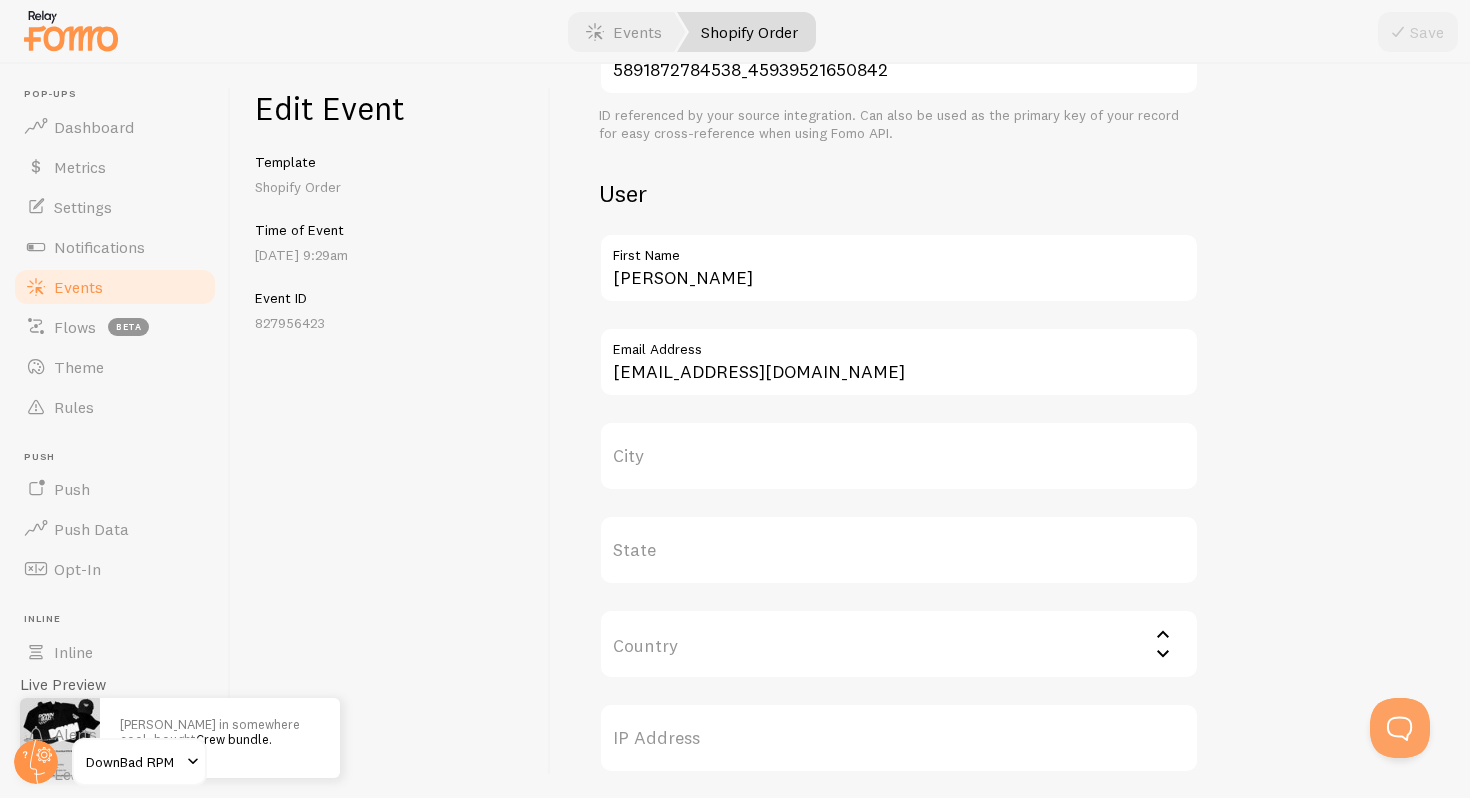 click on "Country" at bounding box center [899, 644] 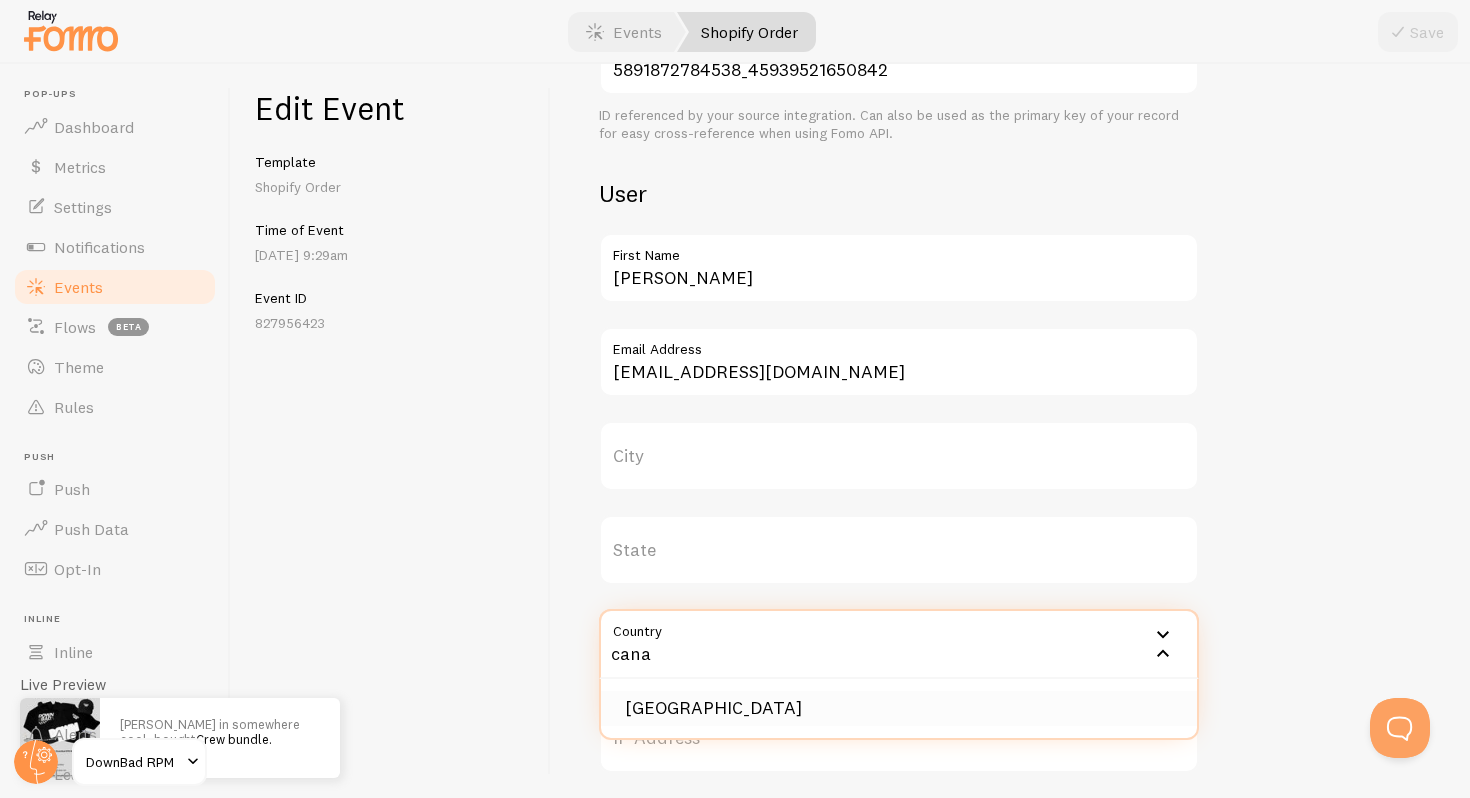 type on "cana" 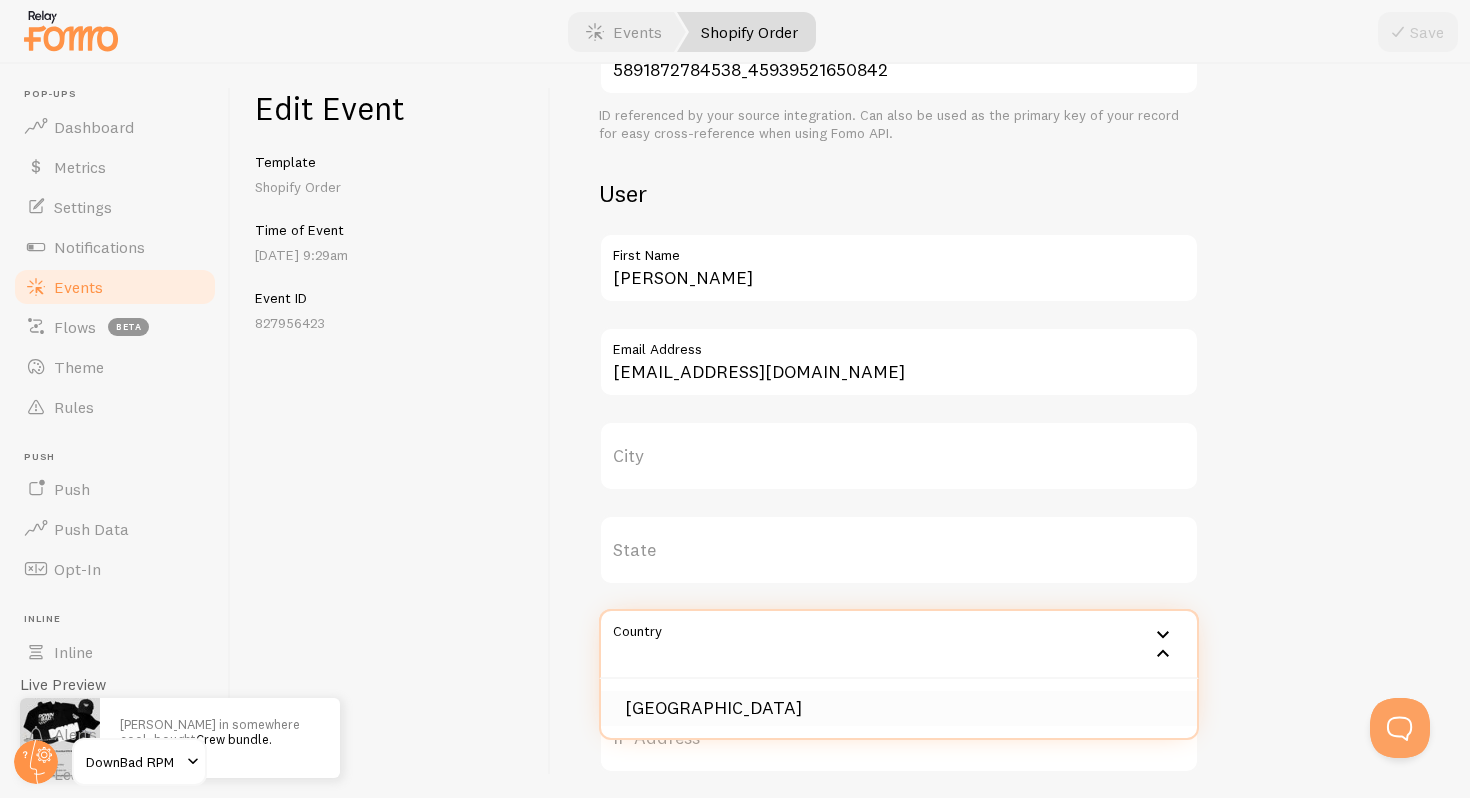 click on "[GEOGRAPHIC_DATA]" at bounding box center [899, 708] 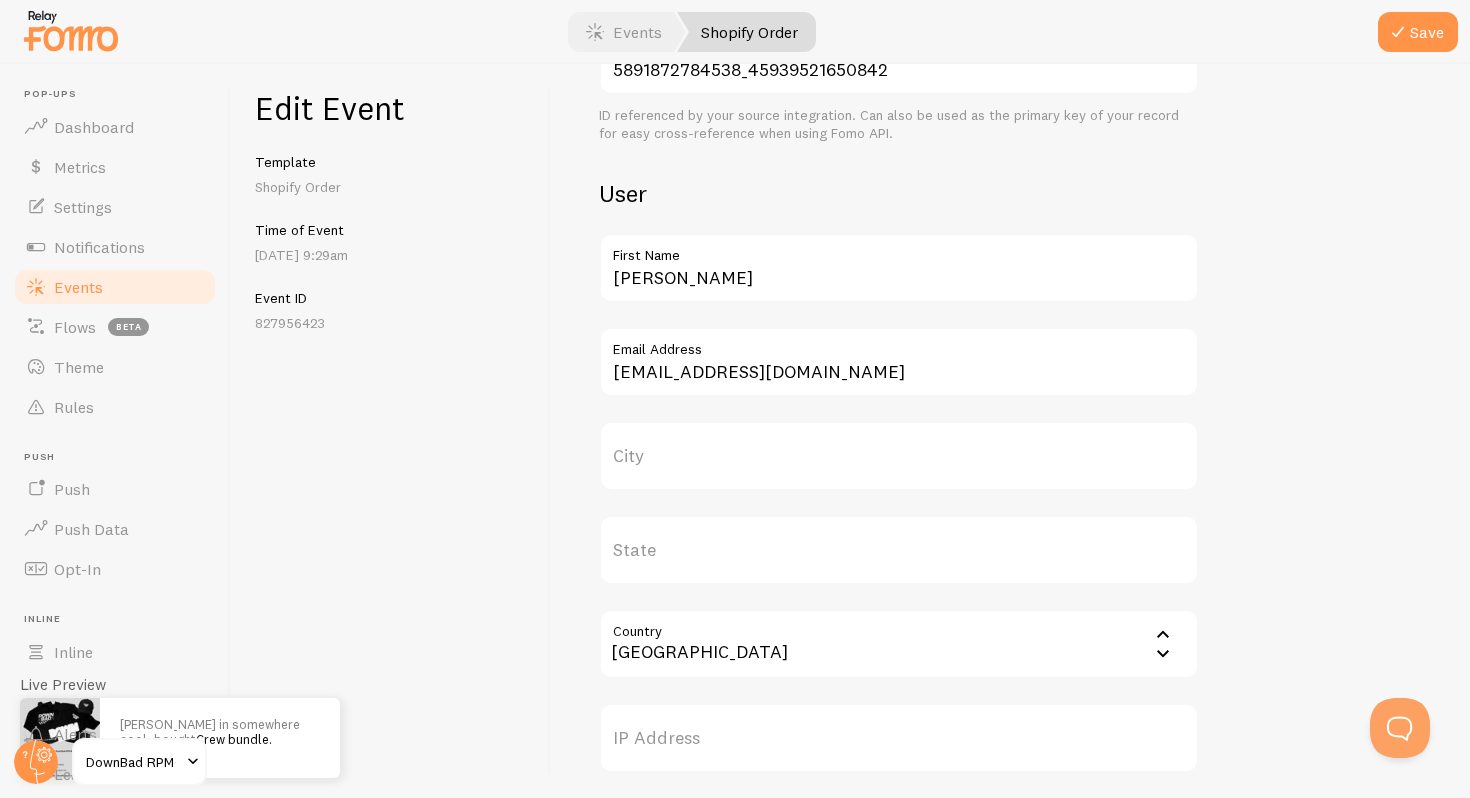 click on "State" at bounding box center [899, 550] 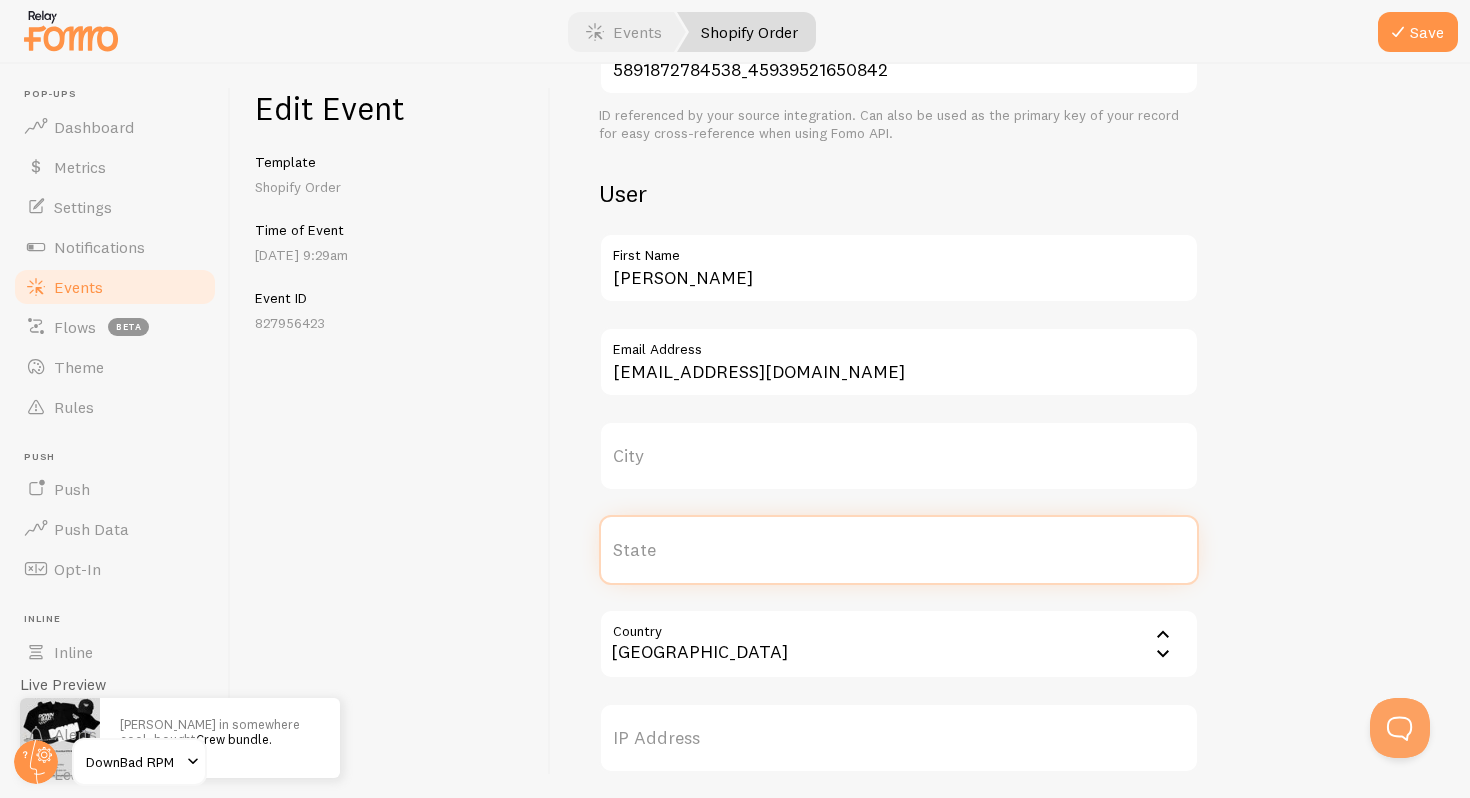 click on "State" at bounding box center [899, 550] 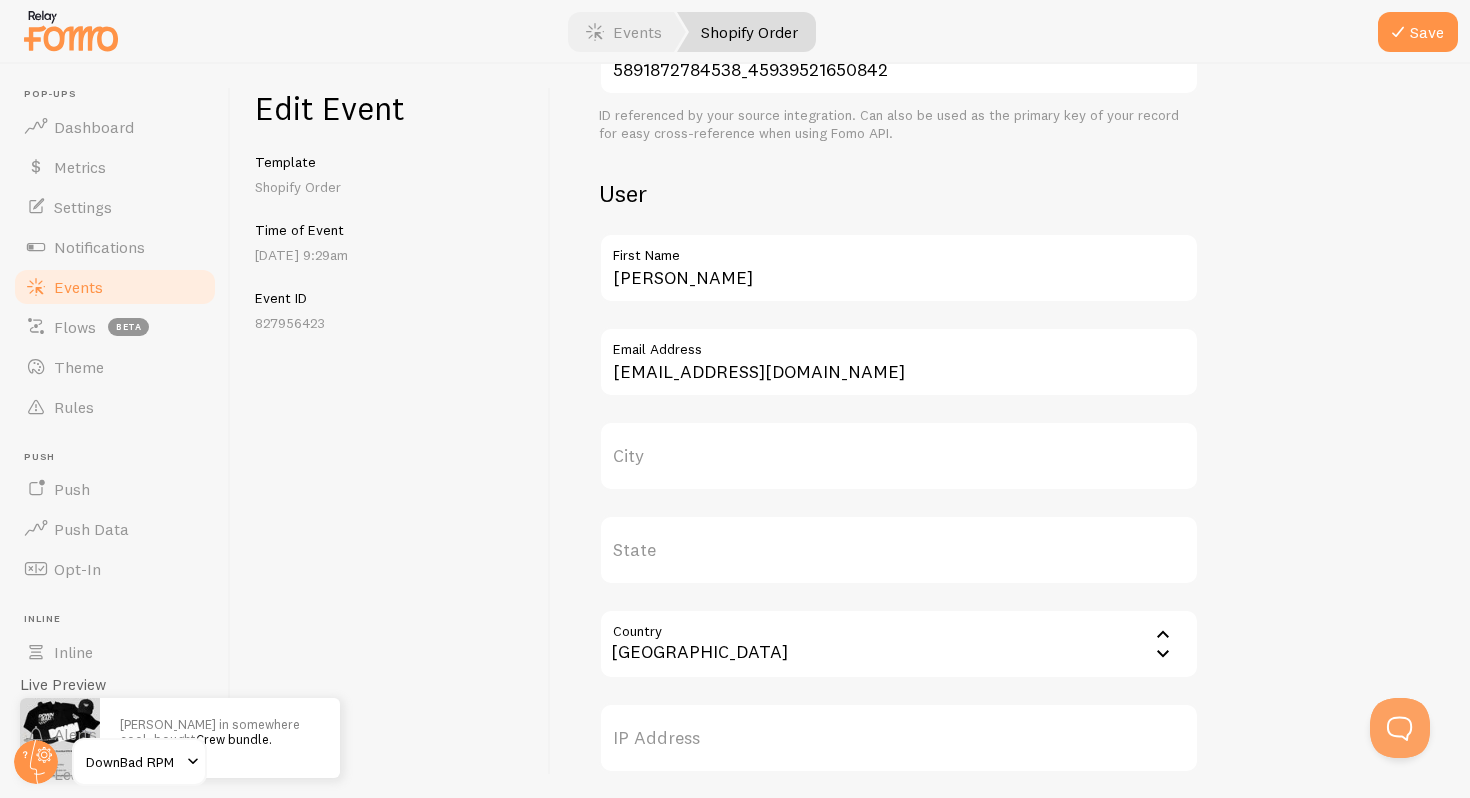 click on "City" at bounding box center [899, 456] 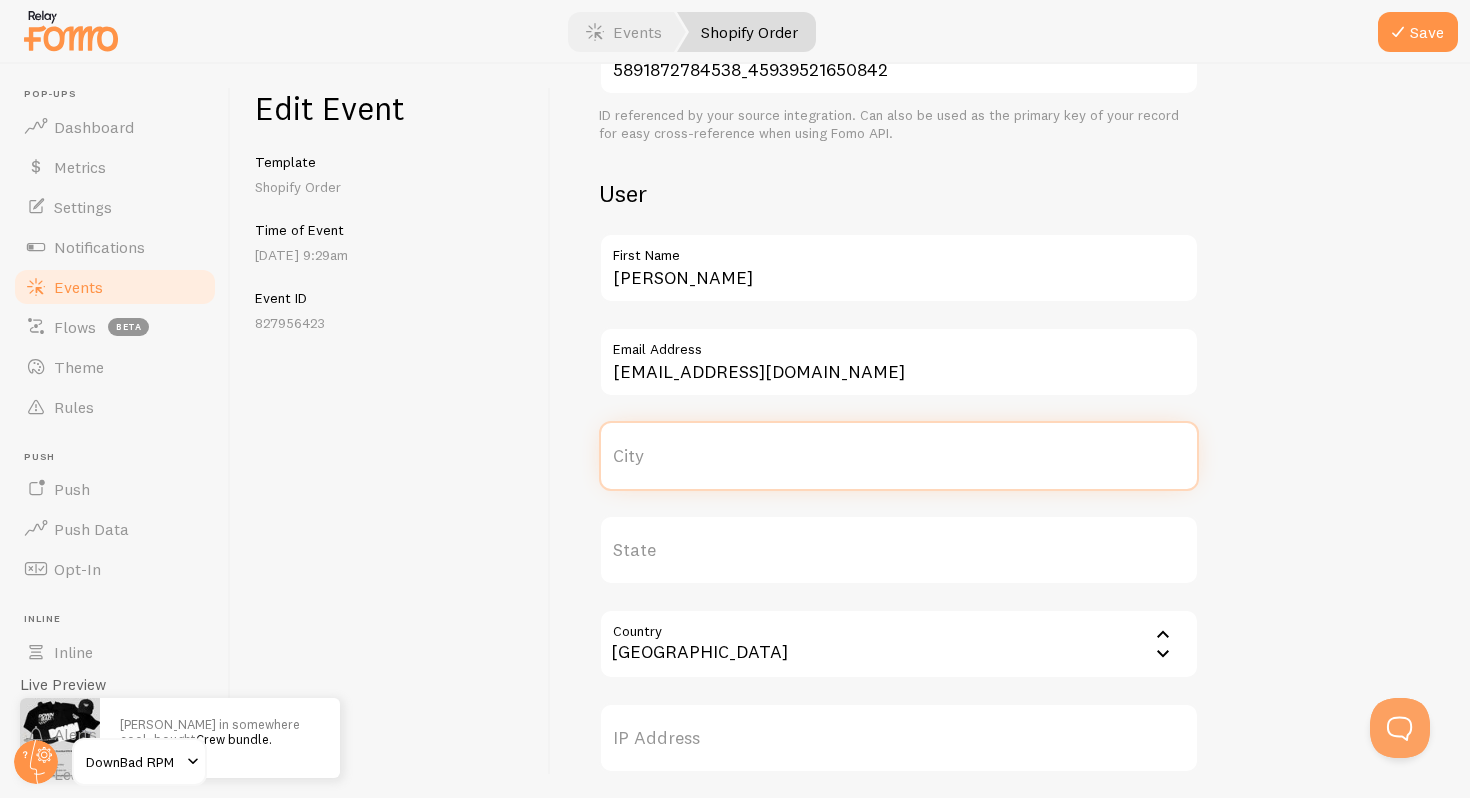 click on "City" at bounding box center [899, 456] 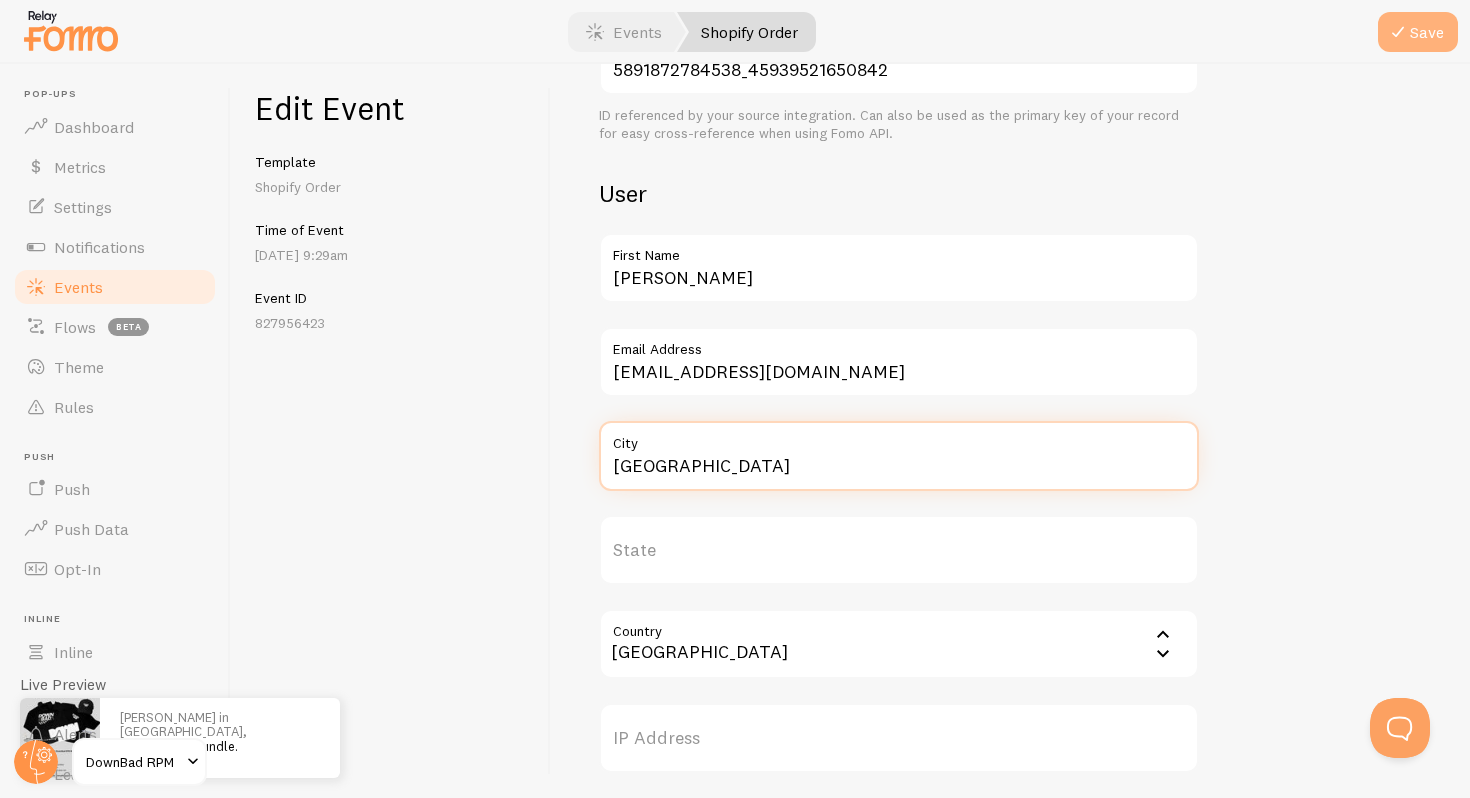 type on "[GEOGRAPHIC_DATA]" 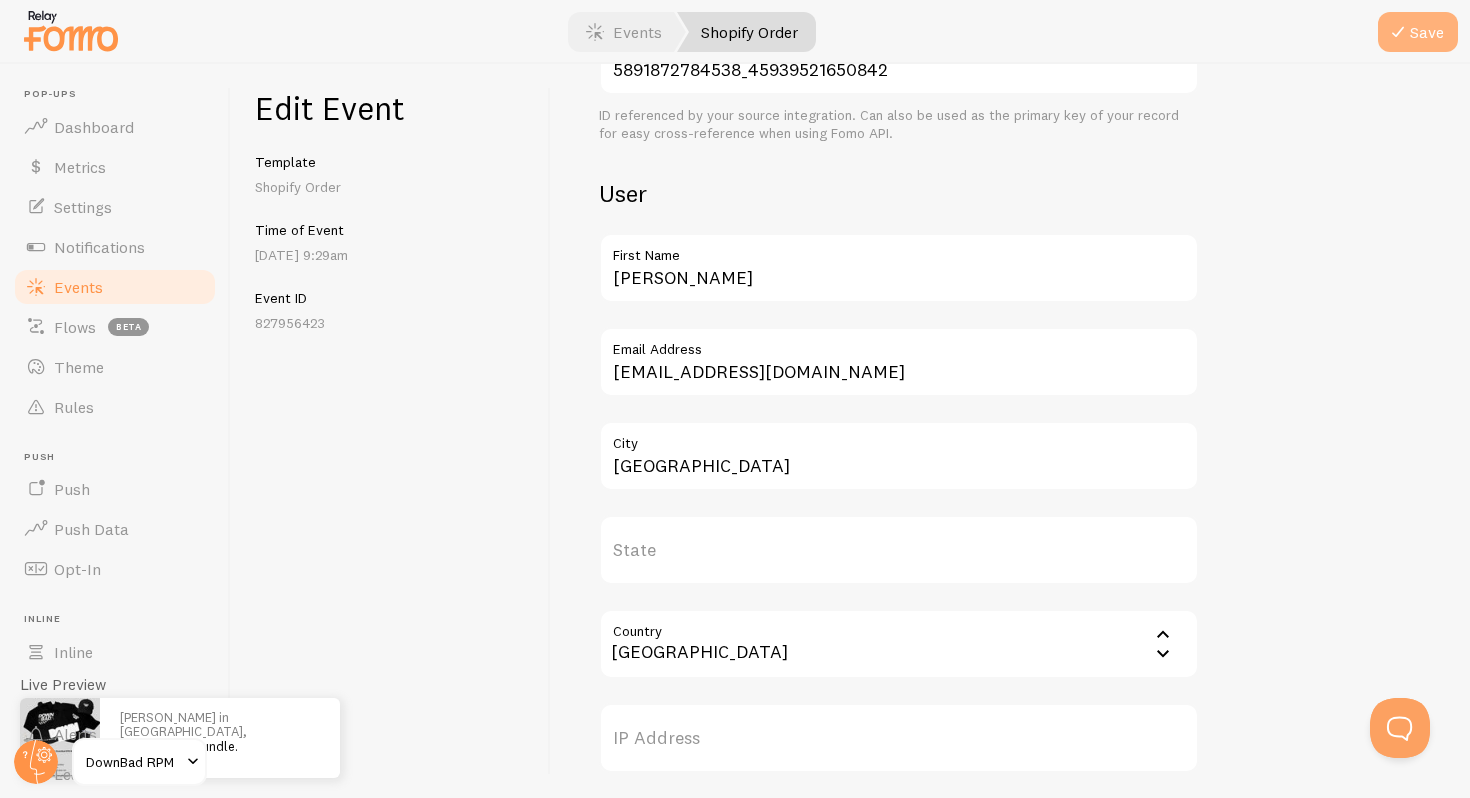 click on "Save" at bounding box center (1418, 32) 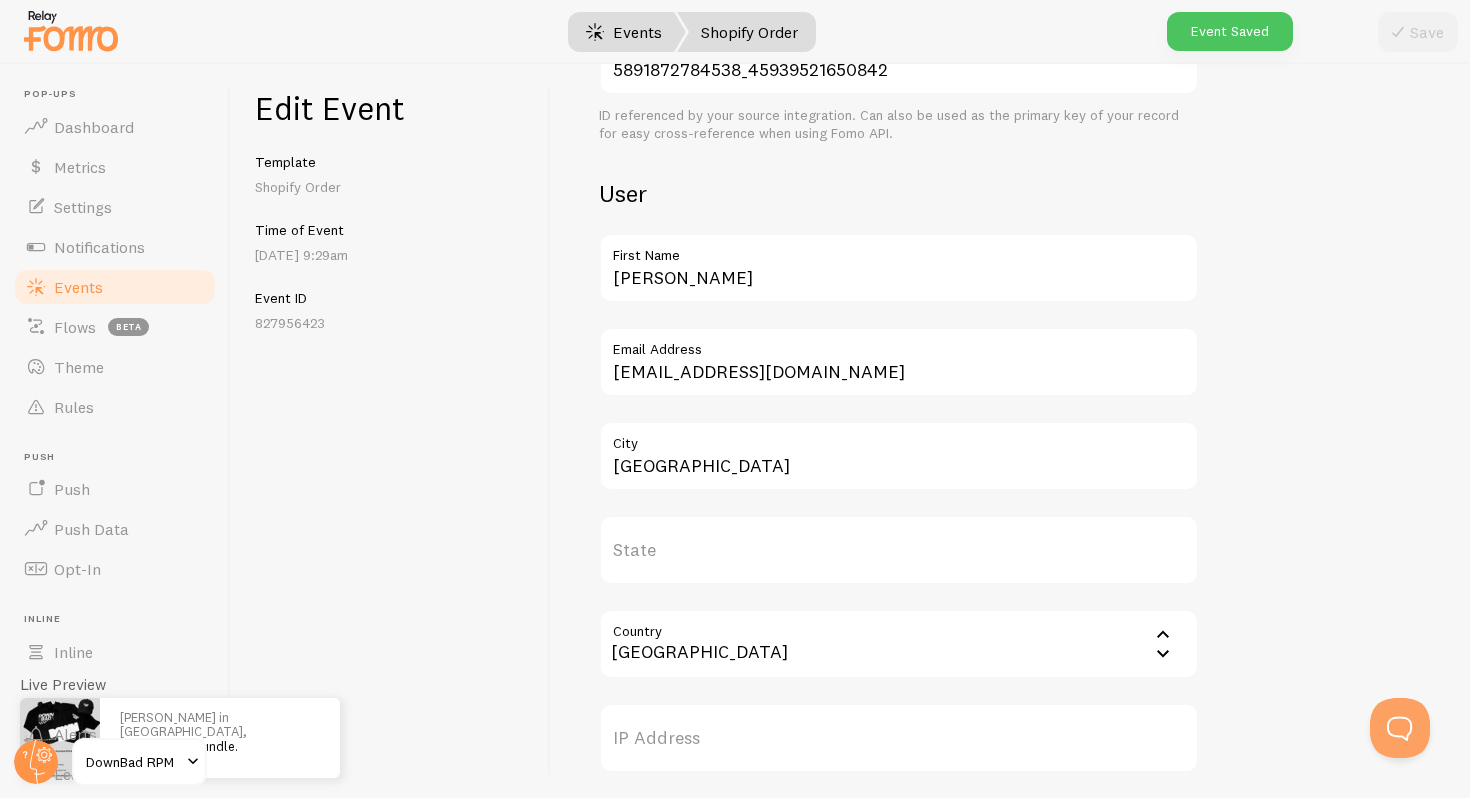 click on "Events" at bounding box center [624, 32] 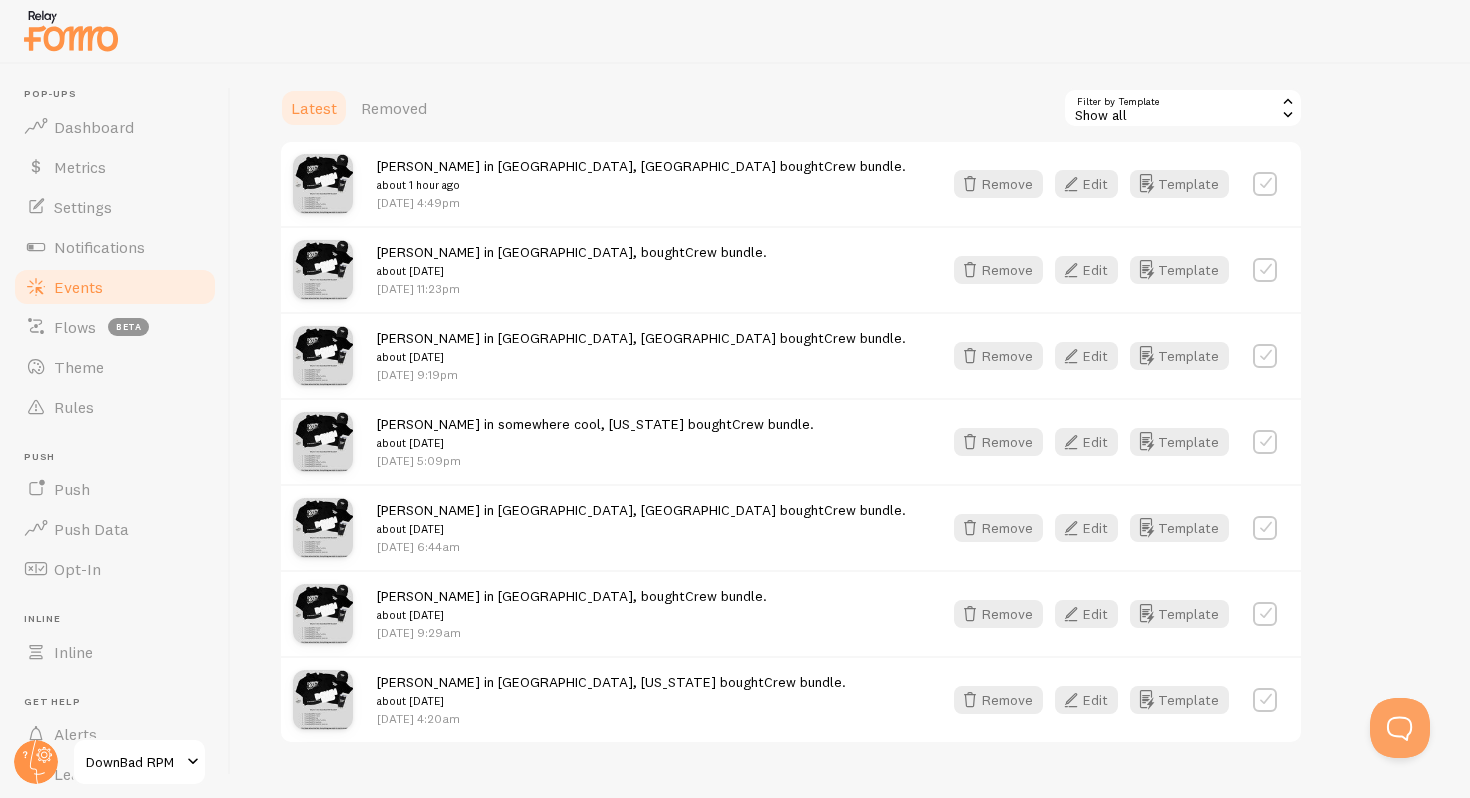 scroll, scrollTop: 538, scrollLeft: 0, axis: vertical 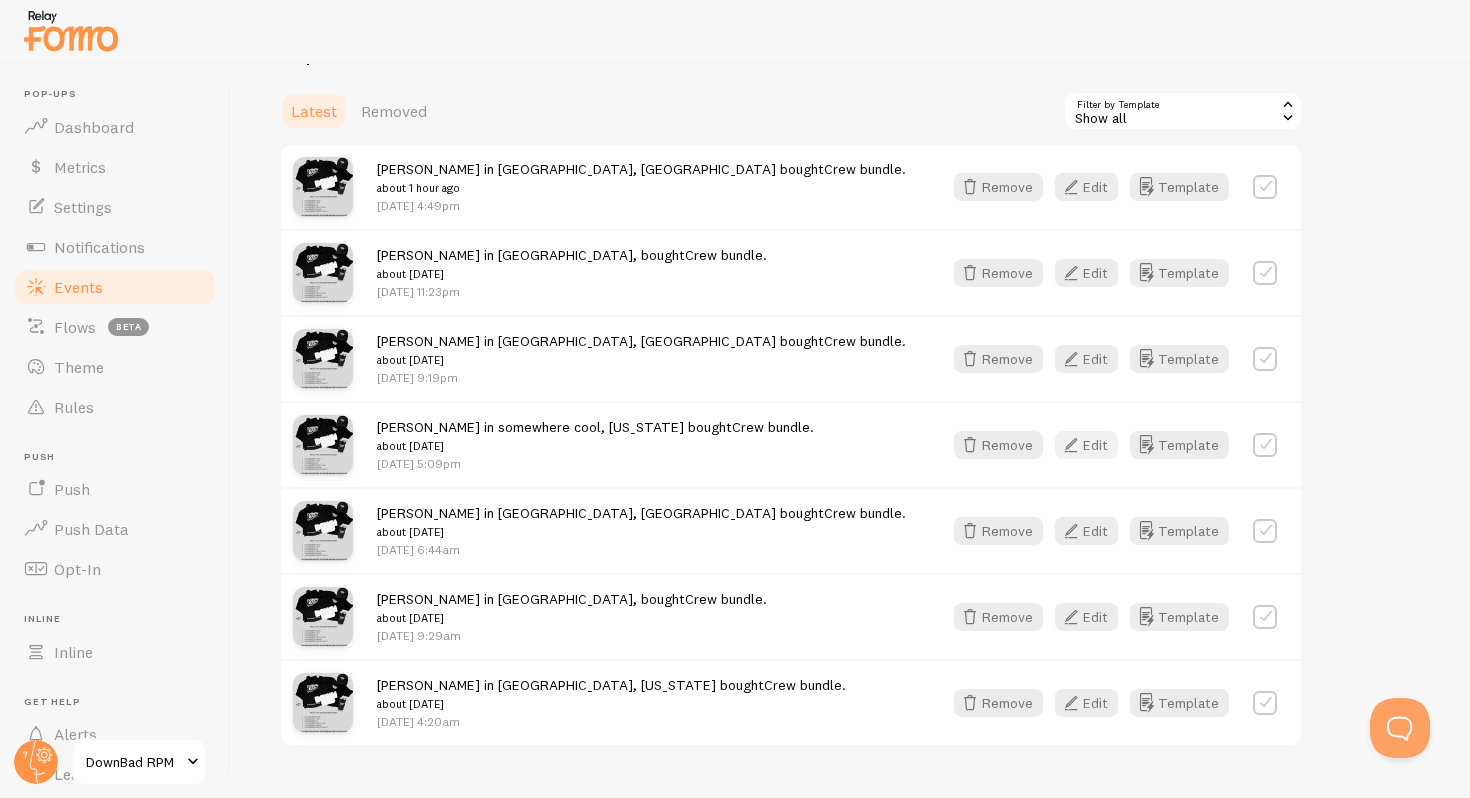 click on "Edit" at bounding box center [1086, 445] 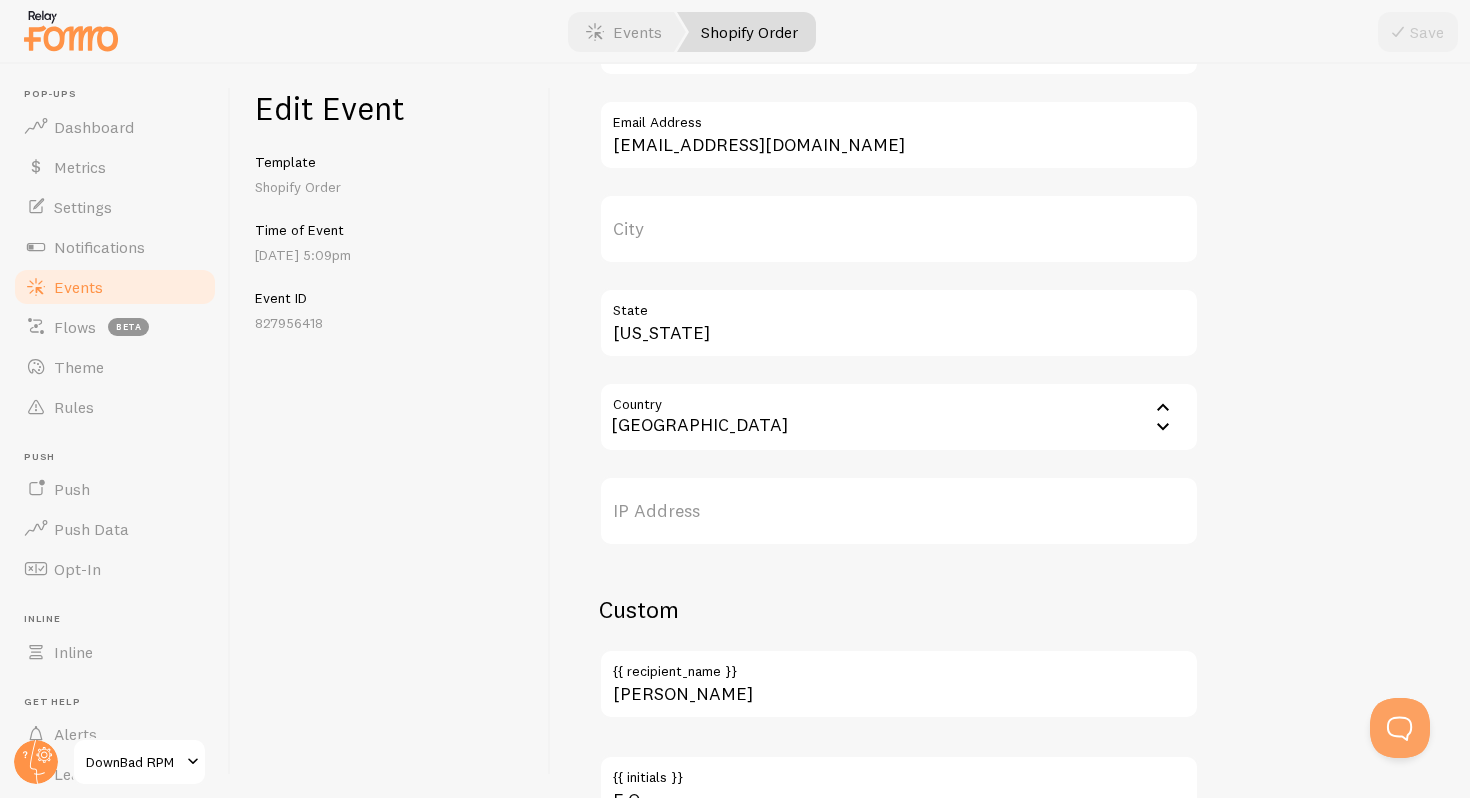 scroll, scrollTop: 804, scrollLeft: 0, axis: vertical 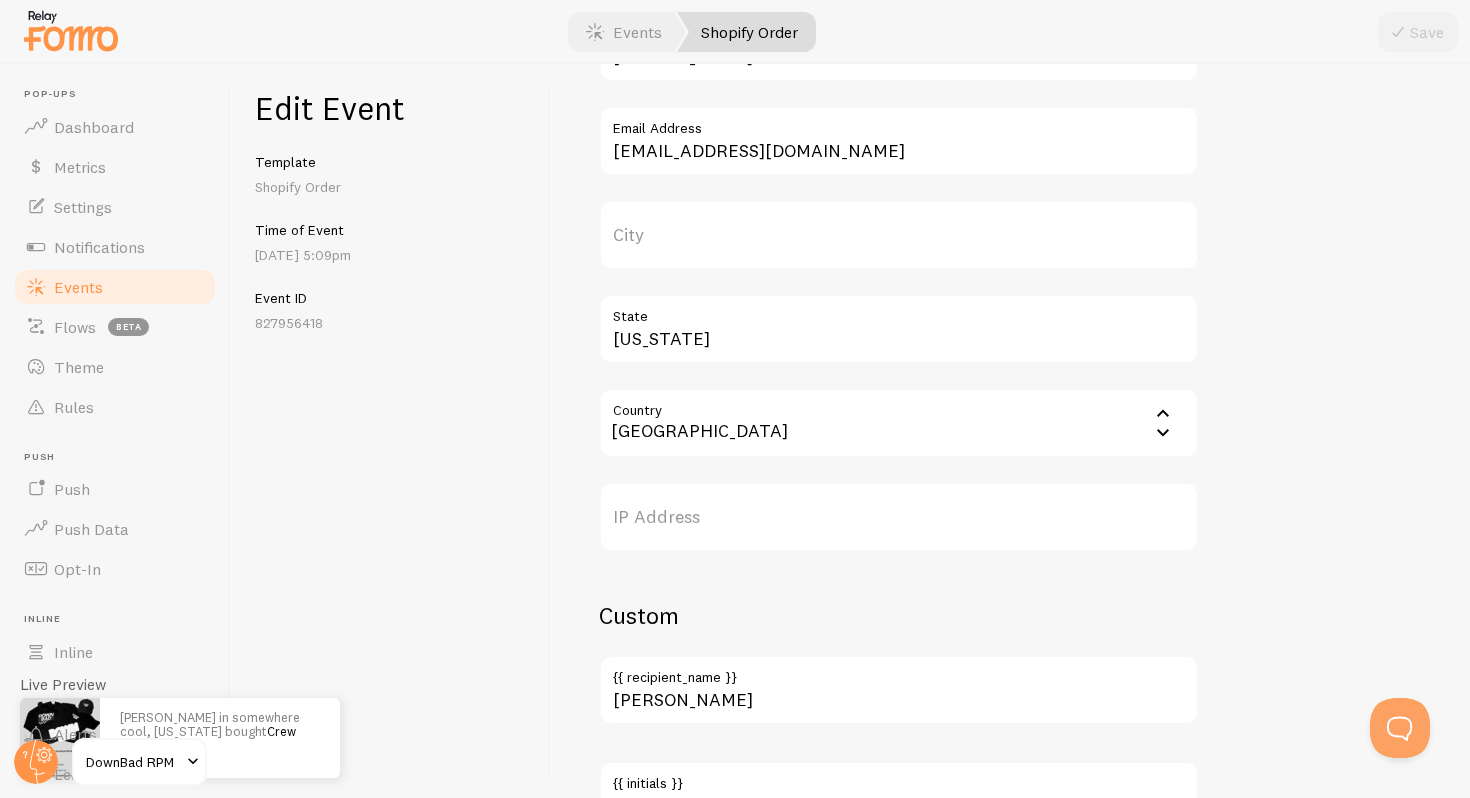 click on "City" at bounding box center (899, 235) 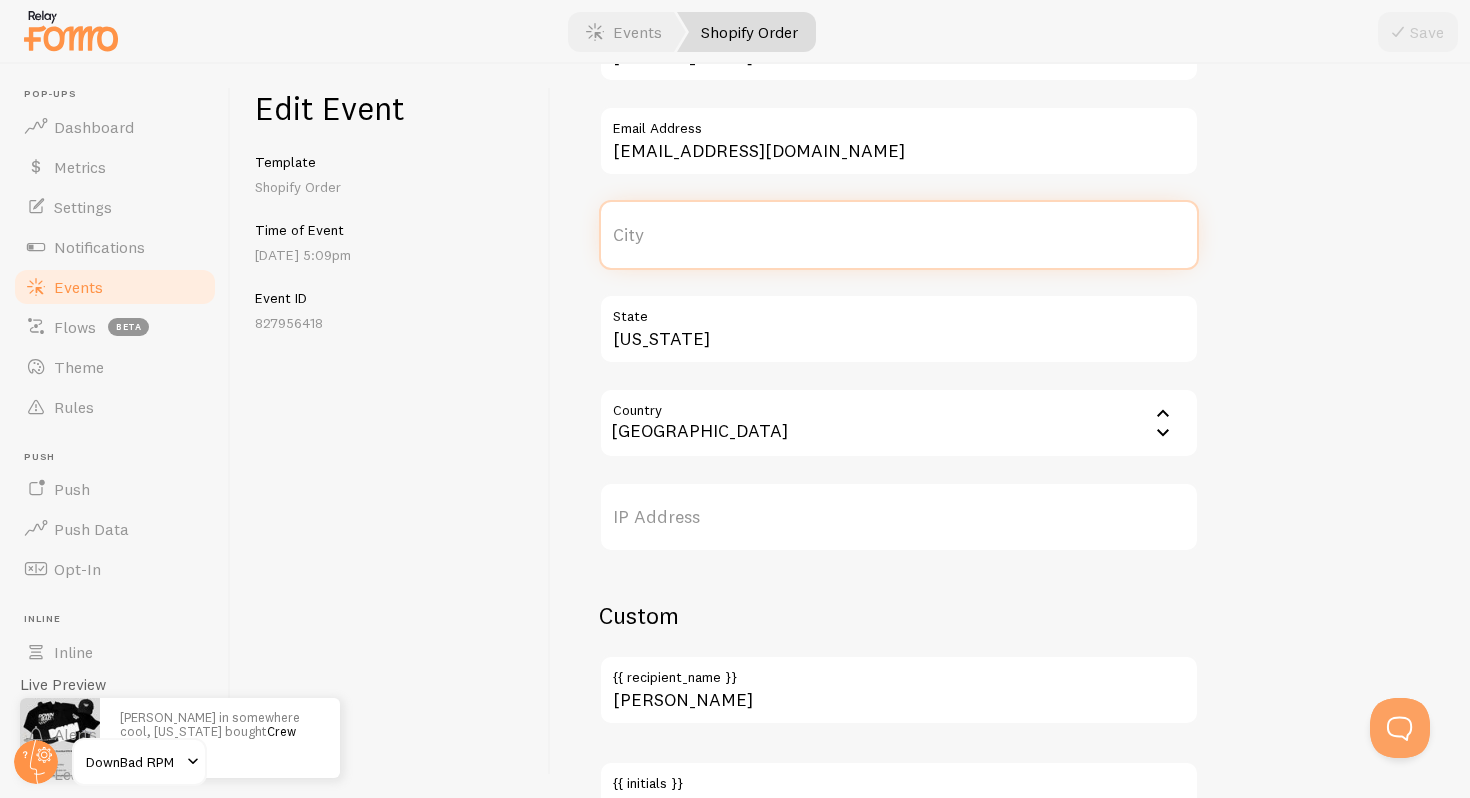 click on "City" at bounding box center [899, 235] 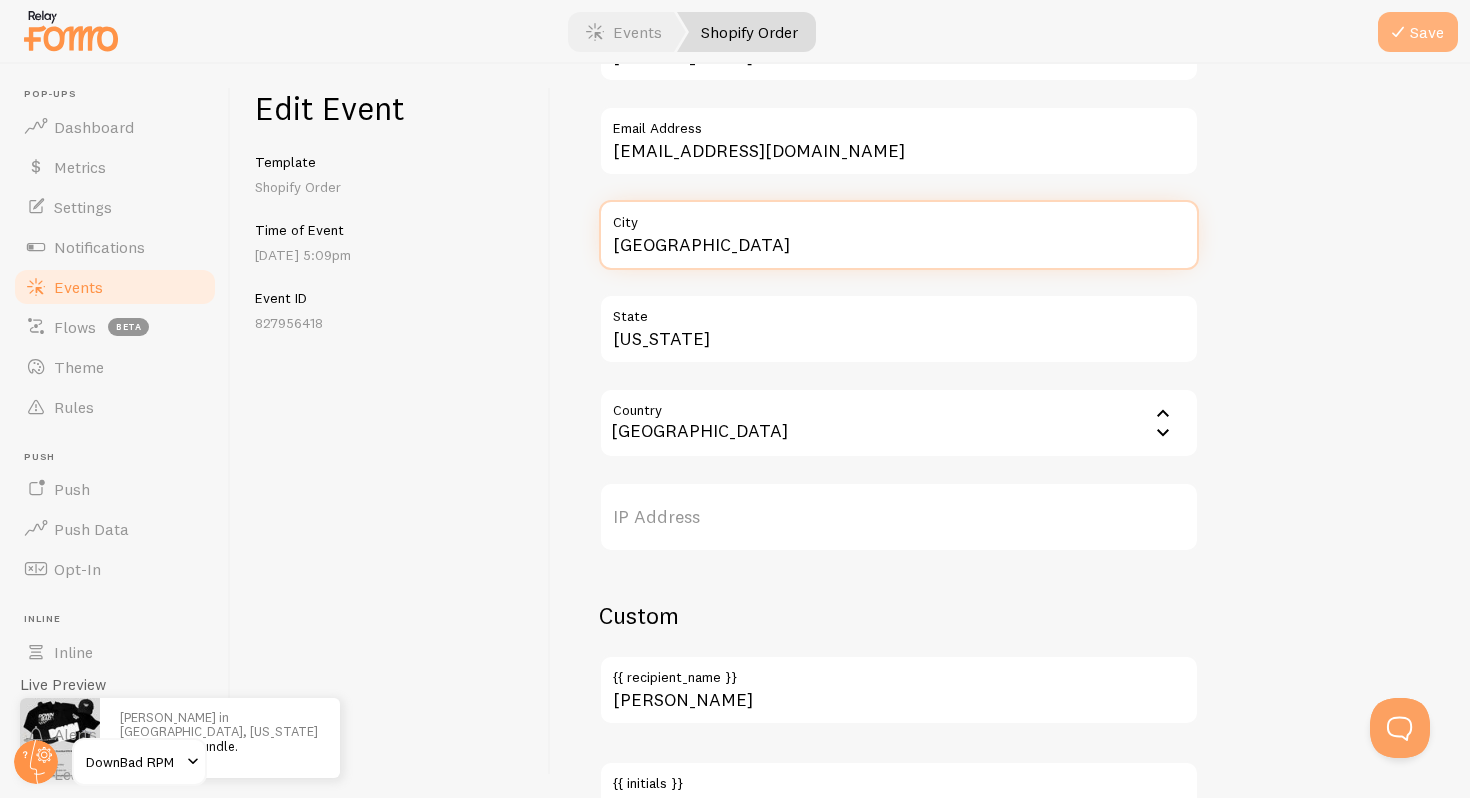 type on "[GEOGRAPHIC_DATA]" 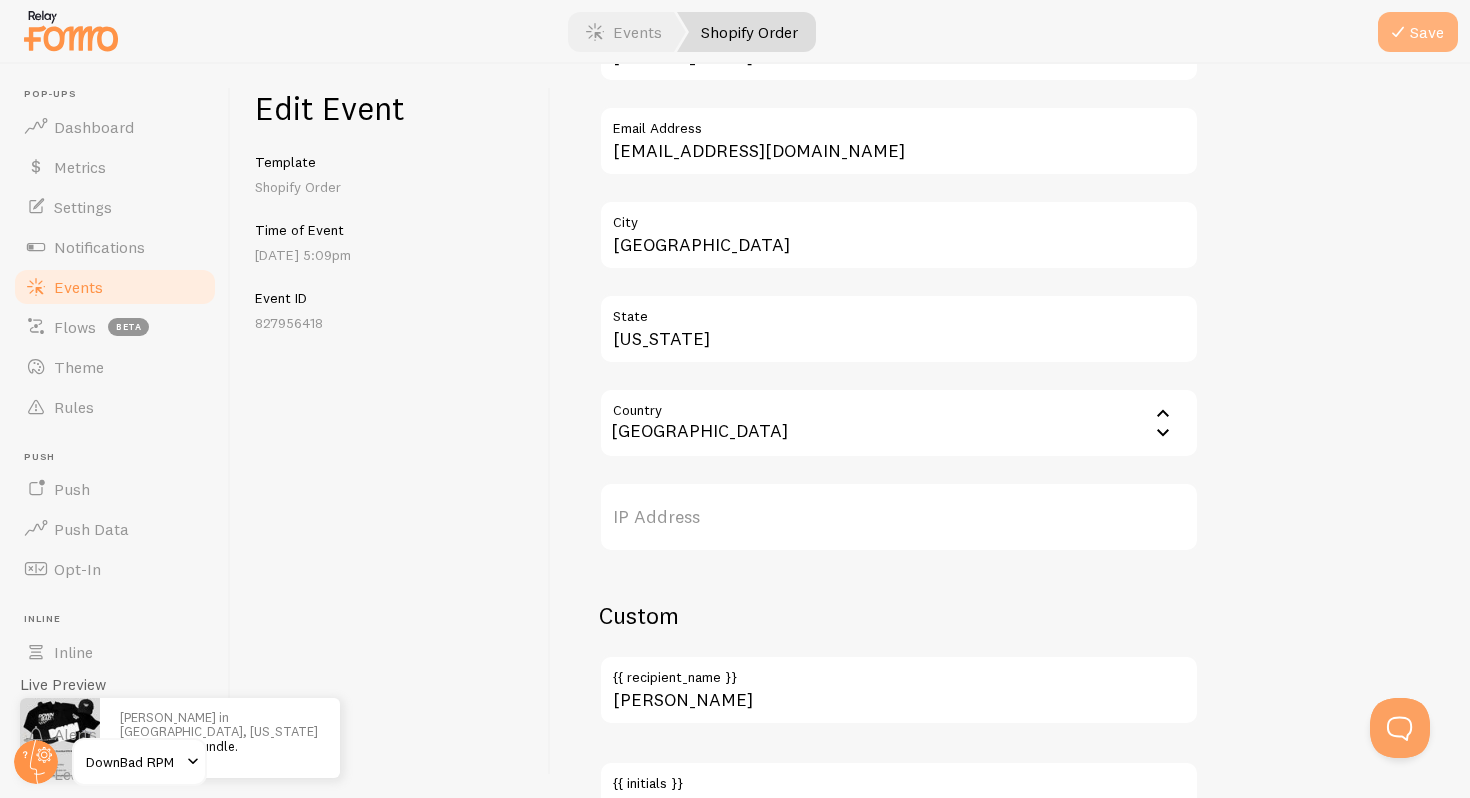 click on "Save" at bounding box center (1418, 32) 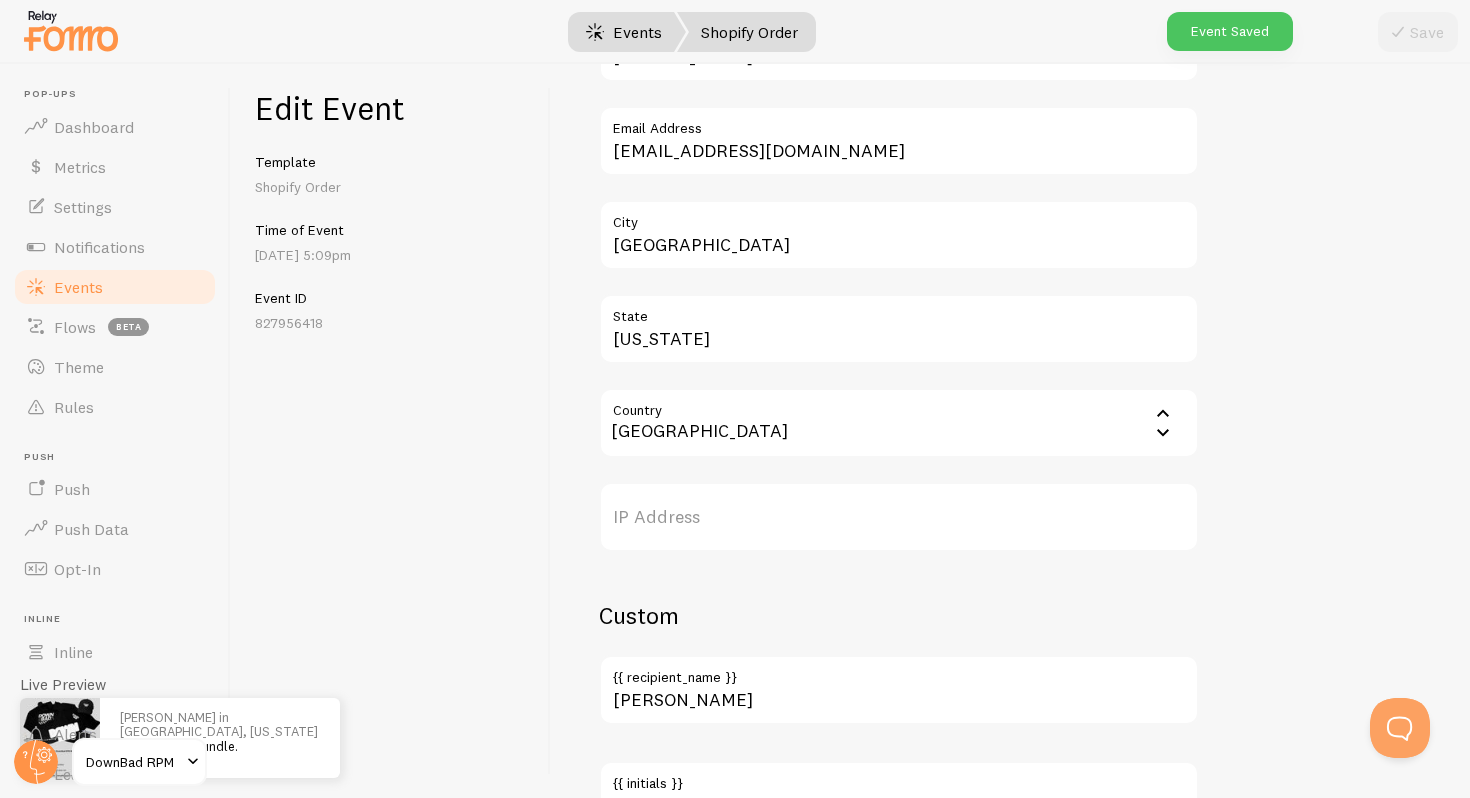 click on "Events" at bounding box center [624, 32] 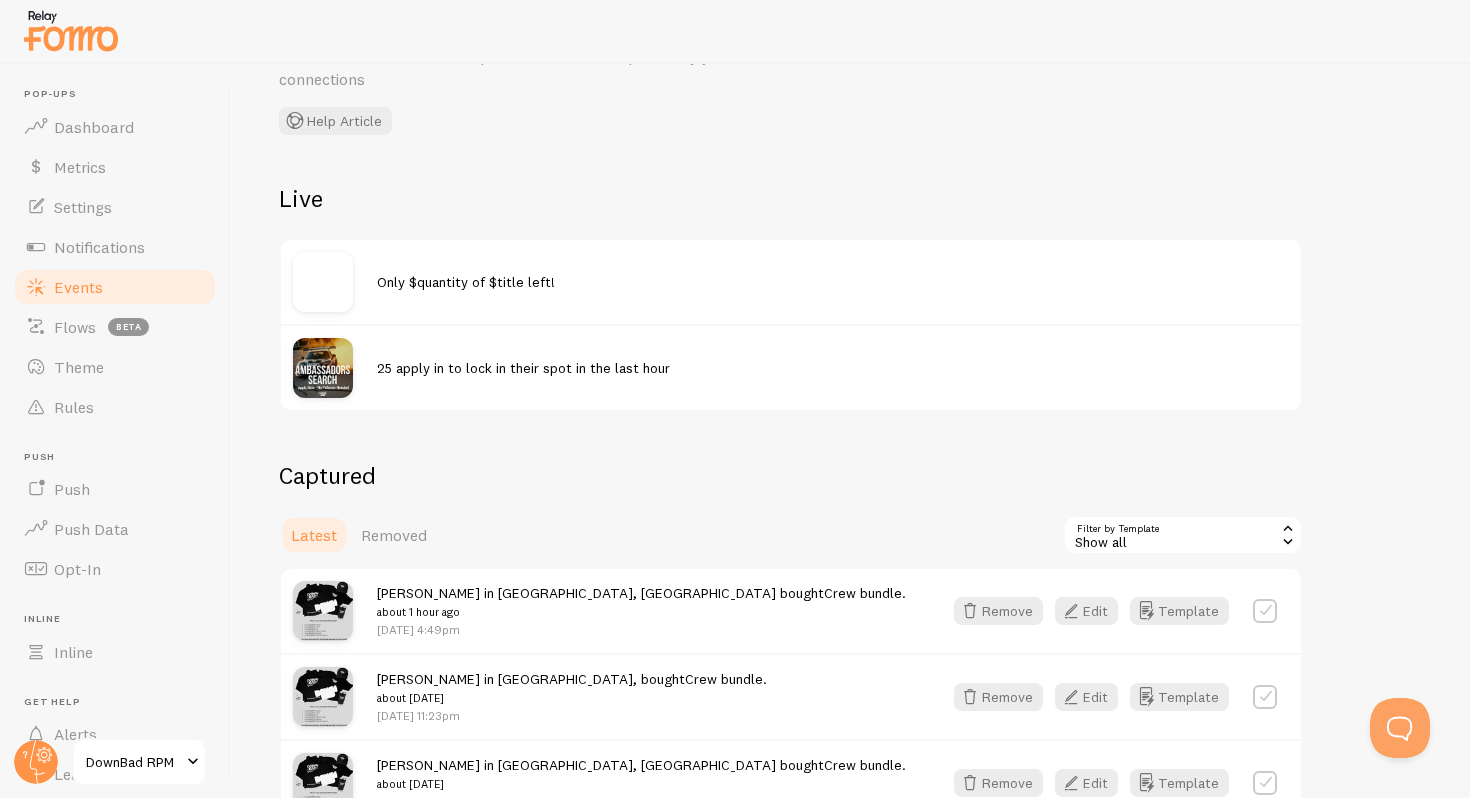 scroll, scrollTop: 0, scrollLeft: 0, axis: both 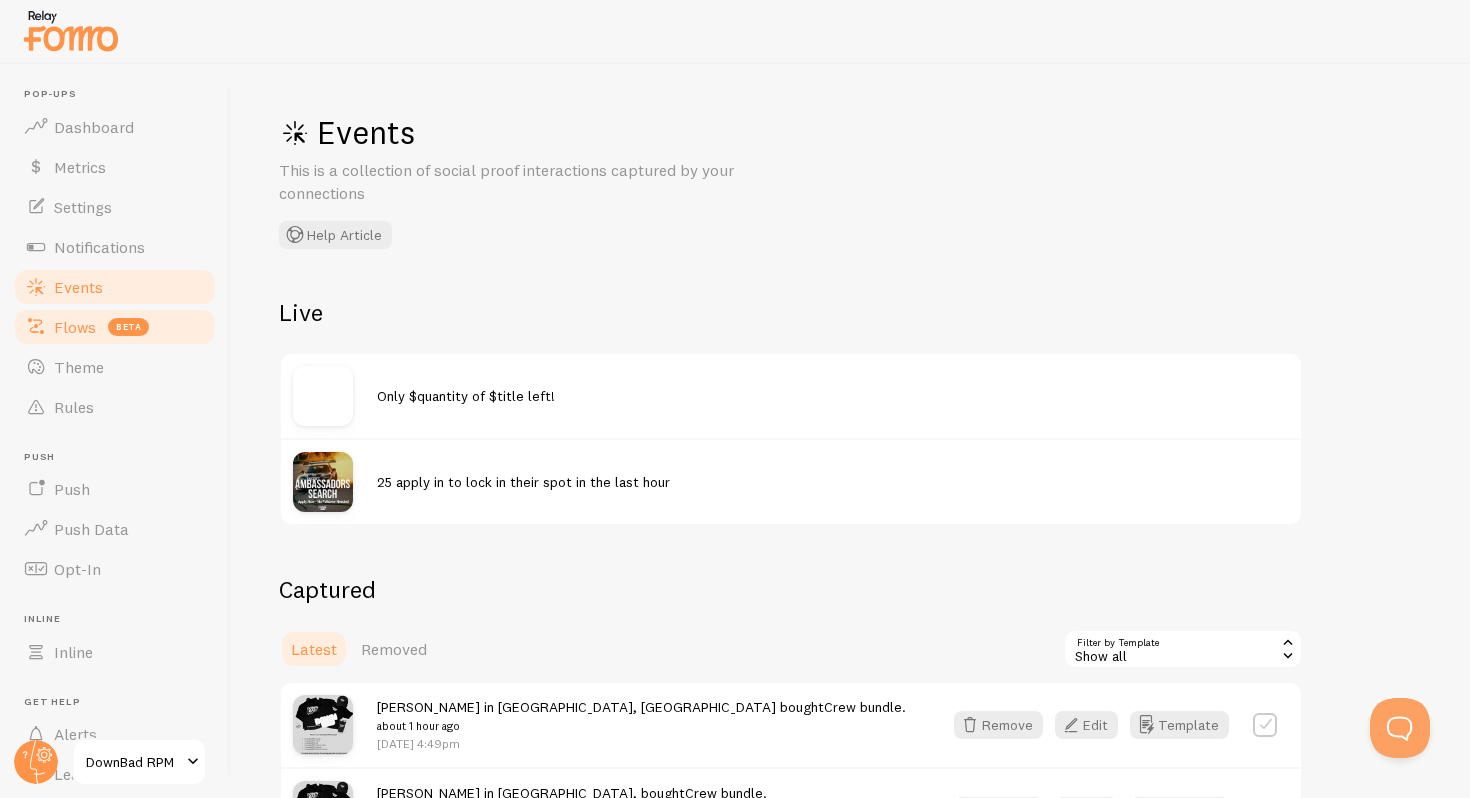 click on "Flows" at bounding box center (75, 327) 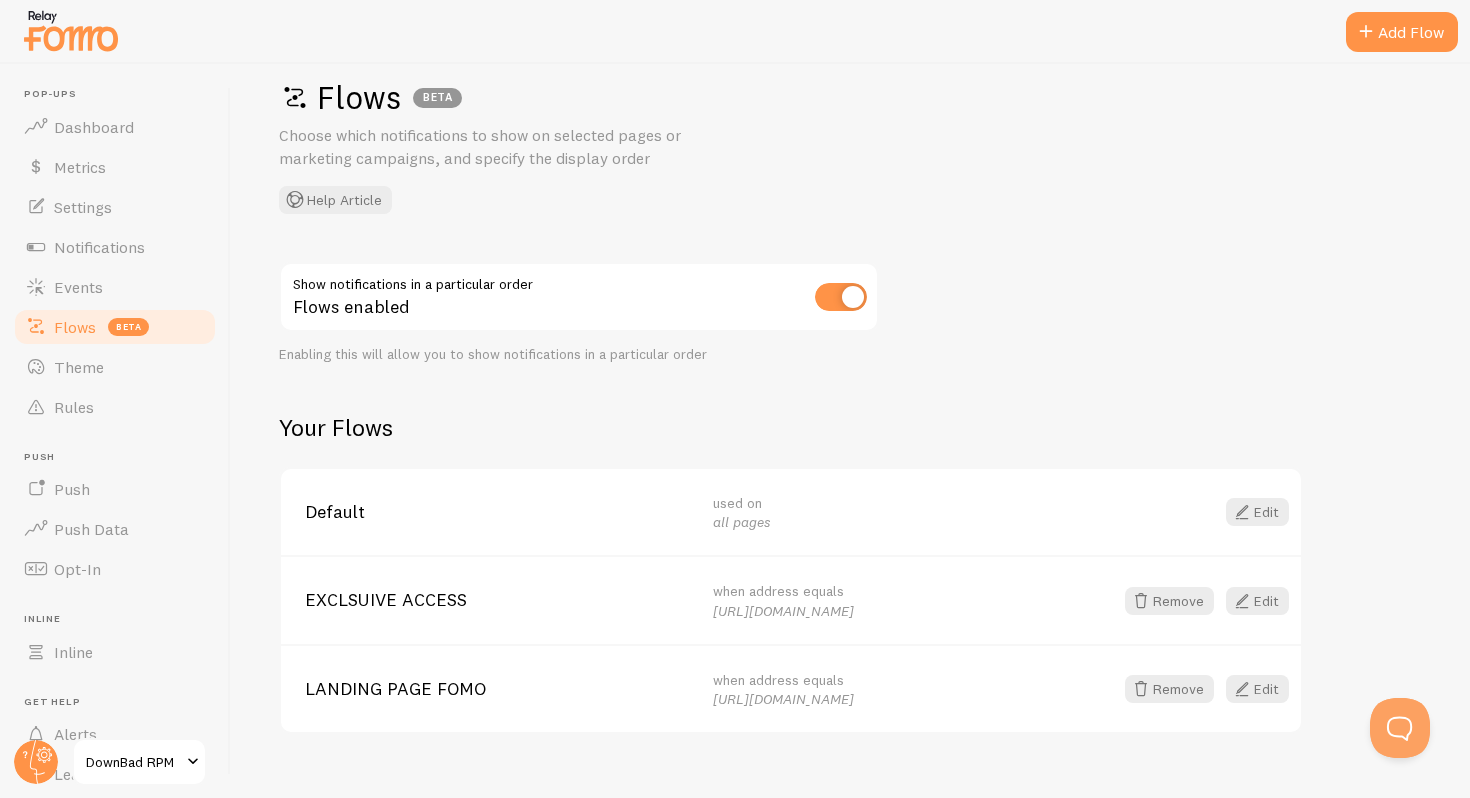 scroll, scrollTop: 55, scrollLeft: 0, axis: vertical 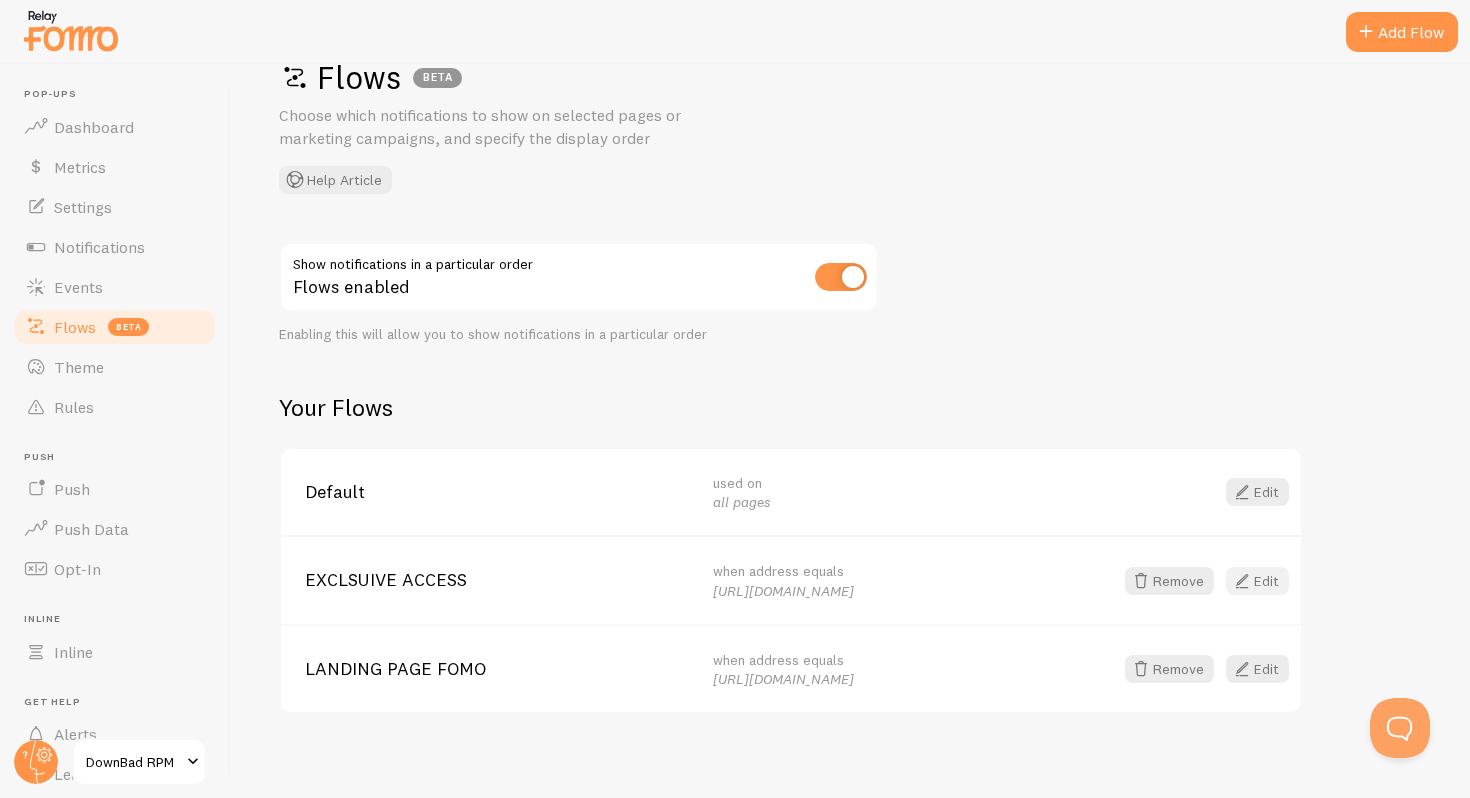 click on "Edit" at bounding box center (1257, 581) 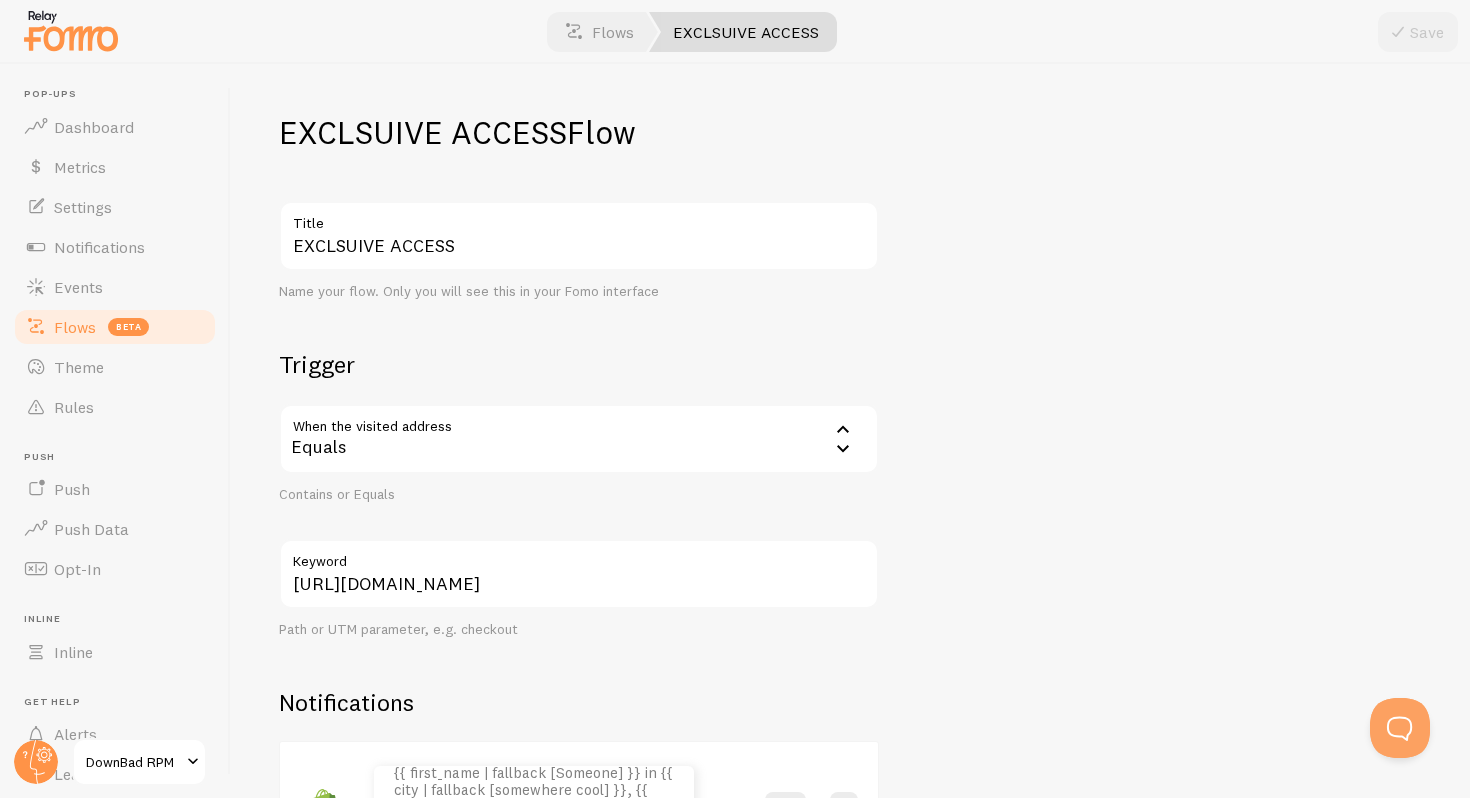 scroll, scrollTop: 50, scrollLeft: 0, axis: vertical 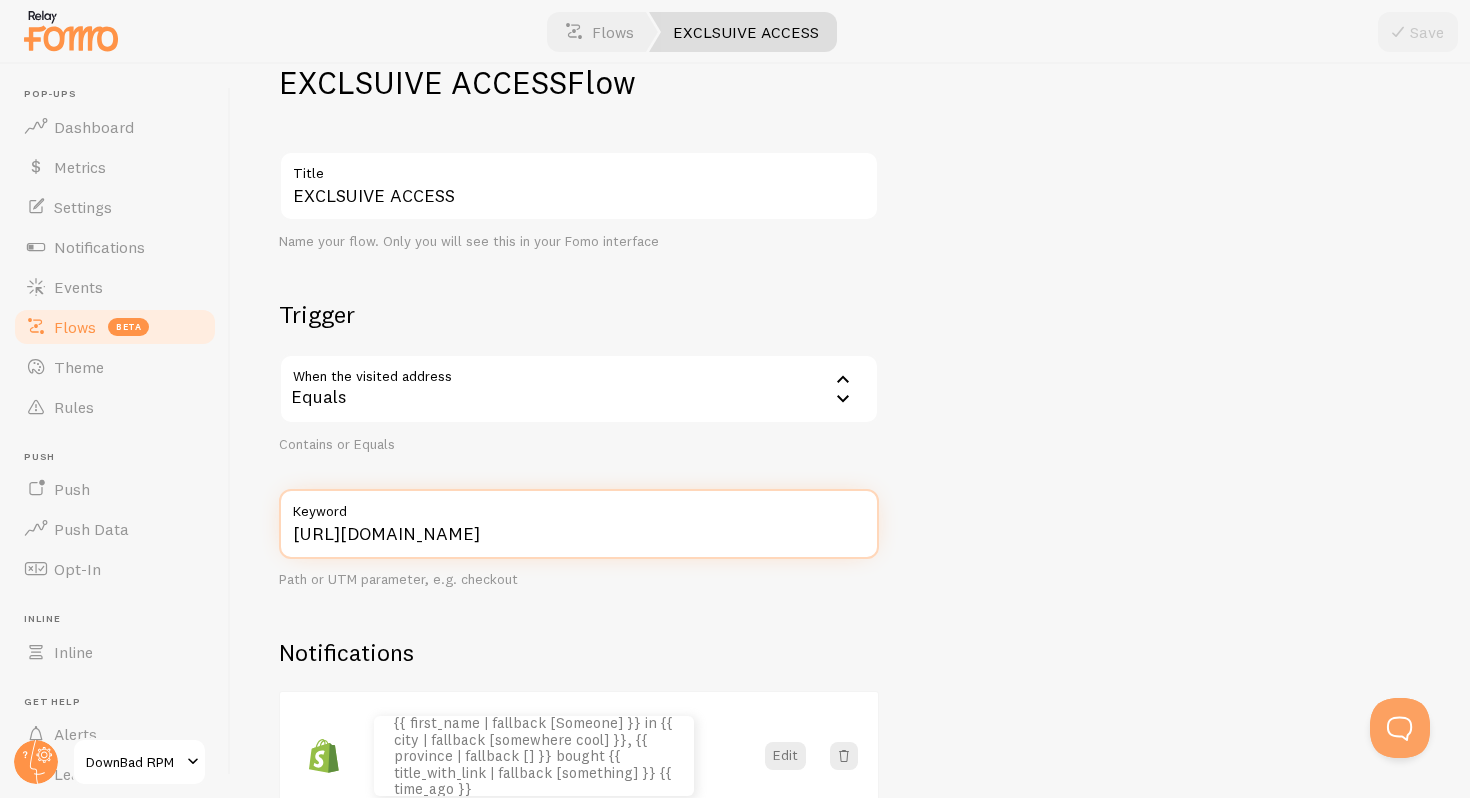 click on "[URL][DOMAIN_NAME]" at bounding box center [579, 524] 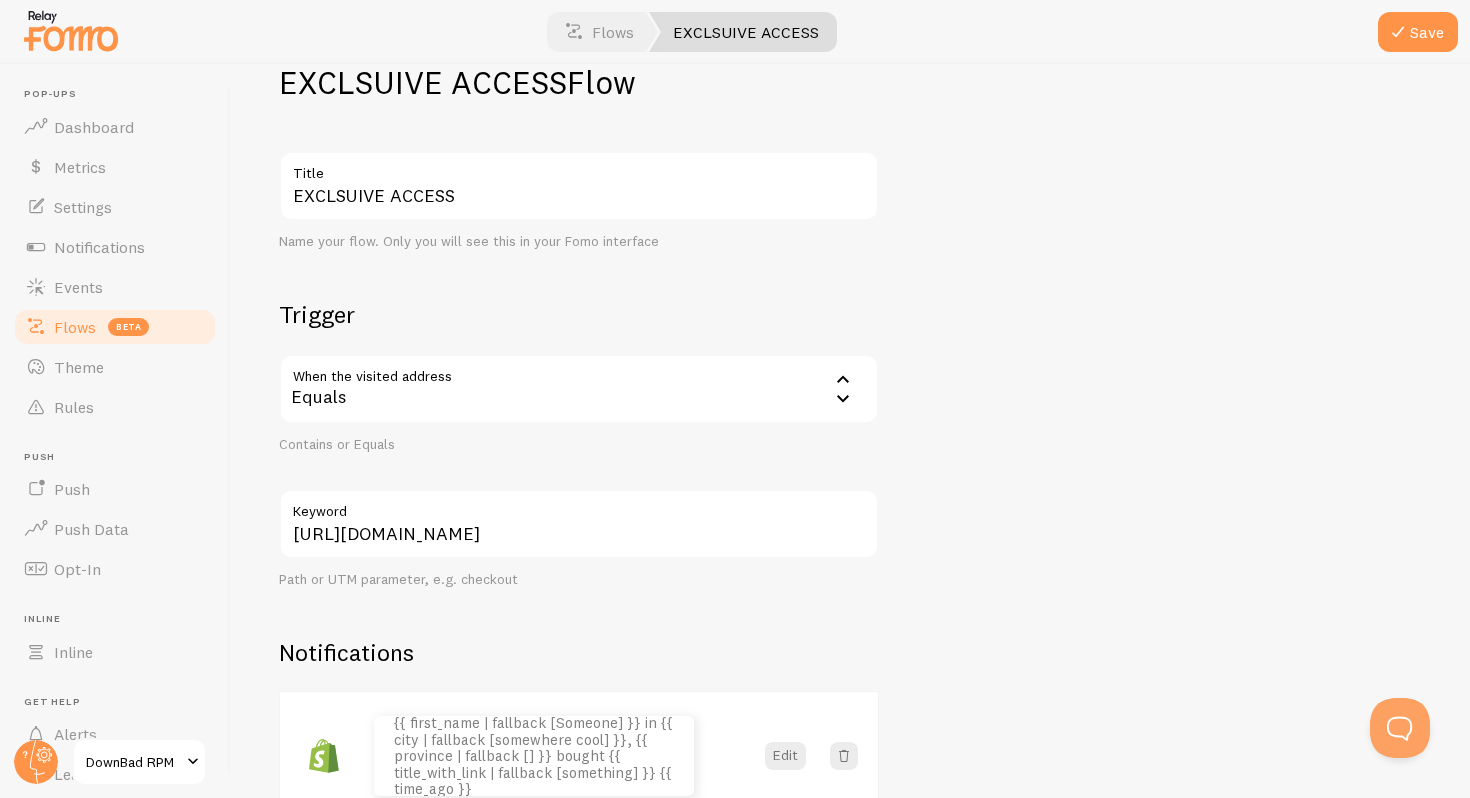 click on "Equals" at bounding box center (579, 389) 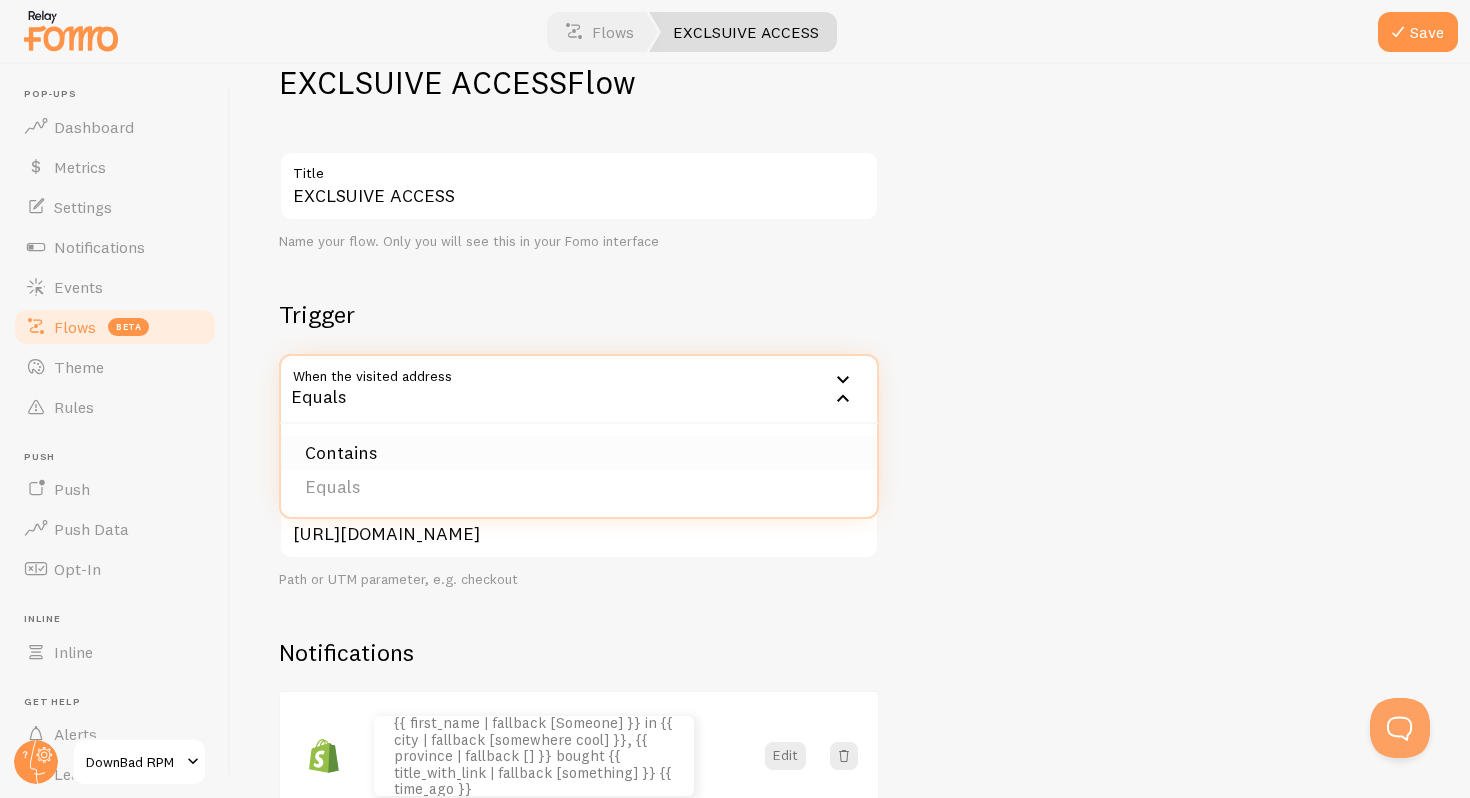 click on "Contains" at bounding box center [579, 453] 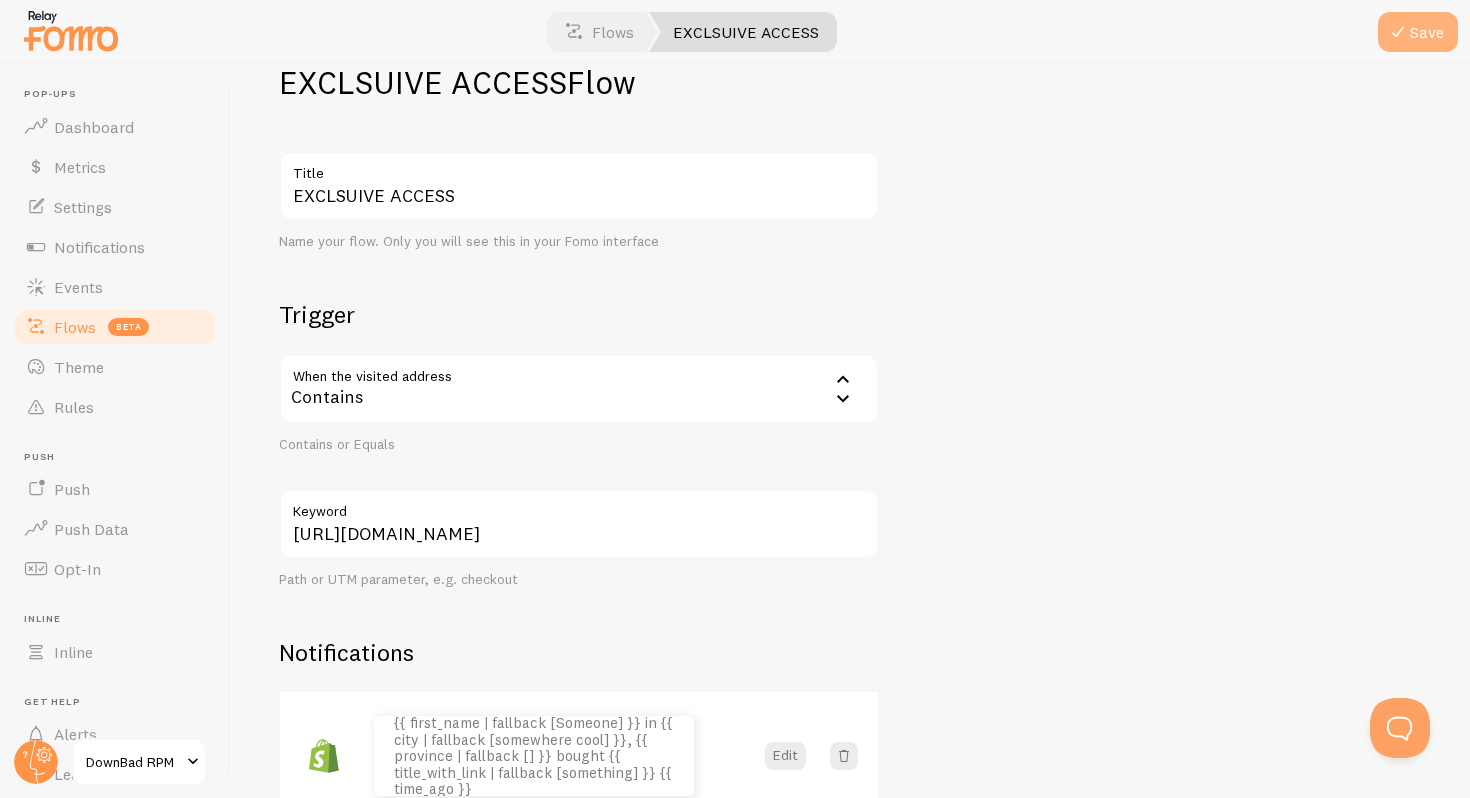 click at bounding box center (1398, 32) 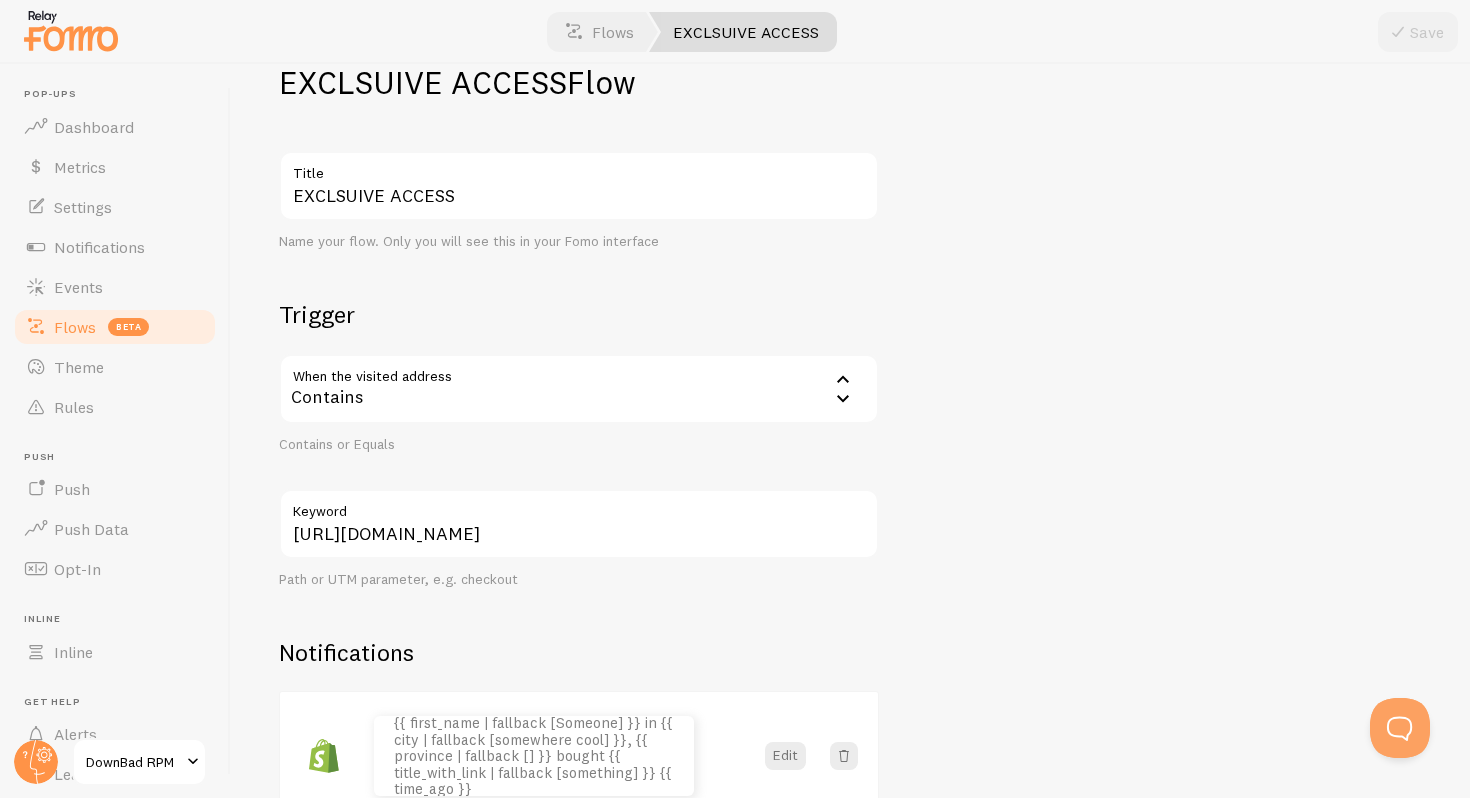 click on "Contains" at bounding box center [579, 389] 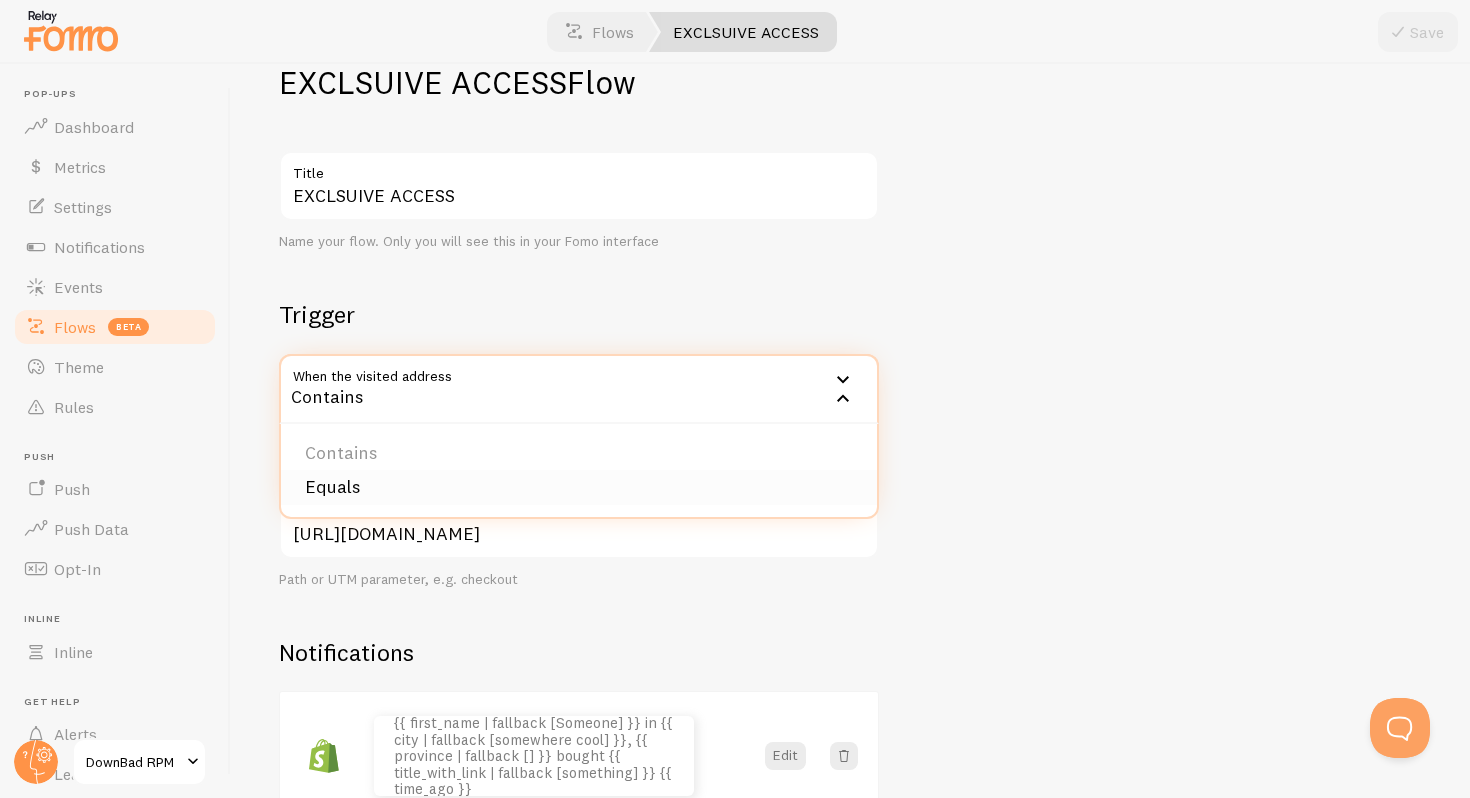 click on "Equals" at bounding box center [579, 487] 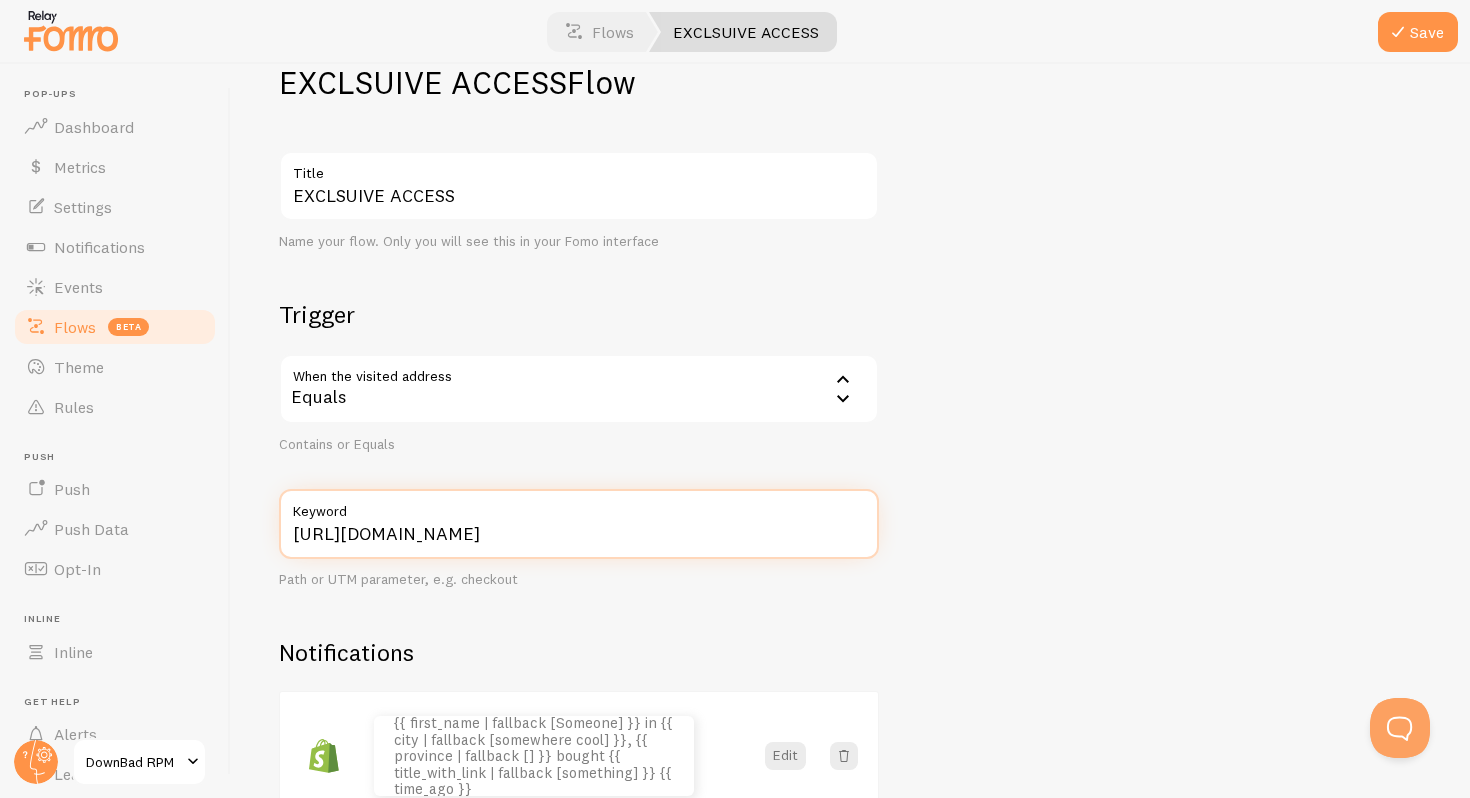 click on "[URL][DOMAIN_NAME]" at bounding box center [579, 524] 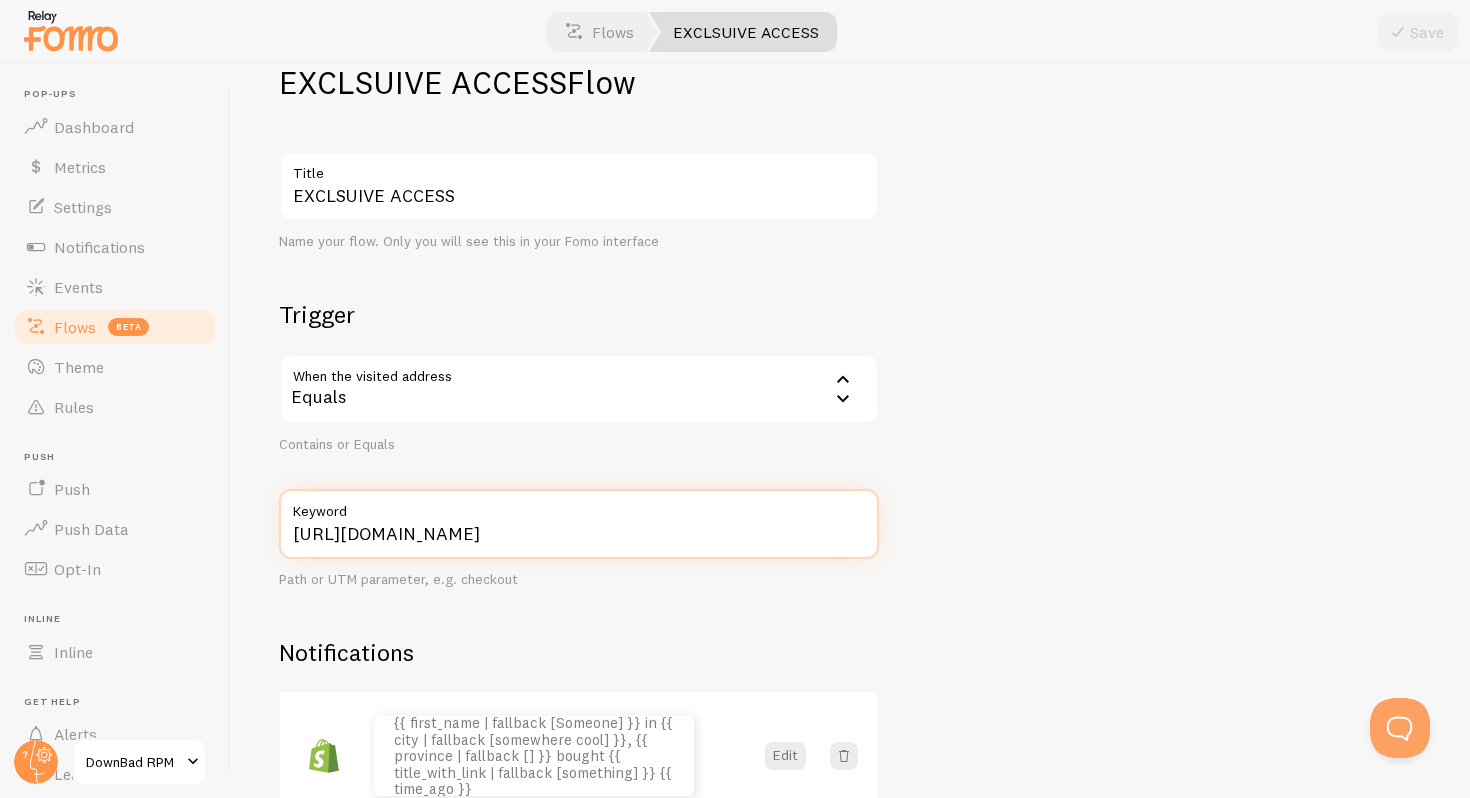click on "[URL][DOMAIN_NAME]" at bounding box center (579, 524) 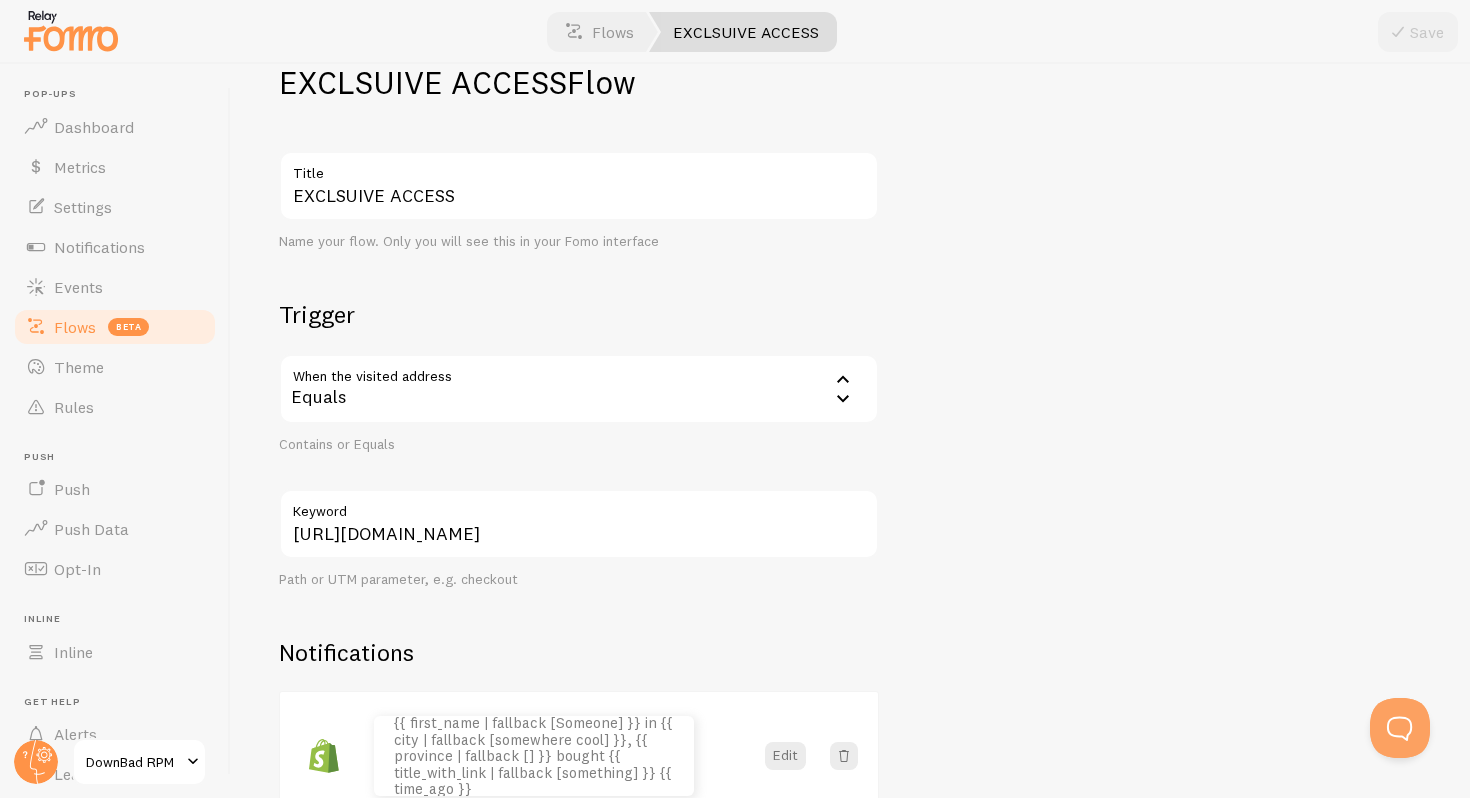 click on "Path or UTM parameter, e.g. checkout" at bounding box center (579, 580) 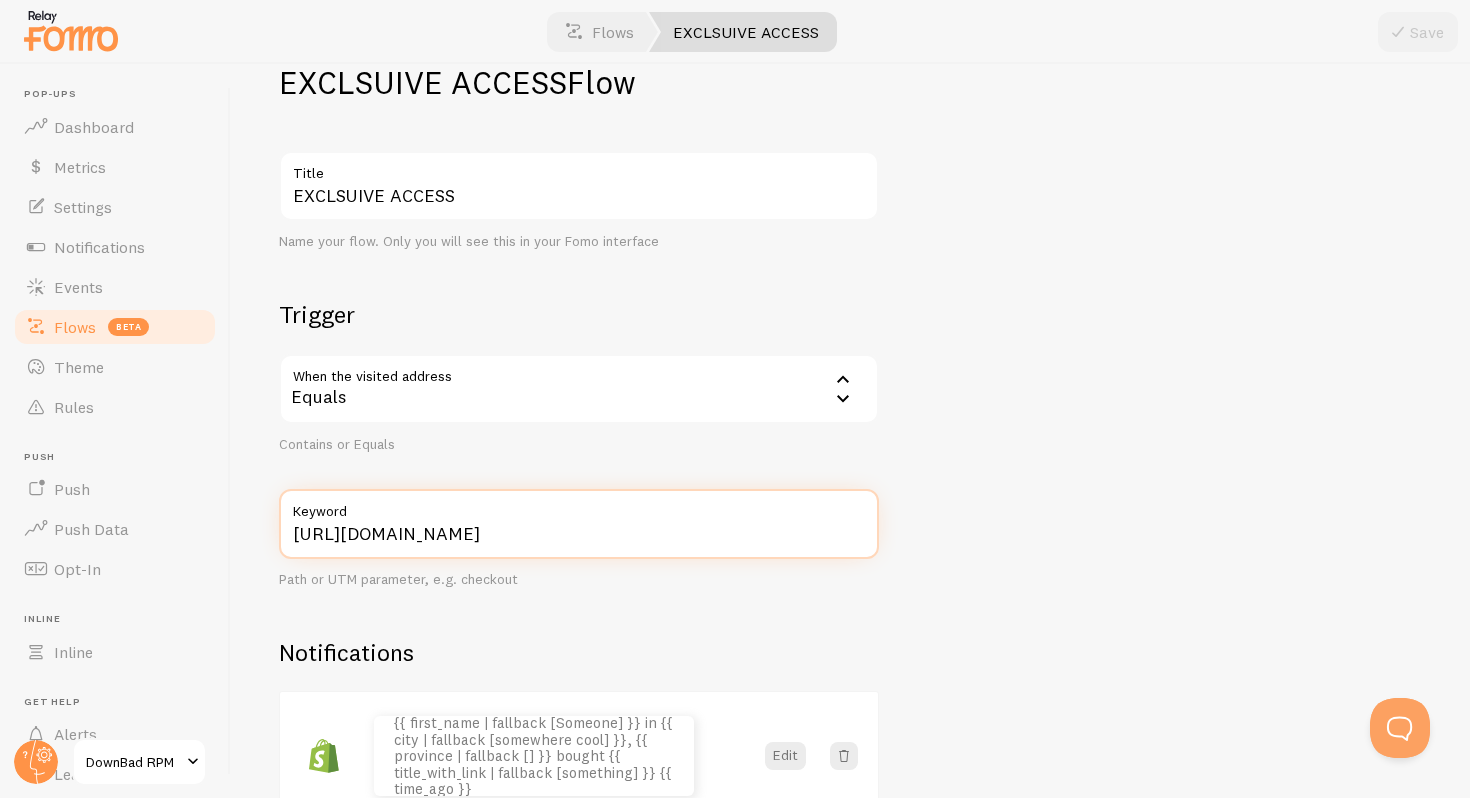 click on "[URL][DOMAIN_NAME]" at bounding box center [579, 524] 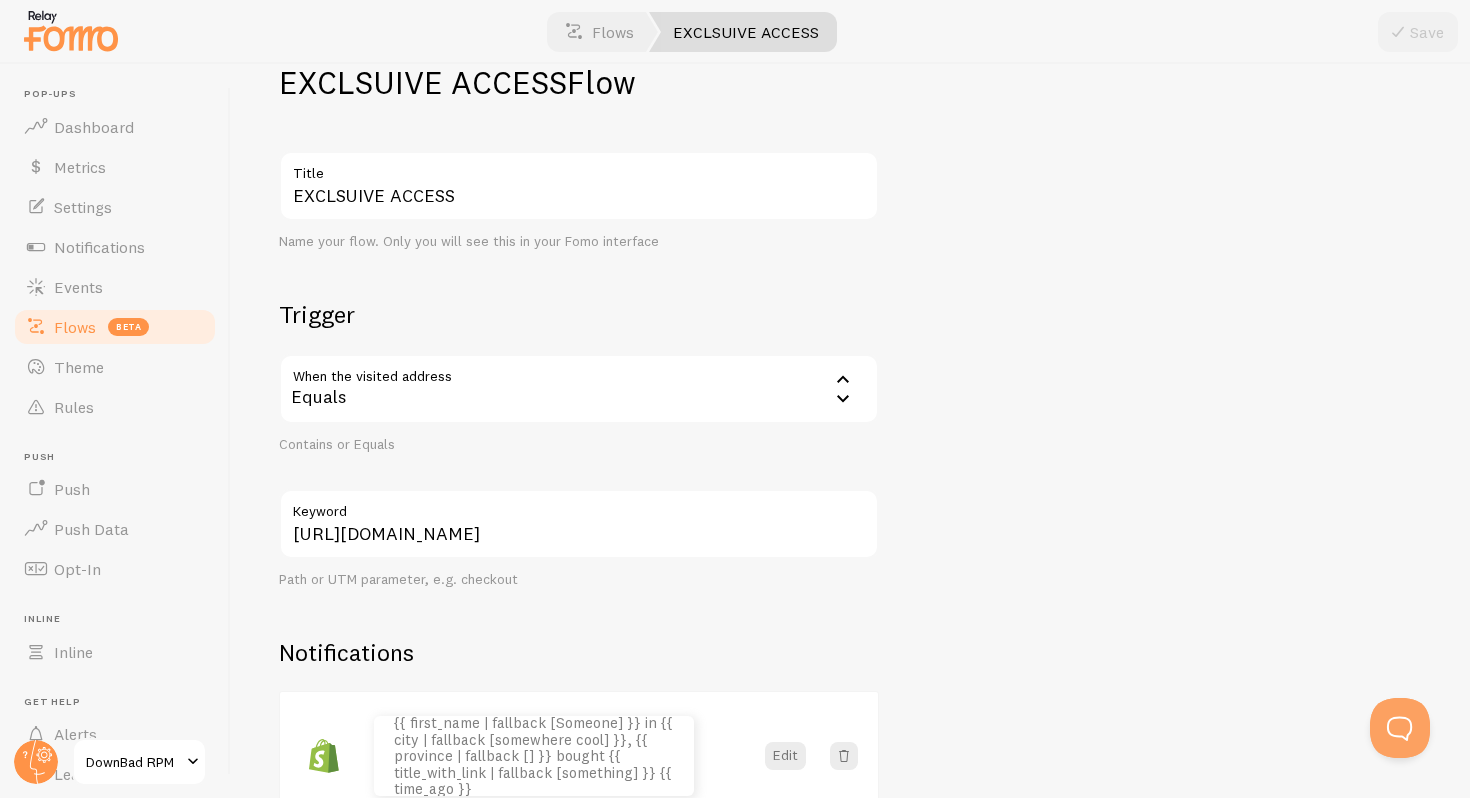 click on "[URL][DOMAIN_NAME]   Keyword       Path or UTM parameter, e.g. checkout" at bounding box center (579, 539) 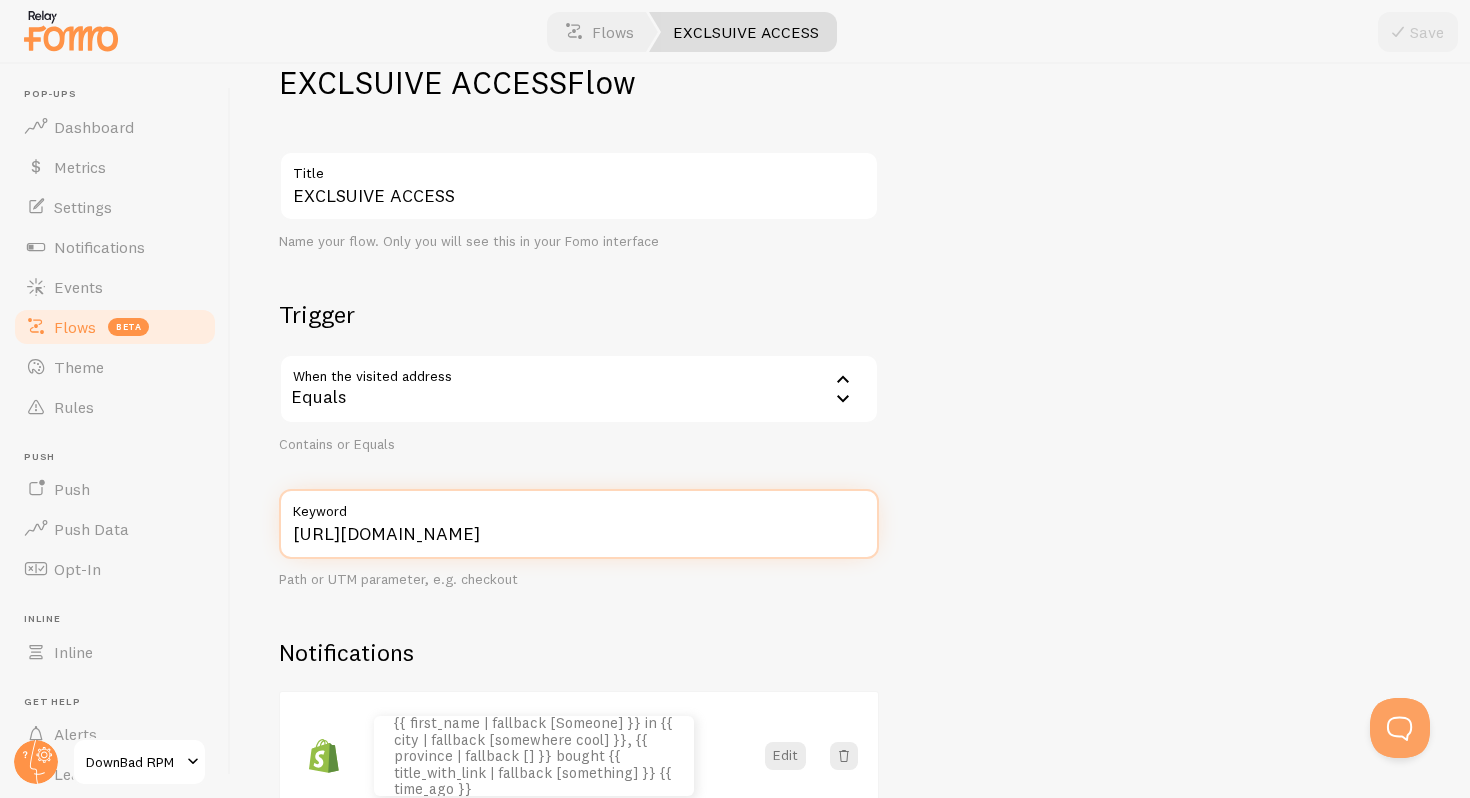 click on "[URL][DOMAIN_NAME]" at bounding box center [579, 524] 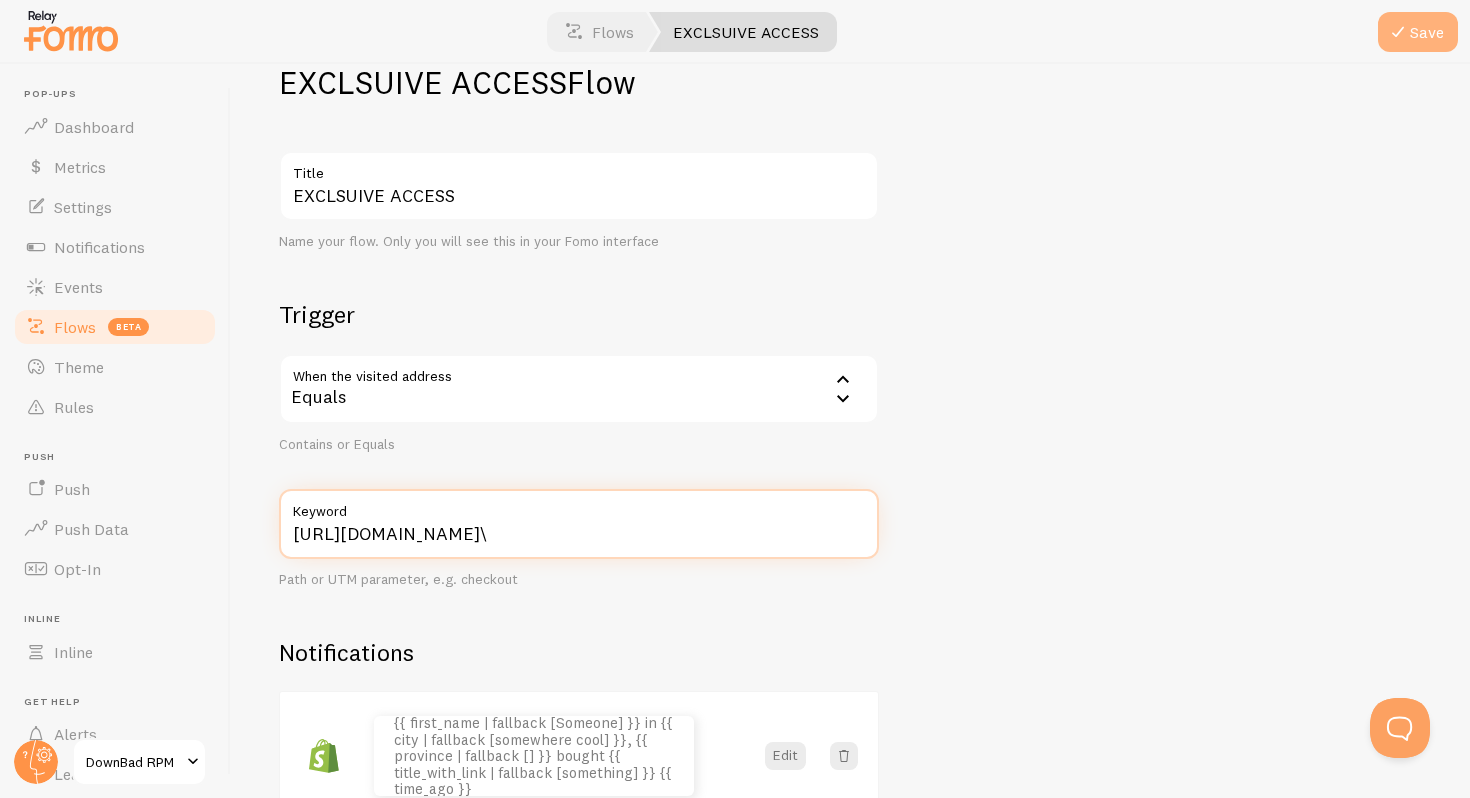 type on "[URL][DOMAIN_NAME]\" 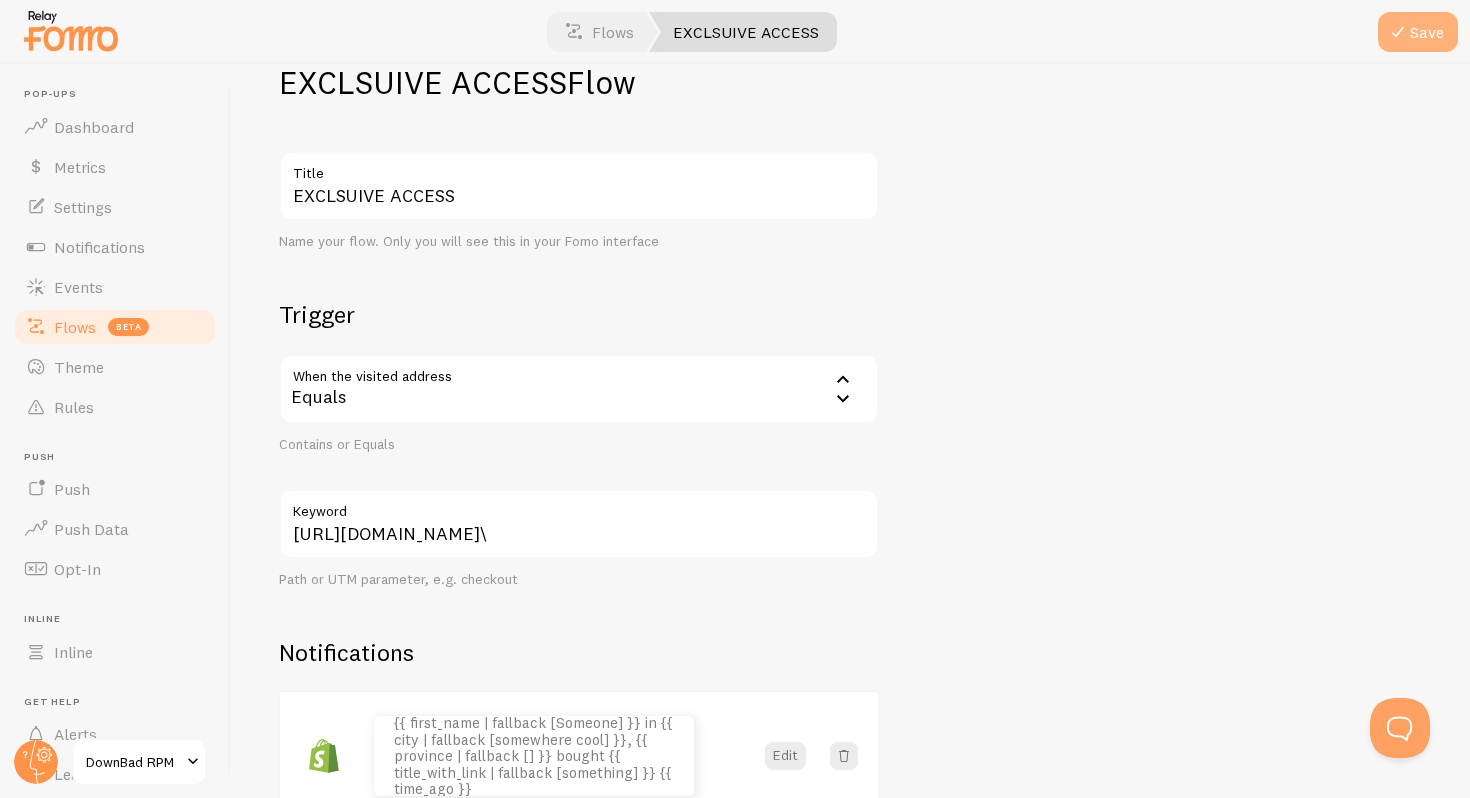 click on "Save" at bounding box center (1418, 32) 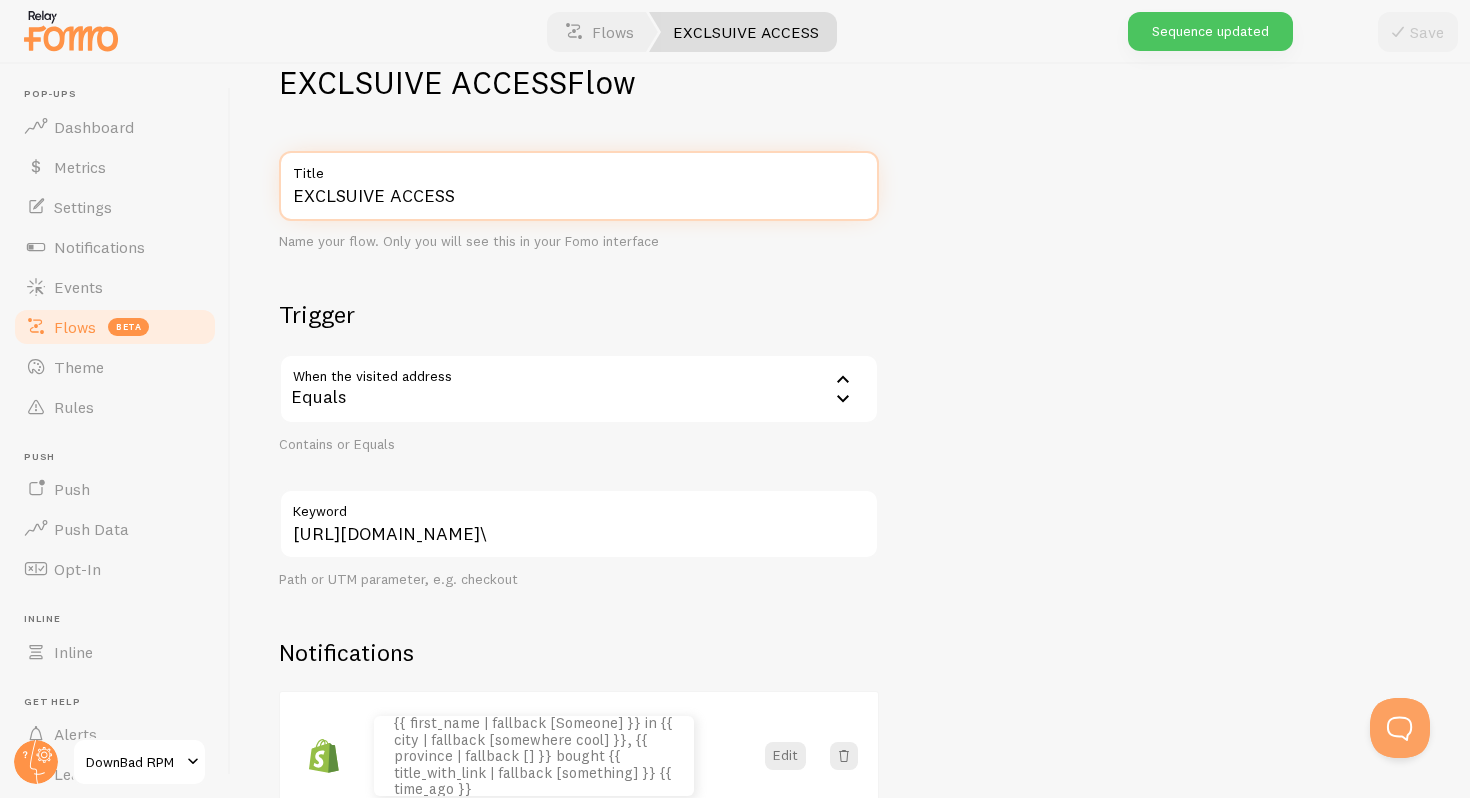 click on "EXCLSUIVE ACCESS" at bounding box center [579, 186] 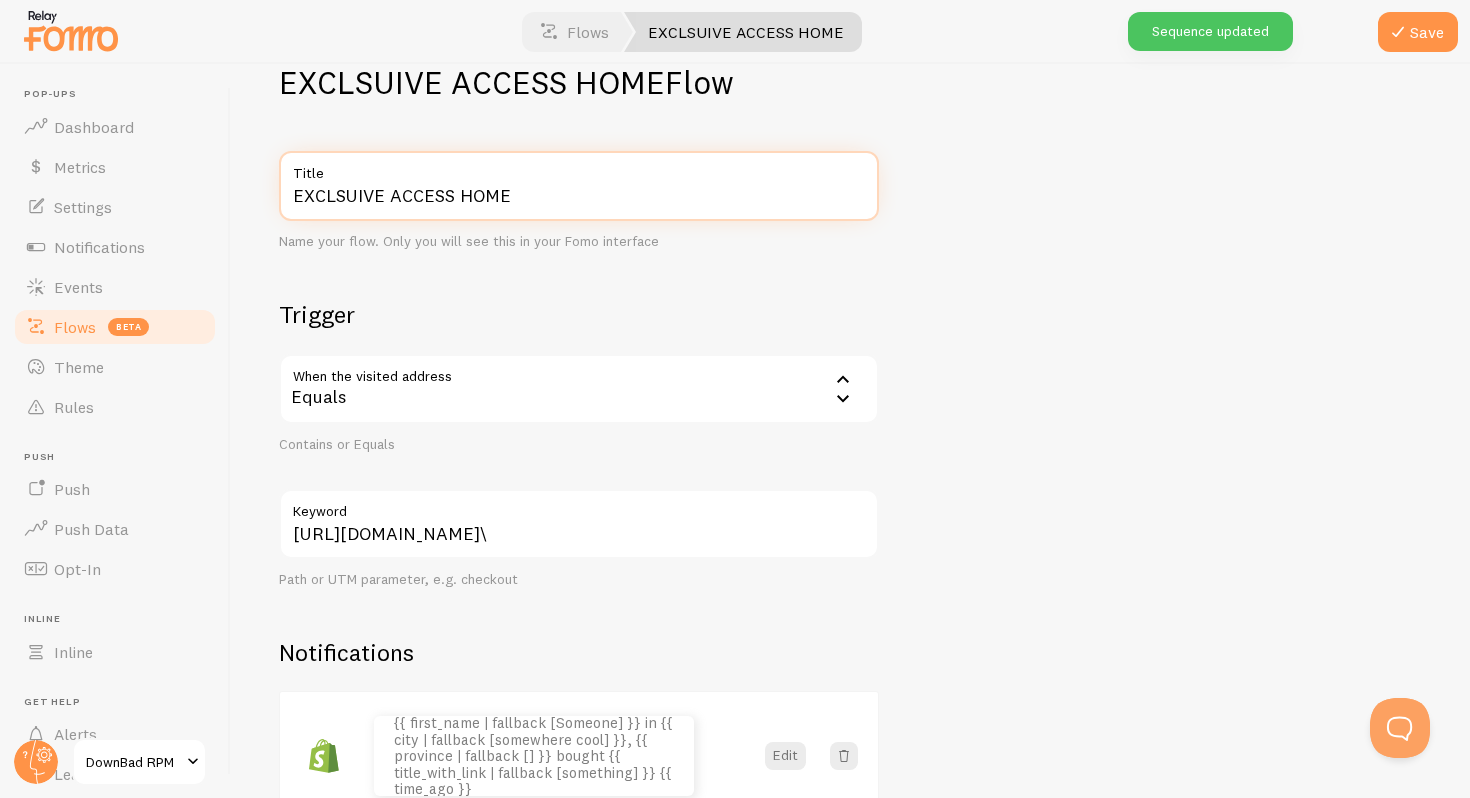 type on "EXCLSUIVE ACCESS HOME" 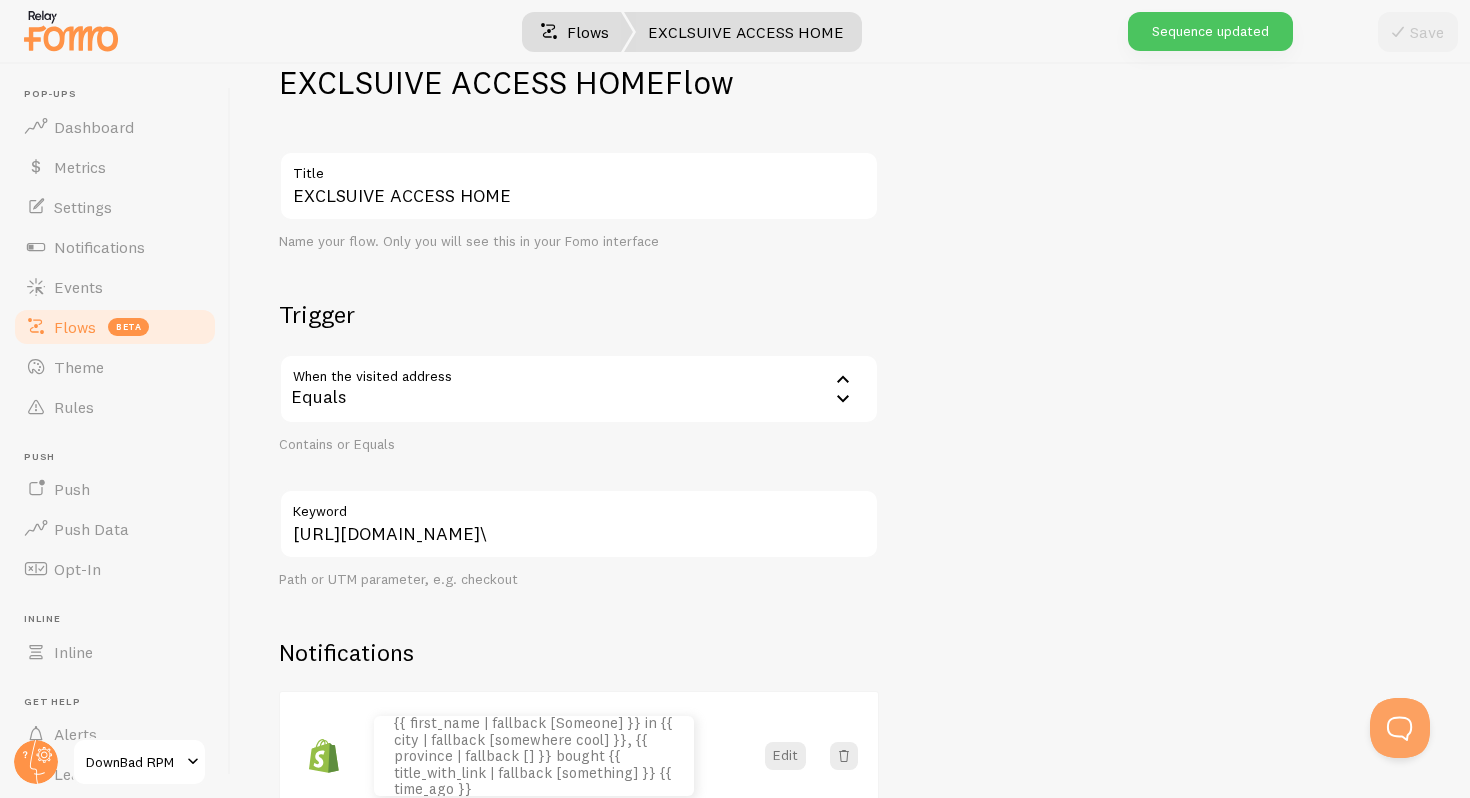 click on "Flows" at bounding box center (574, 32) 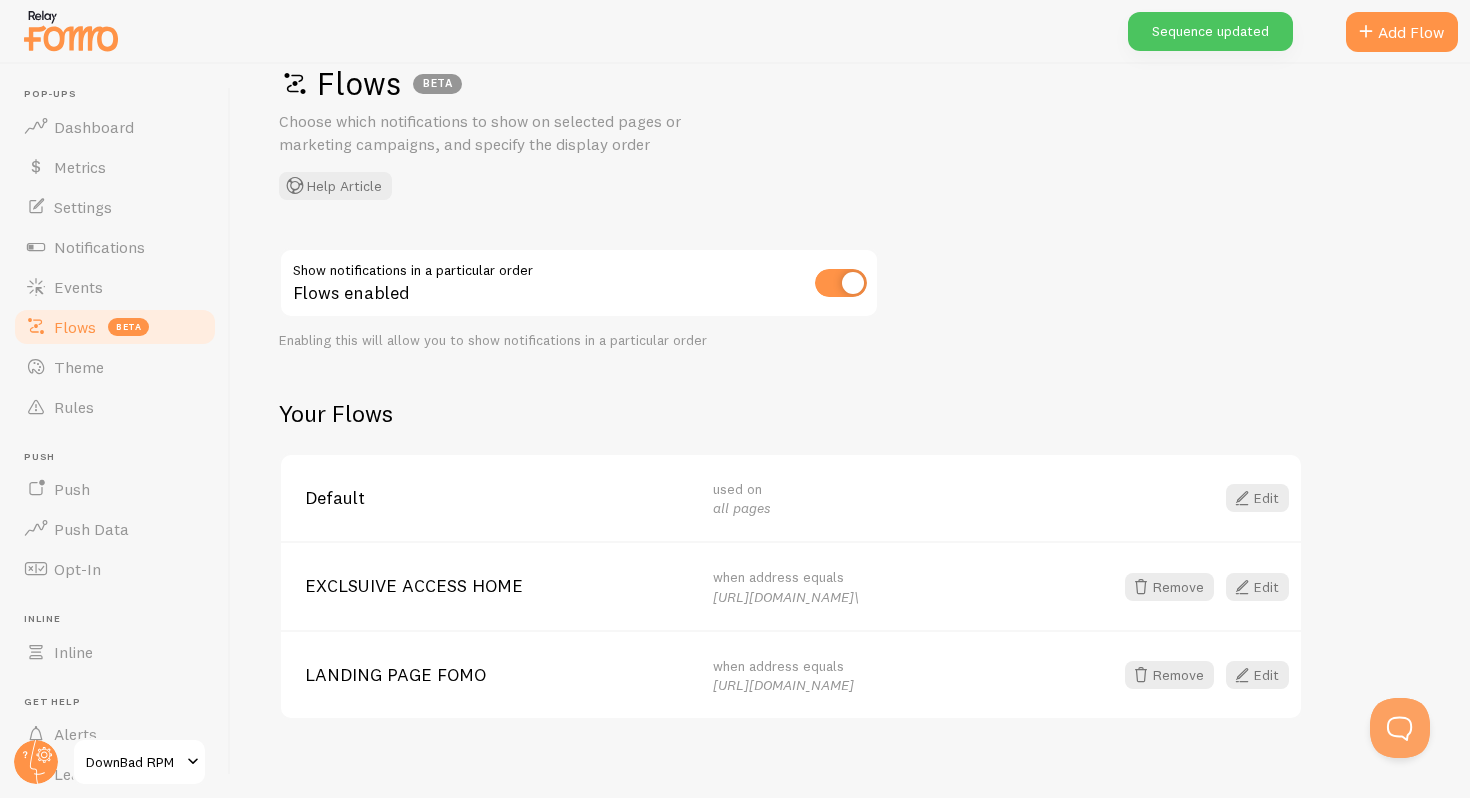 scroll, scrollTop: 64, scrollLeft: 0, axis: vertical 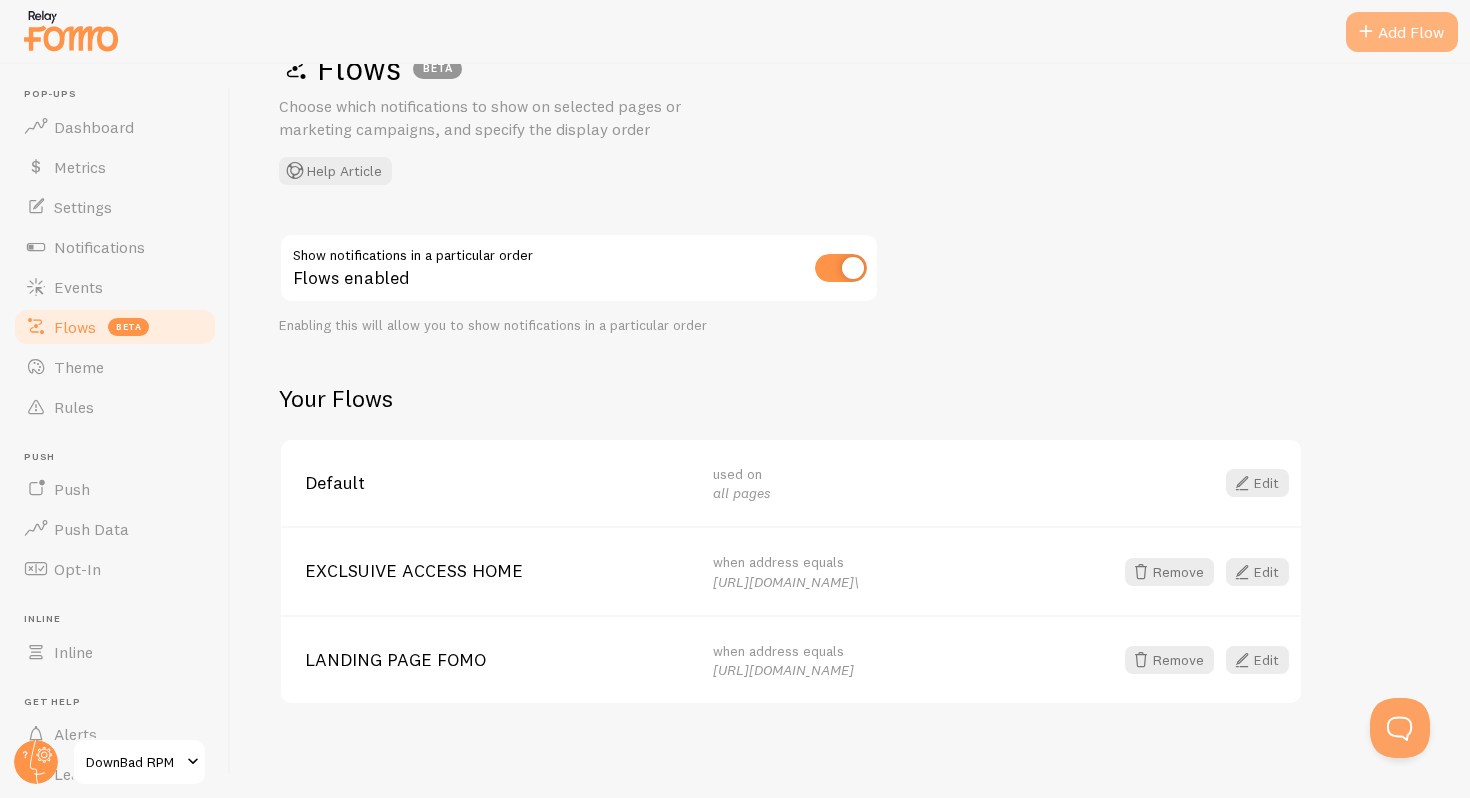 click on "Add Flow" at bounding box center (1402, 32) 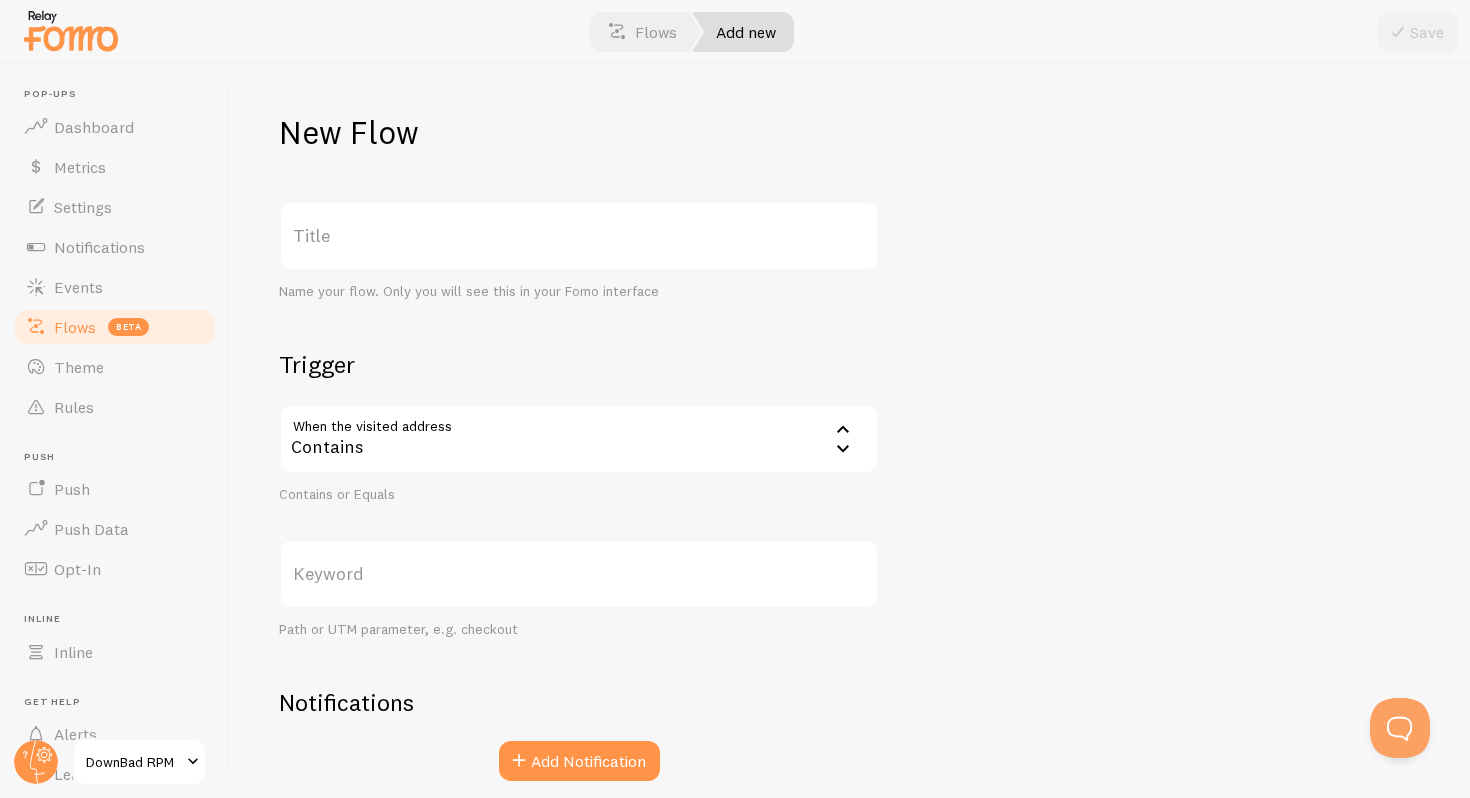 click on "Title" at bounding box center (579, 236) 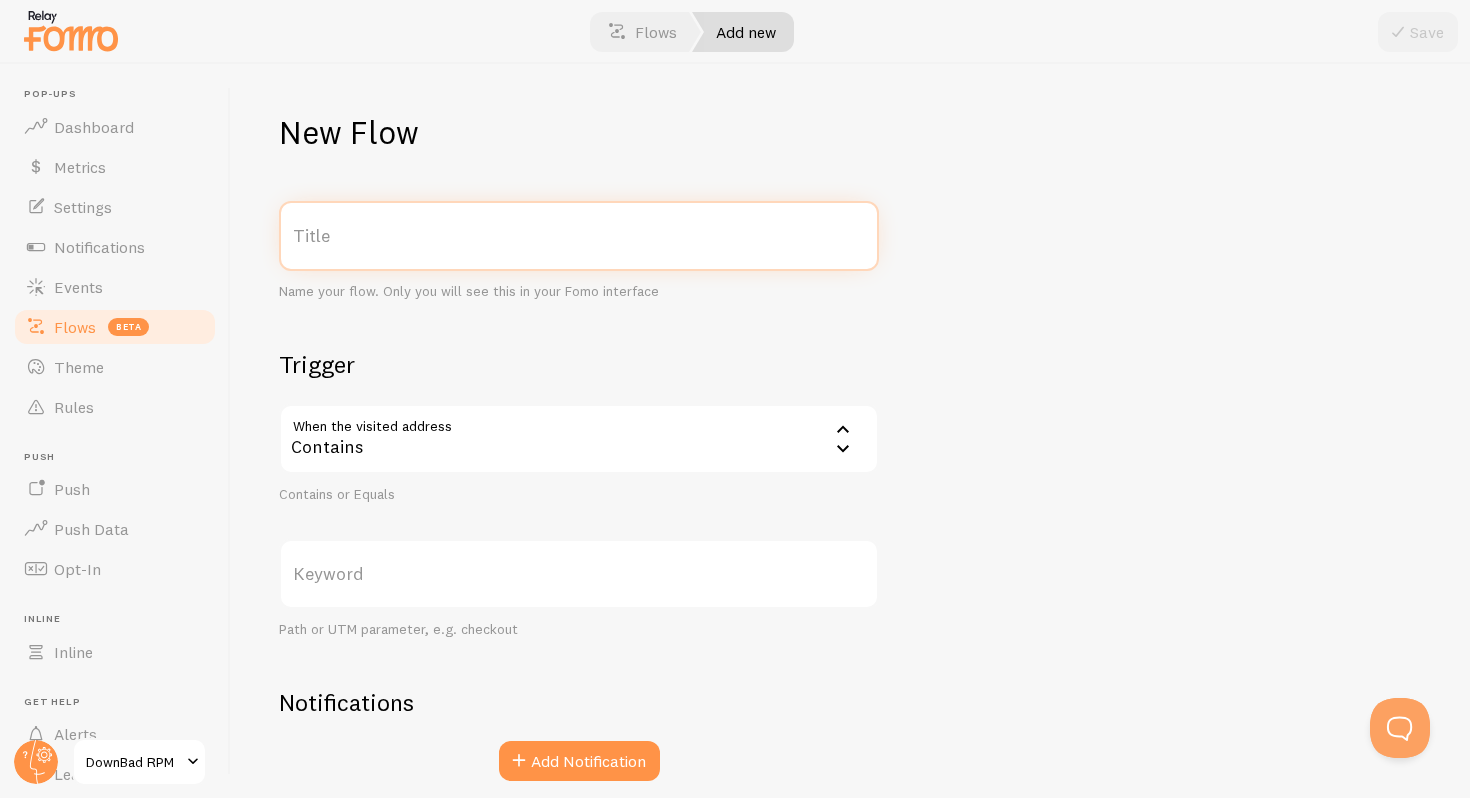 click on "Title" at bounding box center (579, 236) 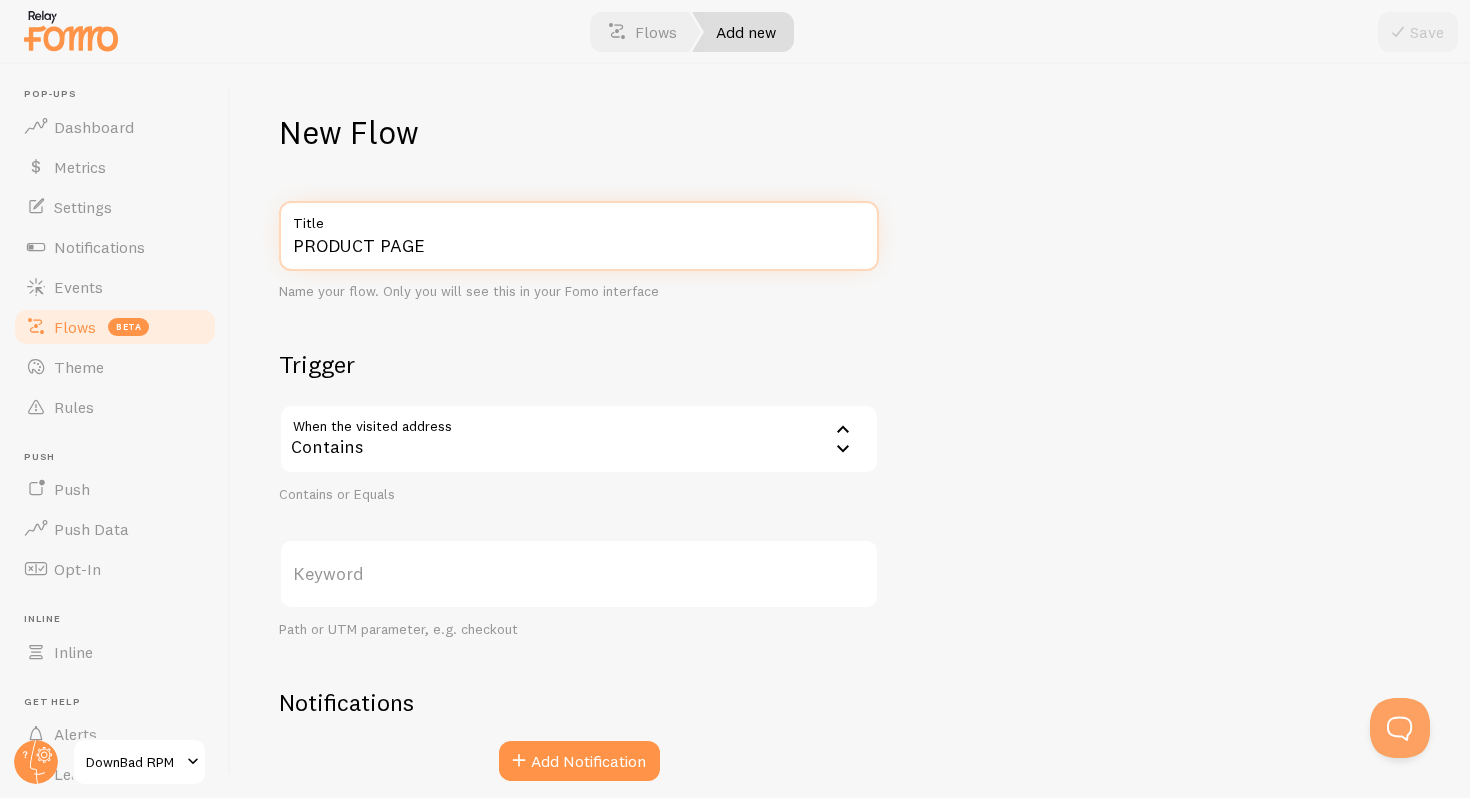 type on "PRODUCT PAGE" 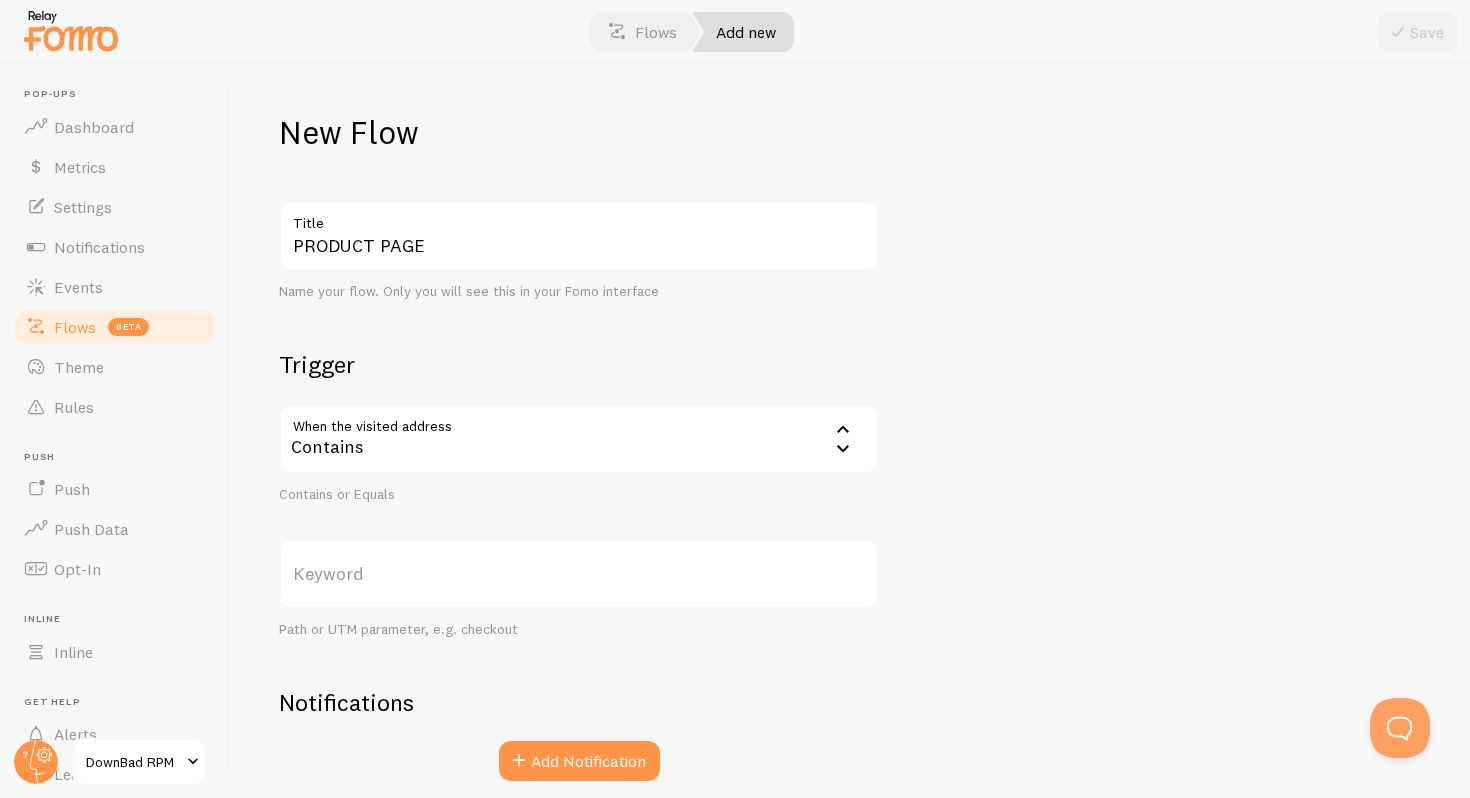 click on "Keyword" at bounding box center [579, 574] 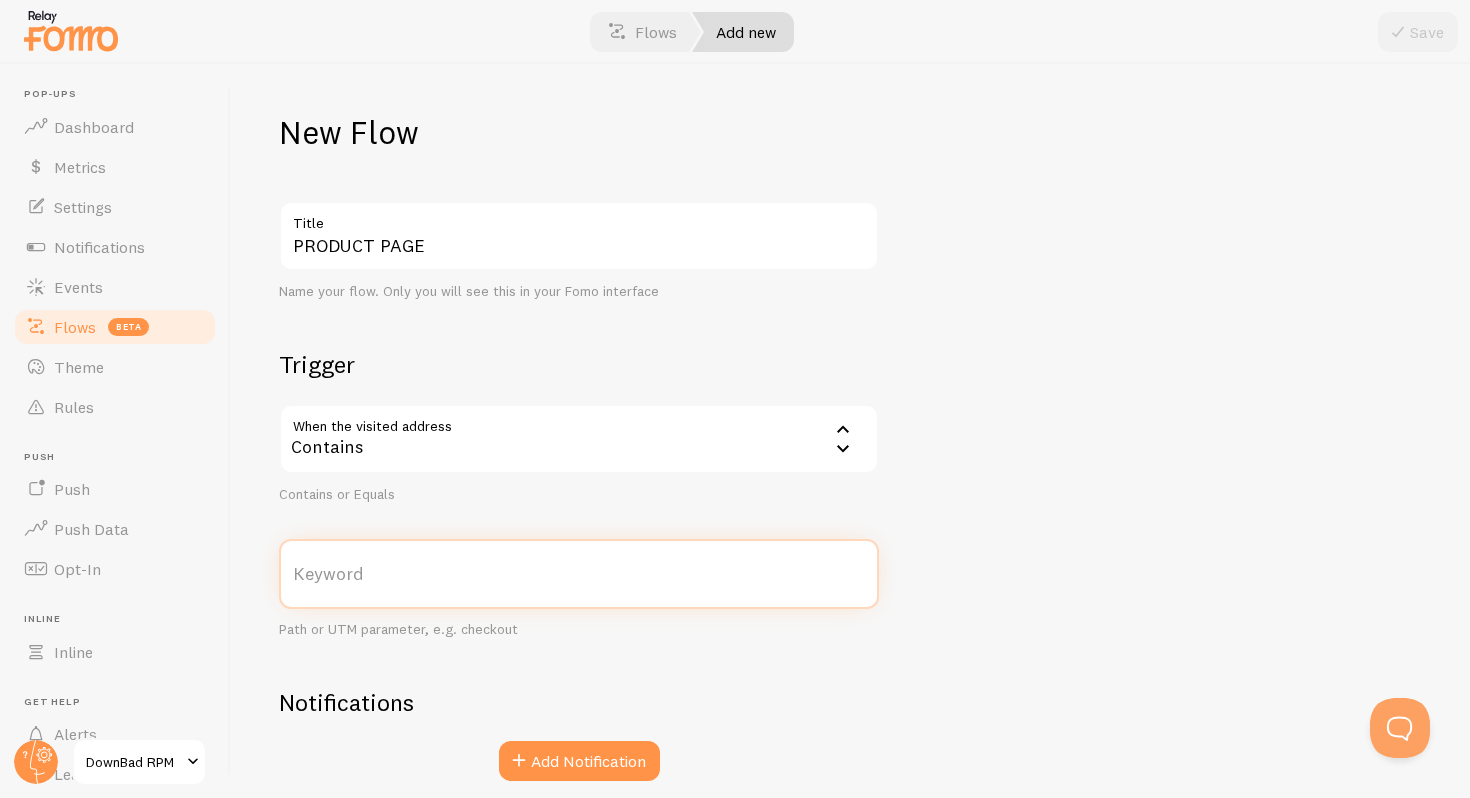paste on "[URL][DOMAIN_NAME]" 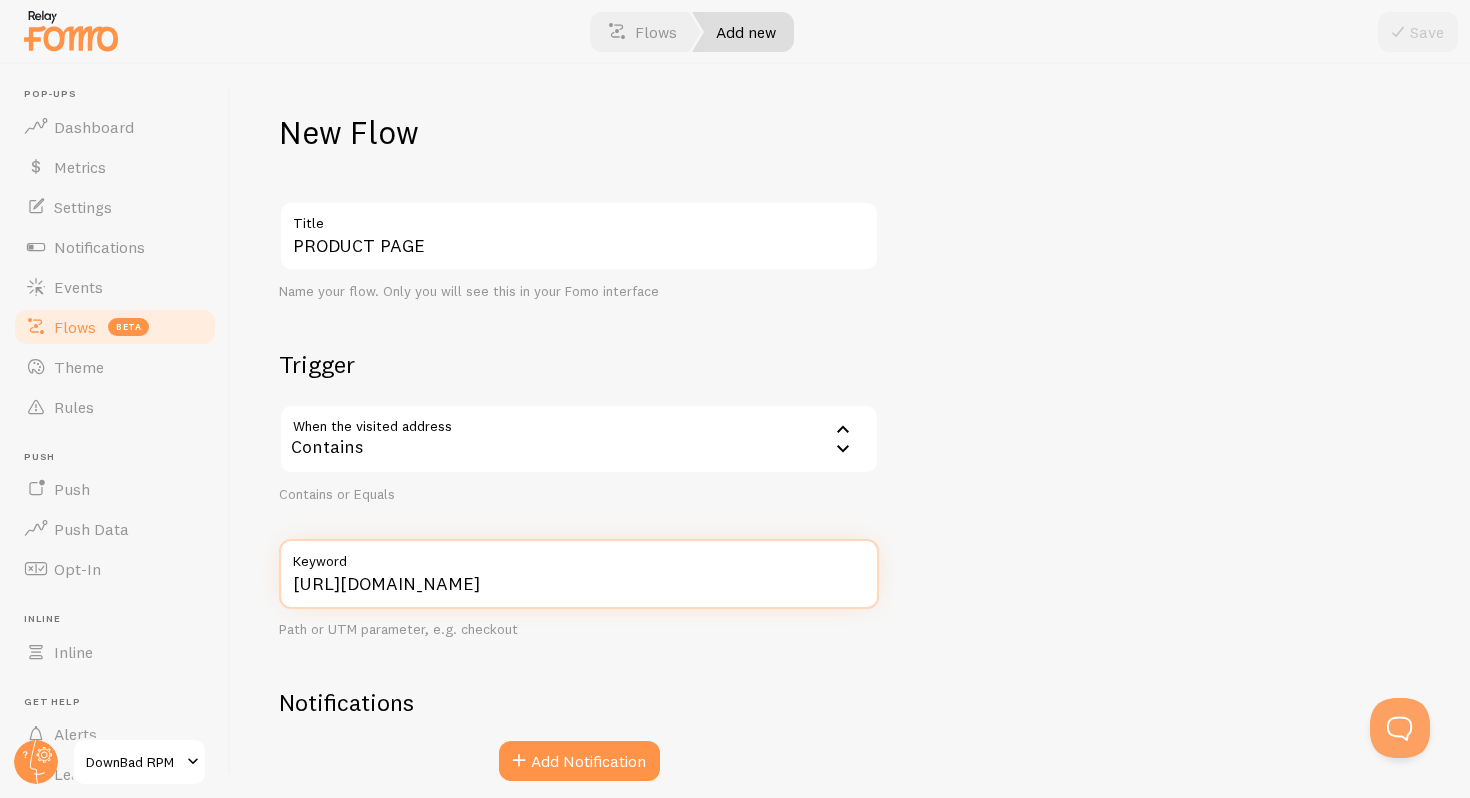 paste 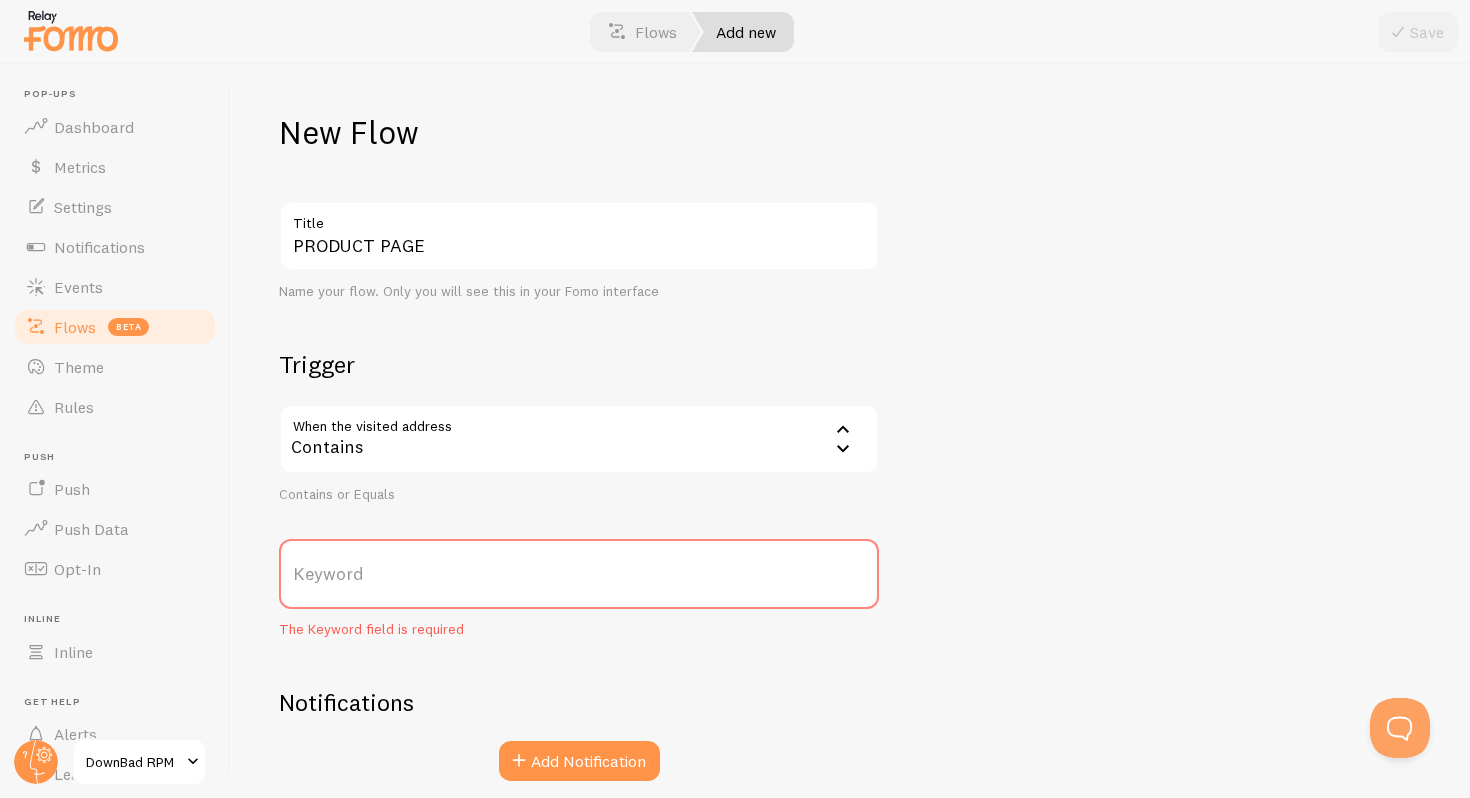 click on "Keyword" at bounding box center [579, 574] 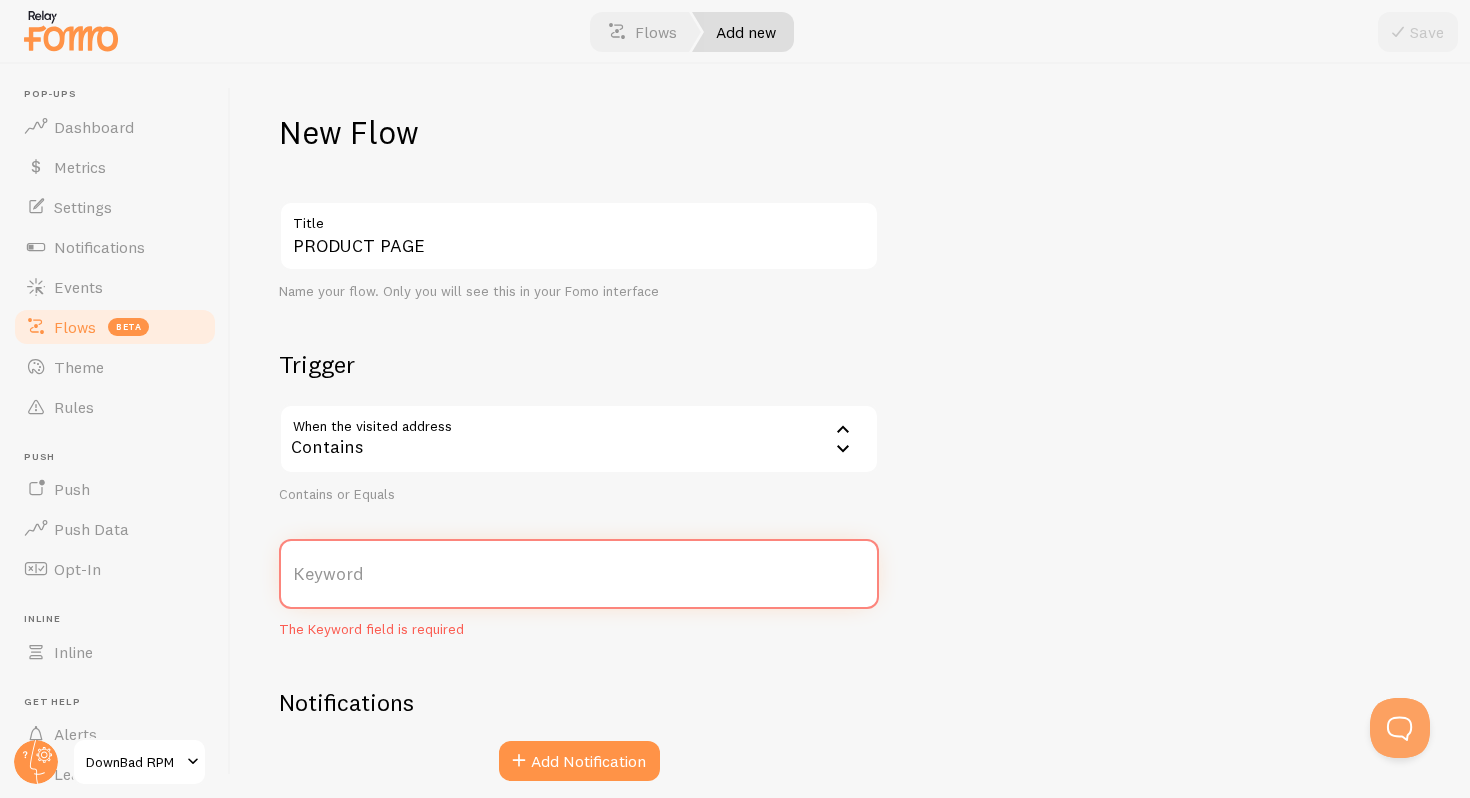 click on "Keyword" at bounding box center (579, 574) 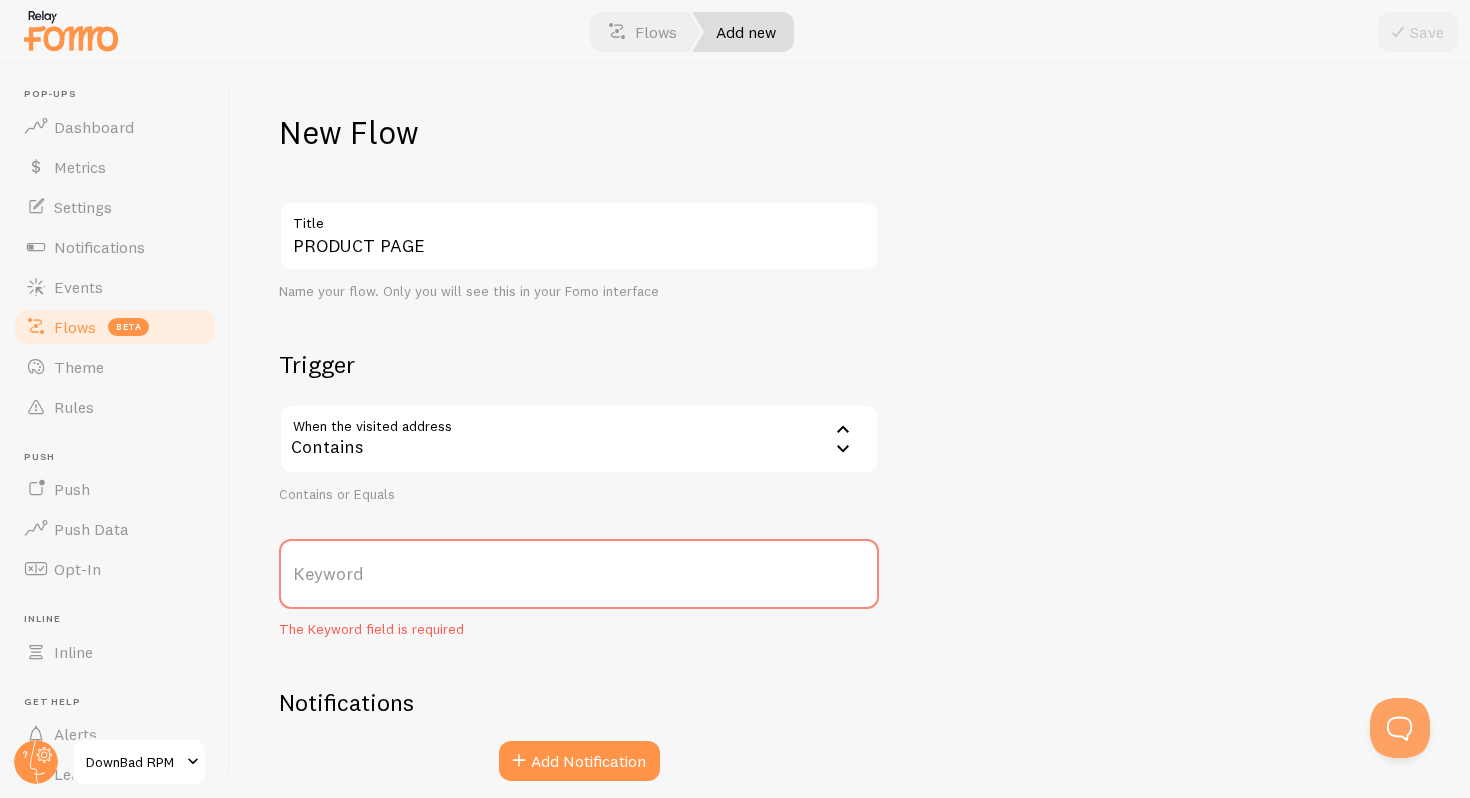 click on "Keyword" at bounding box center (579, 574) 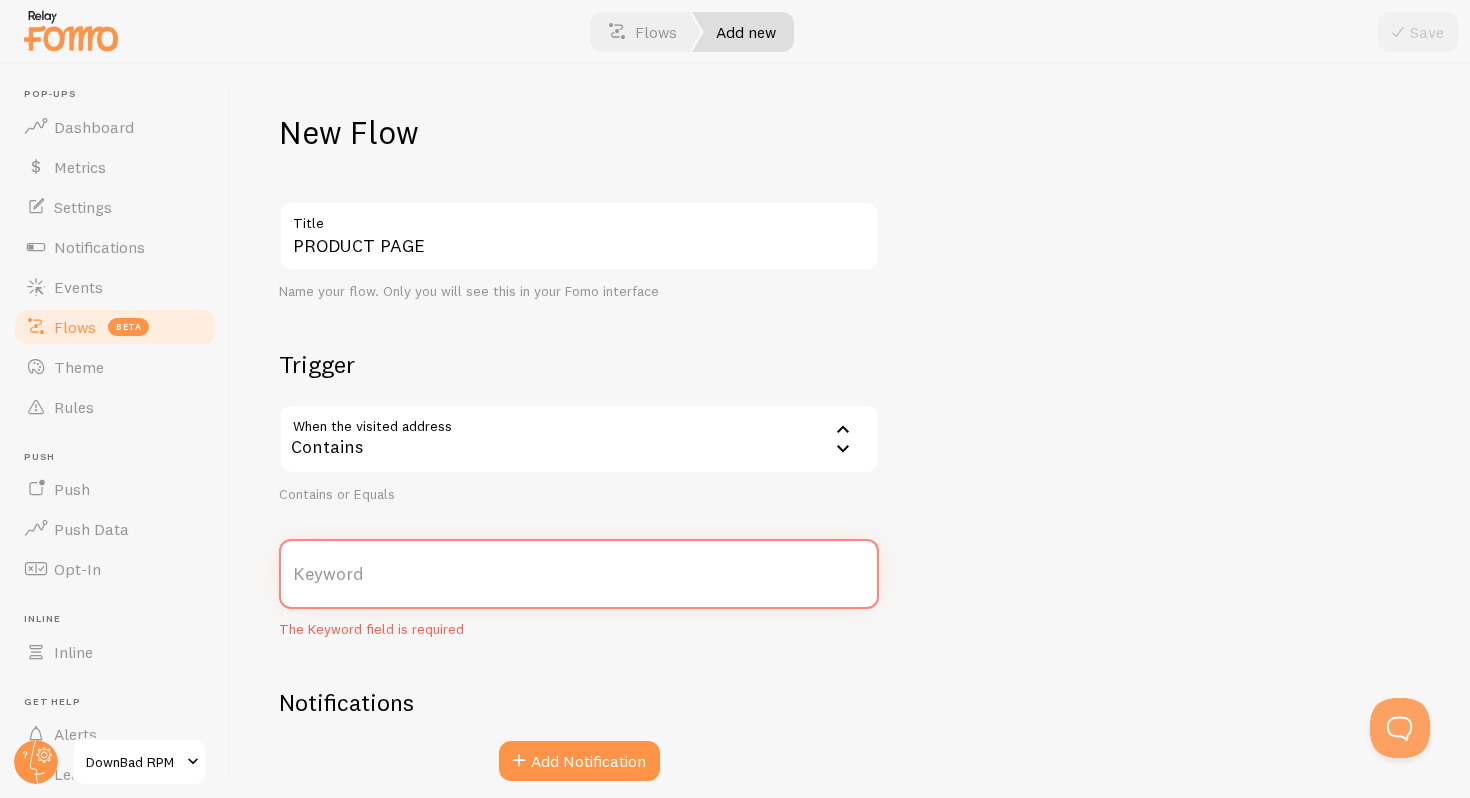 click on "Keyword" at bounding box center [579, 574] 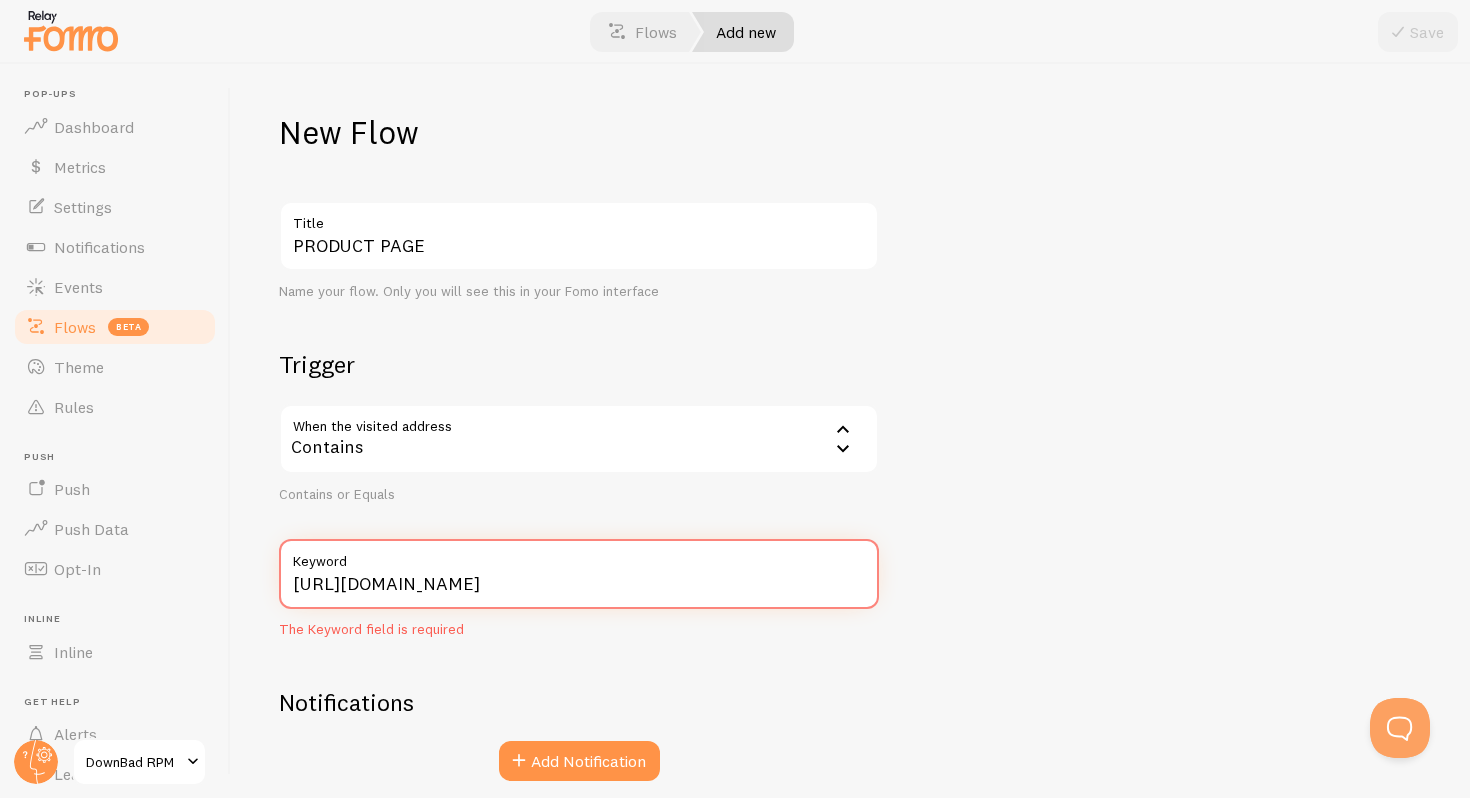 type on "[URL][DOMAIN_NAME]" 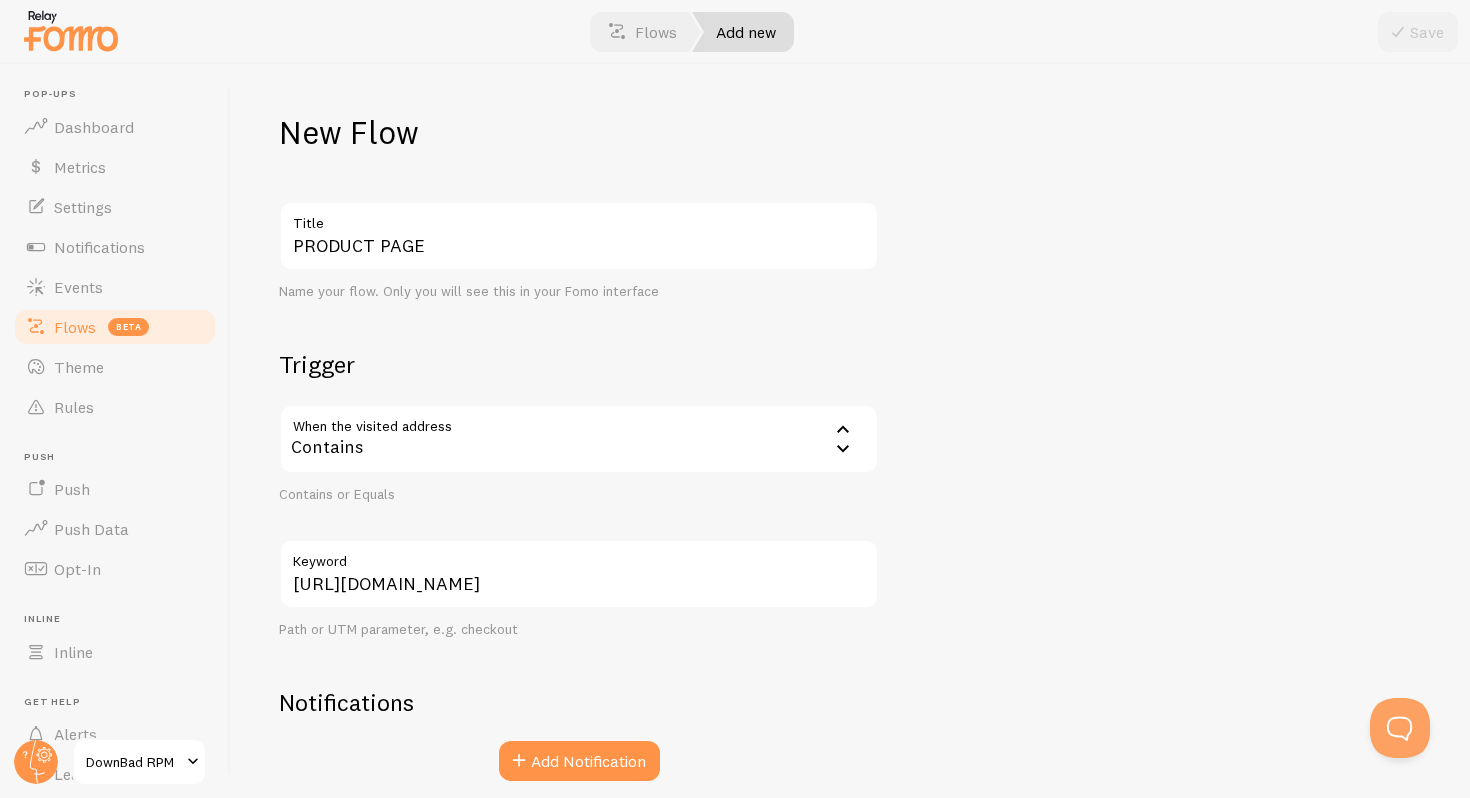 click on "Contains" at bounding box center [579, 439] 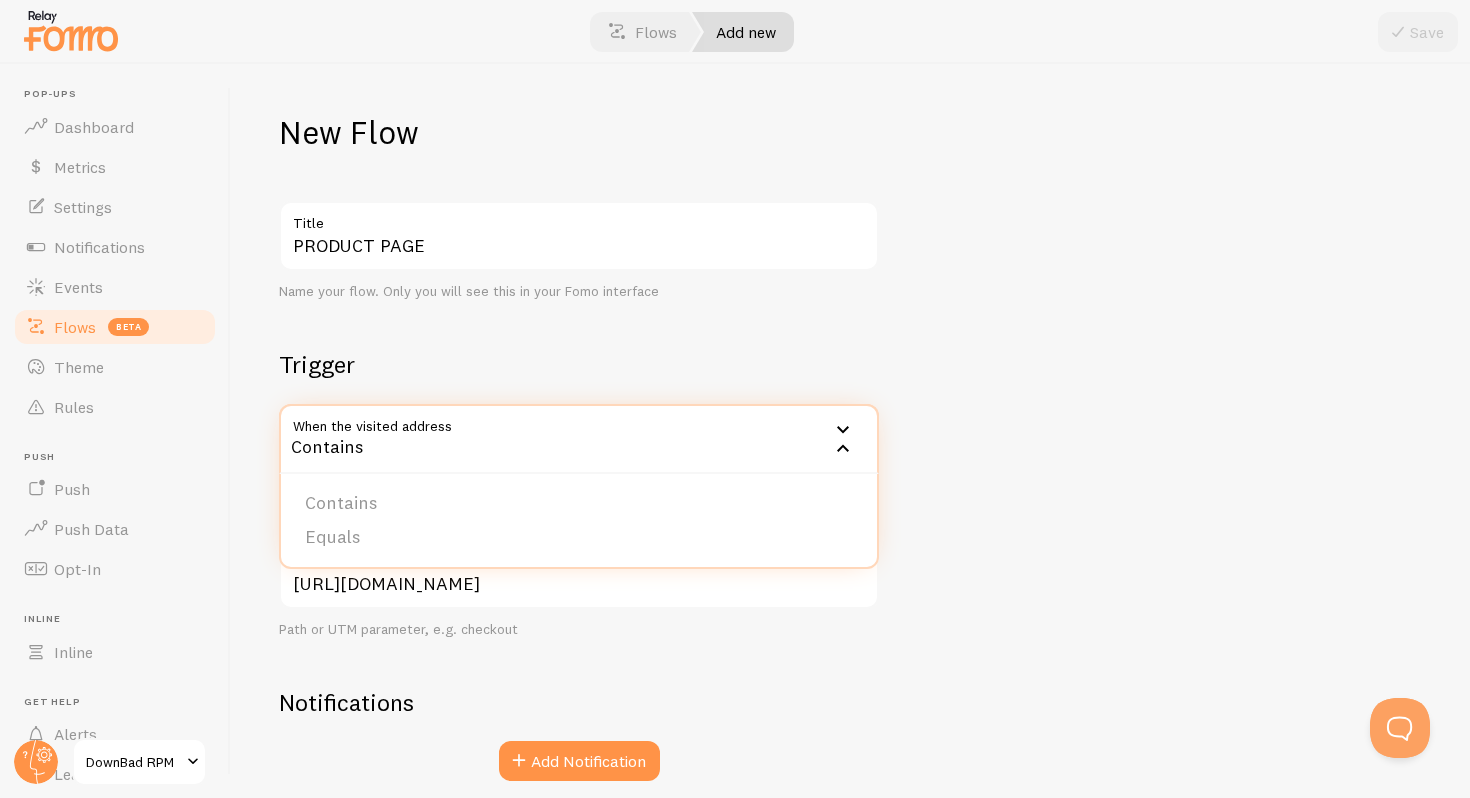click on "New Flow
PRODUCT PAGE   Title       Name your flow. Only you will see this in your Fomo interface   Trigger   When the visited address   contains   Contains       Contains  Equals    Contains or Equals     [URL][DOMAIN_NAME]   Keyword       Path or UTM parameter, e.g. checkout   Notifications      Add Notification" at bounding box center [850, 431] 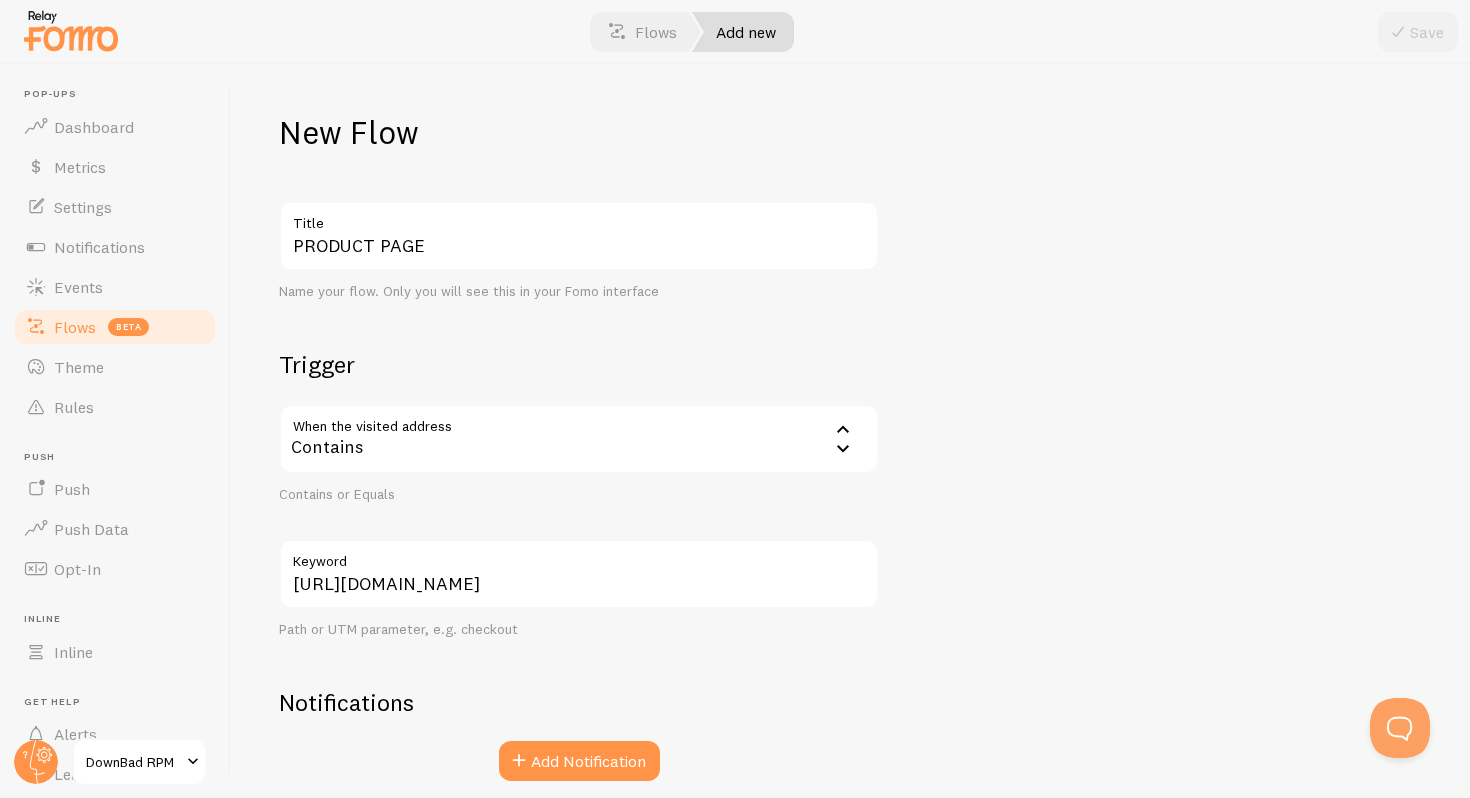 scroll, scrollTop: 79, scrollLeft: 0, axis: vertical 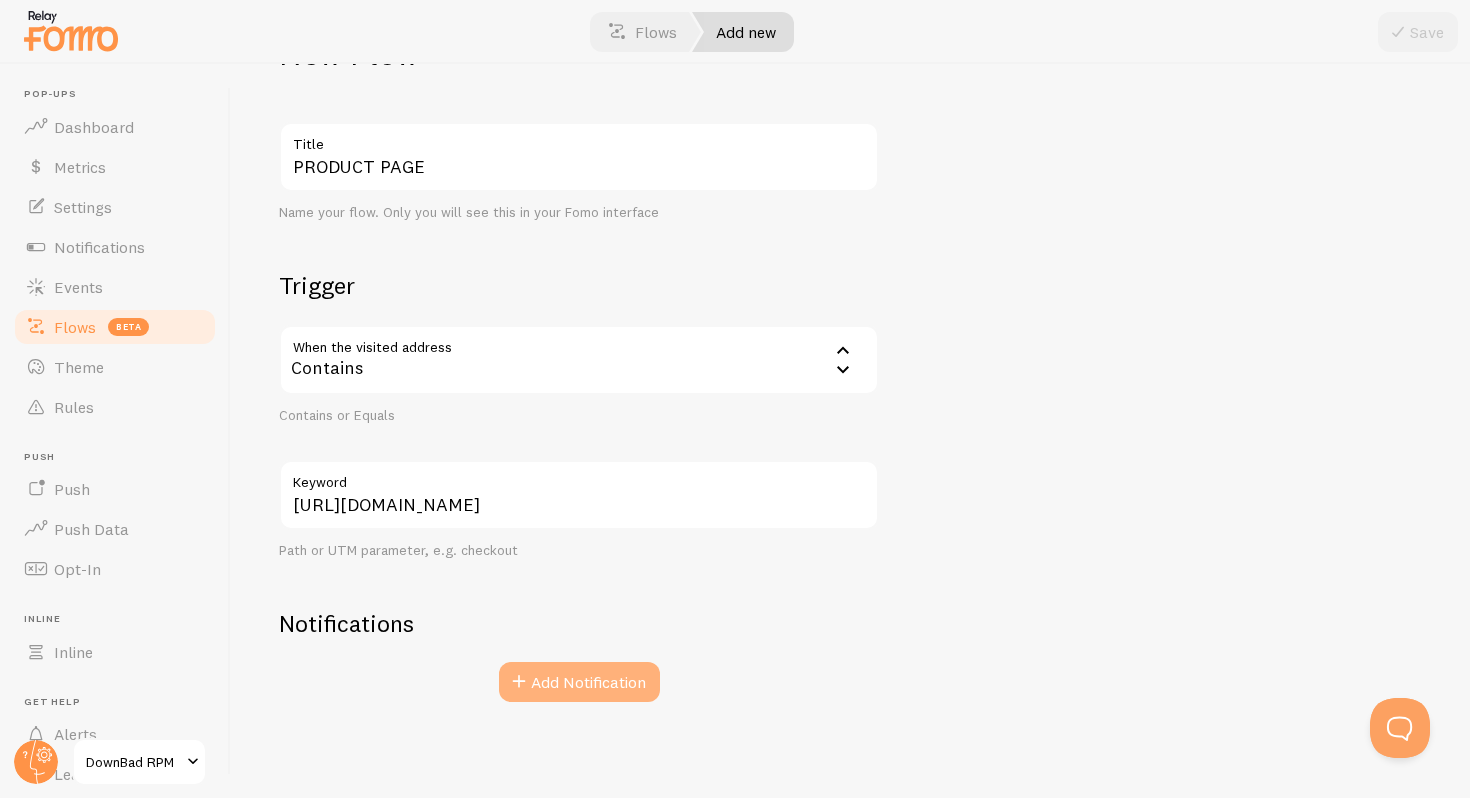 click on "Add Notification" at bounding box center (579, 682) 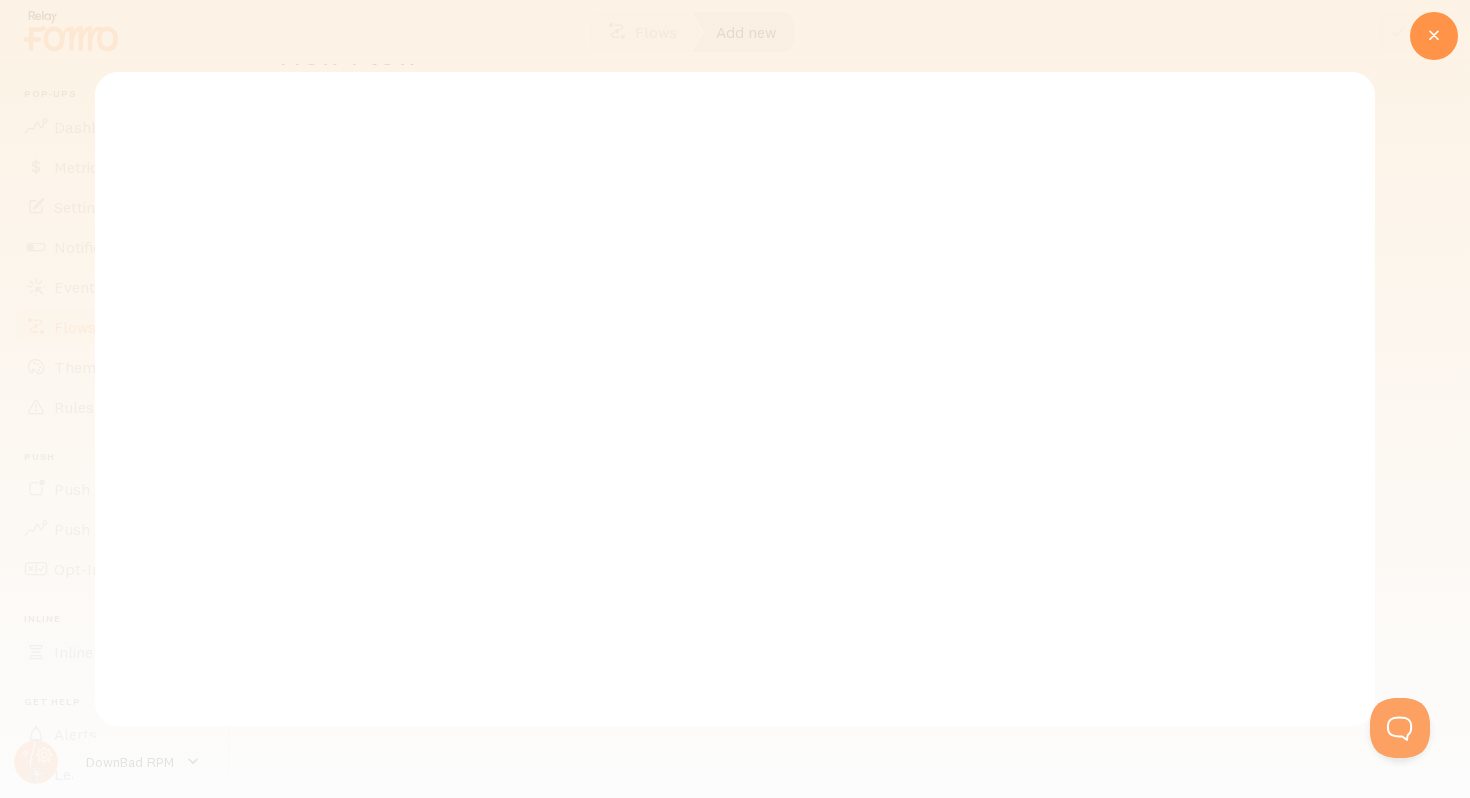 scroll, scrollTop: 0, scrollLeft: 0, axis: both 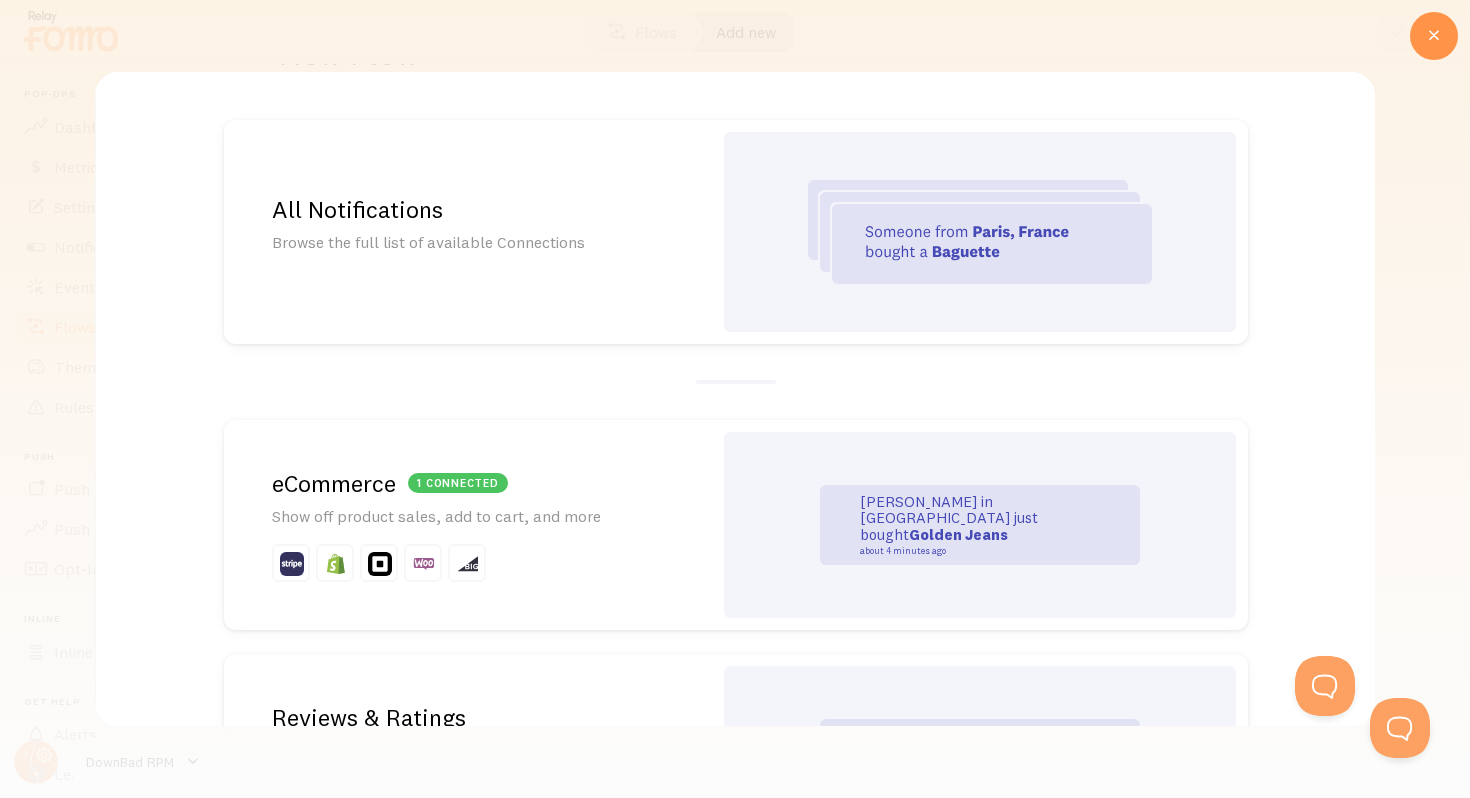 click on "1
connected
eCommerce
Show off product sales, add to cart, and more" at bounding box center [468, 525] 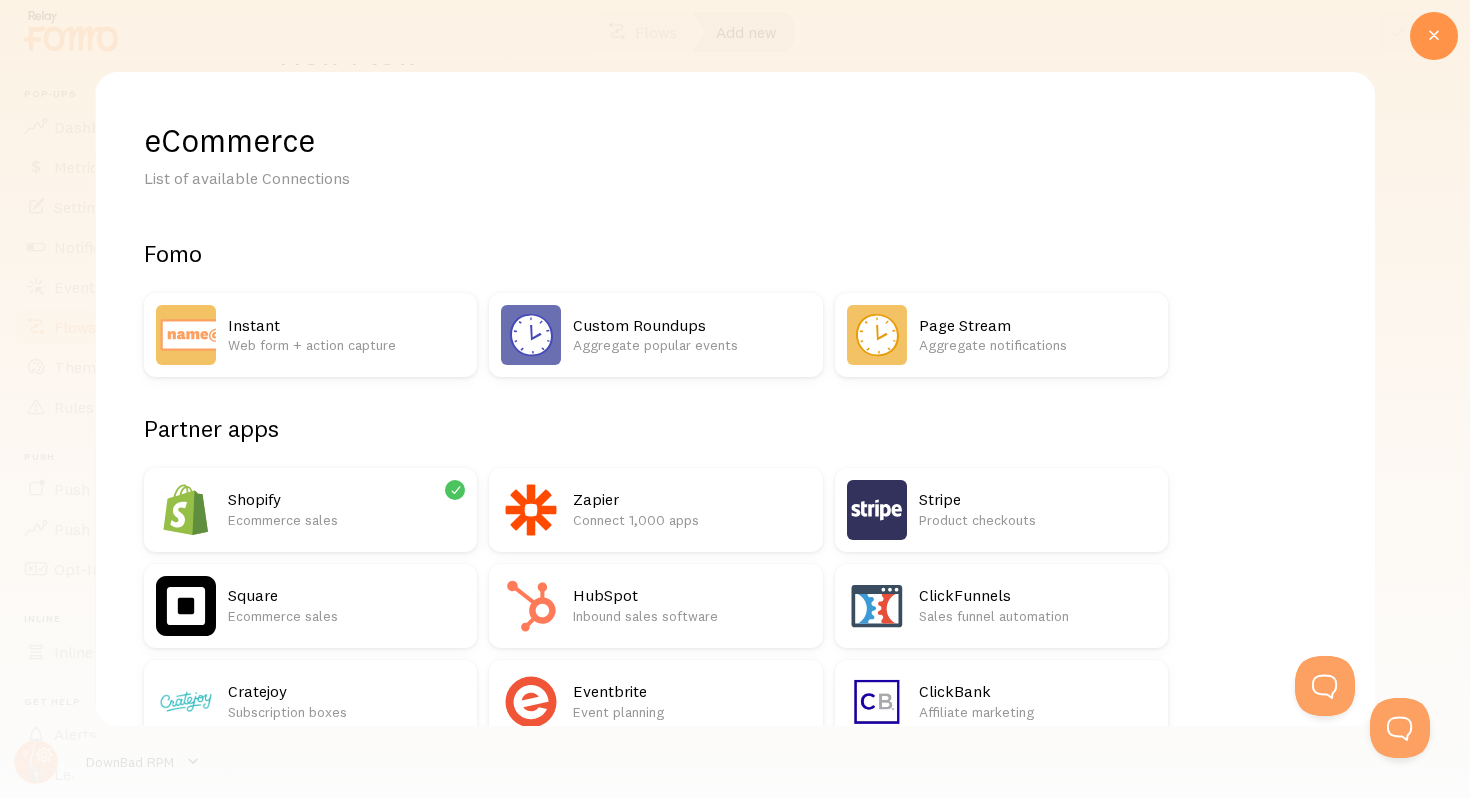 click on "Shopify" at bounding box center (346, 499) 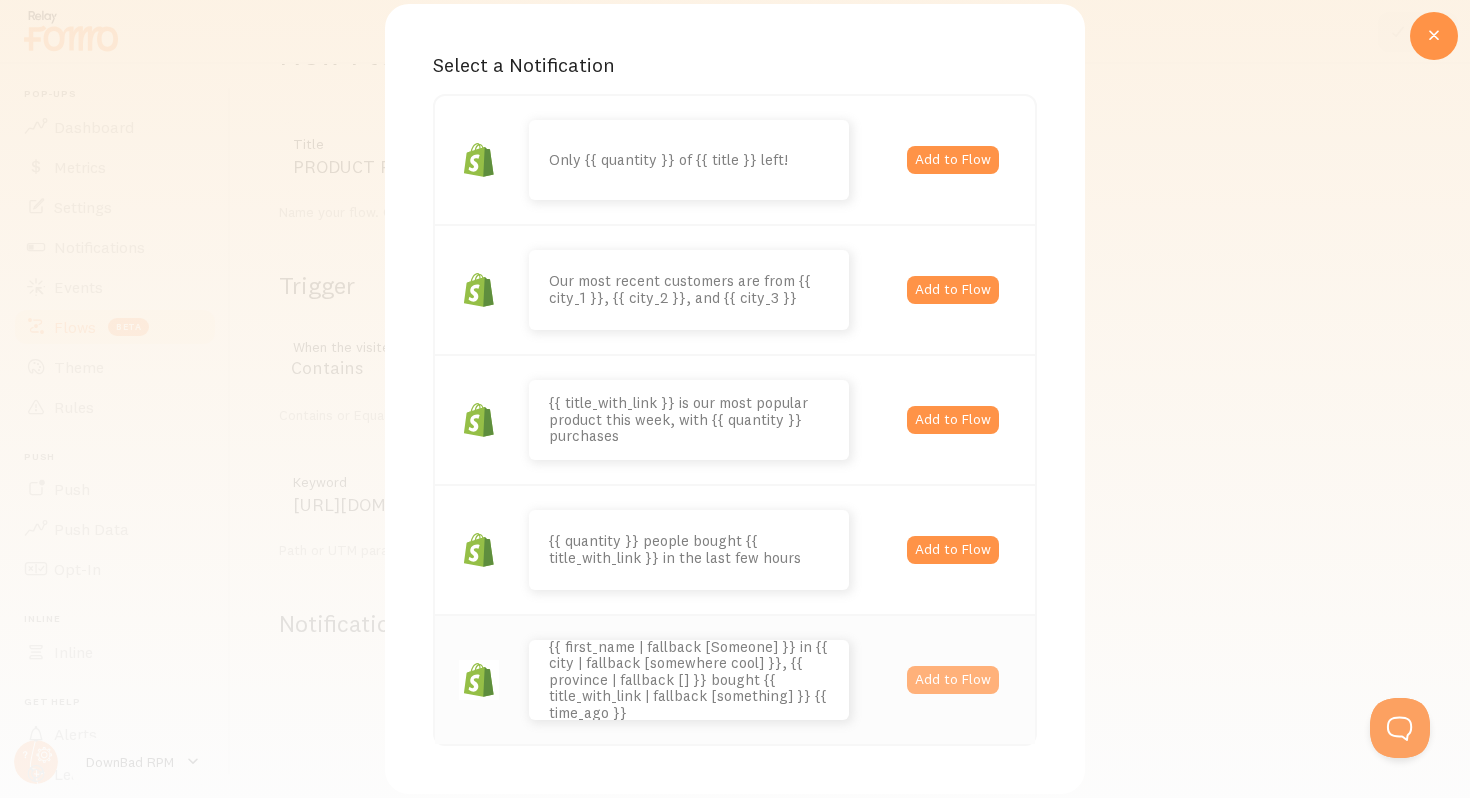 click on "Add to Flow" at bounding box center [953, 680] 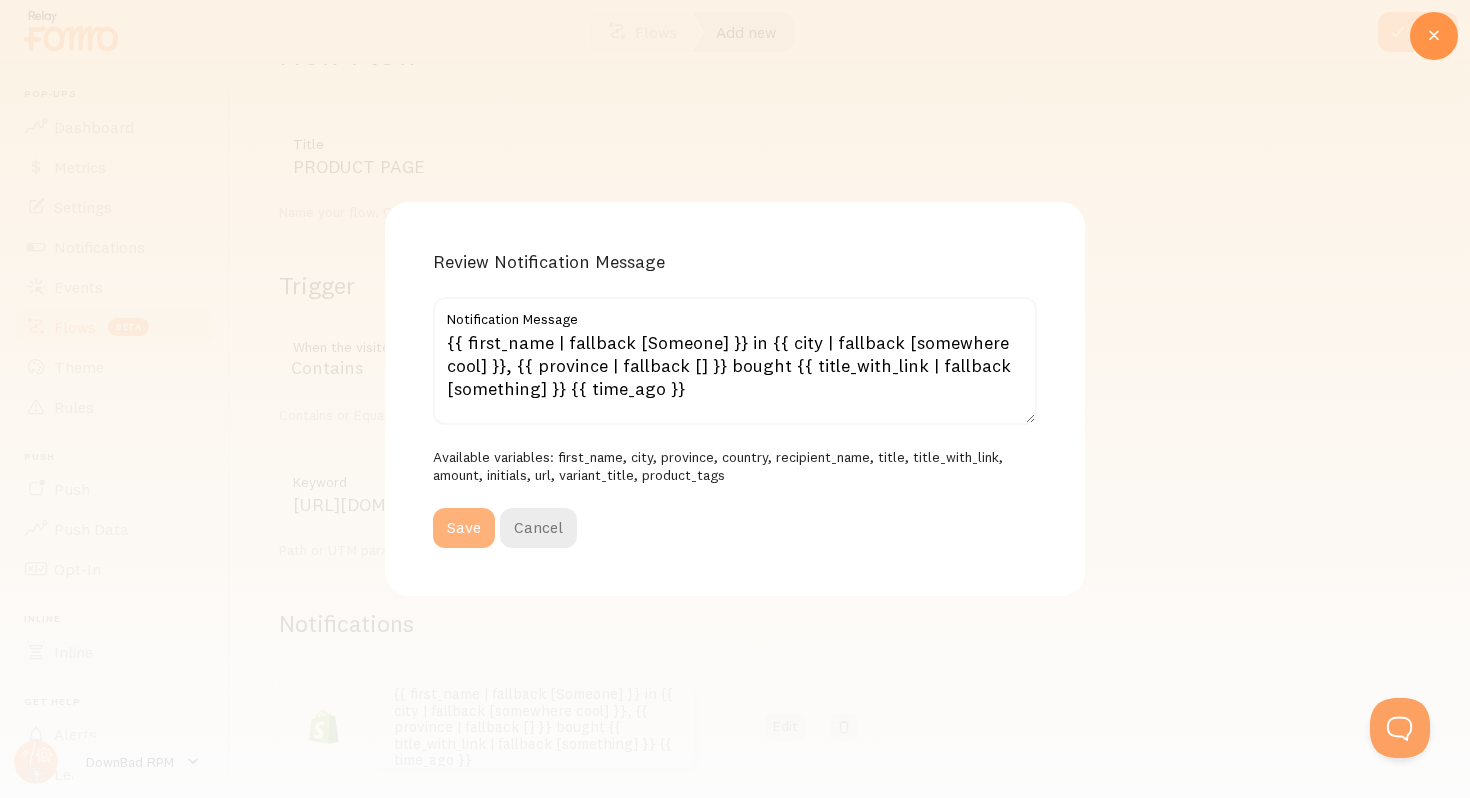 click on "Save" at bounding box center (464, 528) 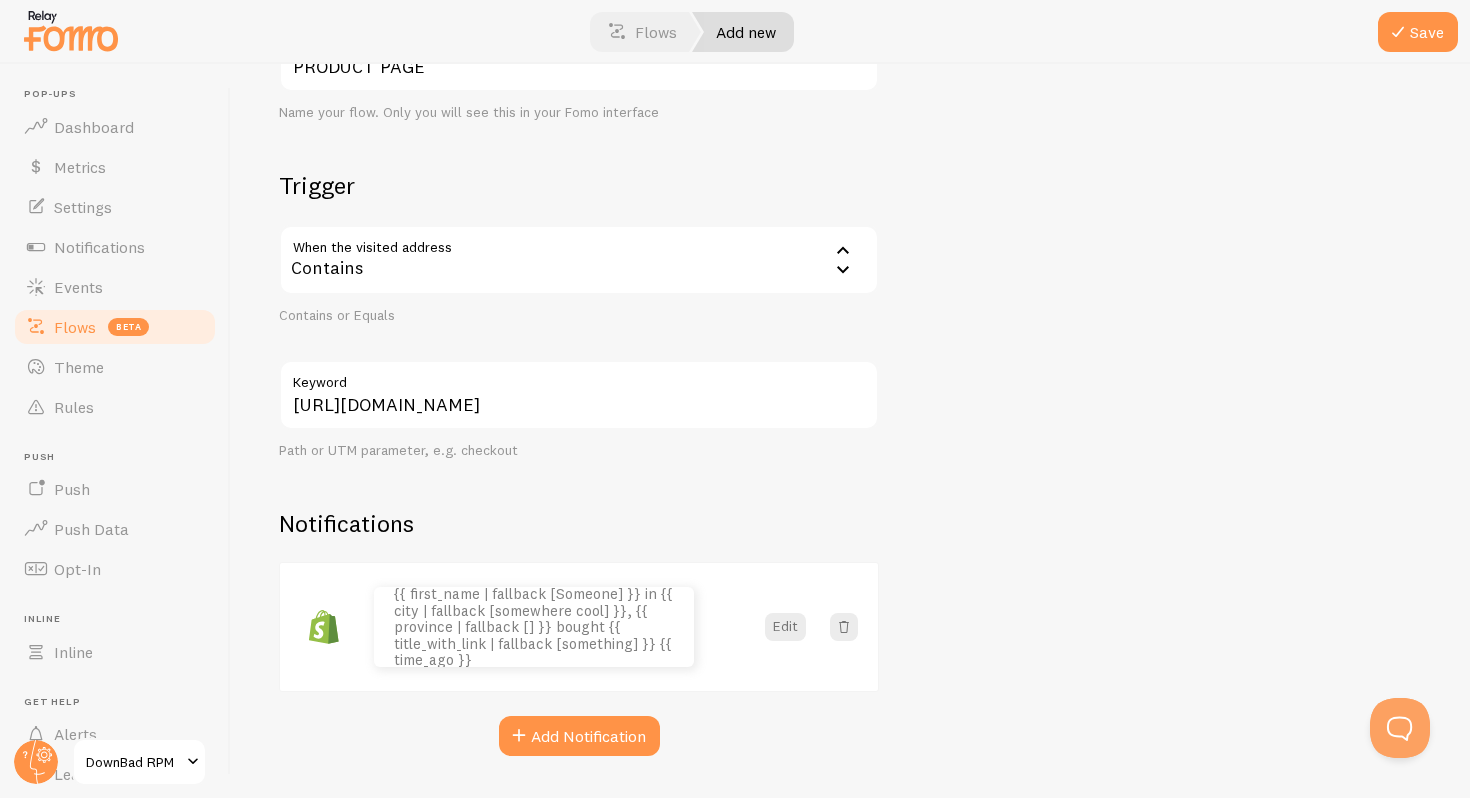 scroll, scrollTop: 233, scrollLeft: 0, axis: vertical 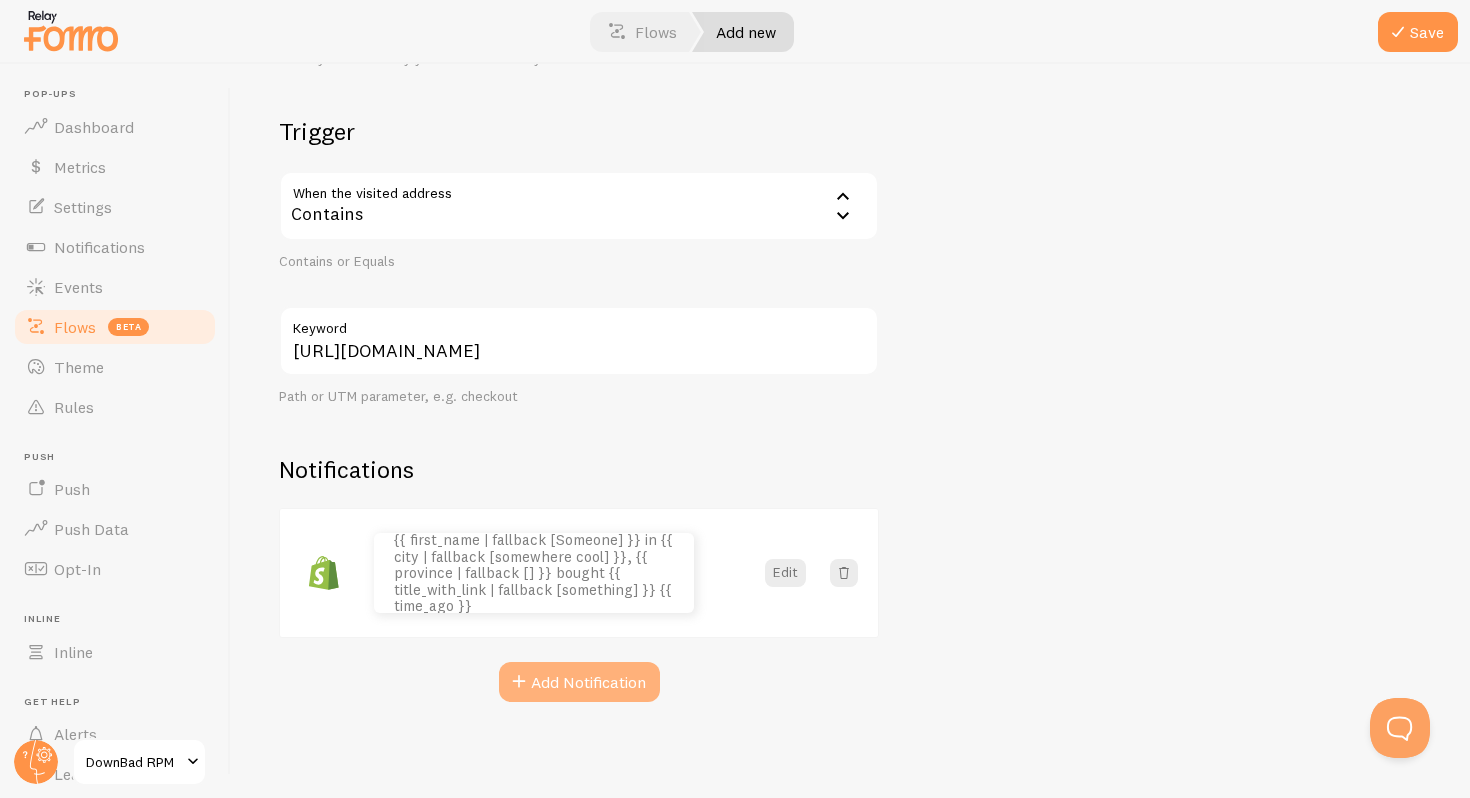 click on "Add Notification" at bounding box center (579, 682) 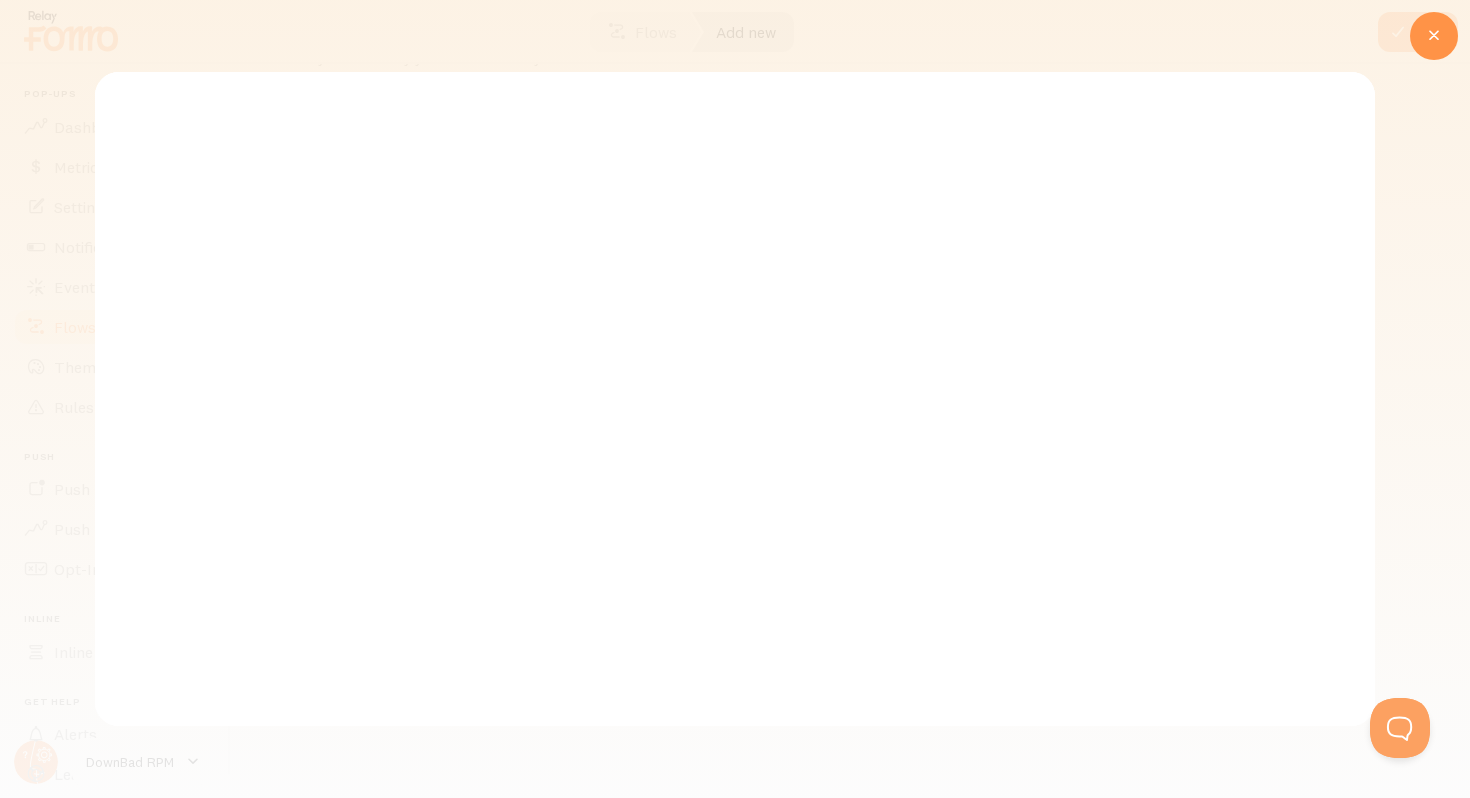 scroll, scrollTop: 0, scrollLeft: 0, axis: both 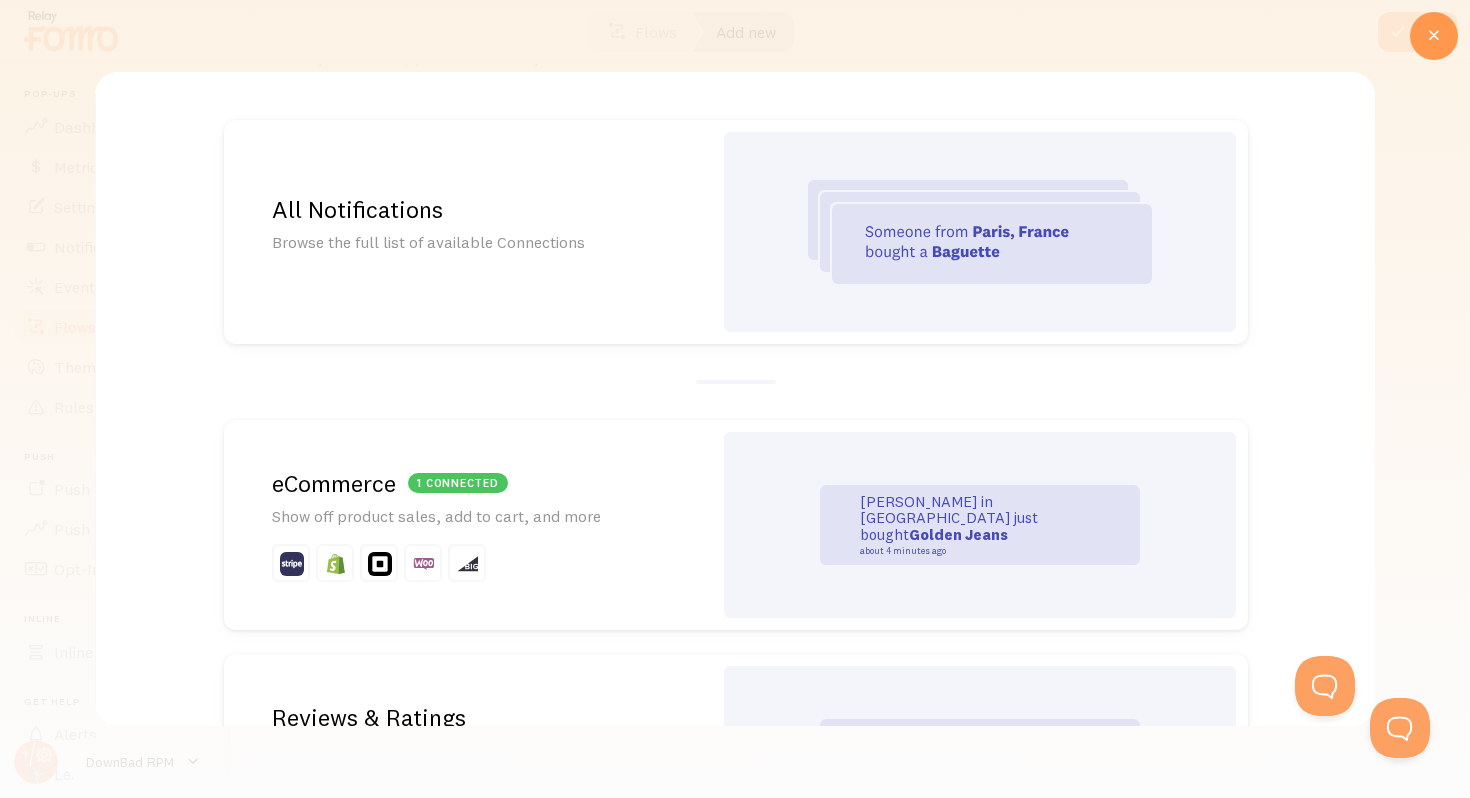 click at bounding box center (1434, 36) 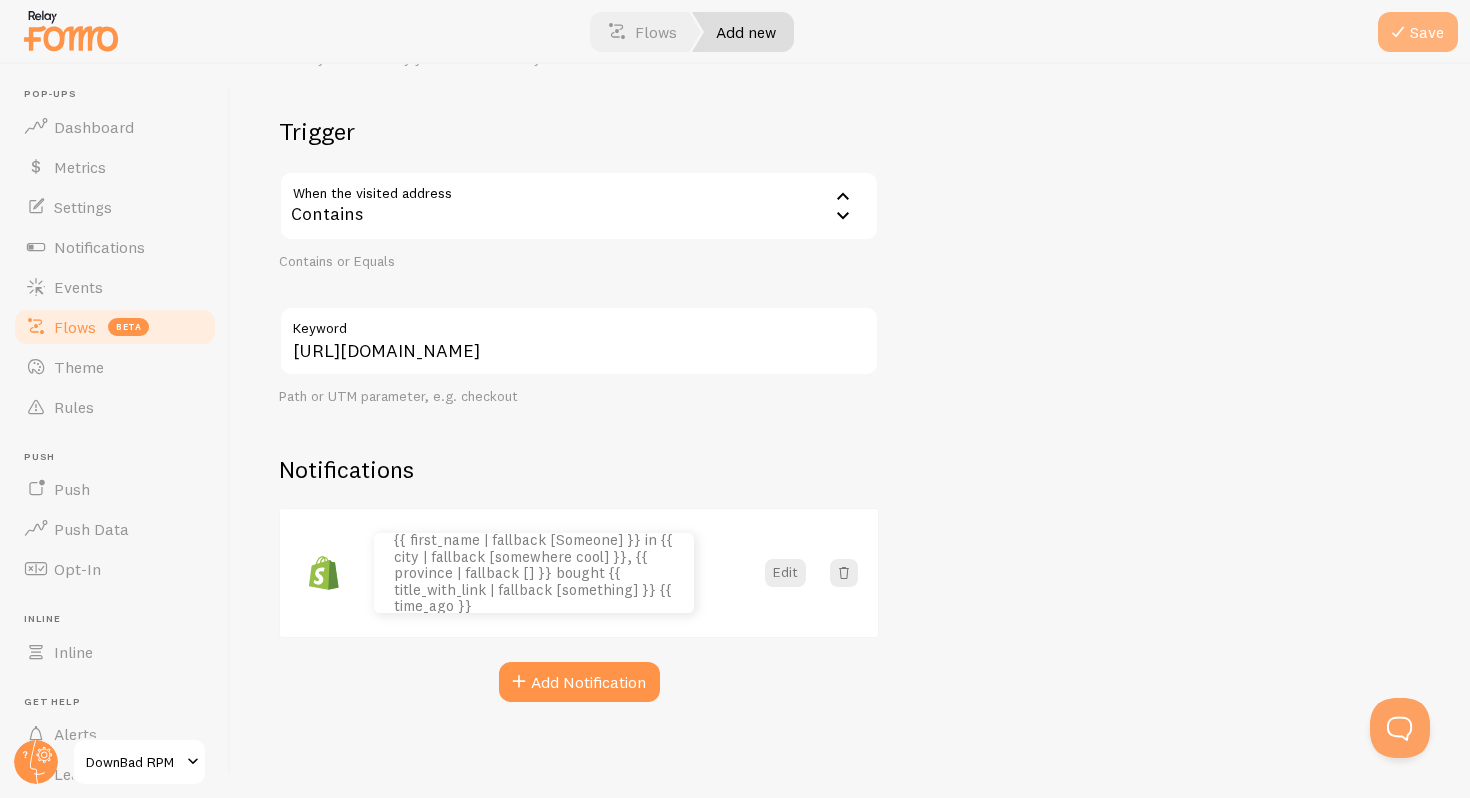 click on "Save" at bounding box center (1418, 32) 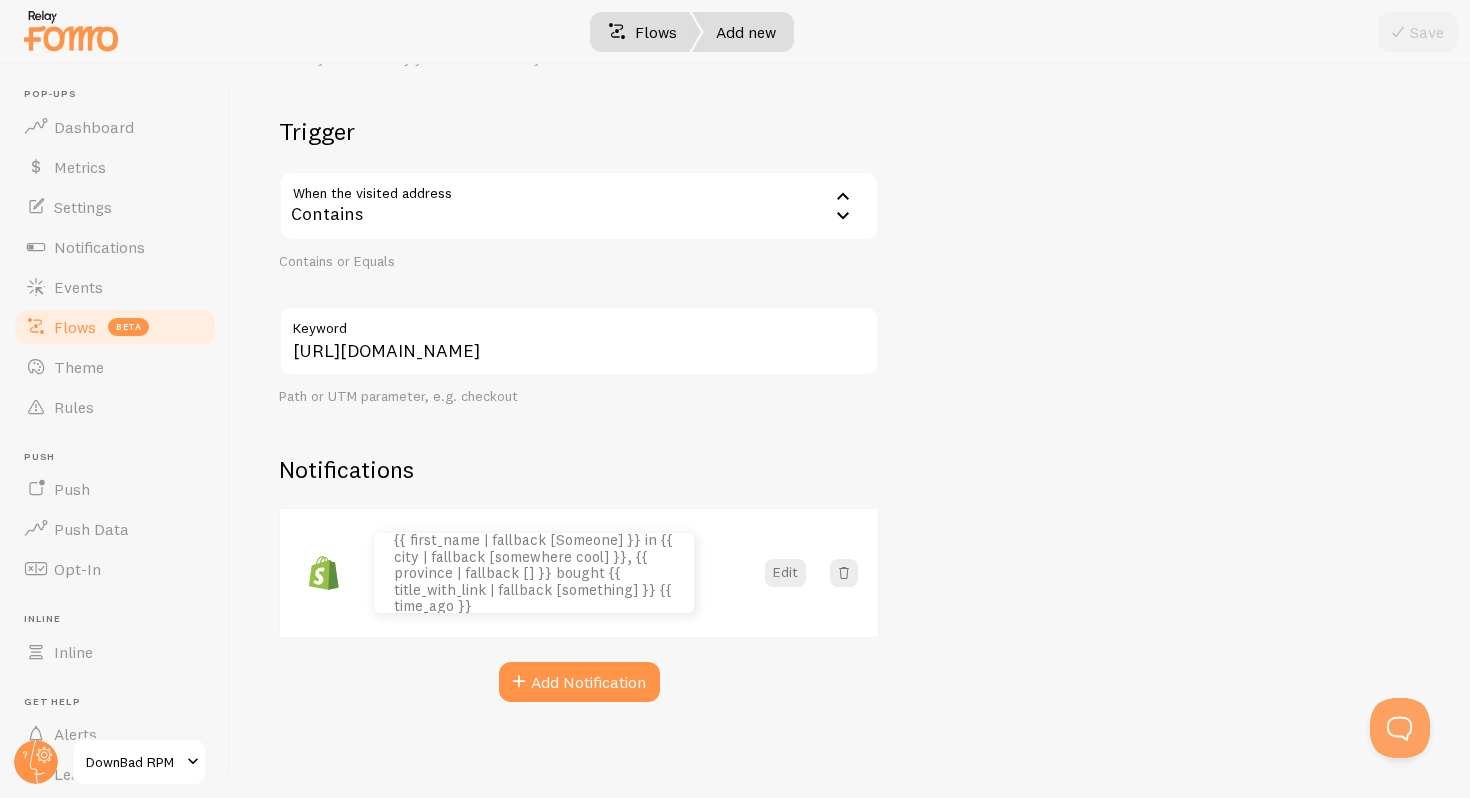 click on "Flows" at bounding box center [642, 32] 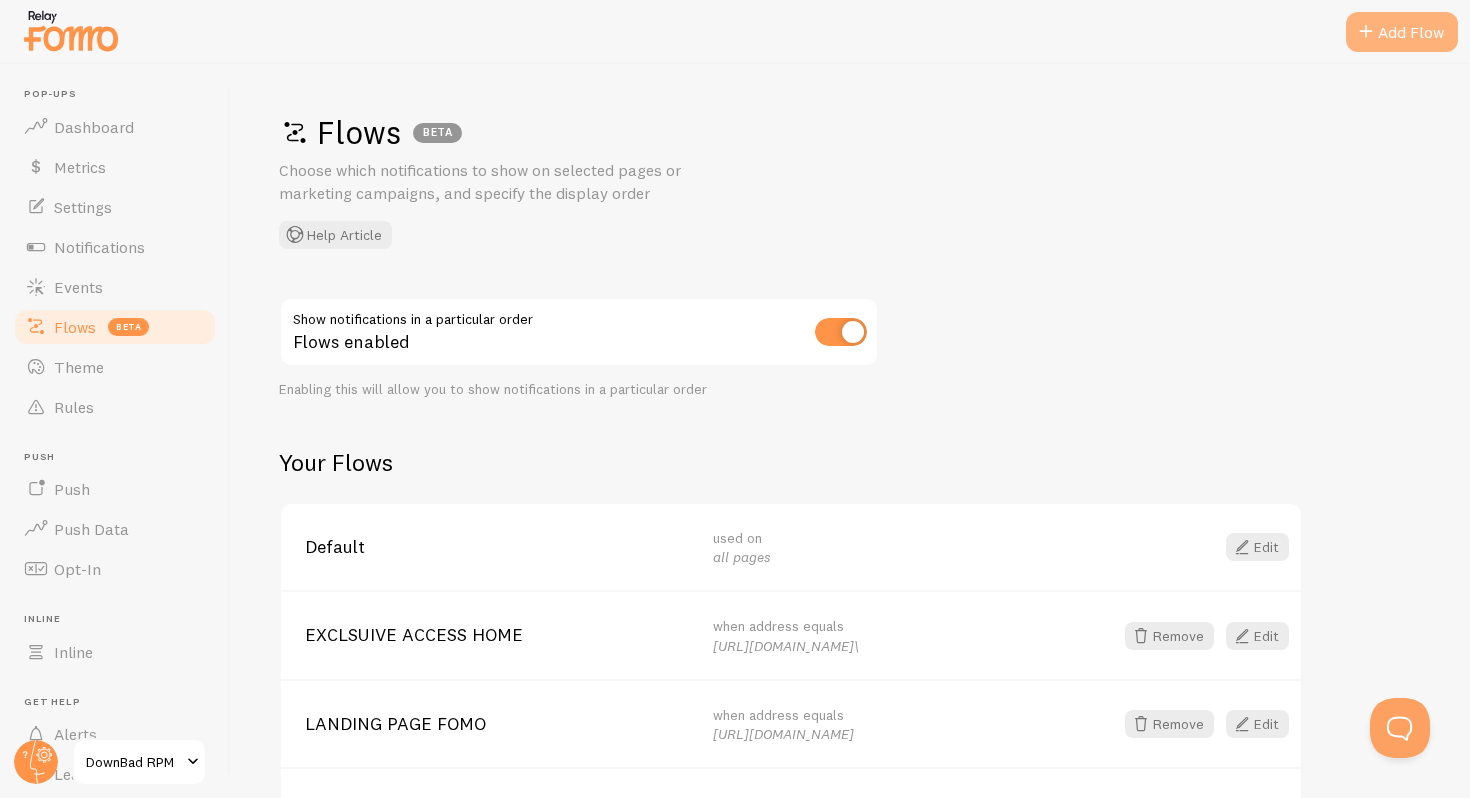 click at bounding box center (1366, 32) 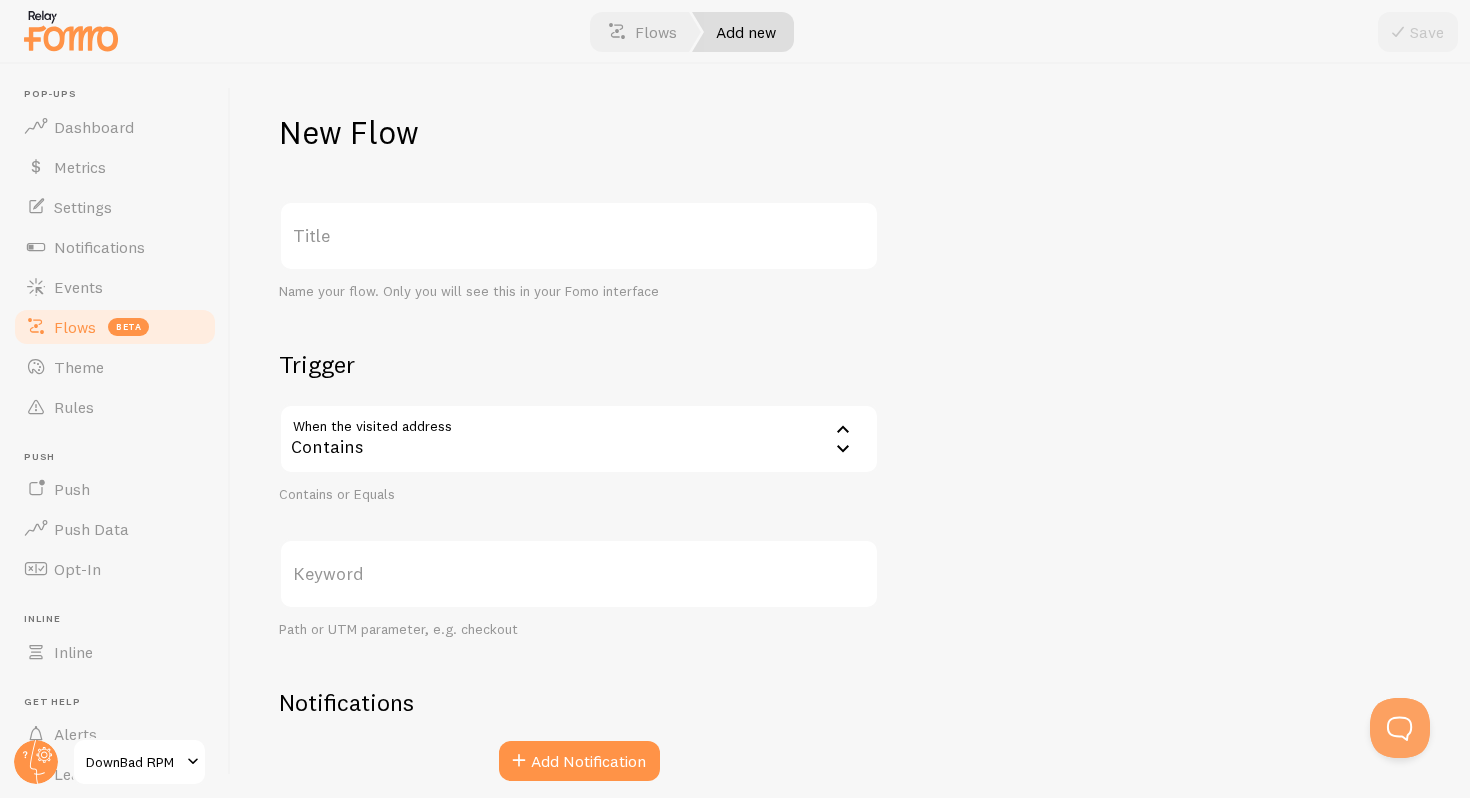 click on "Title" at bounding box center (579, 236) 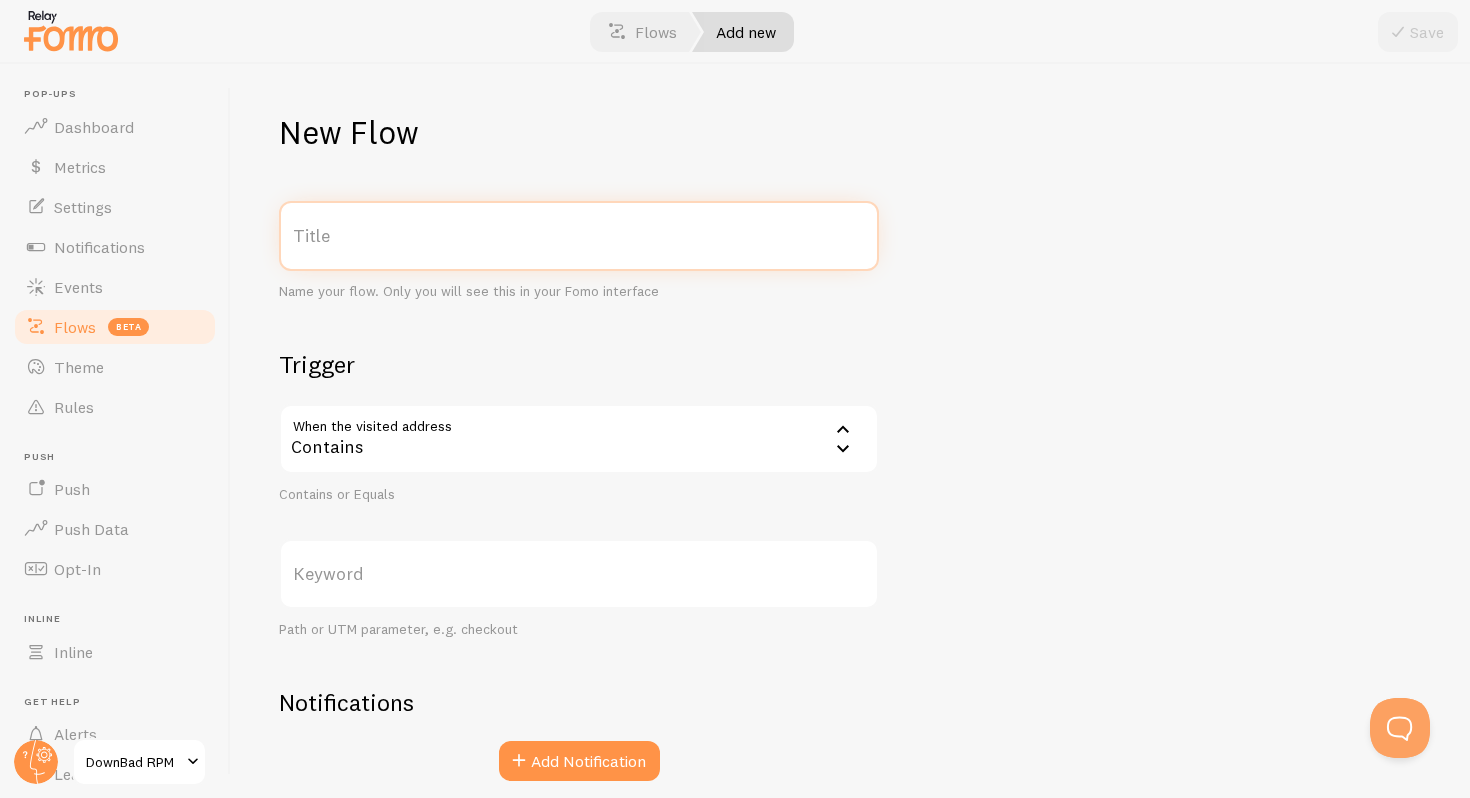 click on "Title" at bounding box center [579, 236] 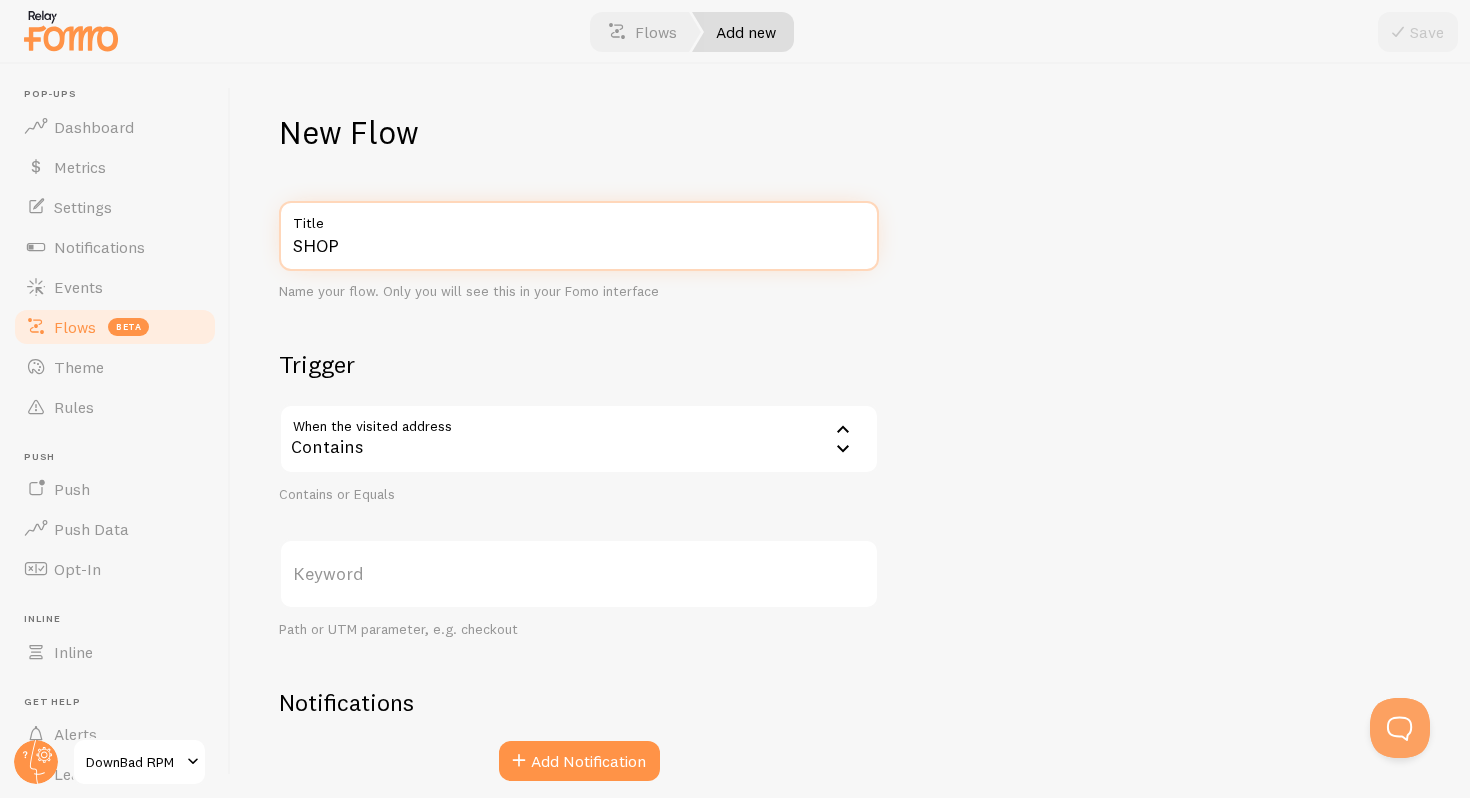 type on "SHOP" 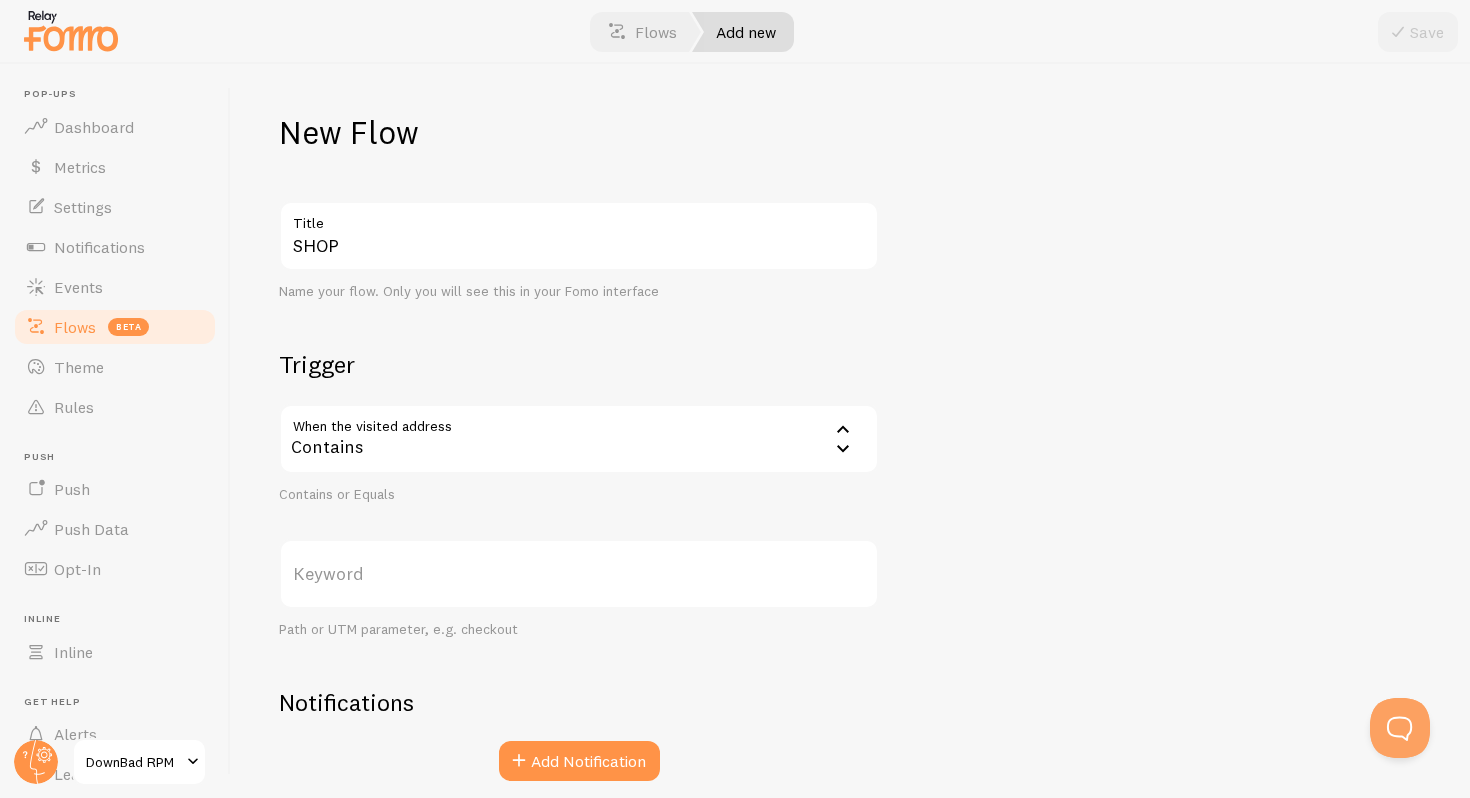 click on "Keyword" at bounding box center [579, 574] 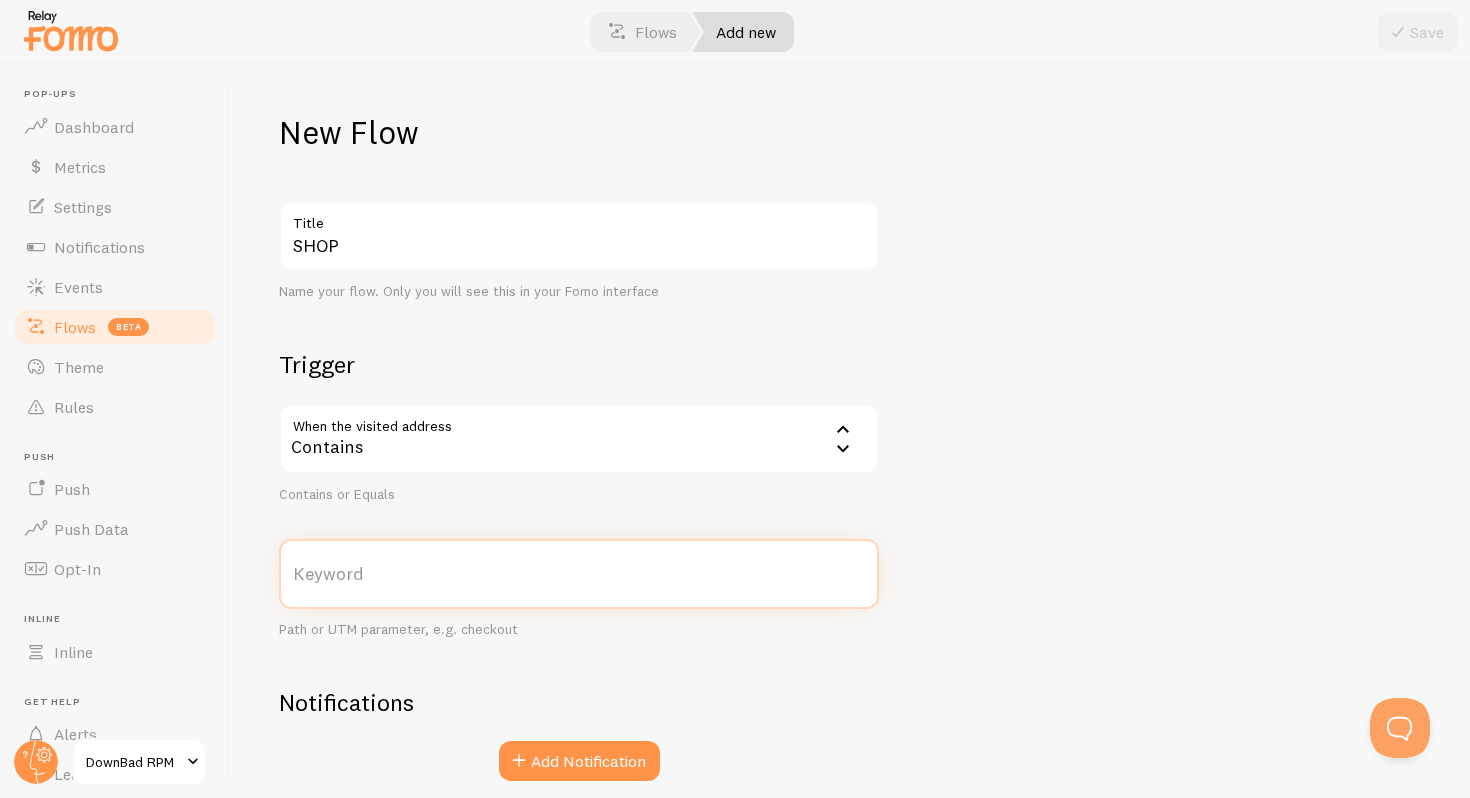 click on "Keyword" at bounding box center [579, 574] 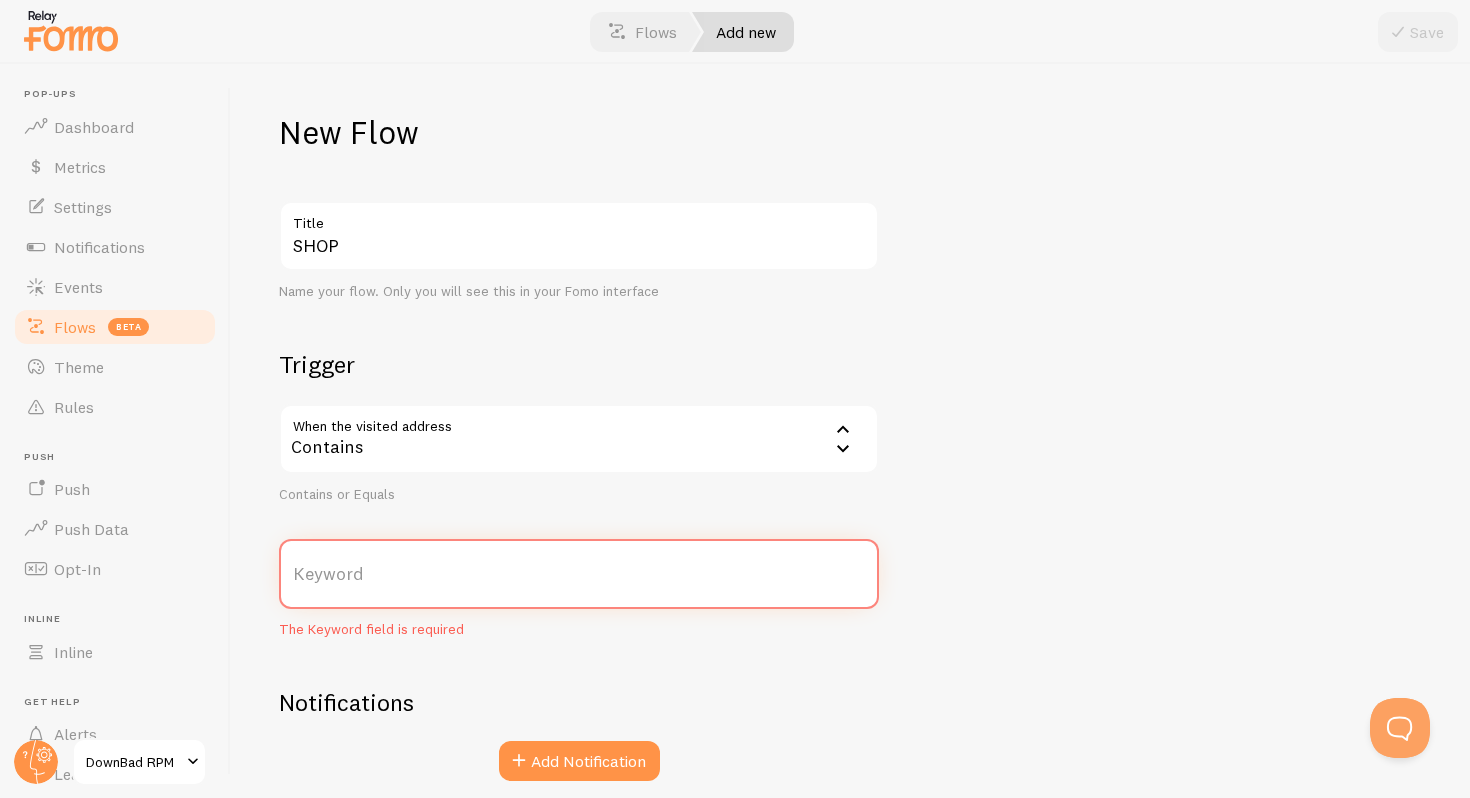 paste on "[URL][DOMAIN_NAME]" 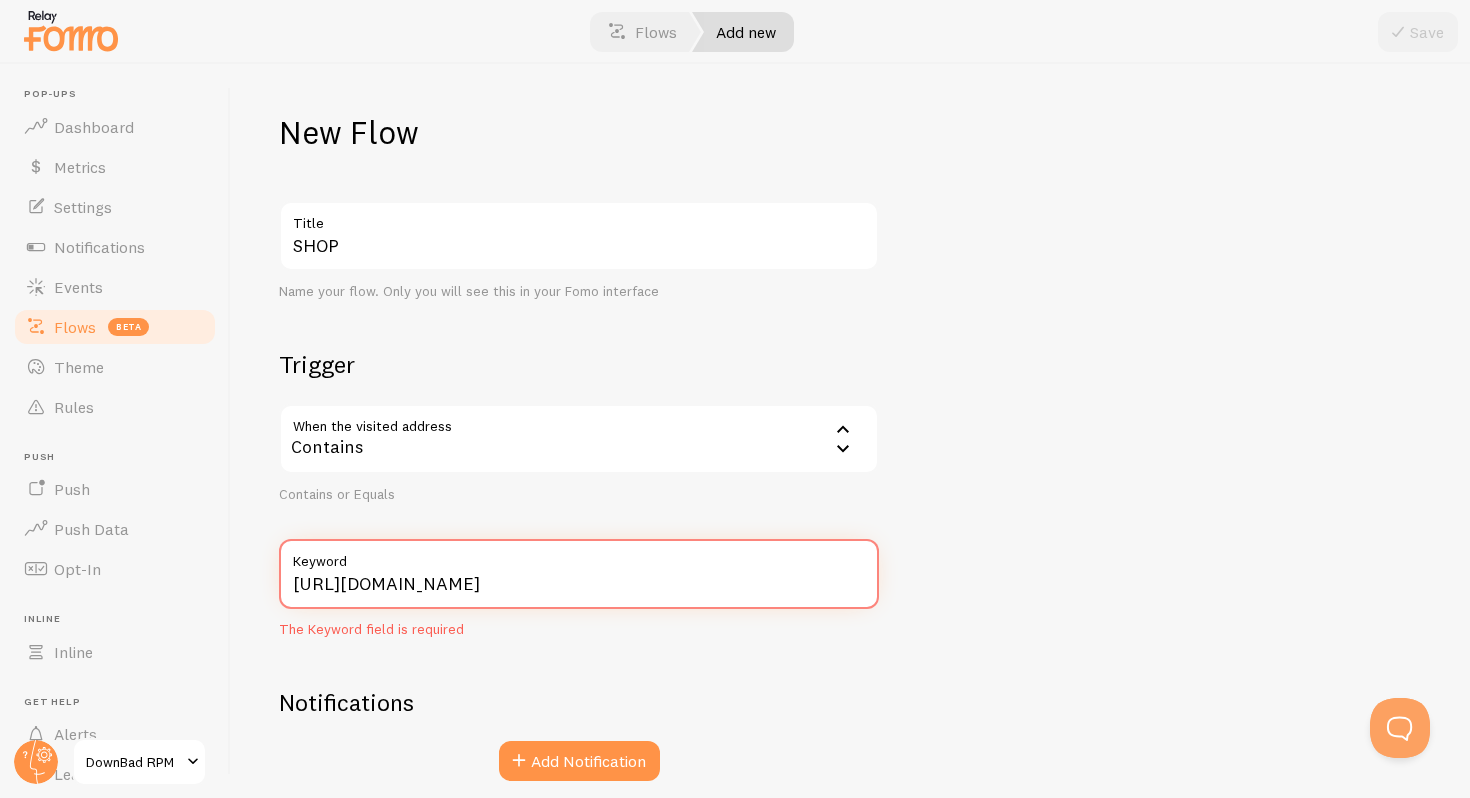 click on "[URL][DOMAIN_NAME]" at bounding box center (579, 574) 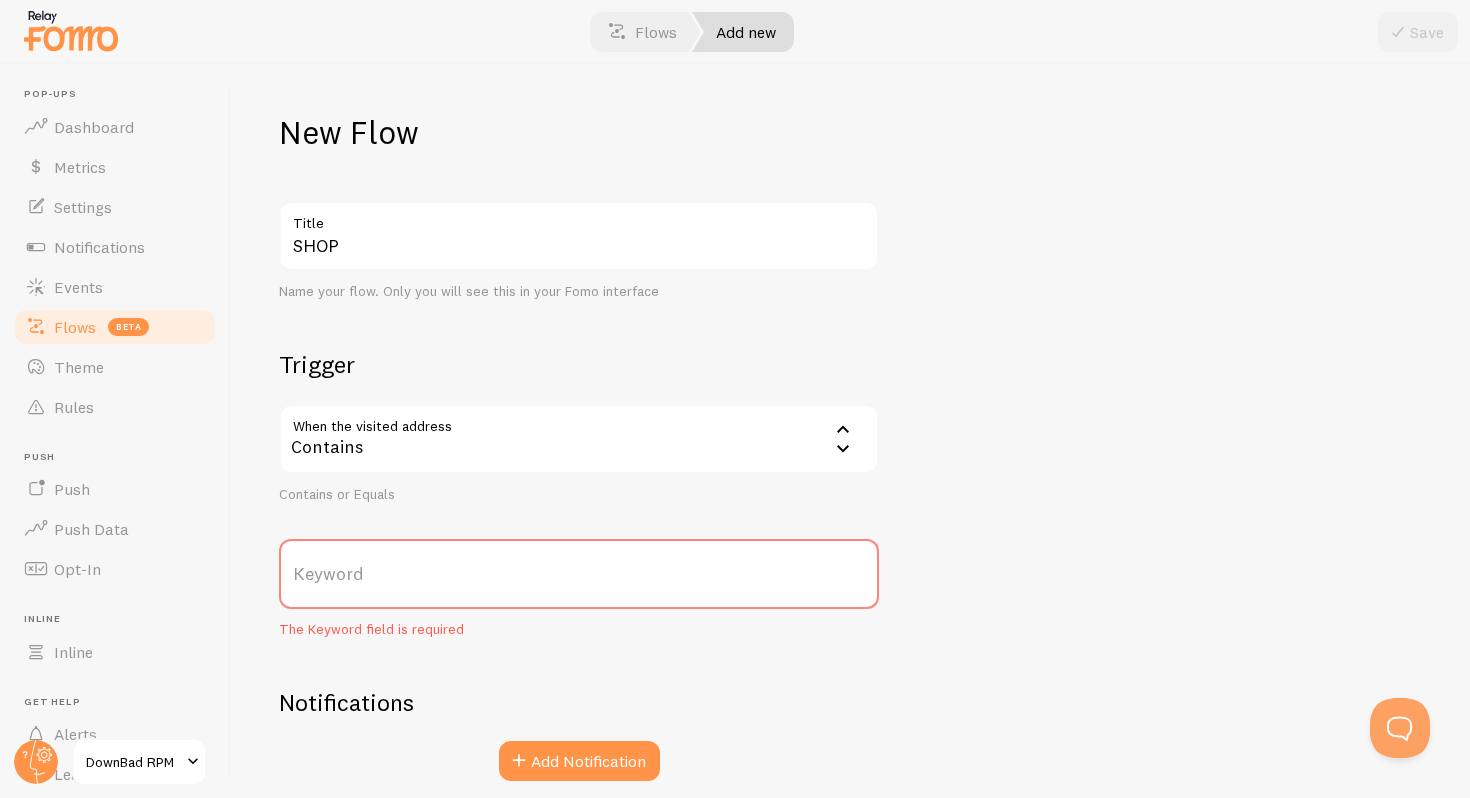 click on "Keyword" at bounding box center [579, 574] 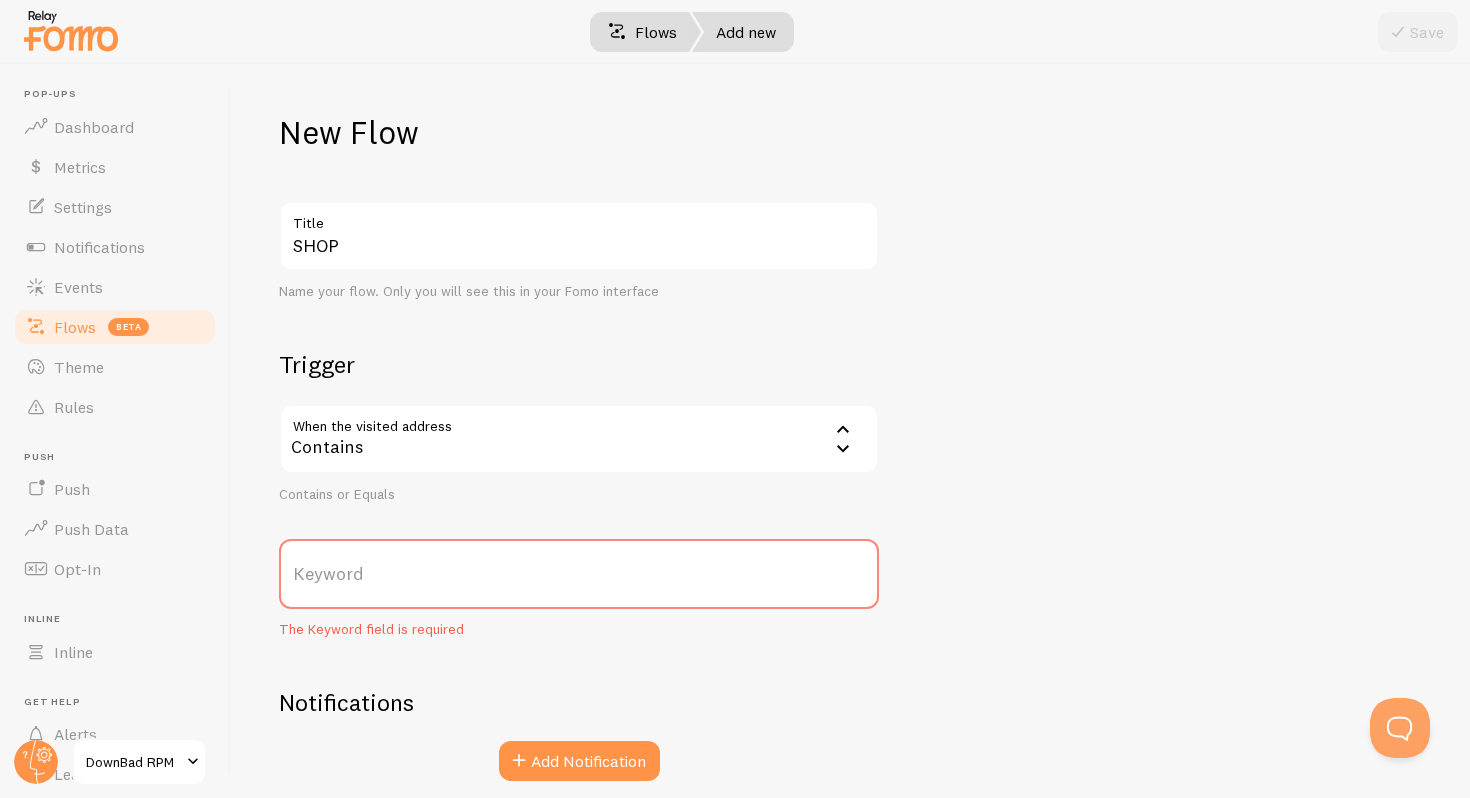 click on "Flows" at bounding box center (642, 32) 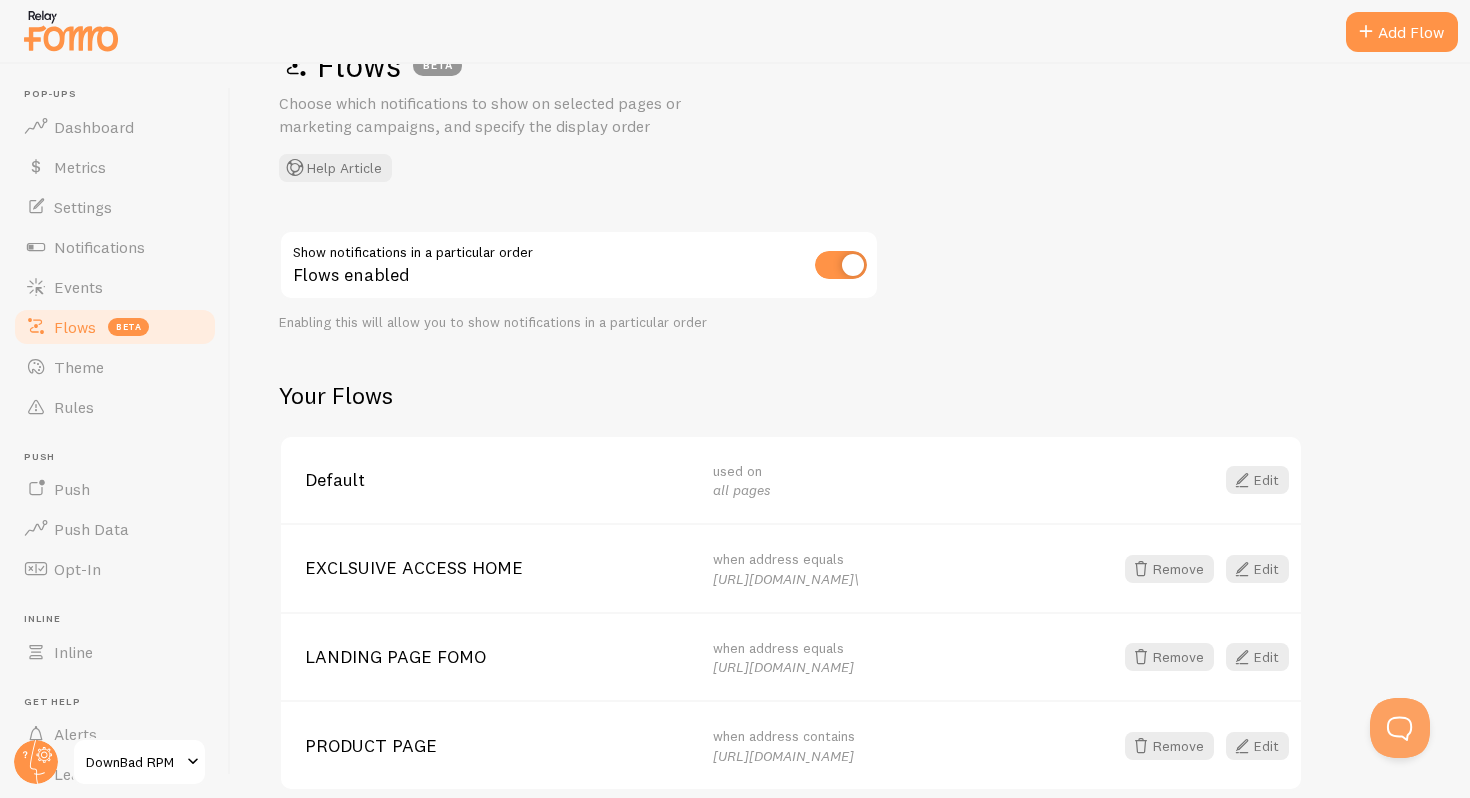 scroll, scrollTop: 152, scrollLeft: 0, axis: vertical 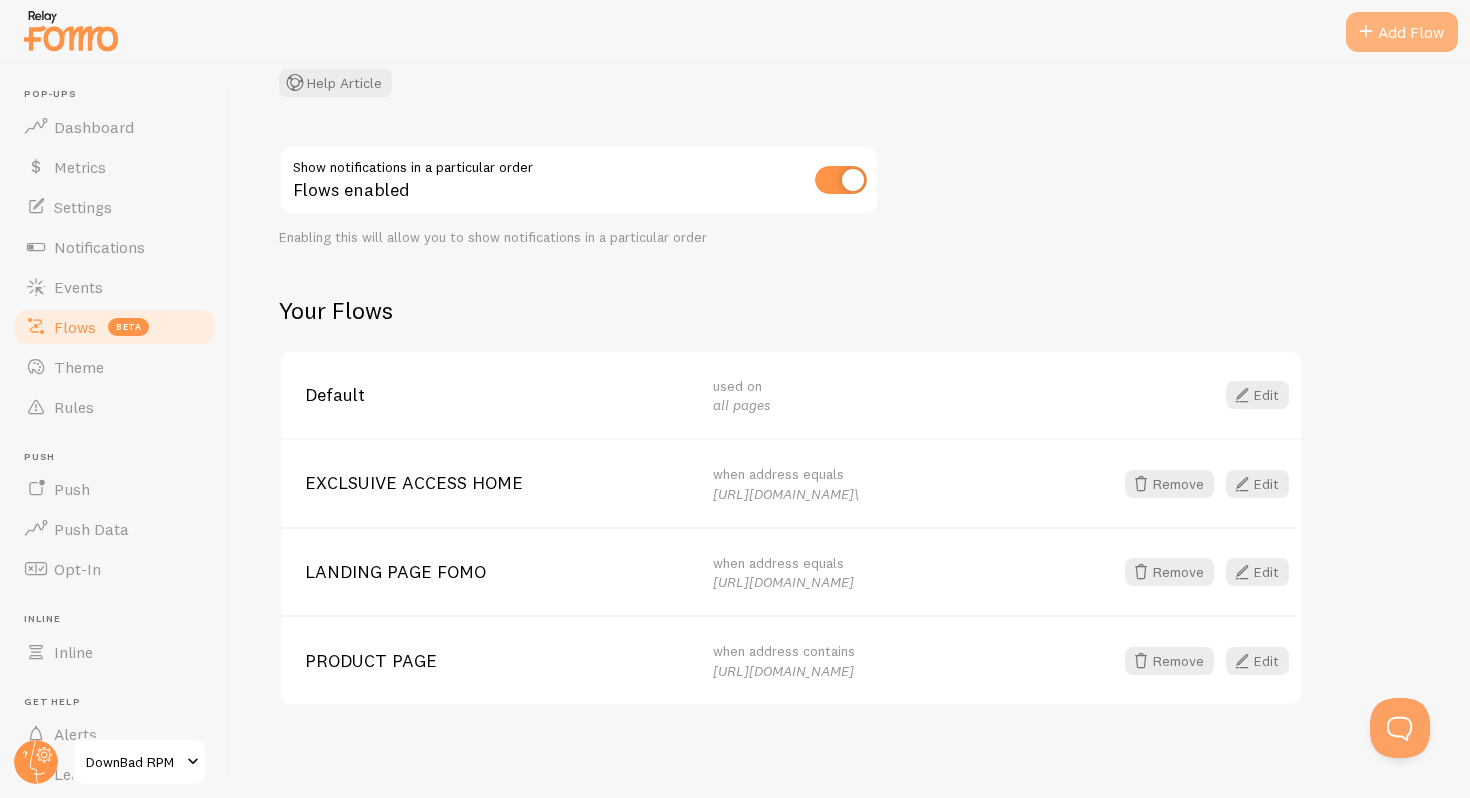 click on "Add Flow" at bounding box center [1402, 32] 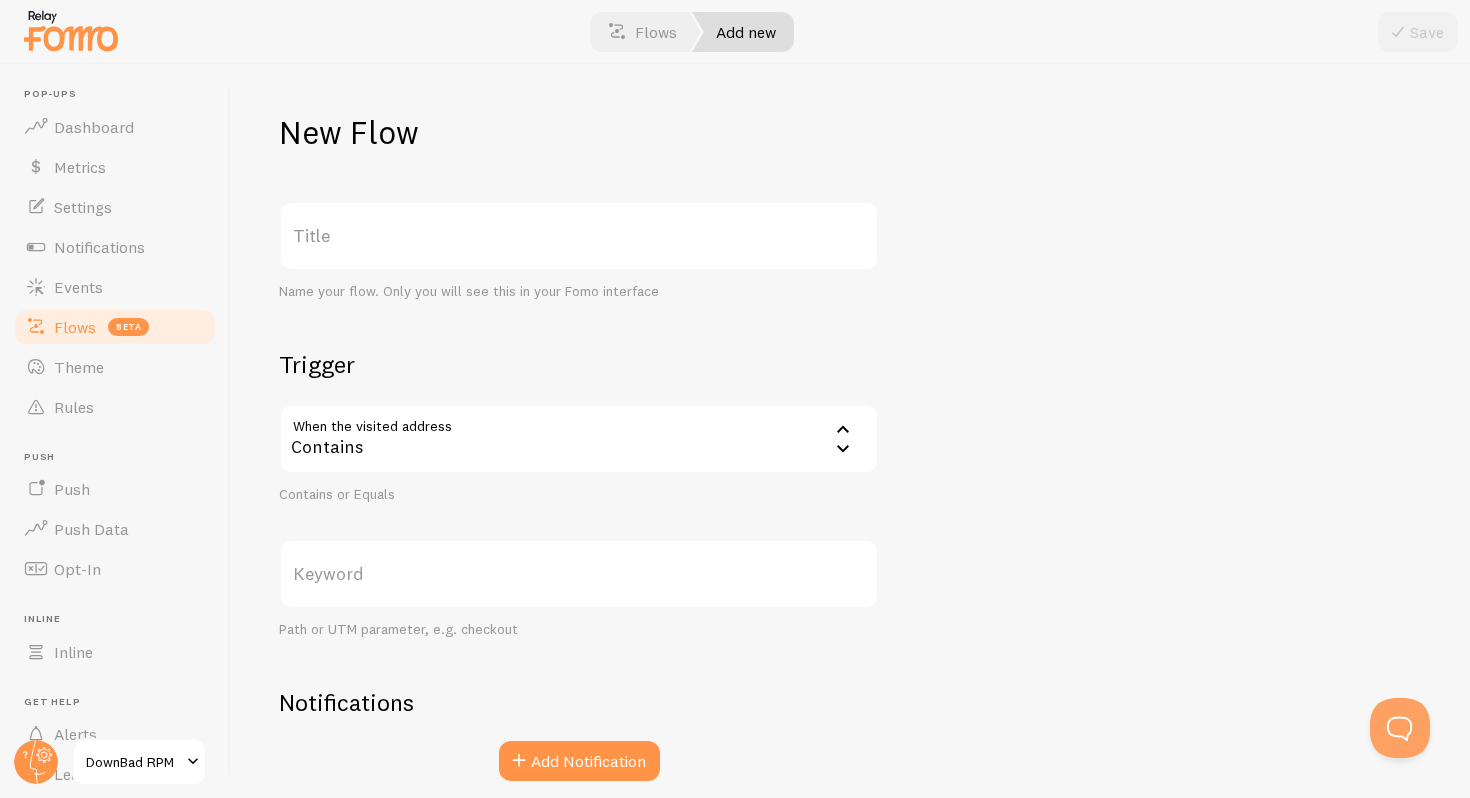 click on "Title" at bounding box center (579, 236) 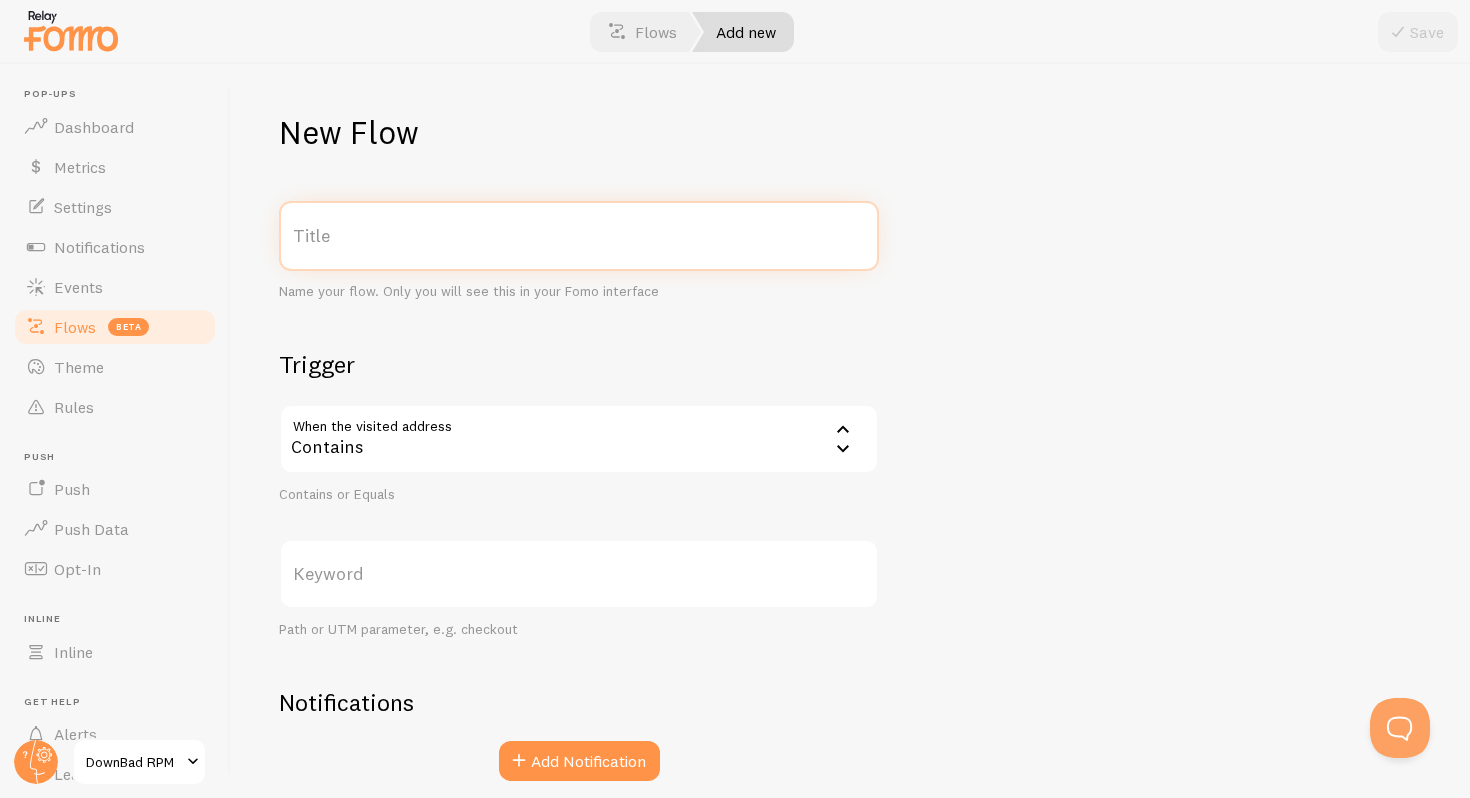 click on "Title" at bounding box center (579, 236) 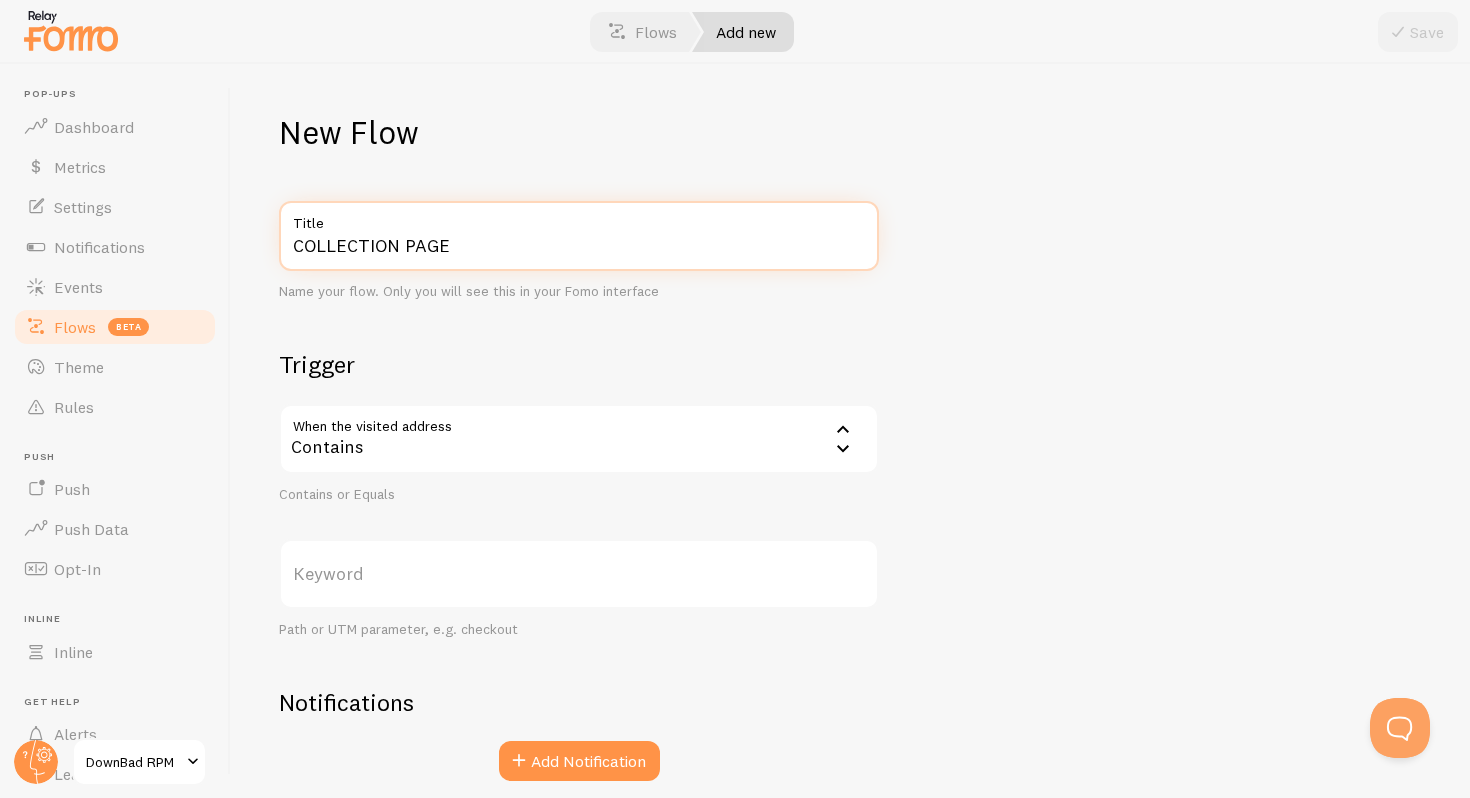 type on "COLLECTION PAGE" 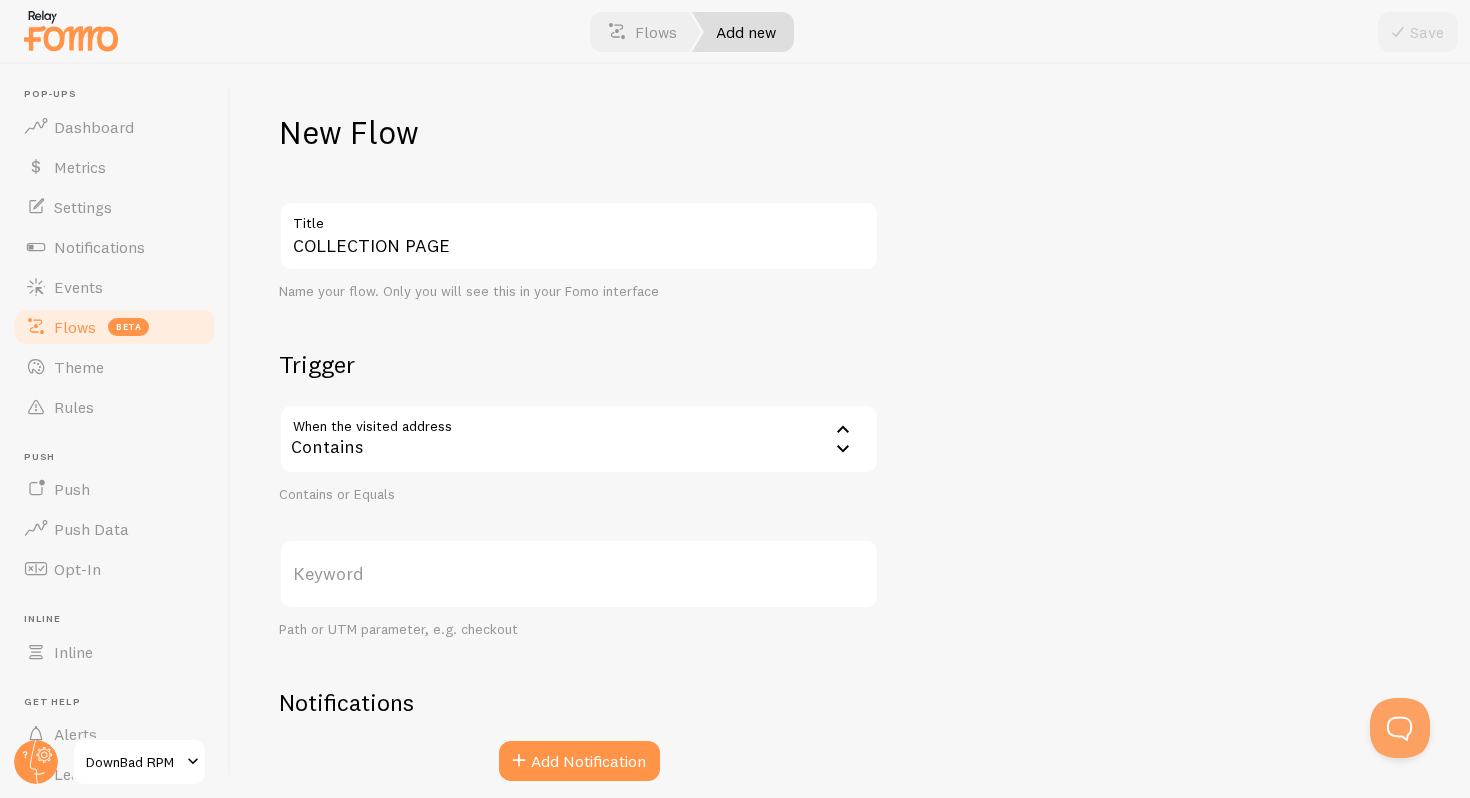 click on "Keyword" at bounding box center [579, 574] 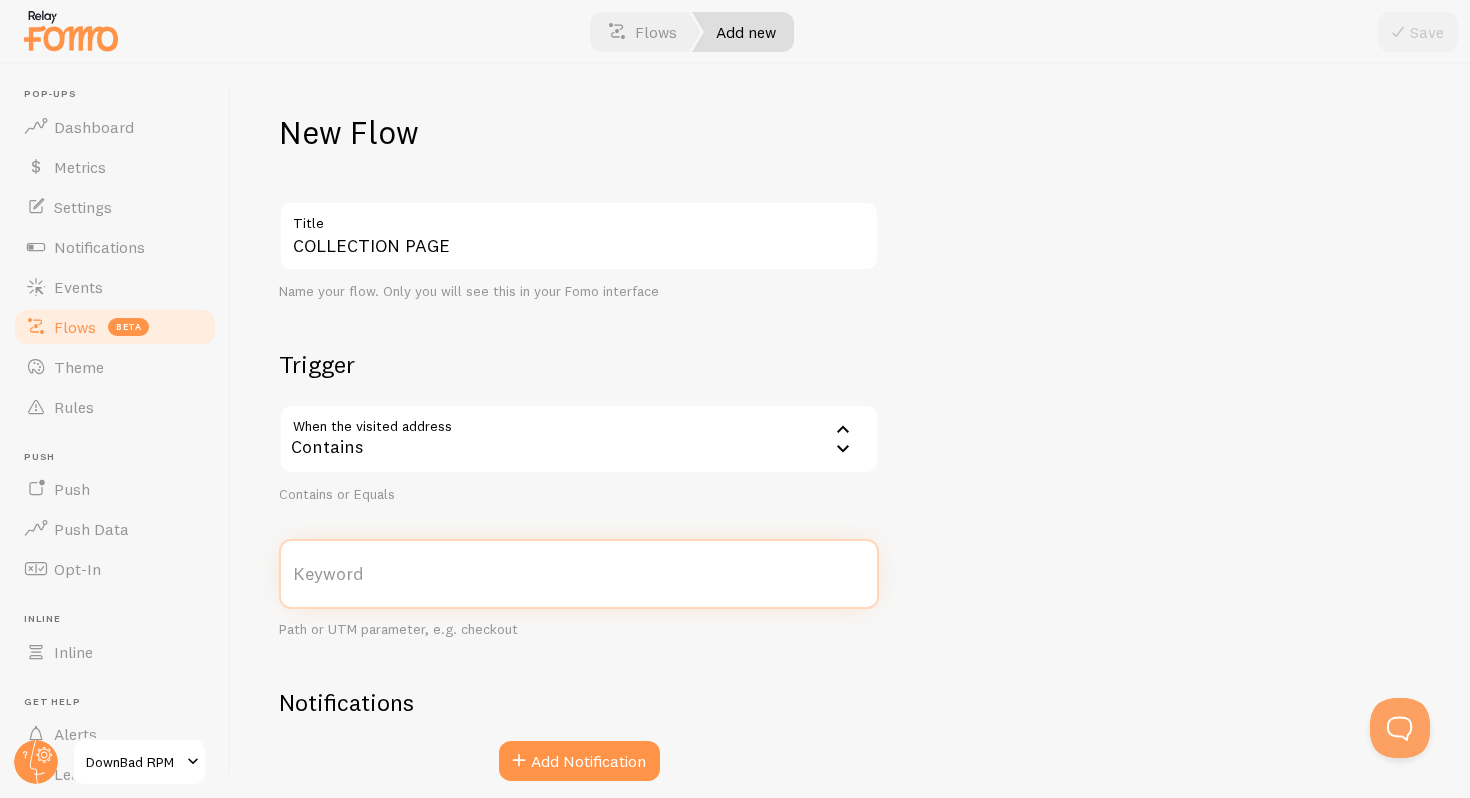 click on "Keyword" at bounding box center [579, 574] 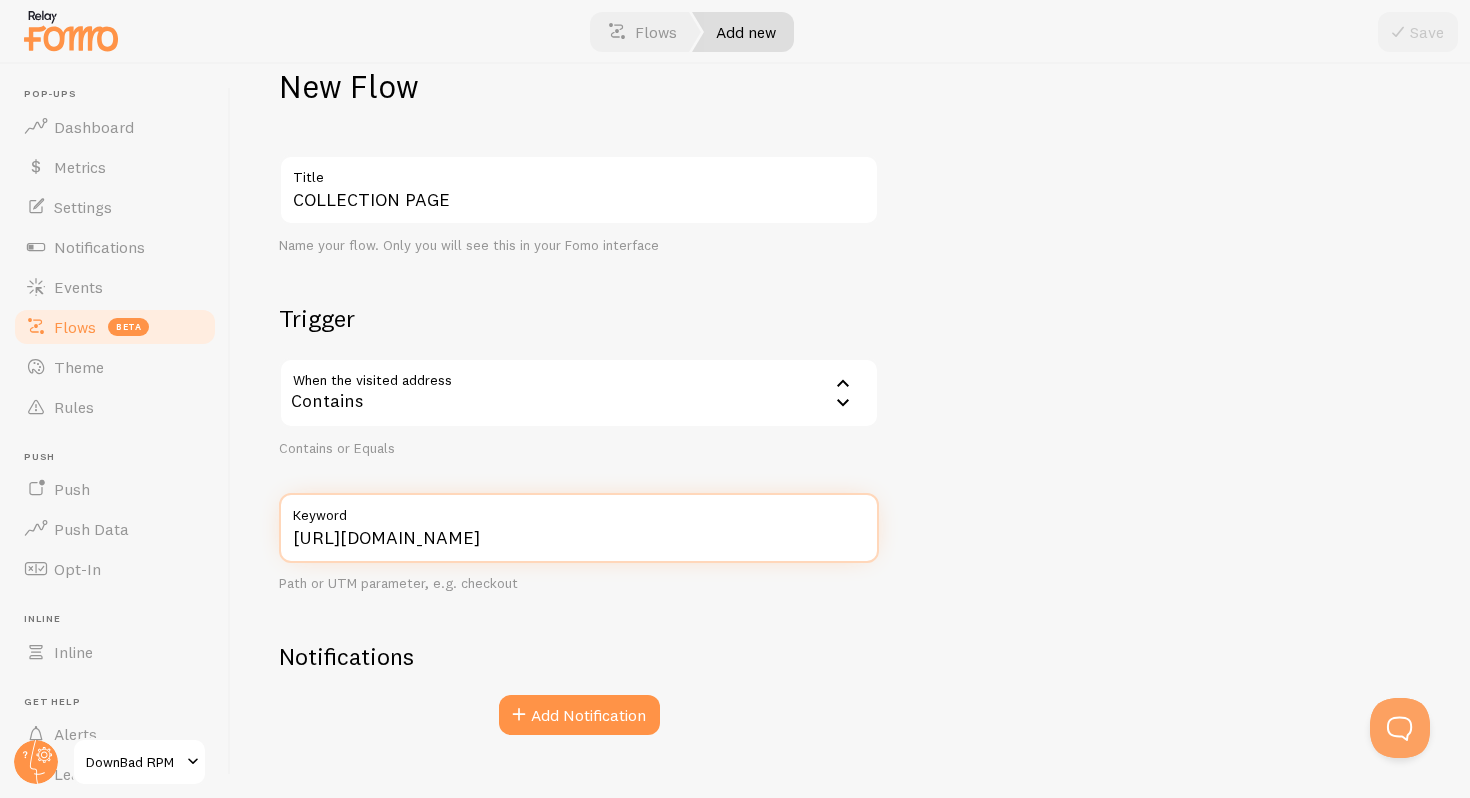 scroll, scrollTop: 79, scrollLeft: 0, axis: vertical 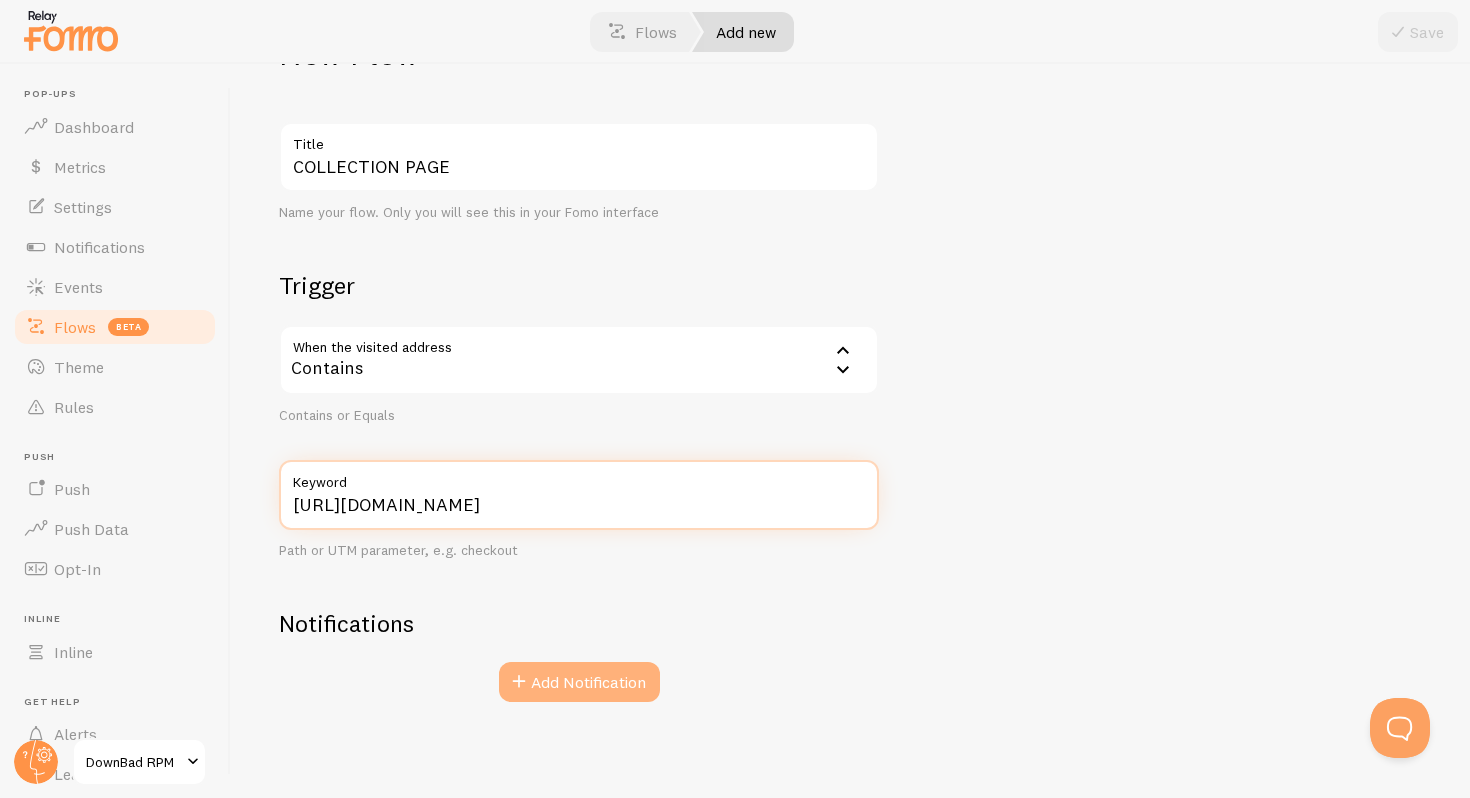 type on "[URL][DOMAIN_NAME]" 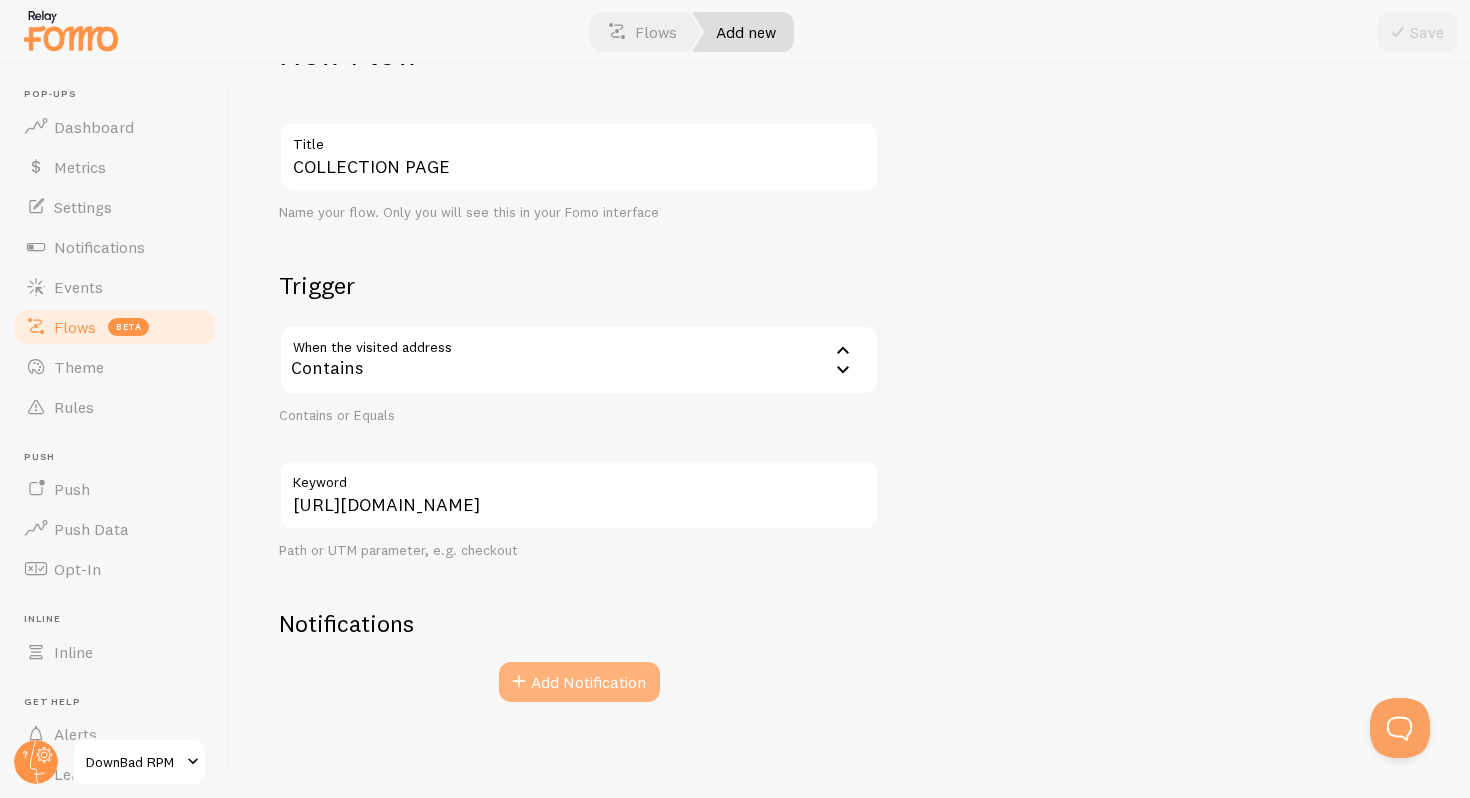 click on "Add Notification" at bounding box center (579, 682) 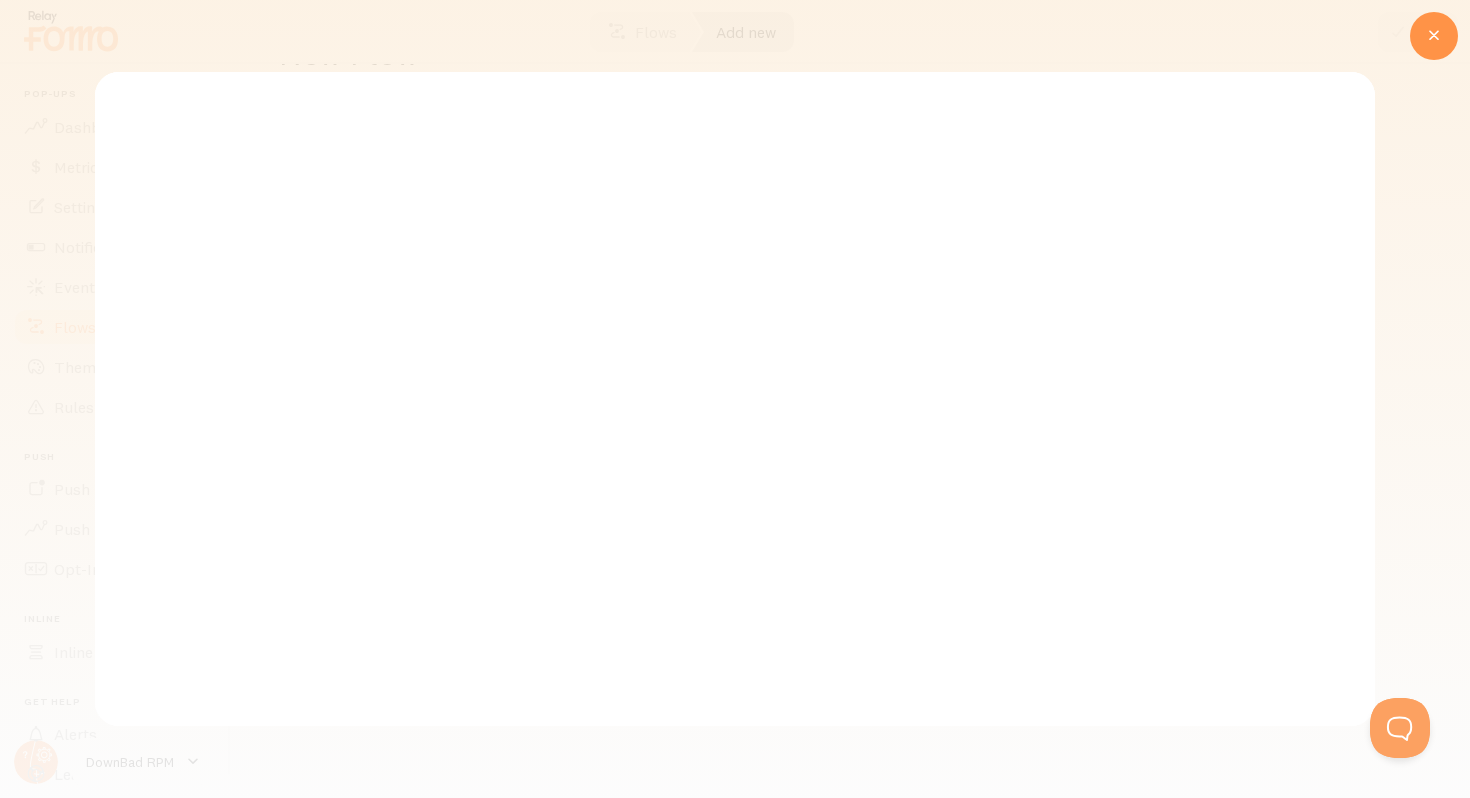 scroll, scrollTop: 0, scrollLeft: 0, axis: both 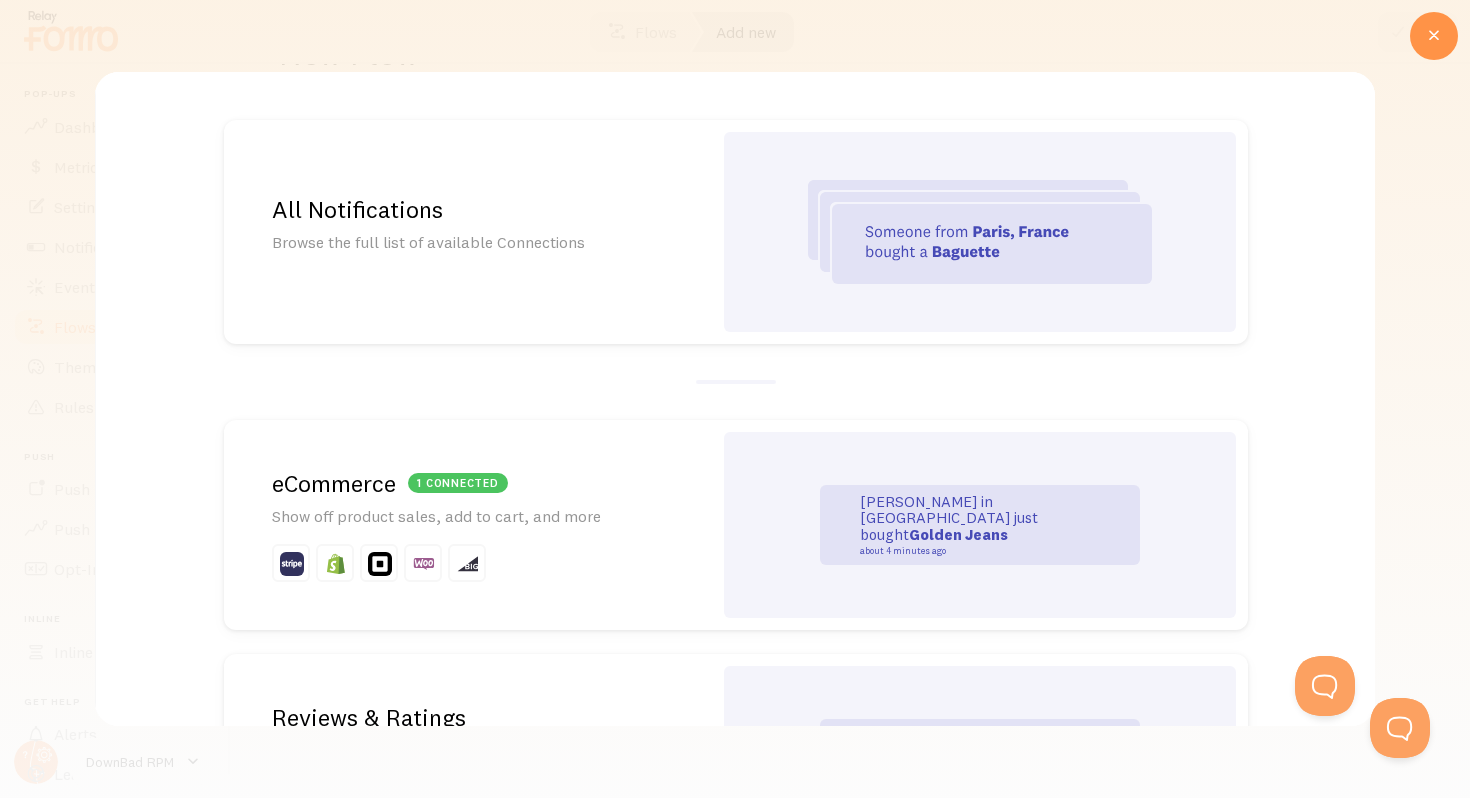 click on "1
connected
eCommerce" at bounding box center (468, 483) 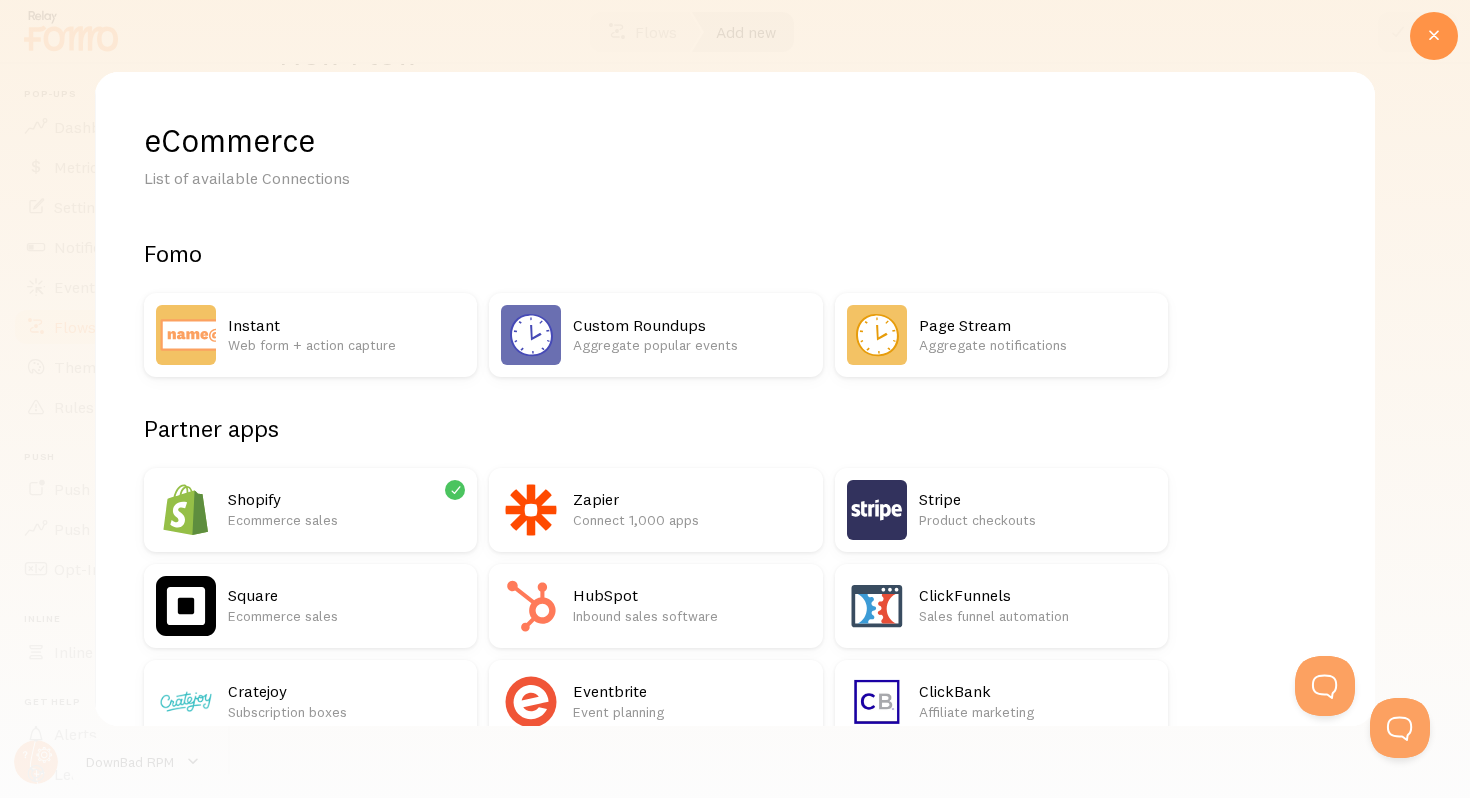 click on "Shopify" at bounding box center [346, 499] 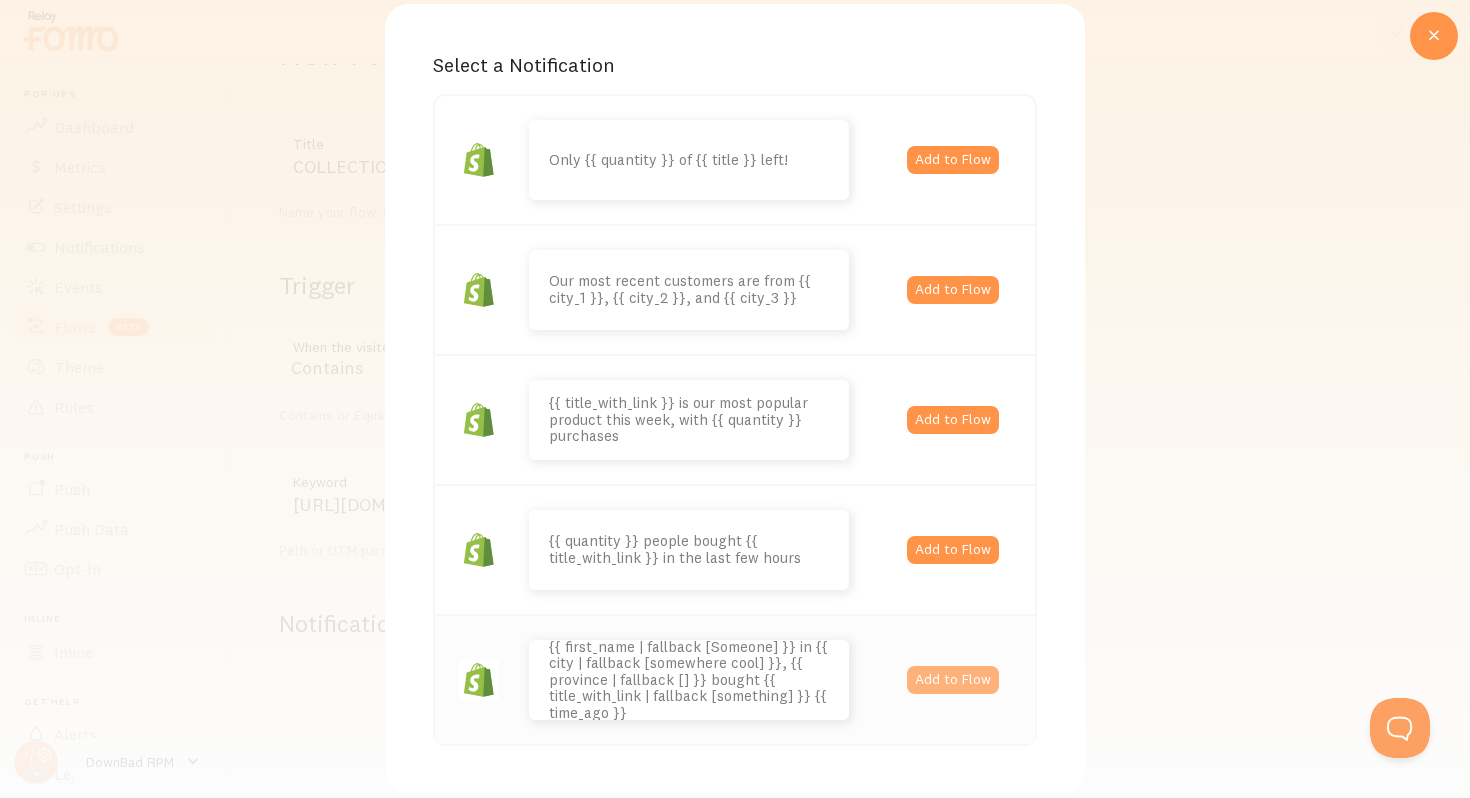 click on "Add to Flow" at bounding box center (953, 680) 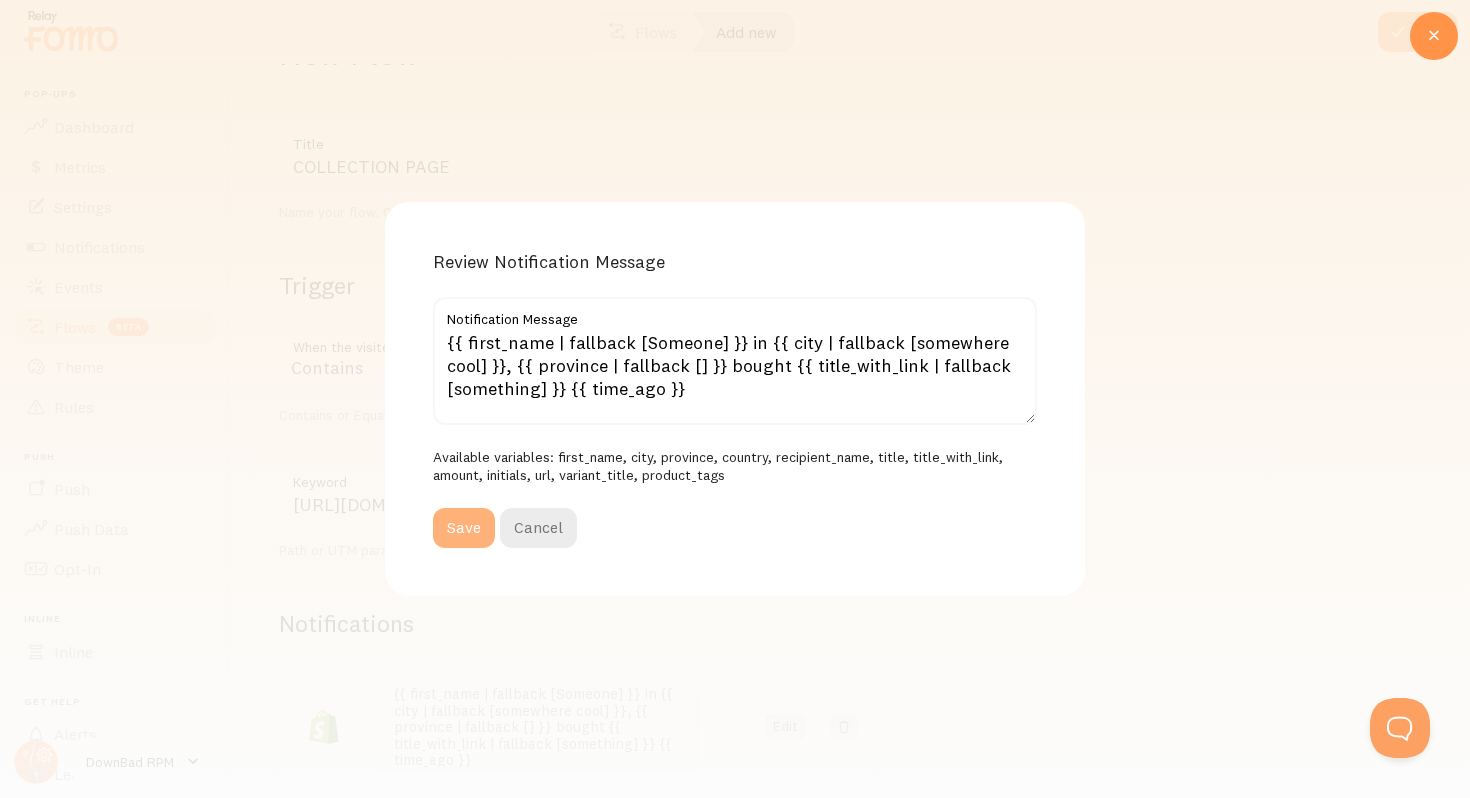 click on "Save" at bounding box center [464, 528] 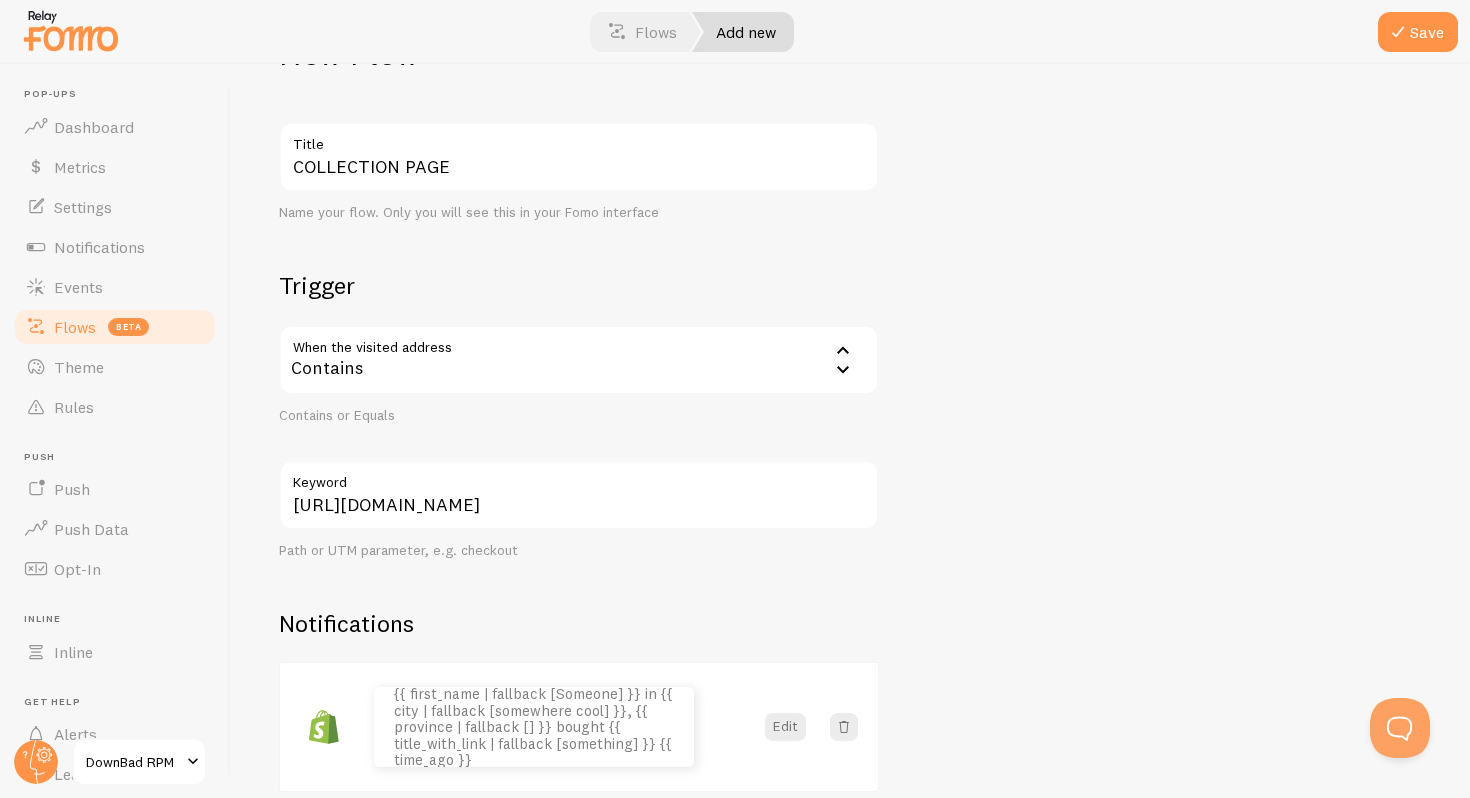 scroll, scrollTop: 233, scrollLeft: 0, axis: vertical 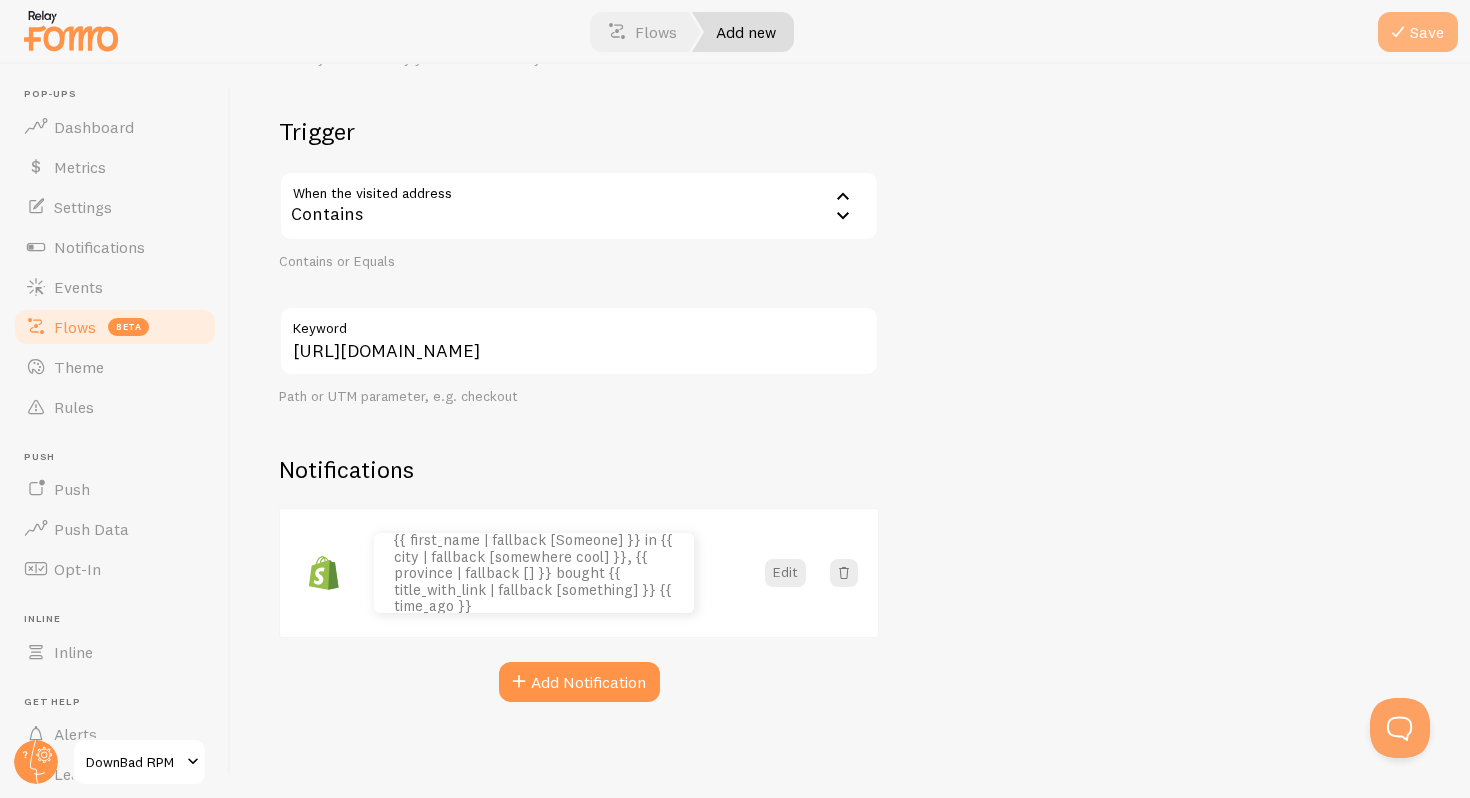 click on "Save" at bounding box center [1418, 32] 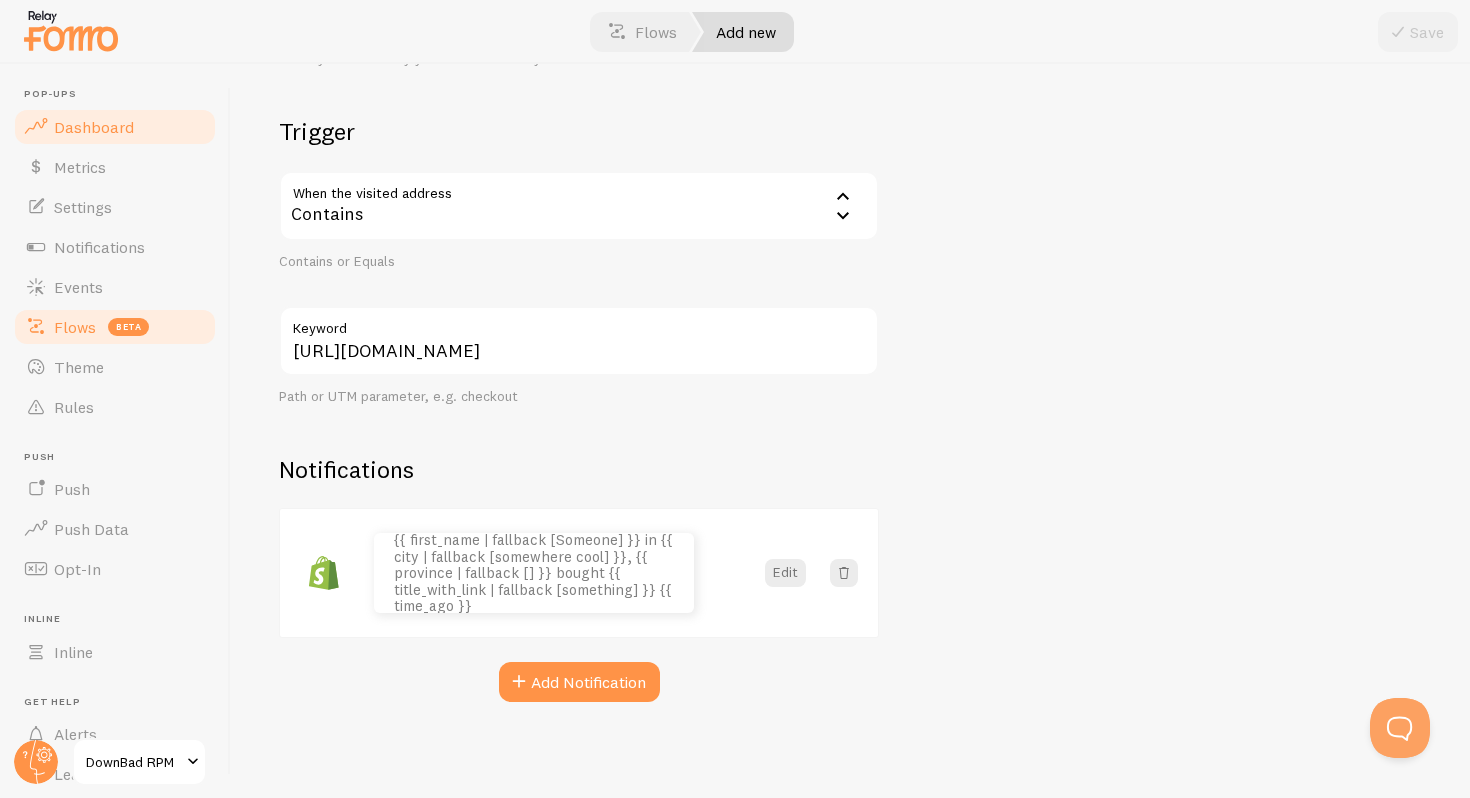 click on "Dashboard" at bounding box center [94, 127] 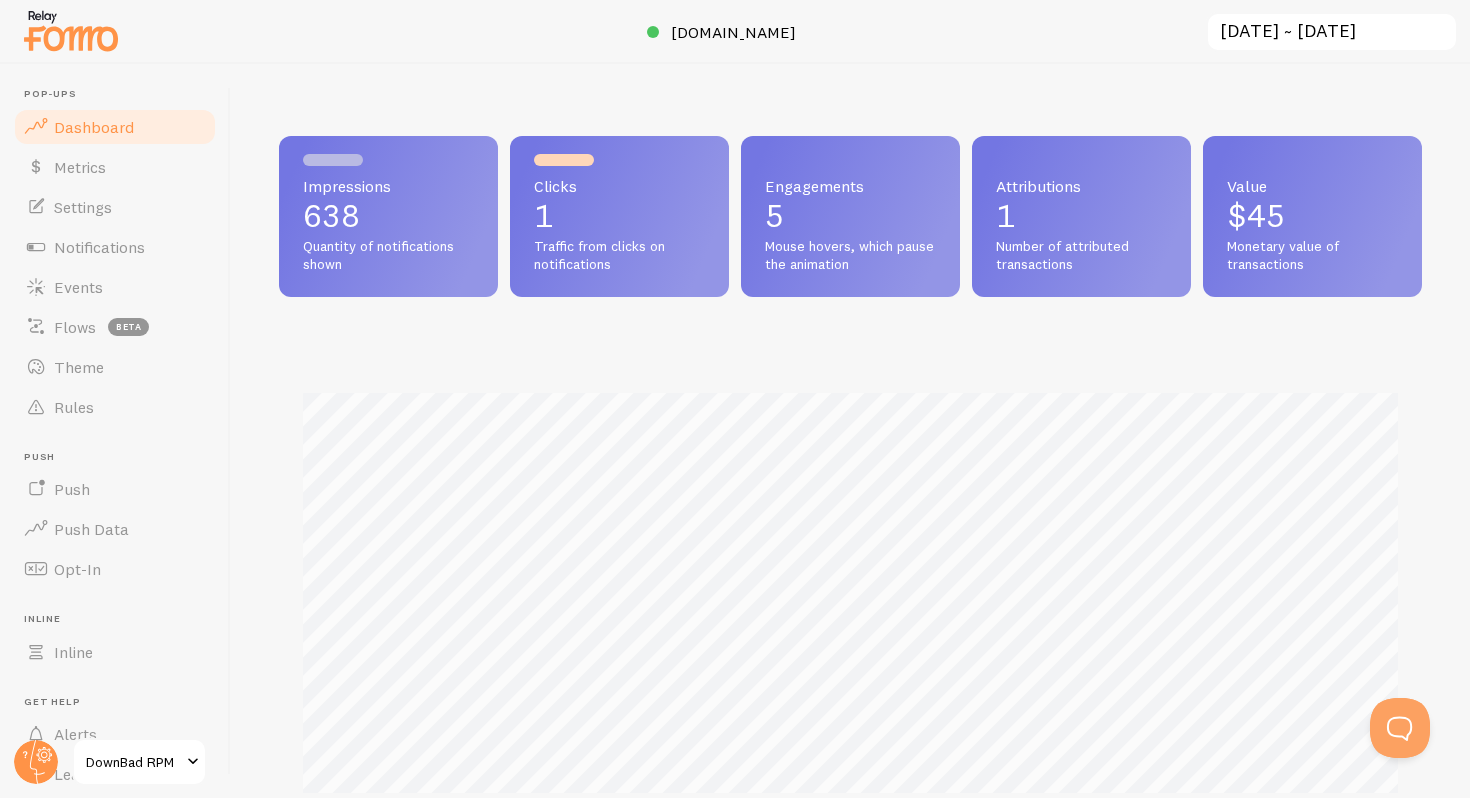 scroll, scrollTop: 999474, scrollLeft: 998857, axis: both 